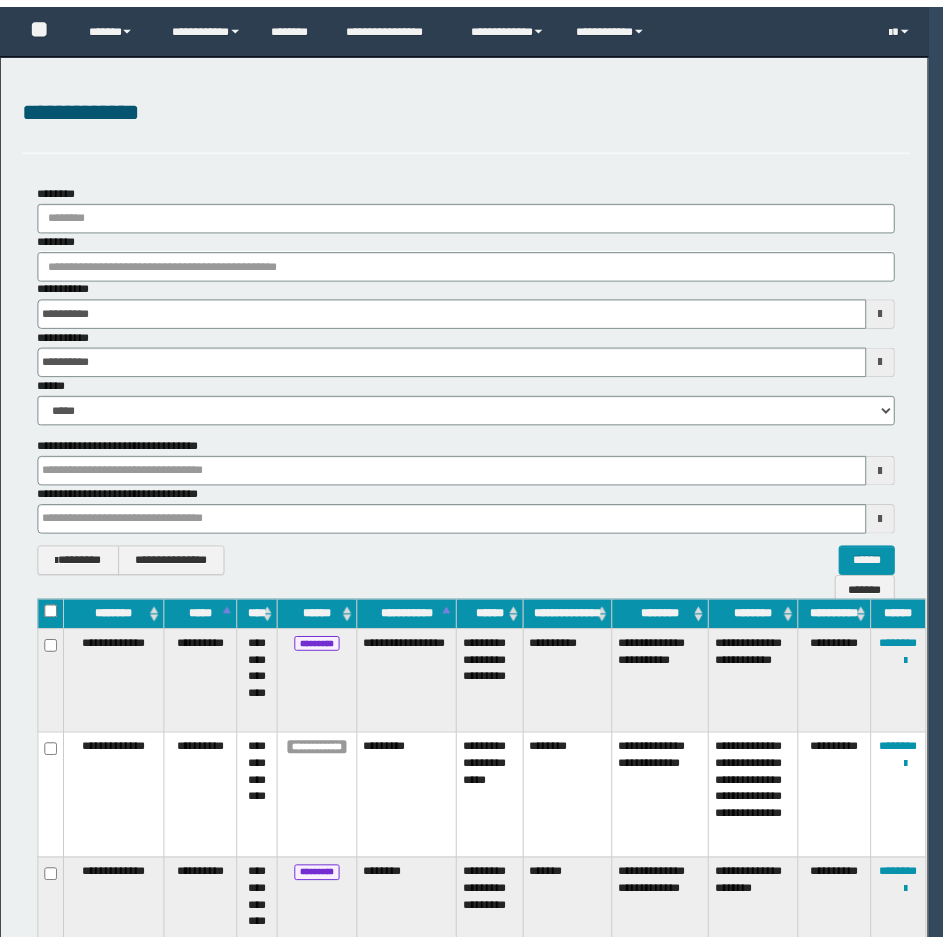 scroll, scrollTop: 0, scrollLeft: 0, axis: both 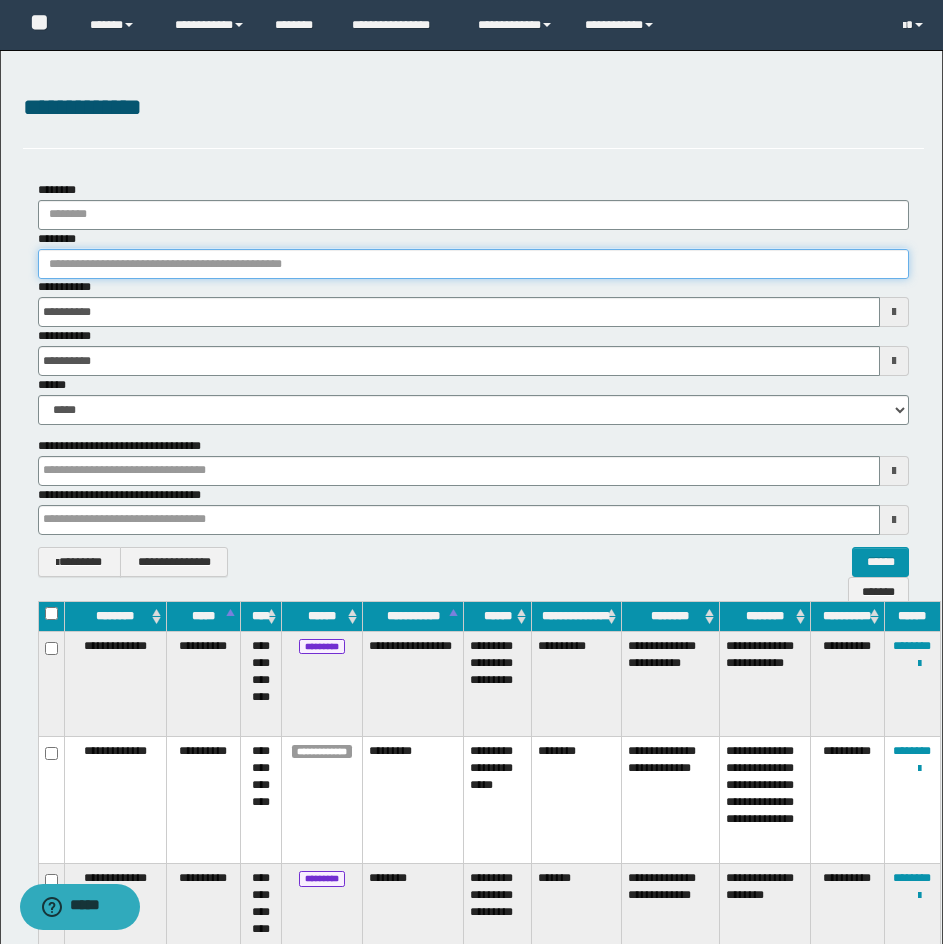 click on "********" at bounding box center (473, 264) 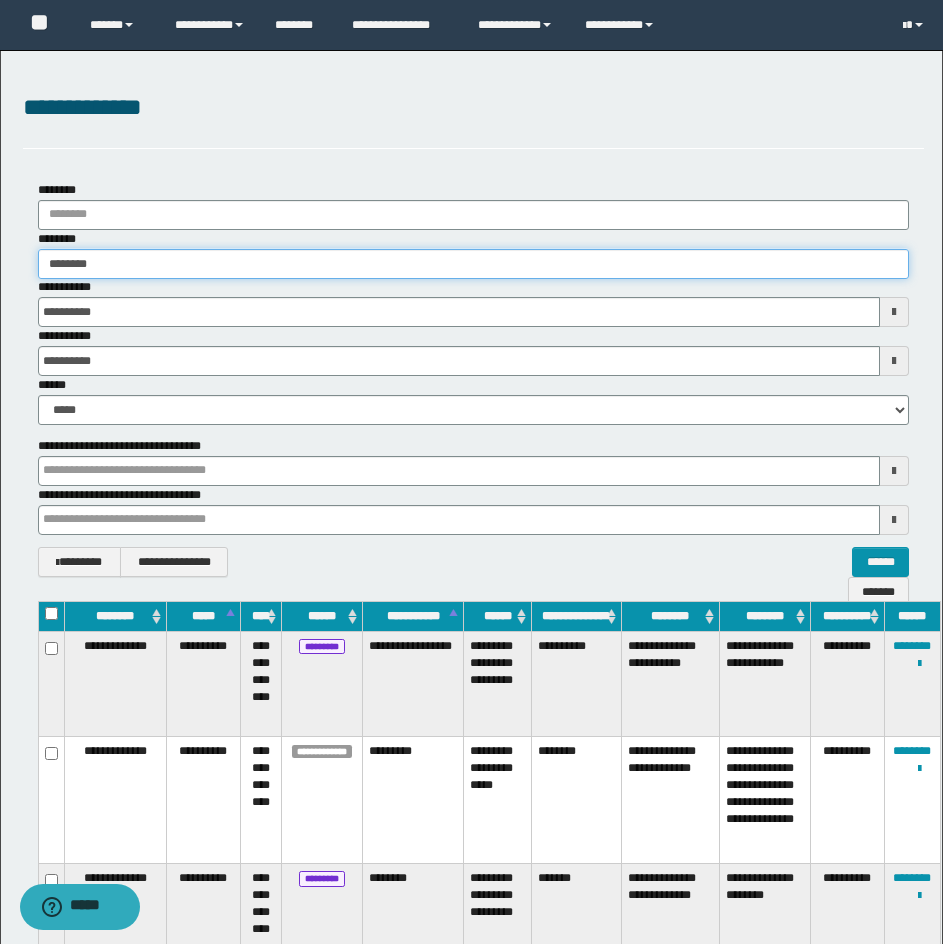 type on "********" 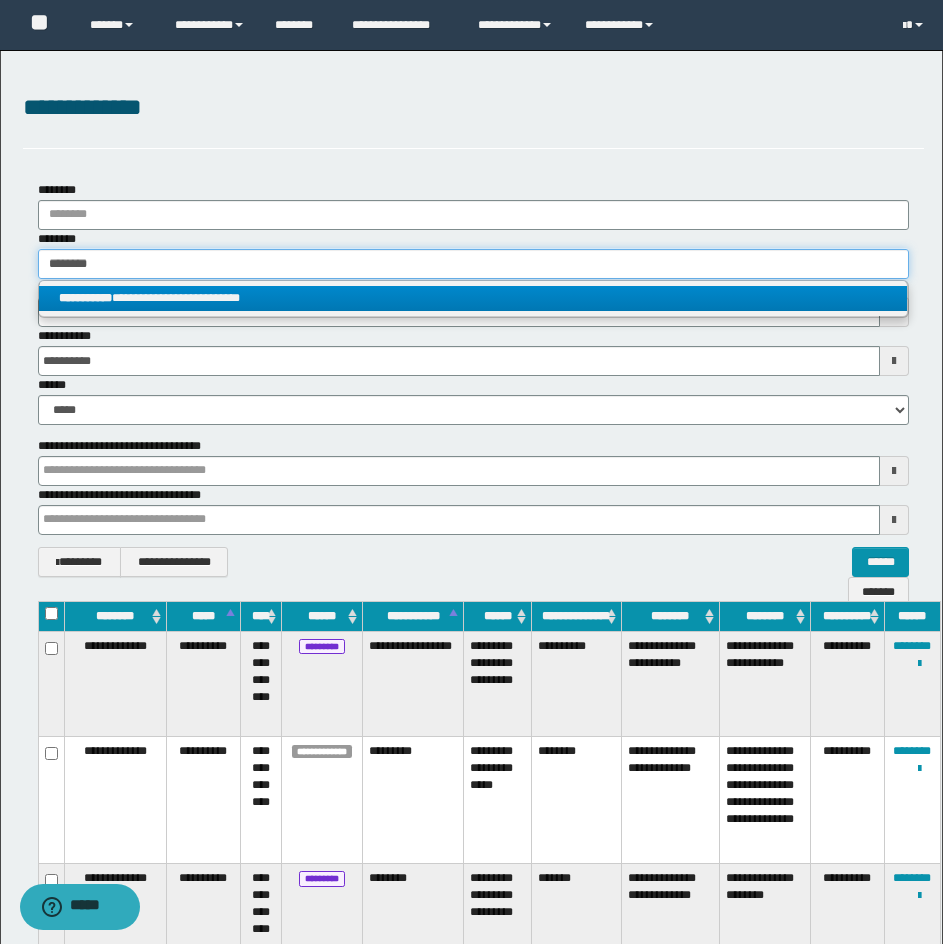 type on "********" 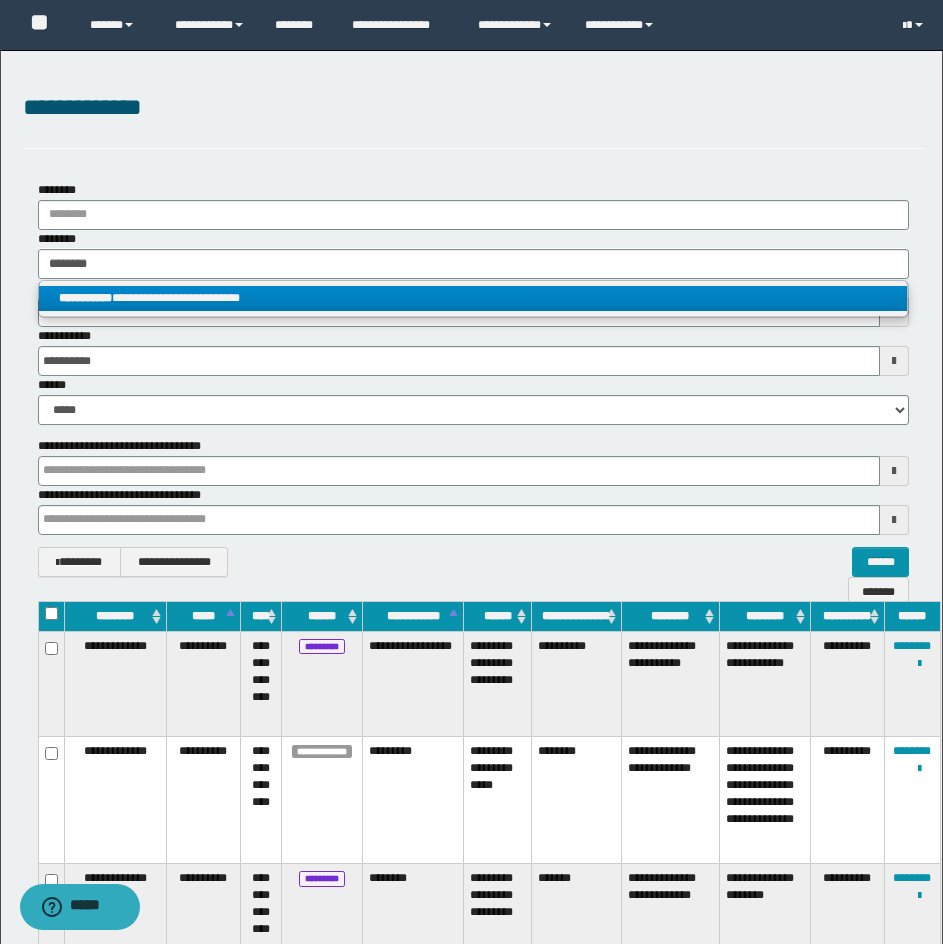 click on "**********" at bounding box center [473, 298] 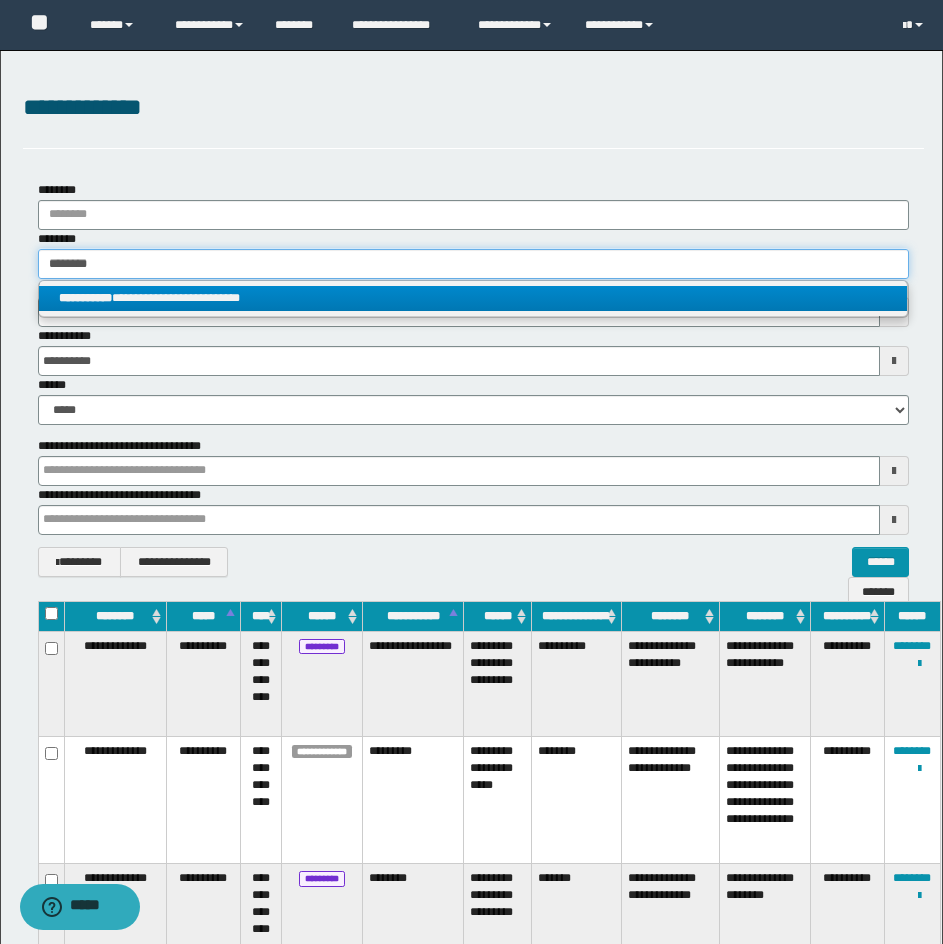 type 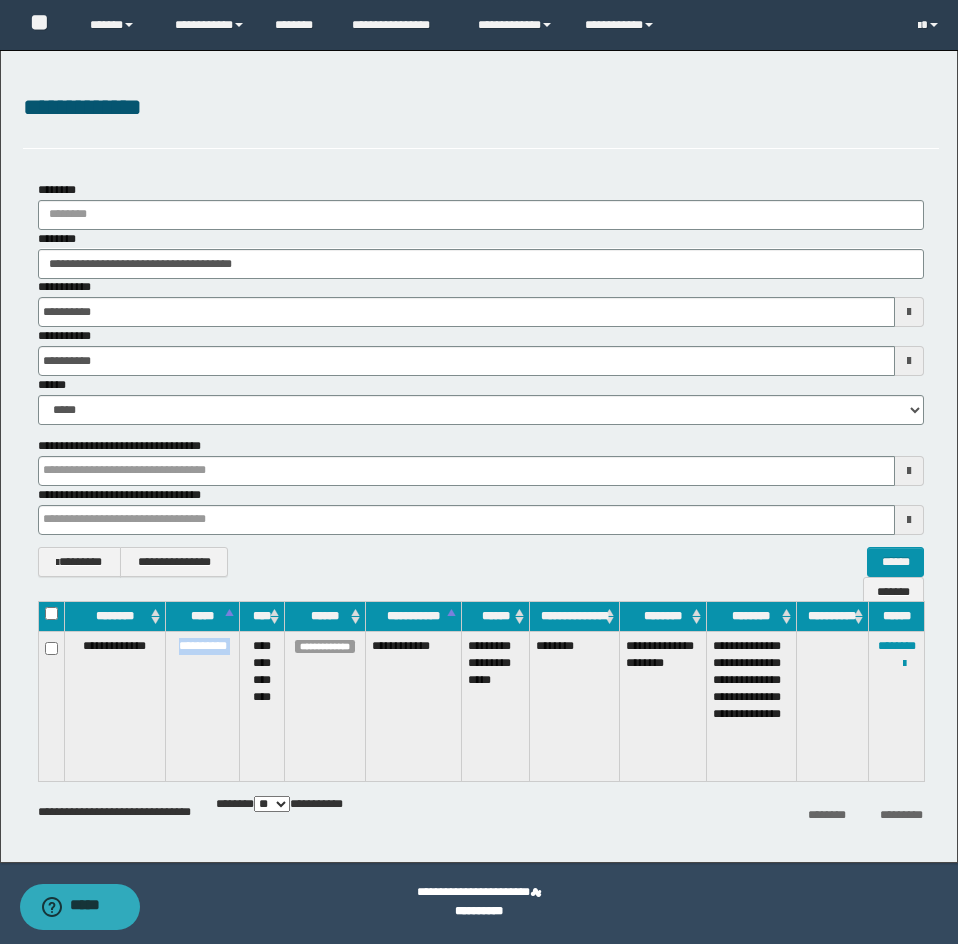 drag, startPoint x: 174, startPoint y: 664, endPoint x: 239, endPoint y: 662, distance: 65.03076 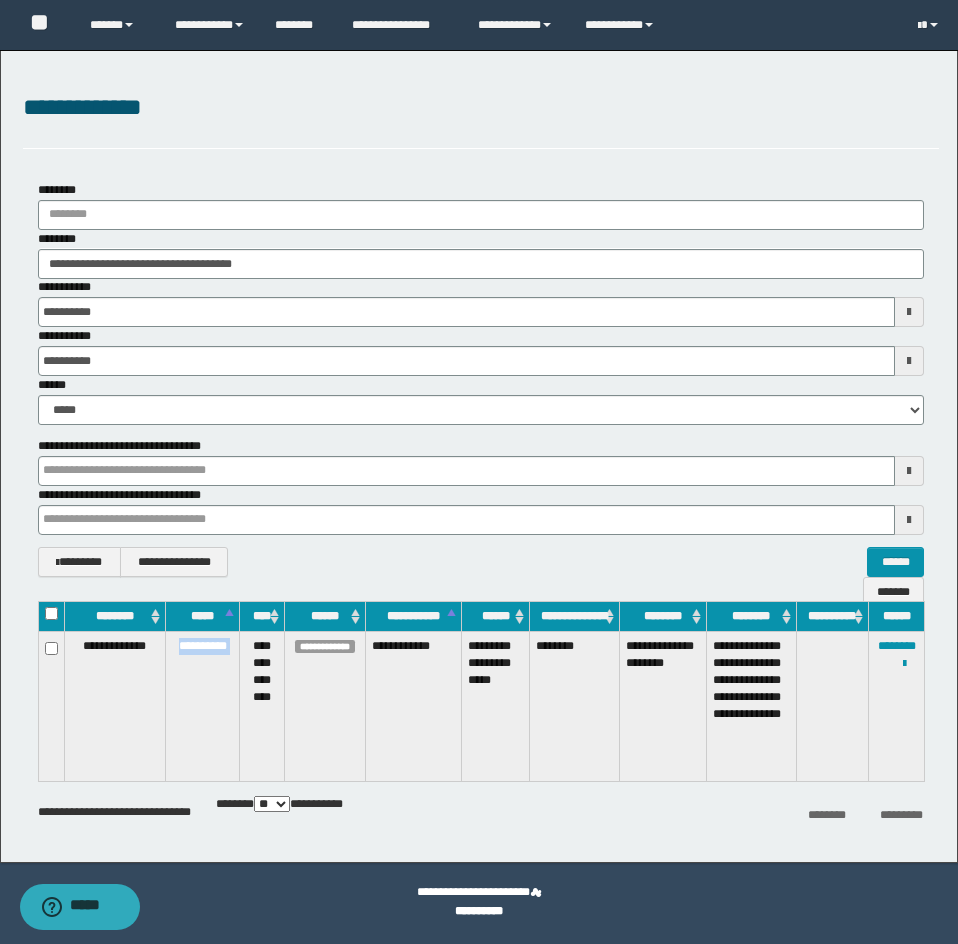 click on "**********" at bounding box center [481, 706] 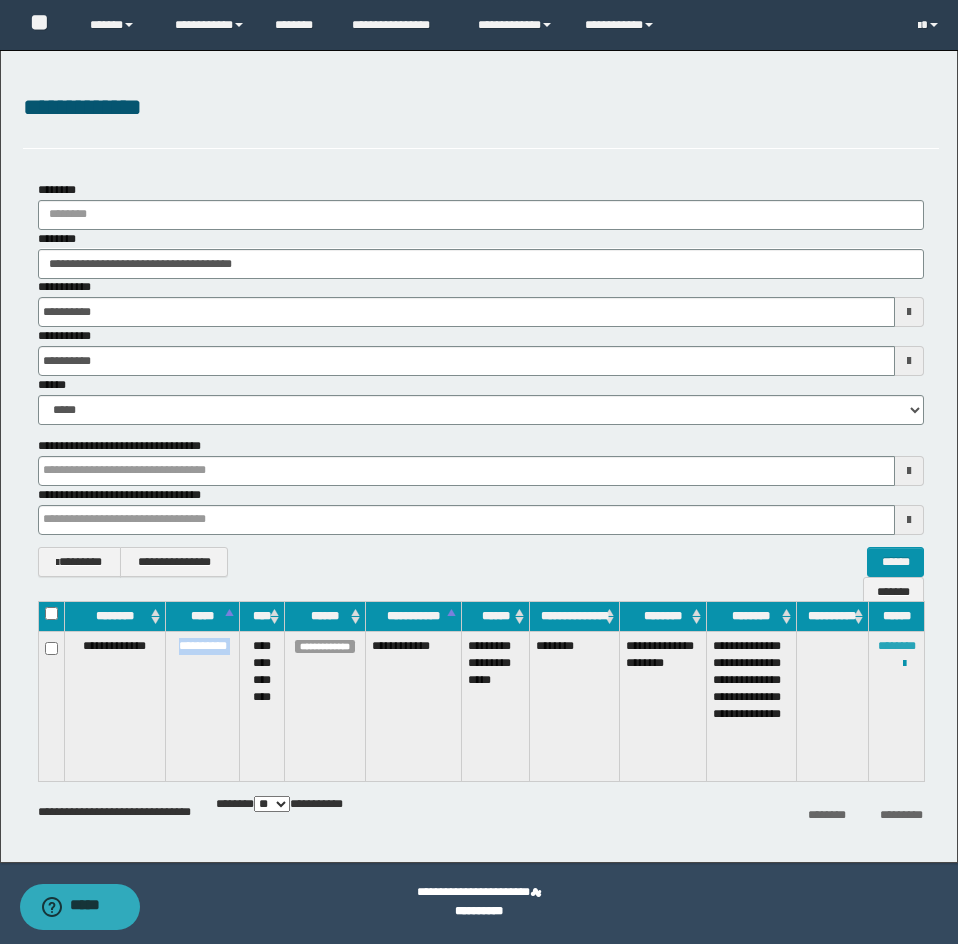 click on "********" at bounding box center (897, 646) 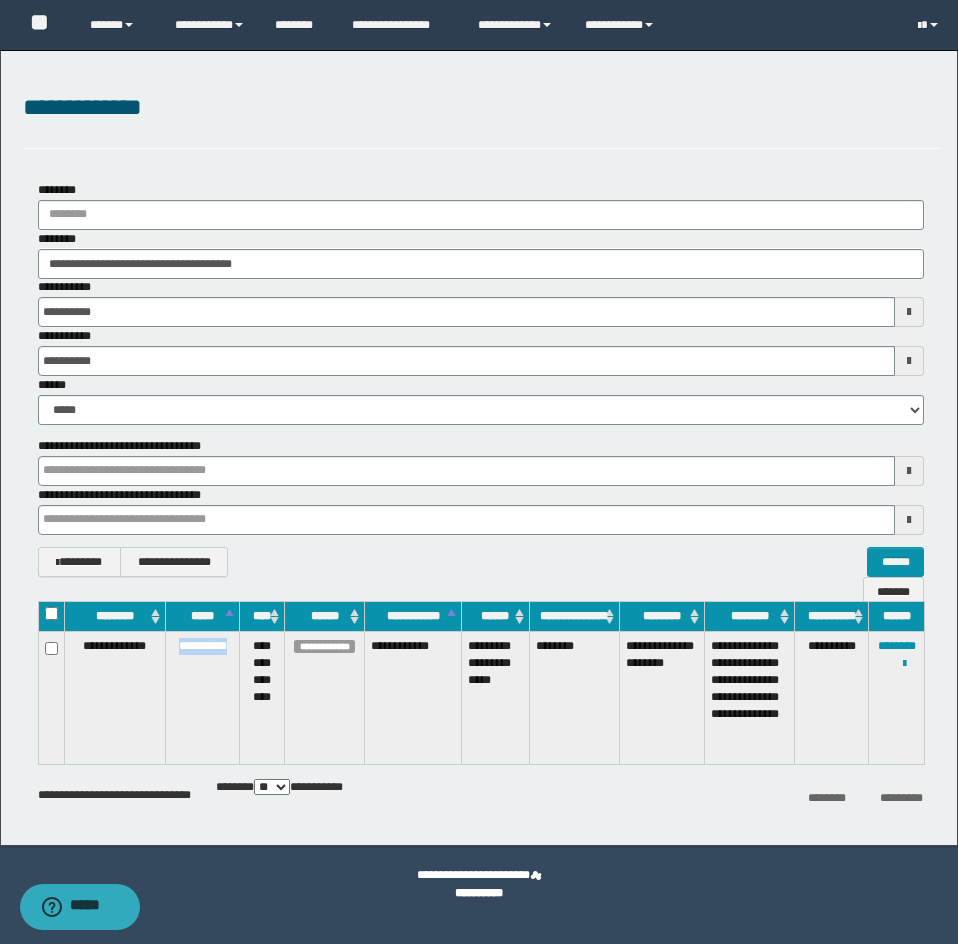 drag, startPoint x: 169, startPoint y: 643, endPoint x: 236, endPoint y: 649, distance: 67.26812 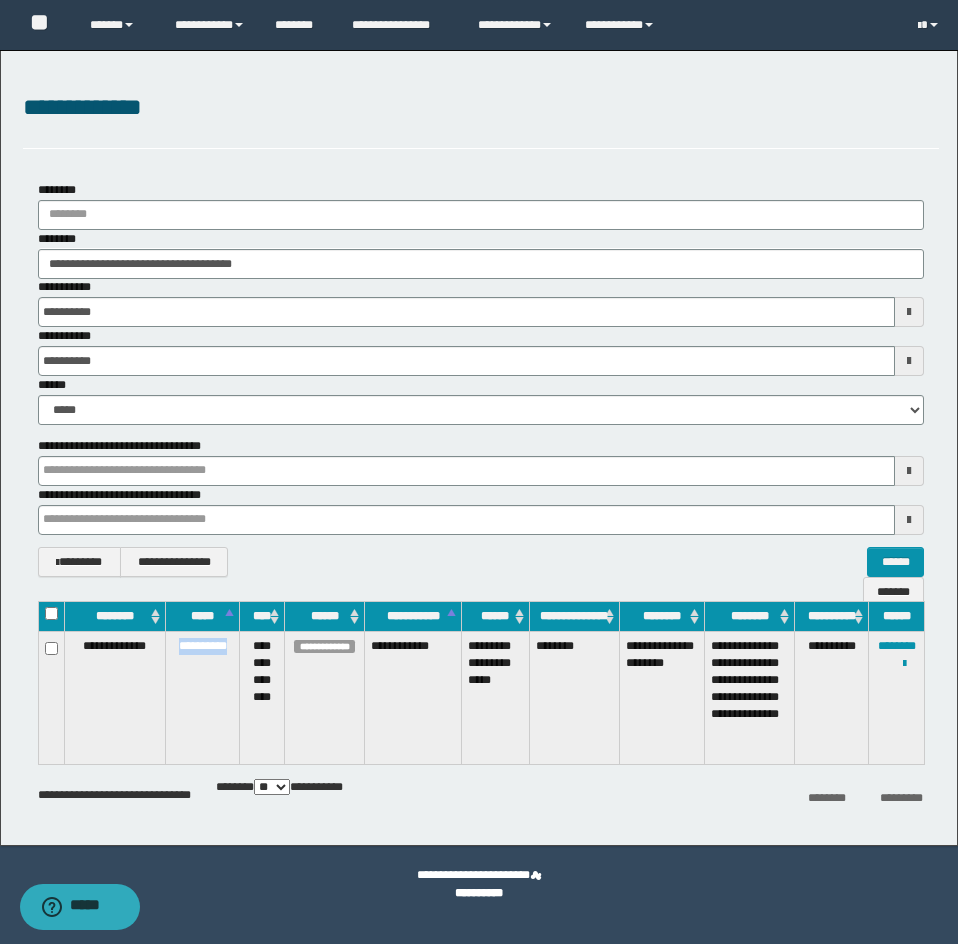 copy on "**********" 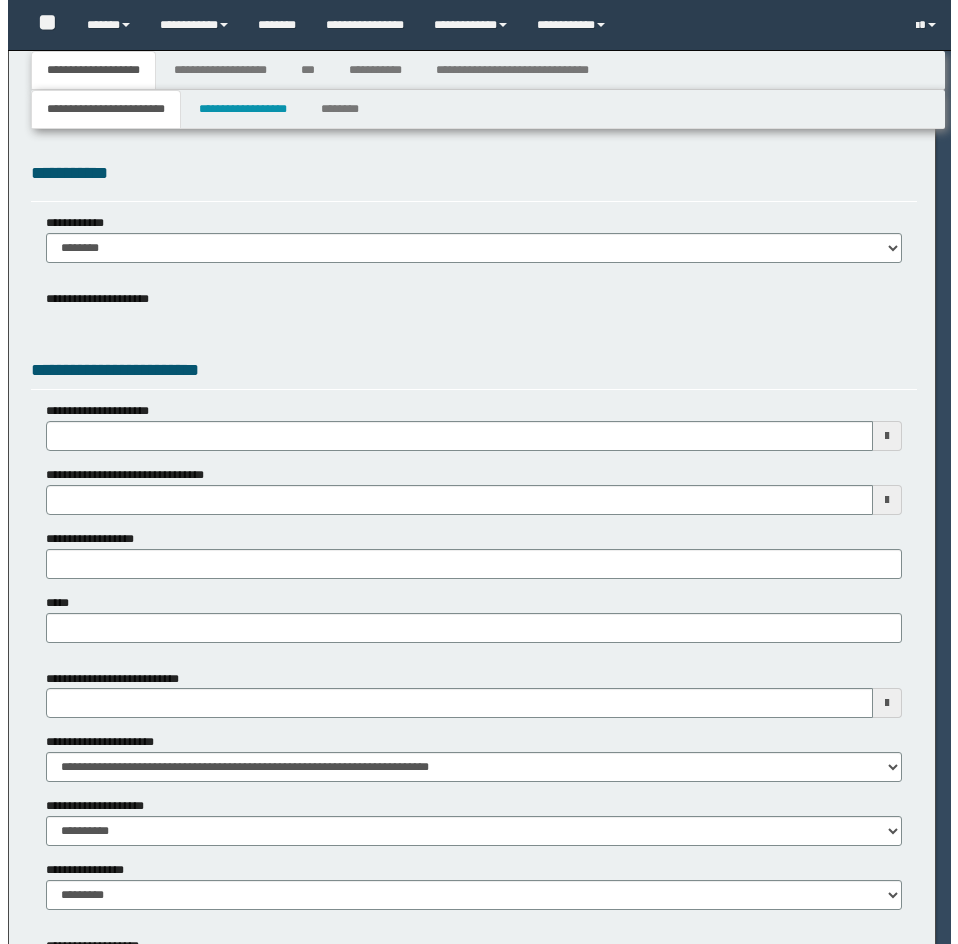 scroll, scrollTop: 0, scrollLeft: 0, axis: both 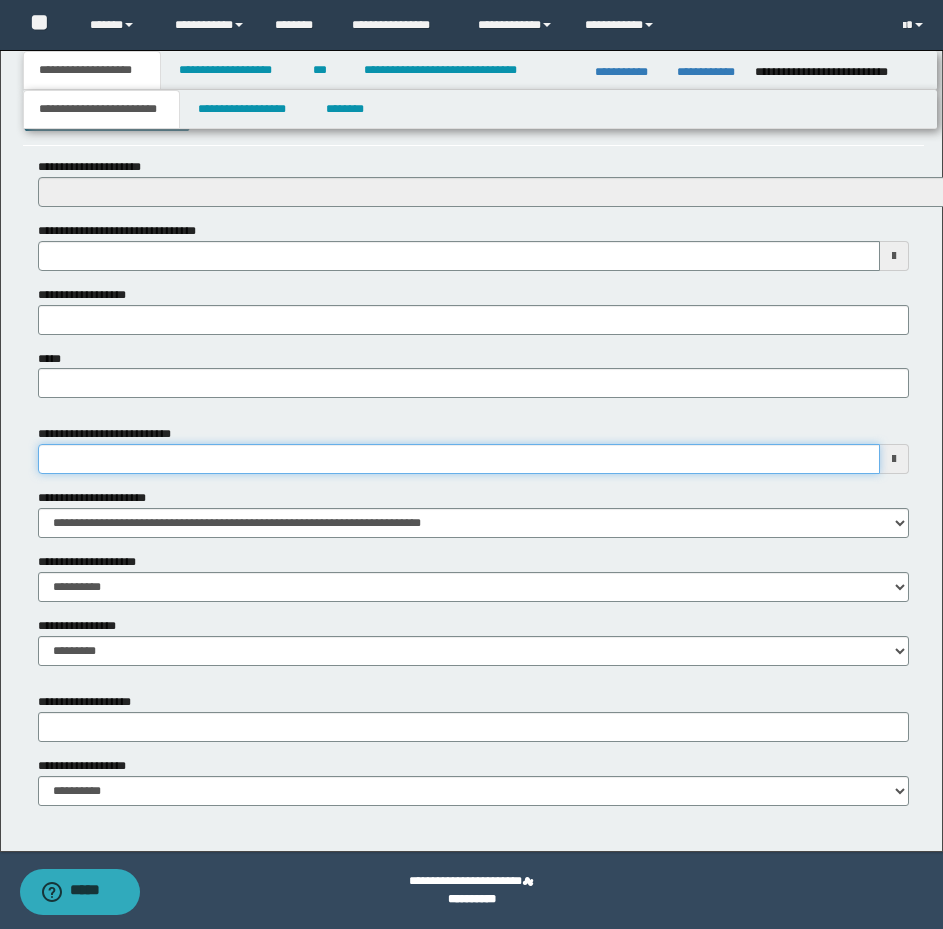 click on "**********" at bounding box center (459, 459) 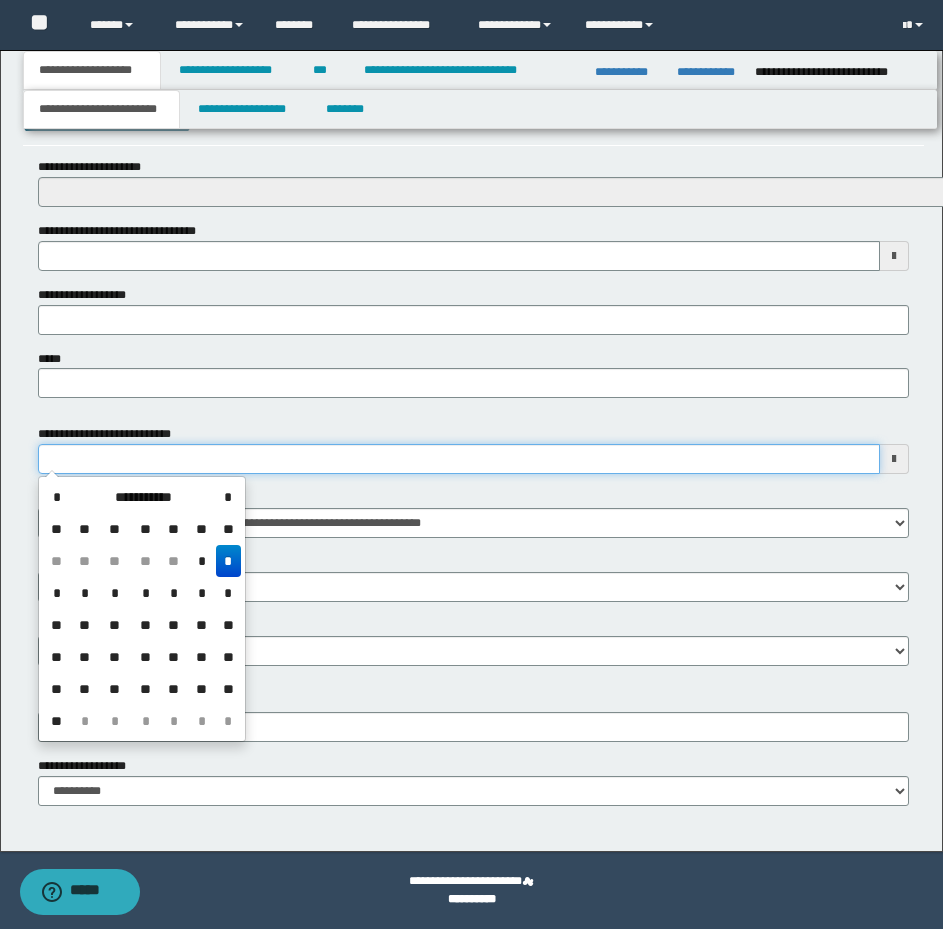 type on "**********" 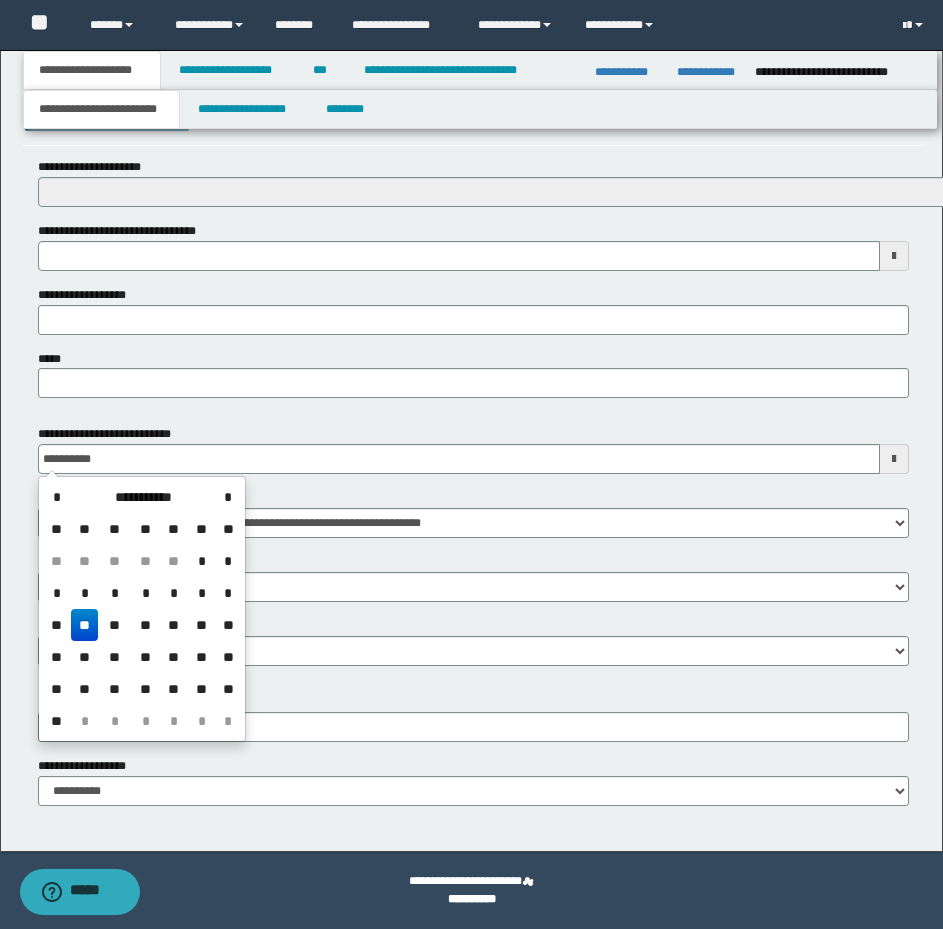 click on "**********" at bounding box center [473, 285] 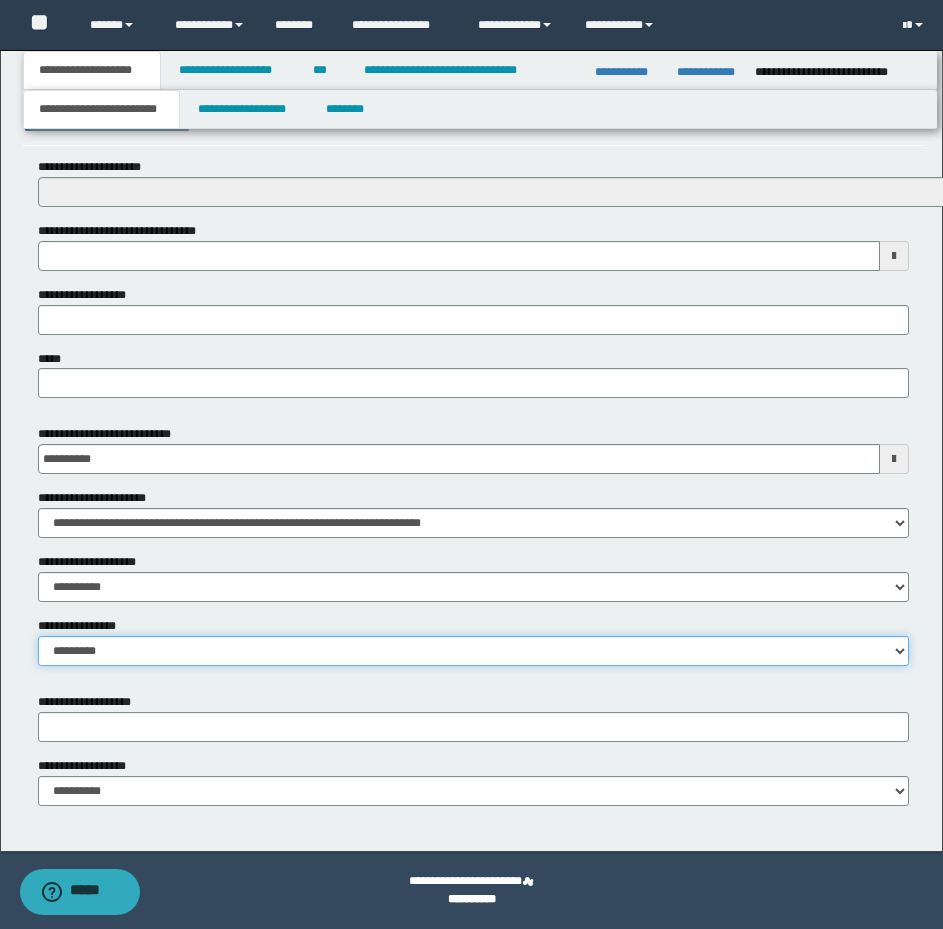 click on "**********" at bounding box center (473, 651) 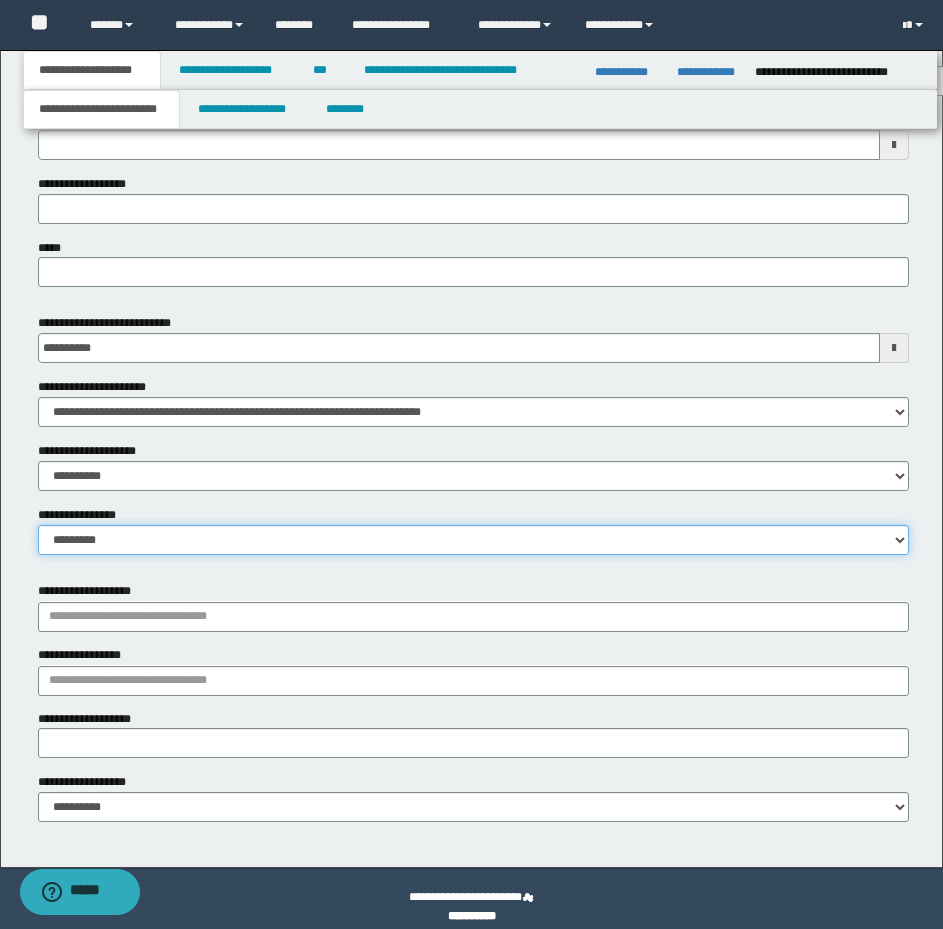 scroll, scrollTop: 863, scrollLeft: 0, axis: vertical 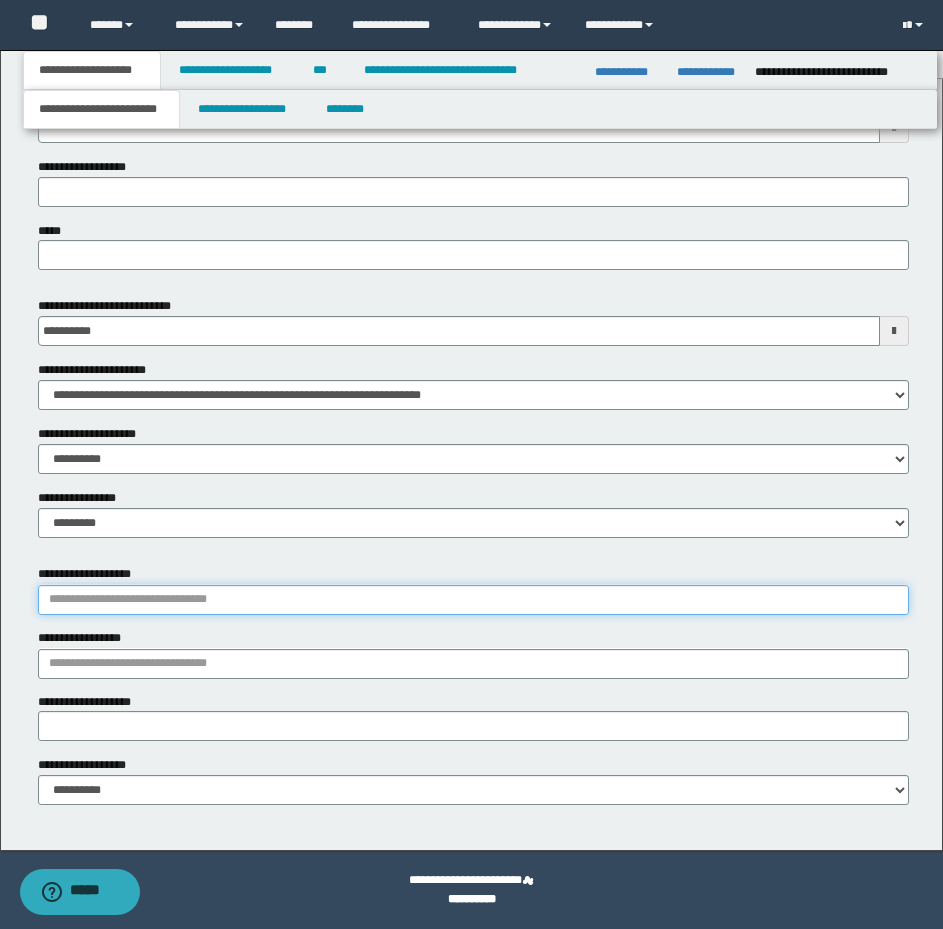 click on "**********" at bounding box center [473, 600] 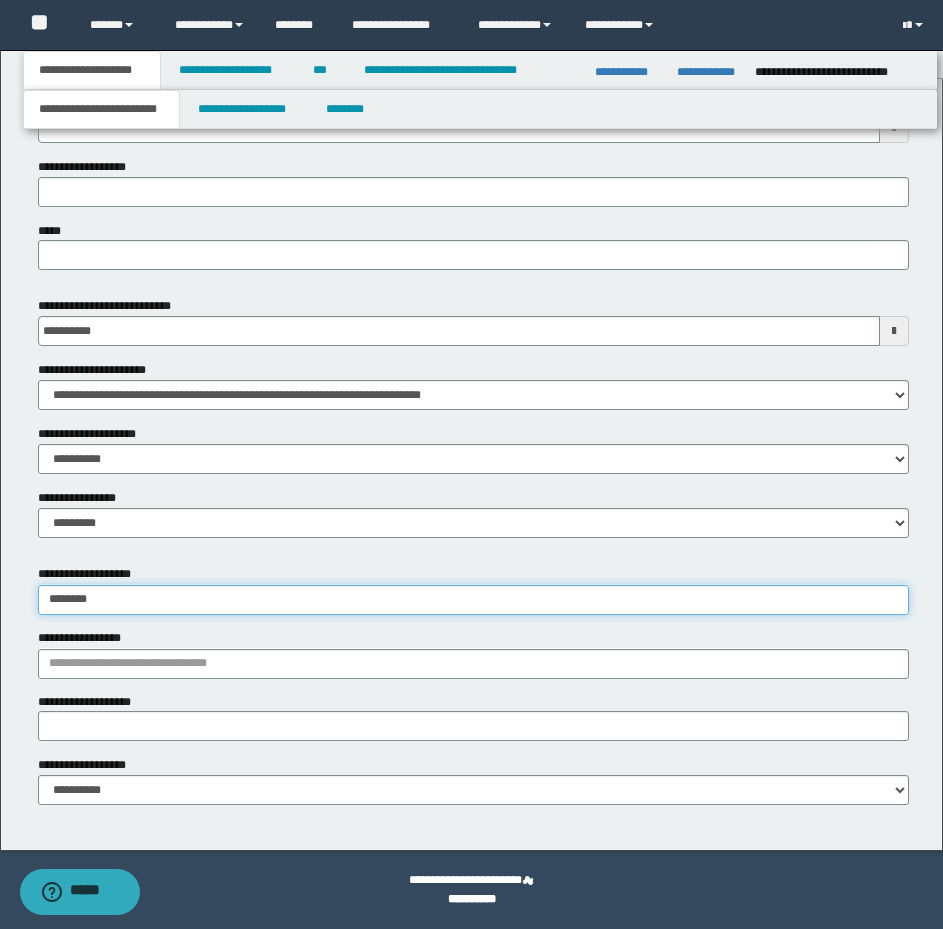 type on "*********" 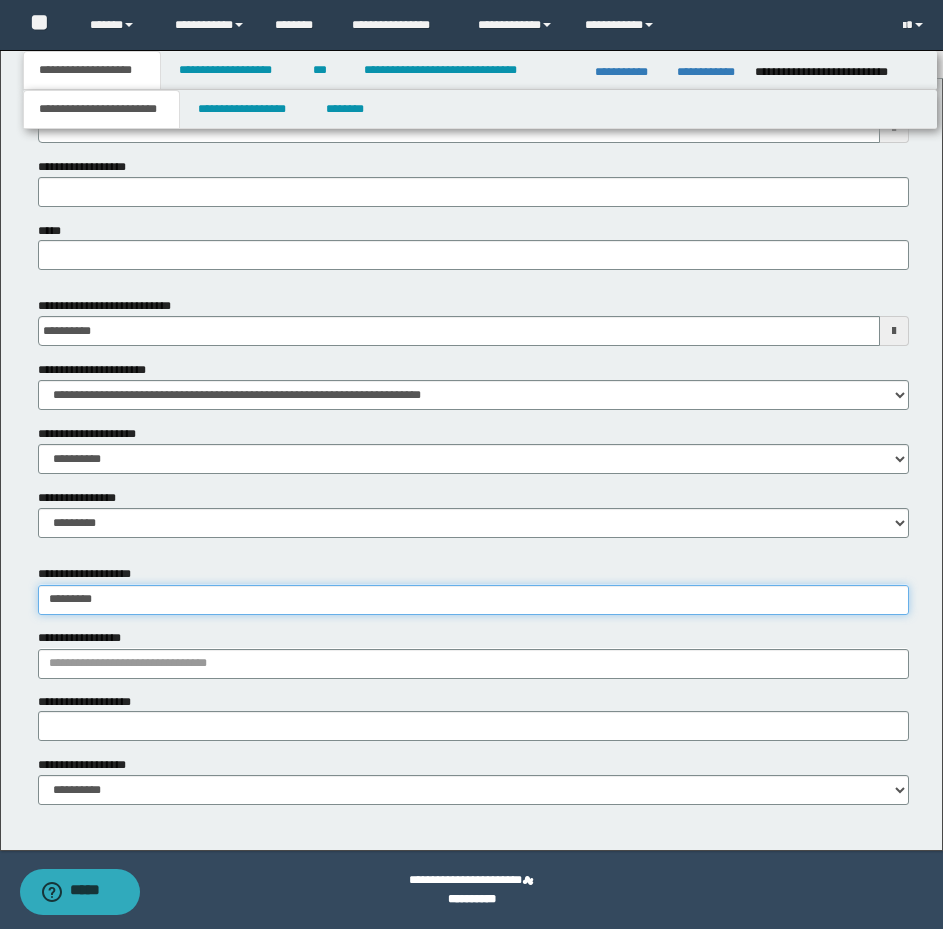 type on "**********" 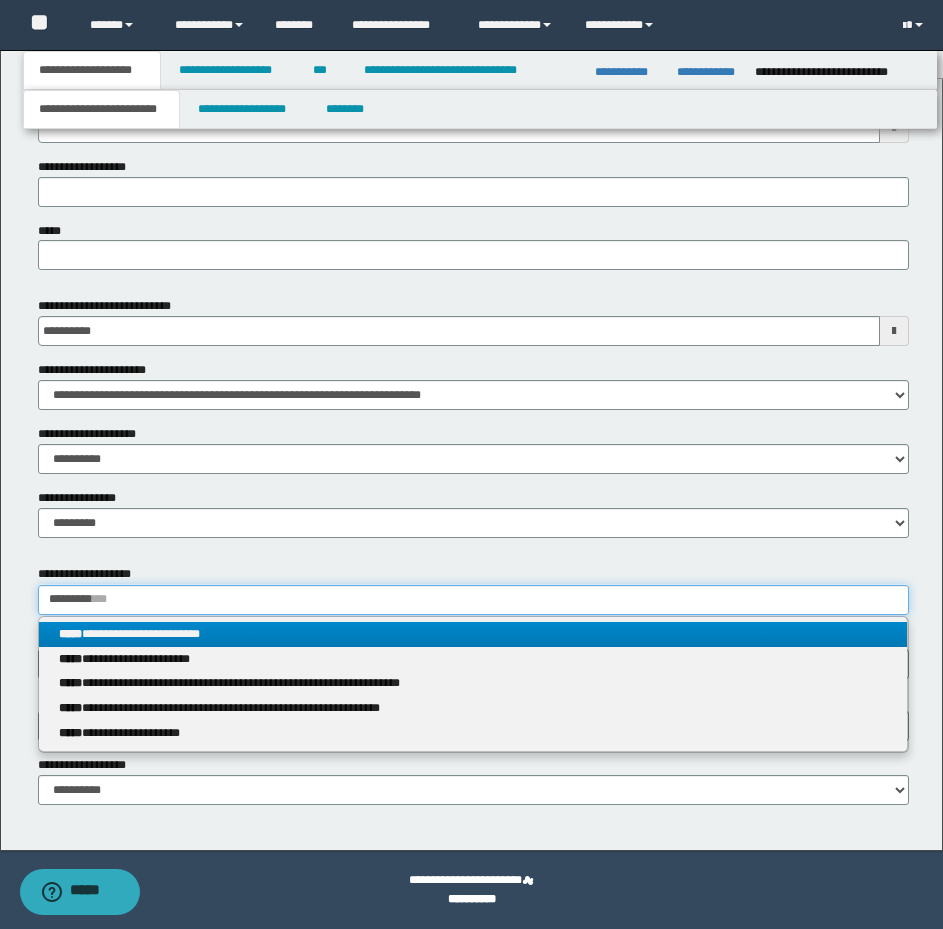 type on "*********" 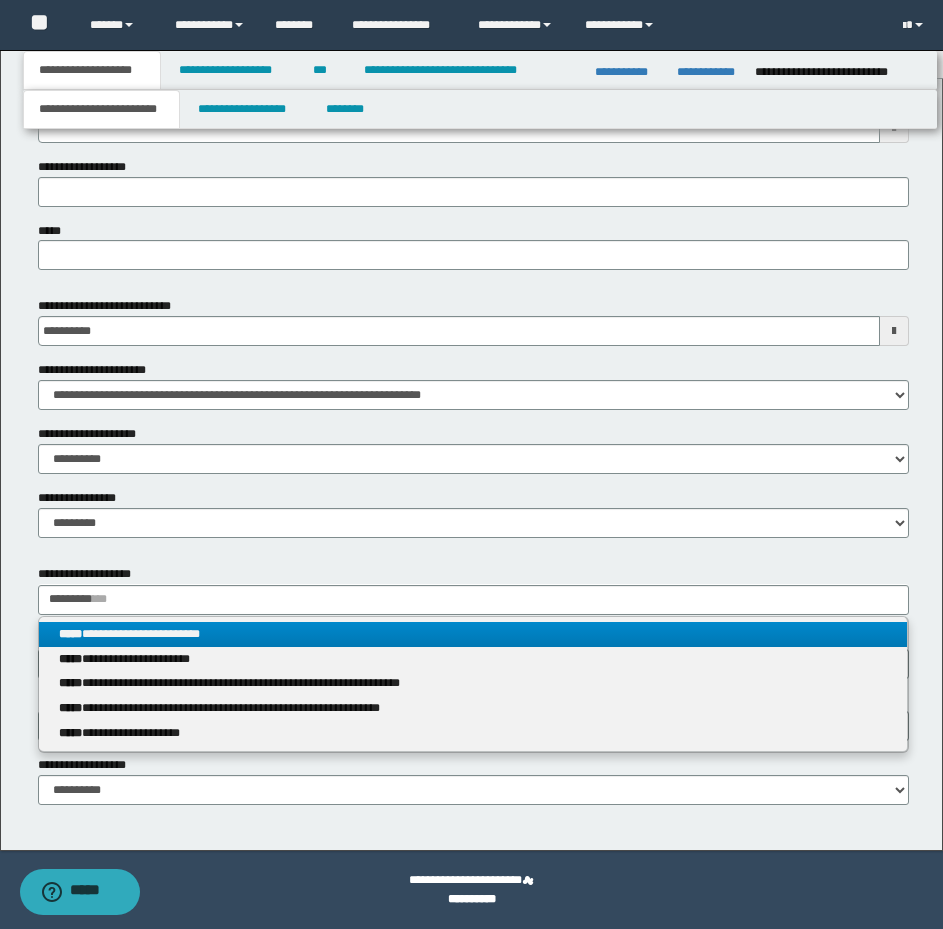 click on "**********" at bounding box center [473, 634] 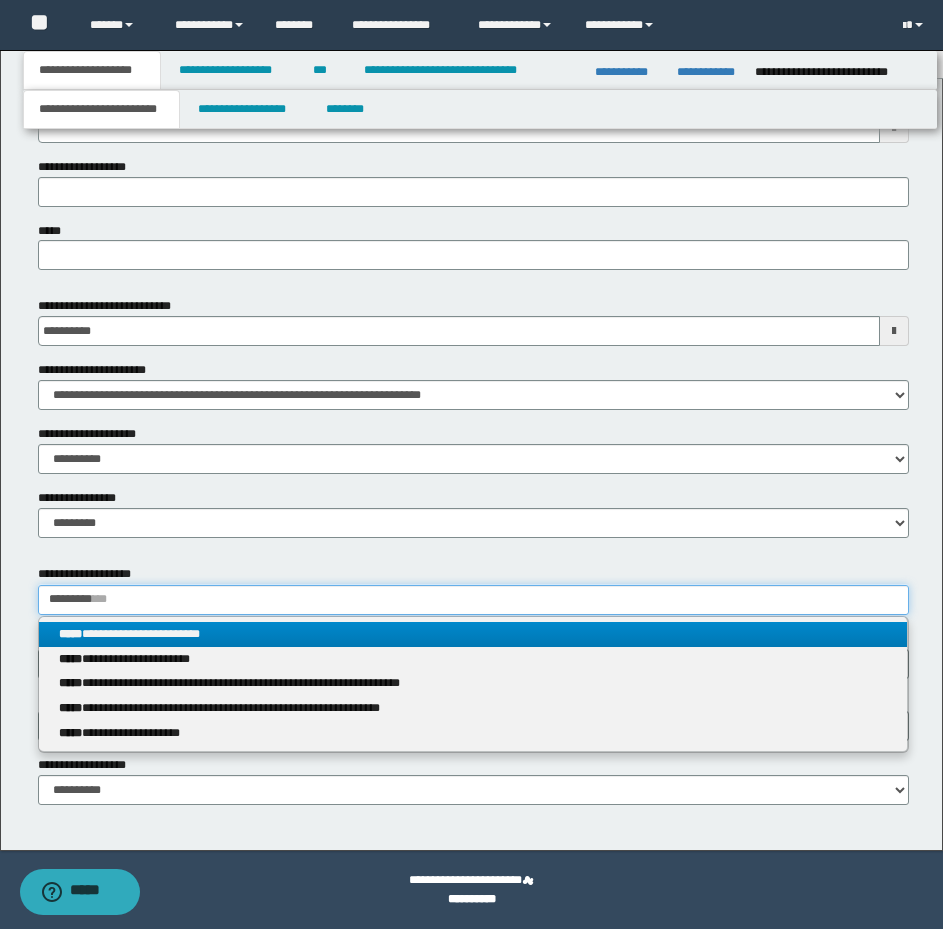 type 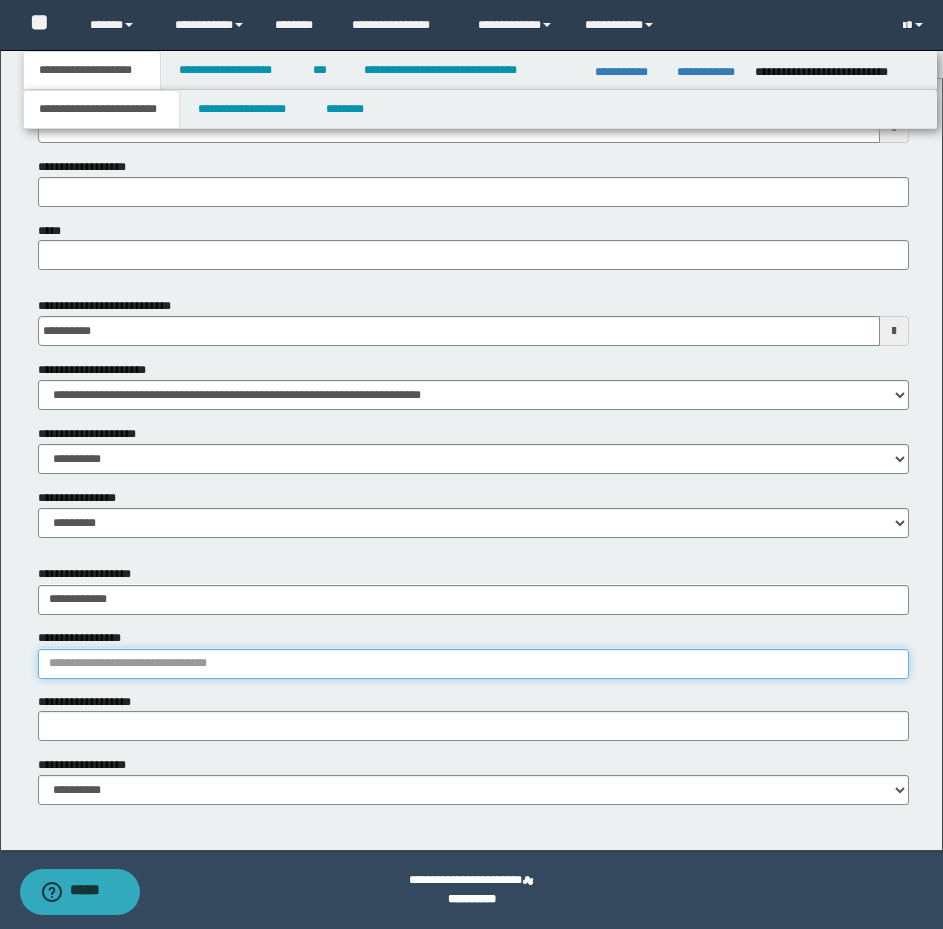click on "**********" at bounding box center (473, 664) 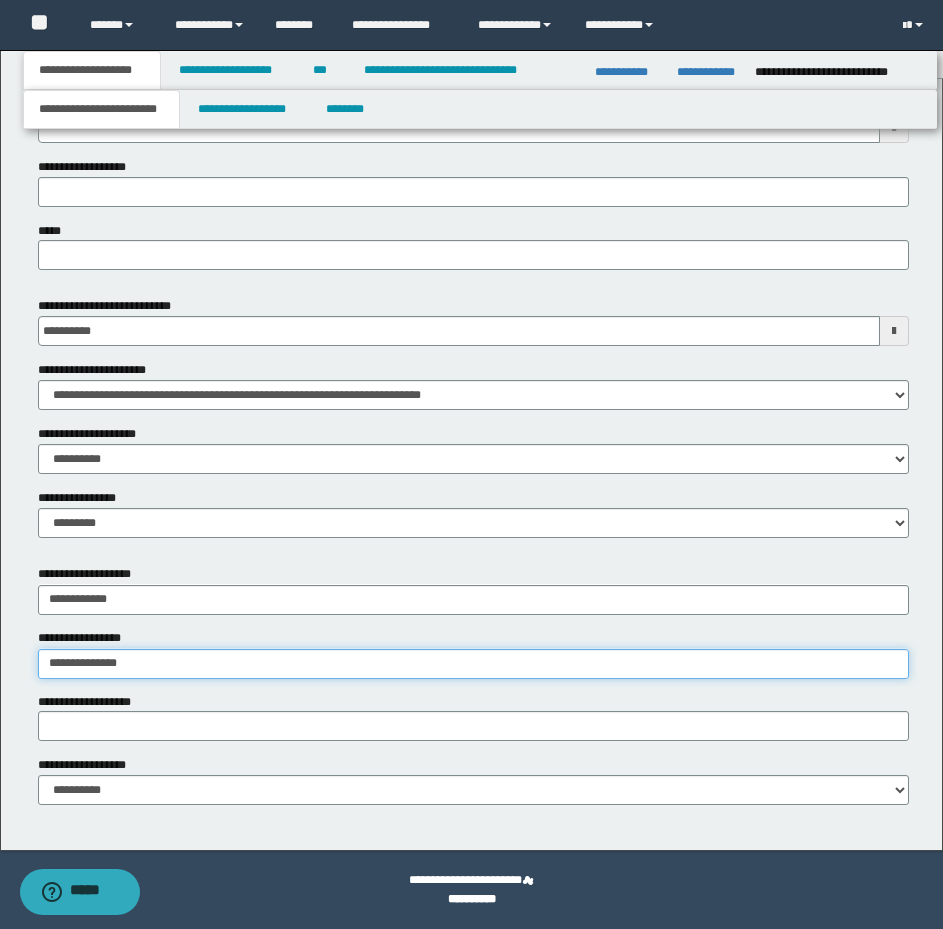 type on "**********" 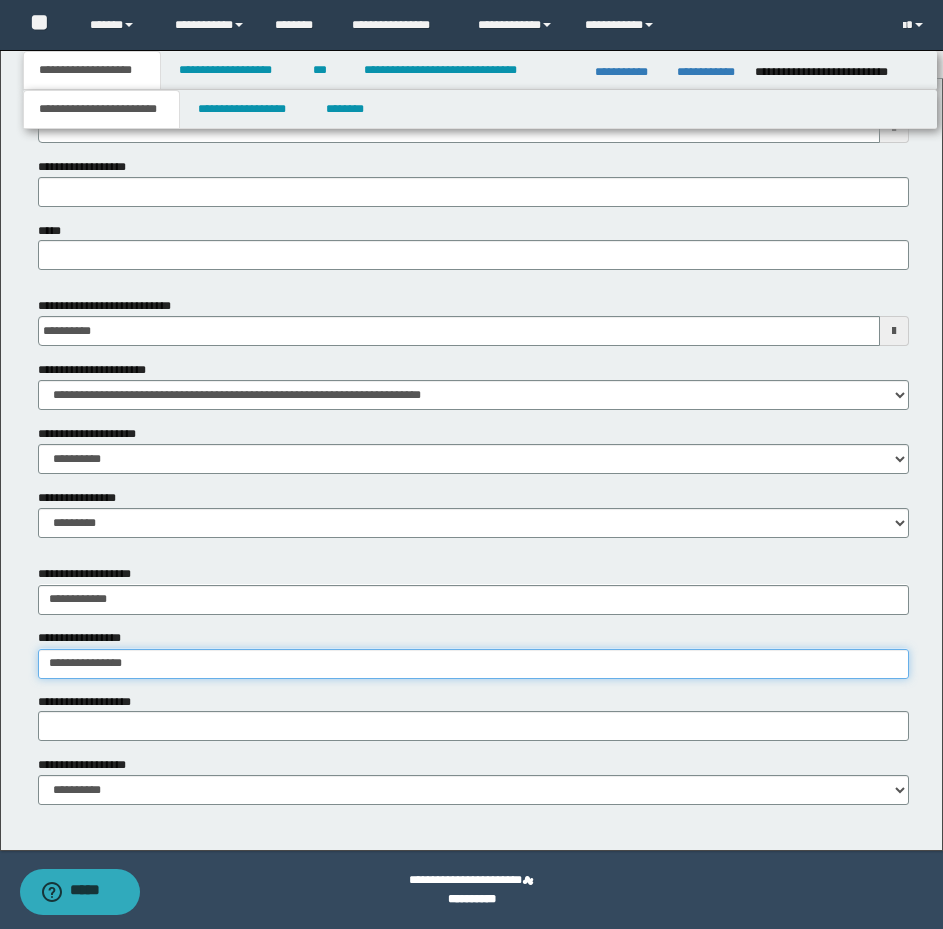 type on "**********" 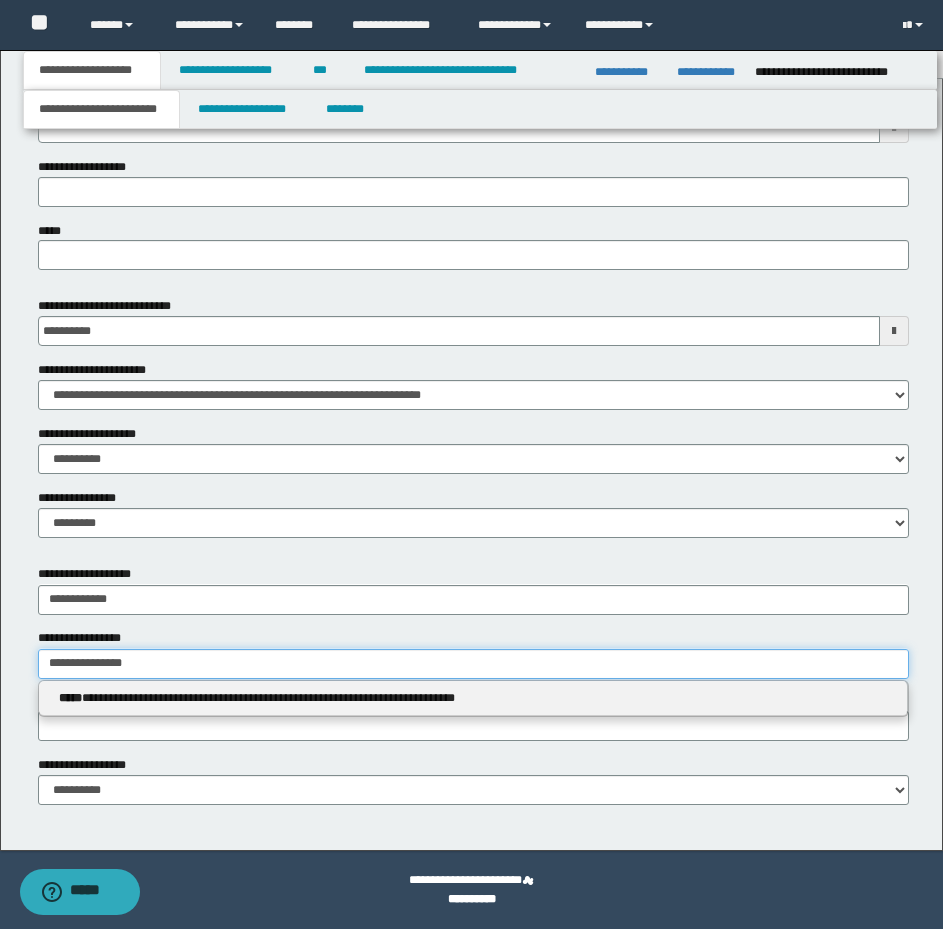 type 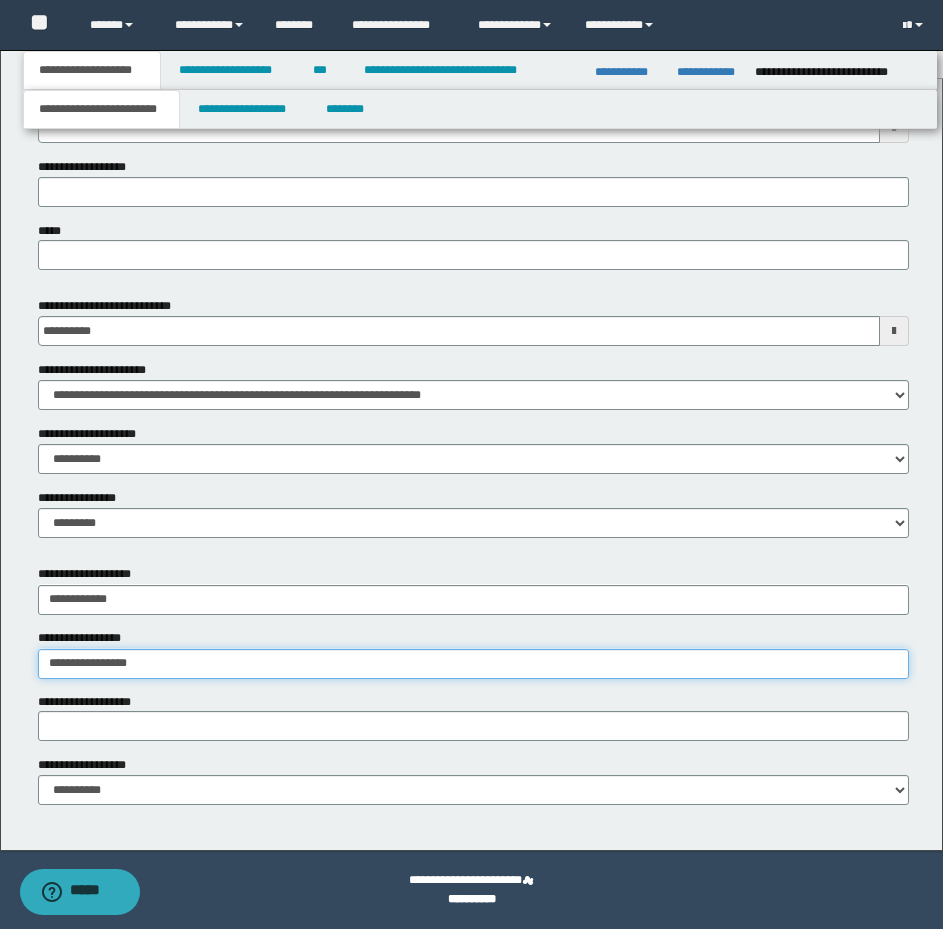 type on "**********" 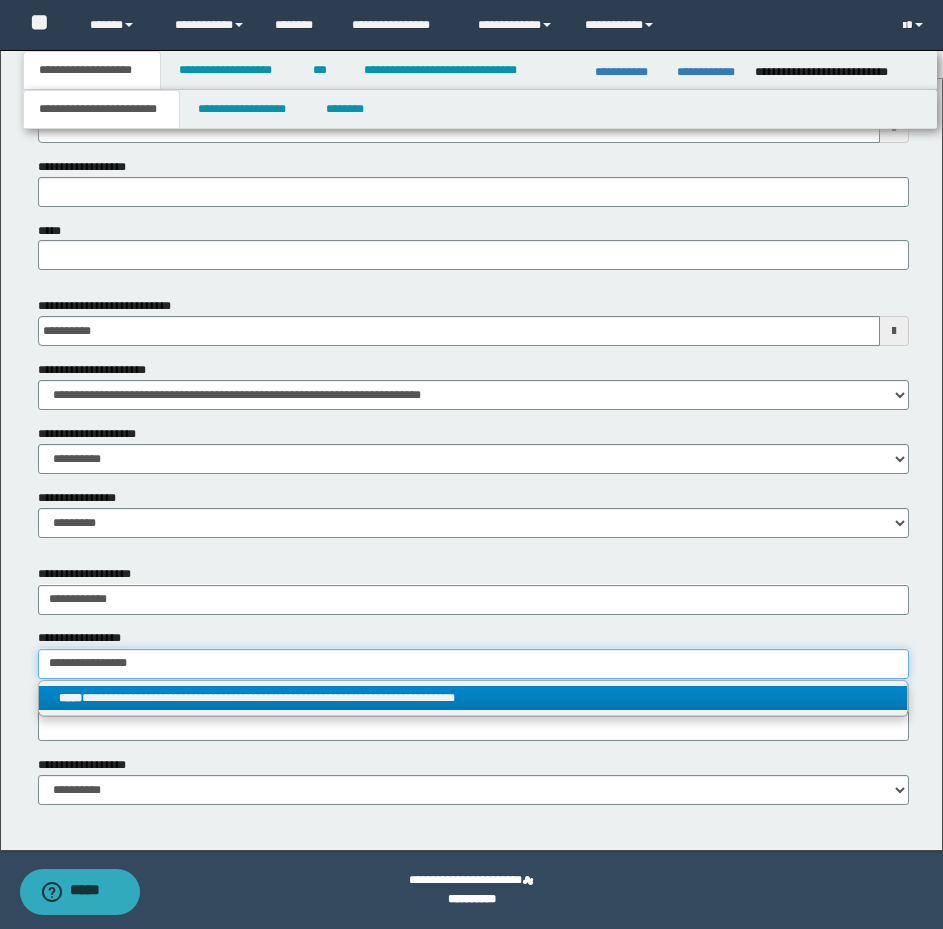 type on "**********" 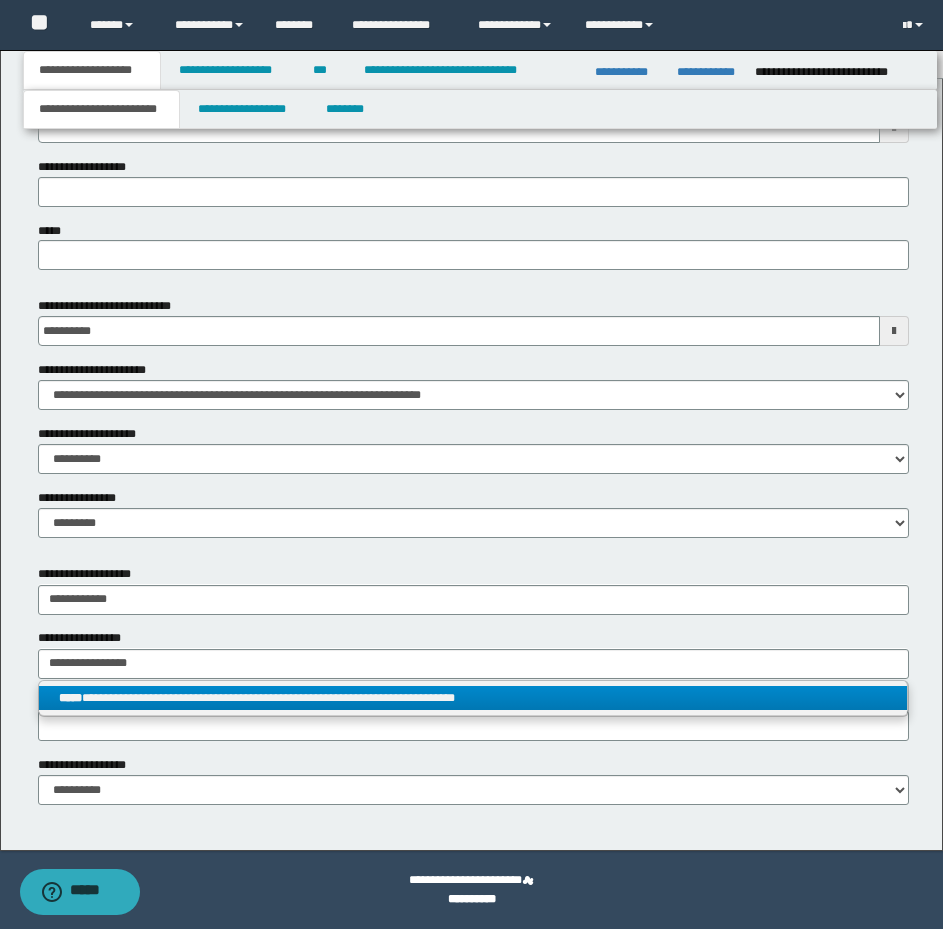 click on "**********" at bounding box center [473, 698] 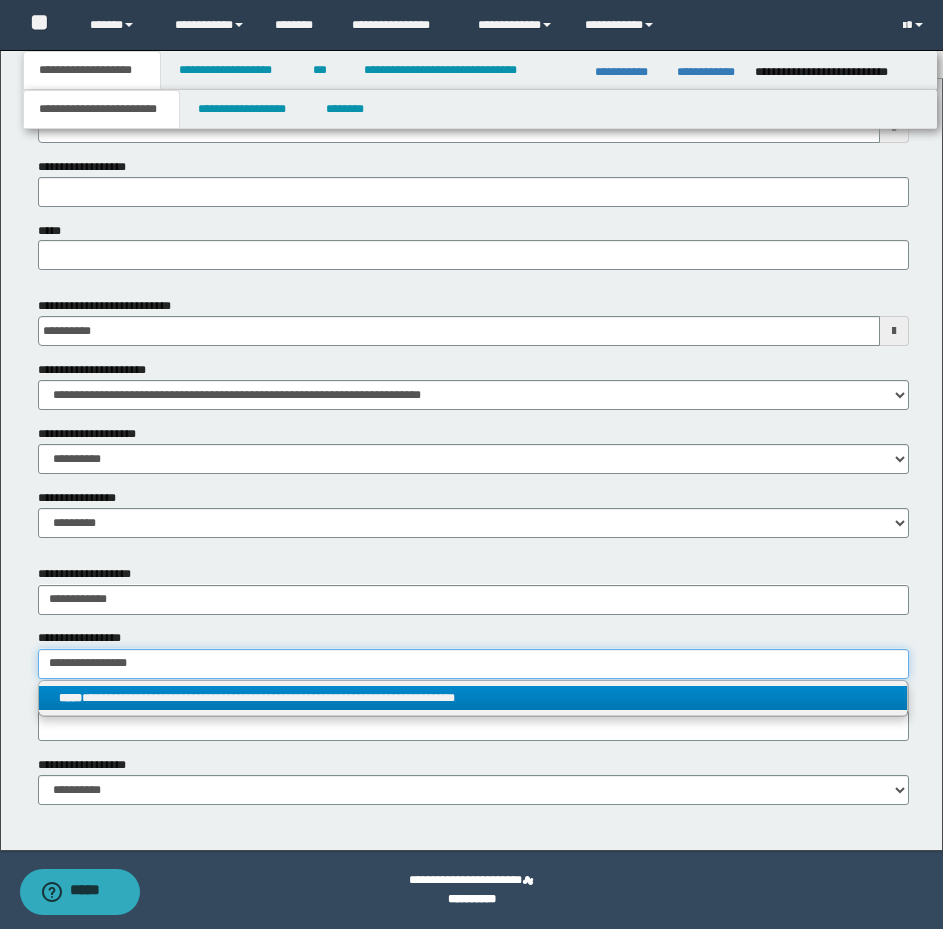 type 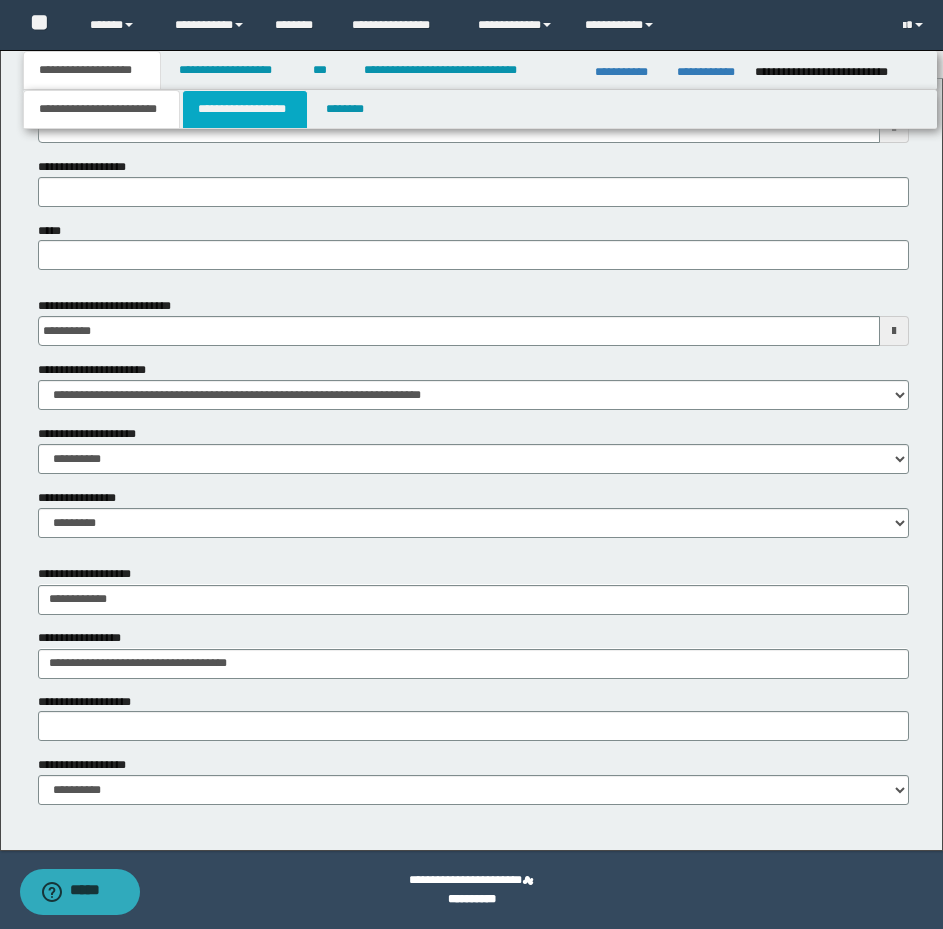 click on "**********" at bounding box center (245, 109) 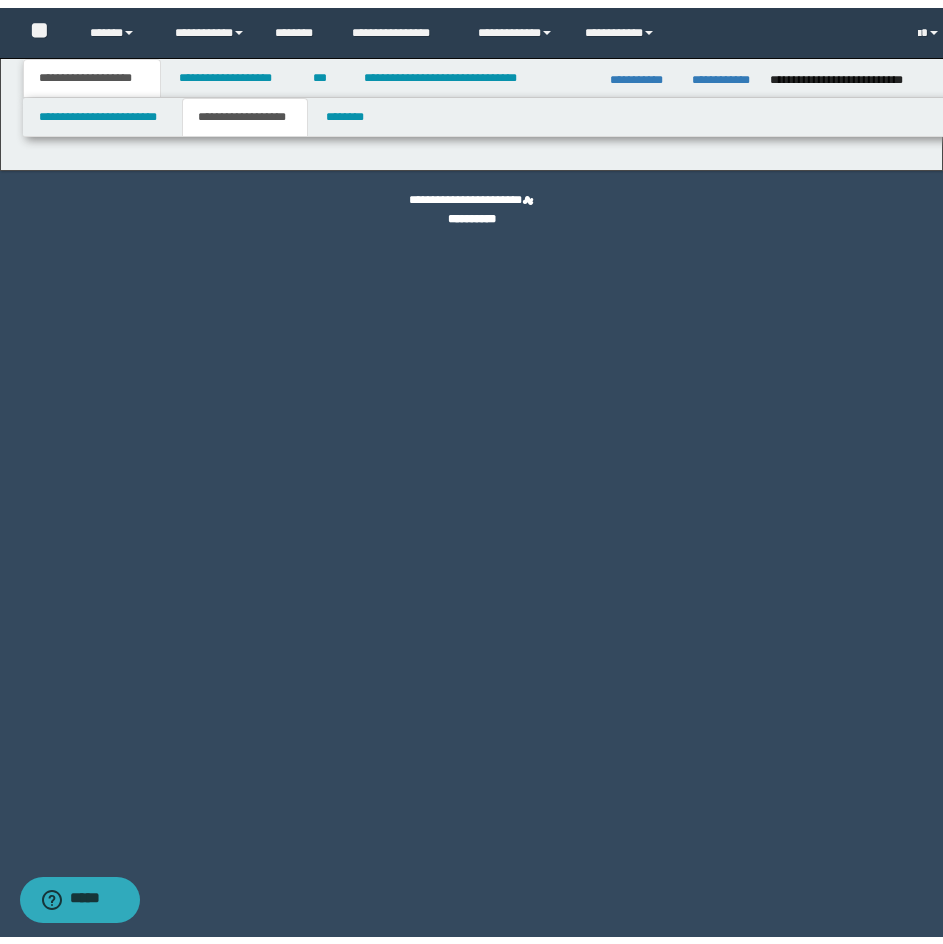 scroll, scrollTop: 0, scrollLeft: 0, axis: both 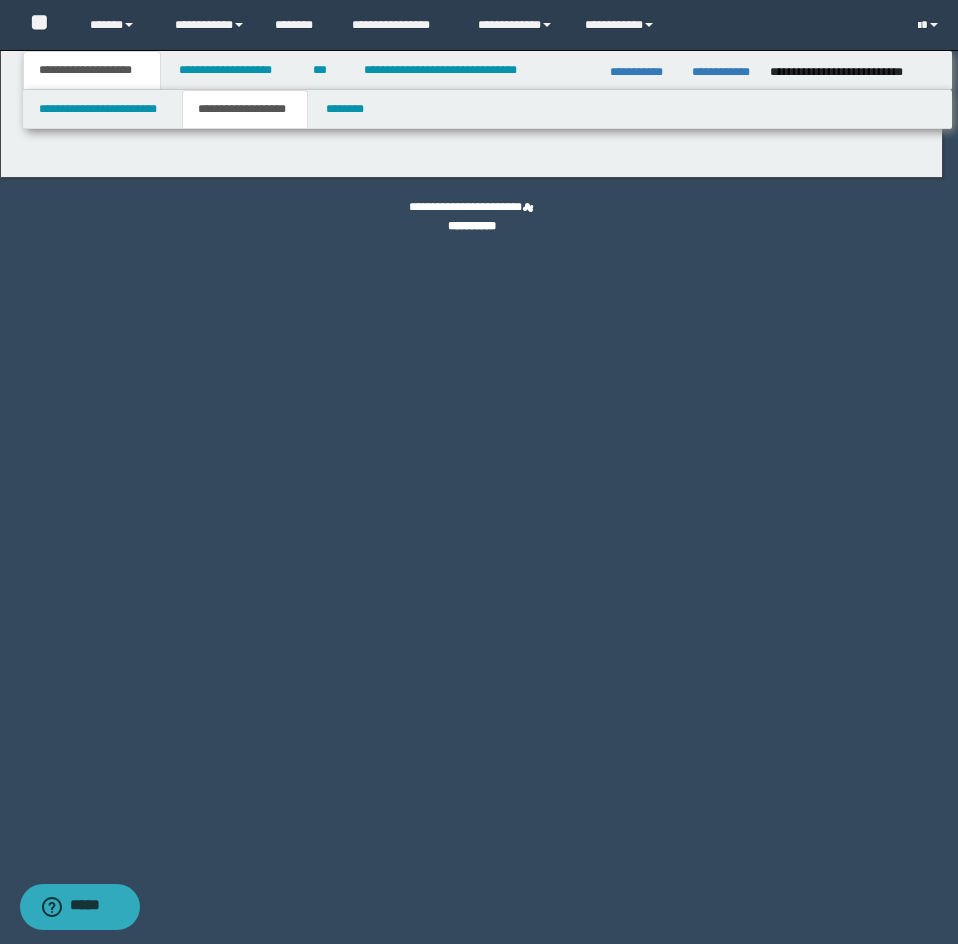 type on "********" 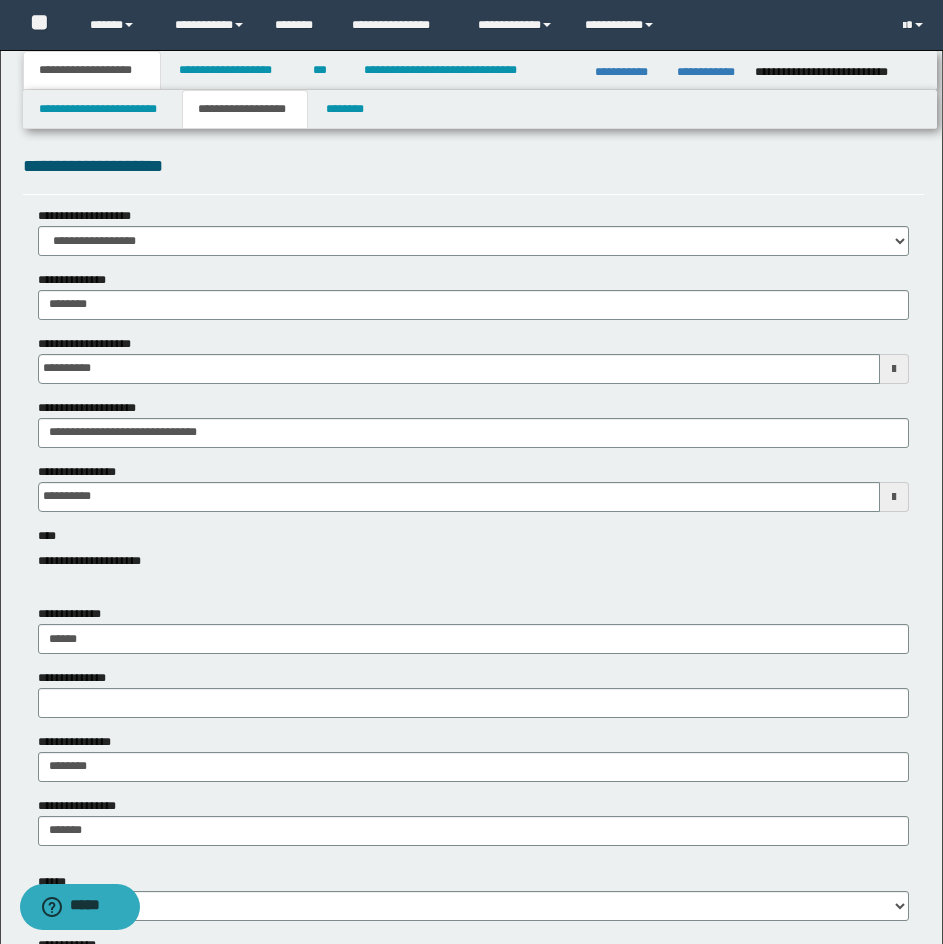 scroll, scrollTop: 0, scrollLeft: 0, axis: both 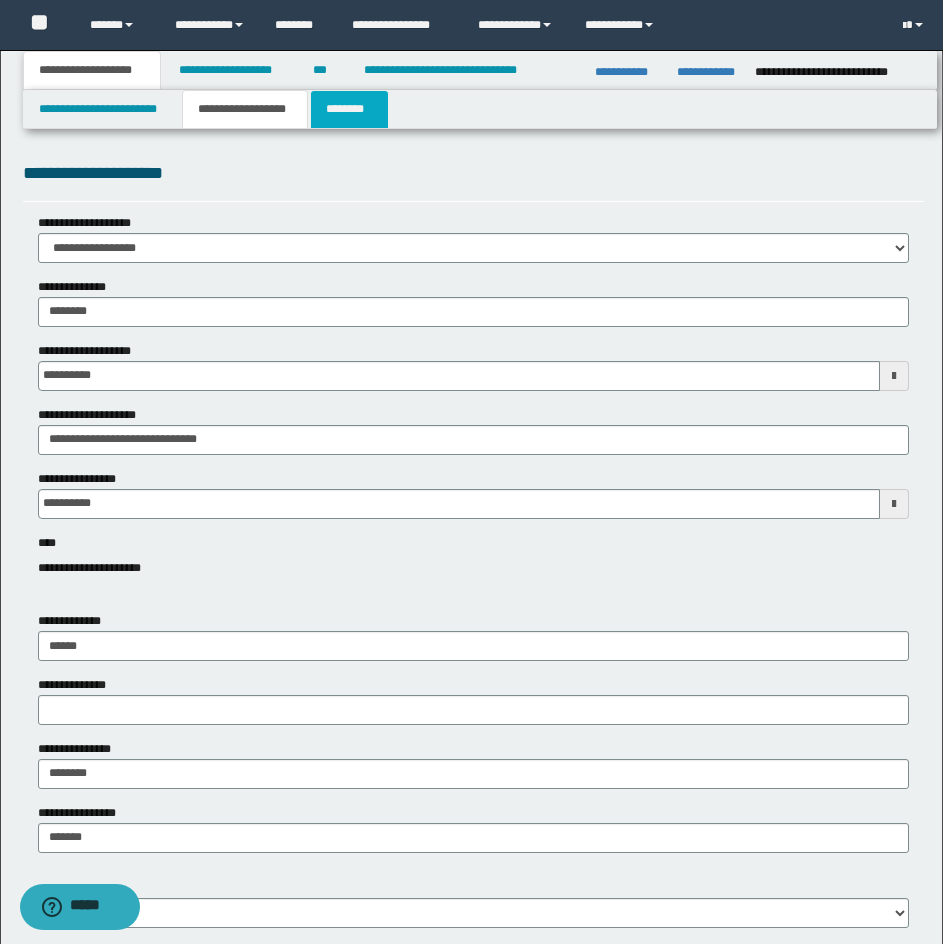 click on "********" at bounding box center (349, 109) 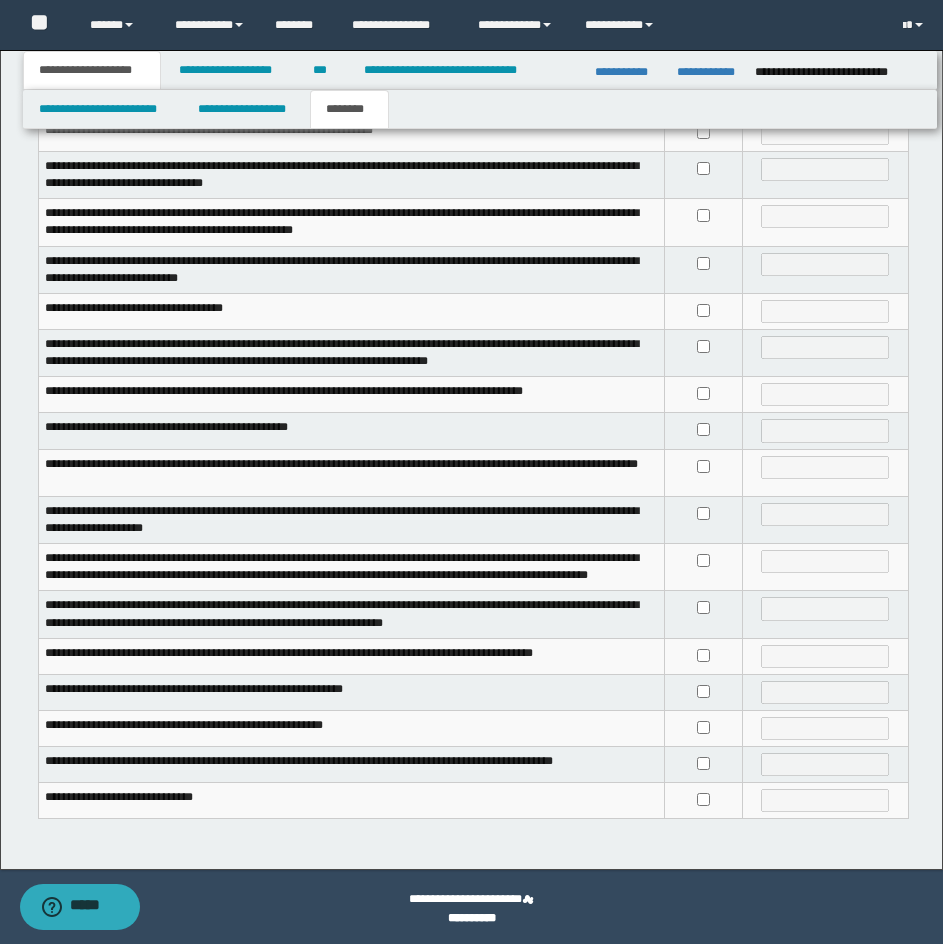 scroll, scrollTop: 306, scrollLeft: 0, axis: vertical 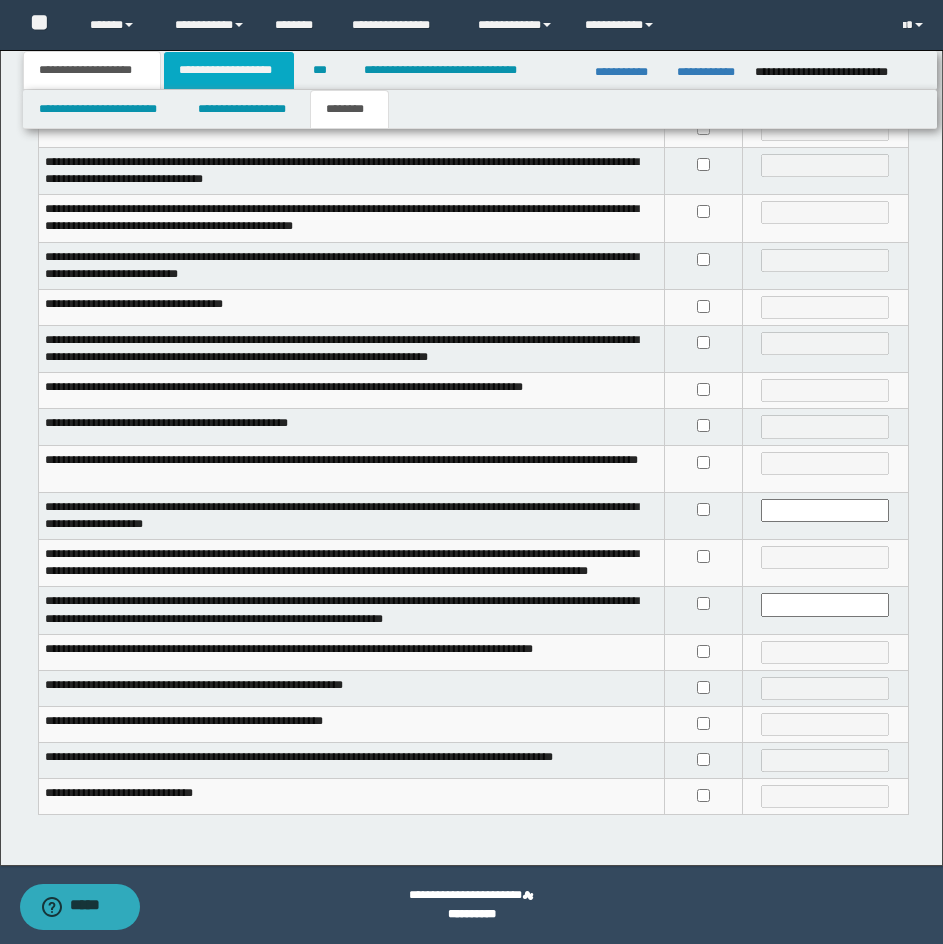 click on "**********" at bounding box center [229, 70] 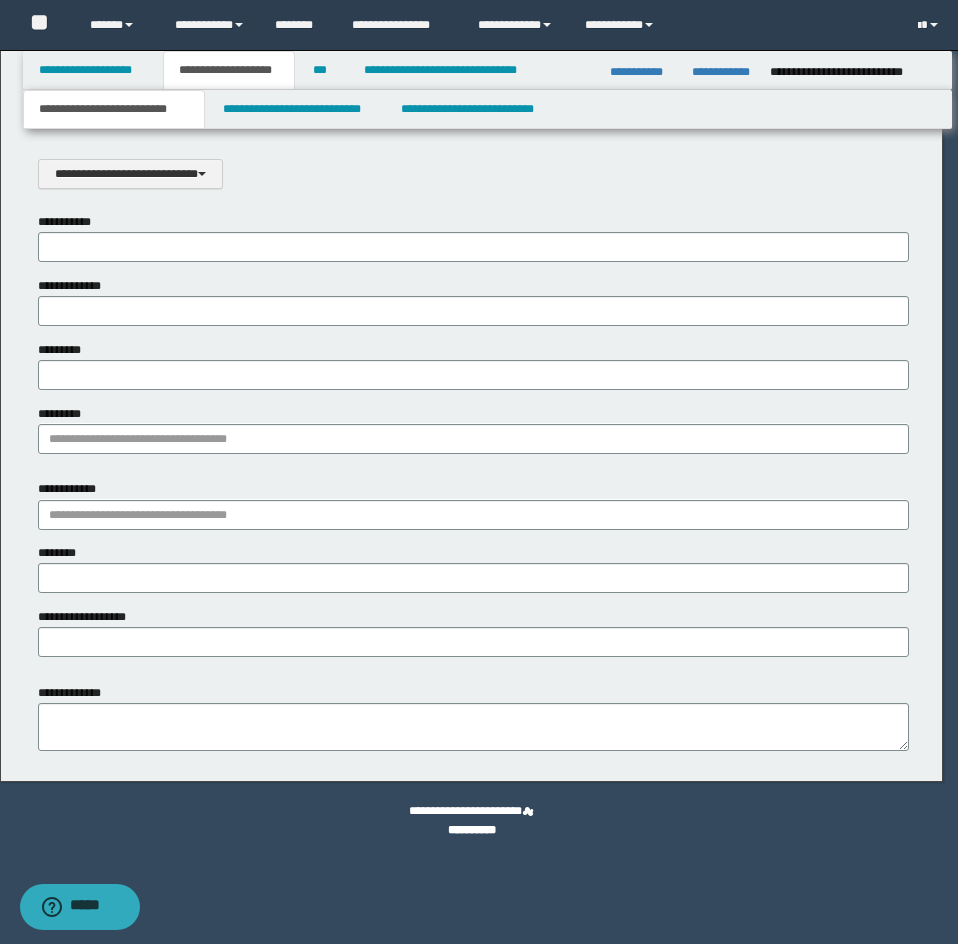 scroll, scrollTop: 0, scrollLeft: 0, axis: both 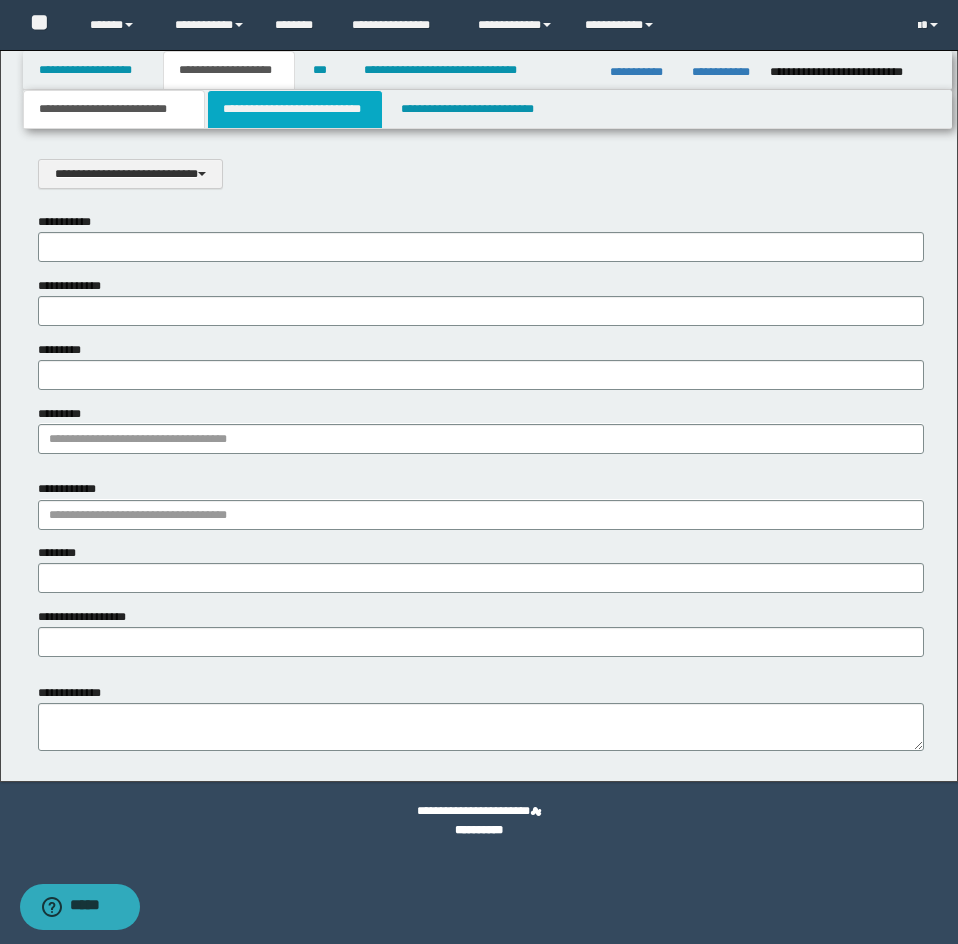 click on "**********" at bounding box center [295, 109] 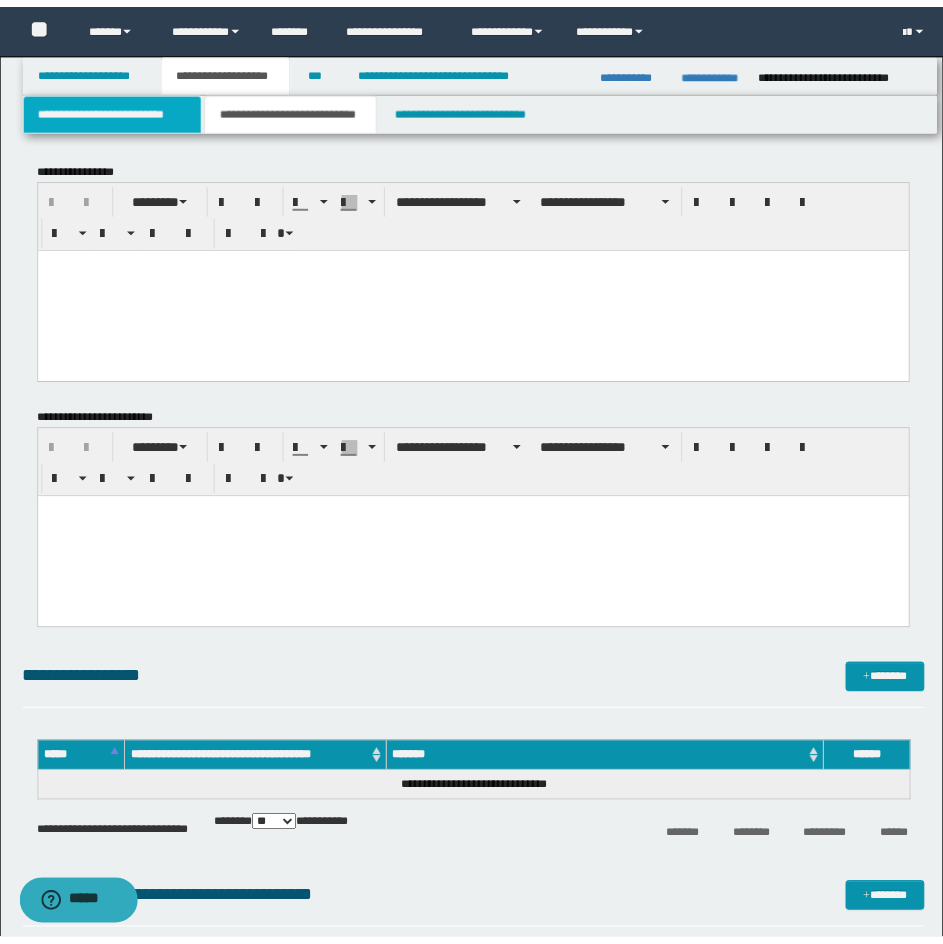 scroll, scrollTop: 0, scrollLeft: 0, axis: both 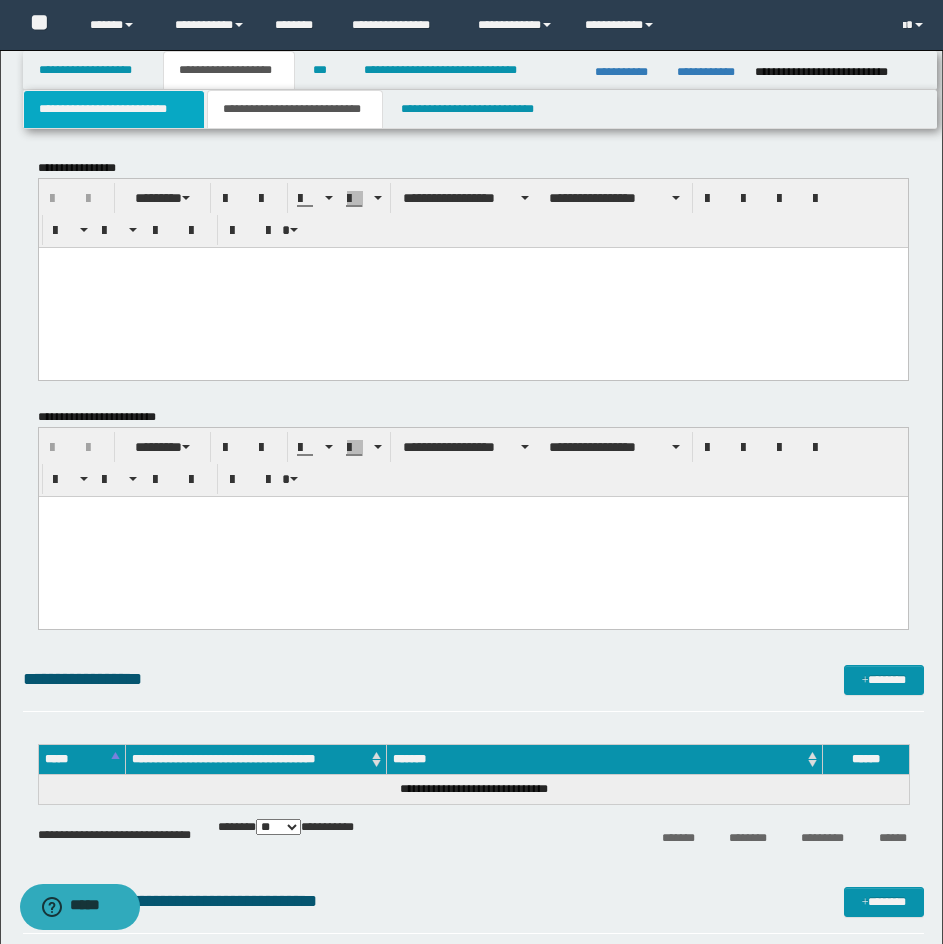 click on "**********" at bounding box center (114, 109) 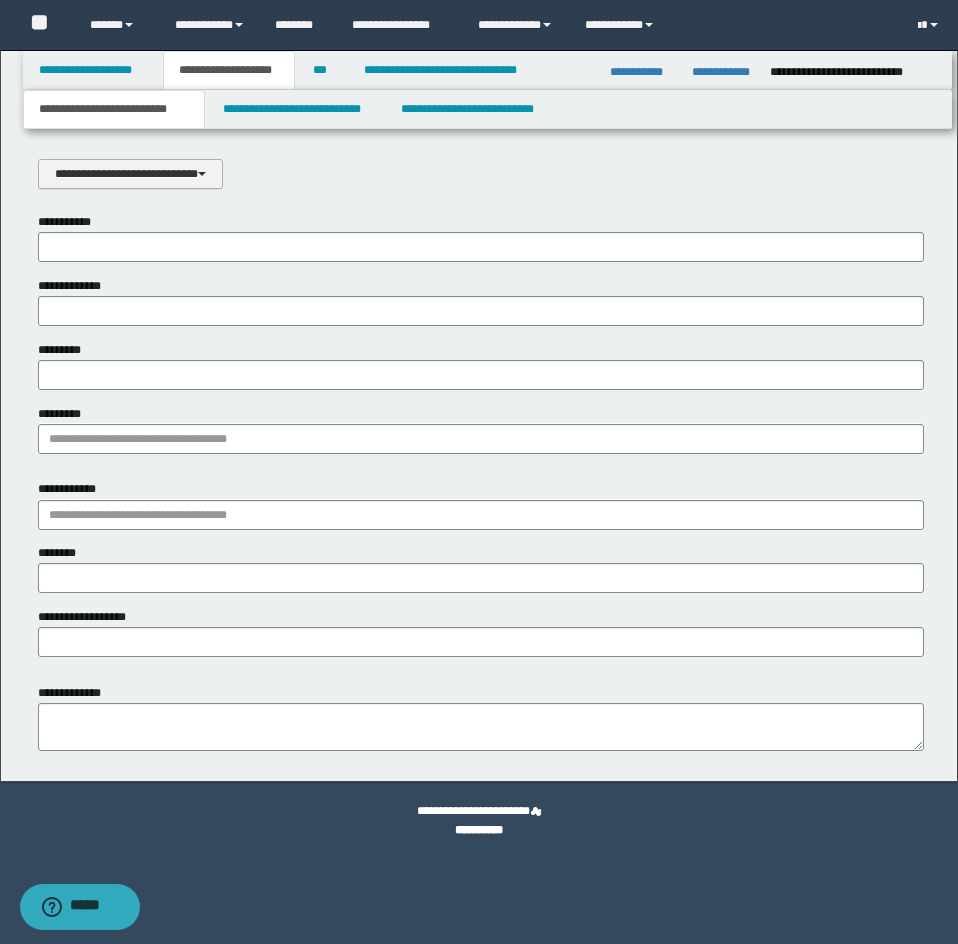 click on "**********" at bounding box center [130, 174] 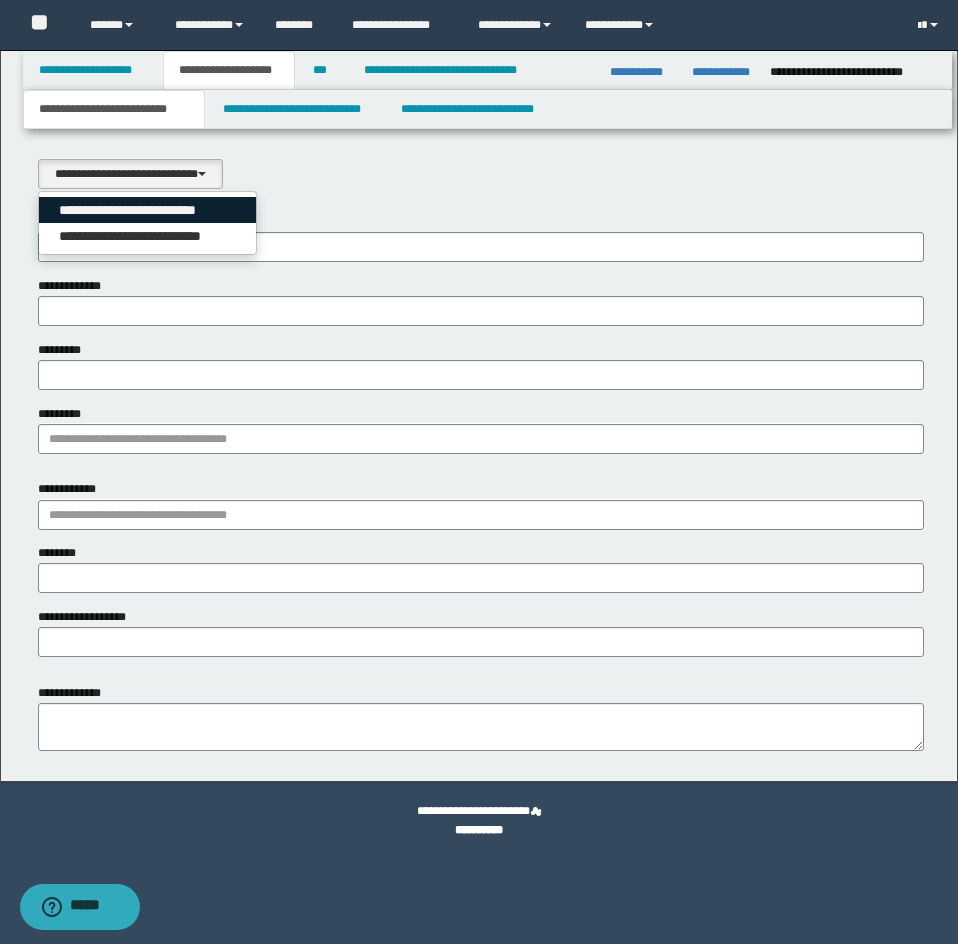click on "**********" at bounding box center (148, 210) 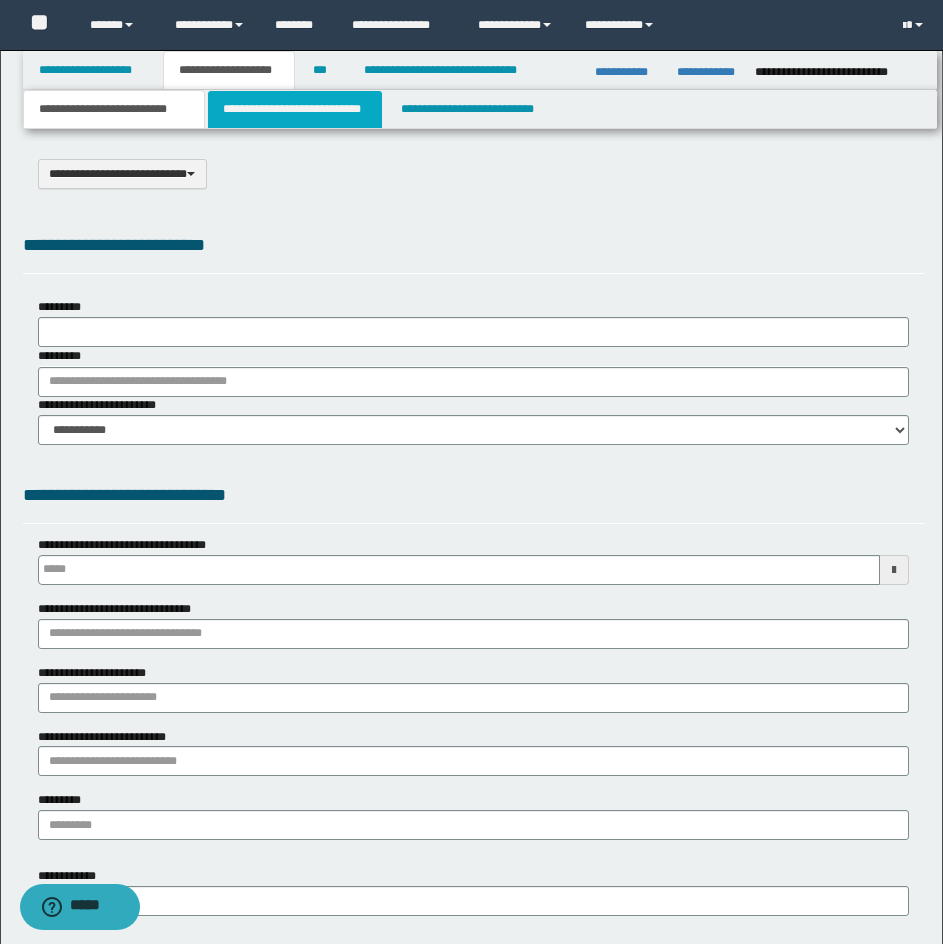 type on "**********" 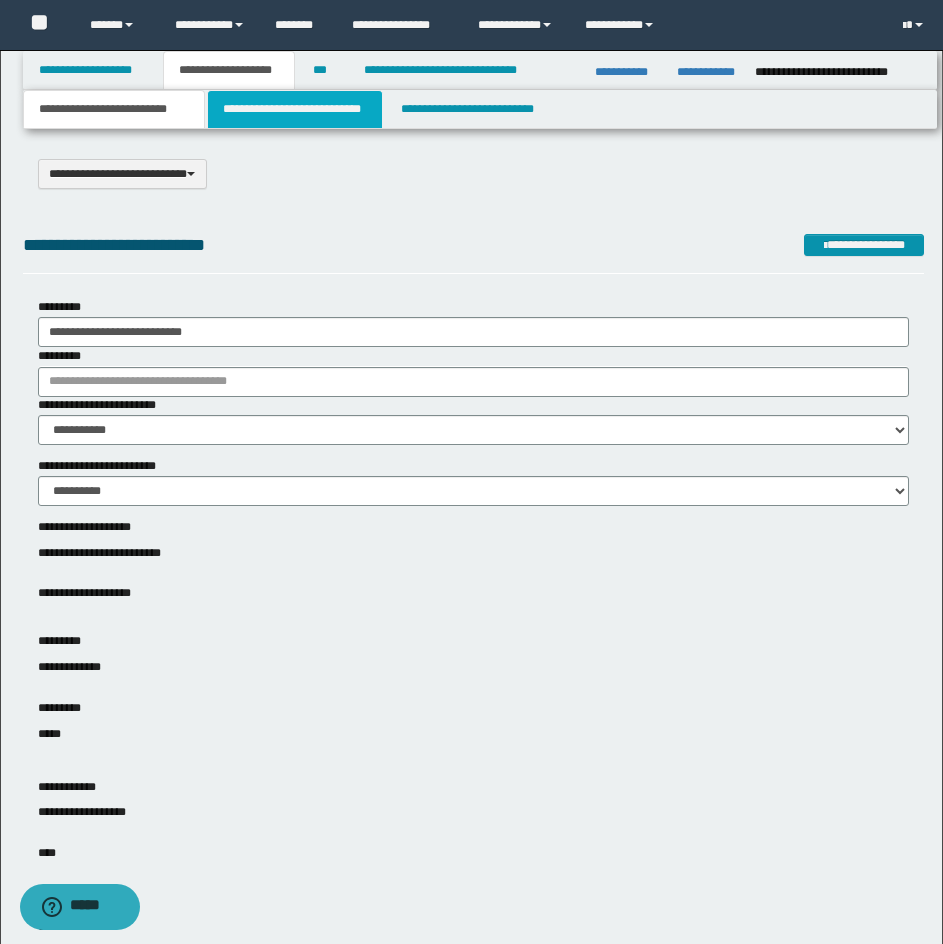 click on "**********" at bounding box center (295, 109) 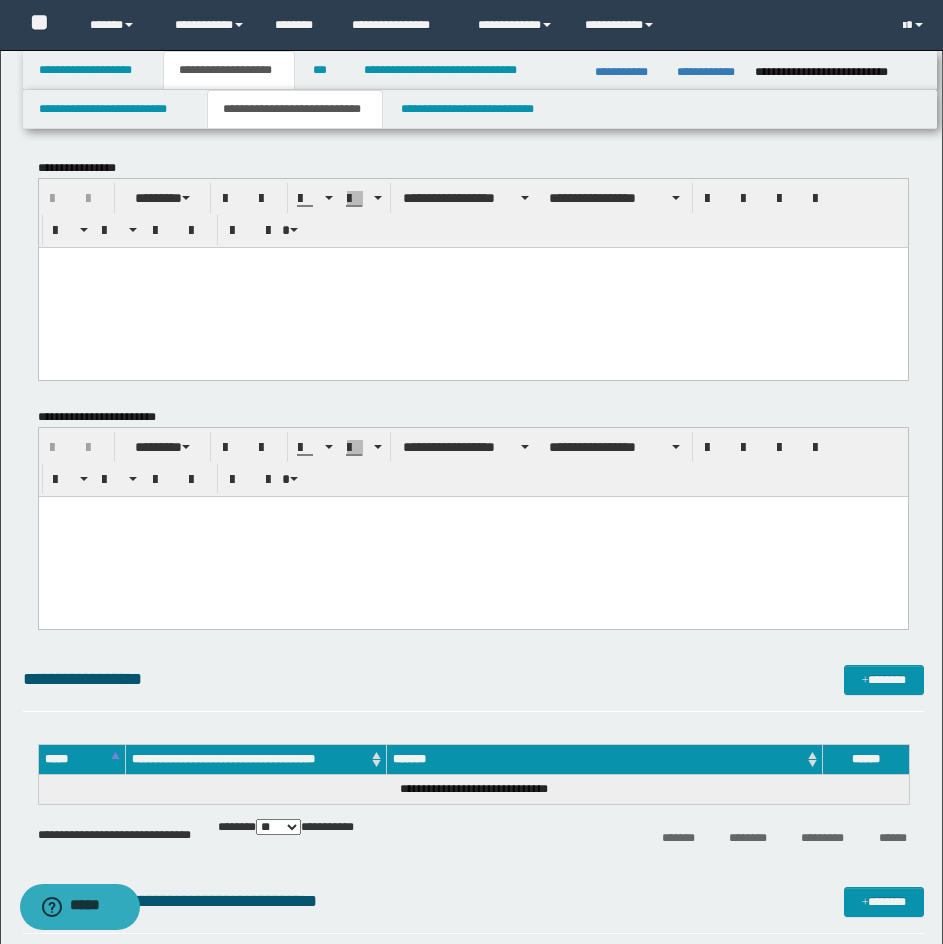 click at bounding box center [472, 262] 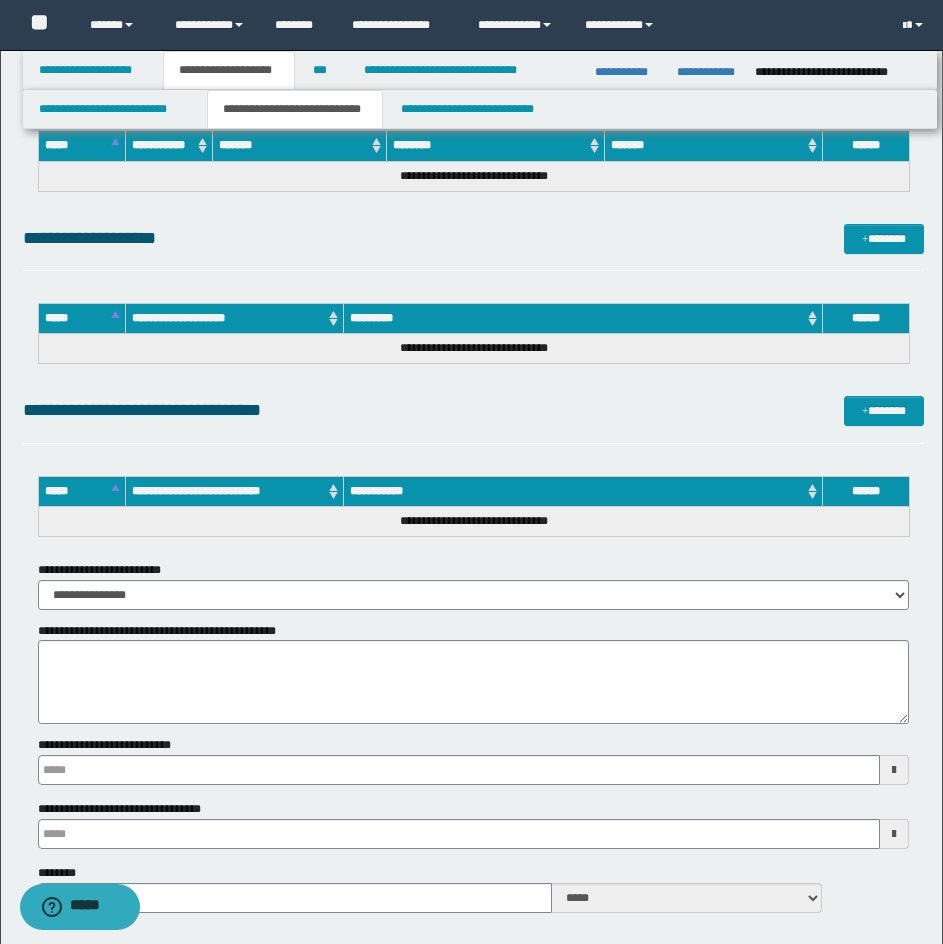 scroll, scrollTop: 4593, scrollLeft: 0, axis: vertical 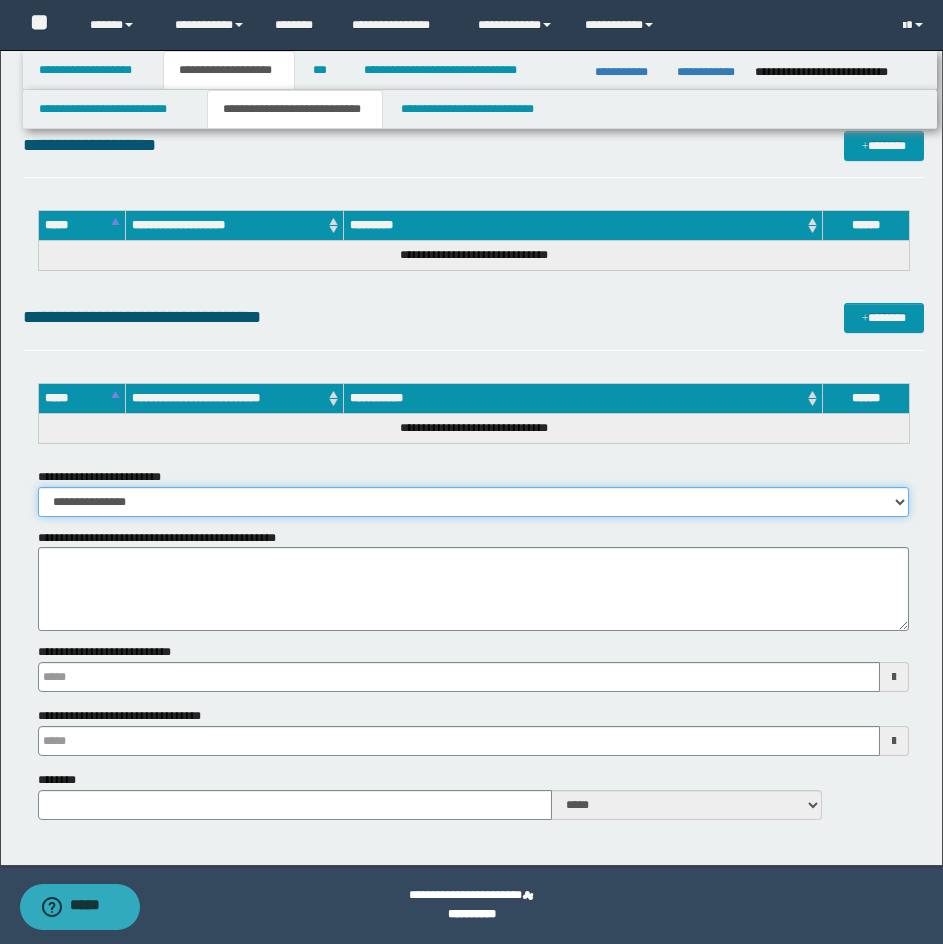 click on "**********" at bounding box center [473, 502] 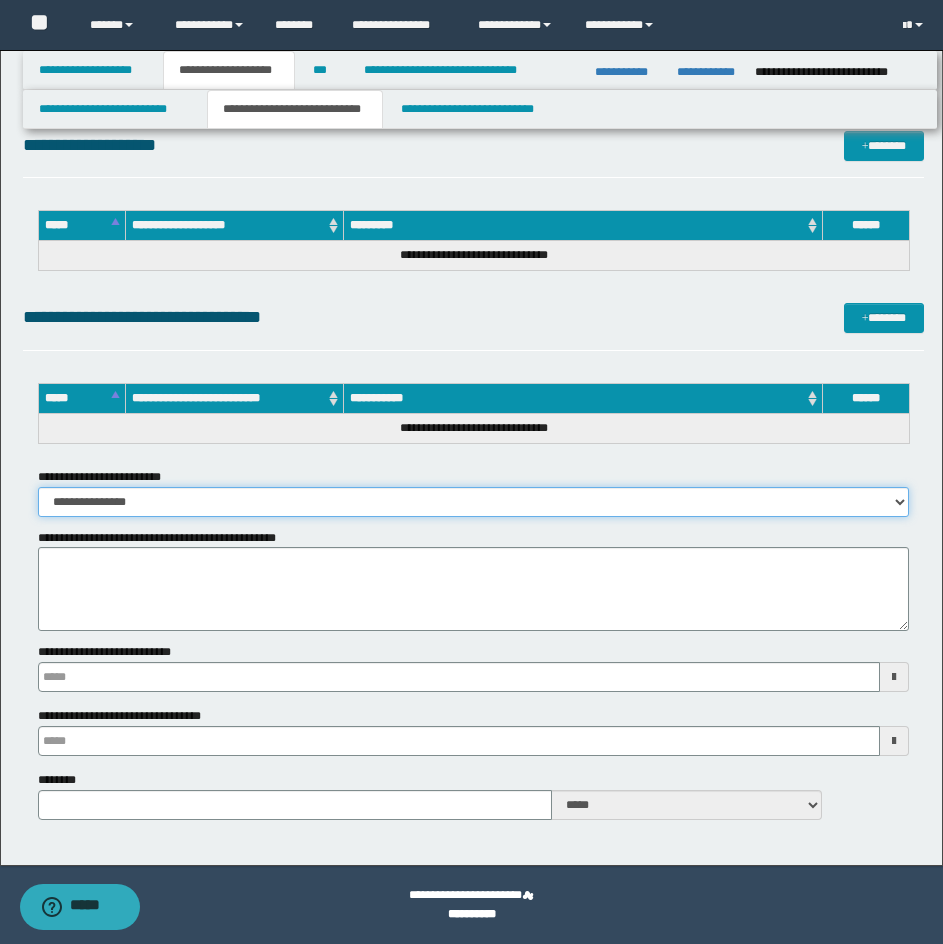 select on "*" 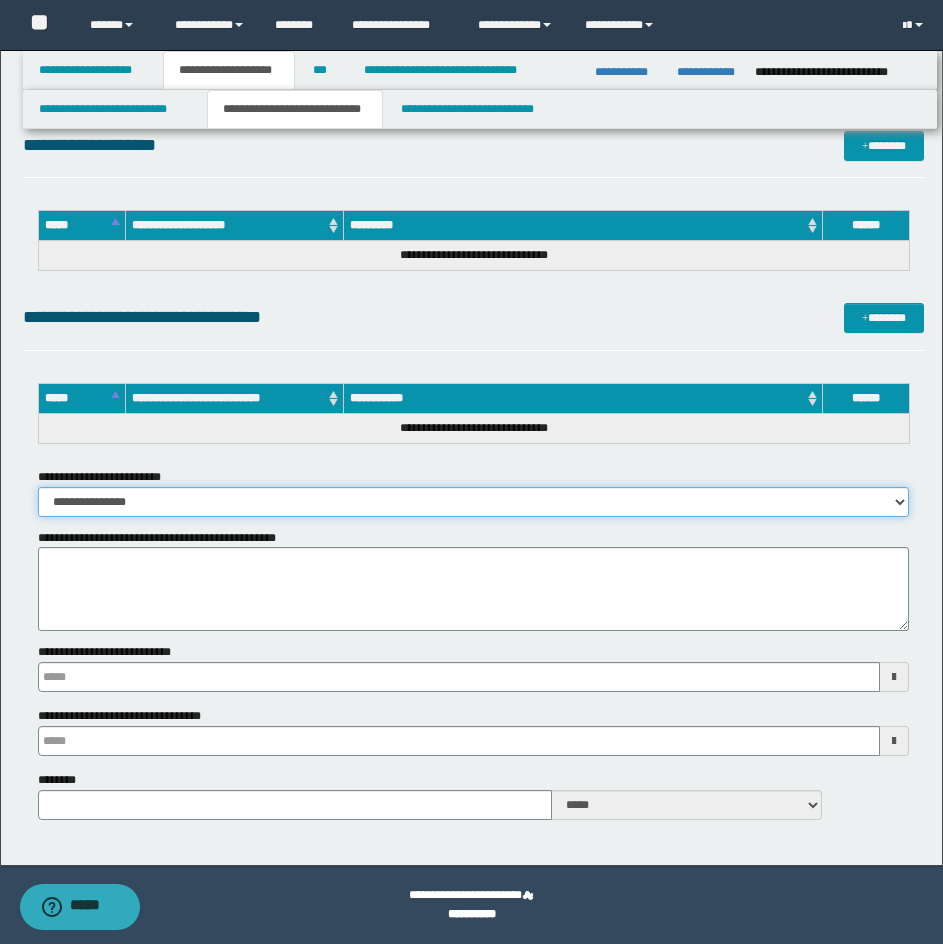 click on "**********" at bounding box center [473, 502] 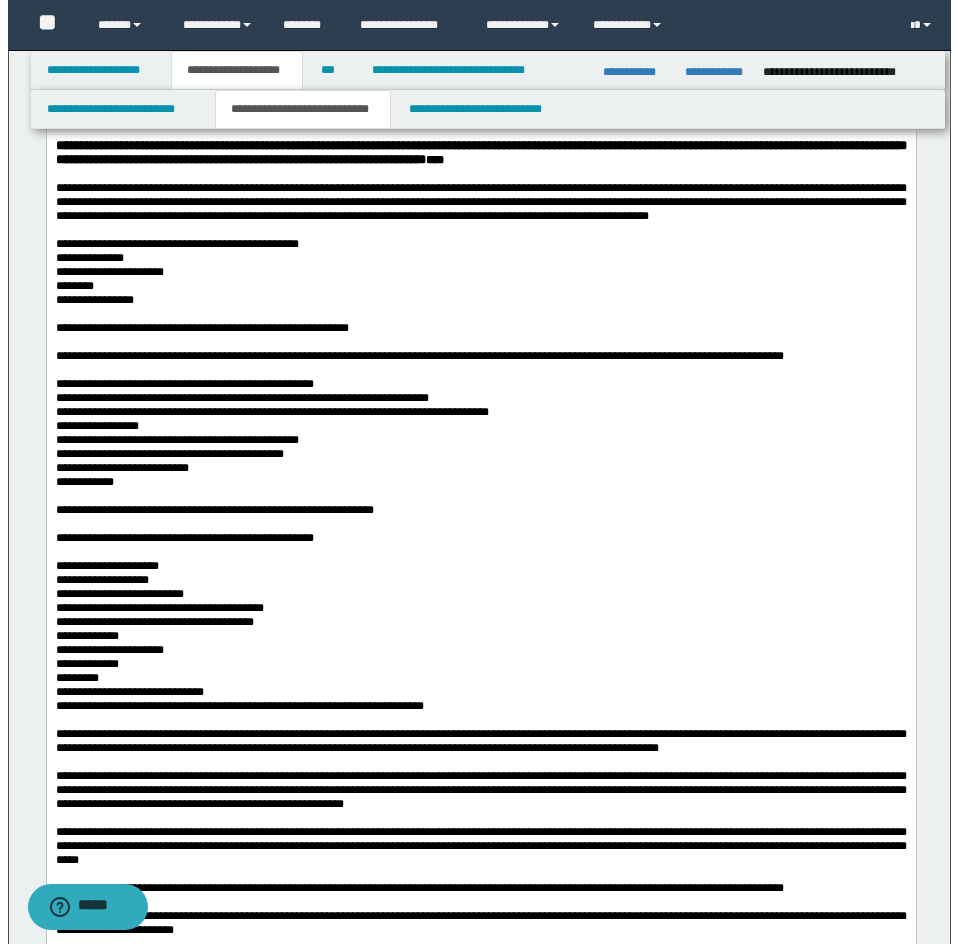 scroll, scrollTop: 0, scrollLeft: 0, axis: both 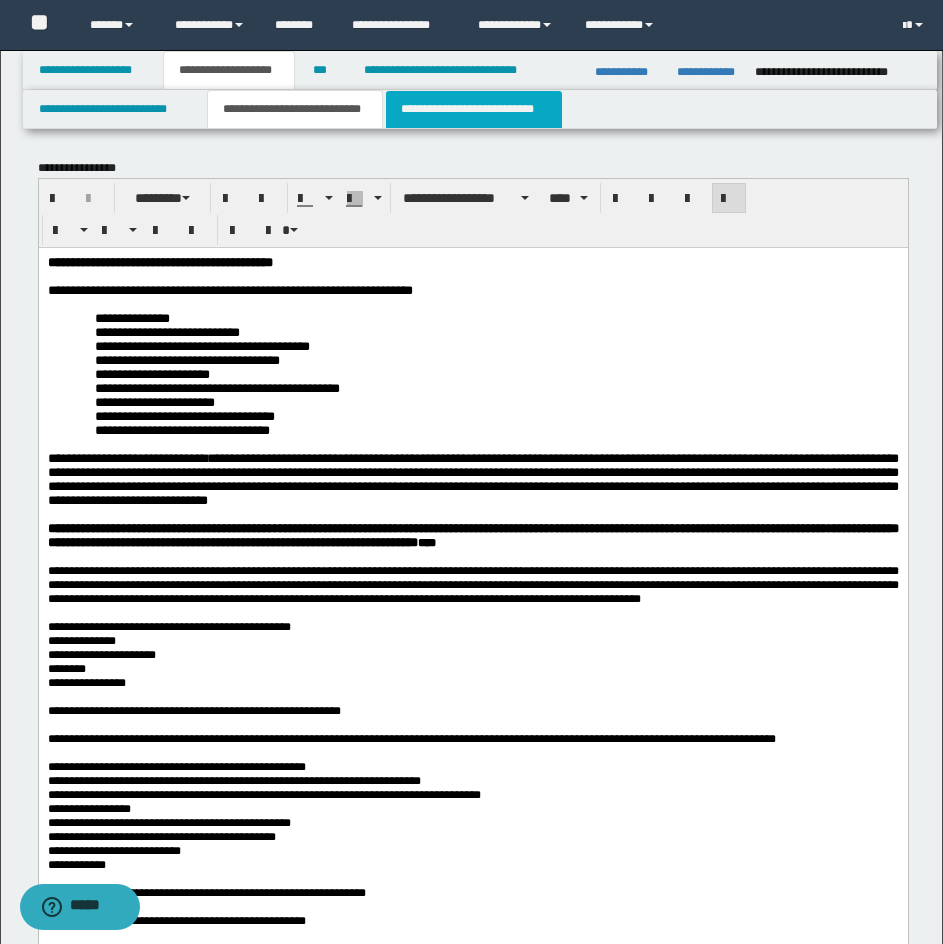 click on "**********" at bounding box center [474, 109] 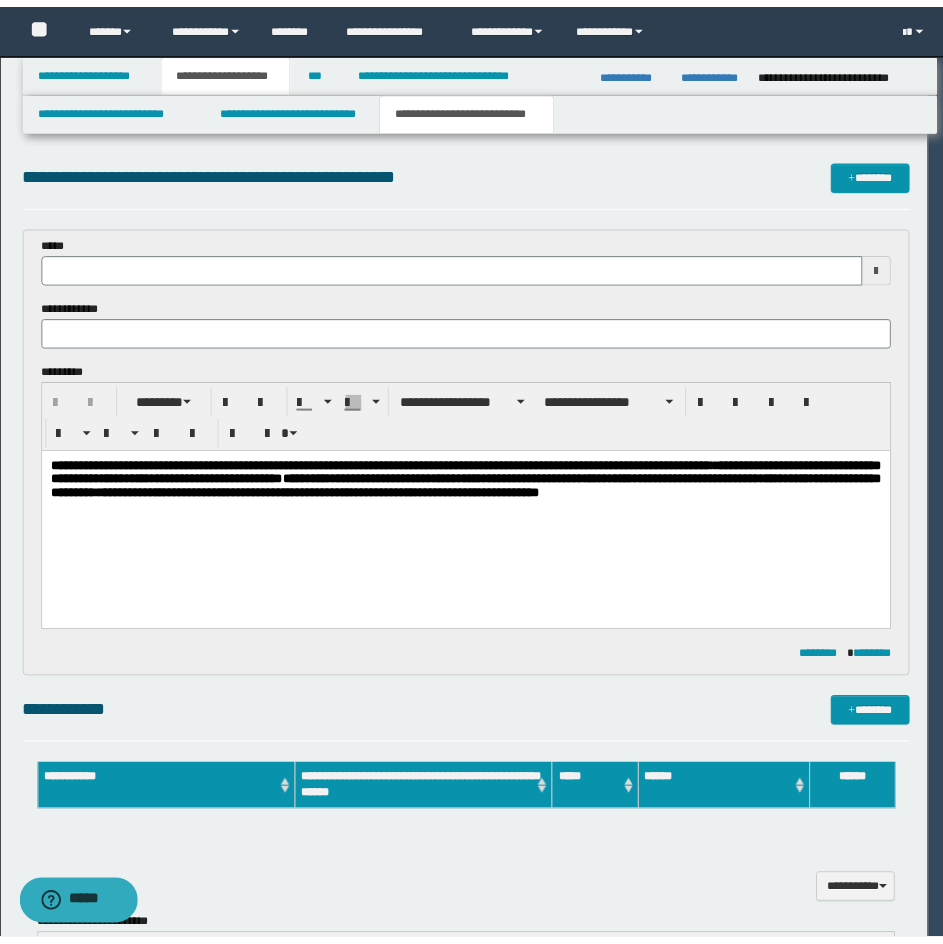 scroll, scrollTop: 0, scrollLeft: 0, axis: both 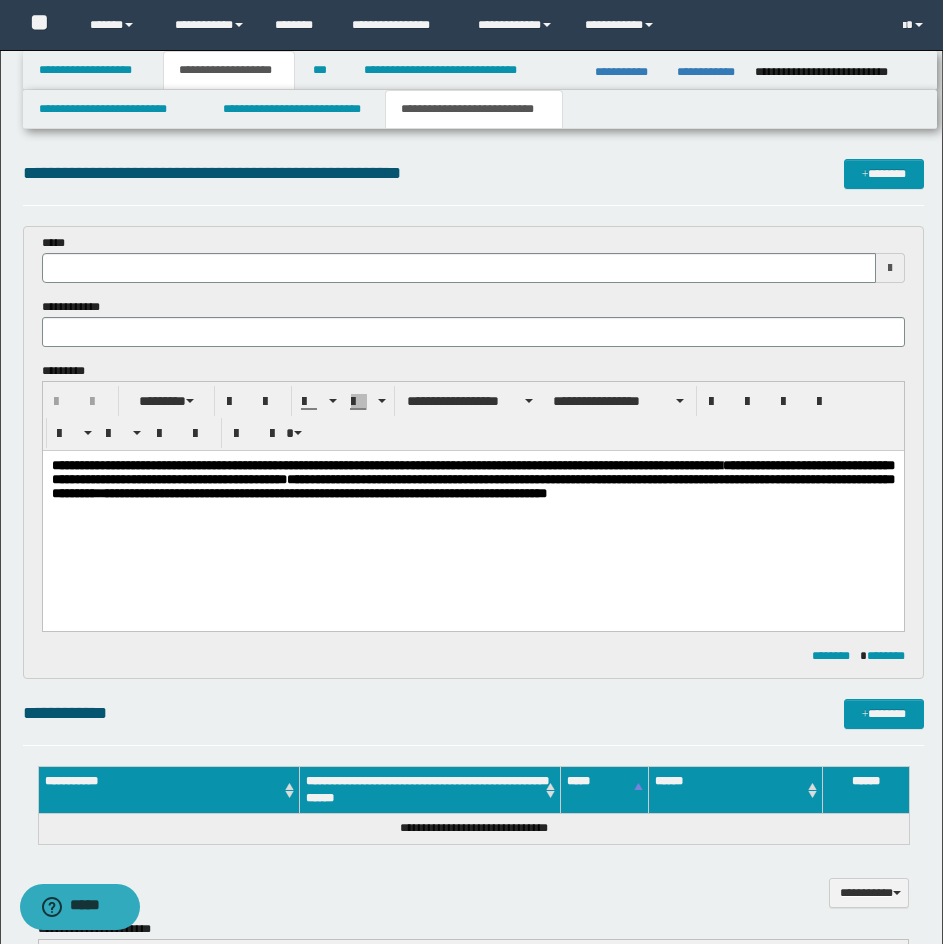 type 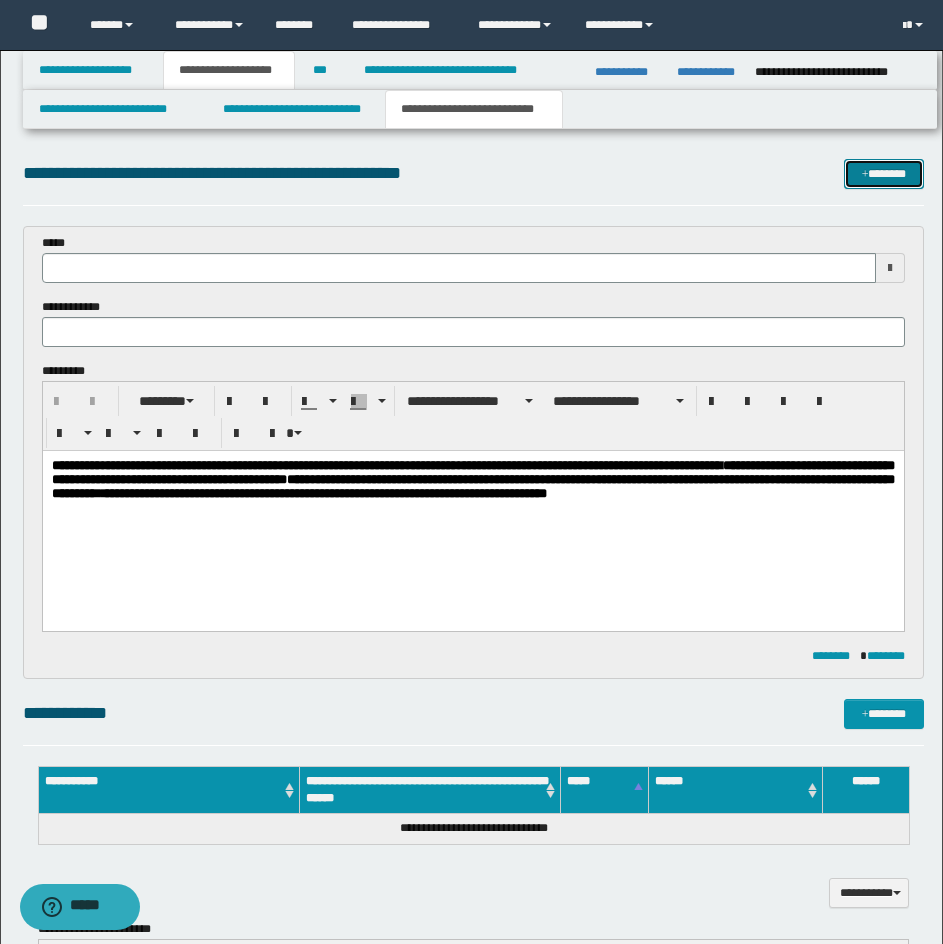click at bounding box center (865, 175) 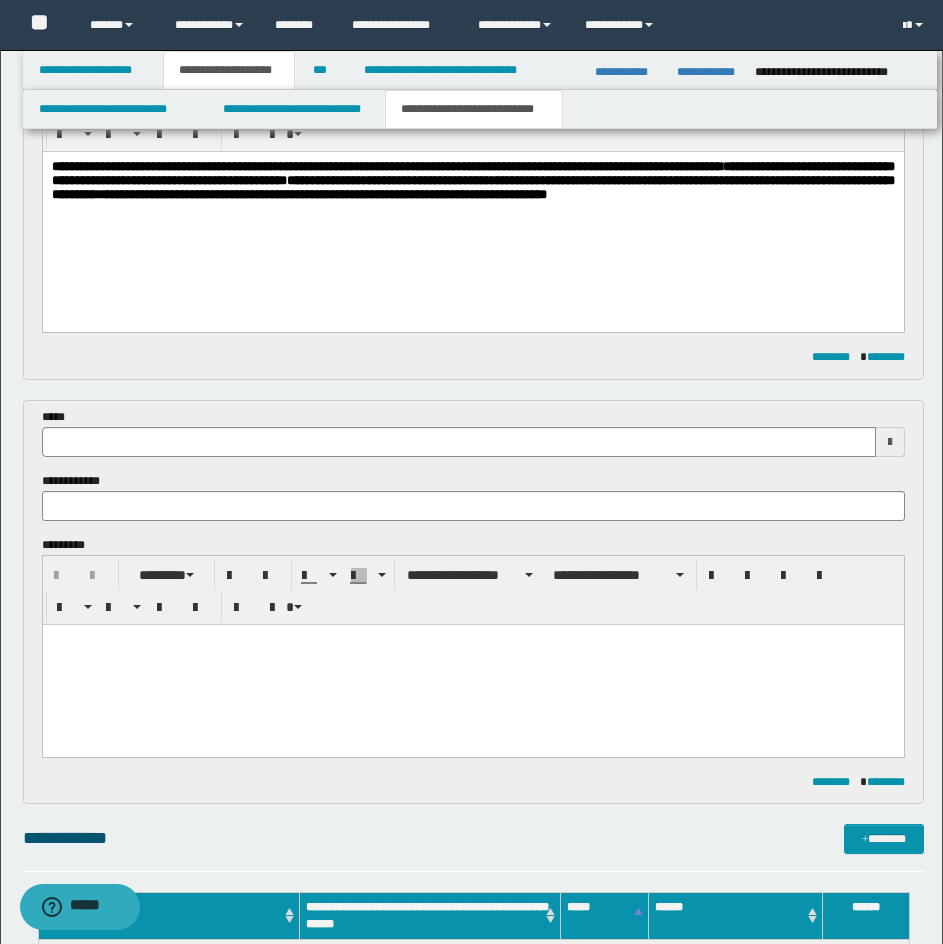 scroll, scrollTop: 300, scrollLeft: 0, axis: vertical 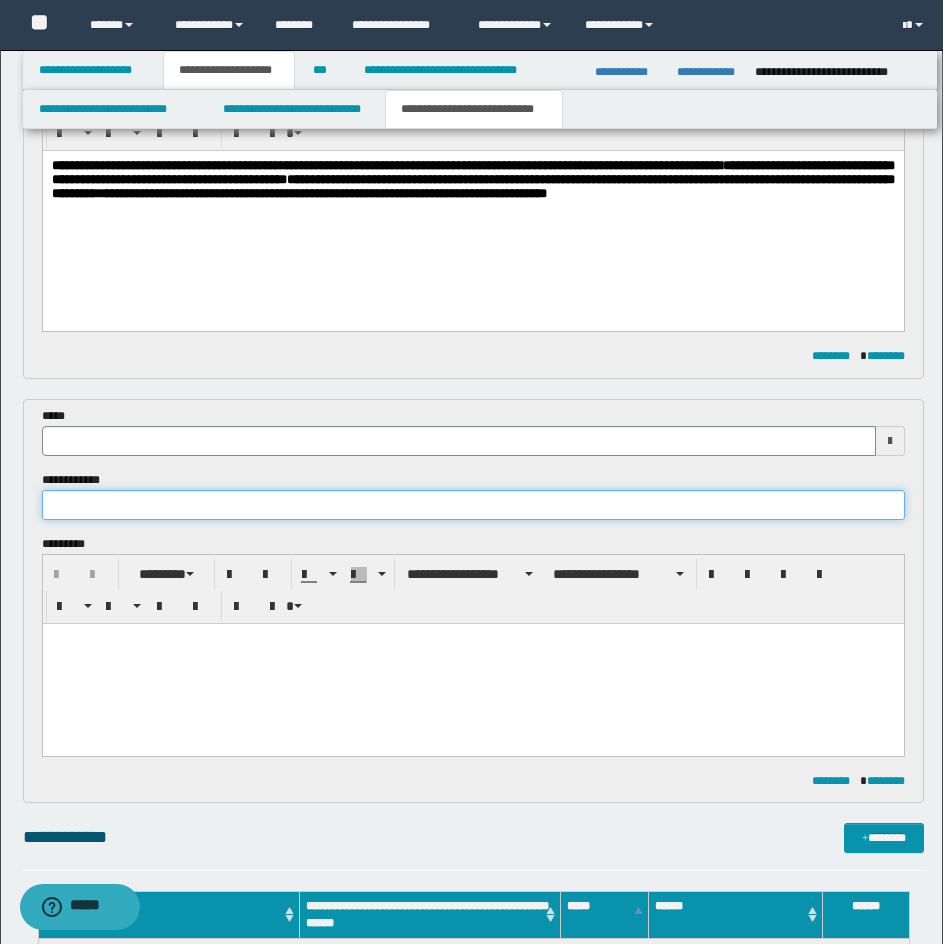 click at bounding box center [473, 505] 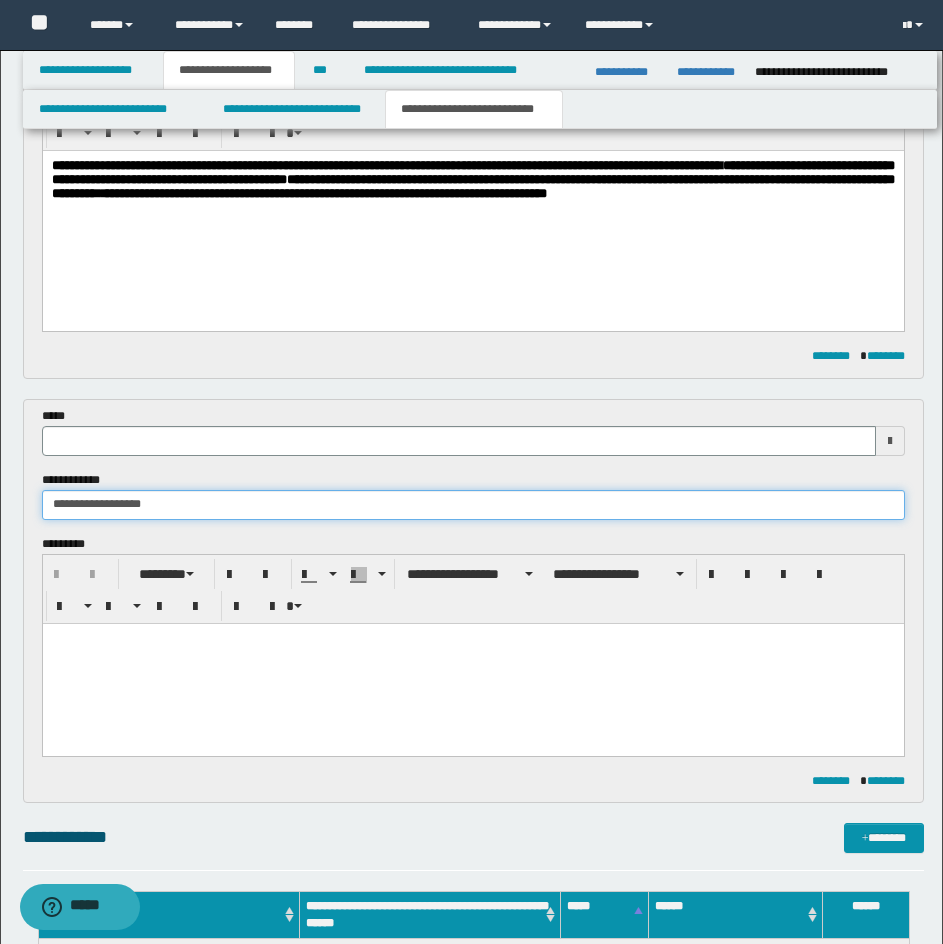 type on "**********" 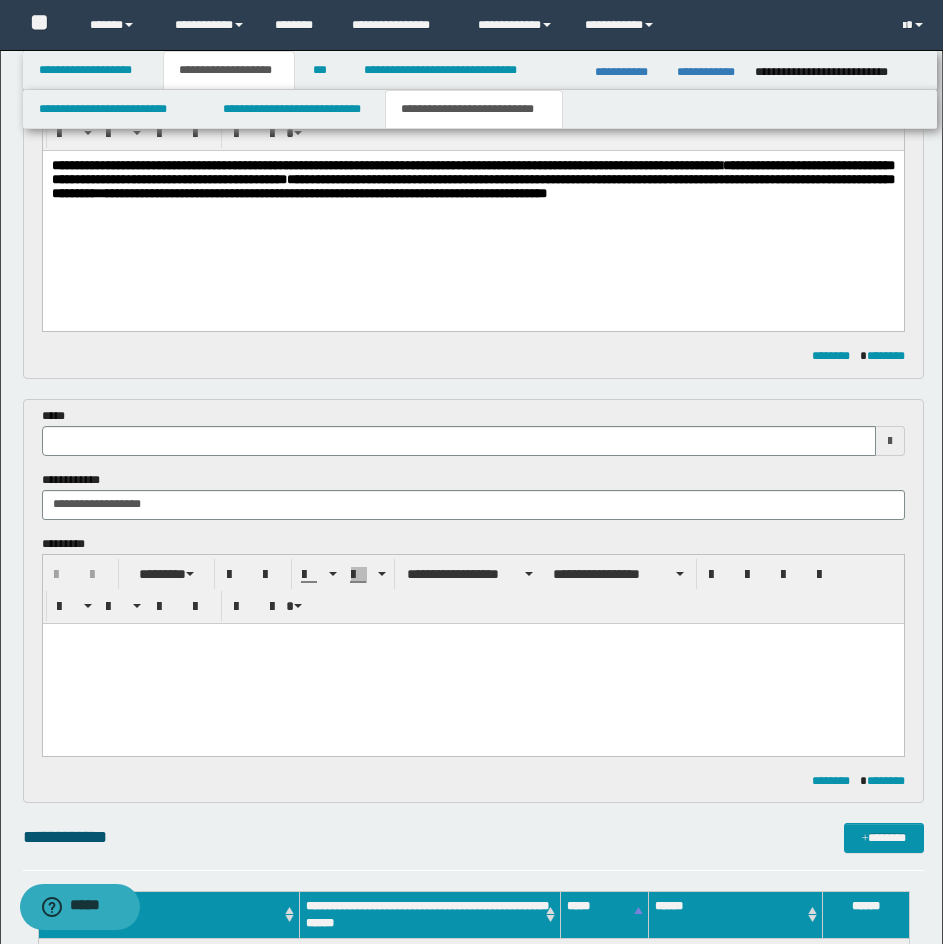 click at bounding box center (472, 638) 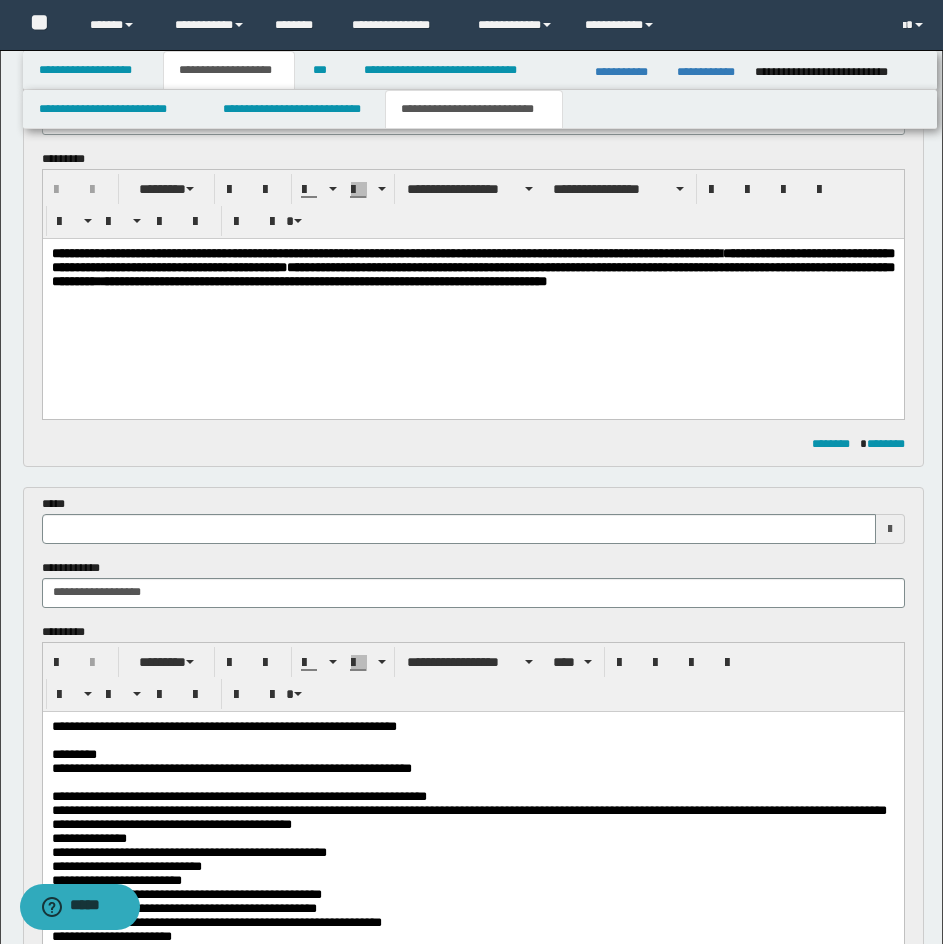 scroll, scrollTop: 0, scrollLeft: 0, axis: both 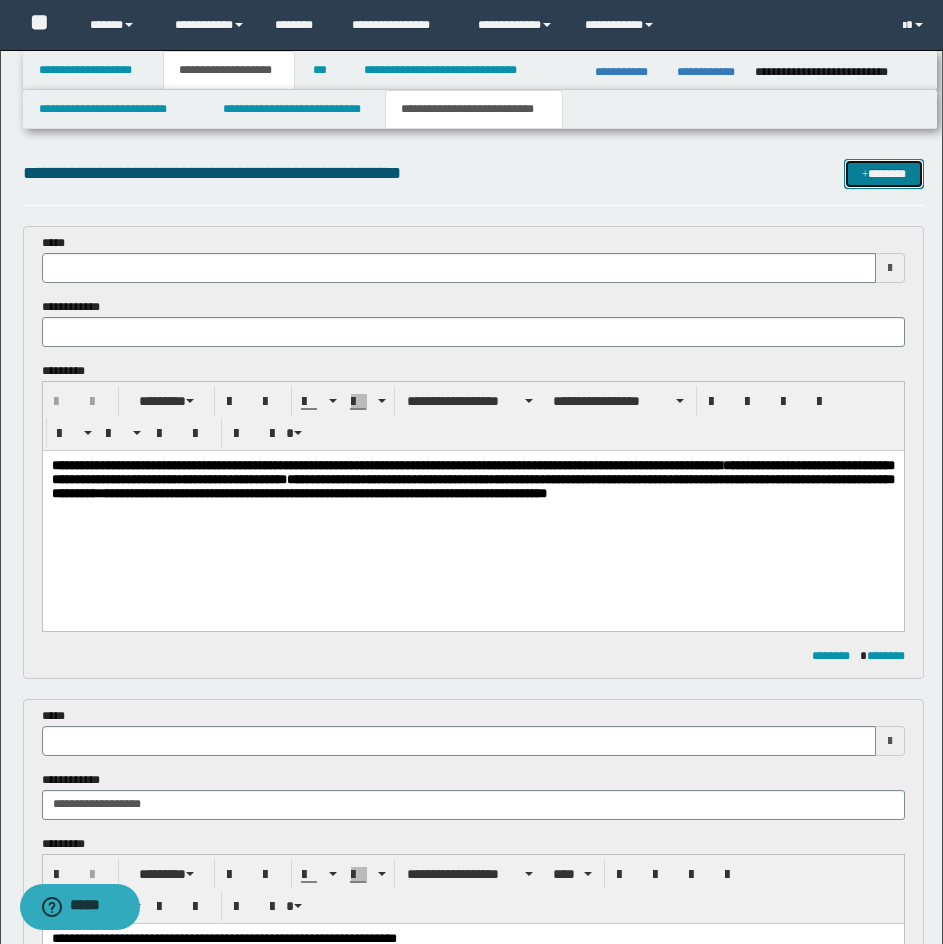 click on "*******" at bounding box center [884, 174] 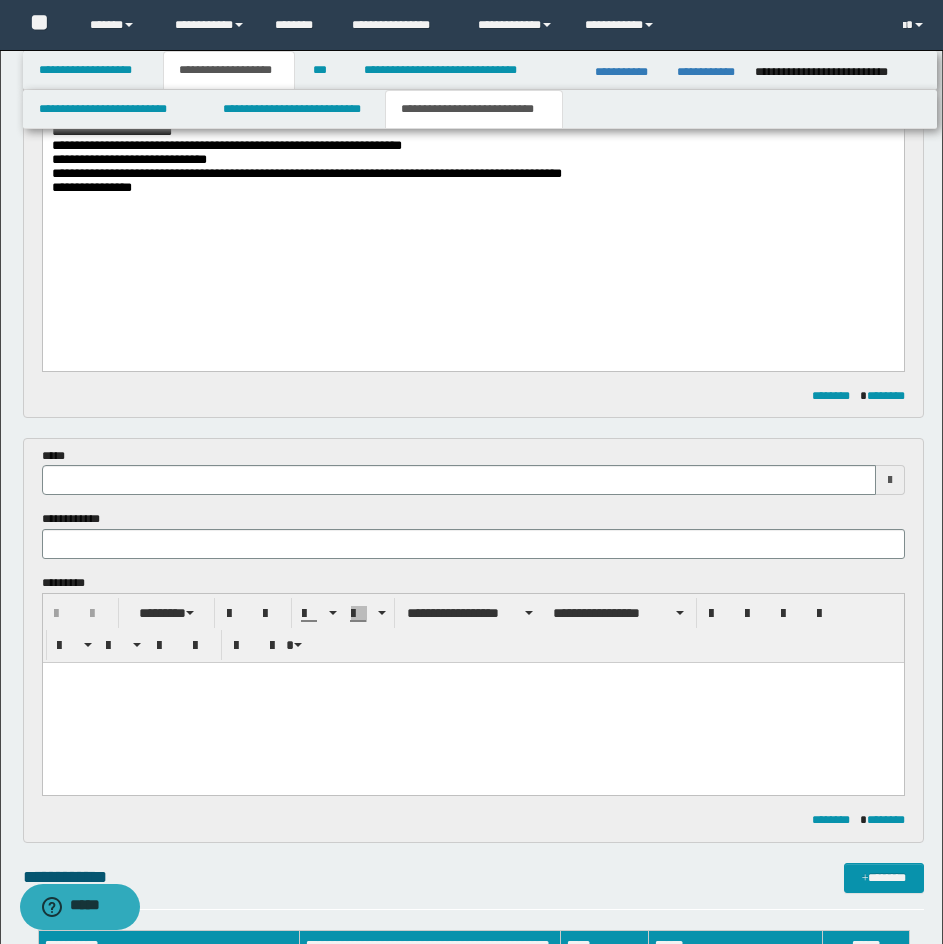 scroll, scrollTop: 1066, scrollLeft: 0, axis: vertical 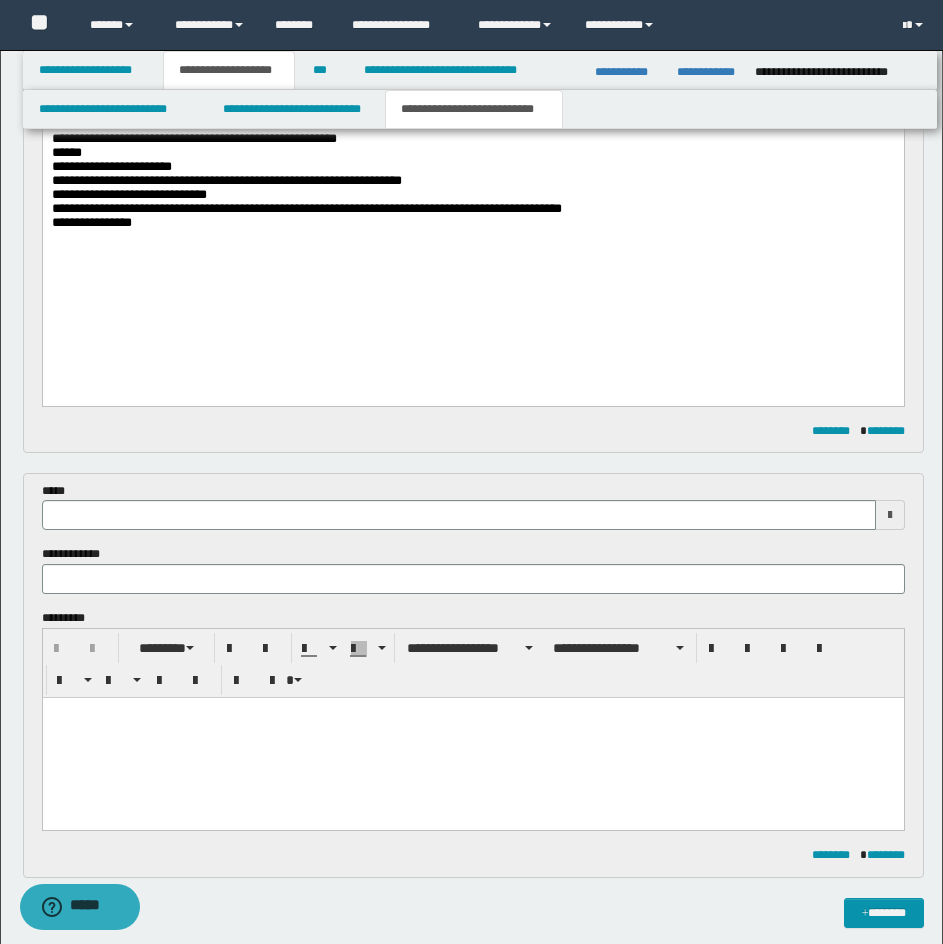 type 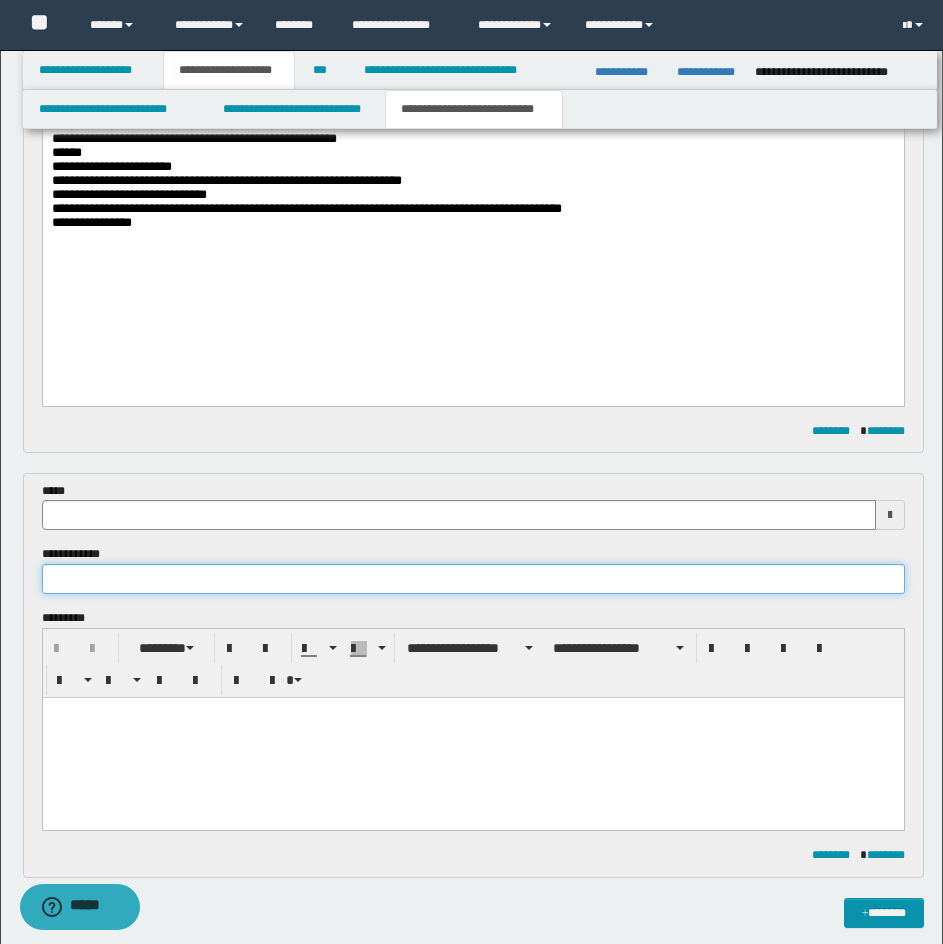 click at bounding box center [473, 579] 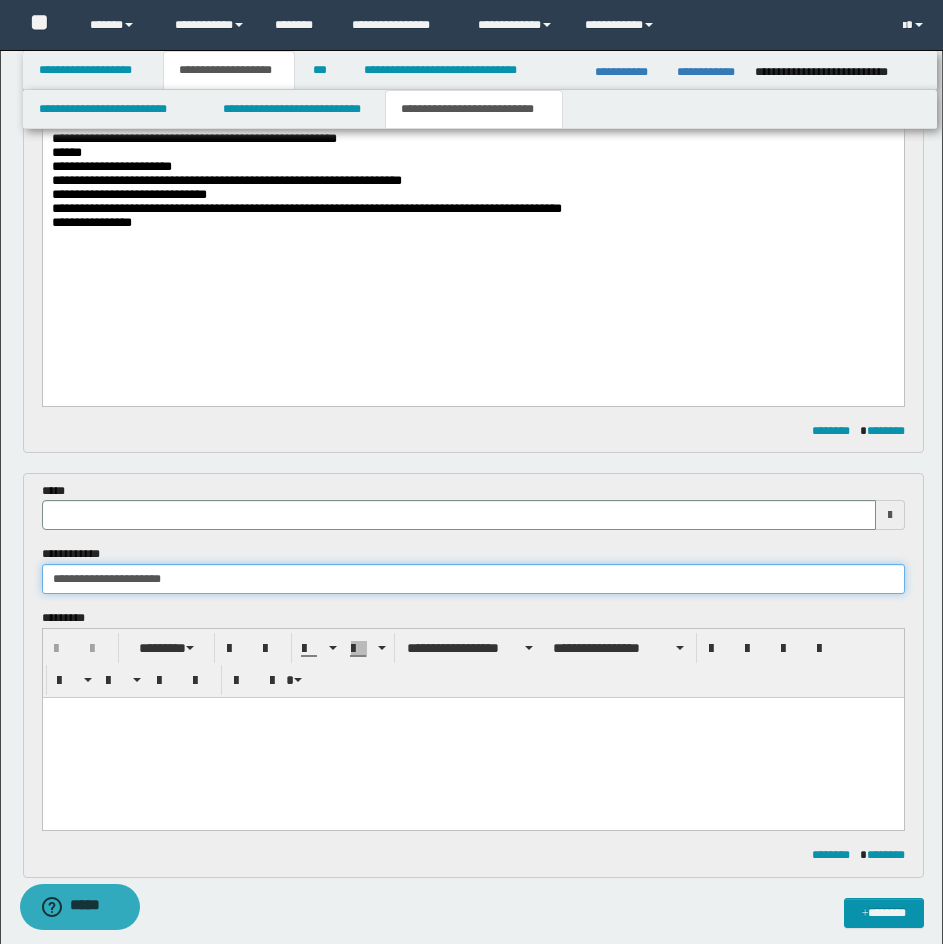 type 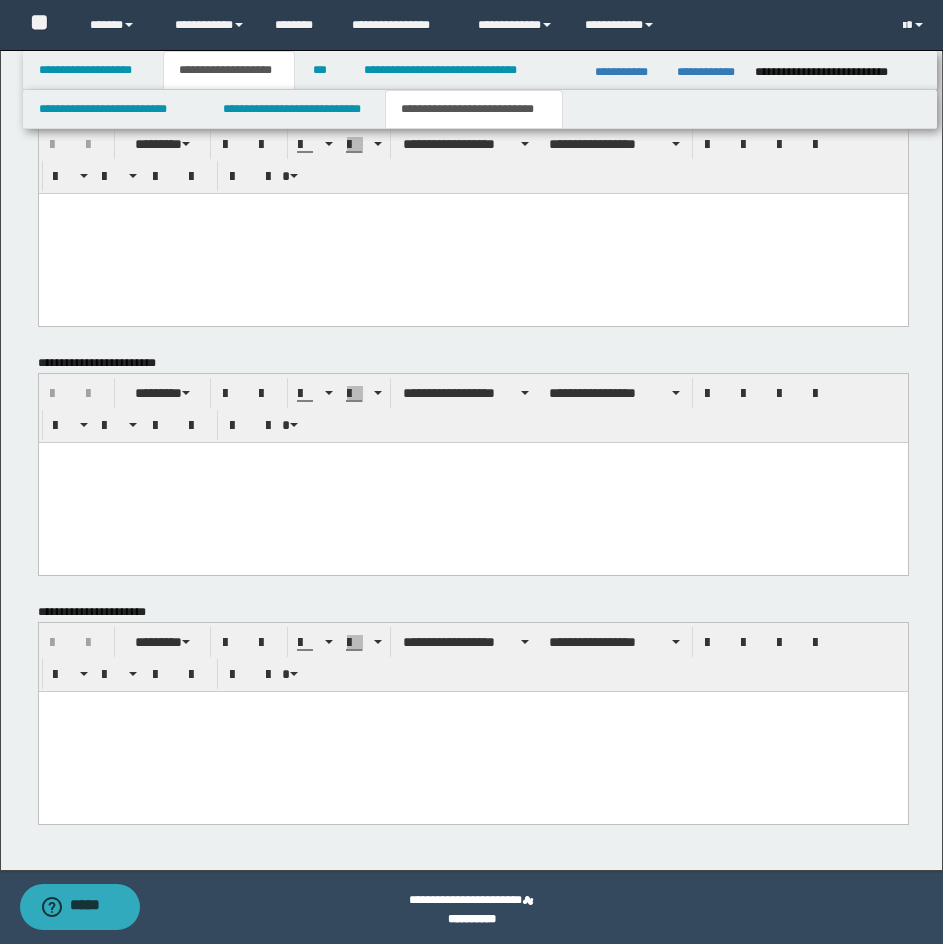 scroll, scrollTop: 2084, scrollLeft: 0, axis: vertical 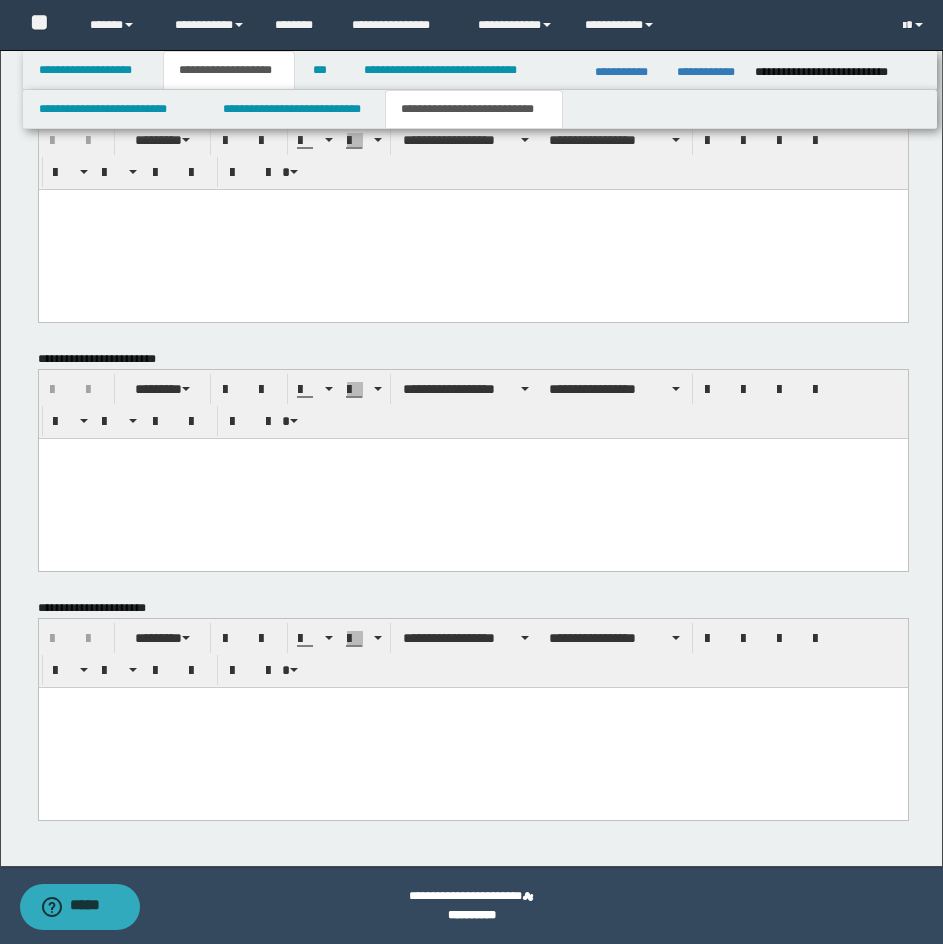type on "**********" 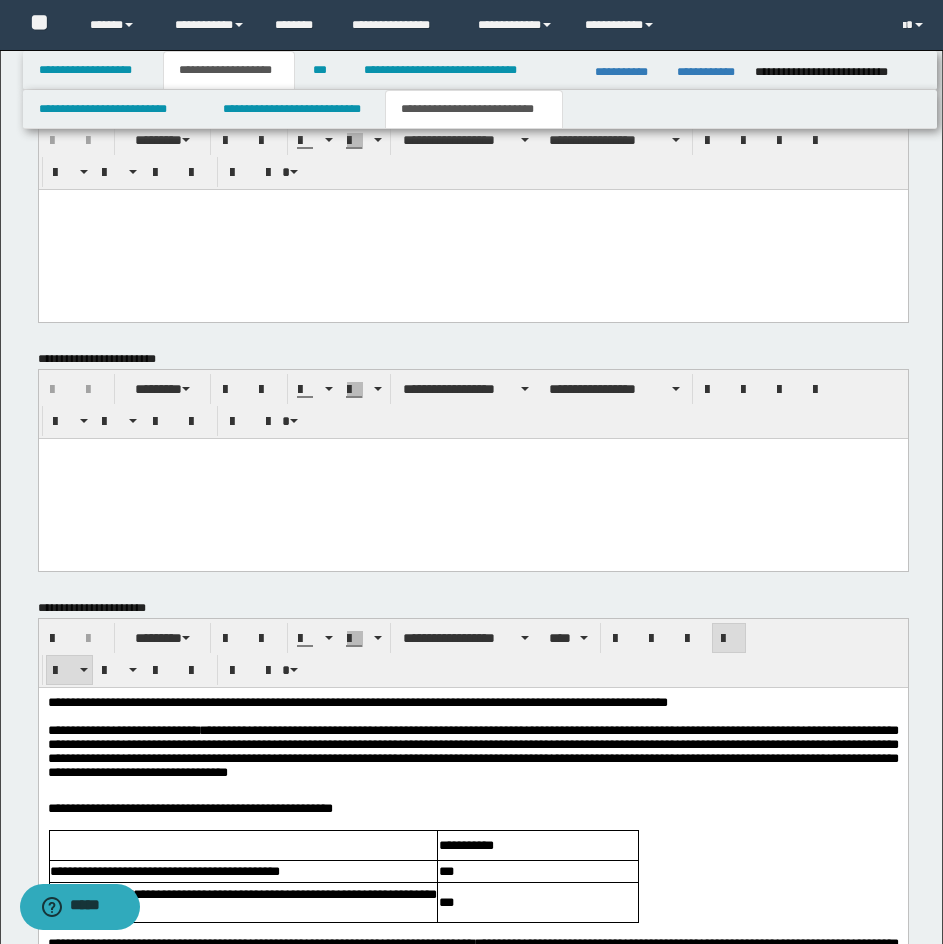 click at bounding box center [472, 230] 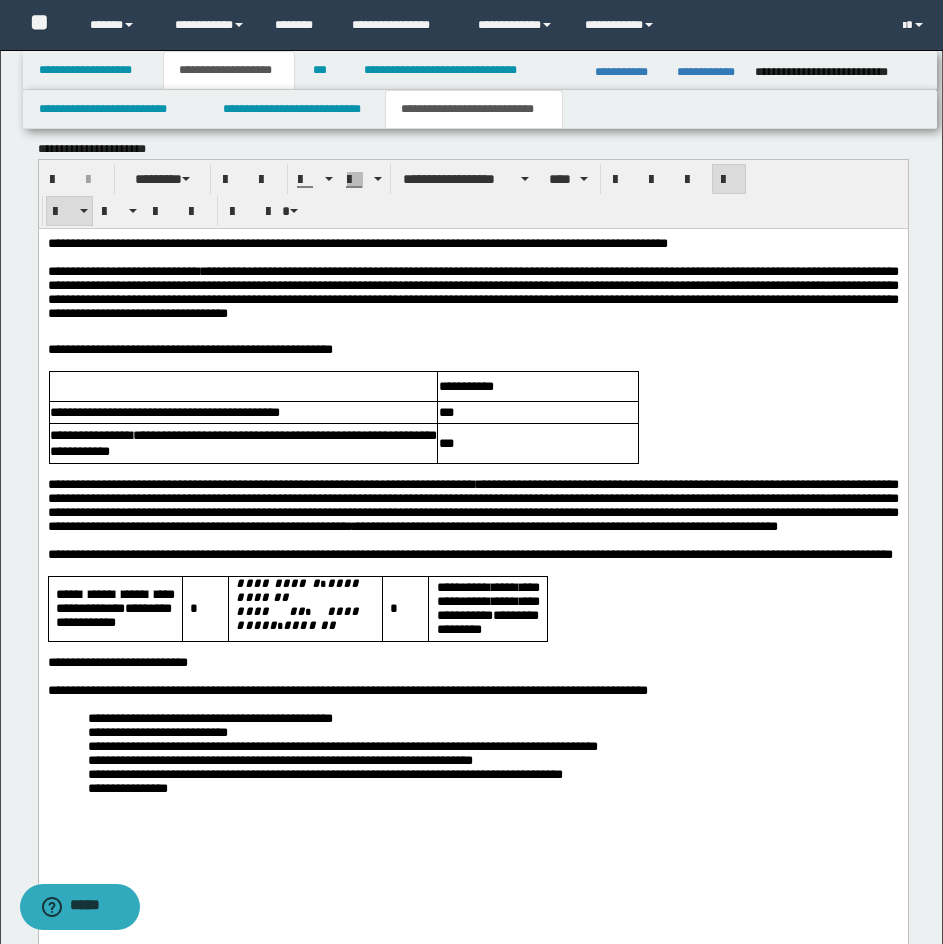 scroll, scrollTop: 4374, scrollLeft: 0, axis: vertical 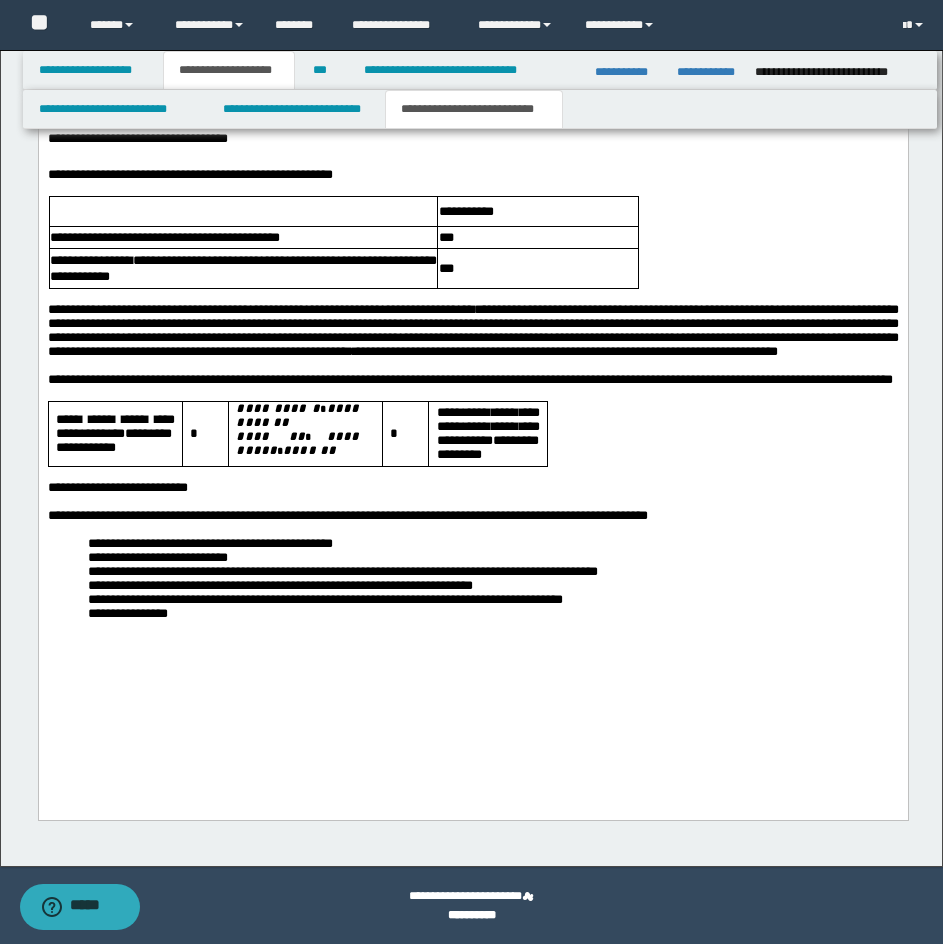 click at bounding box center (472, 473) 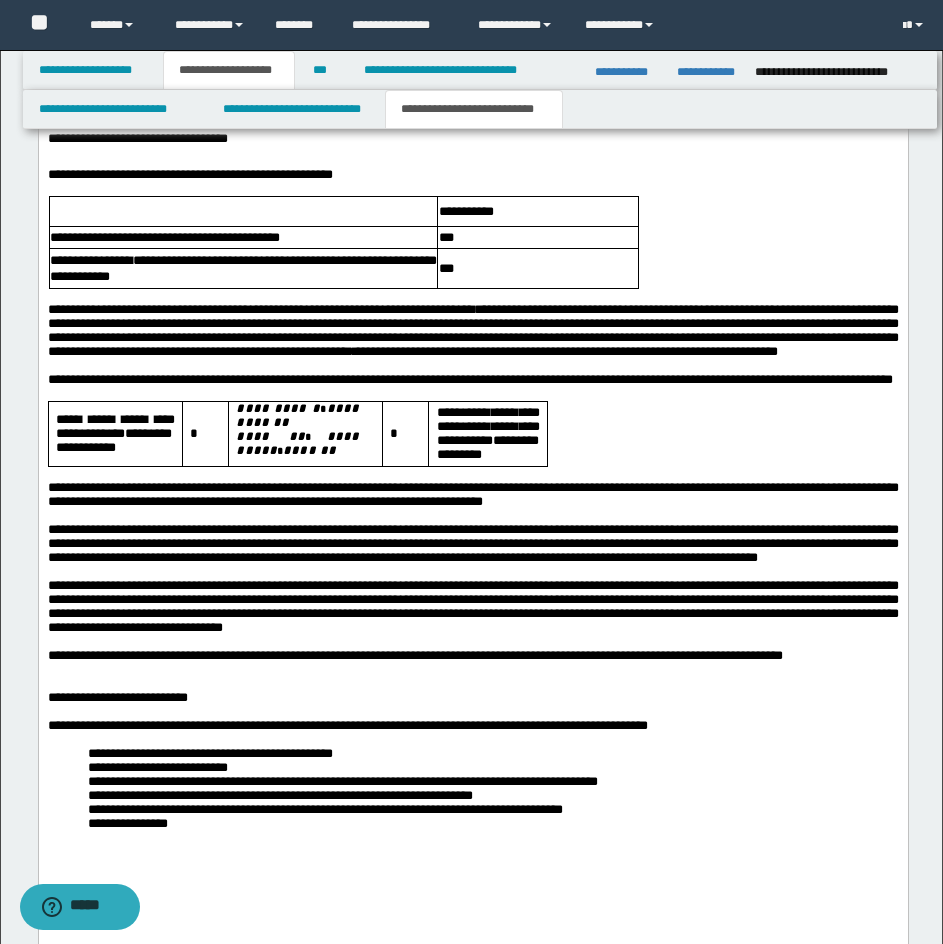 click at bounding box center [472, 473] 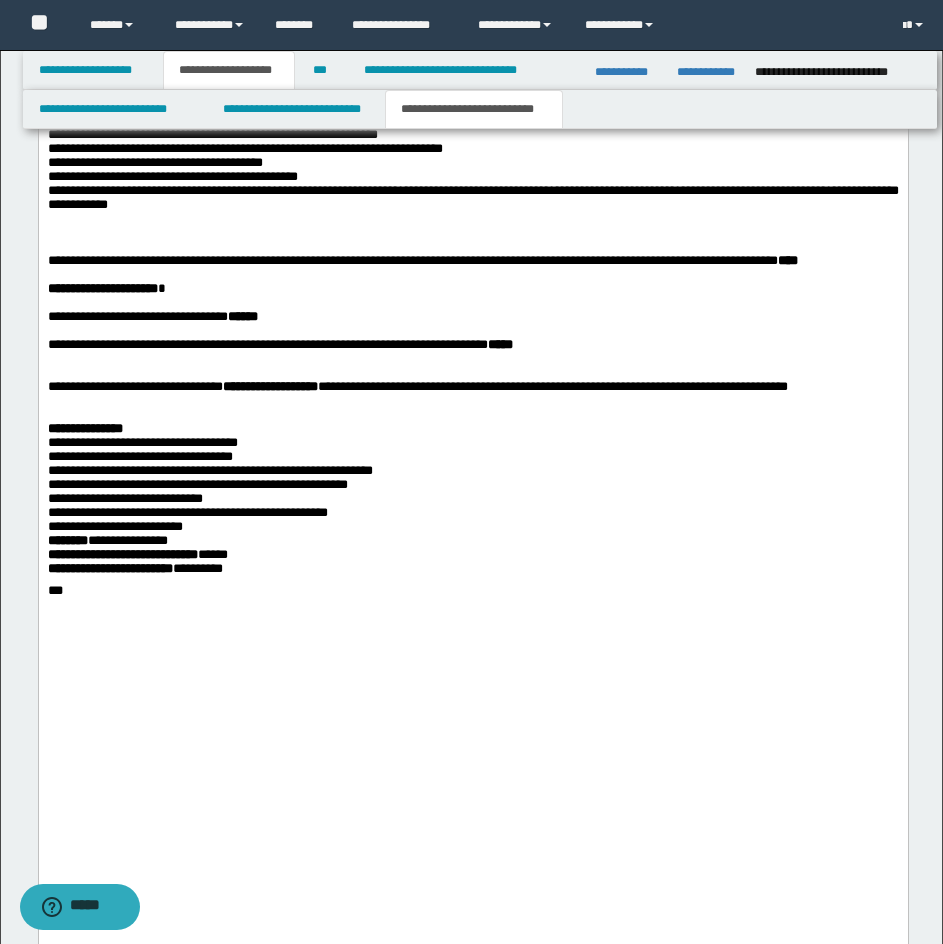 scroll, scrollTop: 3230, scrollLeft: 0, axis: vertical 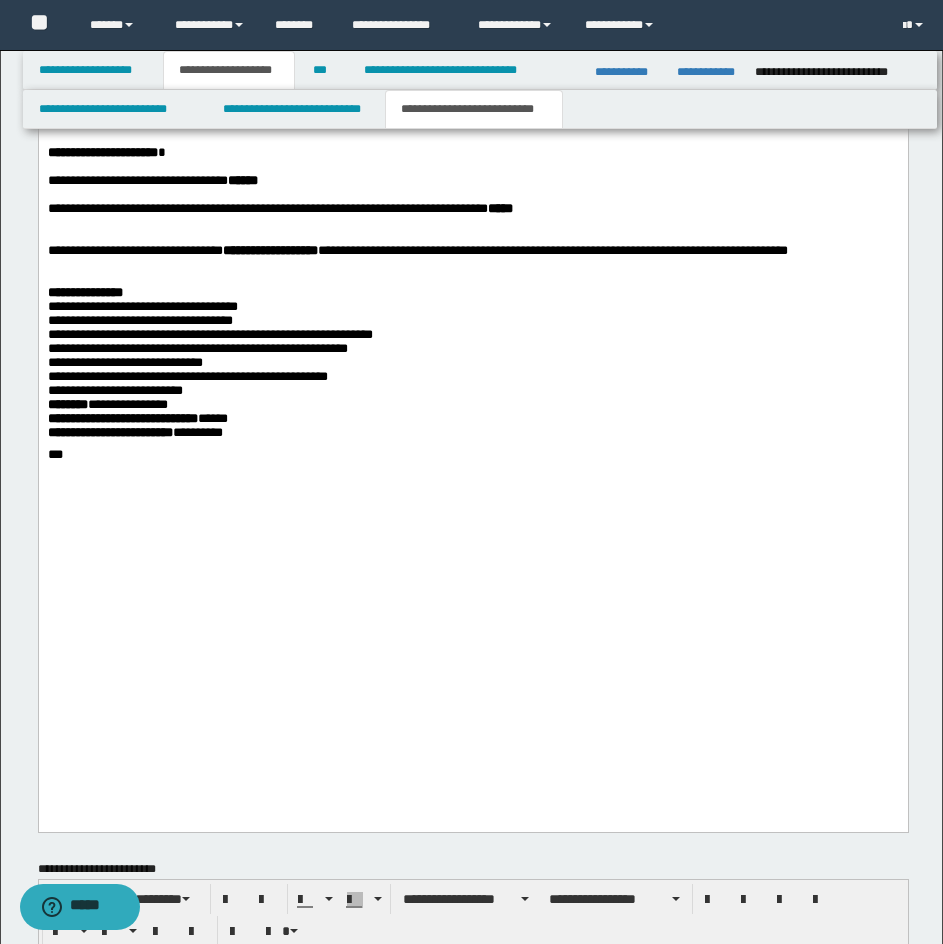 click on "**********" at bounding box center [472, 210] 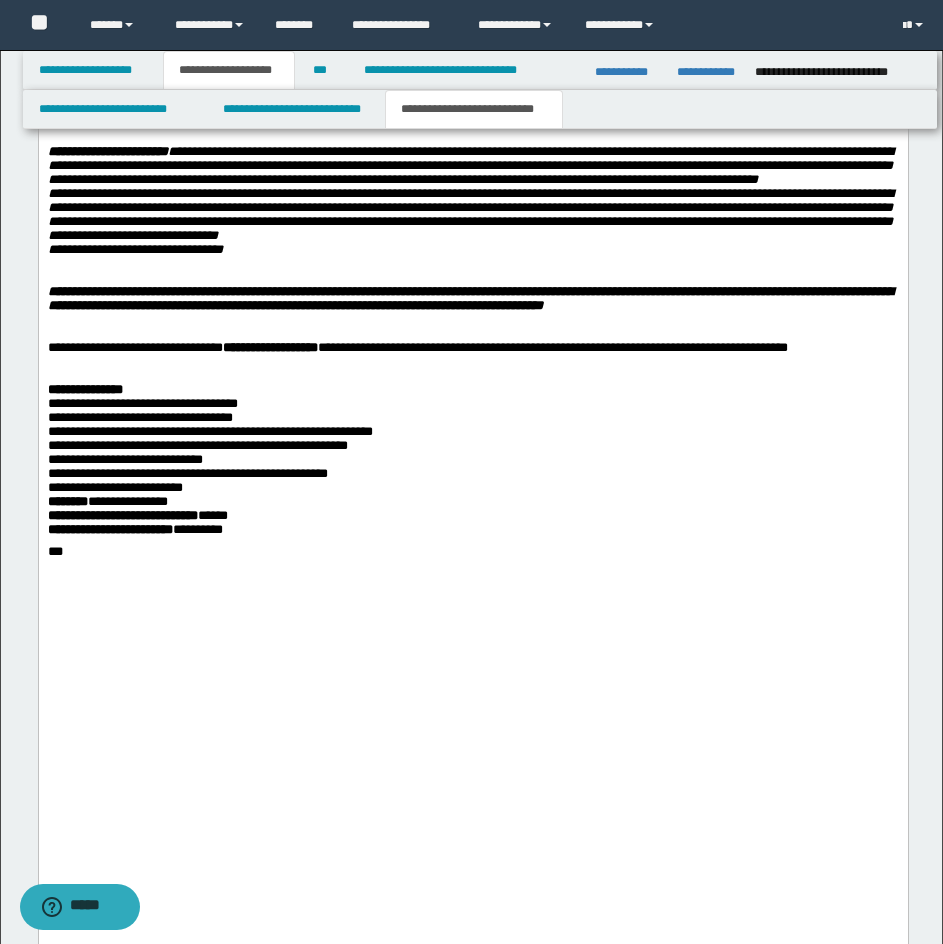 scroll, scrollTop: 3330, scrollLeft: 0, axis: vertical 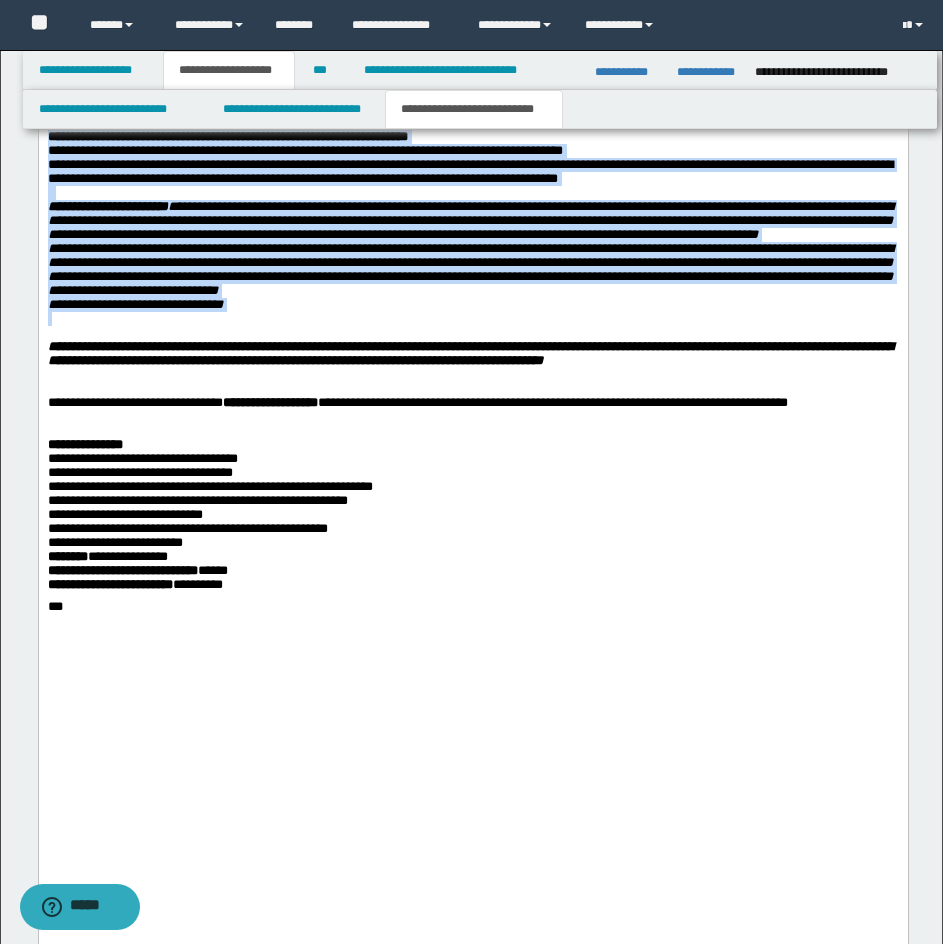 drag, startPoint x: 258, startPoint y: 586, endPoint x: 41, endPoint y: 361, distance: 312.59238 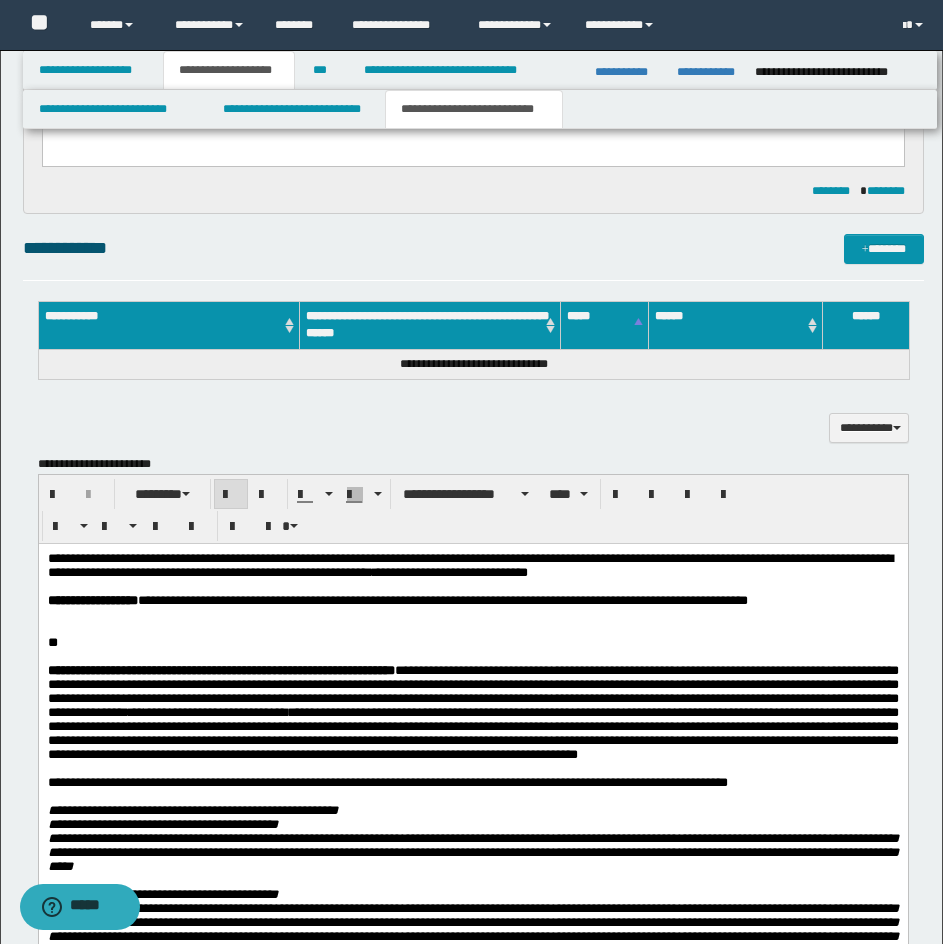 scroll, scrollTop: 1630, scrollLeft: 0, axis: vertical 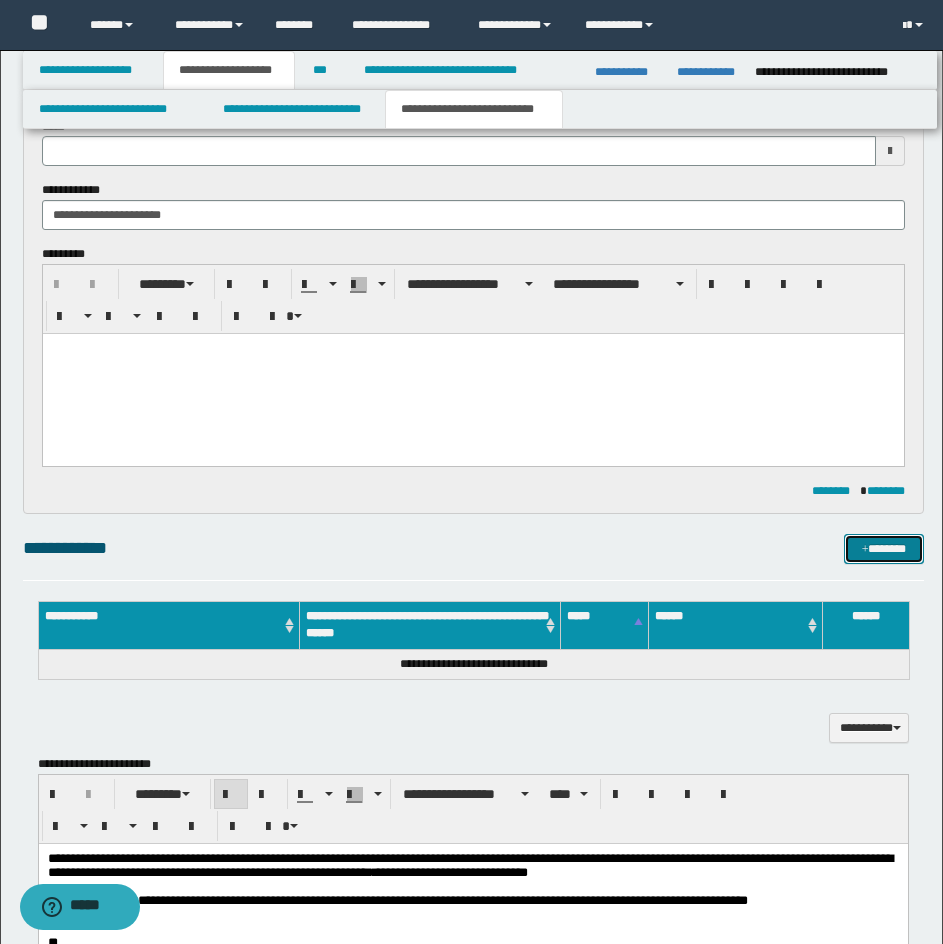 click on "*******" at bounding box center [884, 549] 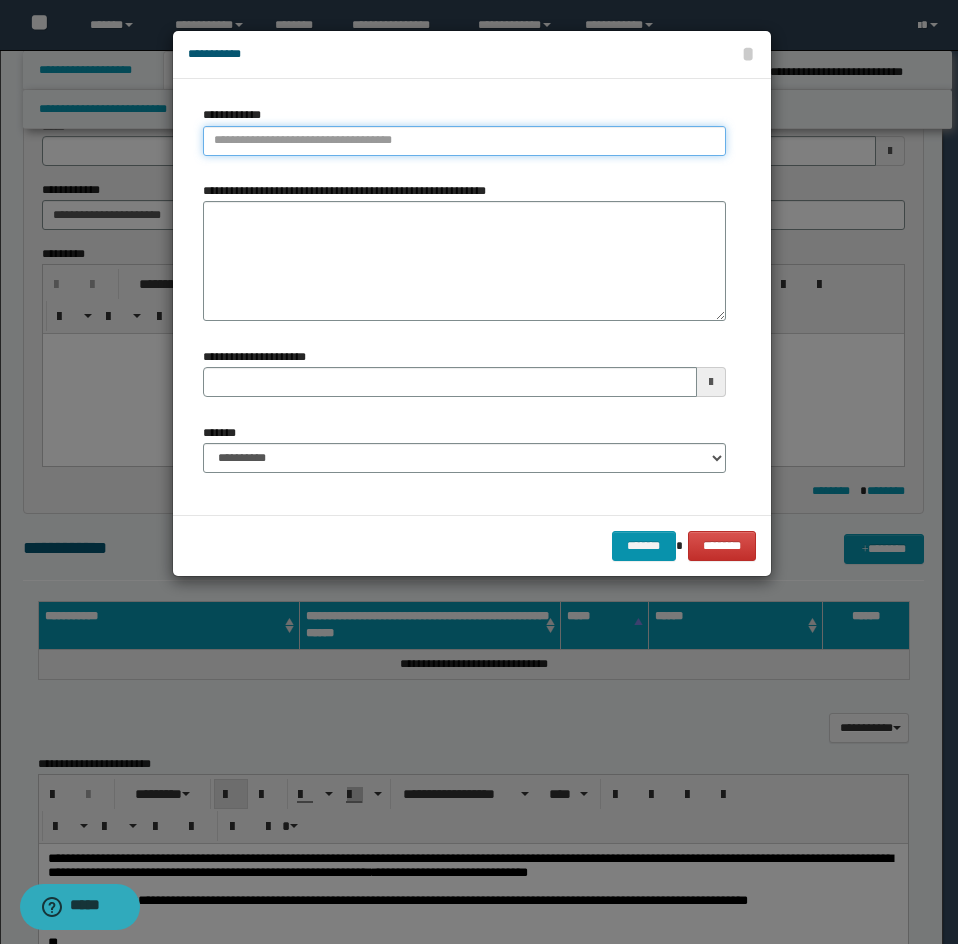 click on "**********" at bounding box center (464, 141) 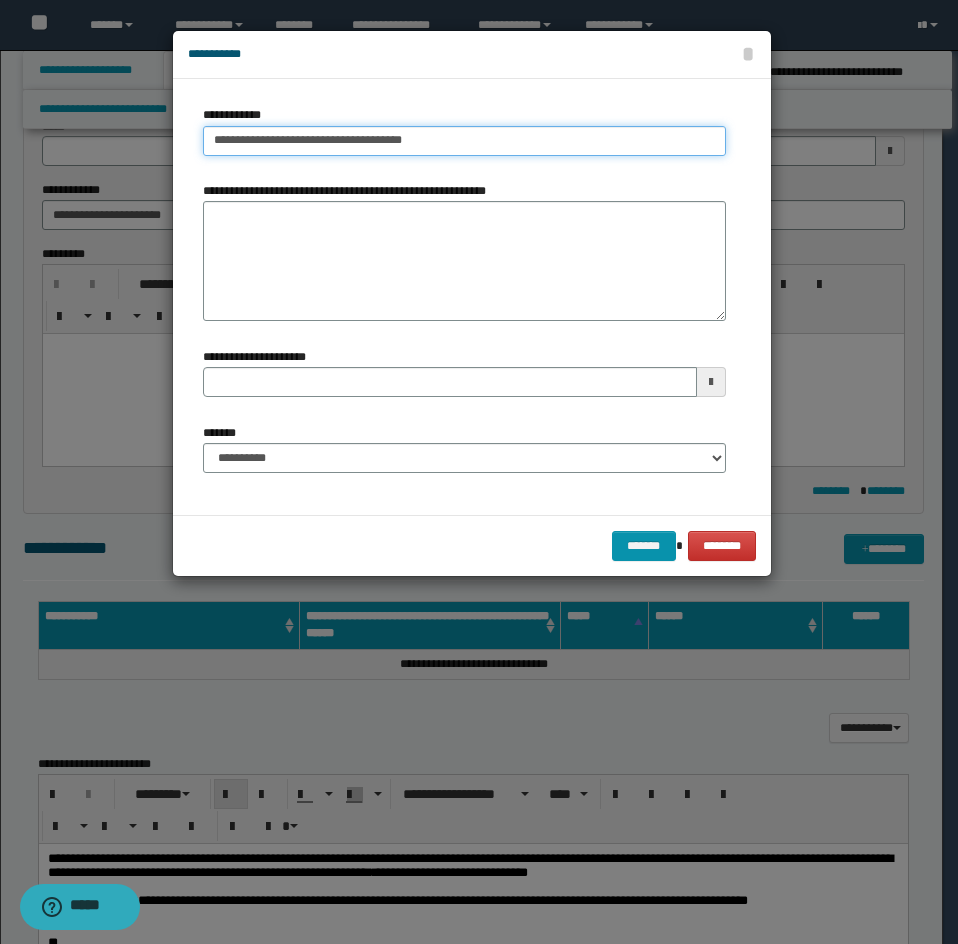 type on "**********" 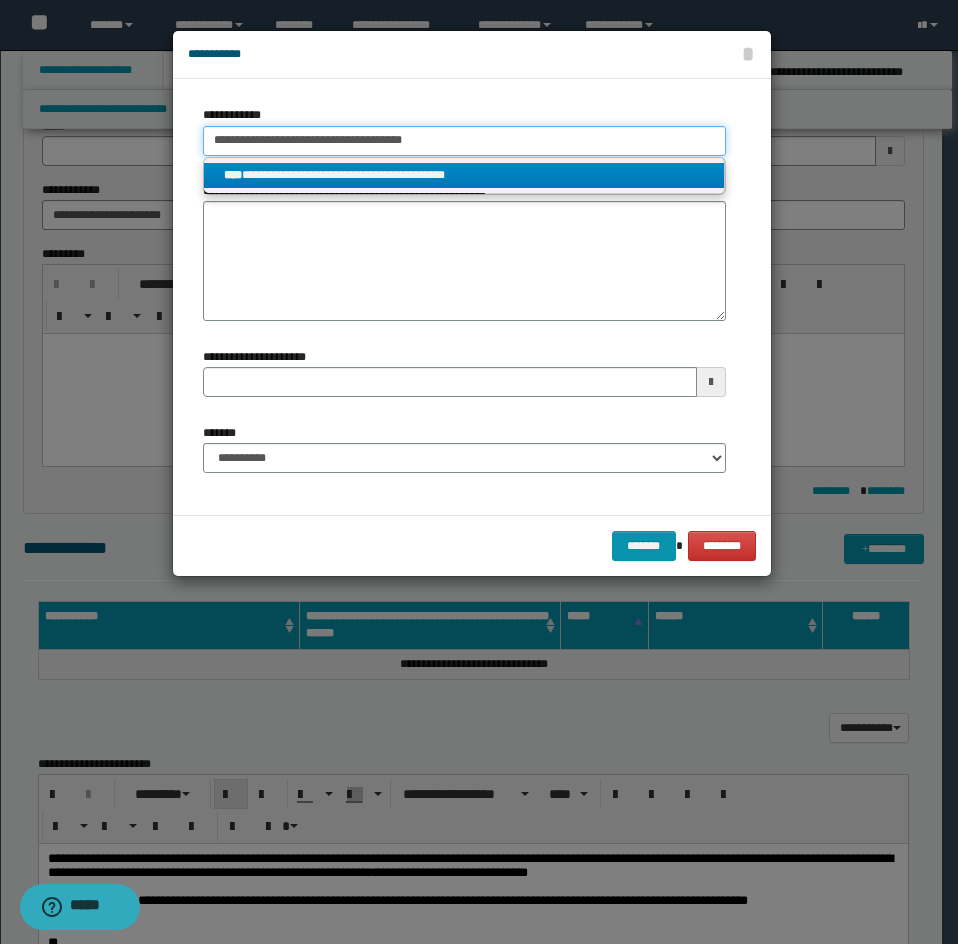 type on "**********" 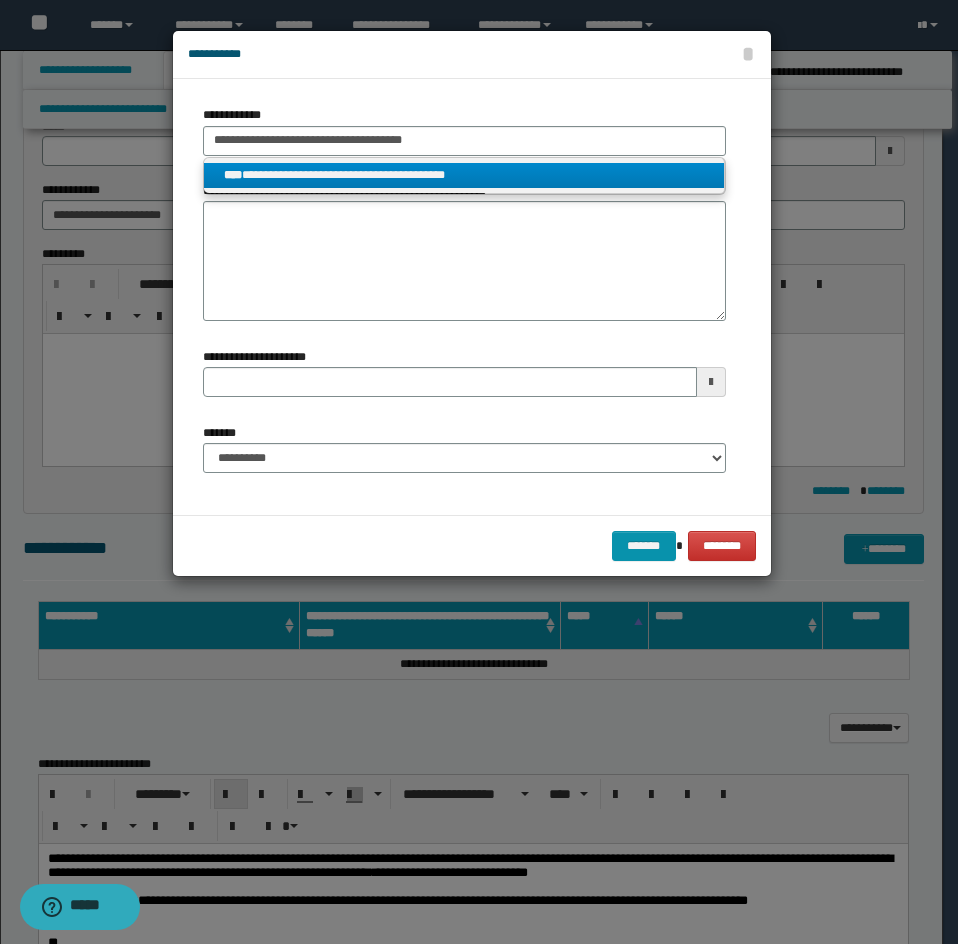 click on "**********" at bounding box center (464, 175) 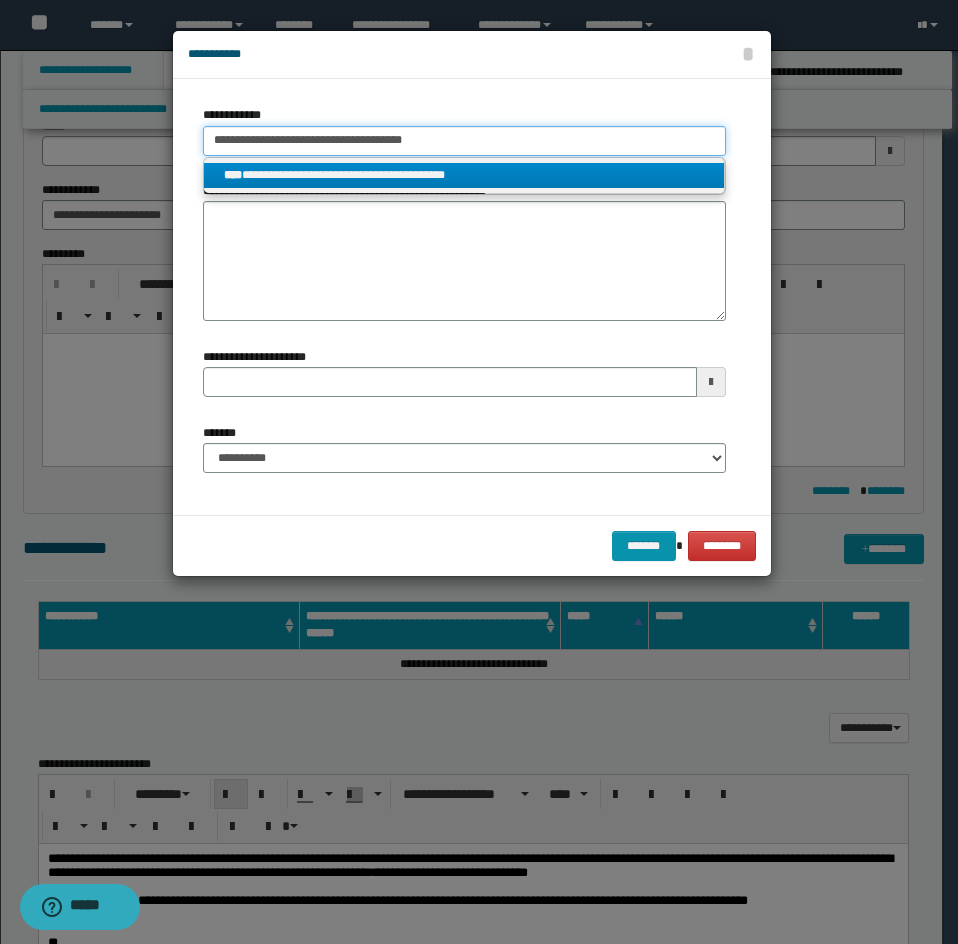 type 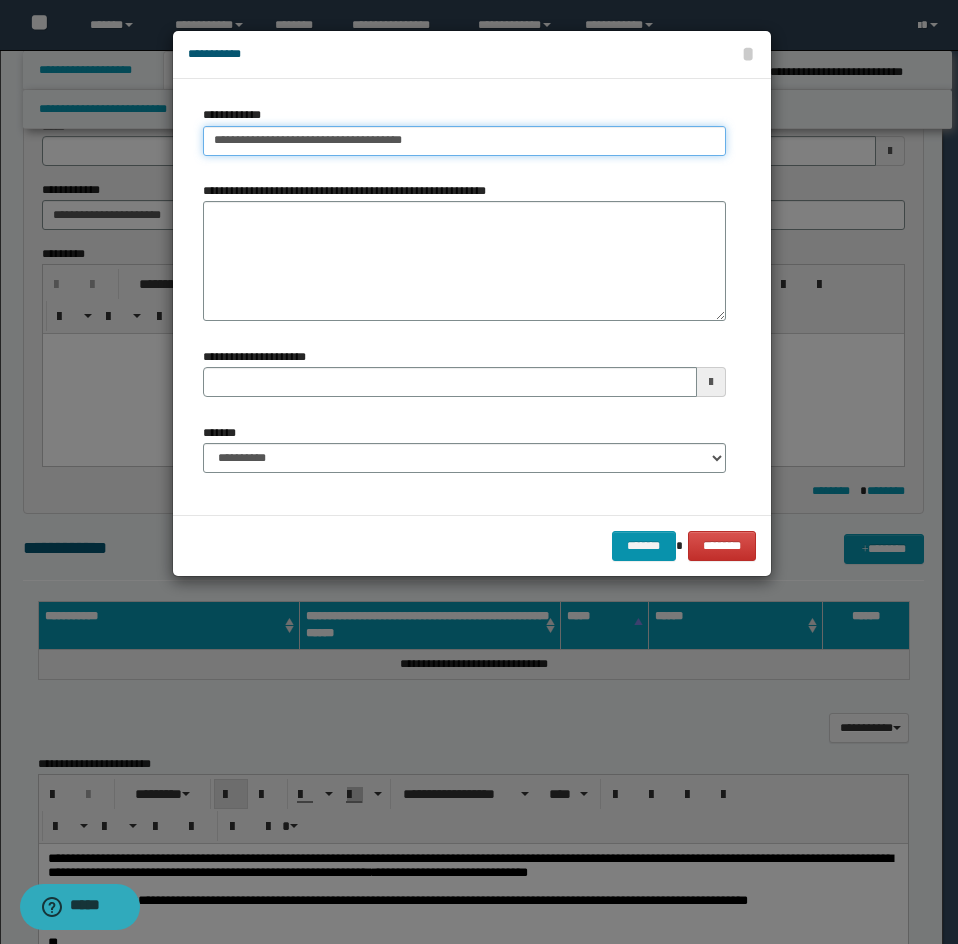 type 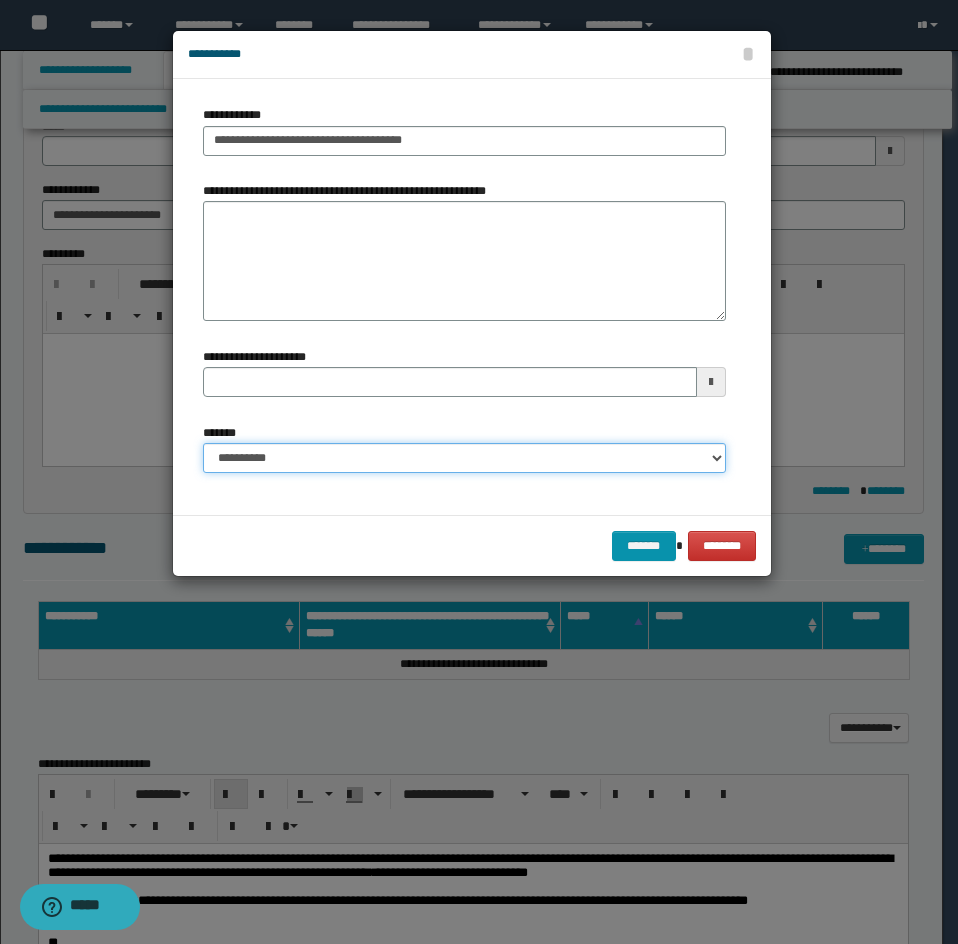 click on "**********" at bounding box center [464, 458] 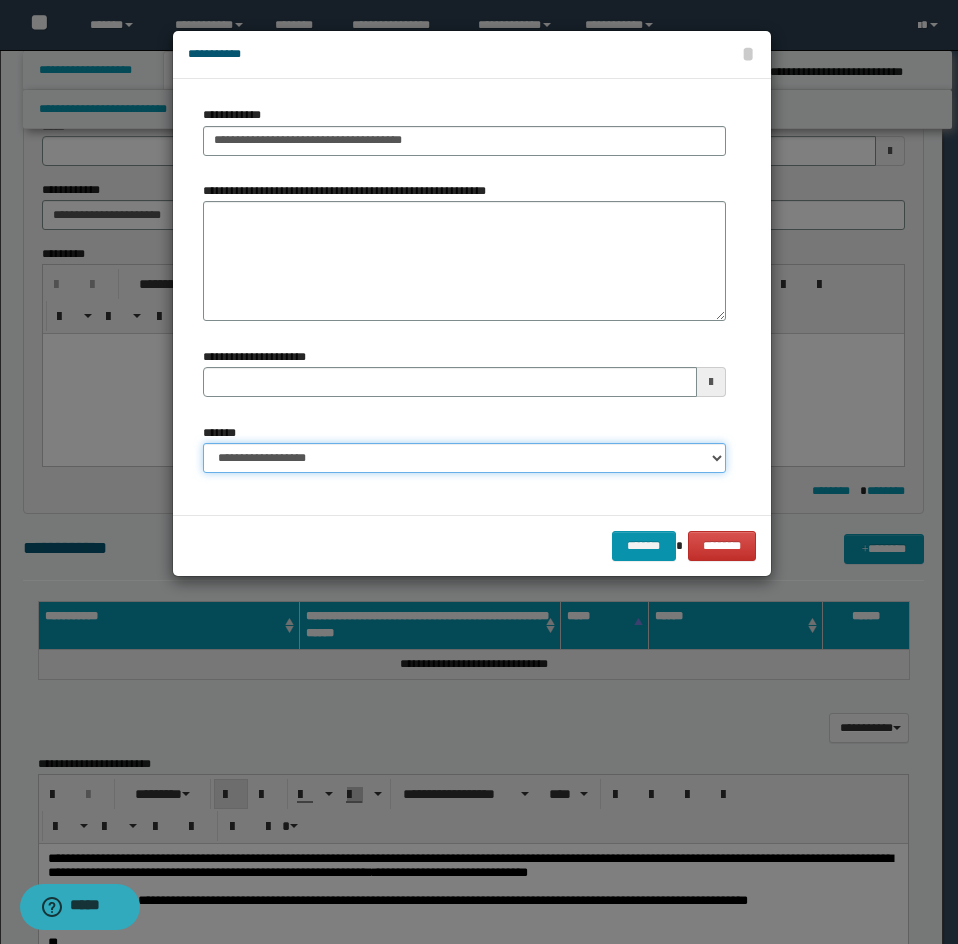 click on "**********" at bounding box center (464, 458) 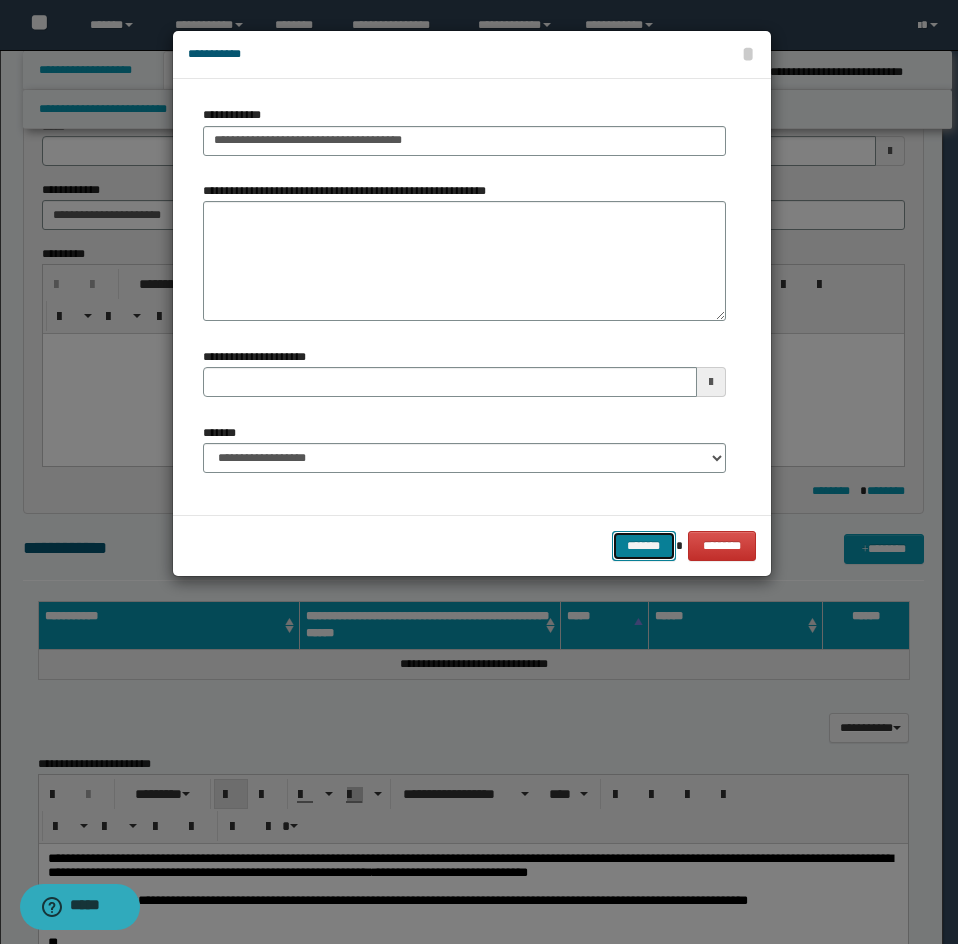 click on "*******" at bounding box center (644, 546) 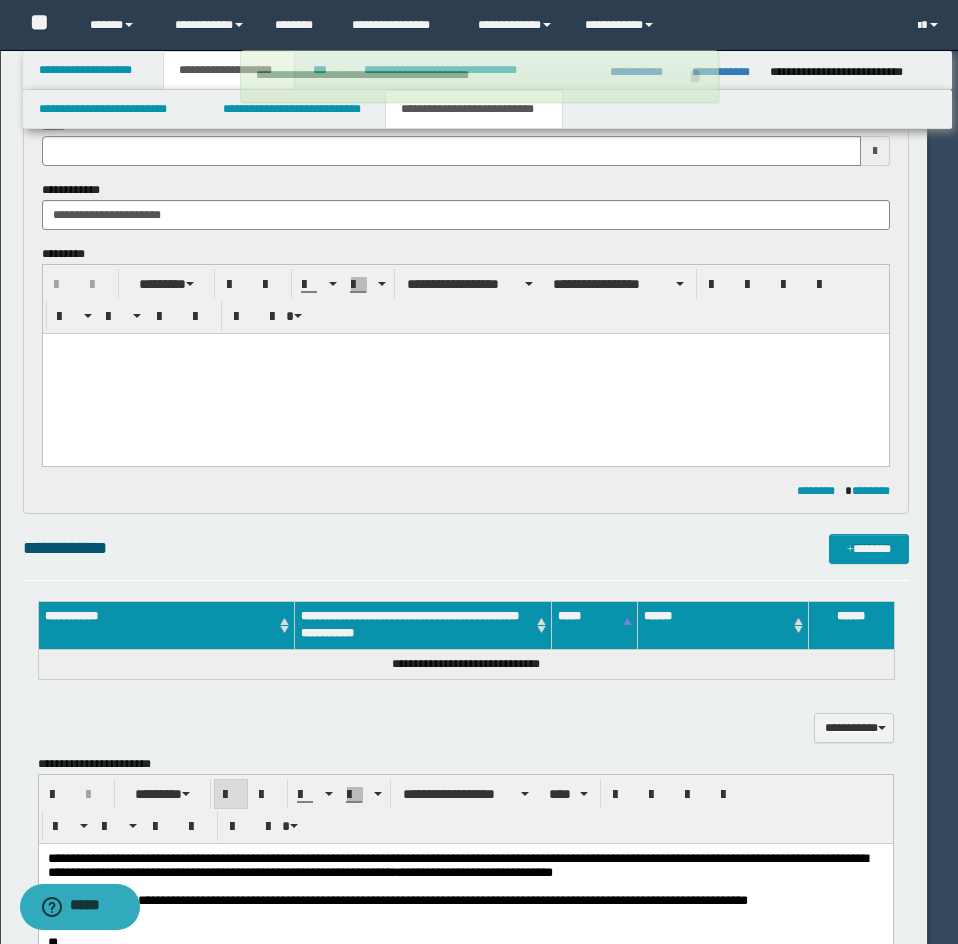 type 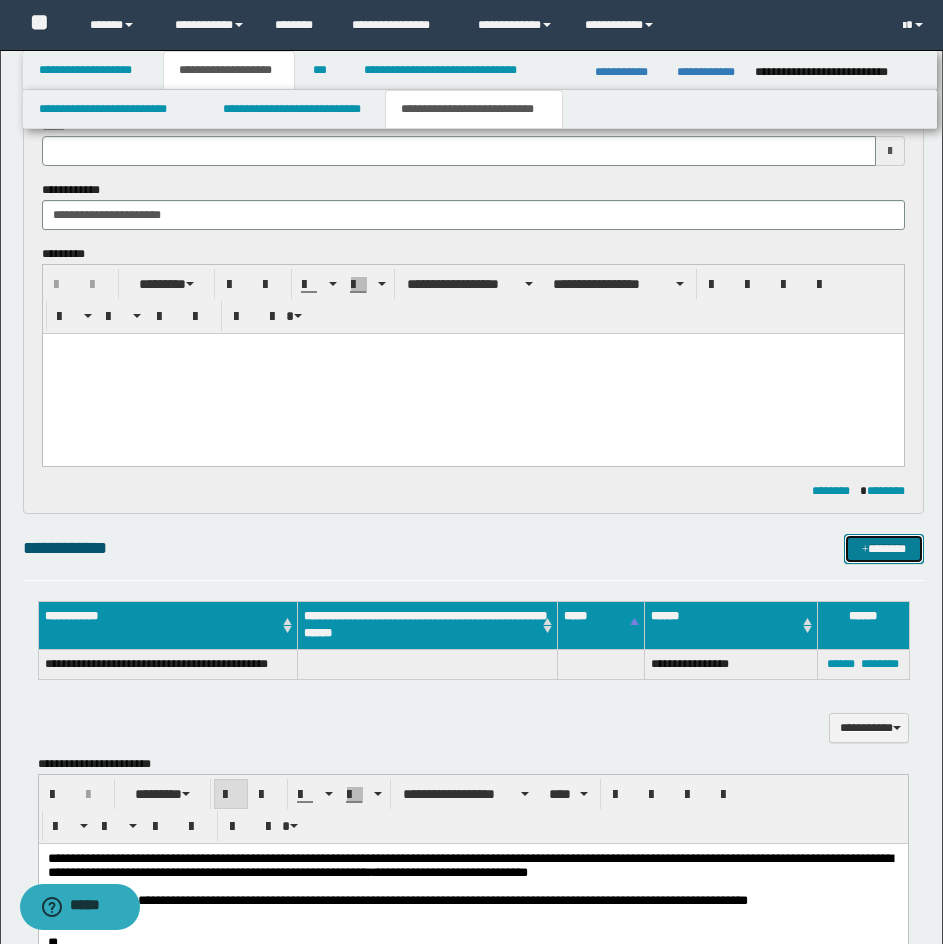 click on "*******" at bounding box center (884, 549) 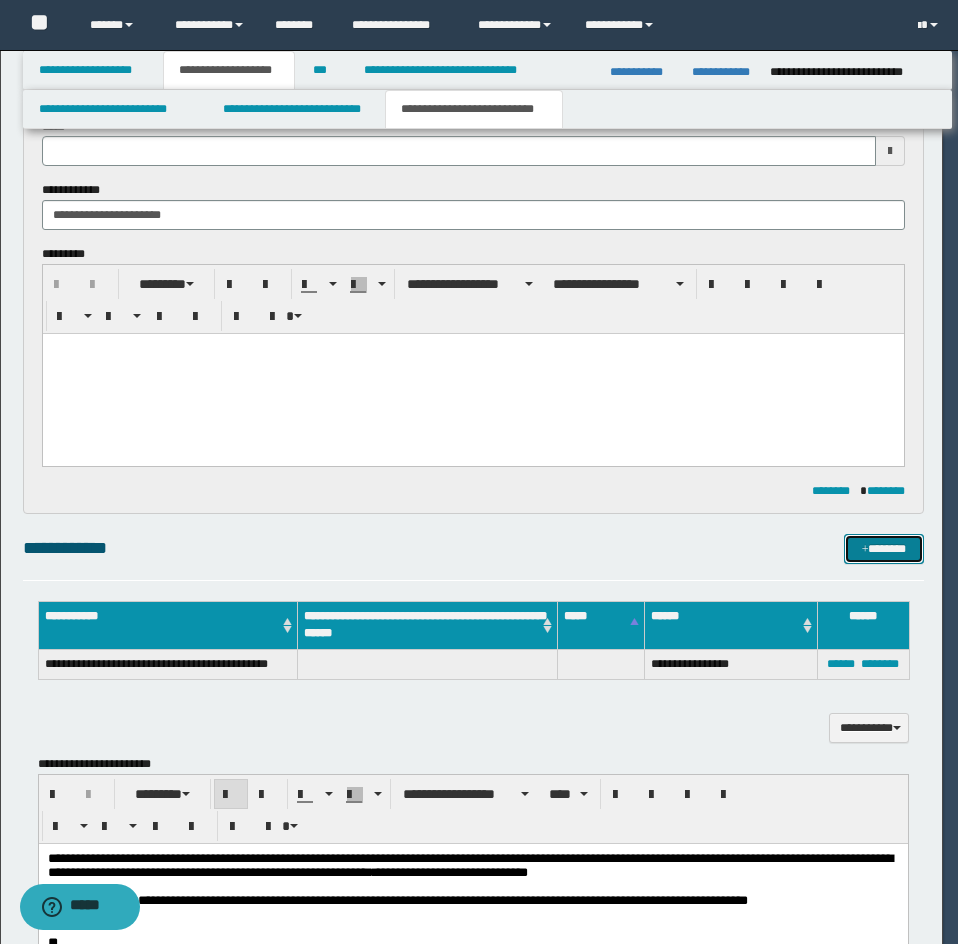type 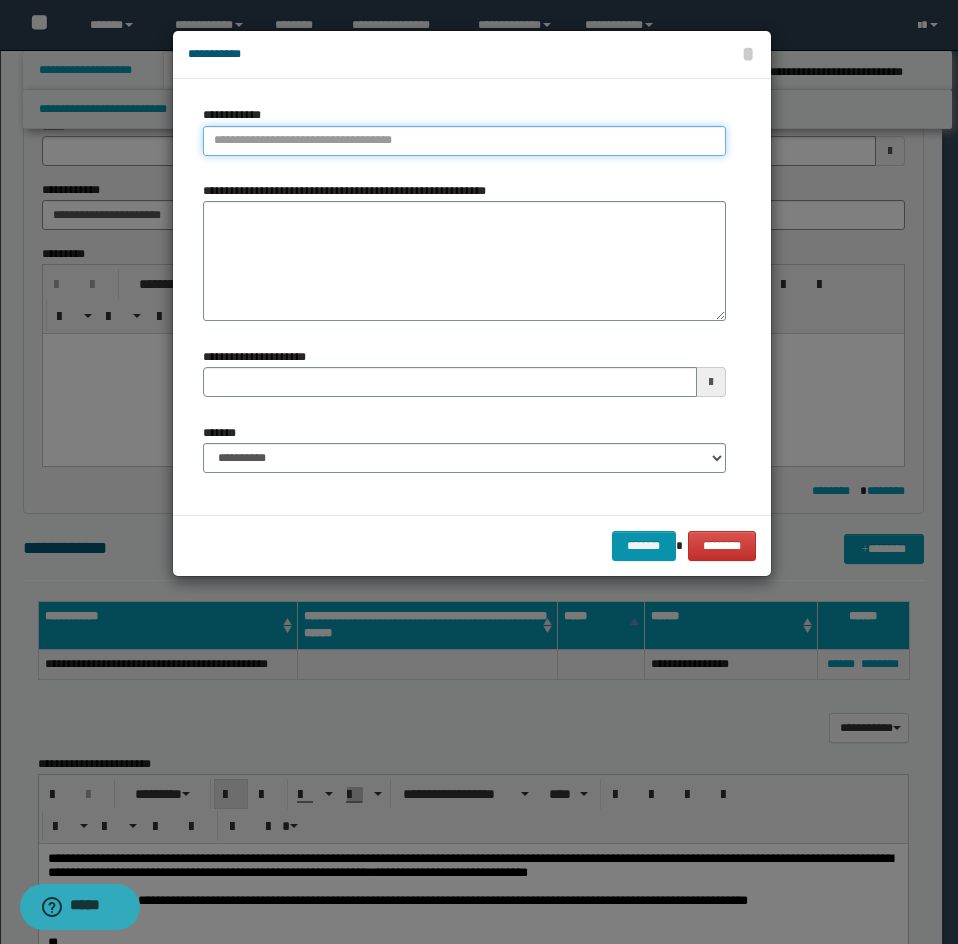 type on "**********" 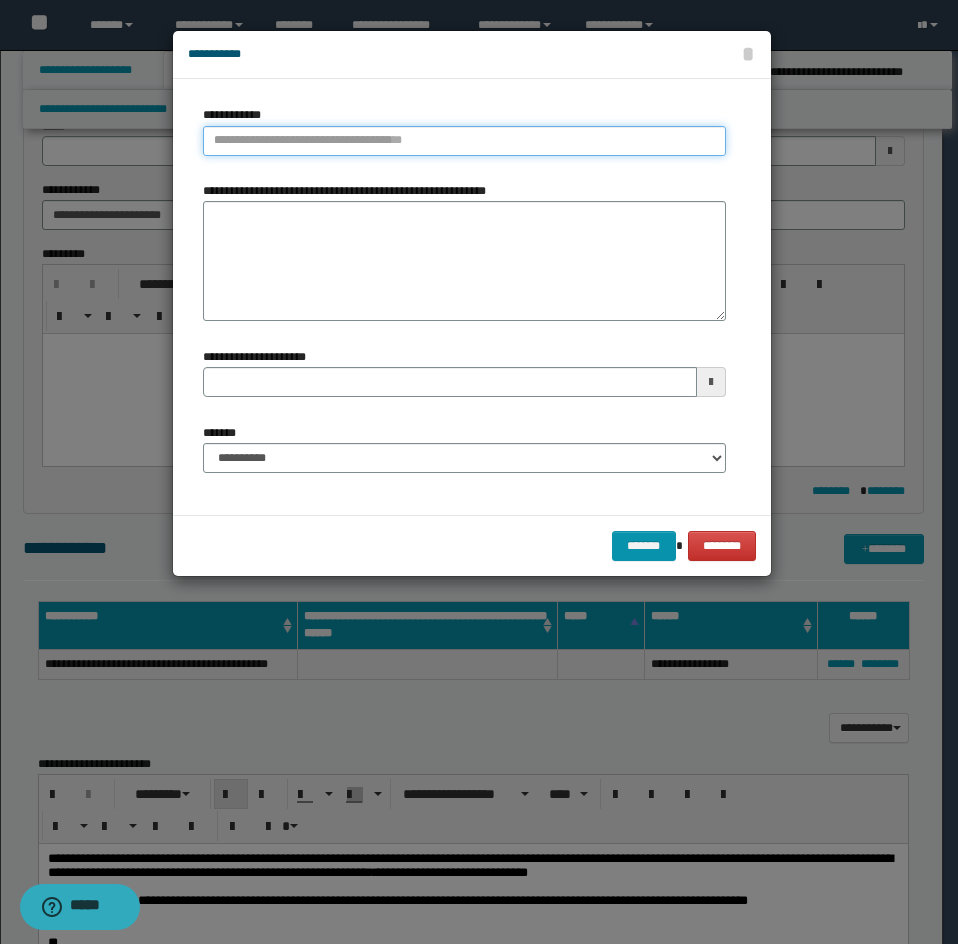 click on "**********" at bounding box center (464, 141) 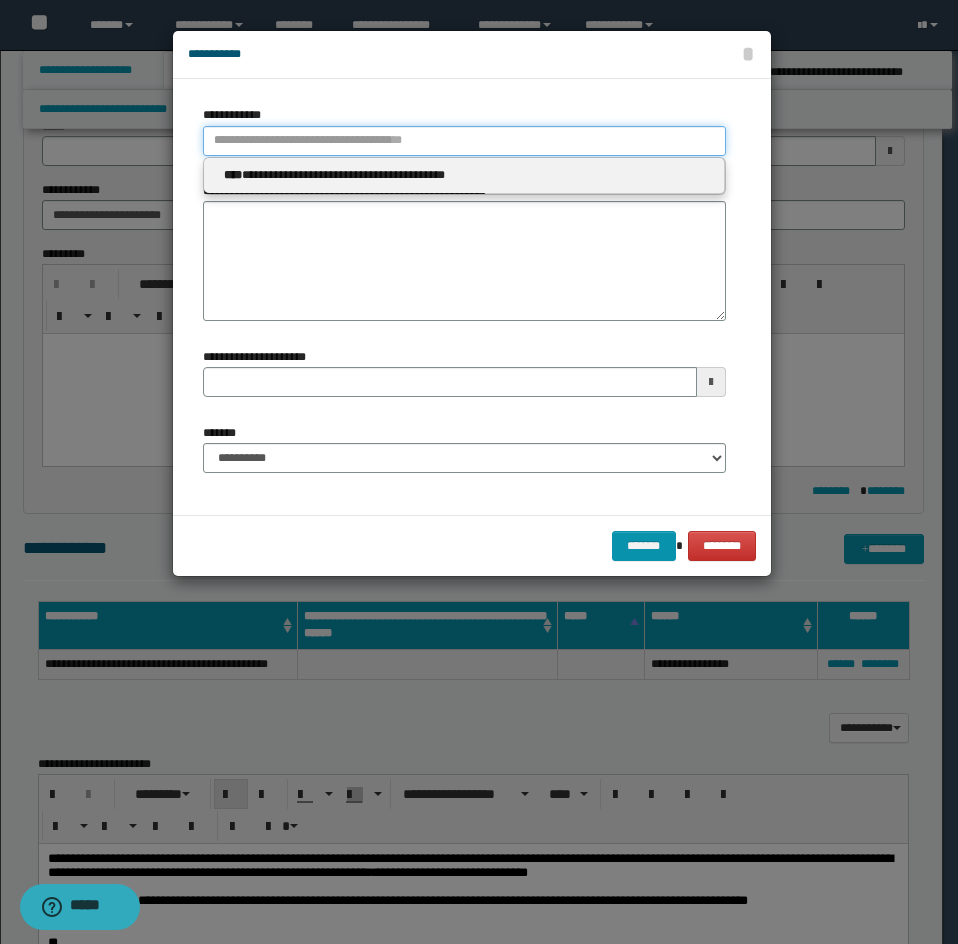 paste on "**********" 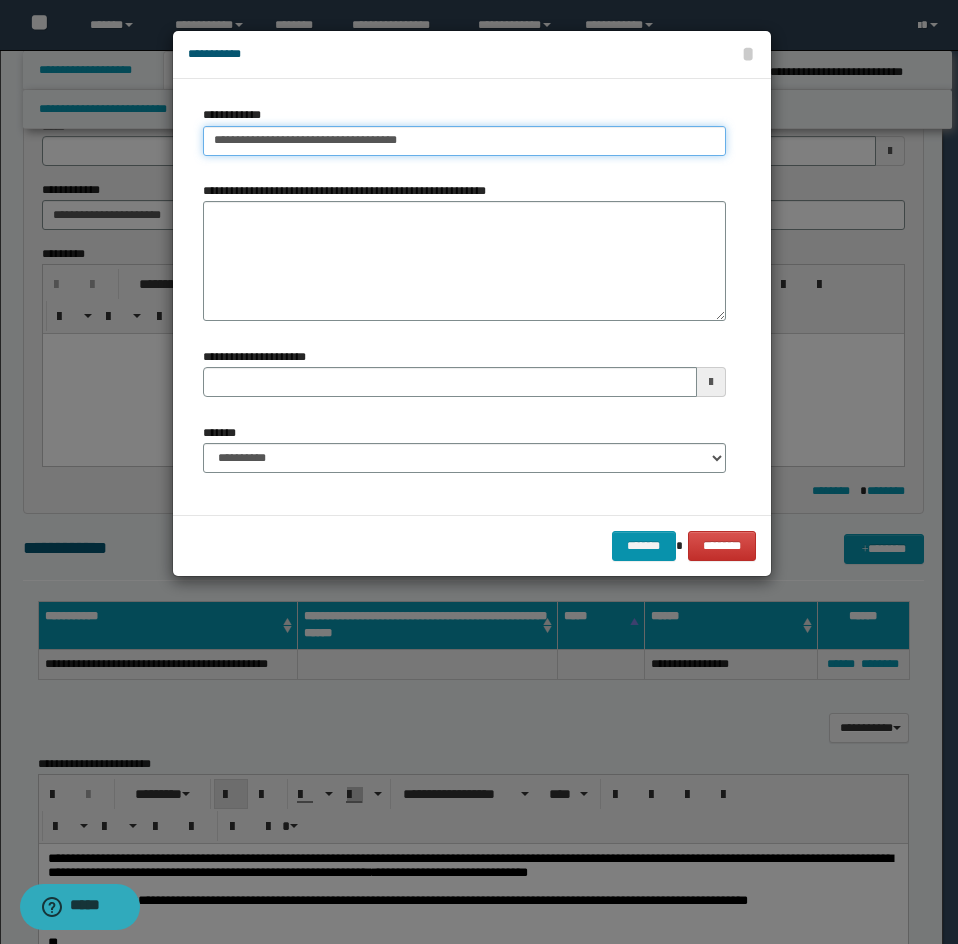 drag, startPoint x: 433, startPoint y: 140, endPoint x: 350, endPoint y: 142, distance: 83.02409 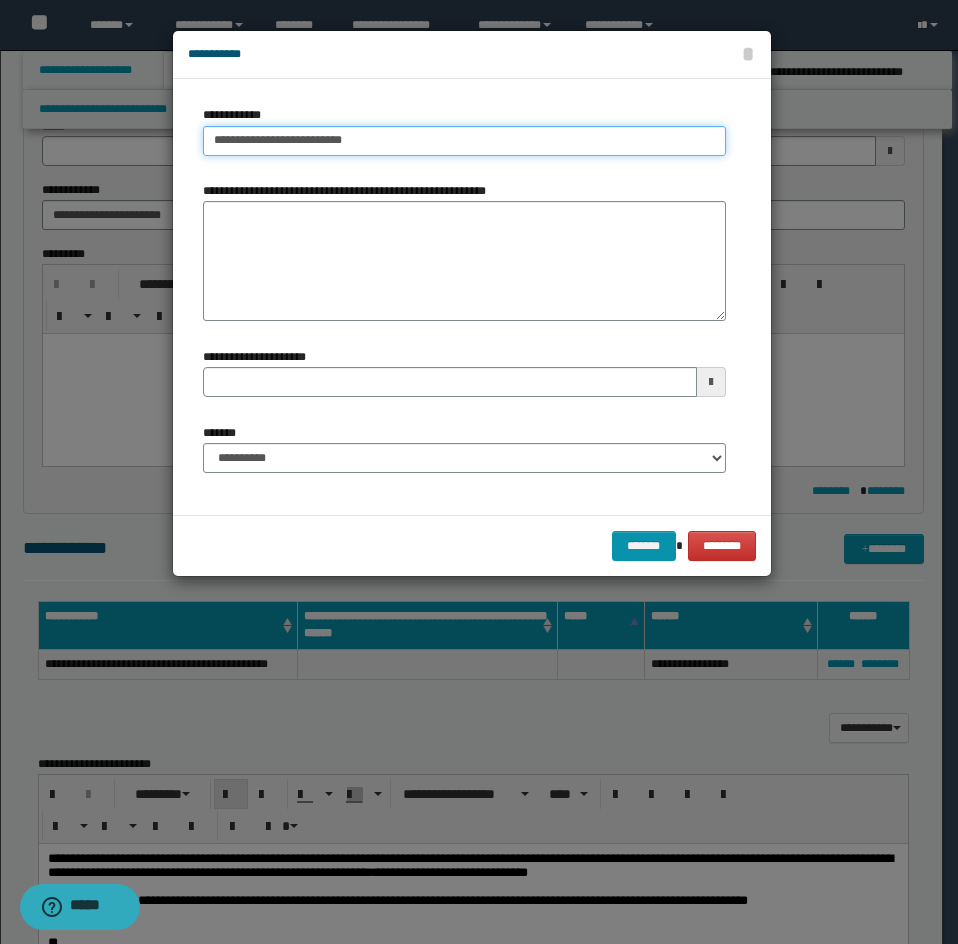 type on "**********" 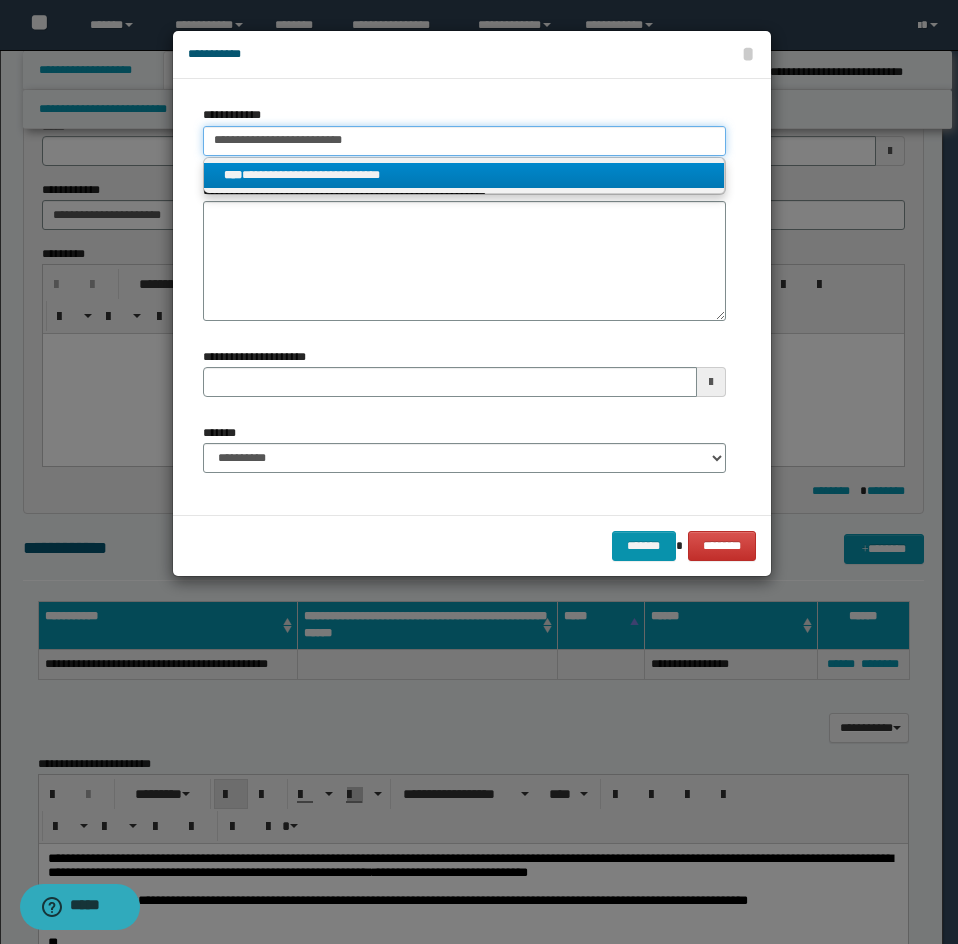 type on "**********" 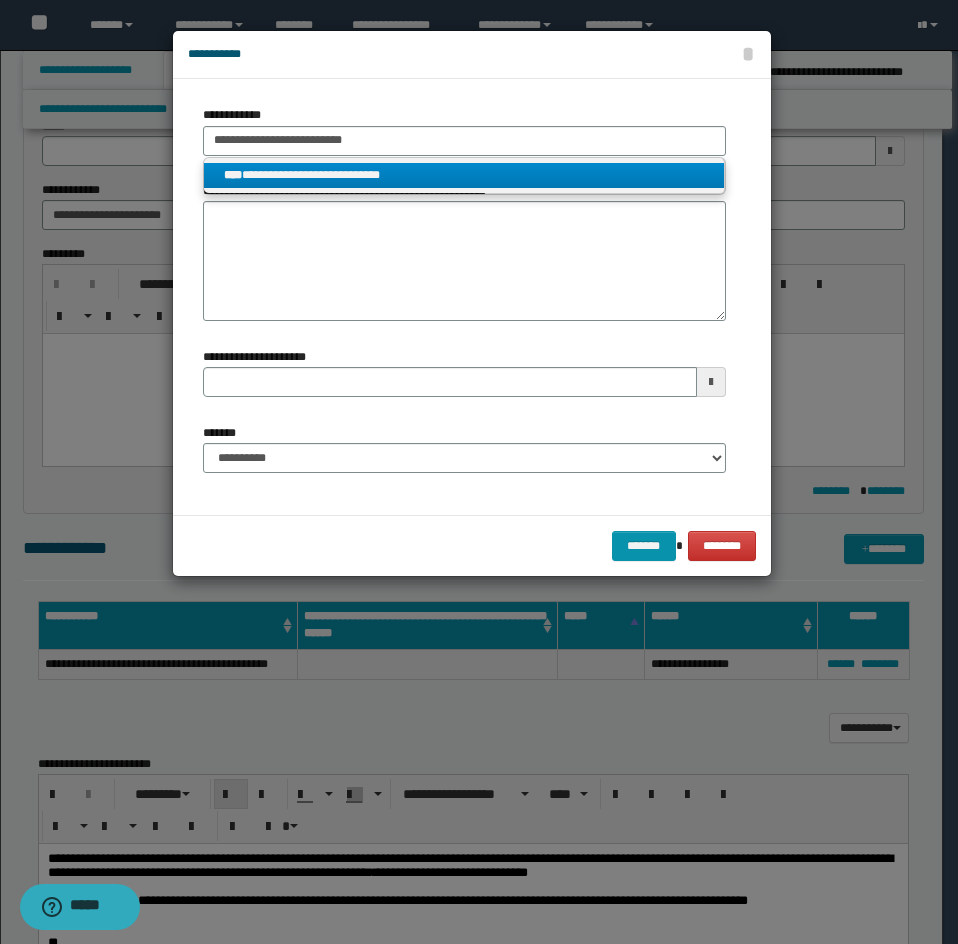 click on "**********" at bounding box center [464, 175] 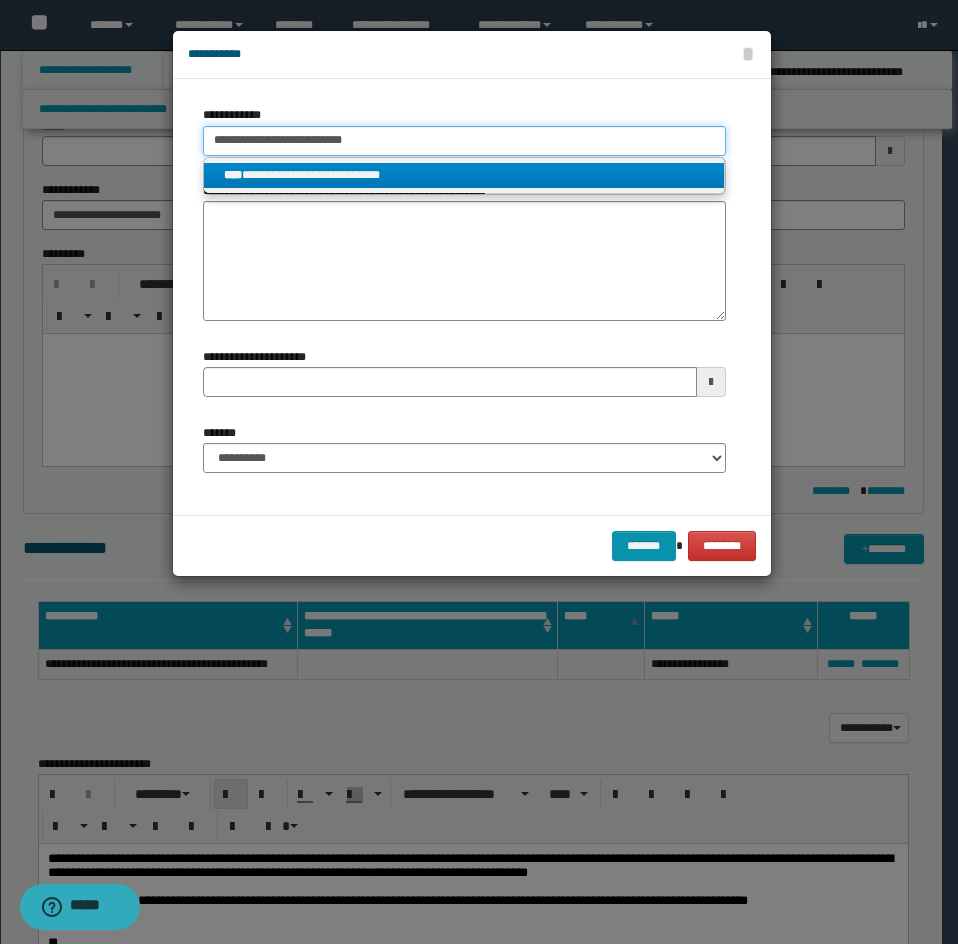 type 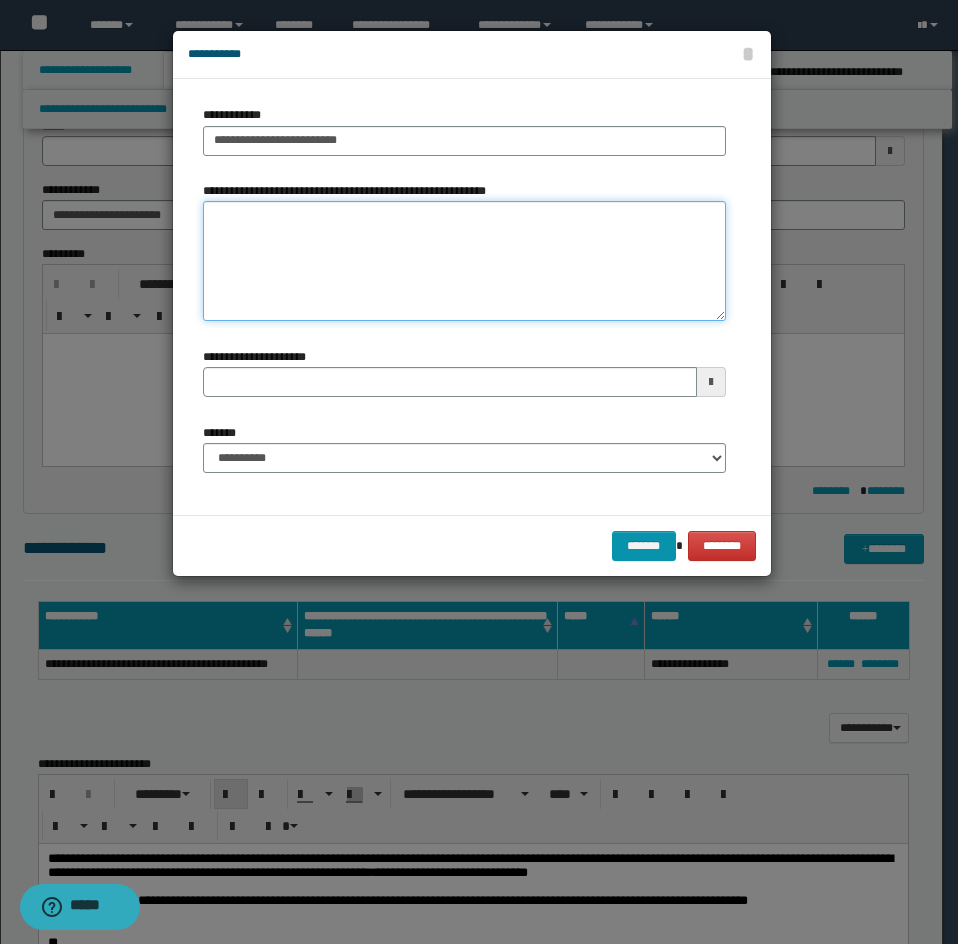 click on "**********" at bounding box center [464, 261] 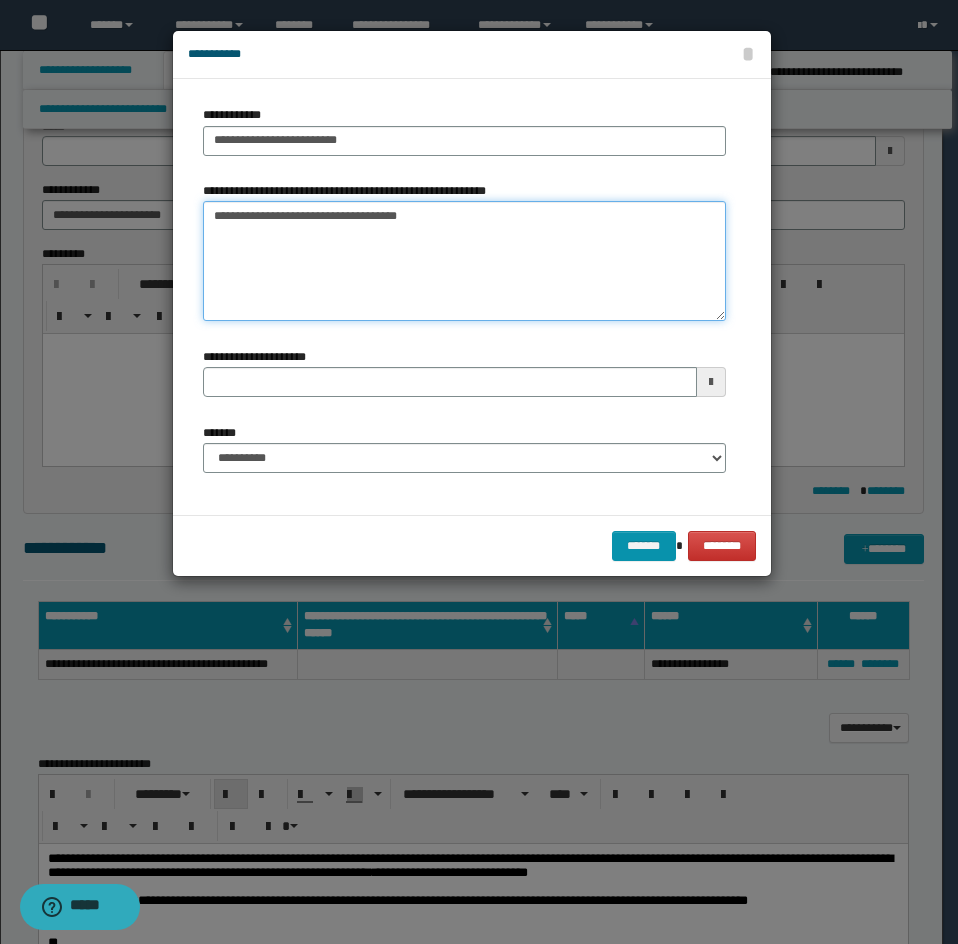 type 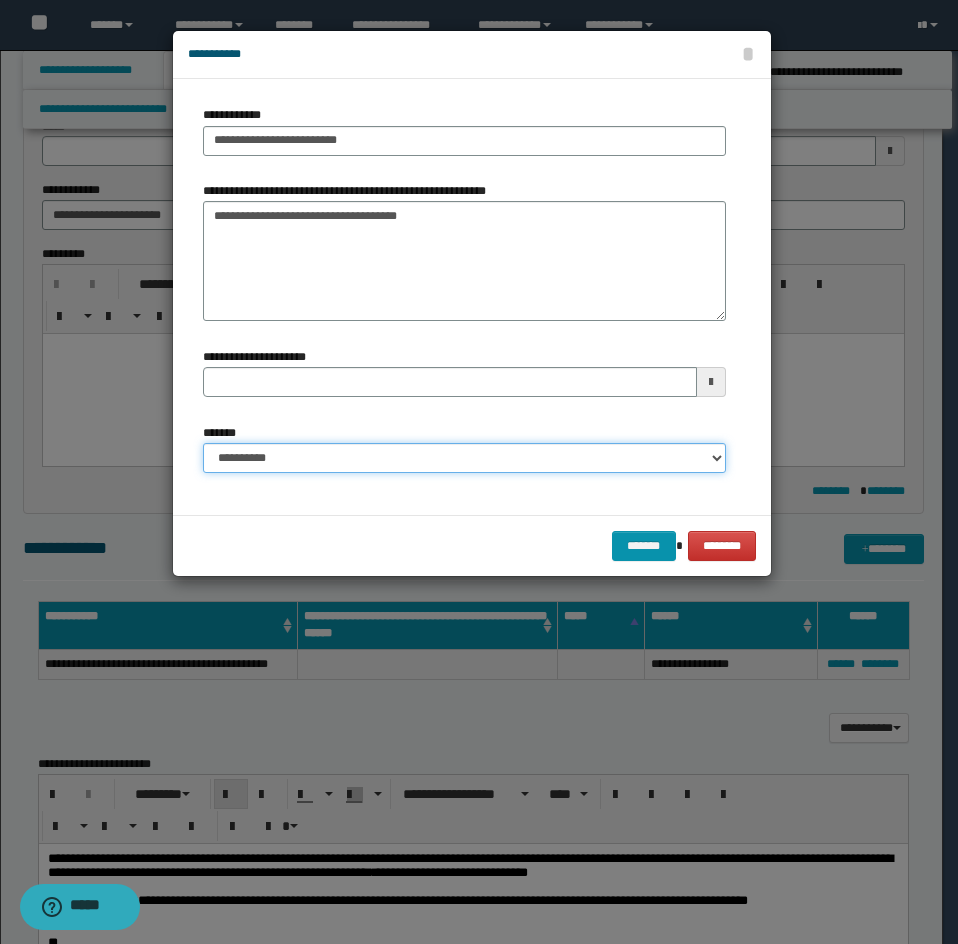 click on "**********" at bounding box center (464, 458) 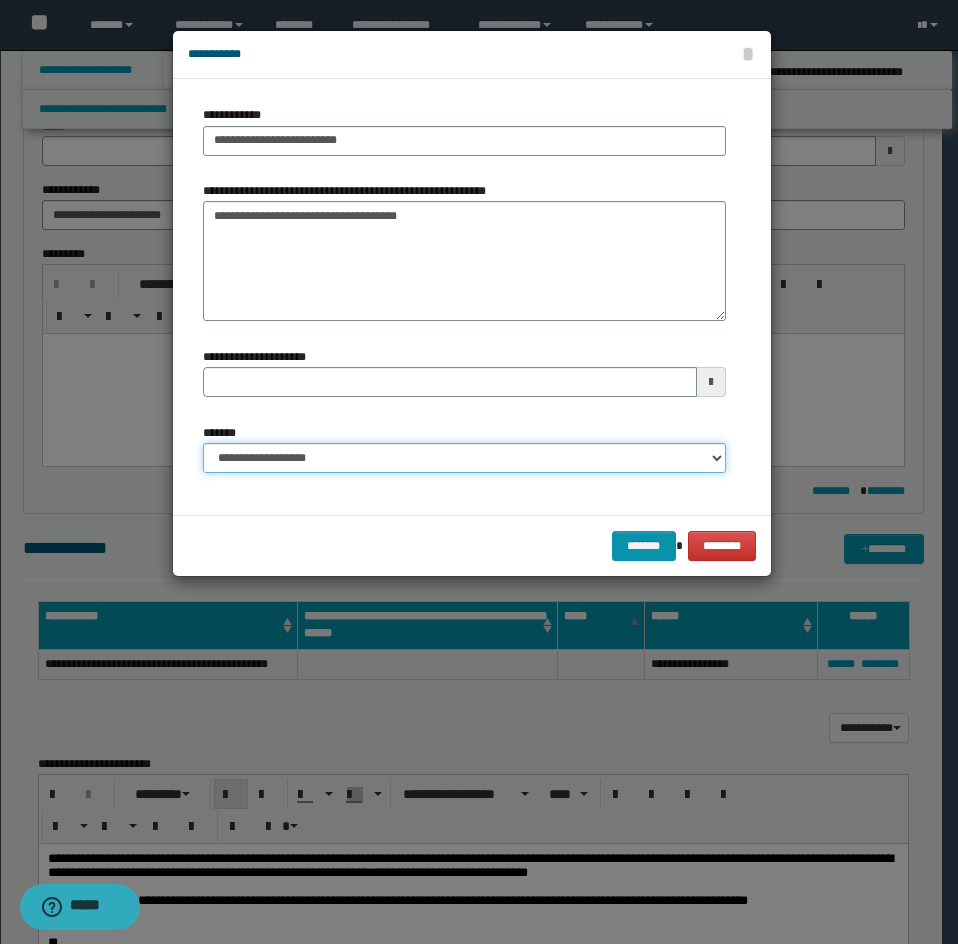 click on "**********" at bounding box center [464, 458] 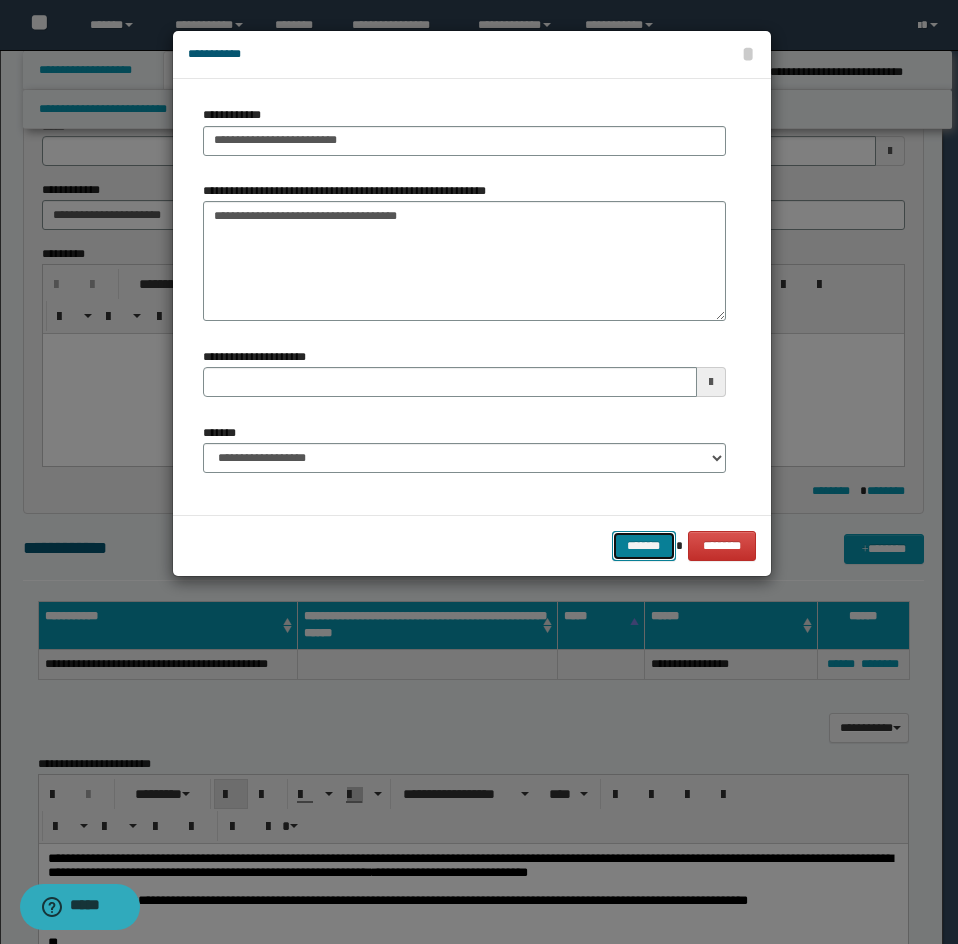 click on "*******" at bounding box center (644, 546) 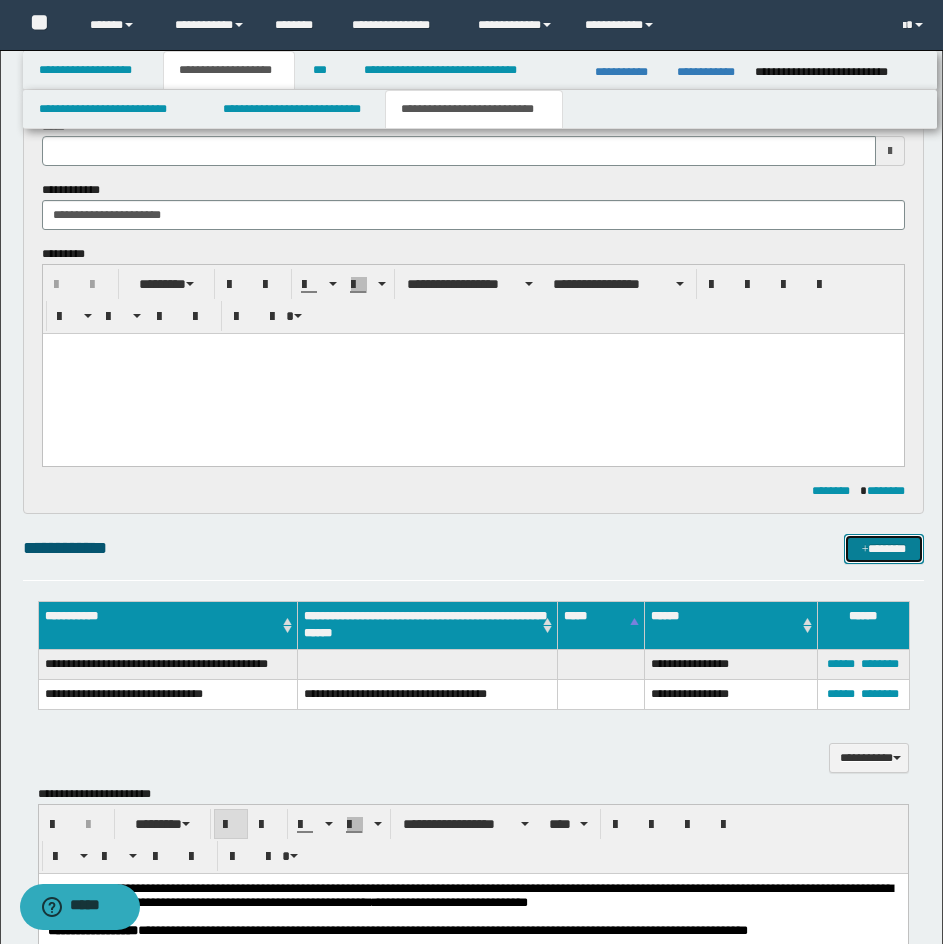 click at bounding box center (865, 550) 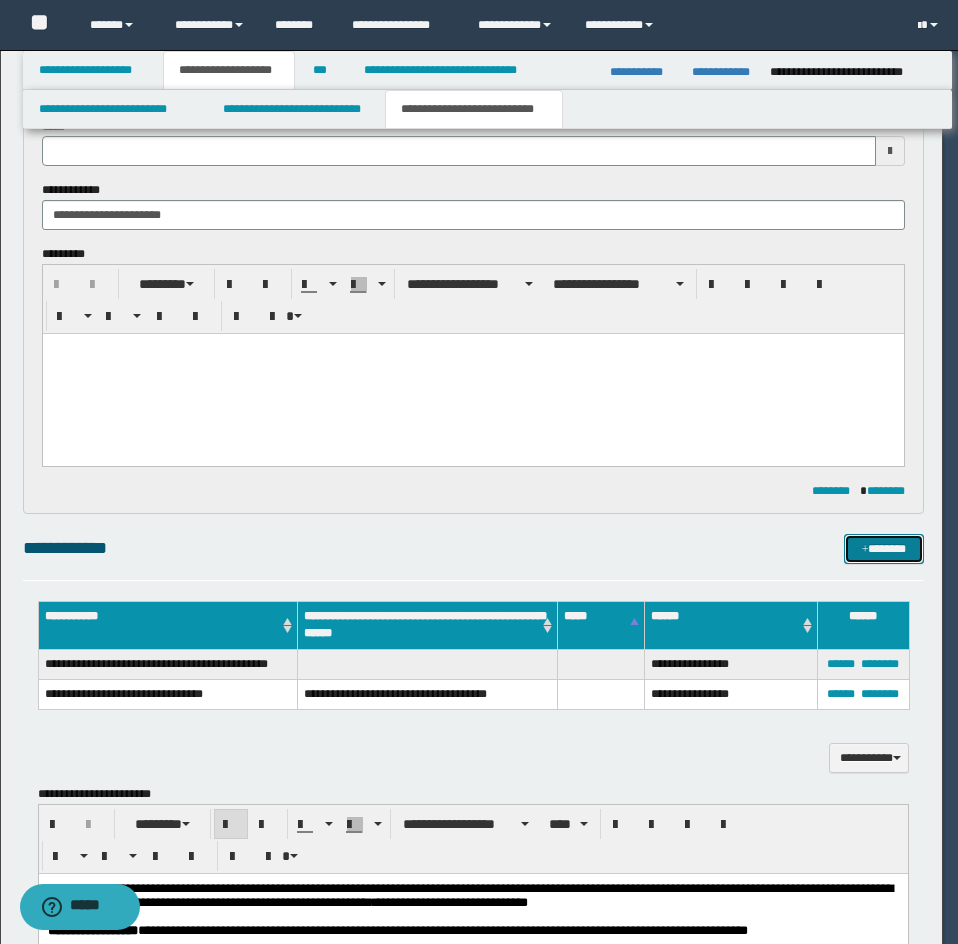 type 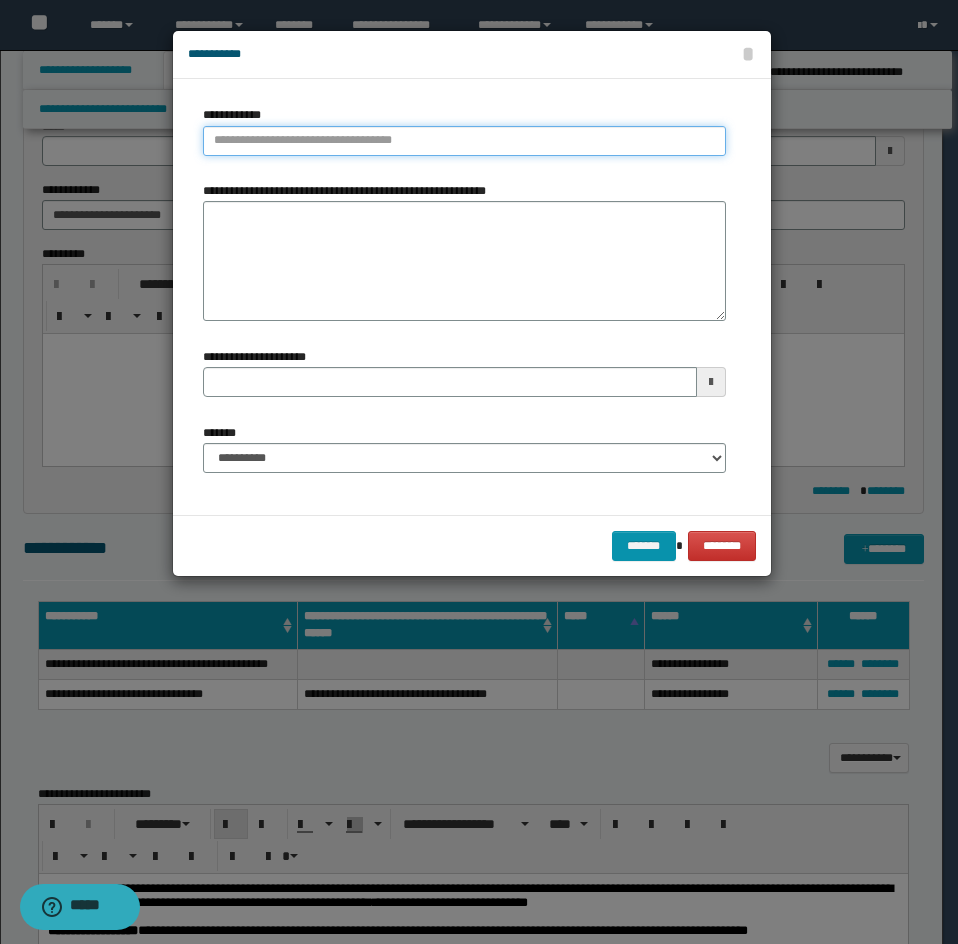 type on "**********" 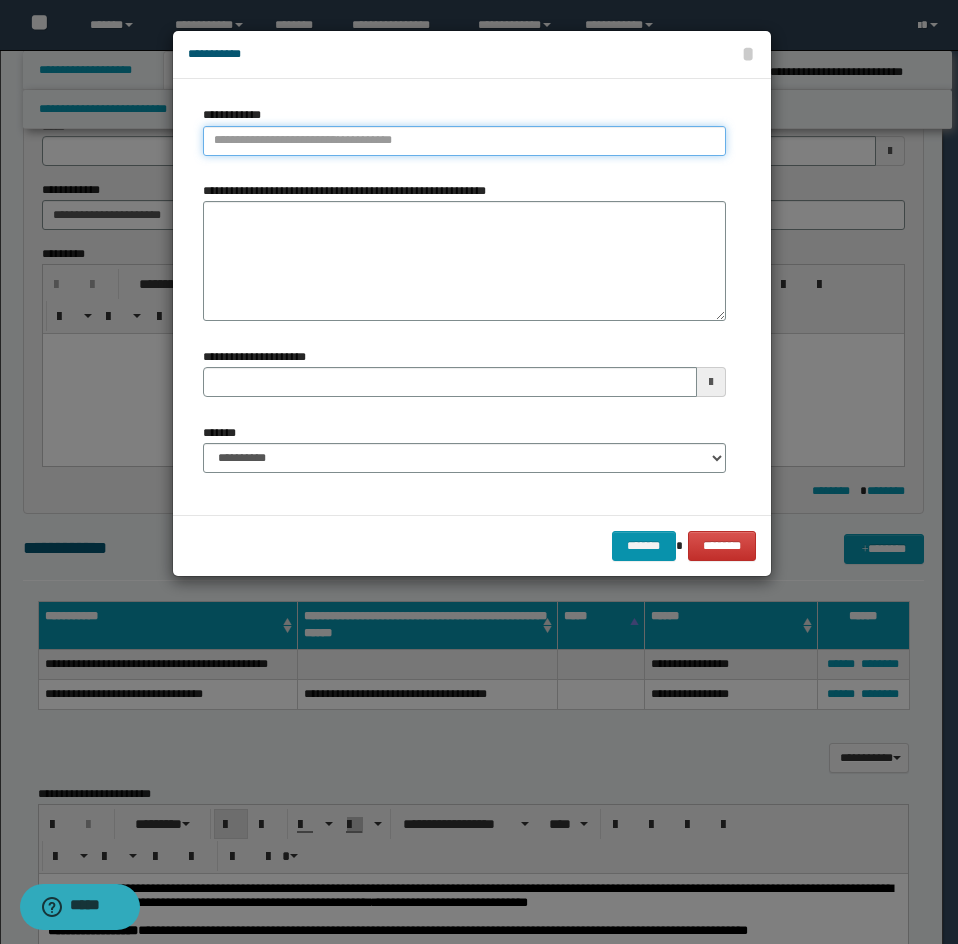 click on "**********" at bounding box center (464, 141) 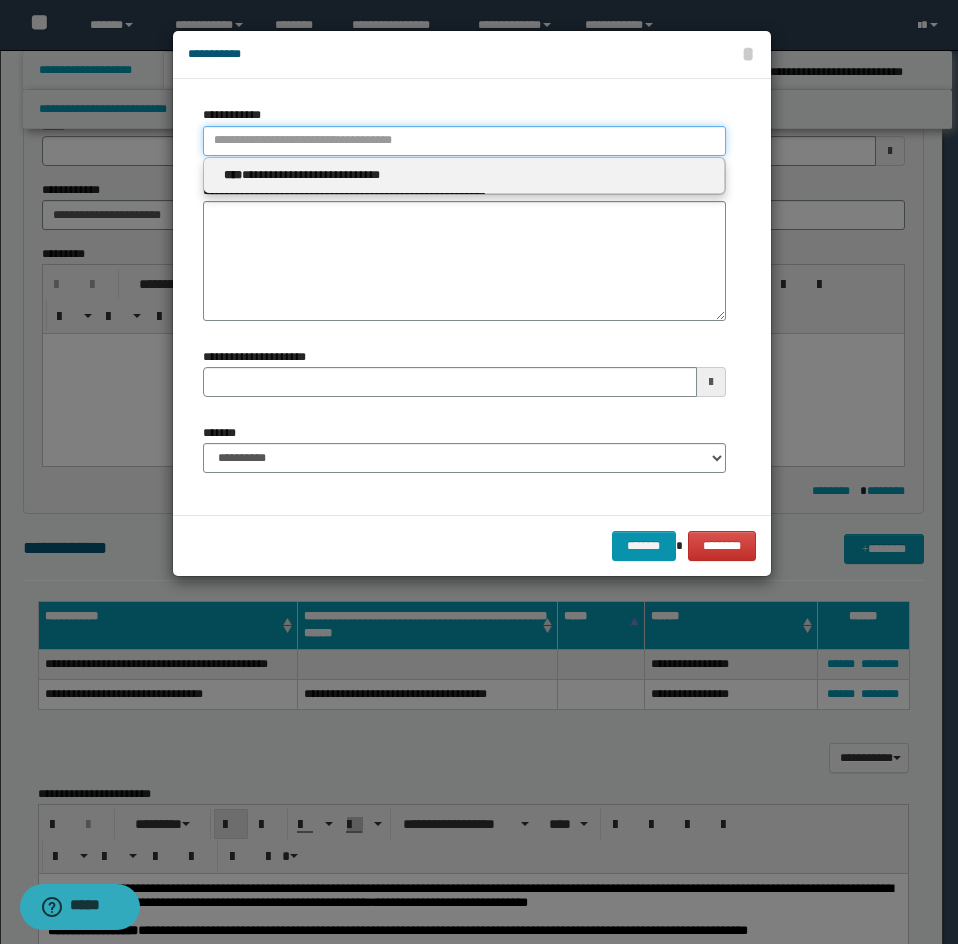paste on "**********" 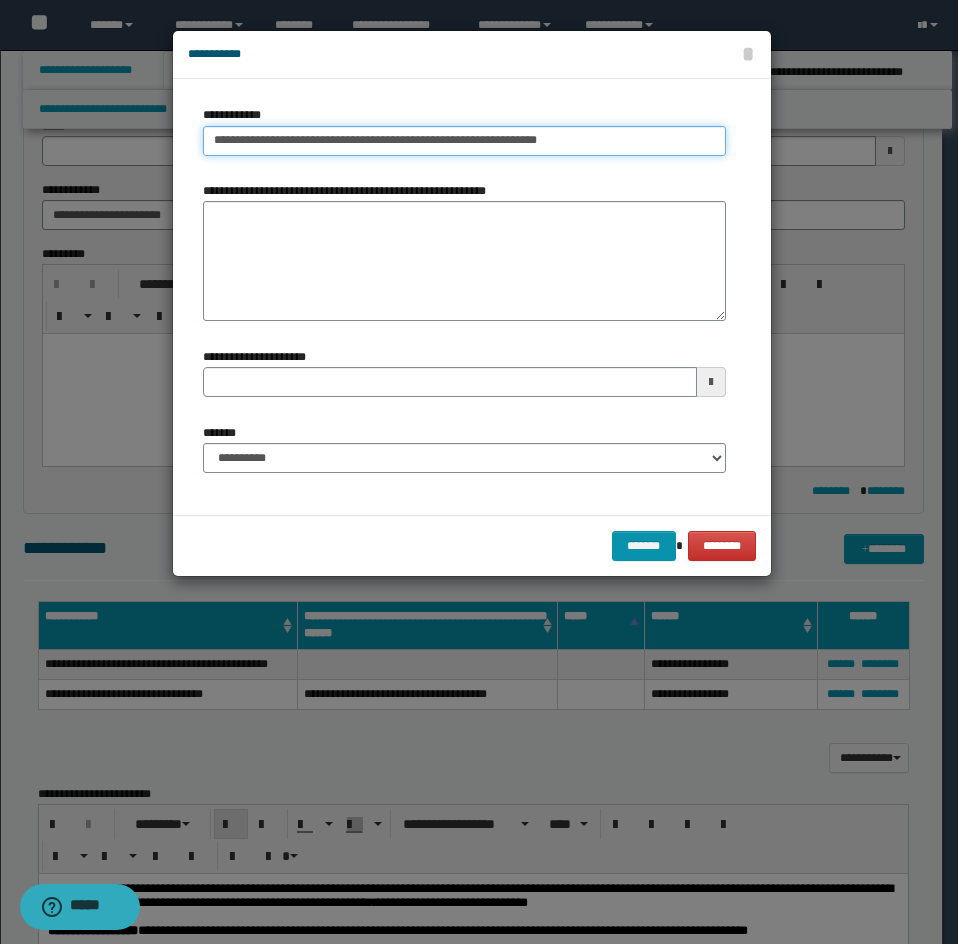 drag, startPoint x: 593, startPoint y: 144, endPoint x: 470, endPoint y: 142, distance: 123.01626 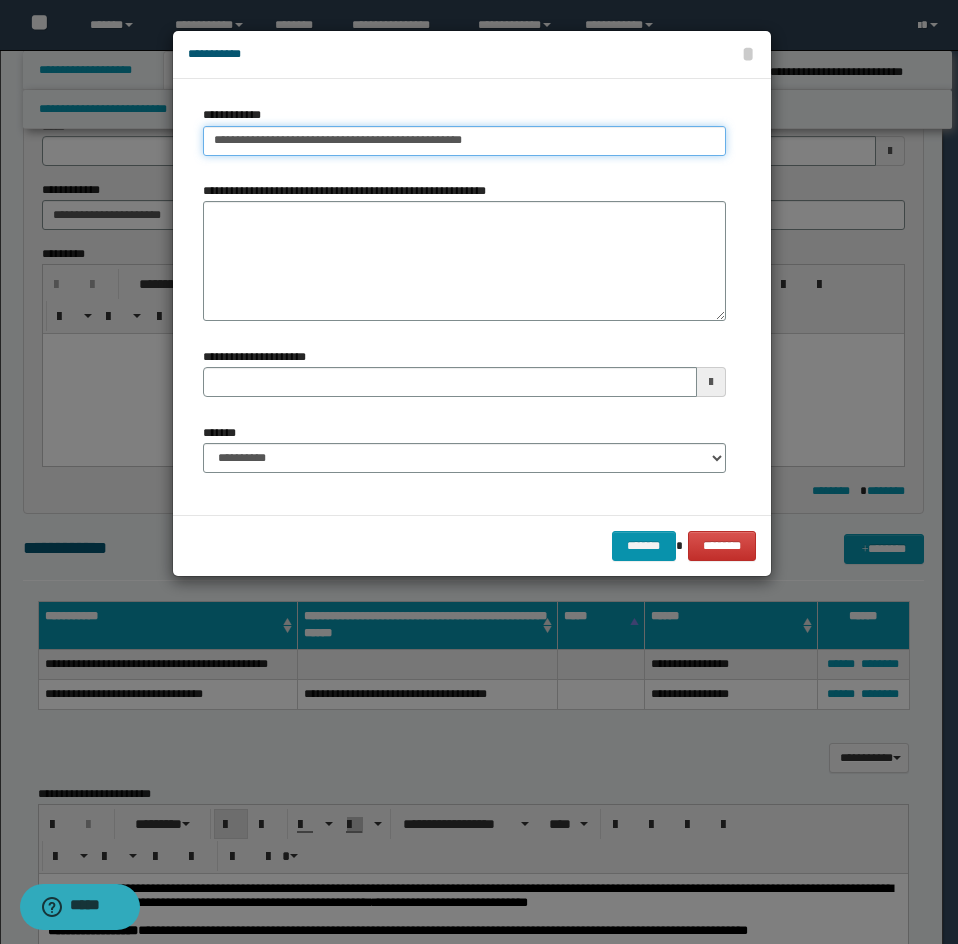 type on "**********" 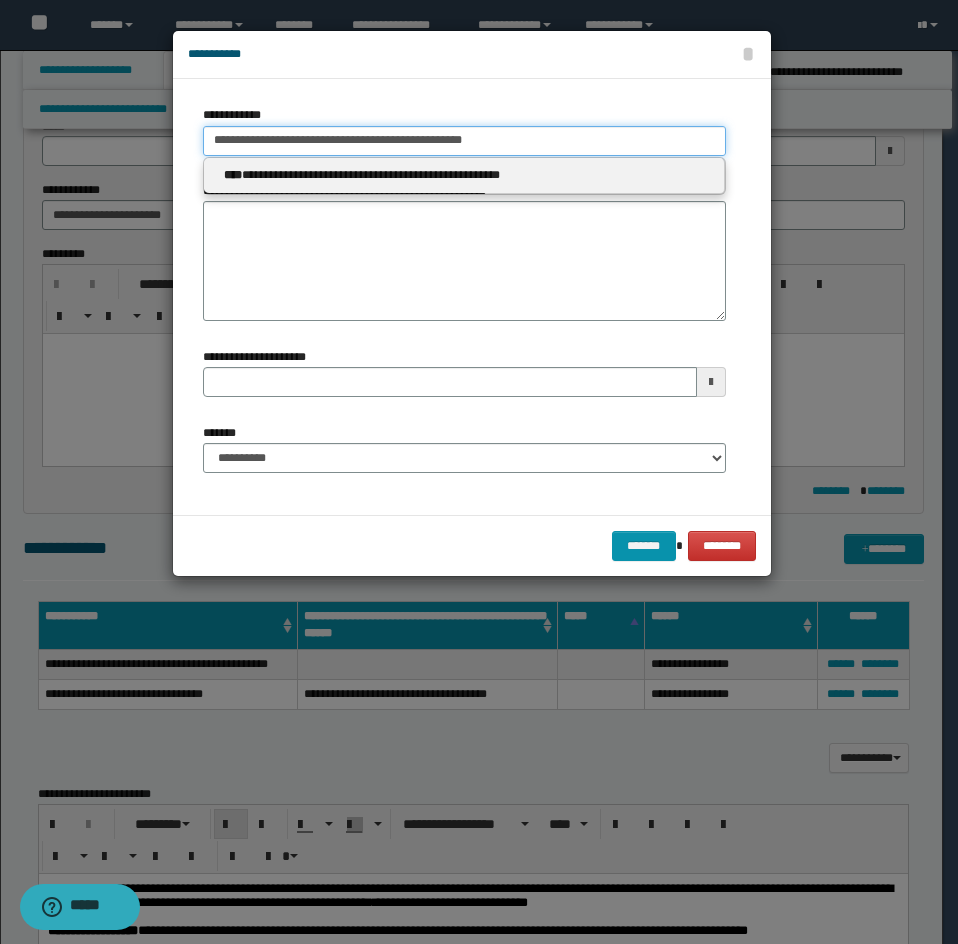 type on "**********" 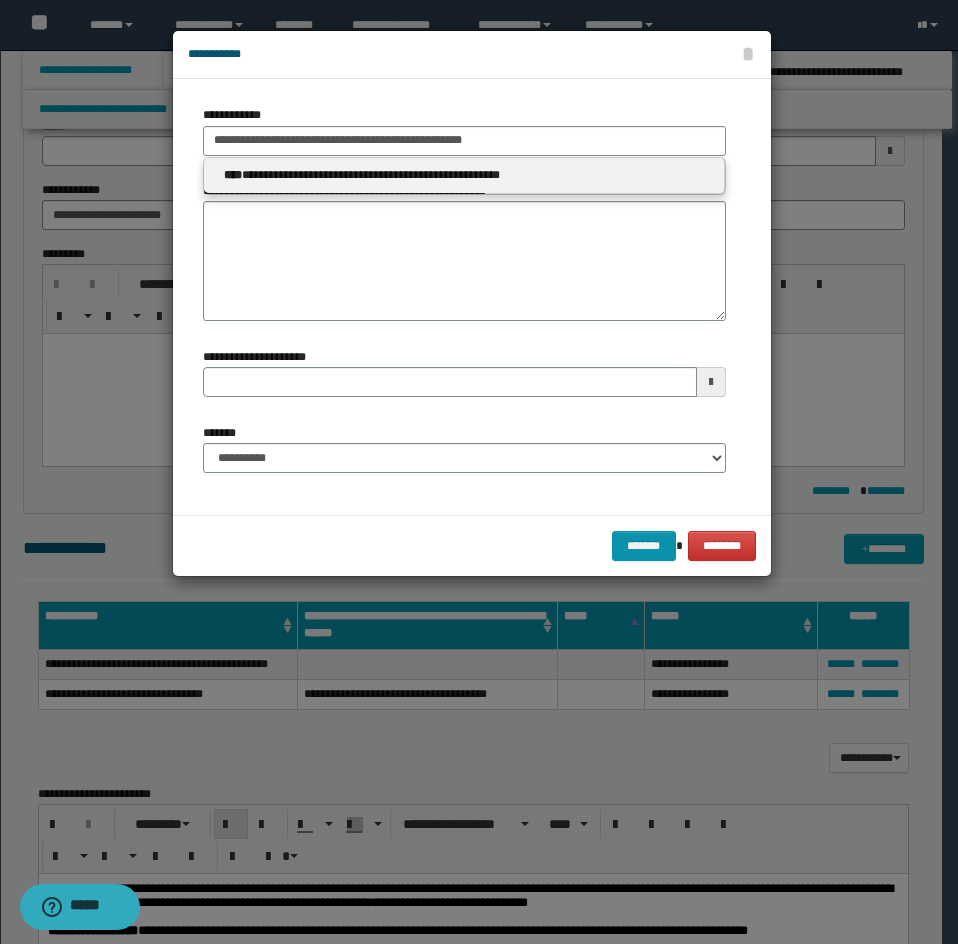 click on "**********" at bounding box center (464, 175) 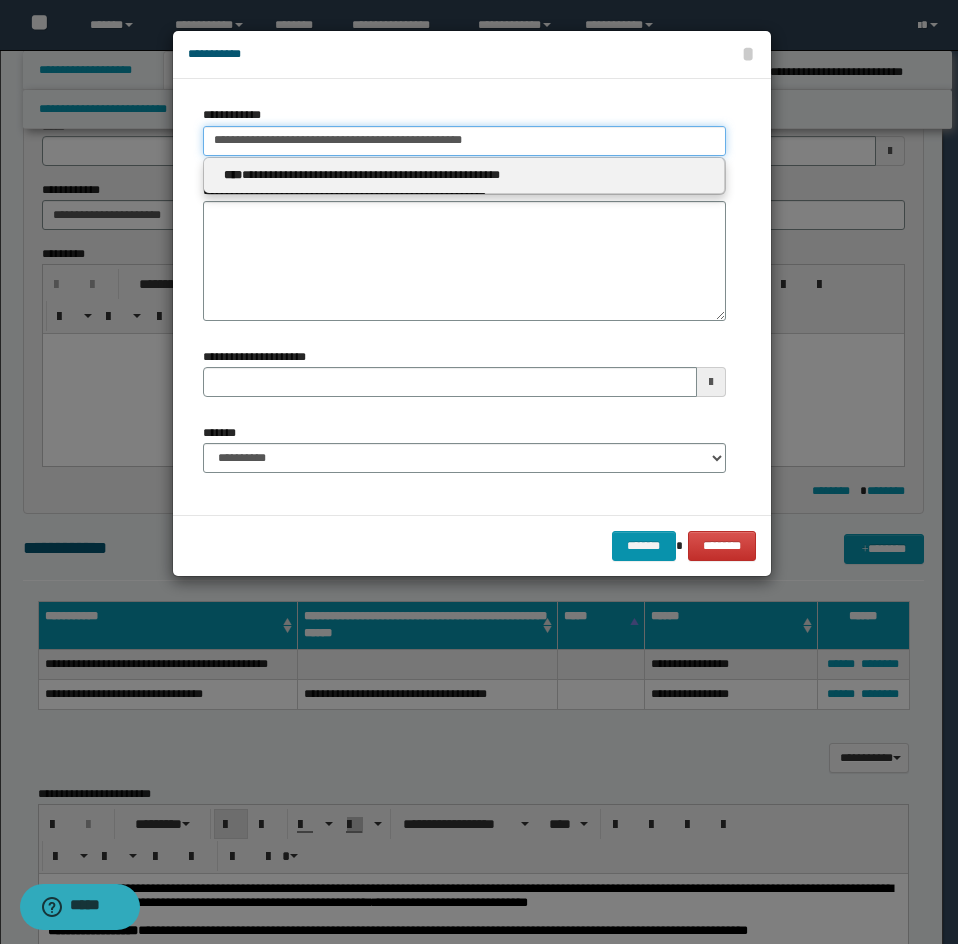 type 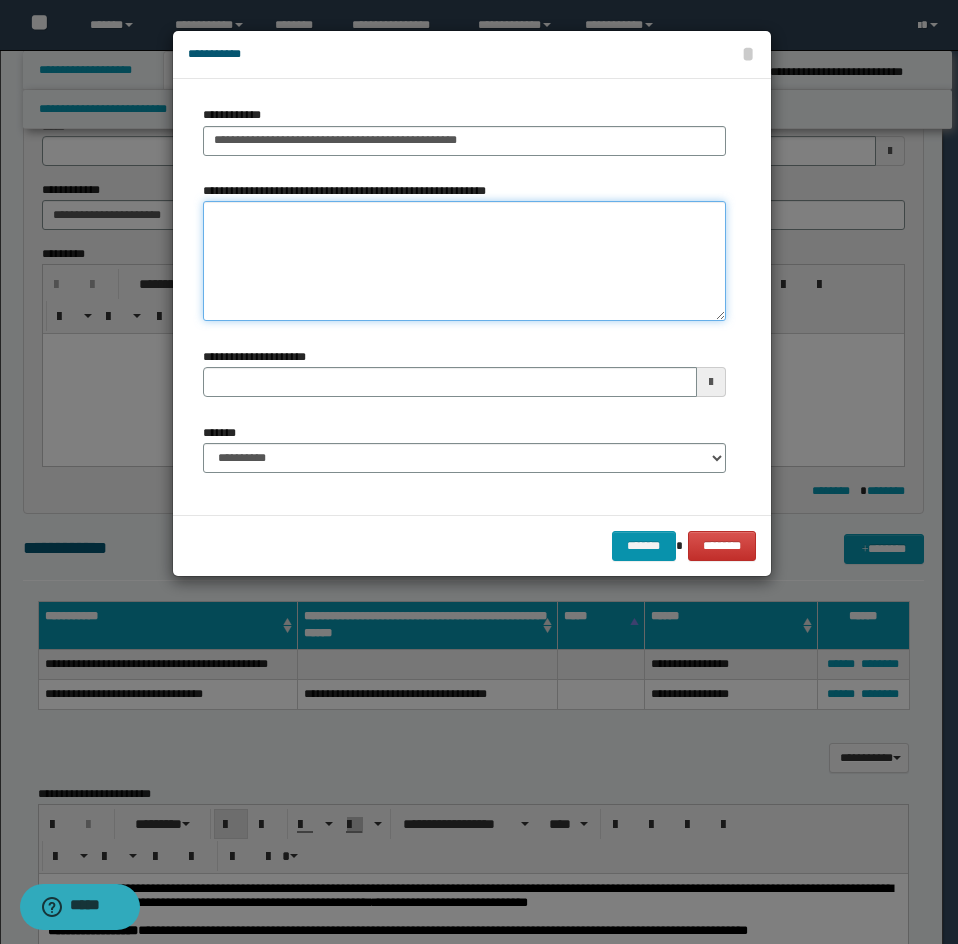 click on "**********" at bounding box center (464, 261) 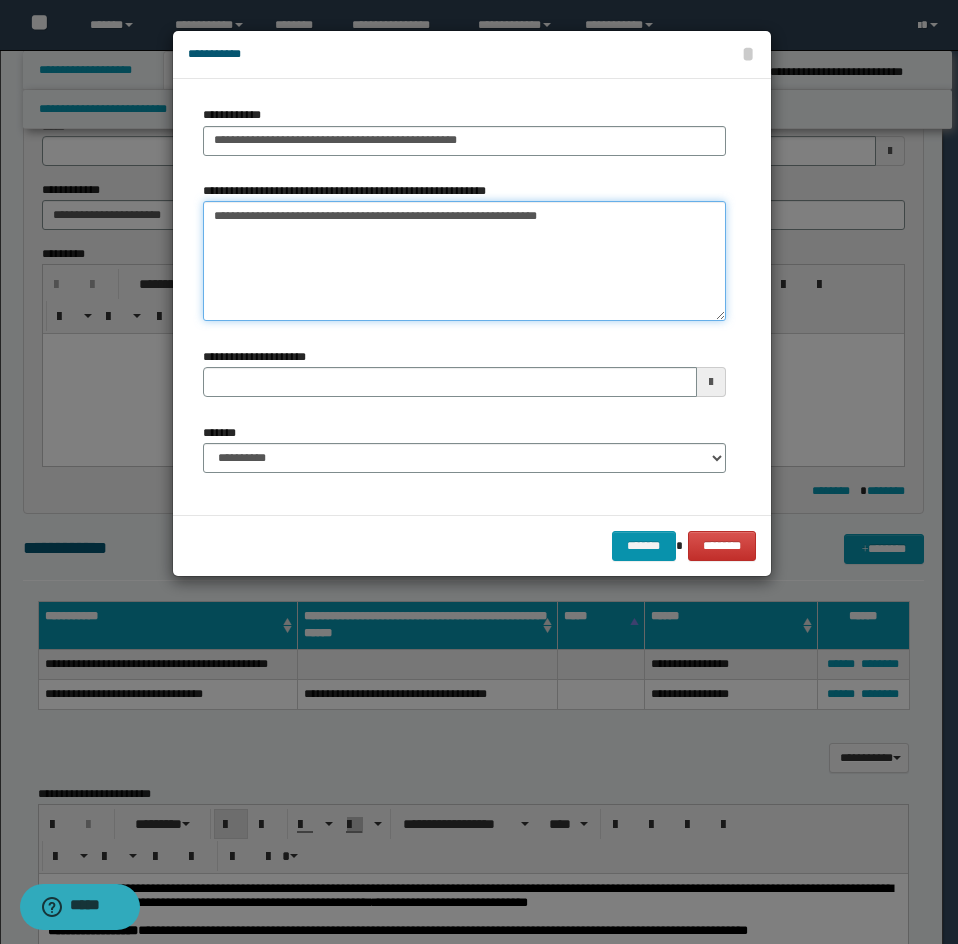 drag, startPoint x: 470, startPoint y: 215, endPoint x: 141, endPoint y: 212, distance: 329.01367 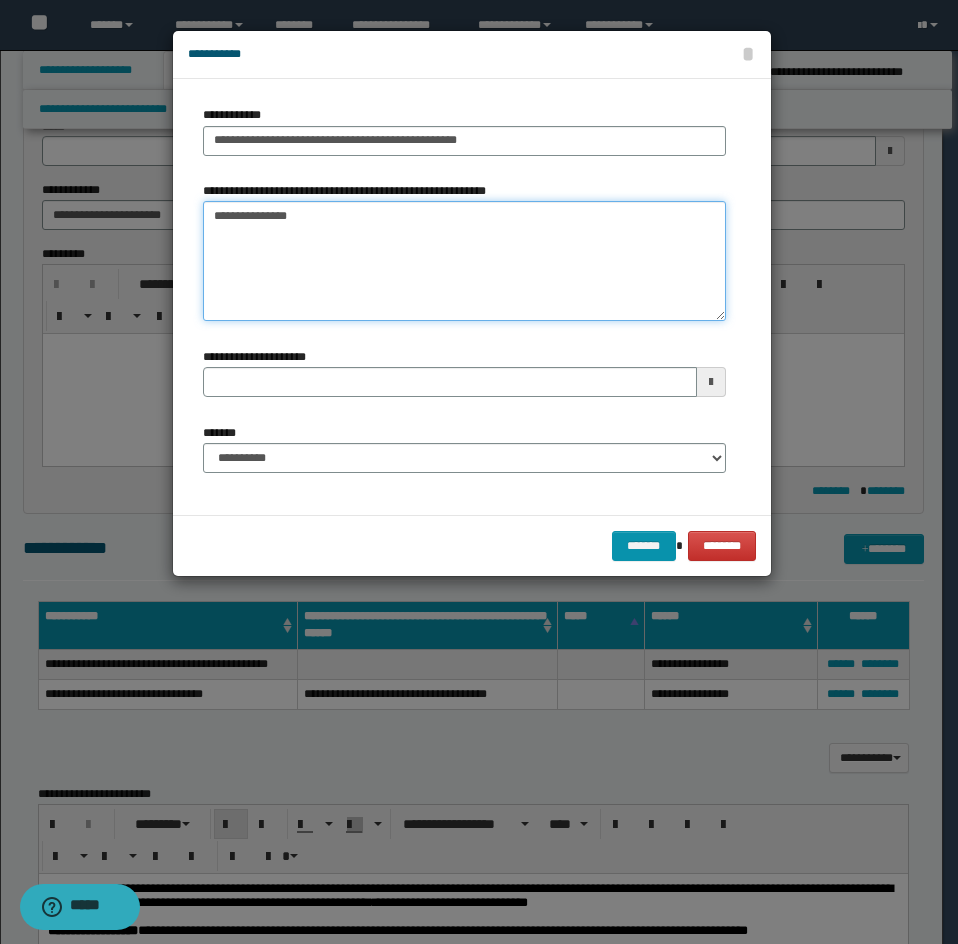 type 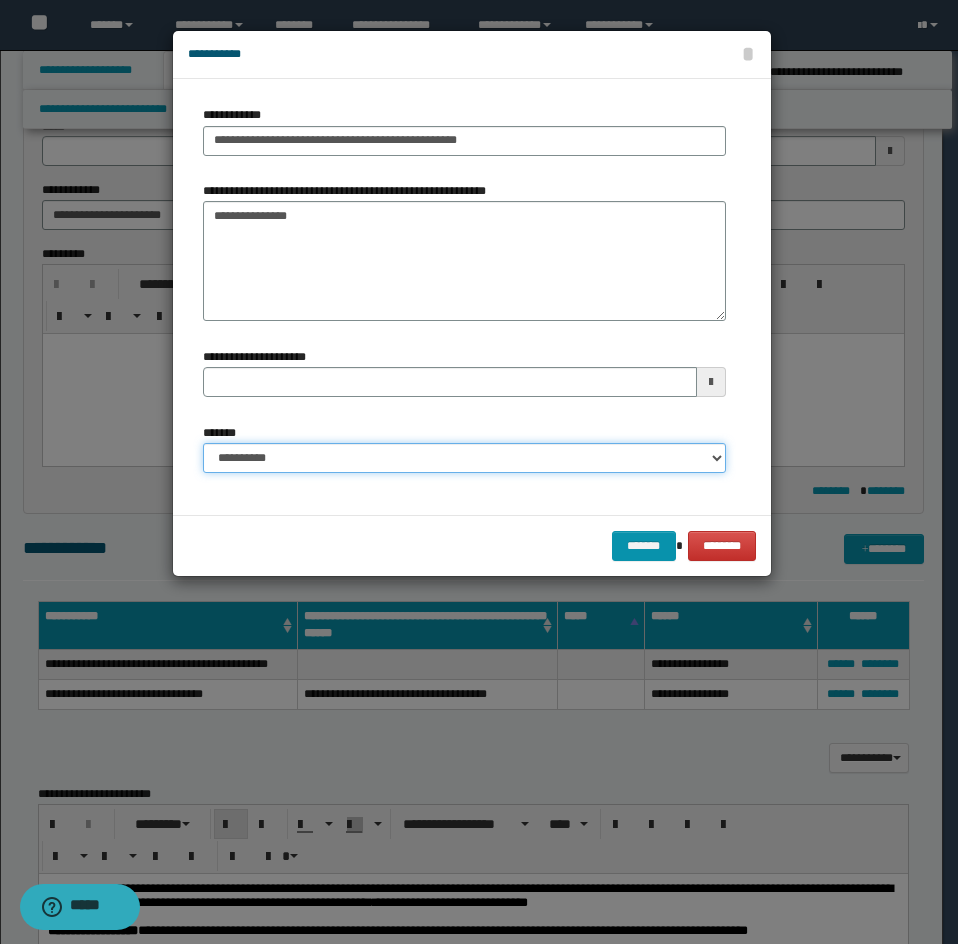 click on "**********" at bounding box center (464, 458) 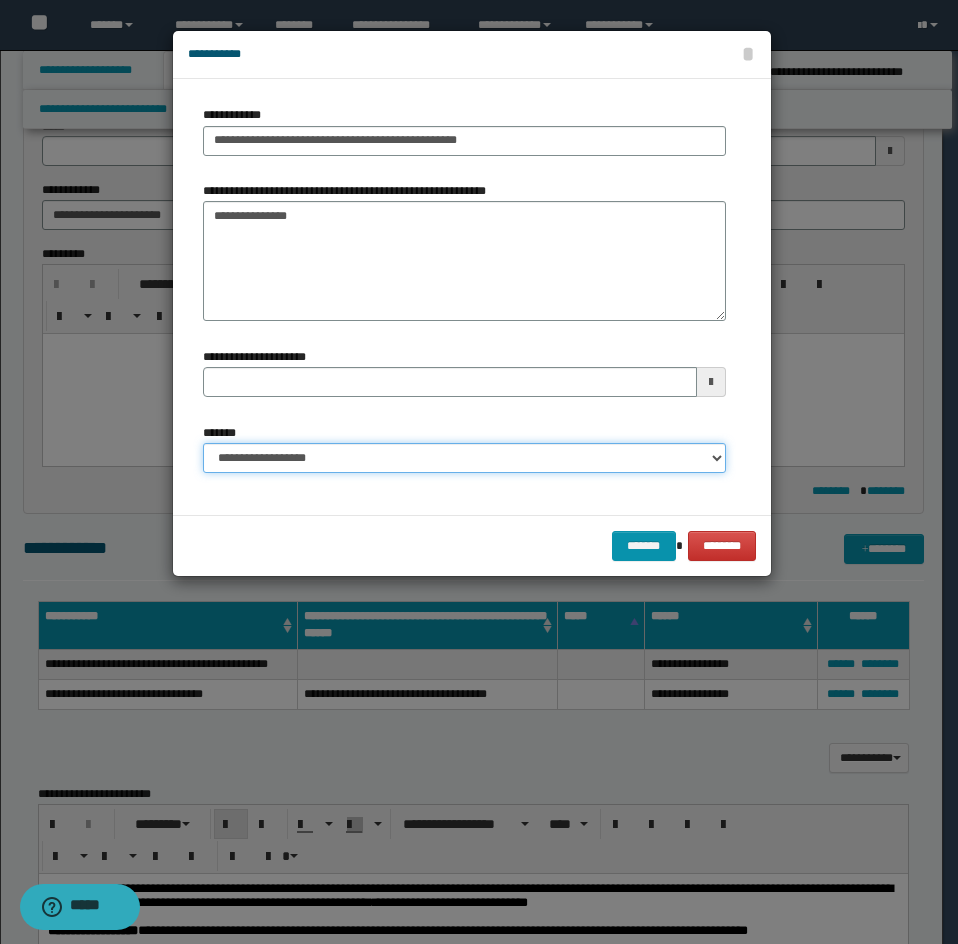 click on "**********" at bounding box center (464, 458) 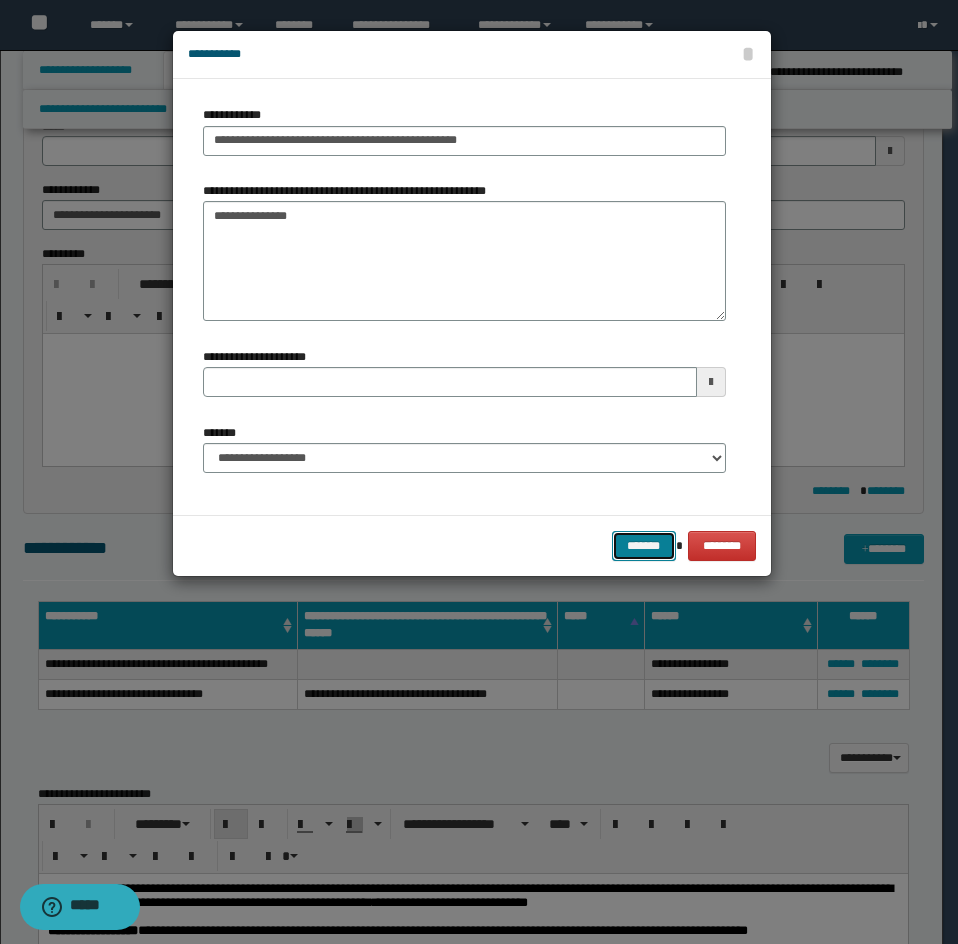 click on "*******" at bounding box center (644, 546) 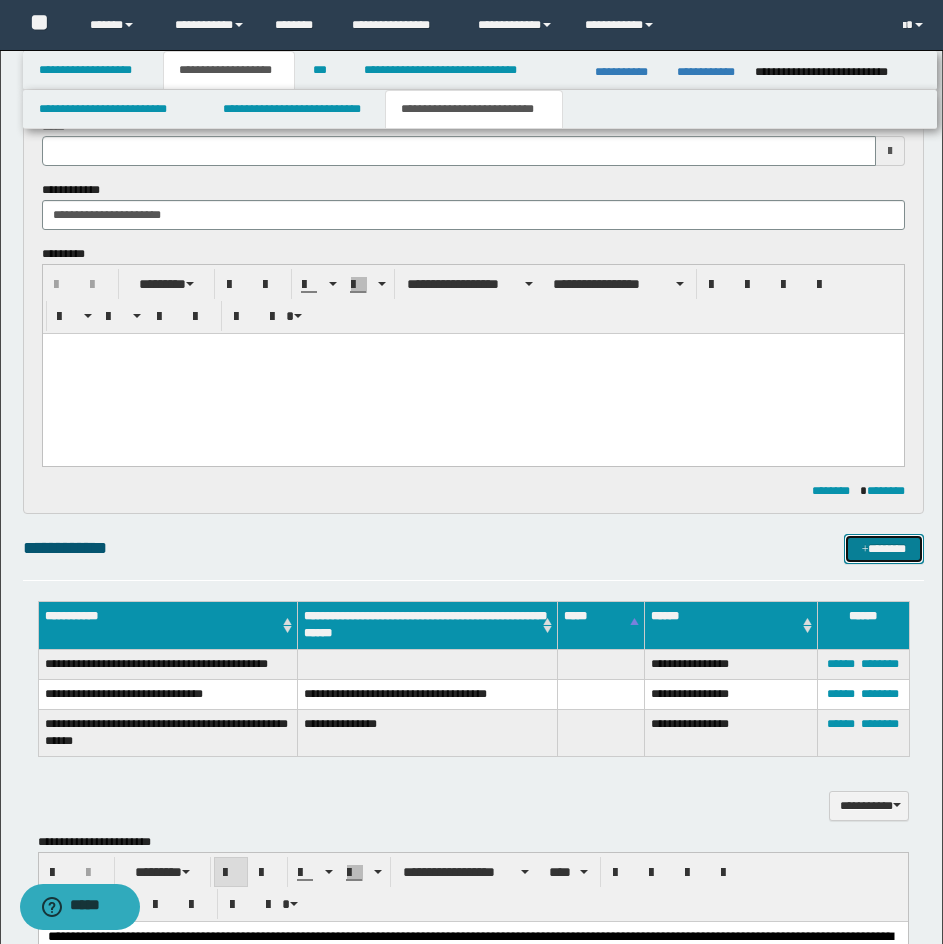 click on "*******" at bounding box center [884, 549] 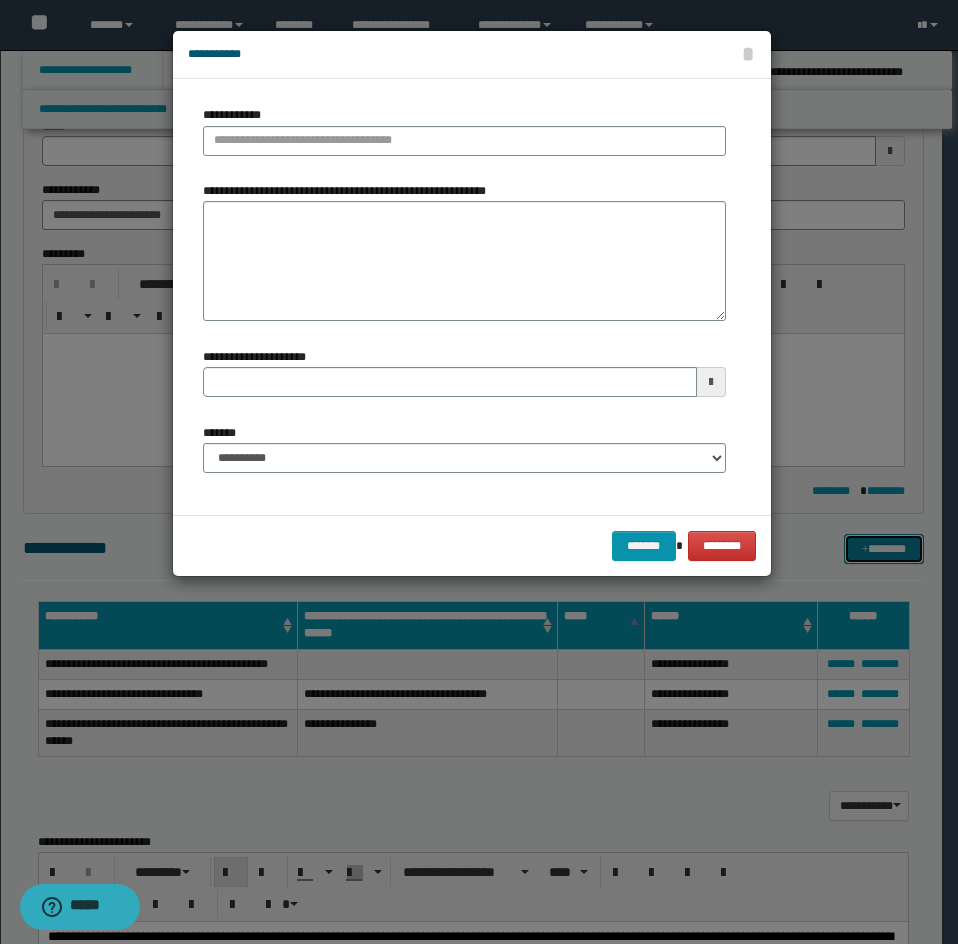 type 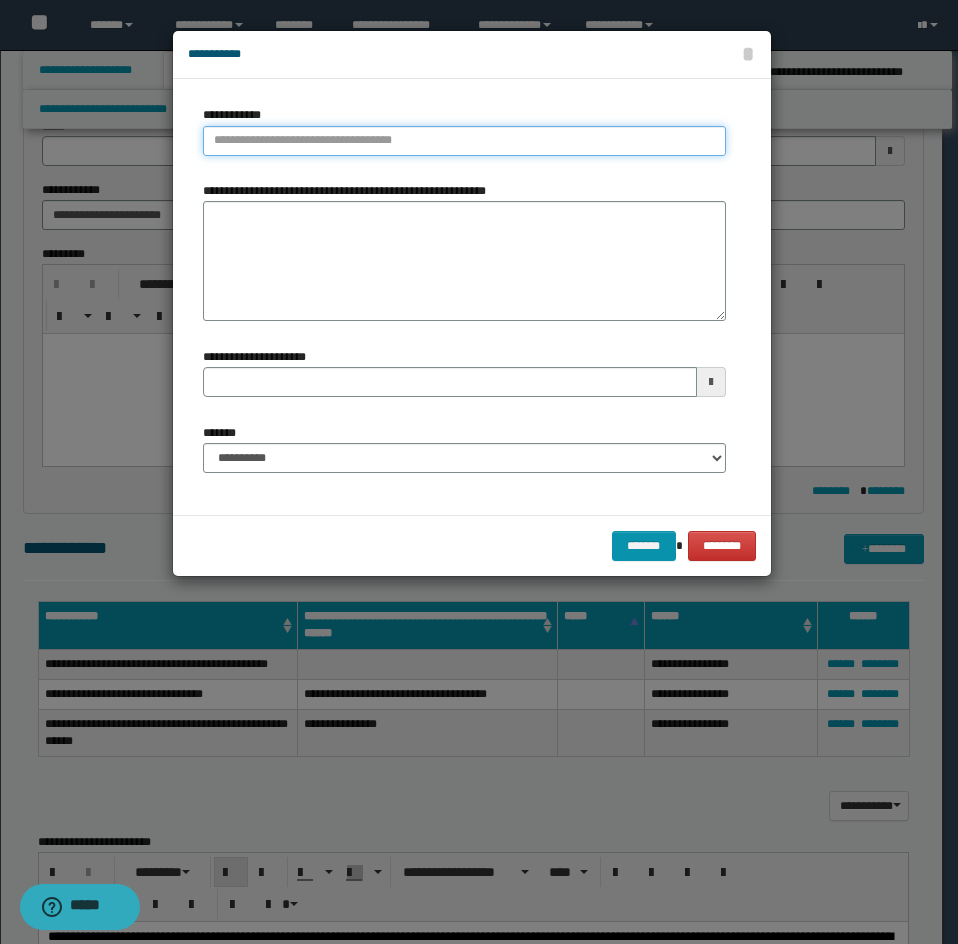 type on "**********" 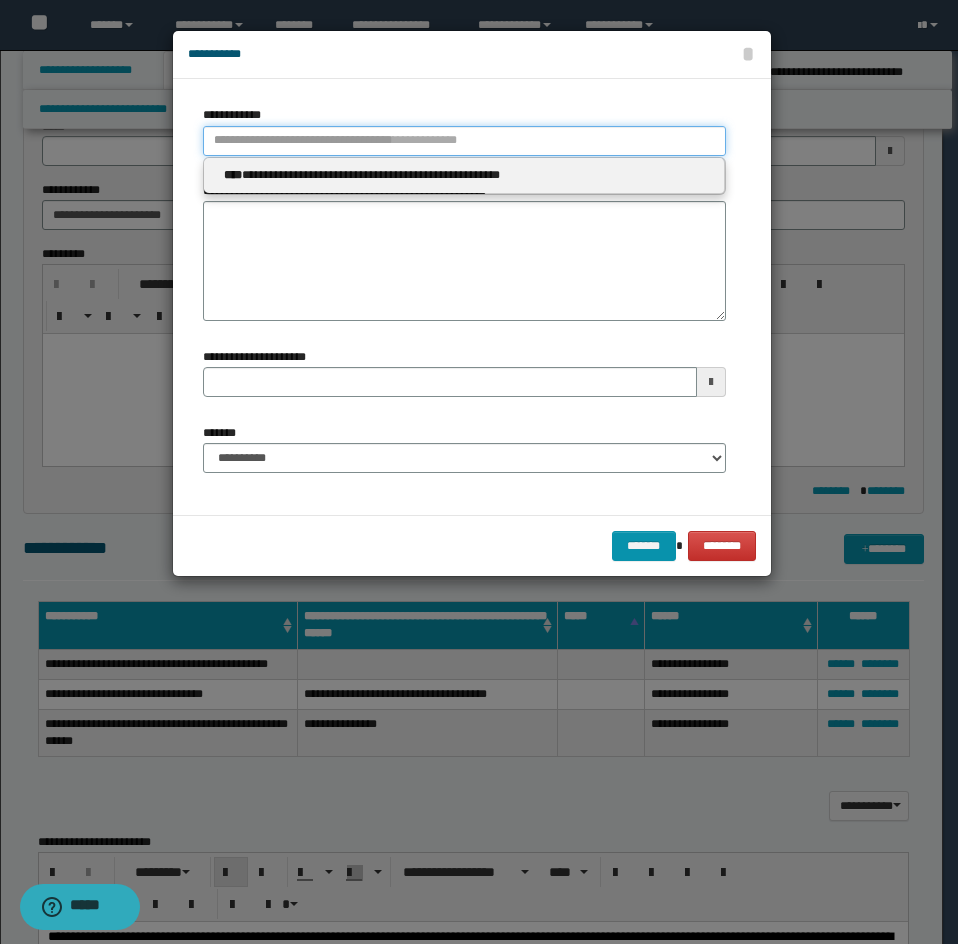 click on "**********" at bounding box center (464, 141) 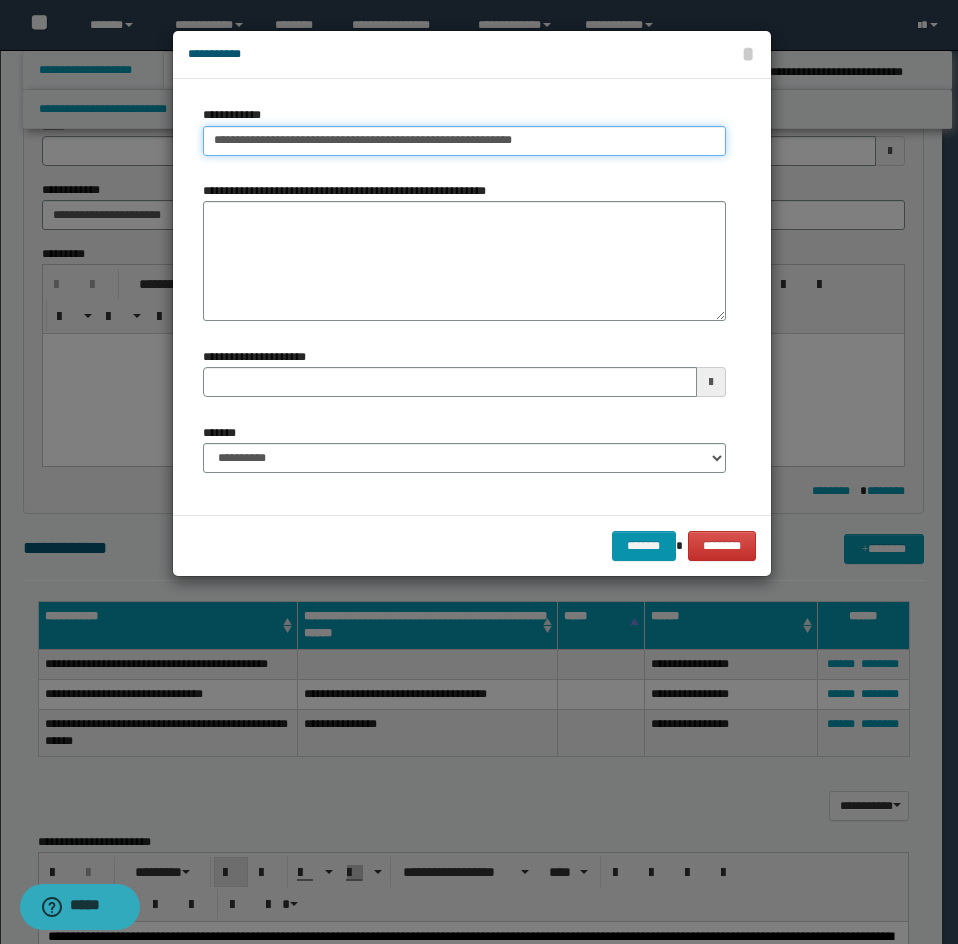 drag, startPoint x: 546, startPoint y: 144, endPoint x: 369, endPoint y: 148, distance: 177.0452 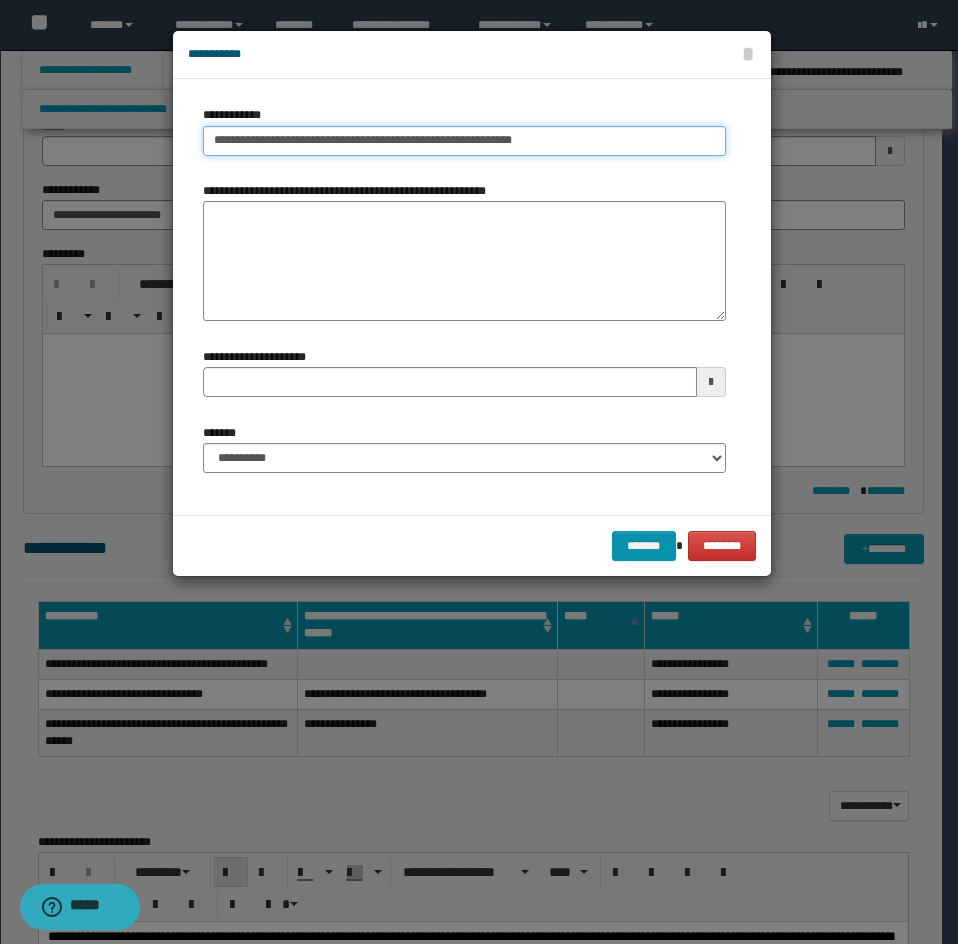 type on "**********" 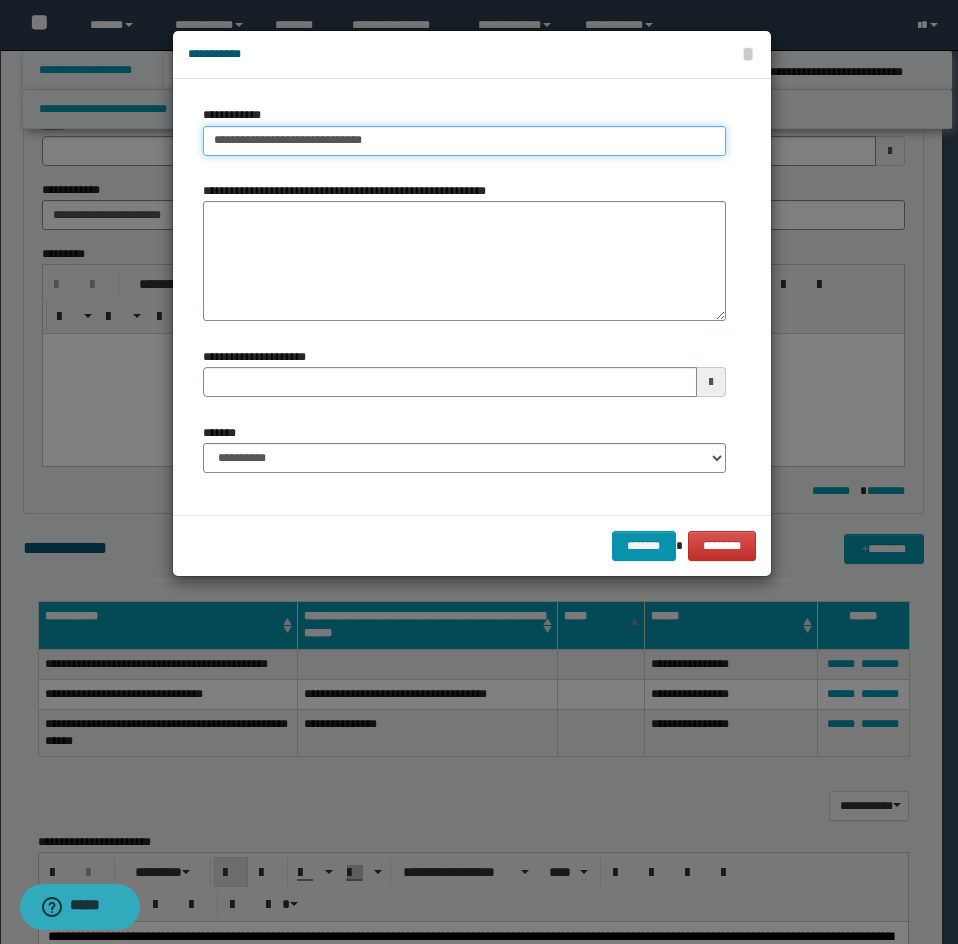 type on "**********" 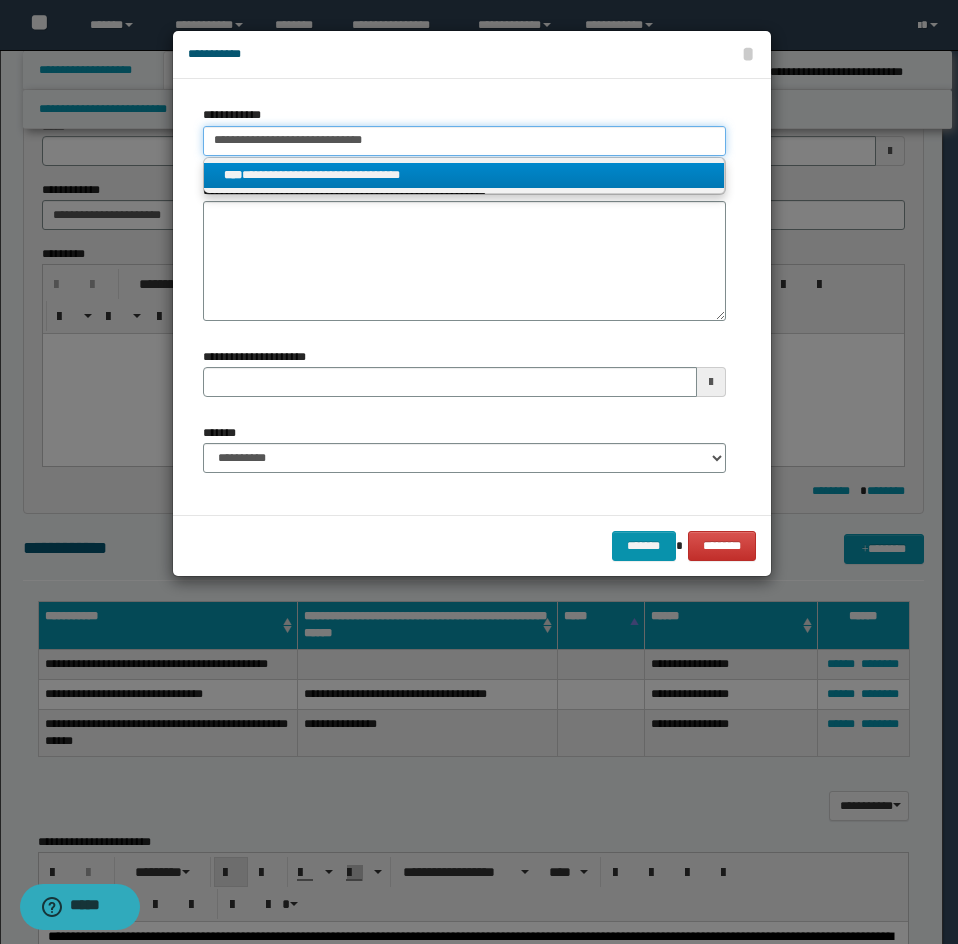 type on "**********" 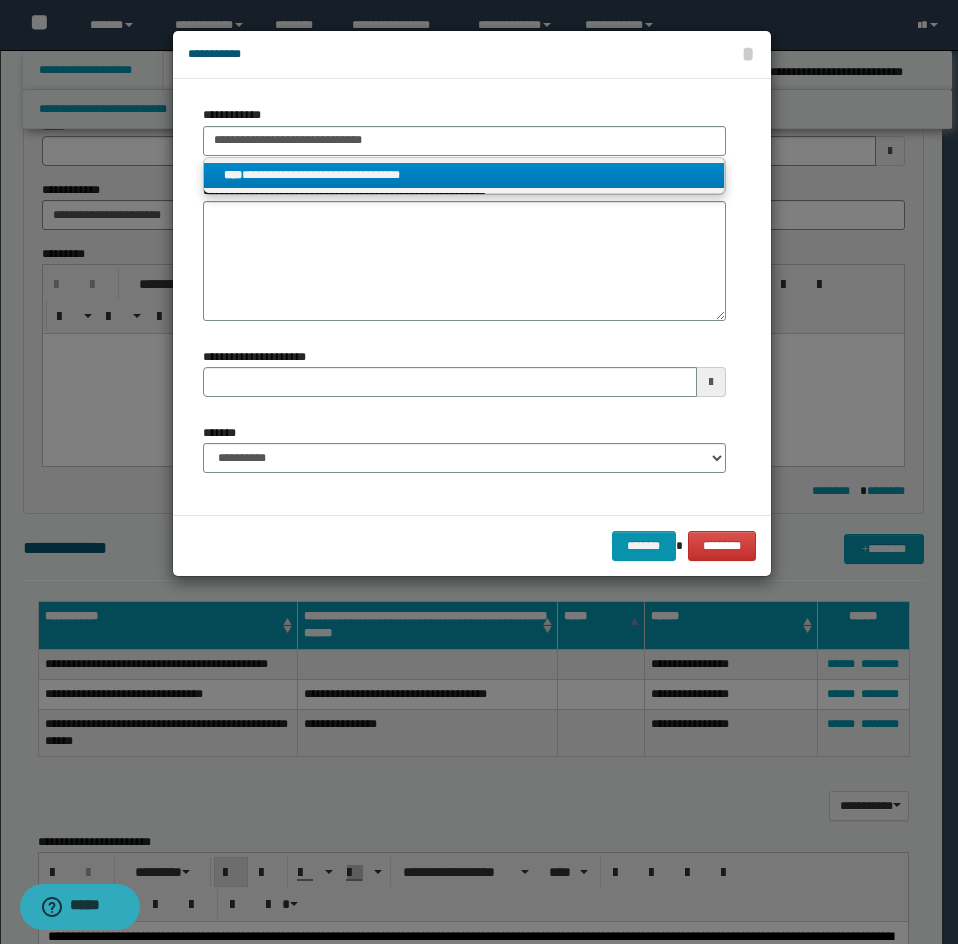 click on "**********" at bounding box center (464, 175) 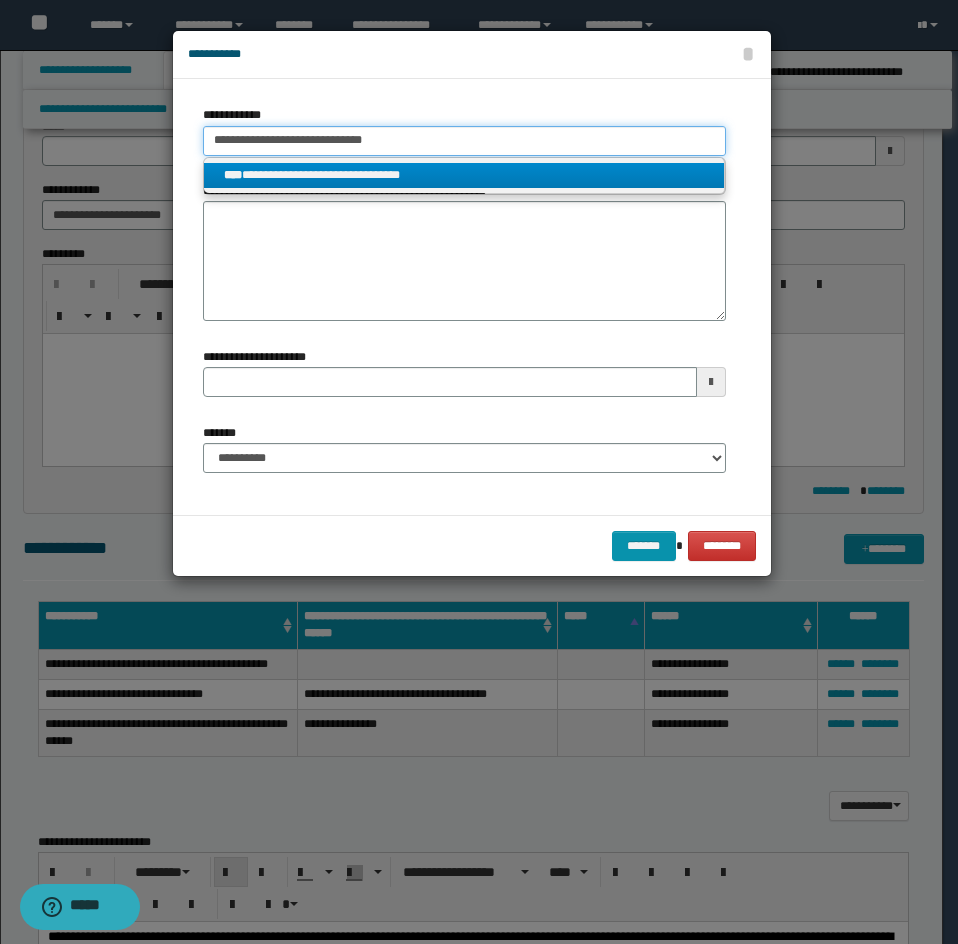 type 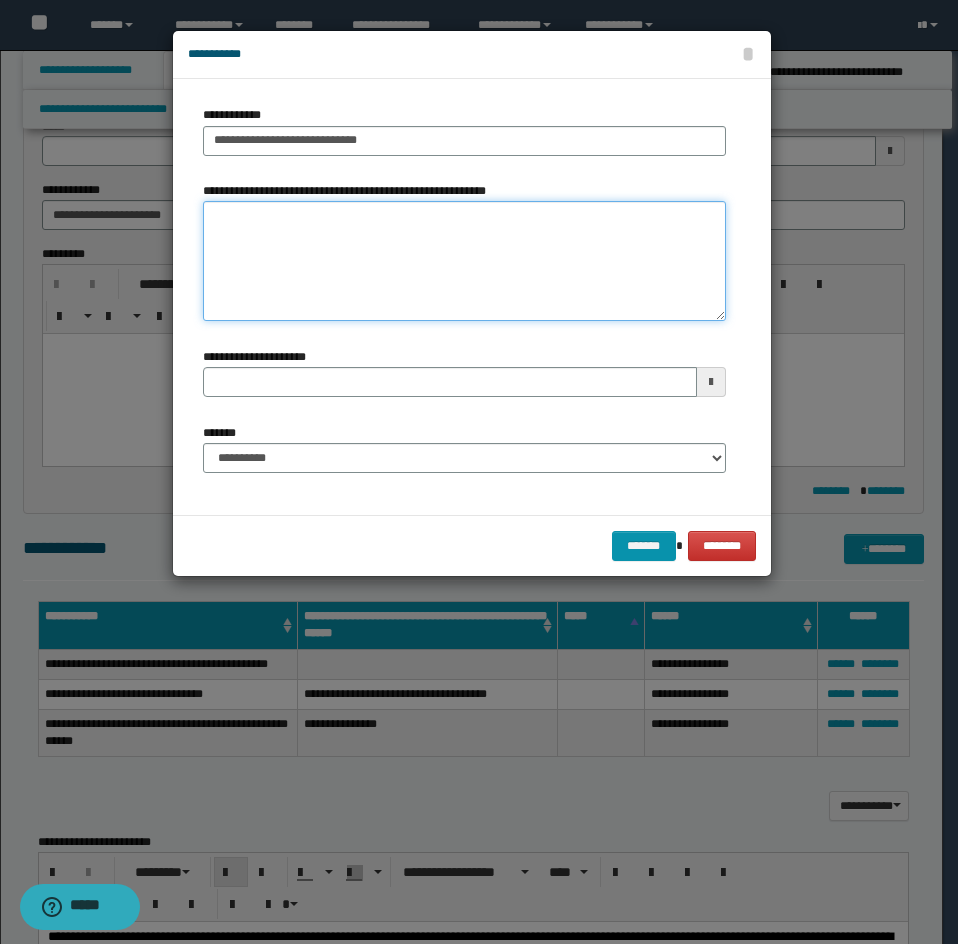 click on "**********" at bounding box center [464, 261] 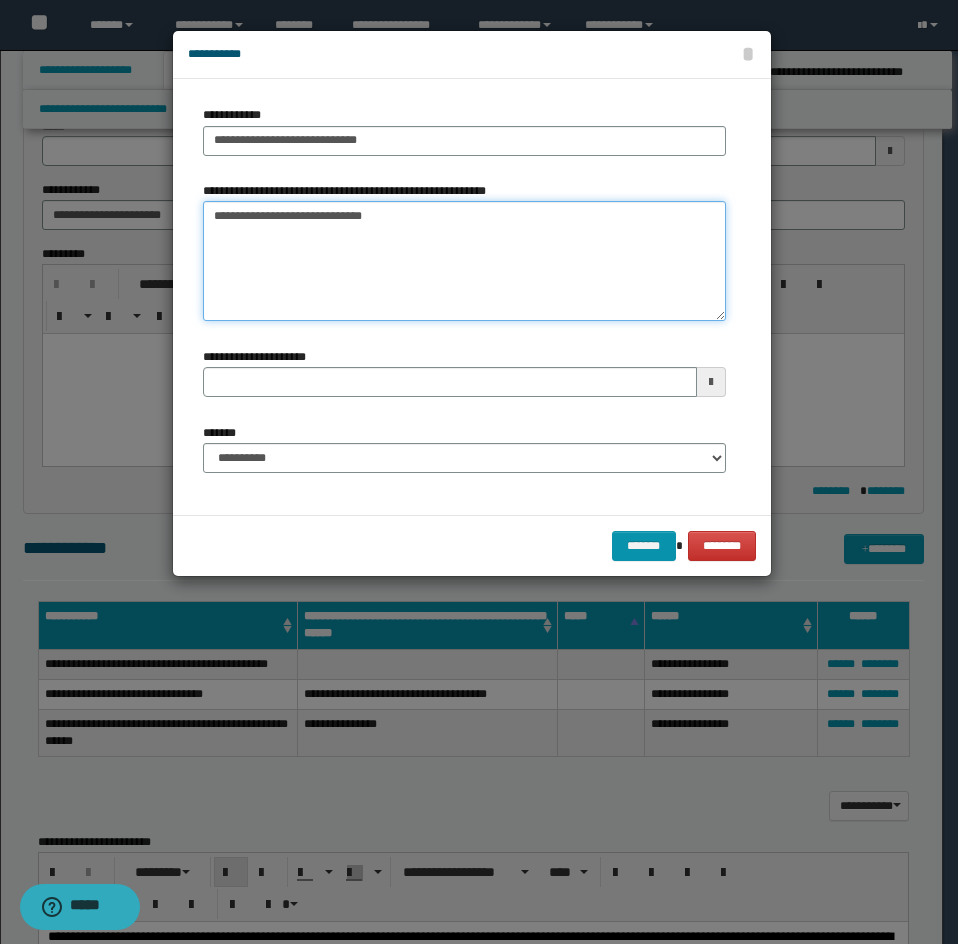 type 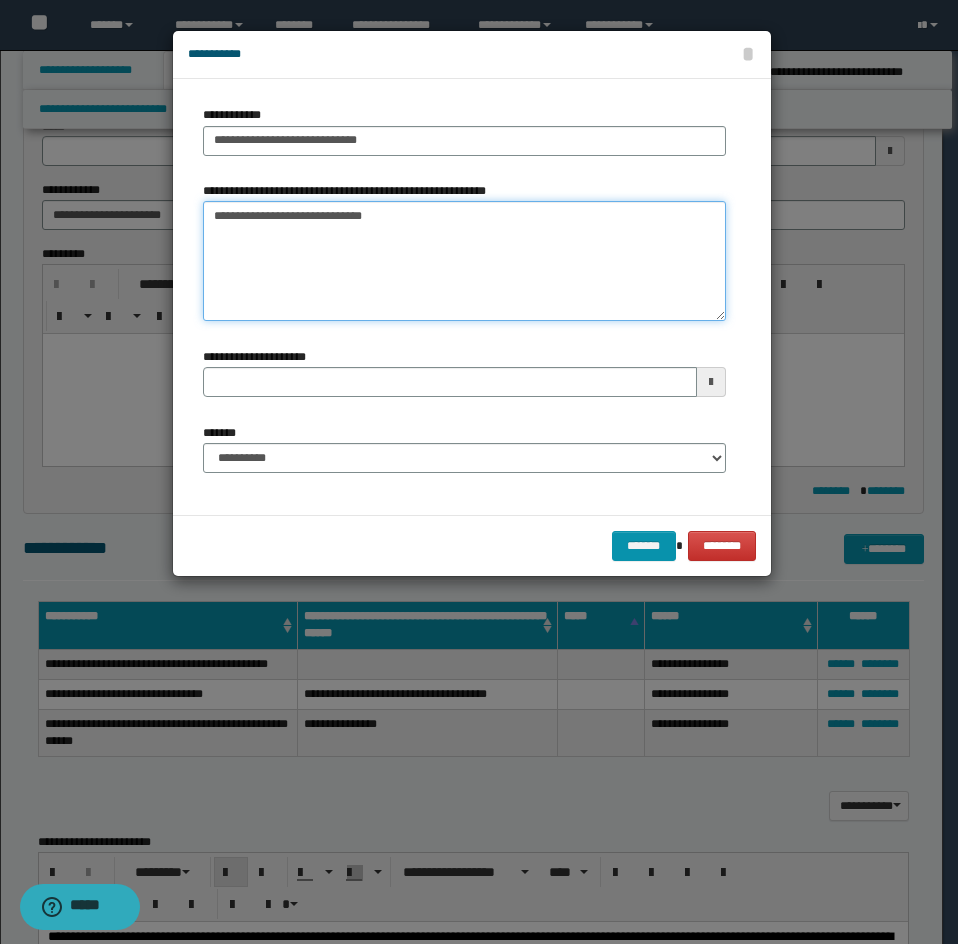 type on "**********" 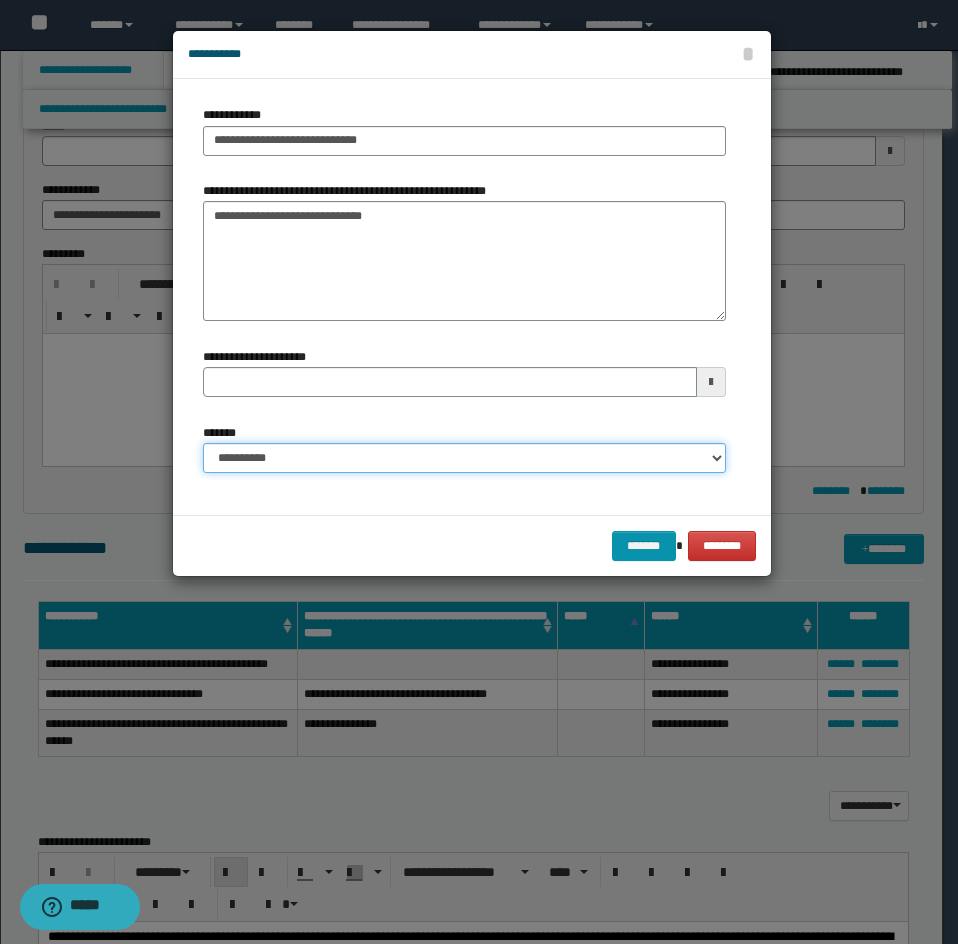 click on "**********" at bounding box center (464, 458) 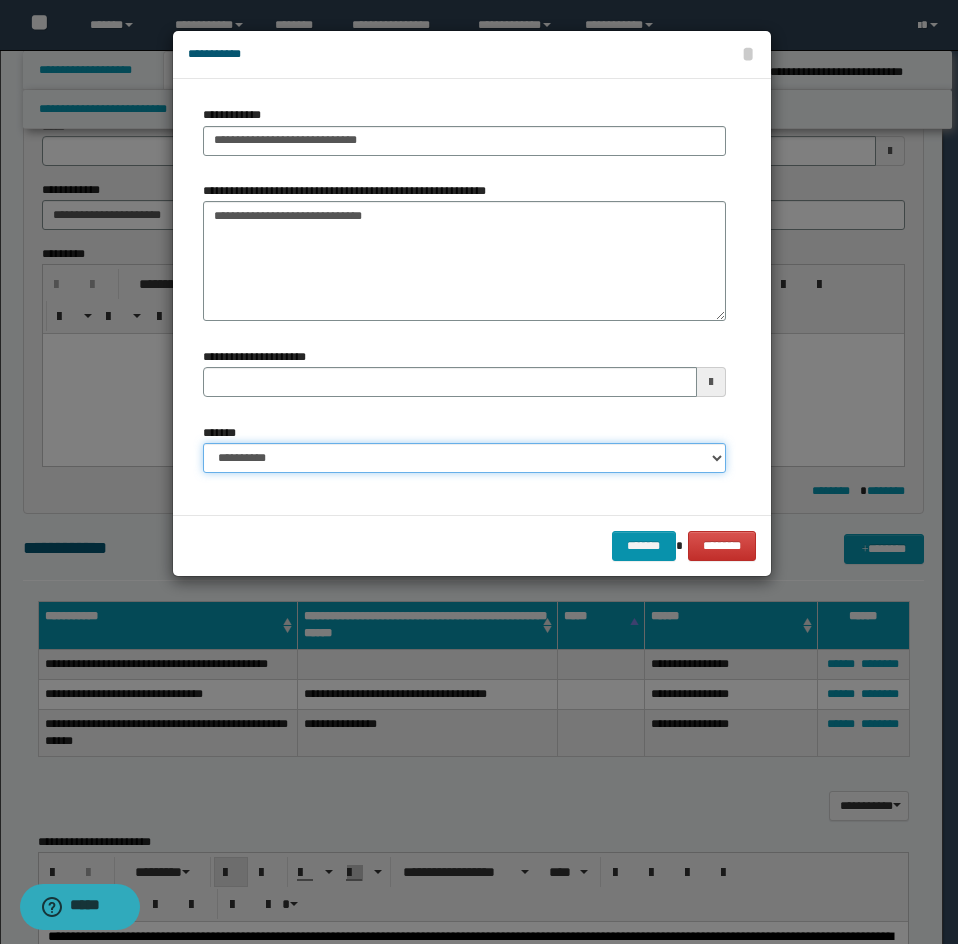 select on "*" 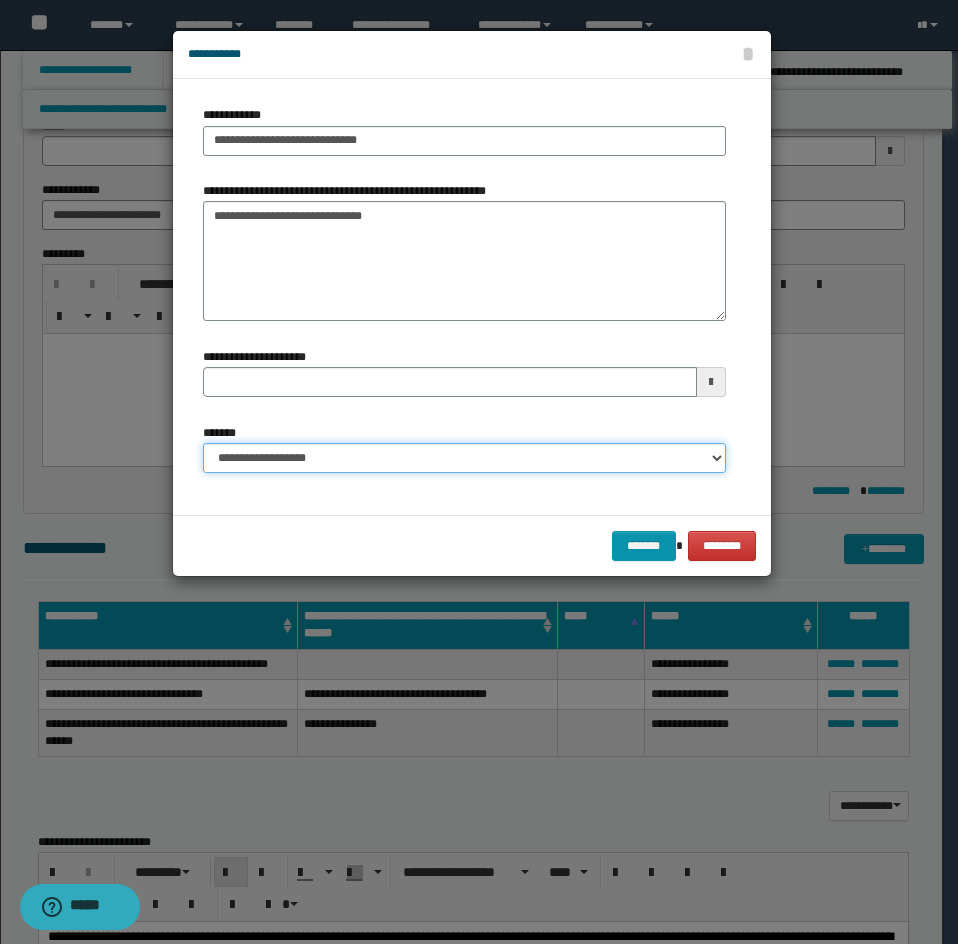 type 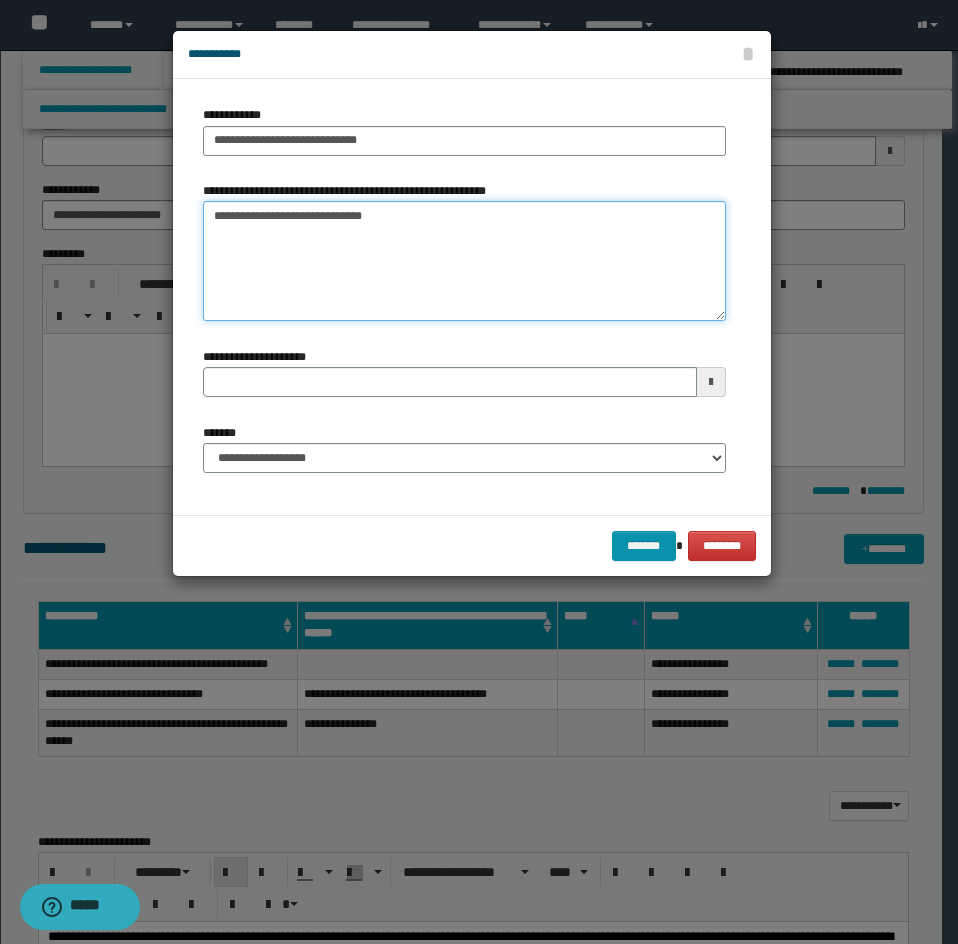 click on "**********" at bounding box center (464, 261) 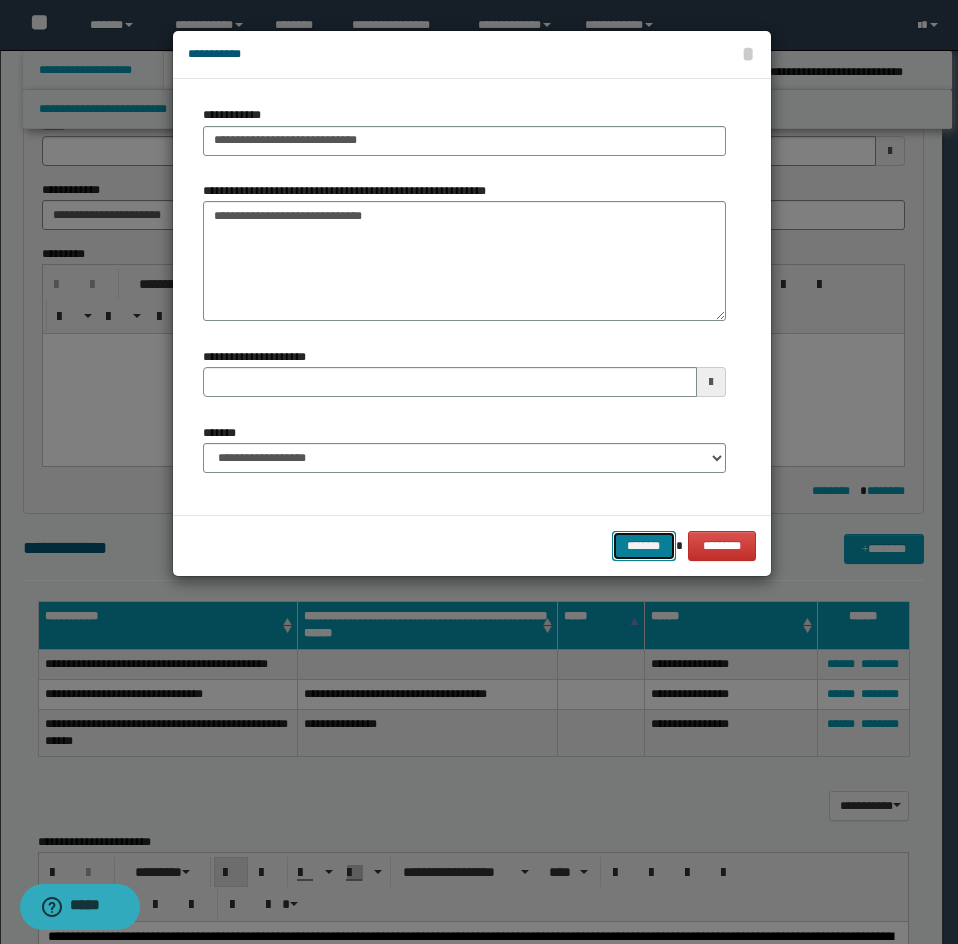 click on "*******" at bounding box center (644, 546) 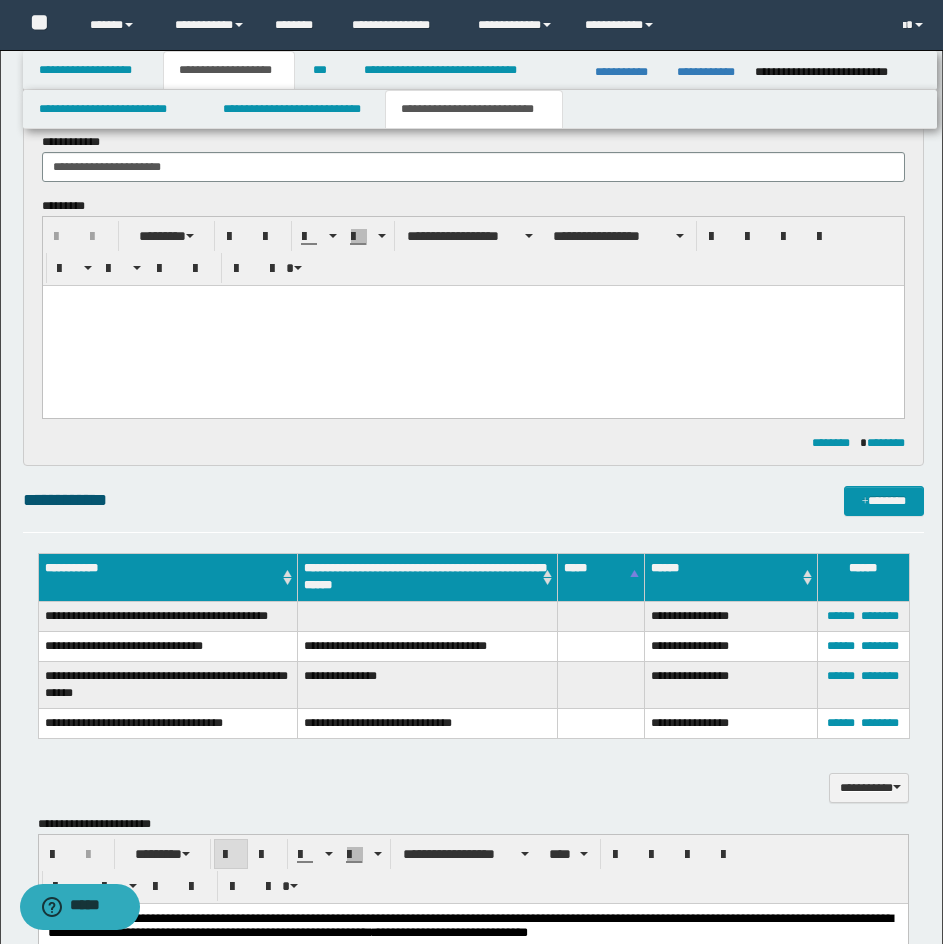 scroll, scrollTop: 1430, scrollLeft: 0, axis: vertical 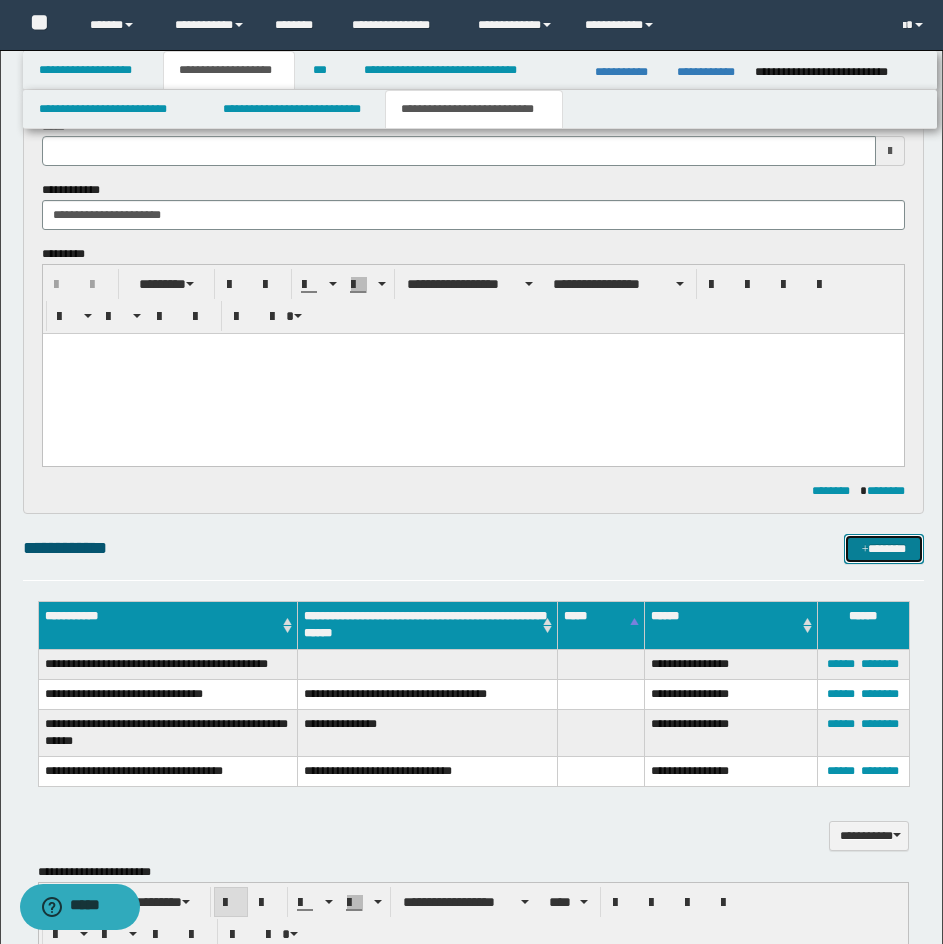 click on "*******" at bounding box center [884, 549] 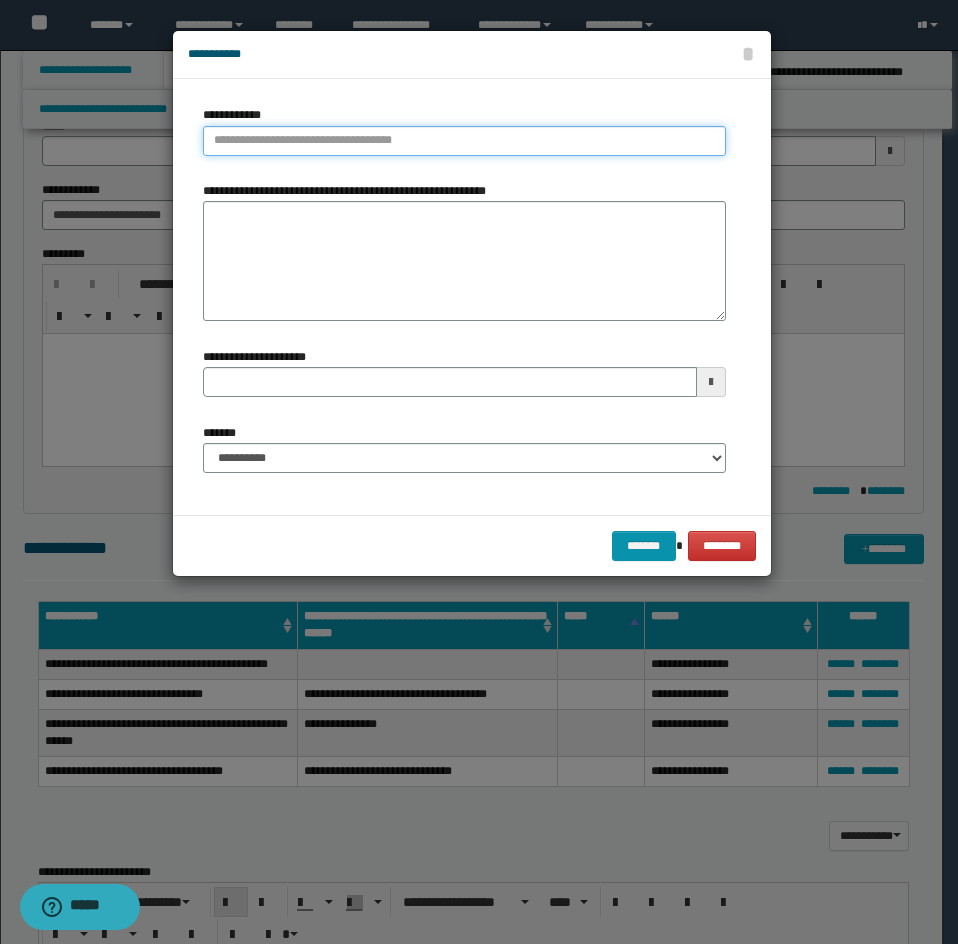 type on "**********" 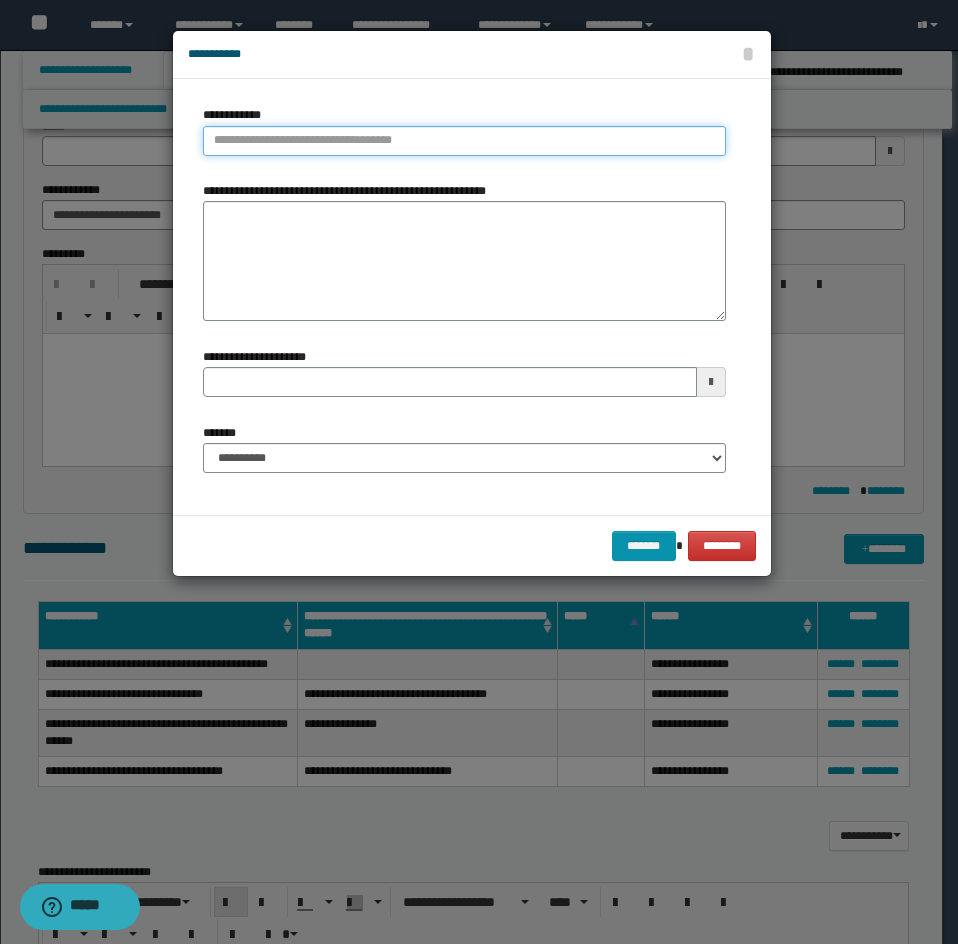 click on "**********" at bounding box center [464, 141] 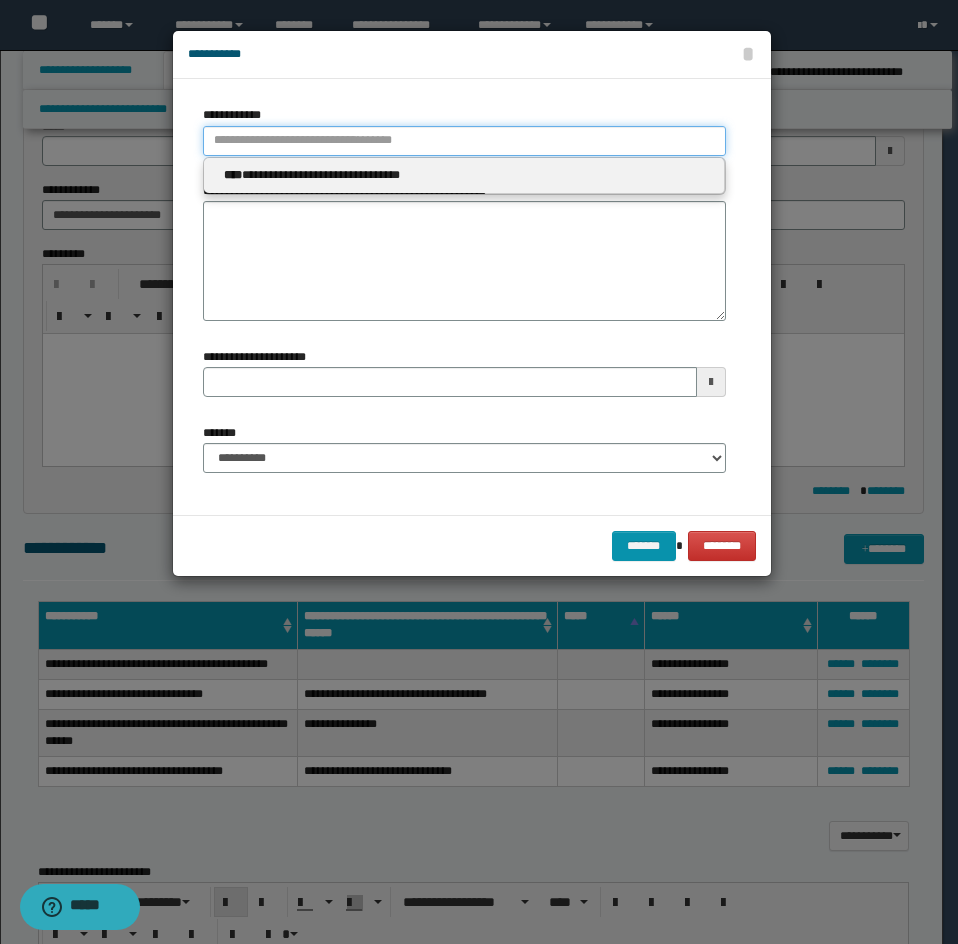 paste on "**********" 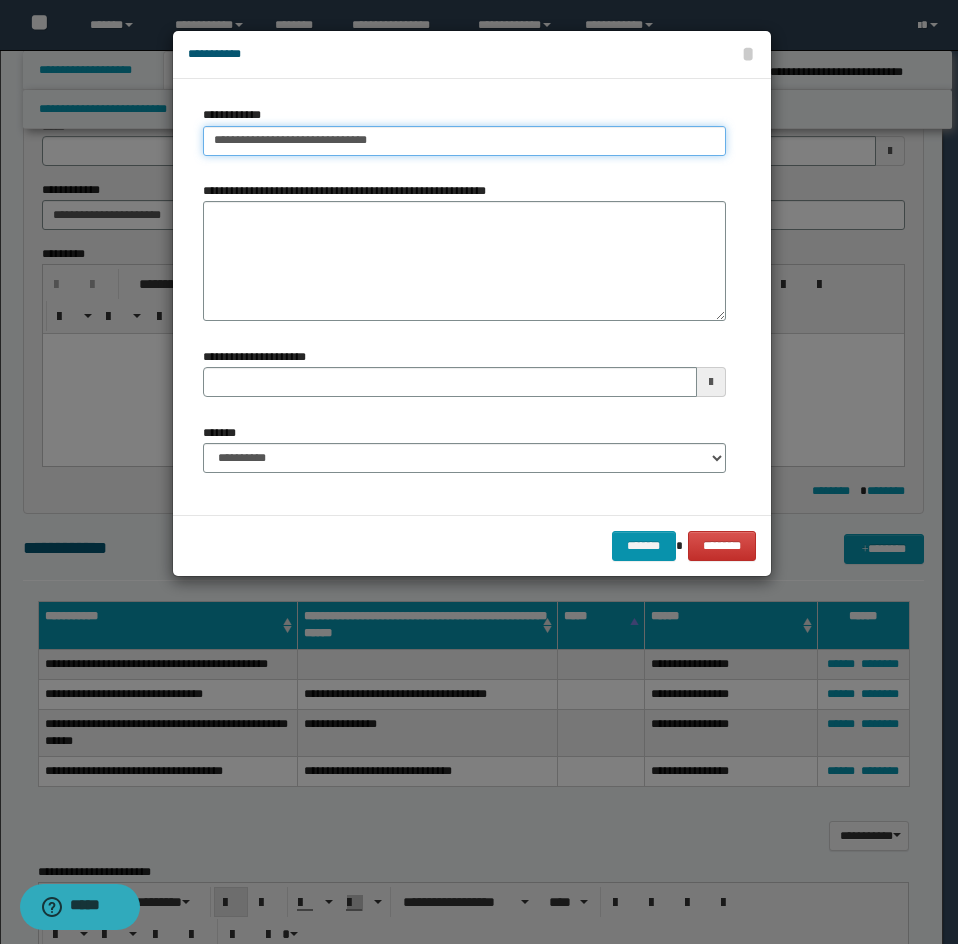 type on "**********" 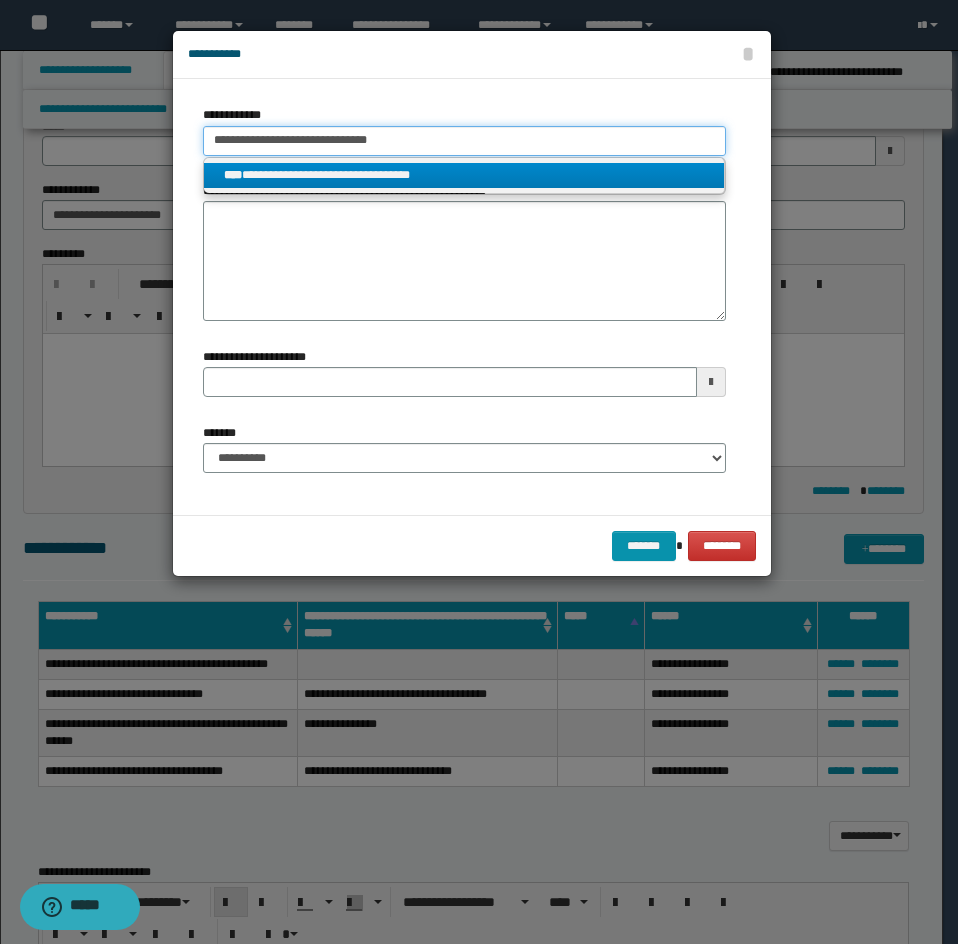 type on "**********" 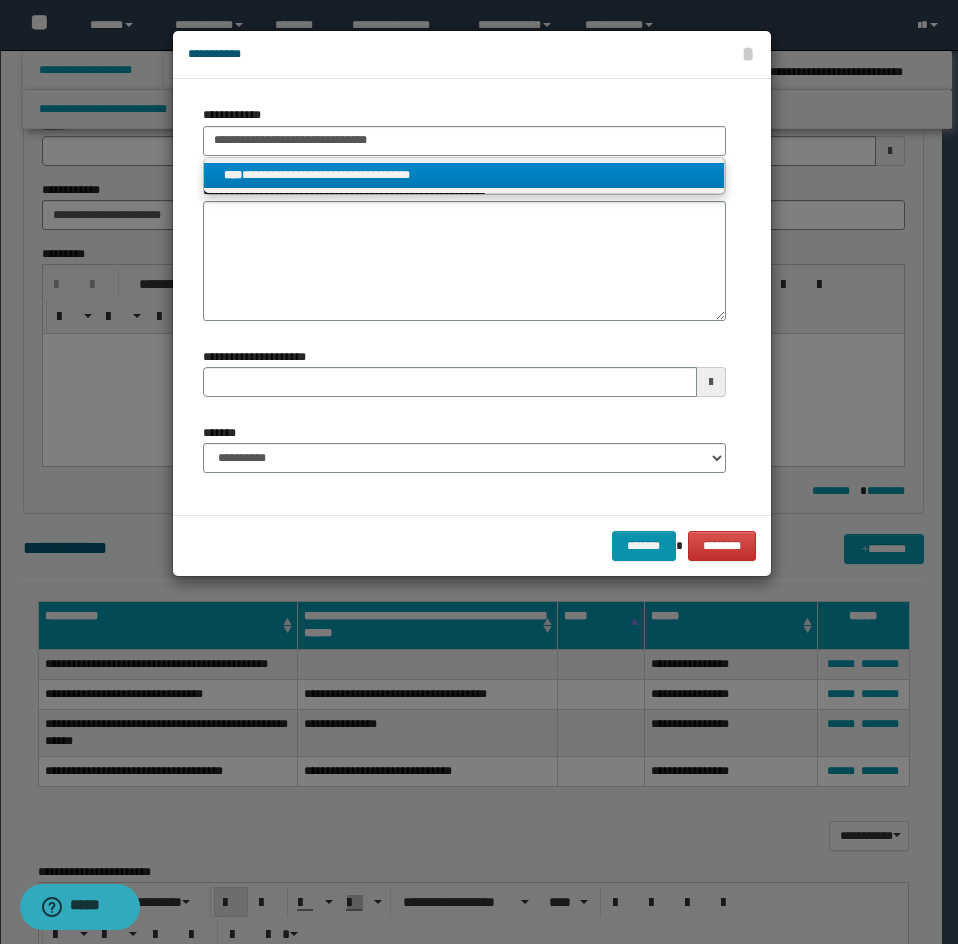 click on "**********" at bounding box center [464, 175] 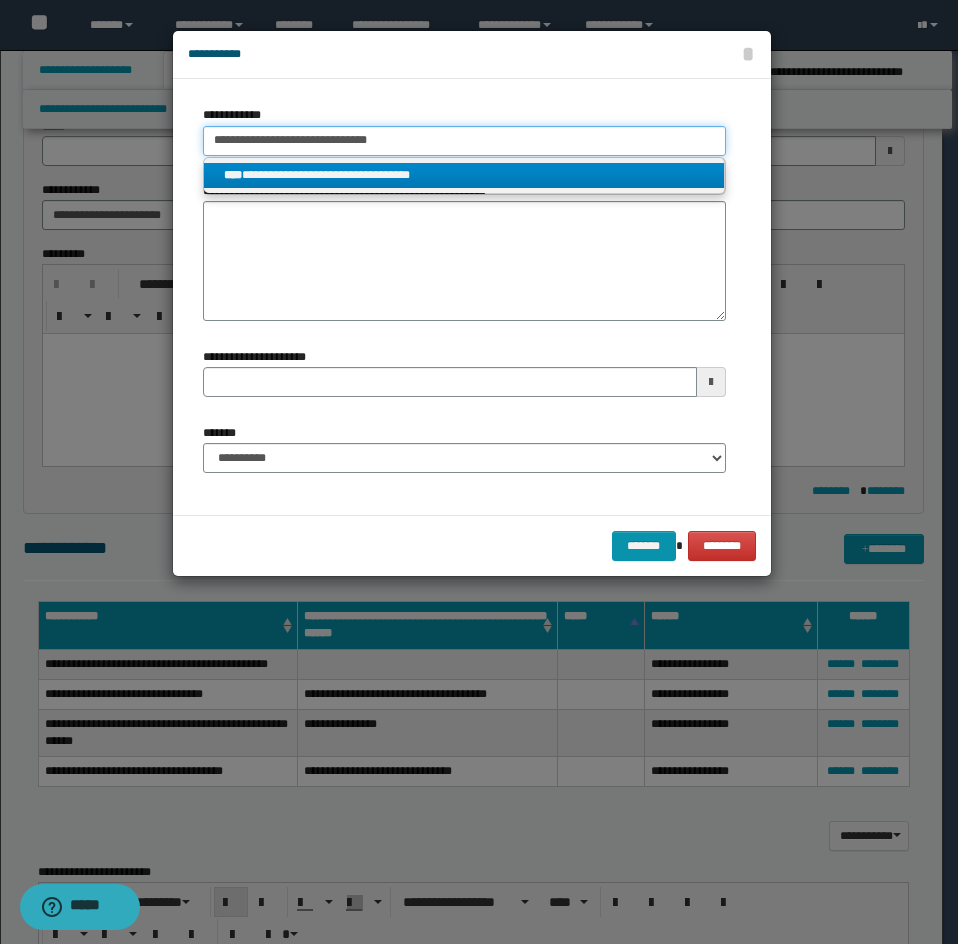 type 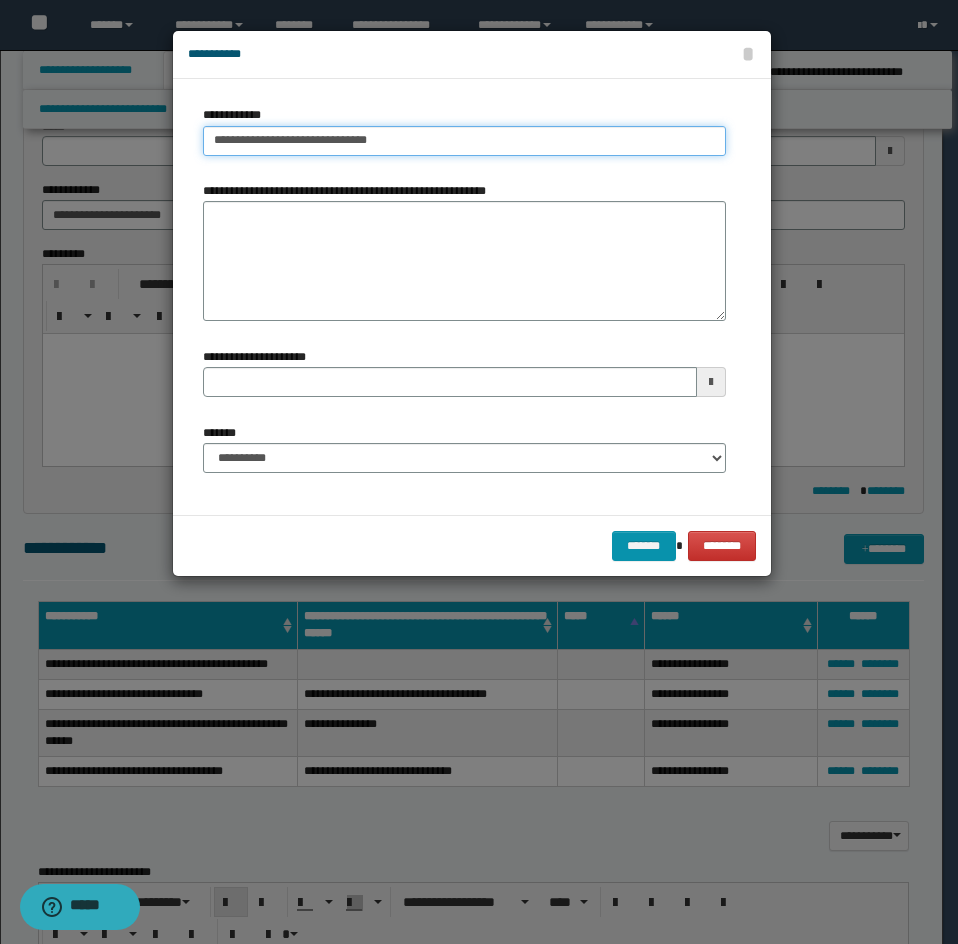 type 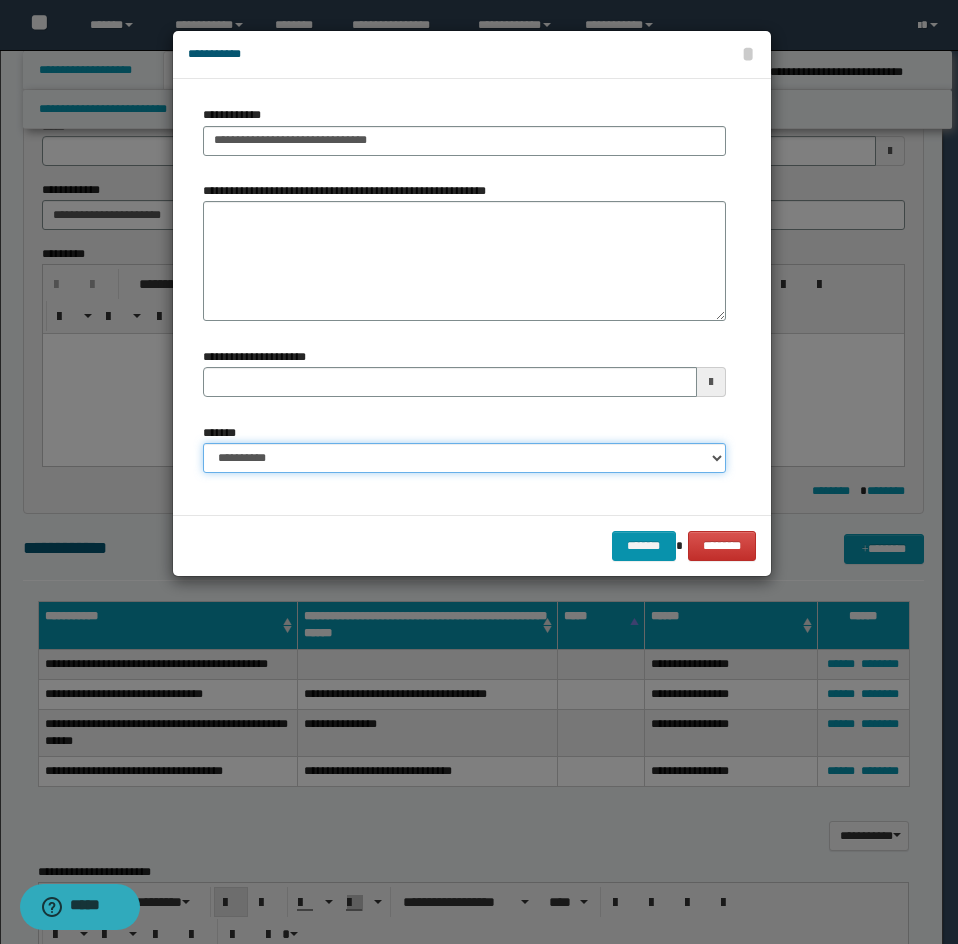 click on "**********" at bounding box center [464, 458] 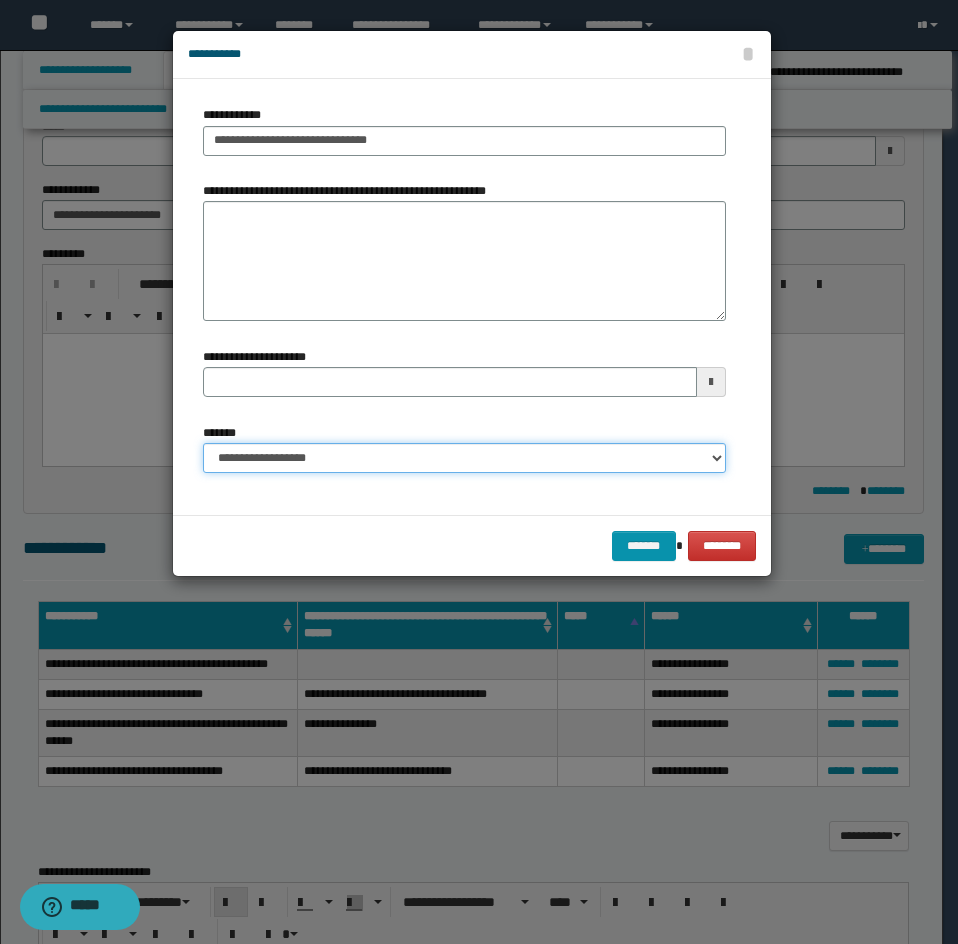 type 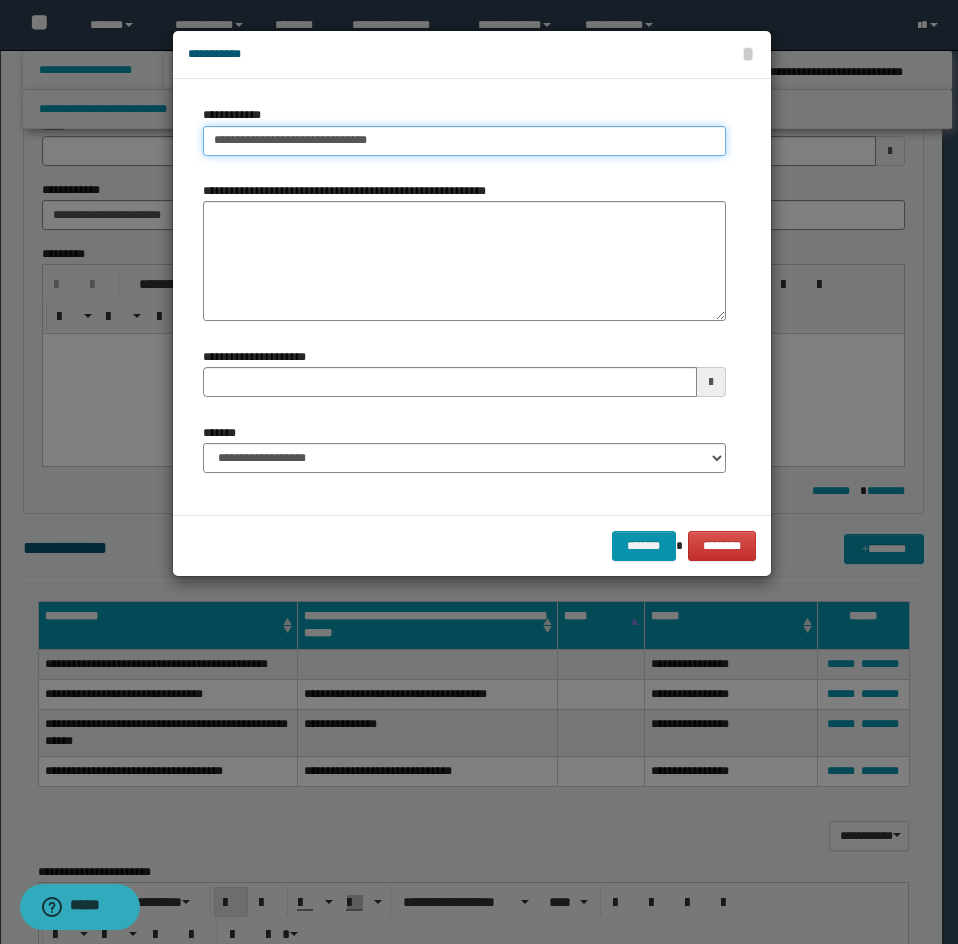 type on "**********" 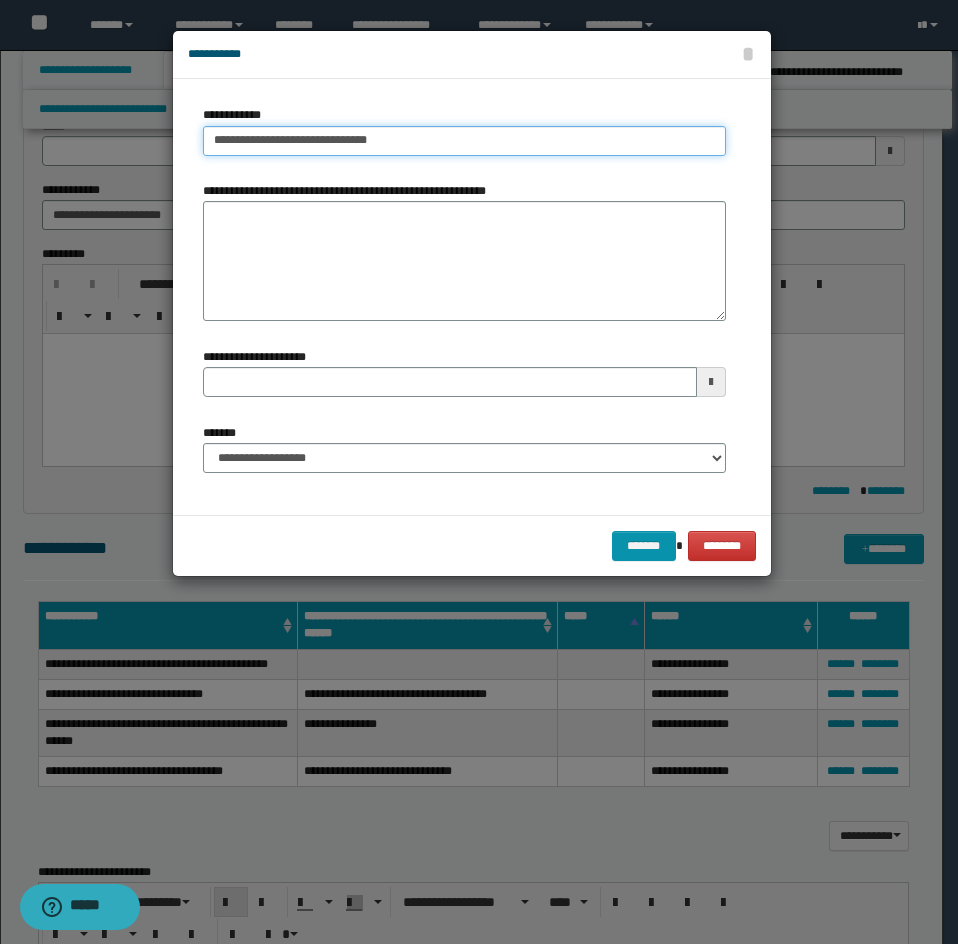 click on "**********" at bounding box center [464, 141] 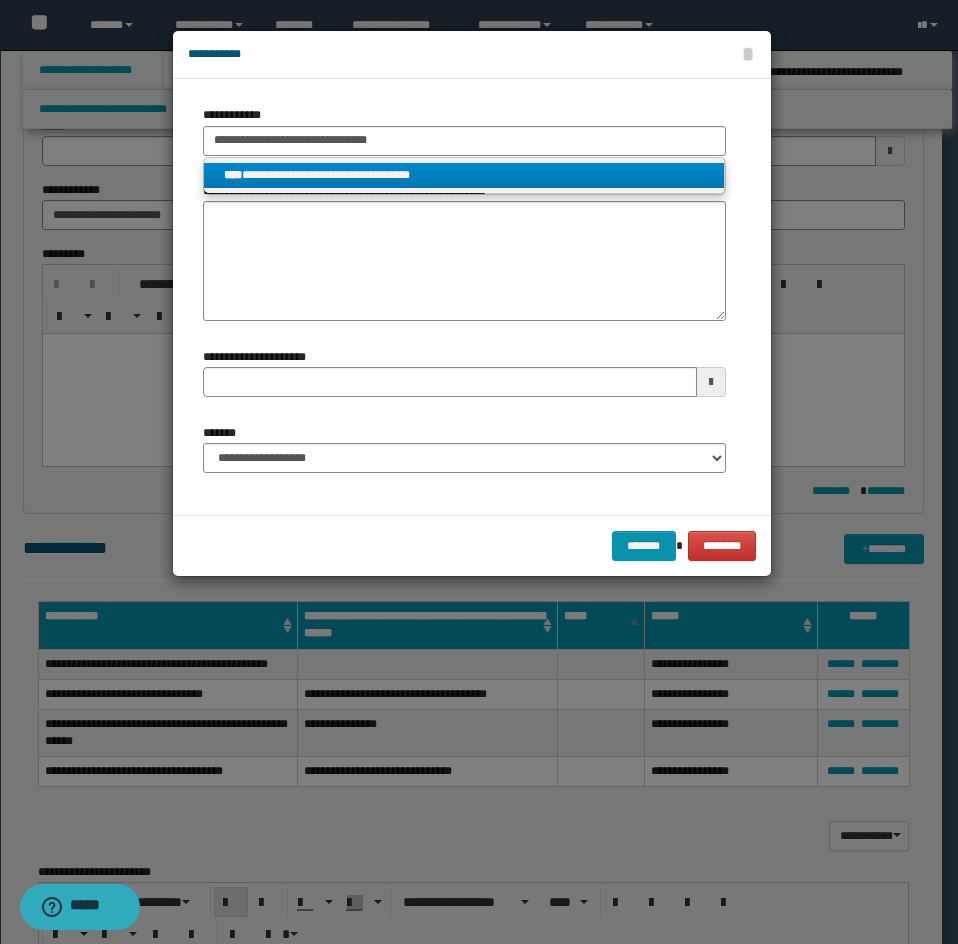 click on "**********" at bounding box center [464, 175] 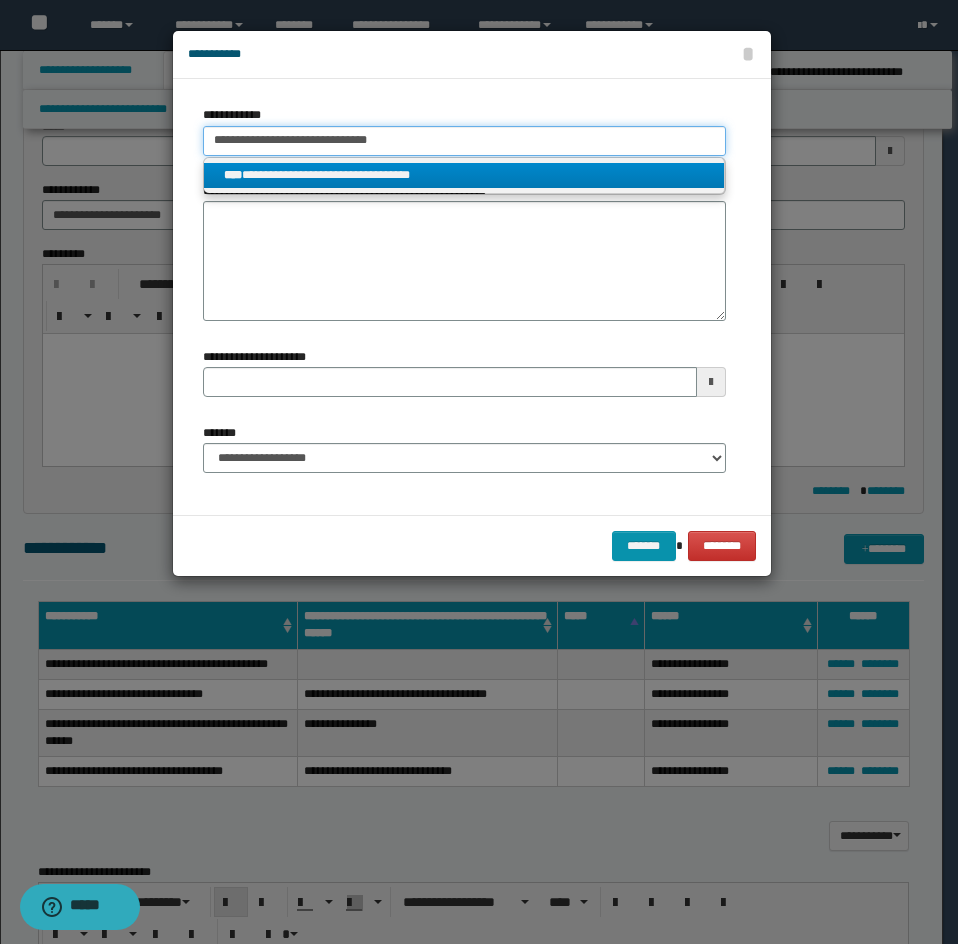 type 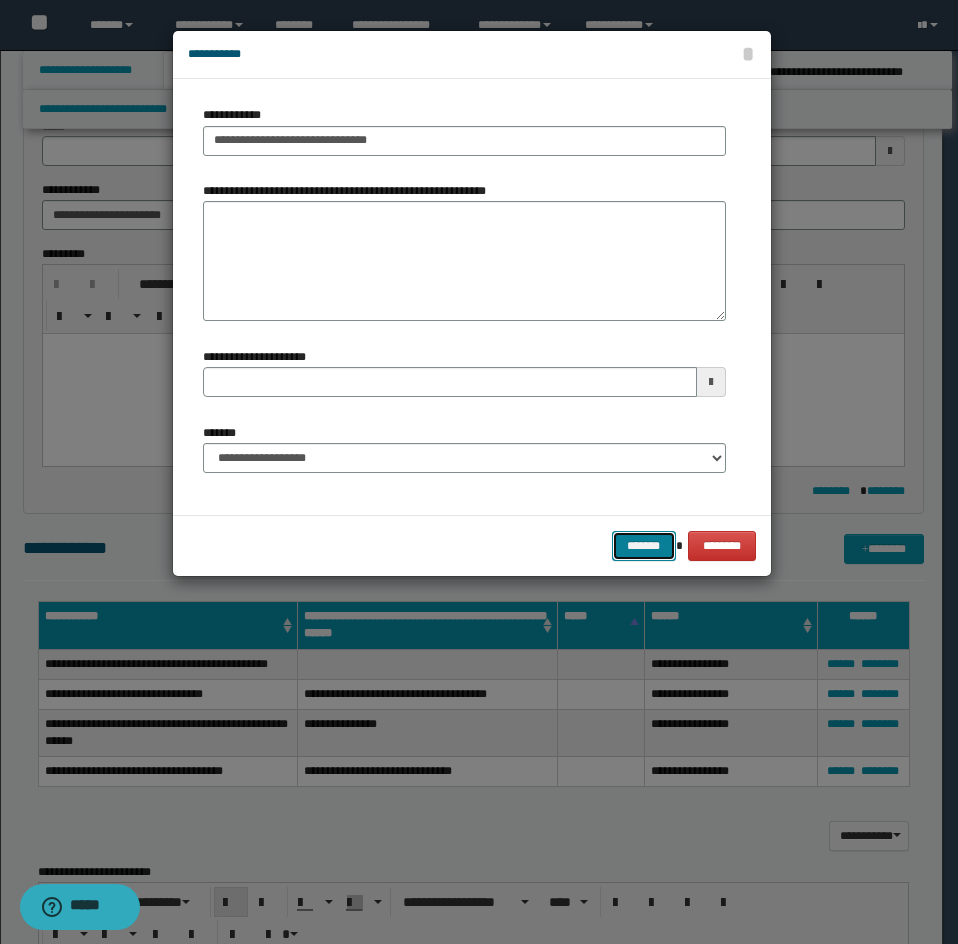click on "*******" at bounding box center [644, 546] 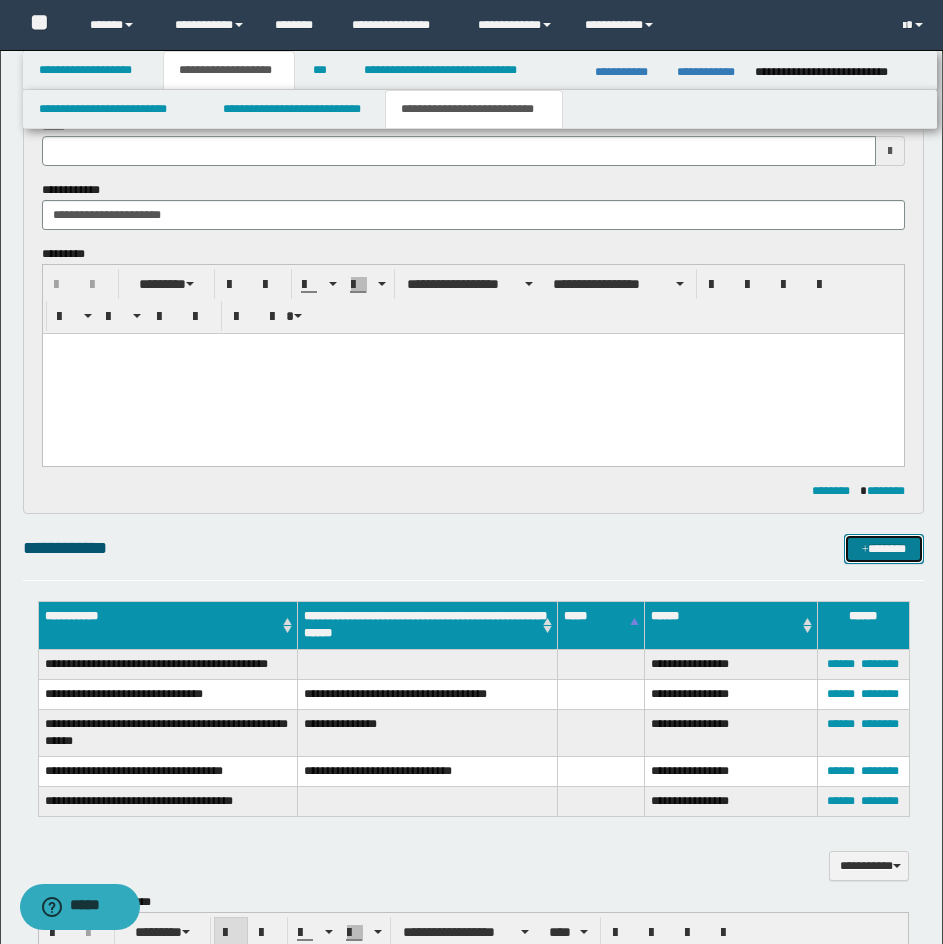 click on "*******" at bounding box center (884, 549) 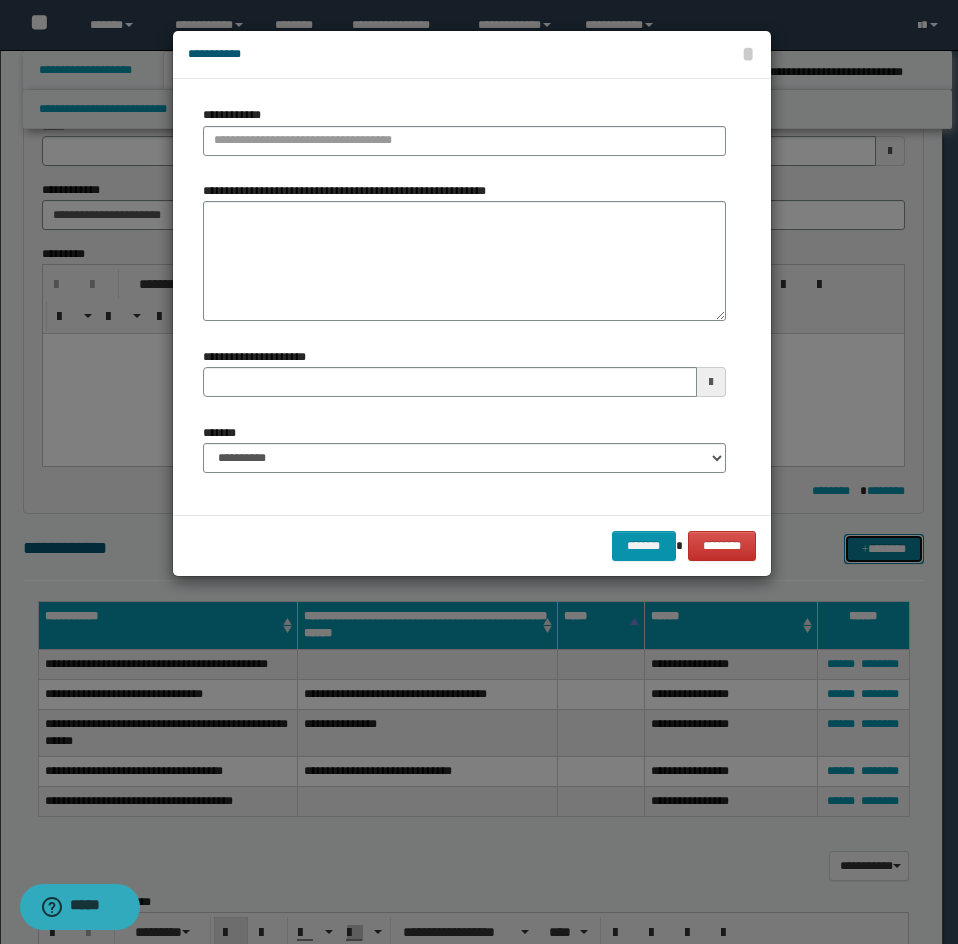 type 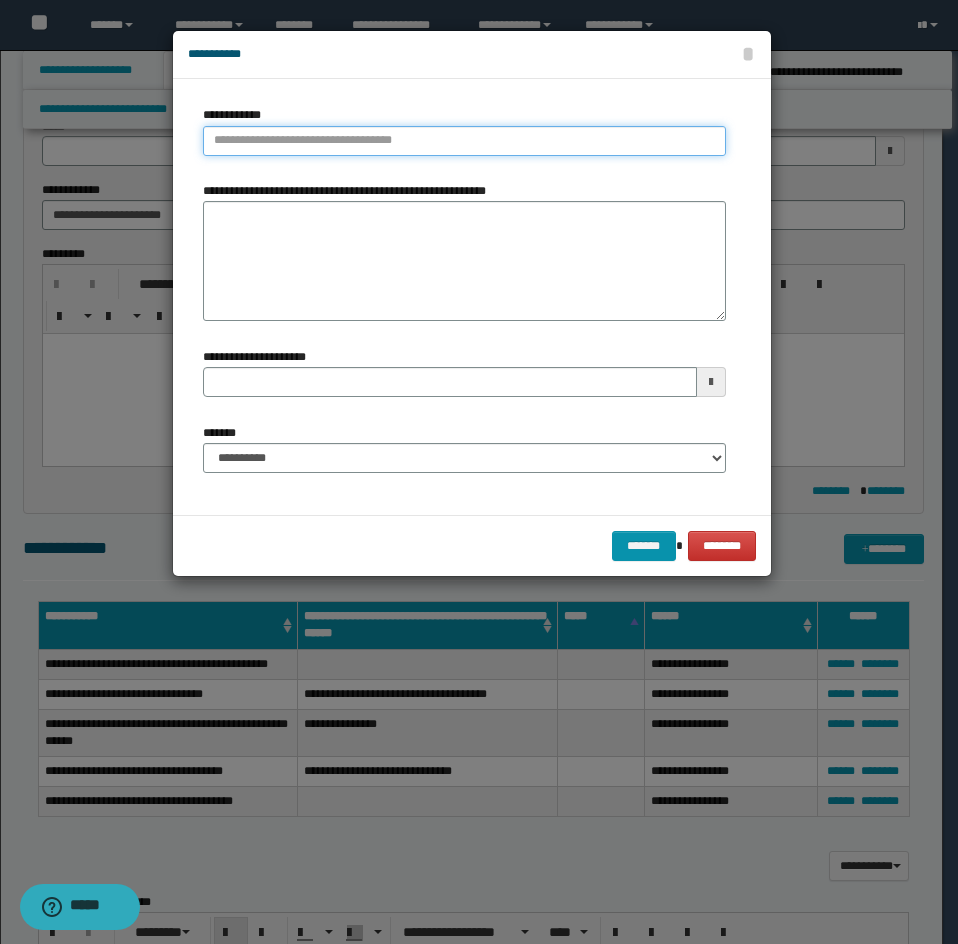 type on "**********" 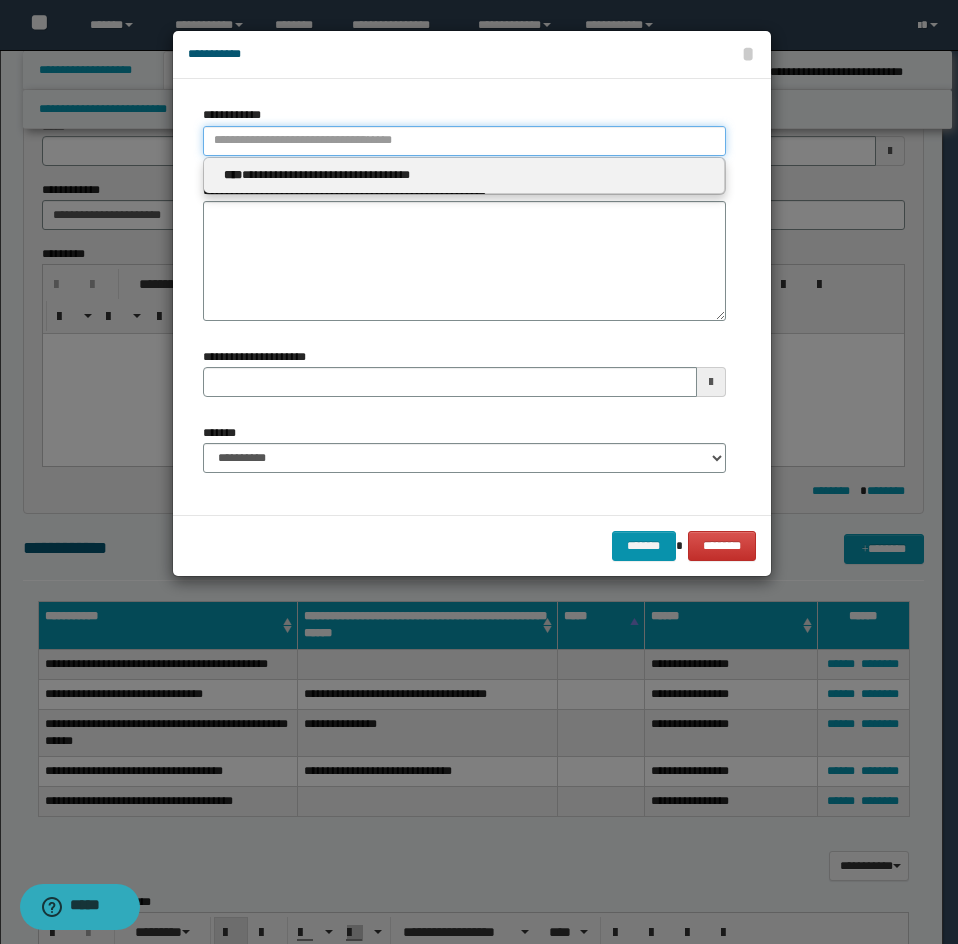 click on "**********" at bounding box center [464, 141] 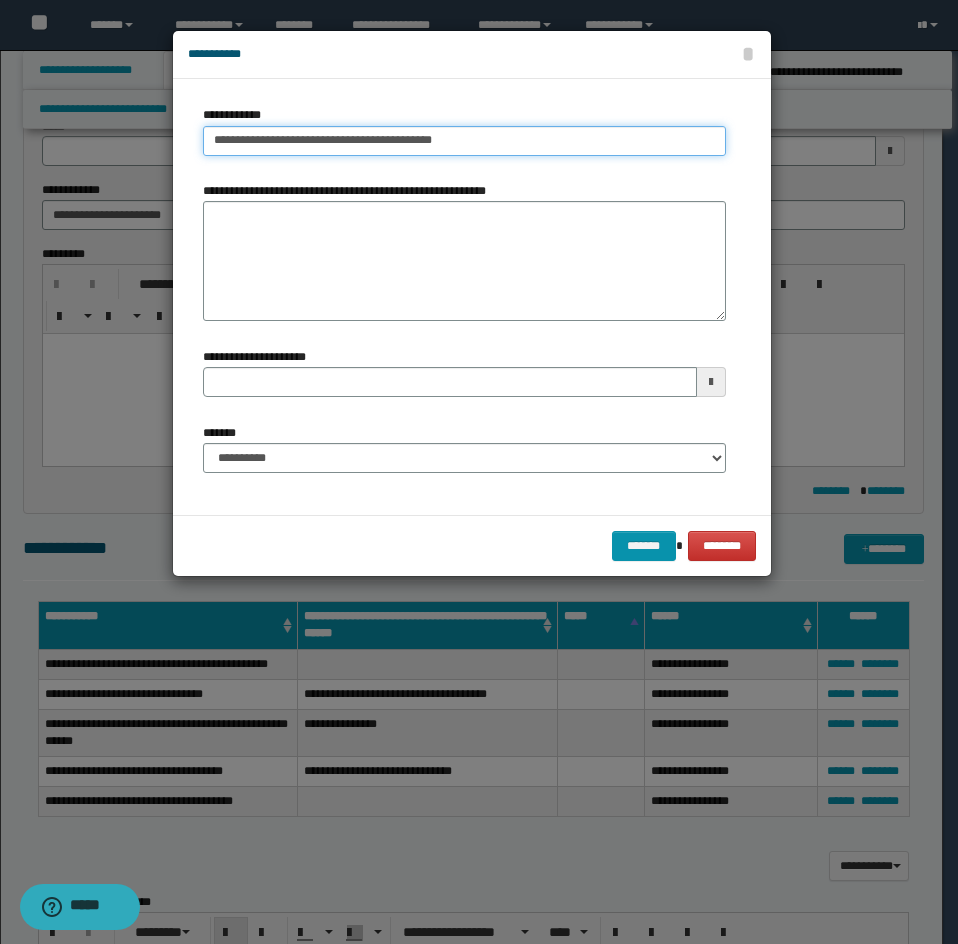 type on "**********" 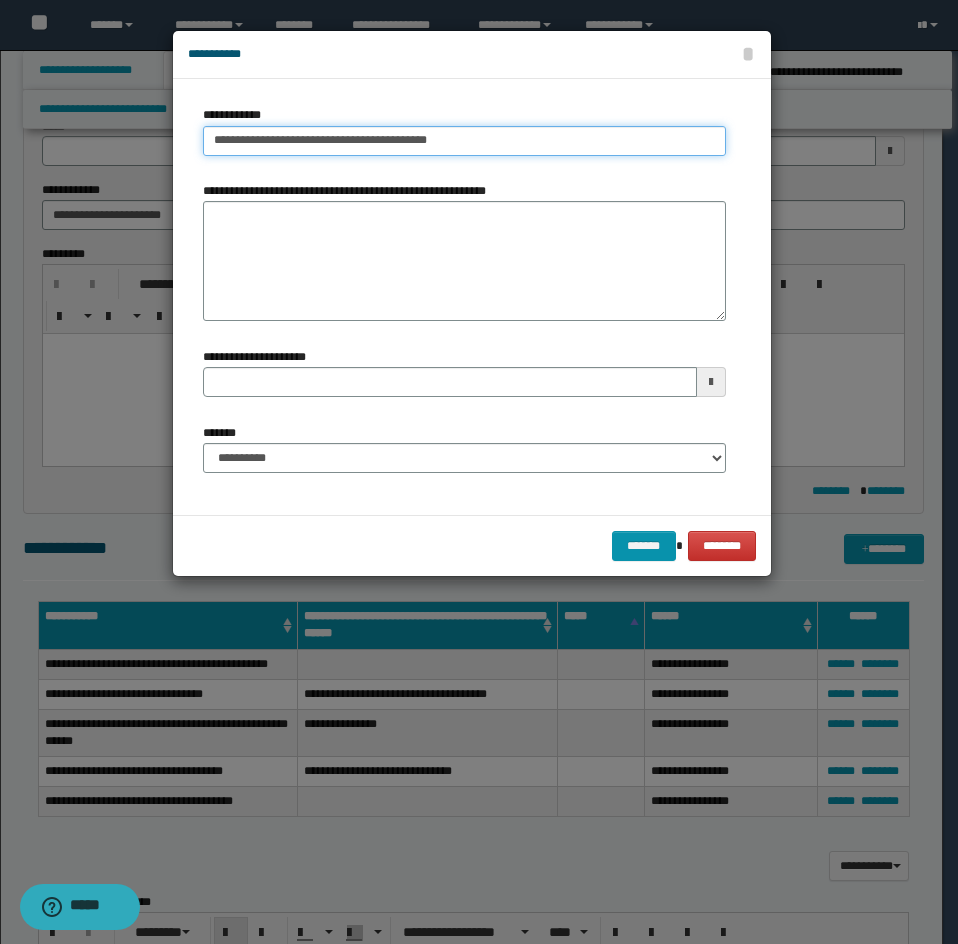 type on "**********" 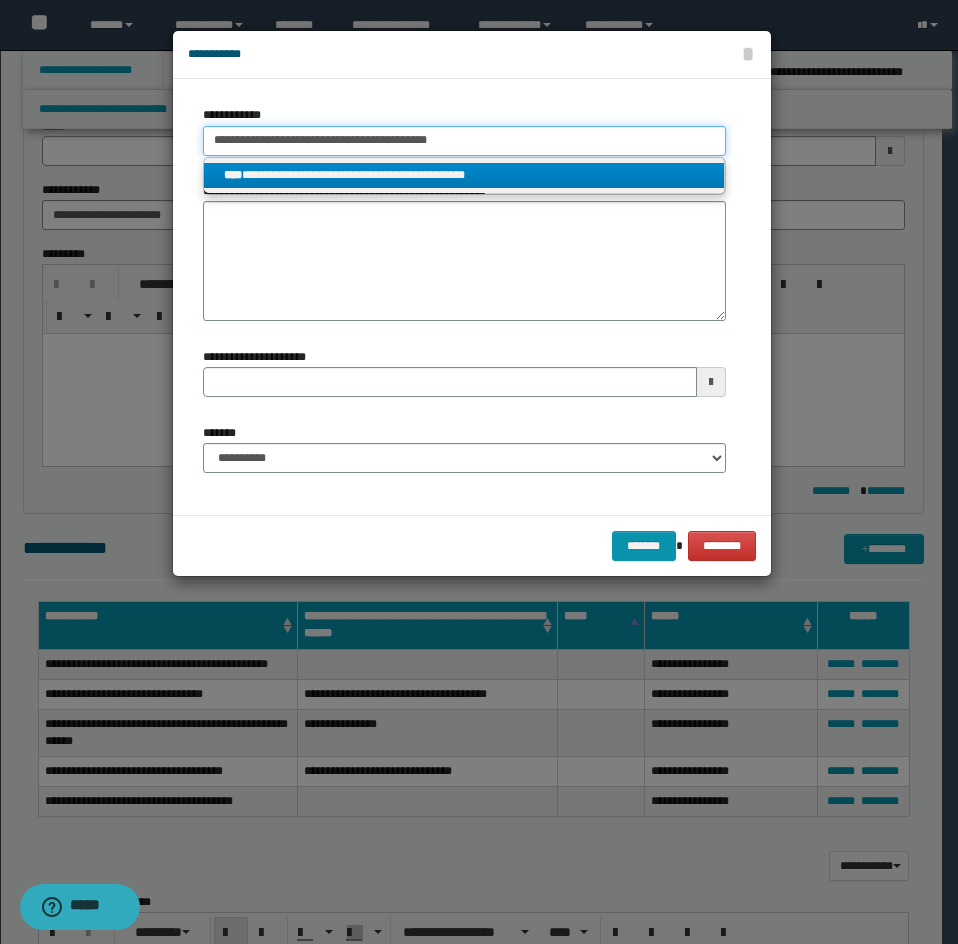type on "**********" 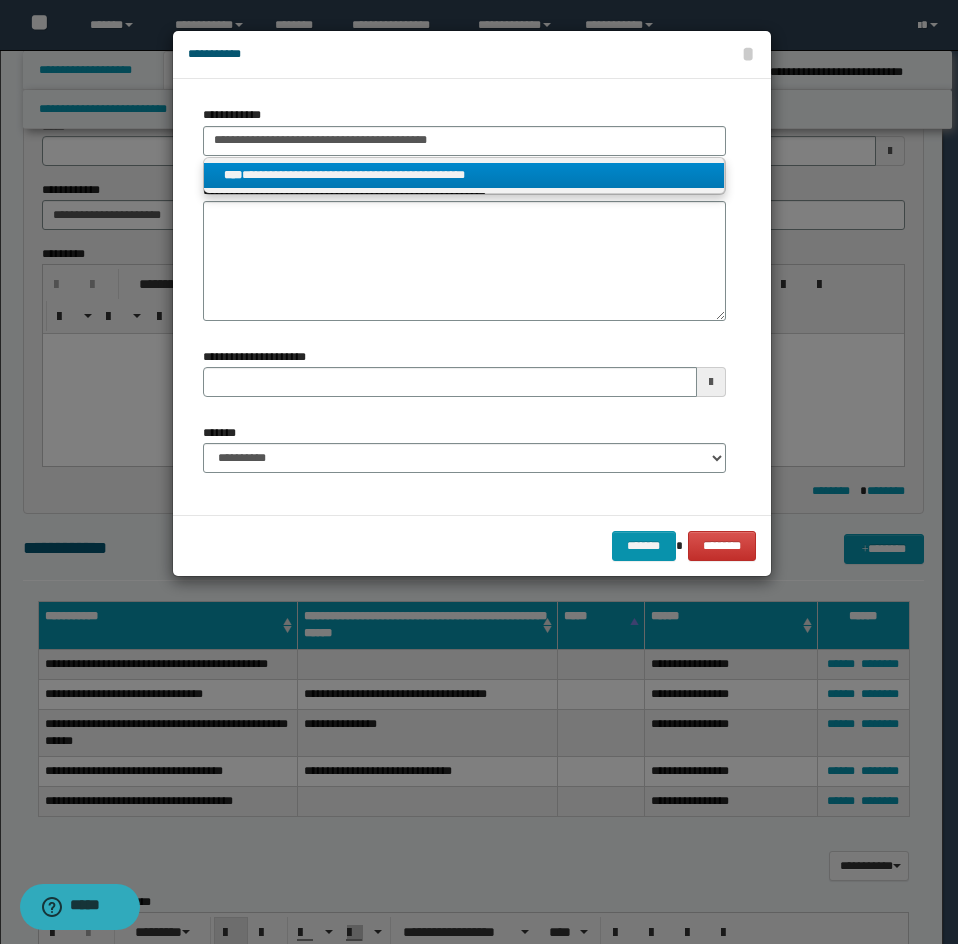 click on "**********" at bounding box center [464, 175] 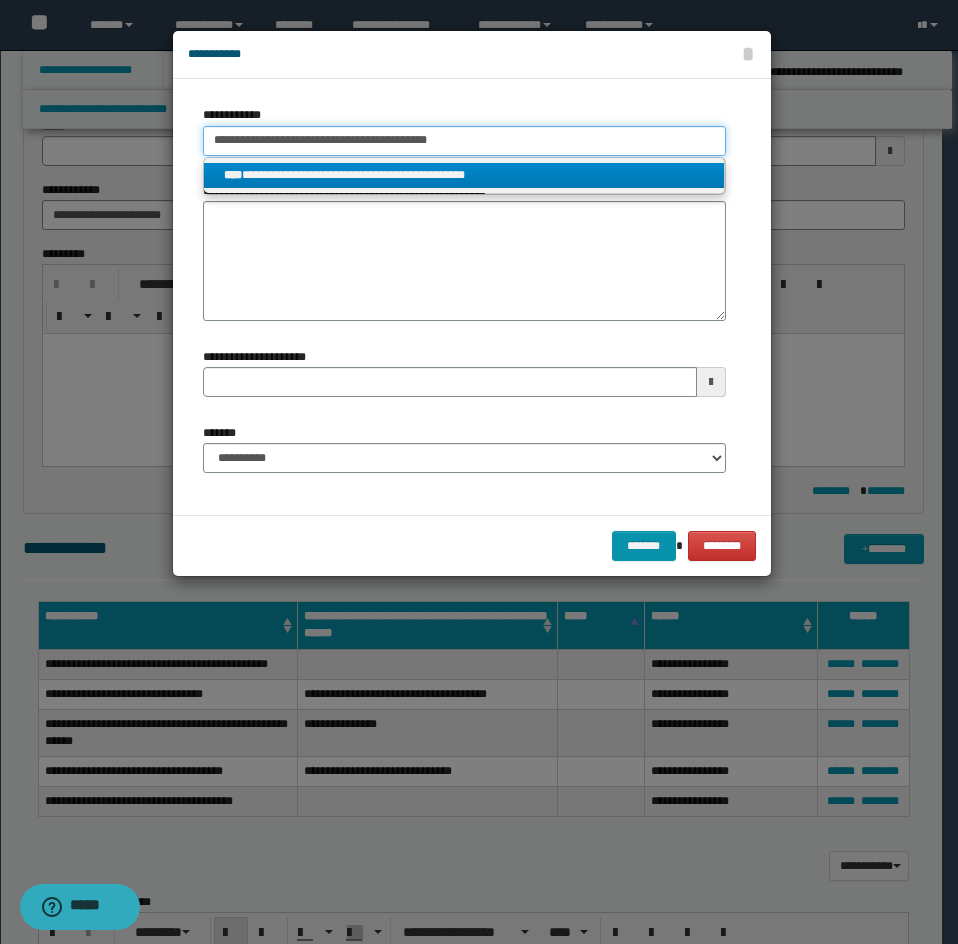 type 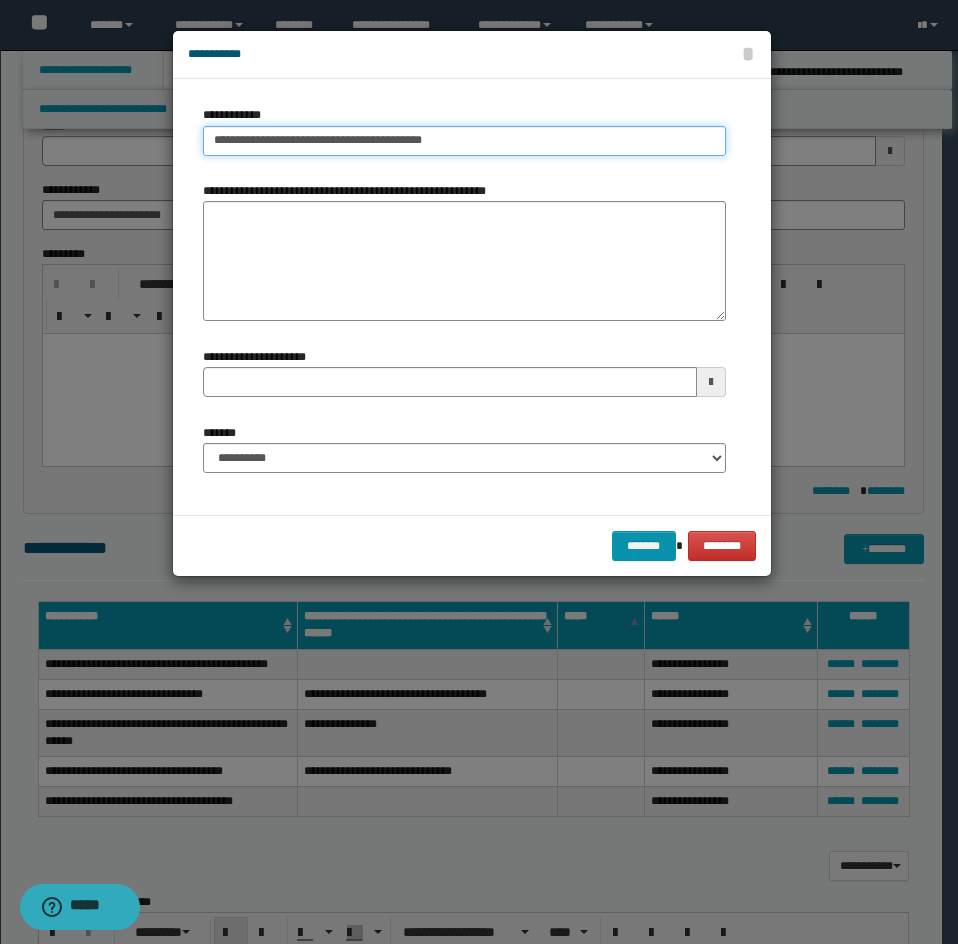 type 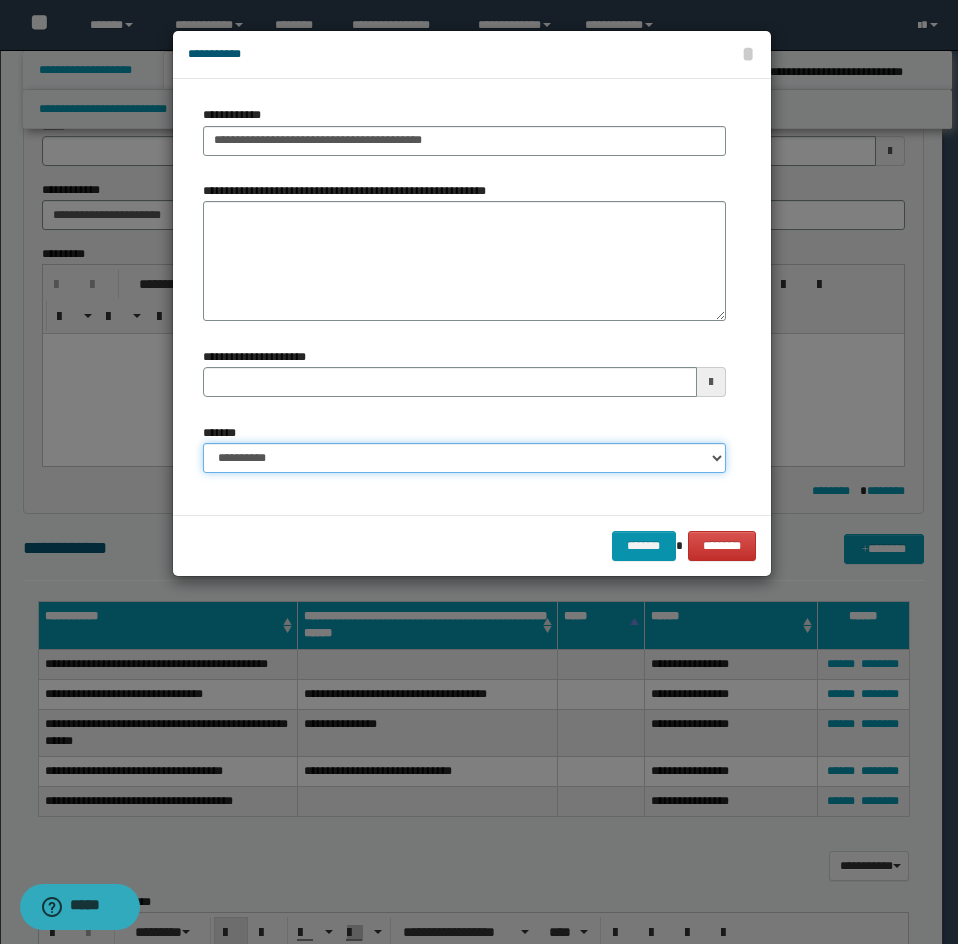 click on "**********" at bounding box center [464, 458] 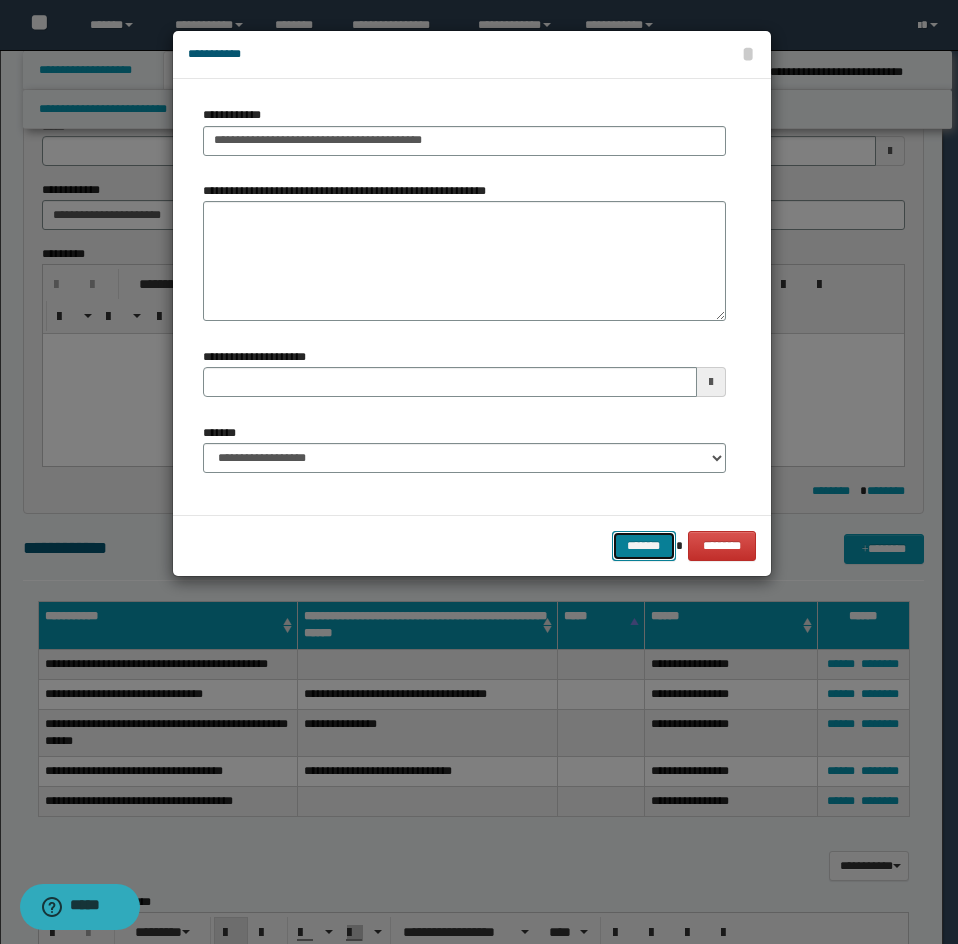 click on "*******" at bounding box center [644, 546] 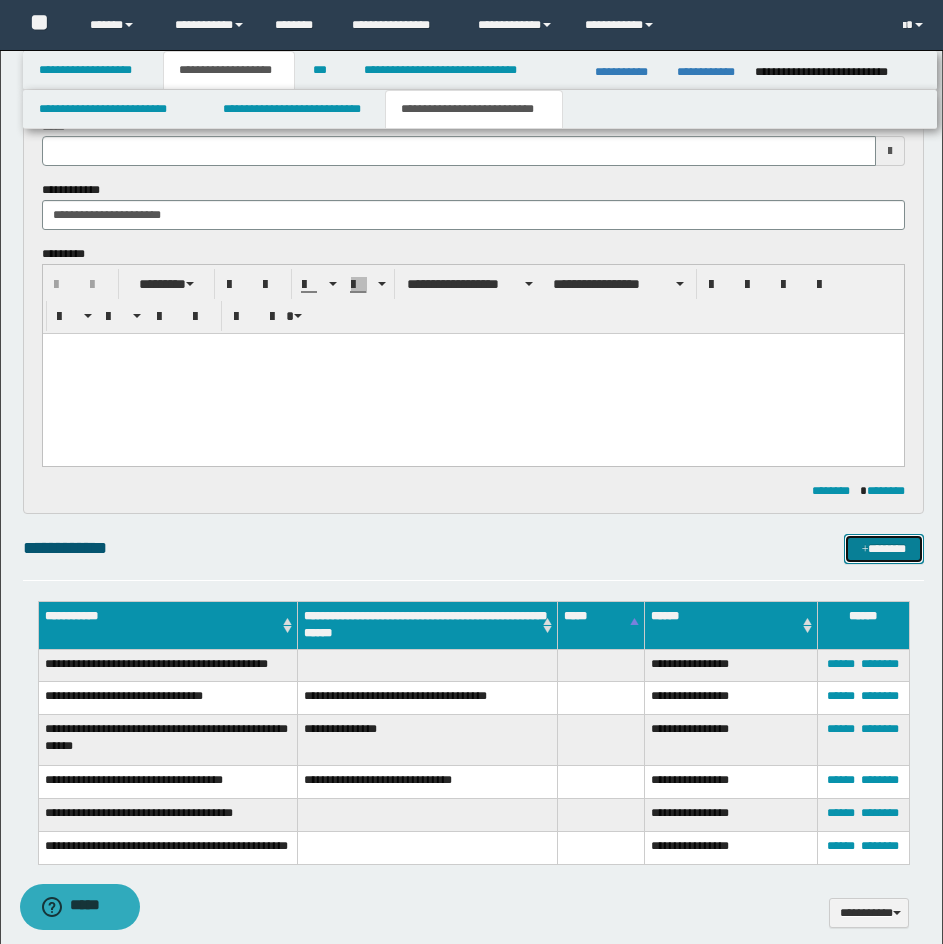 click on "*******" at bounding box center [884, 549] 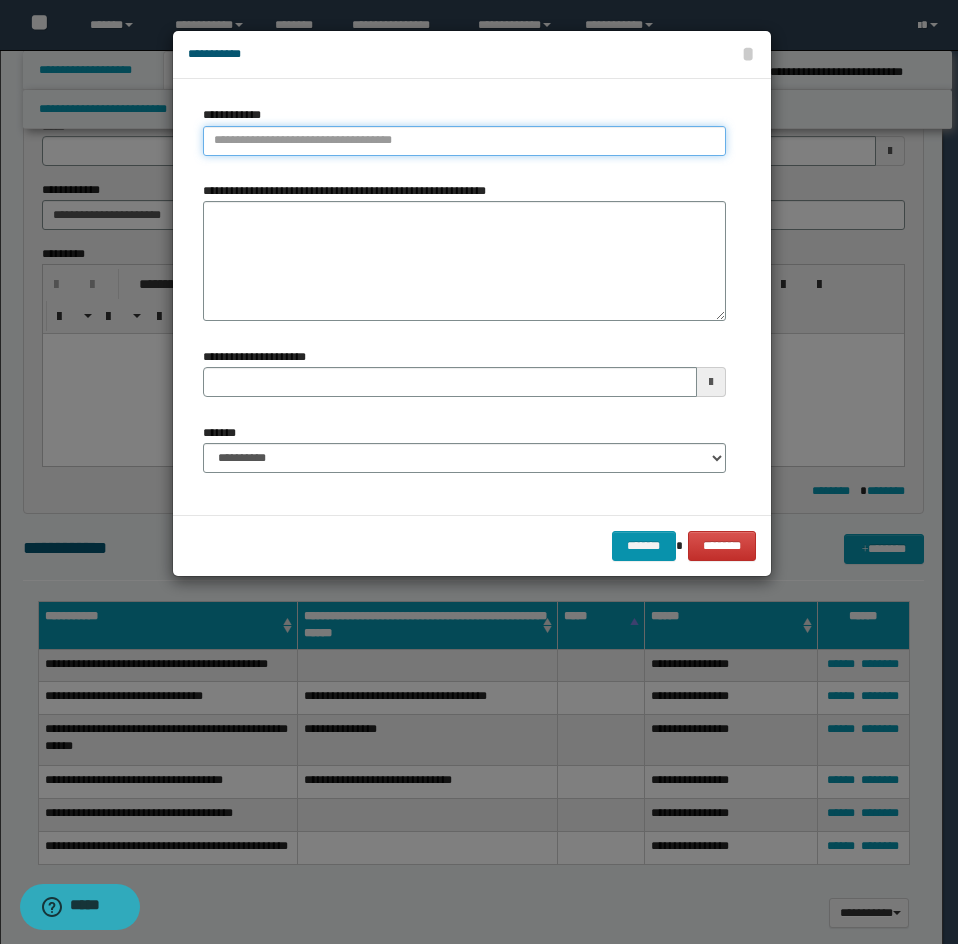 type on "**********" 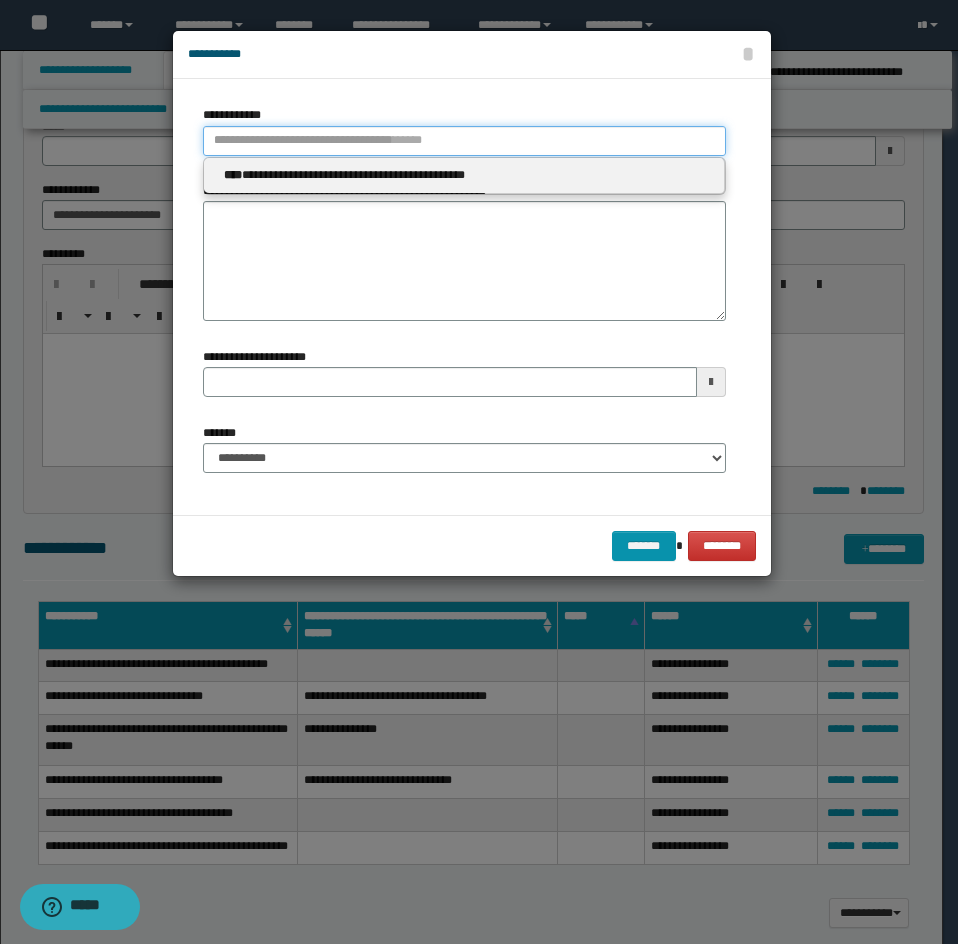 click on "**********" at bounding box center (464, 141) 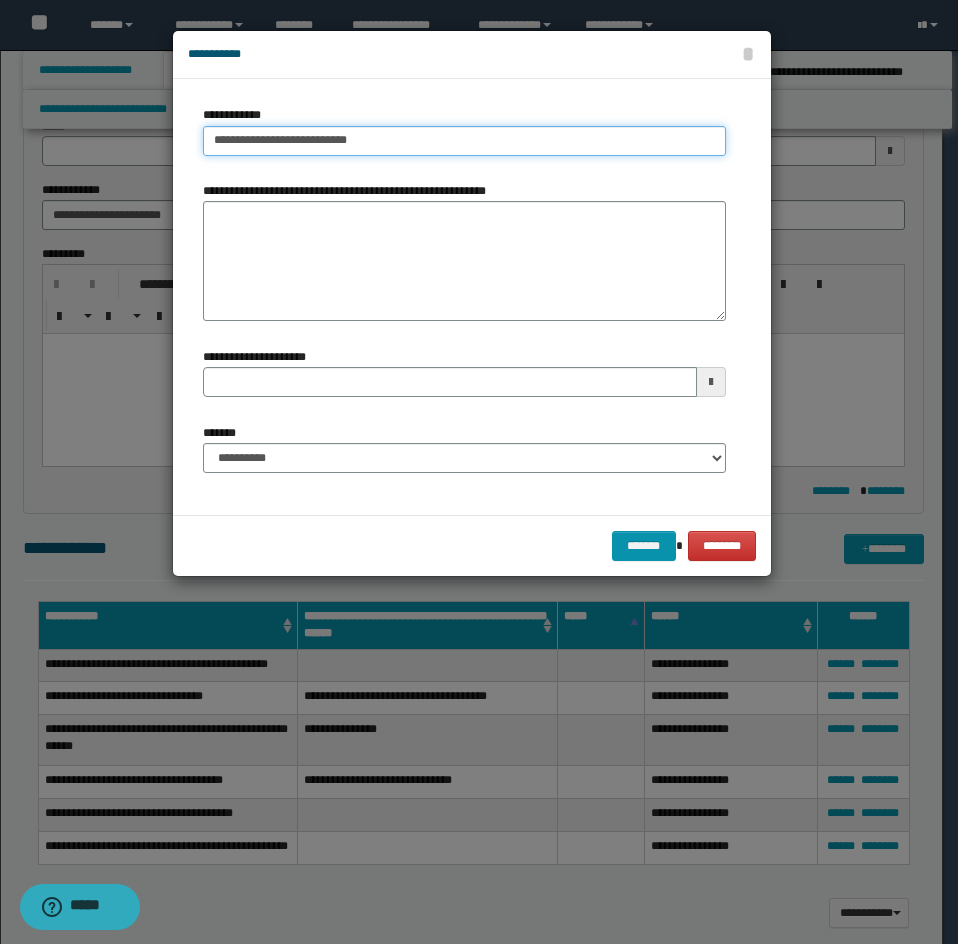 type on "**********" 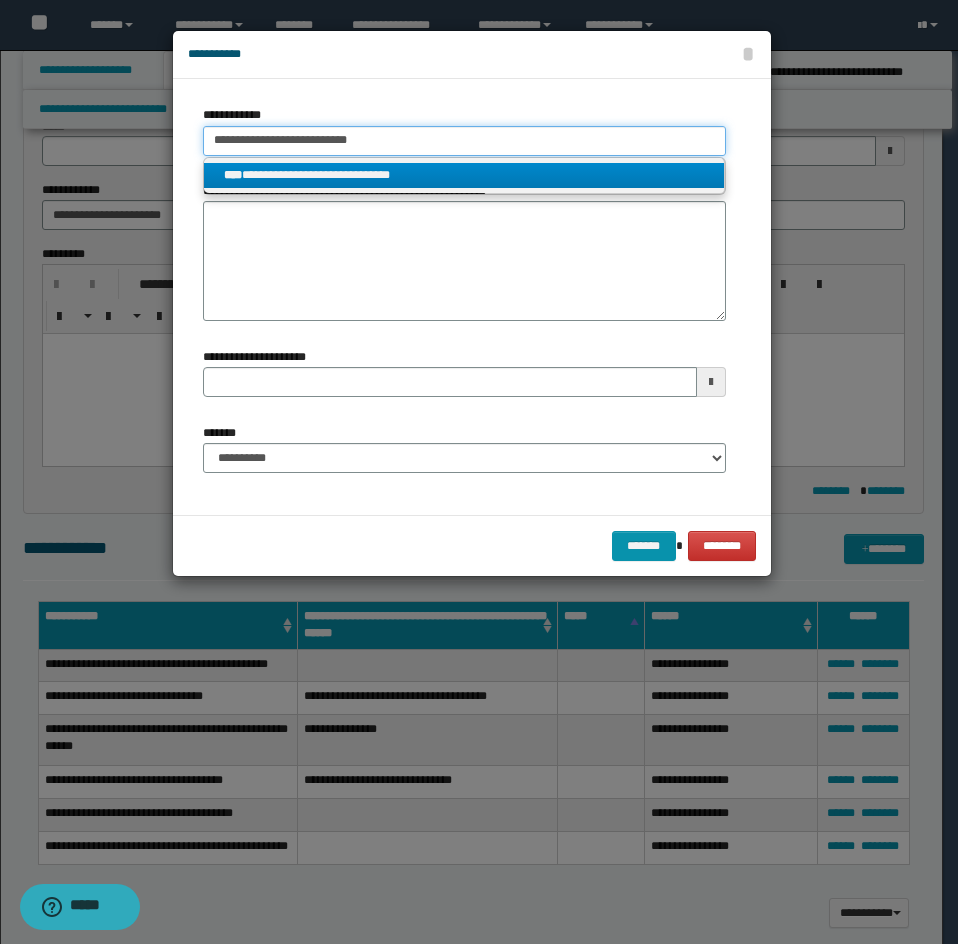 type on "**********" 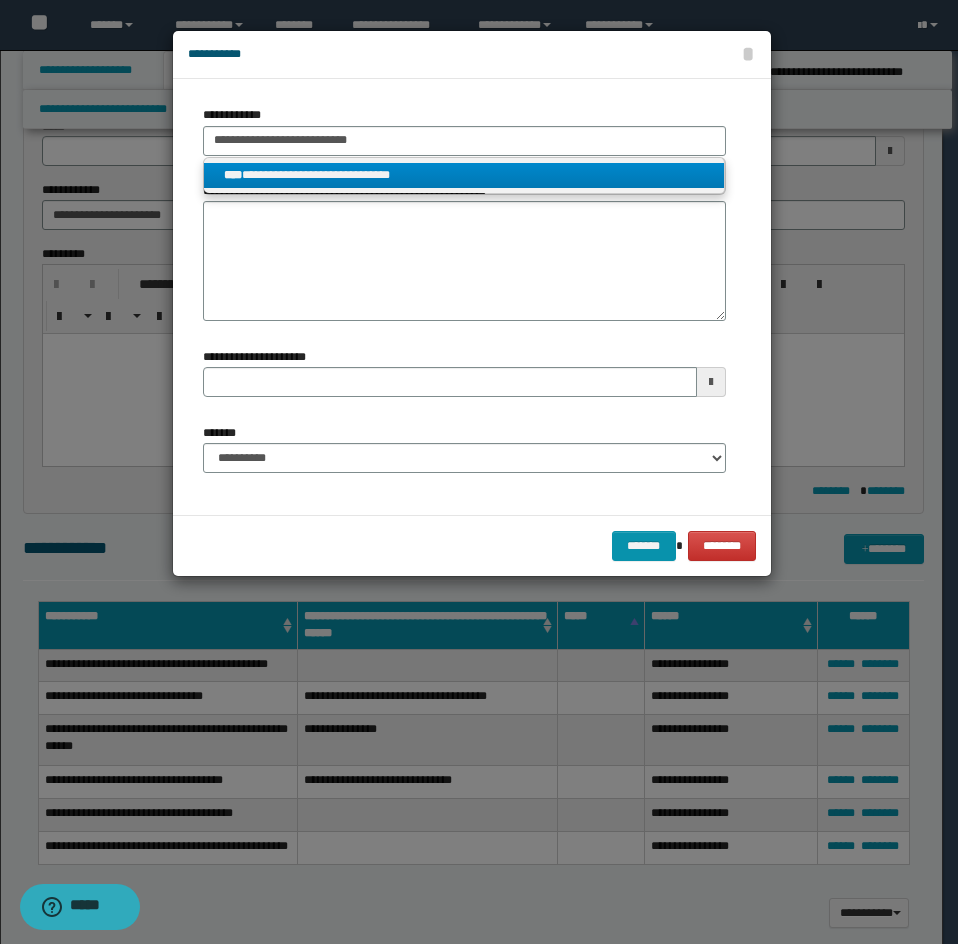 click on "**********" at bounding box center (464, 175) 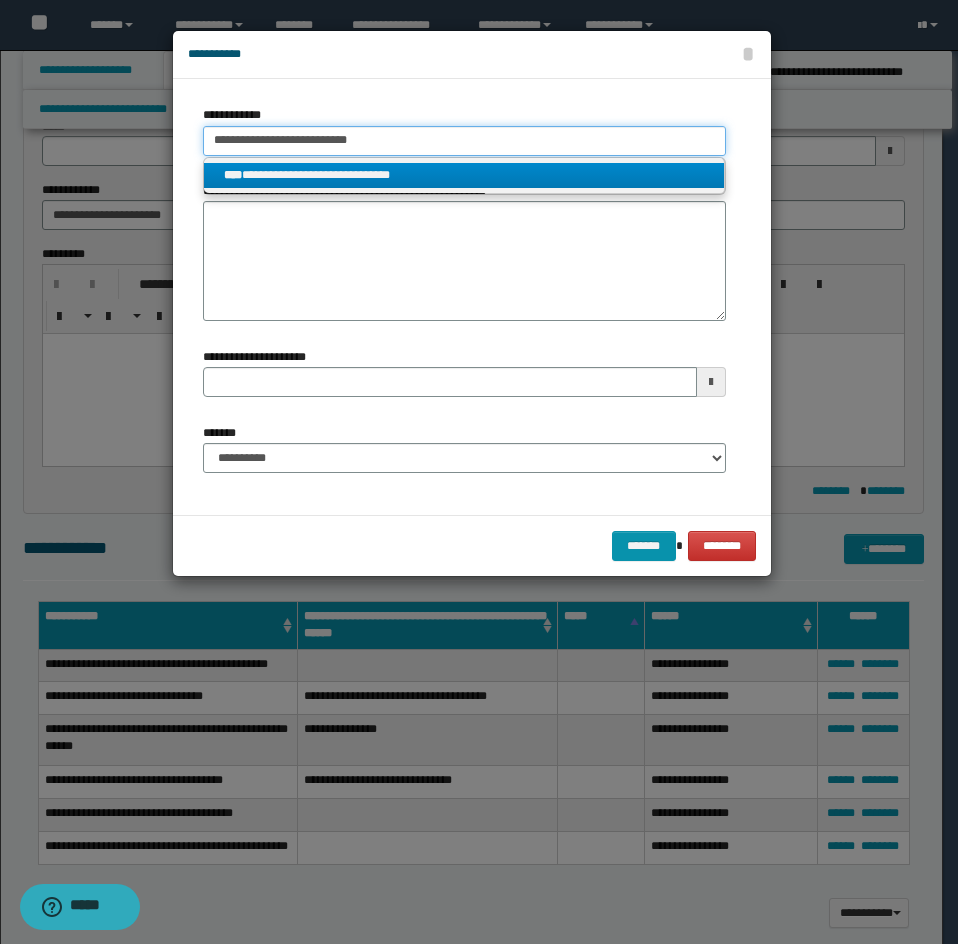 type 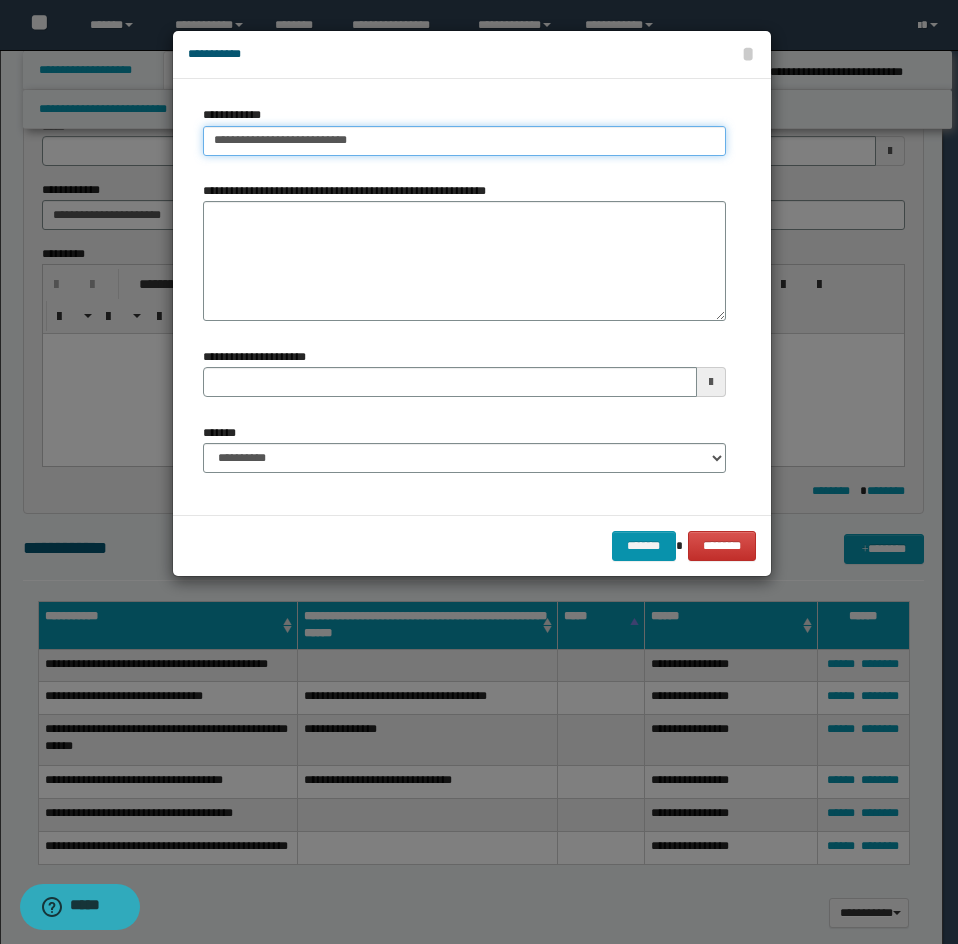 type 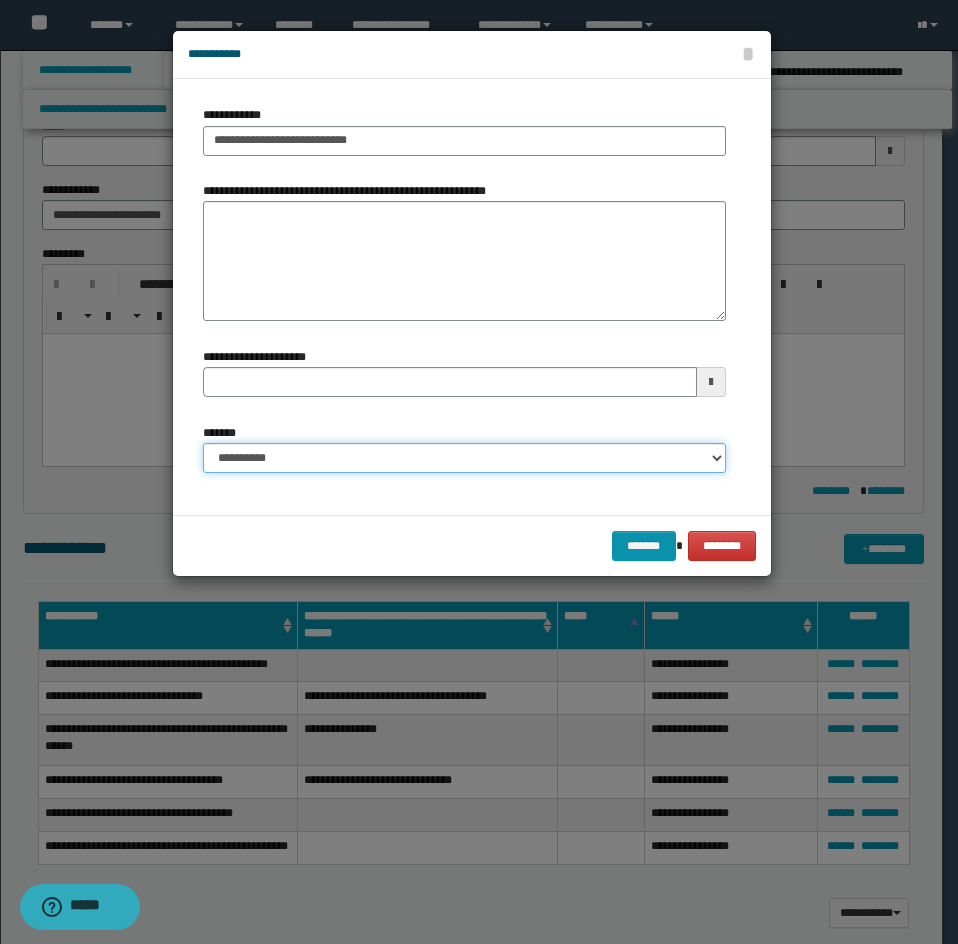 click on "**********" at bounding box center (464, 458) 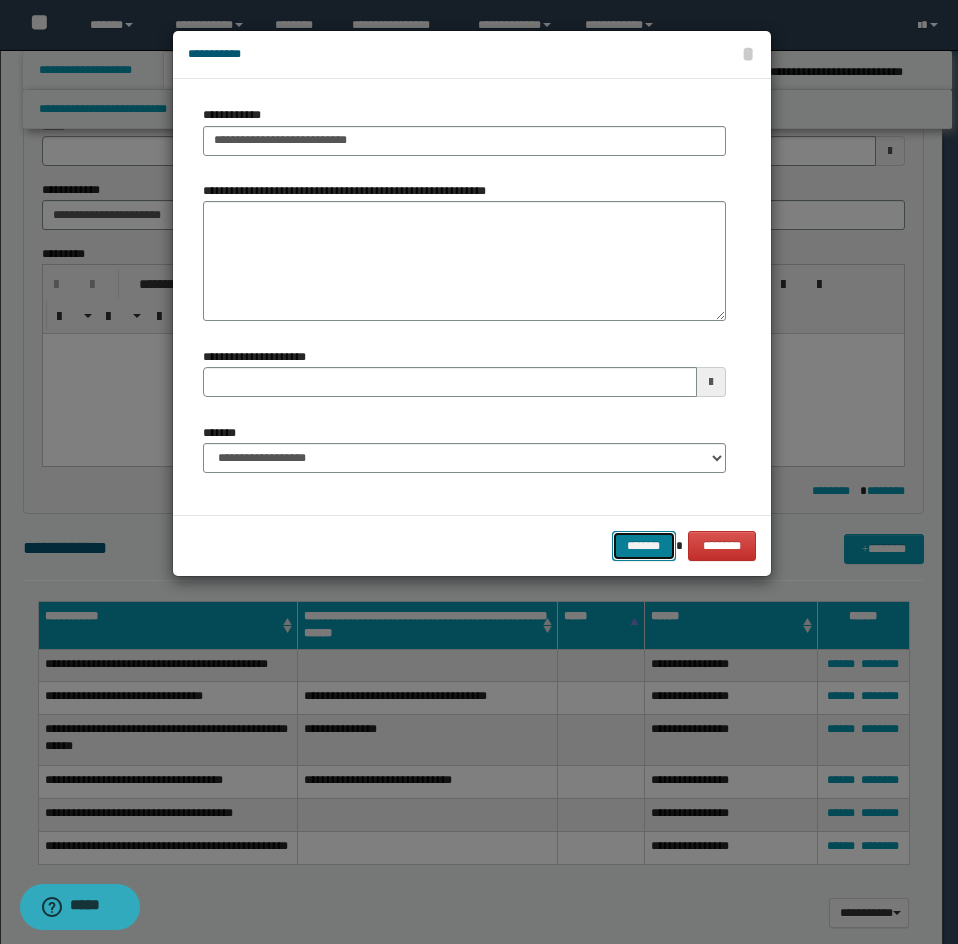 click on "*******" at bounding box center (644, 546) 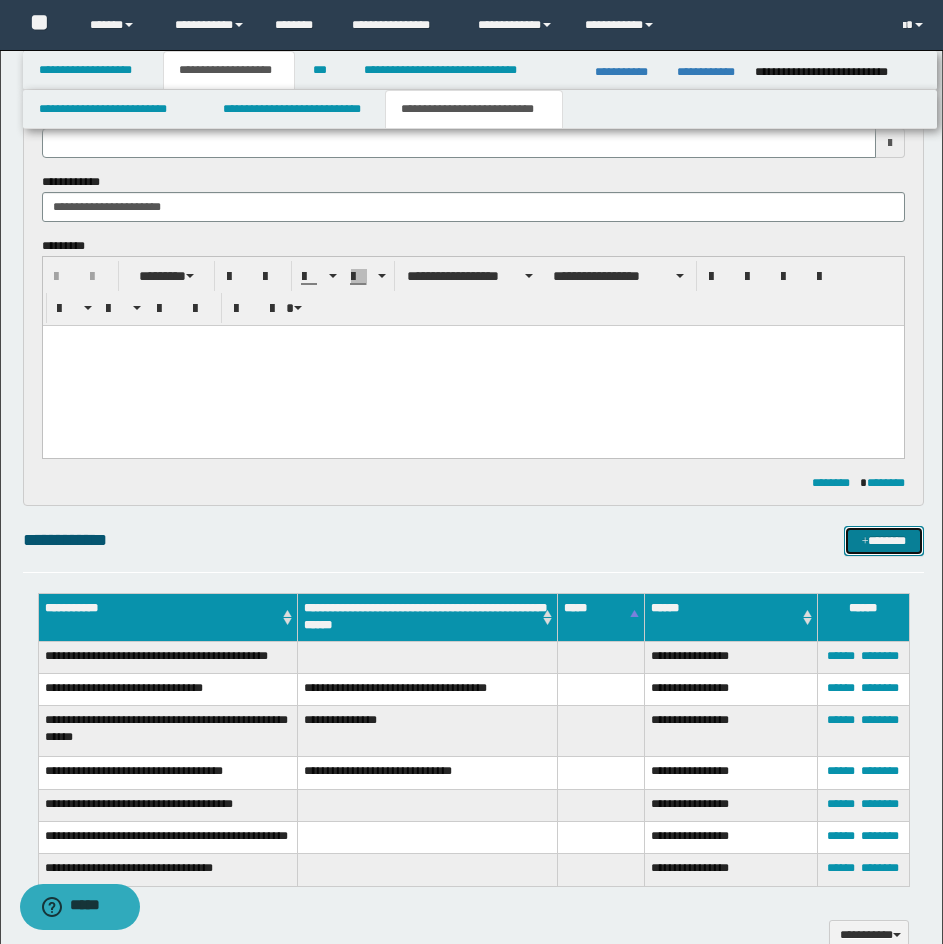 scroll, scrollTop: 1430, scrollLeft: 0, axis: vertical 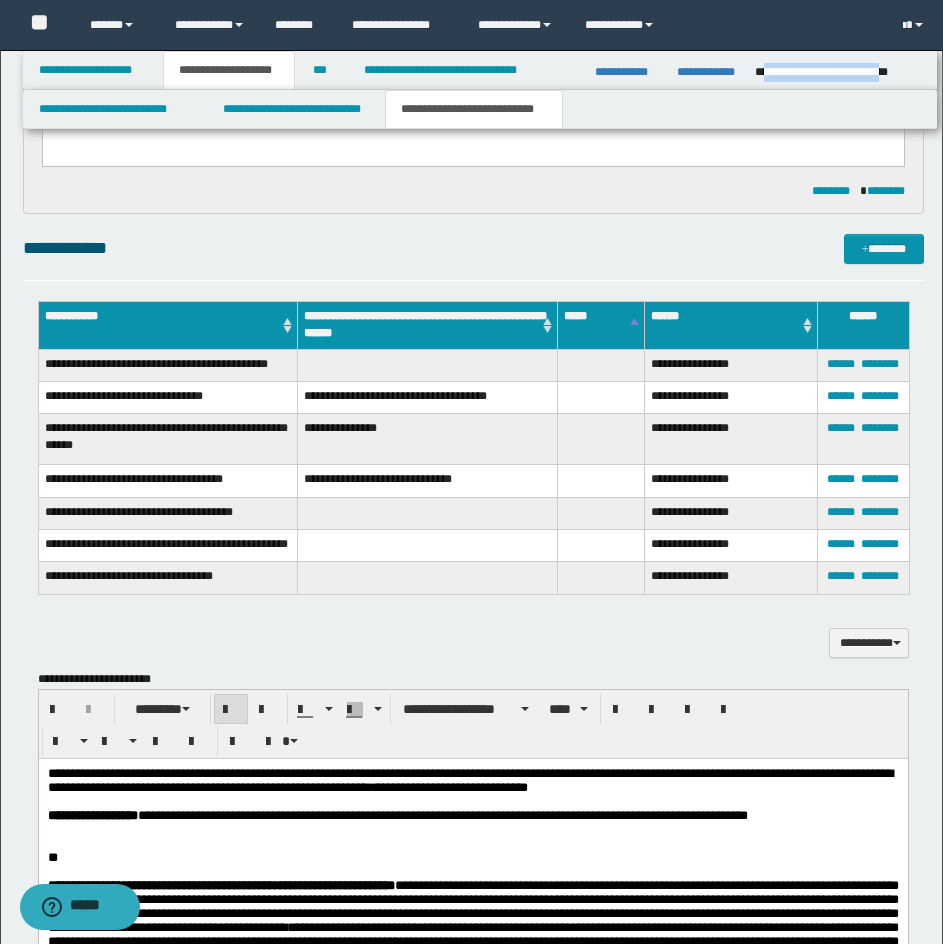drag, startPoint x: 763, startPoint y: 68, endPoint x: 918, endPoint y: 66, distance: 155.01291 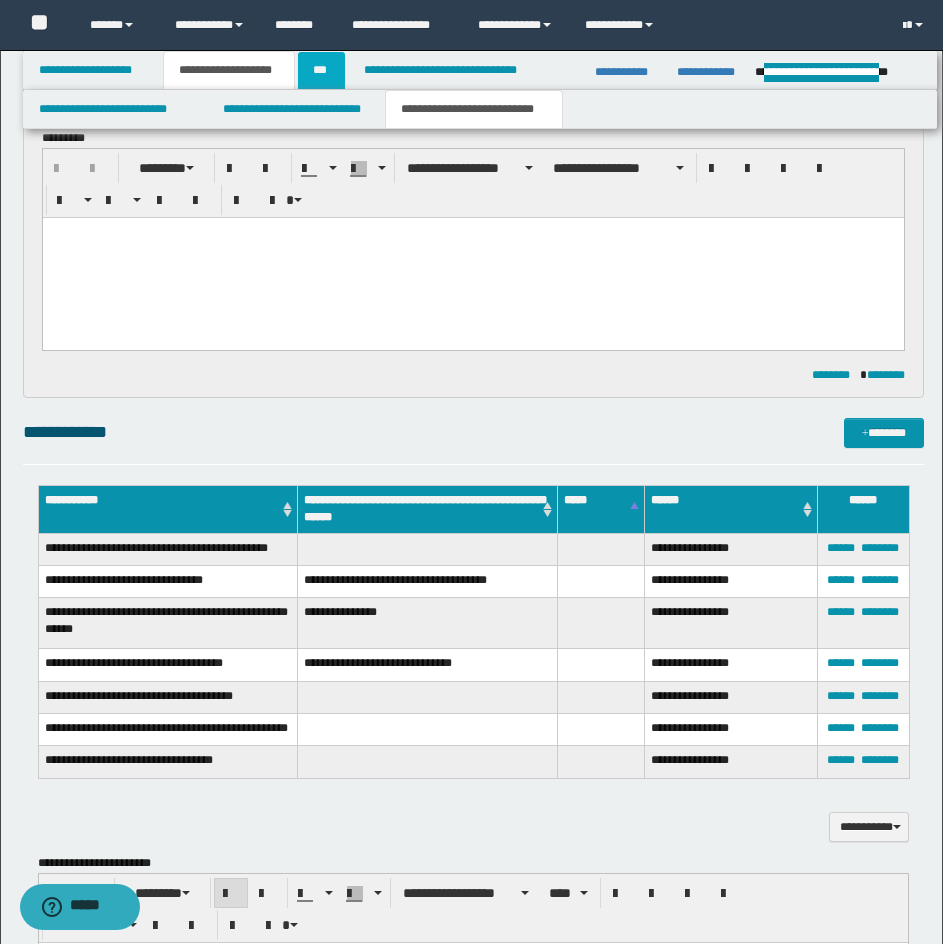 scroll, scrollTop: 1530, scrollLeft: 0, axis: vertical 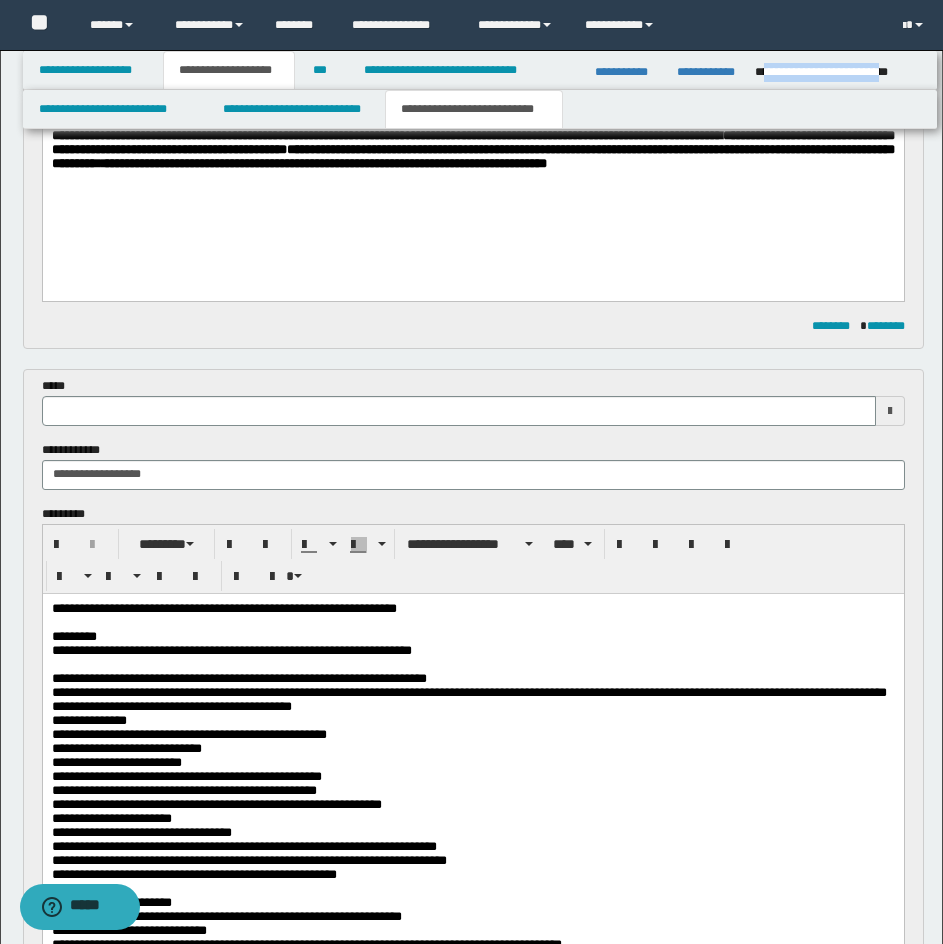 type 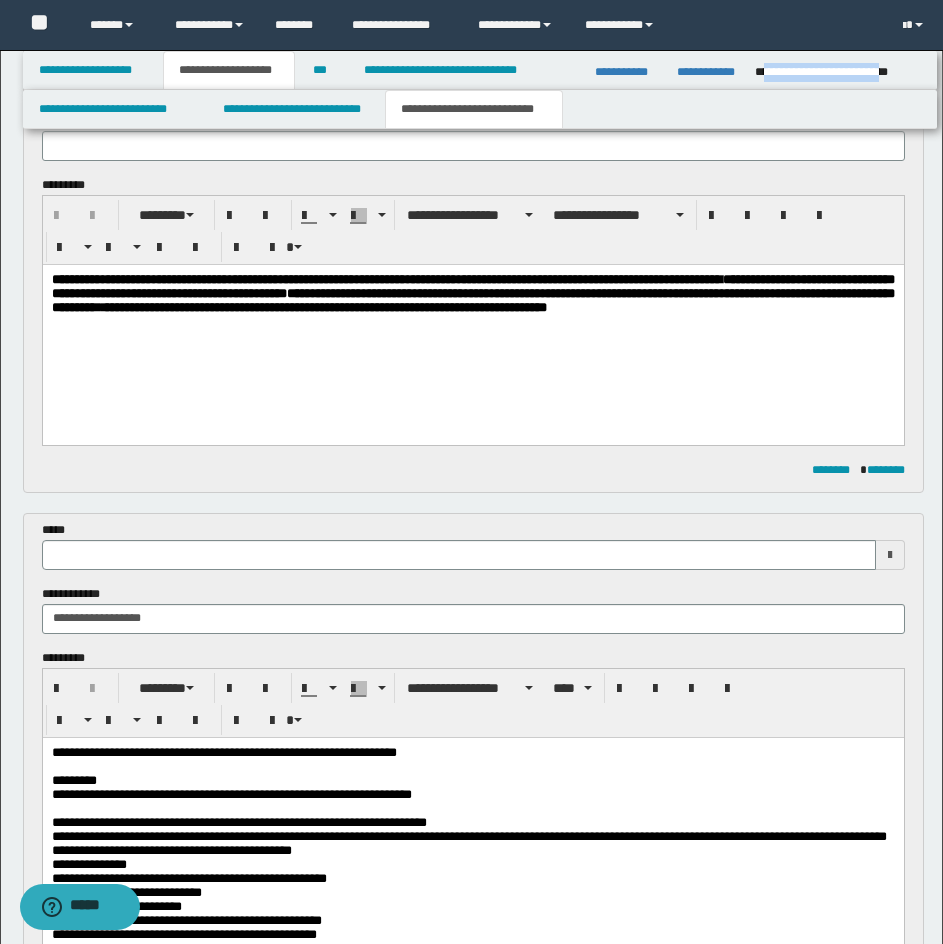 scroll, scrollTop: 1, scrollLeft: 0, axis: vertical 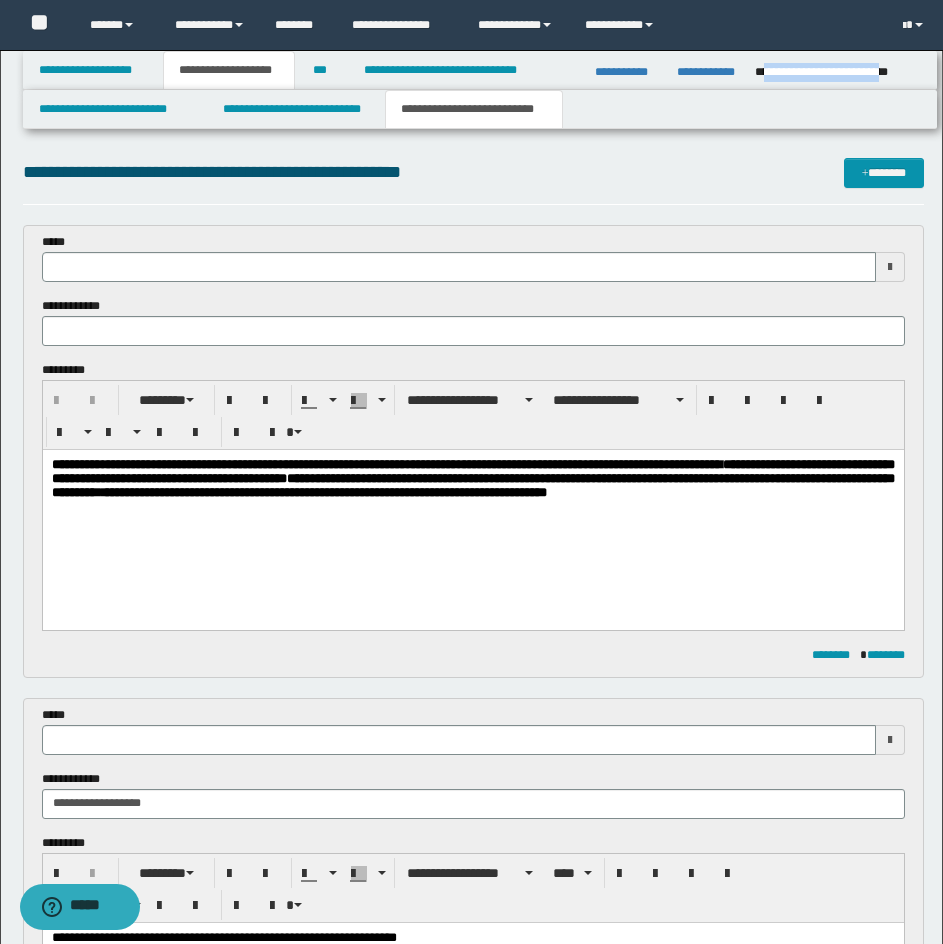 type 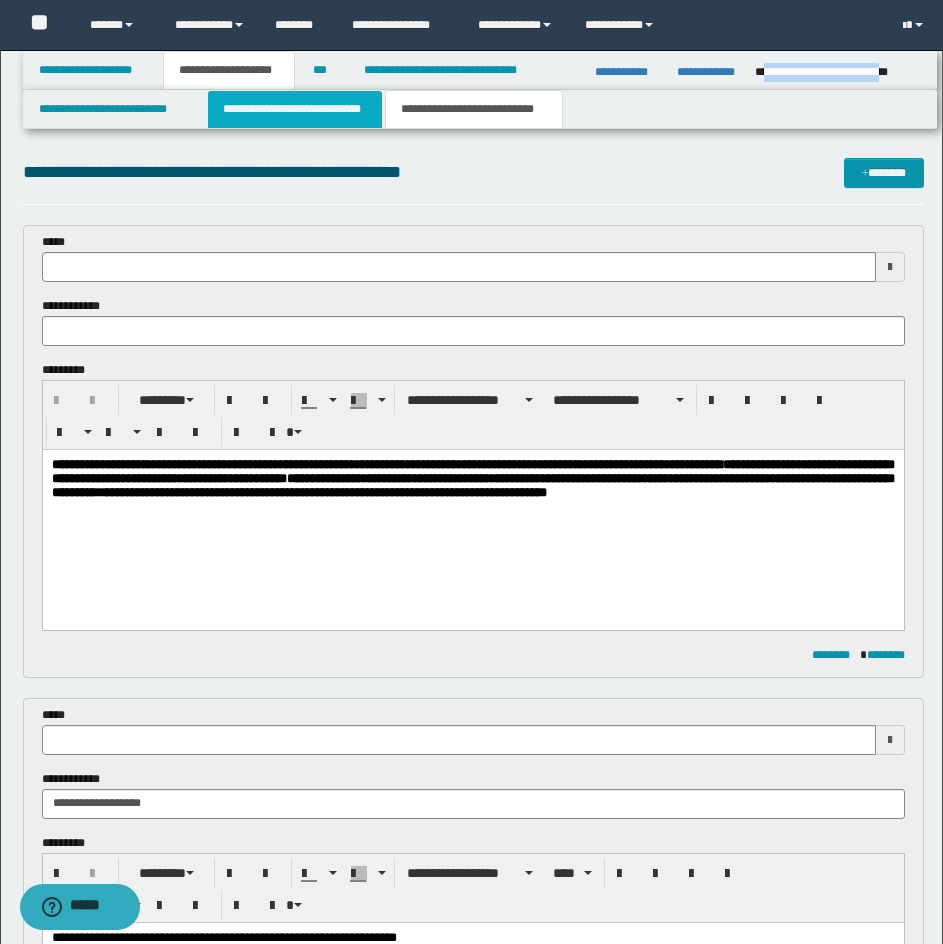 scroll, scrollTop: 0, scrollLeft: 0, axis: both 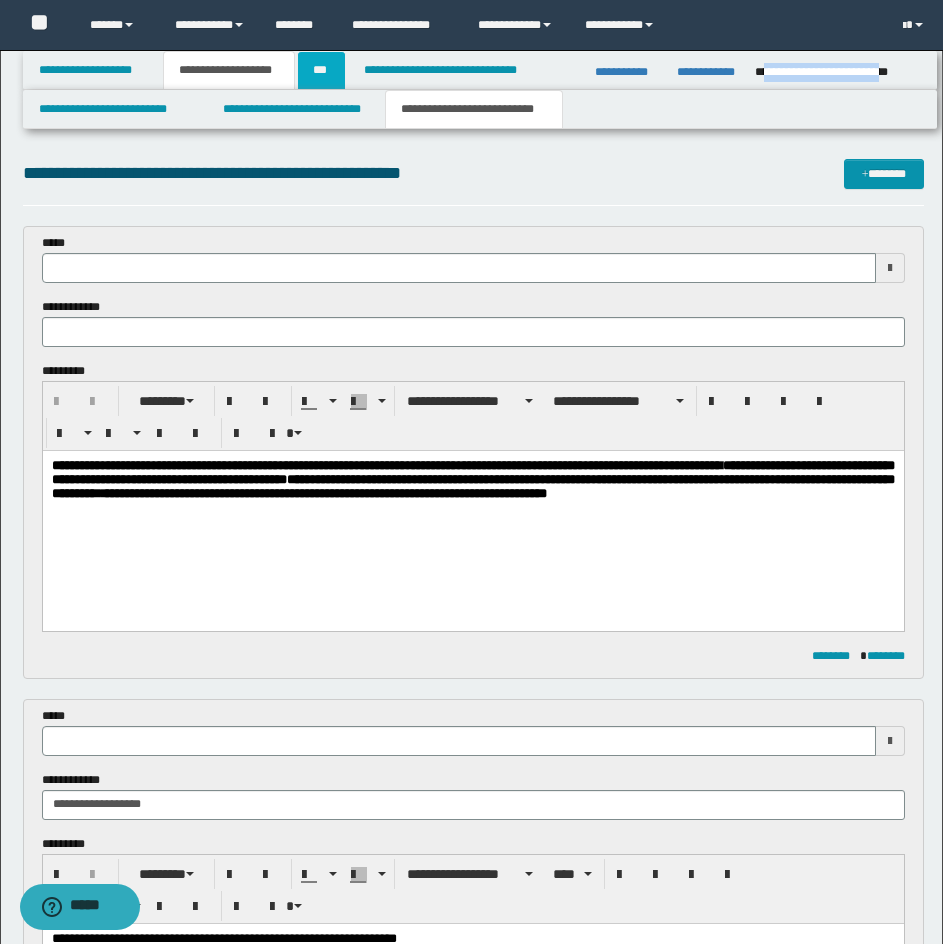 click on "***" at bounding box center (321, 70) 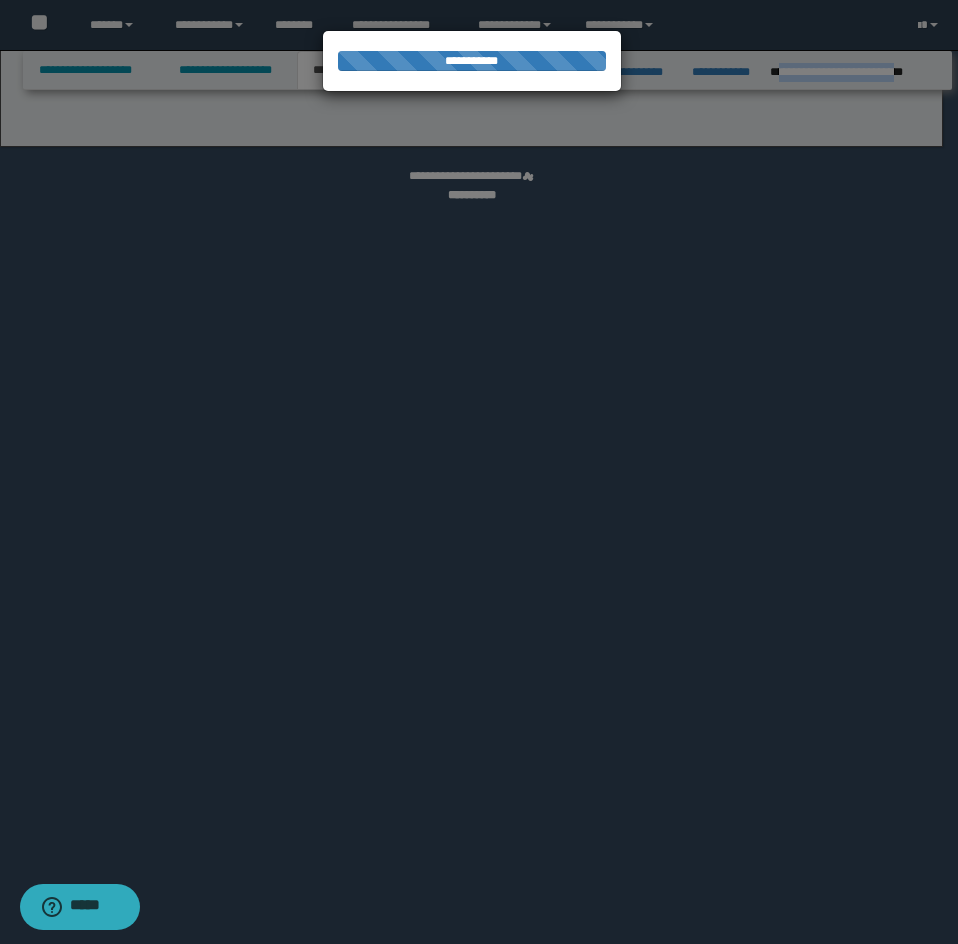 select on "***" 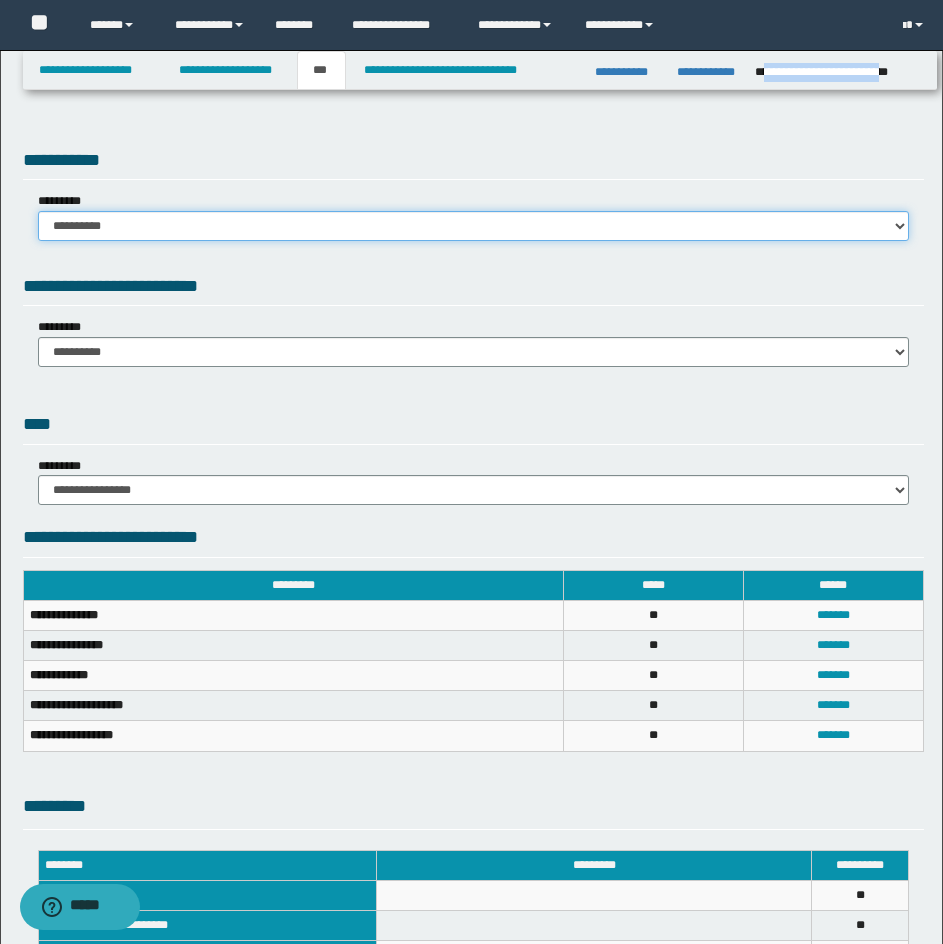 click on "**********" at bounding box center [473, 226] 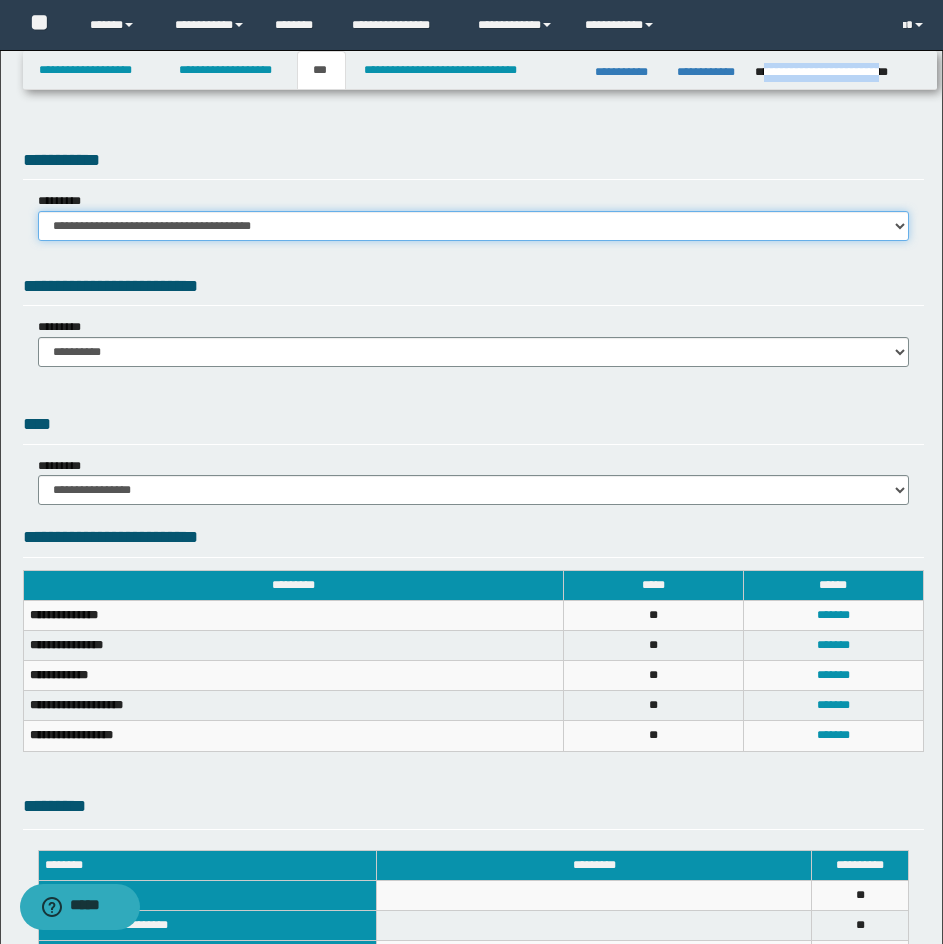 click on "**********" at bounding box center [473, 226] 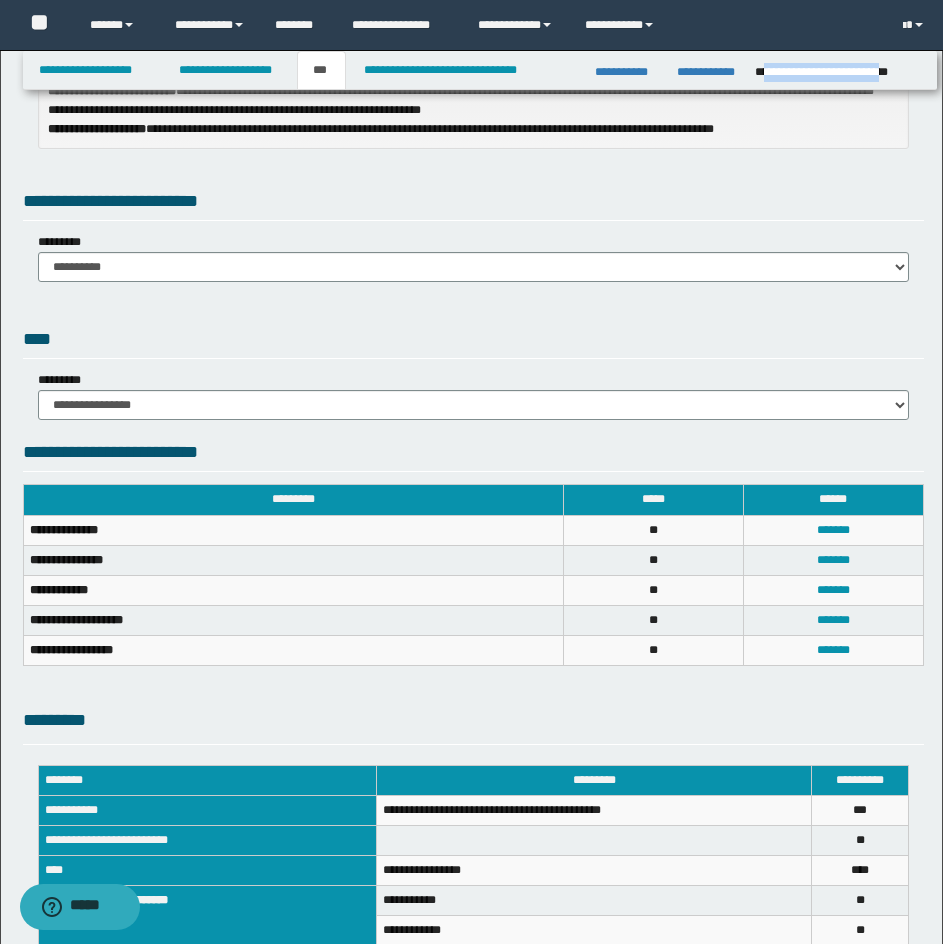 scroll, scrollTop: 227, scrollLeft: 0, axis: vertical 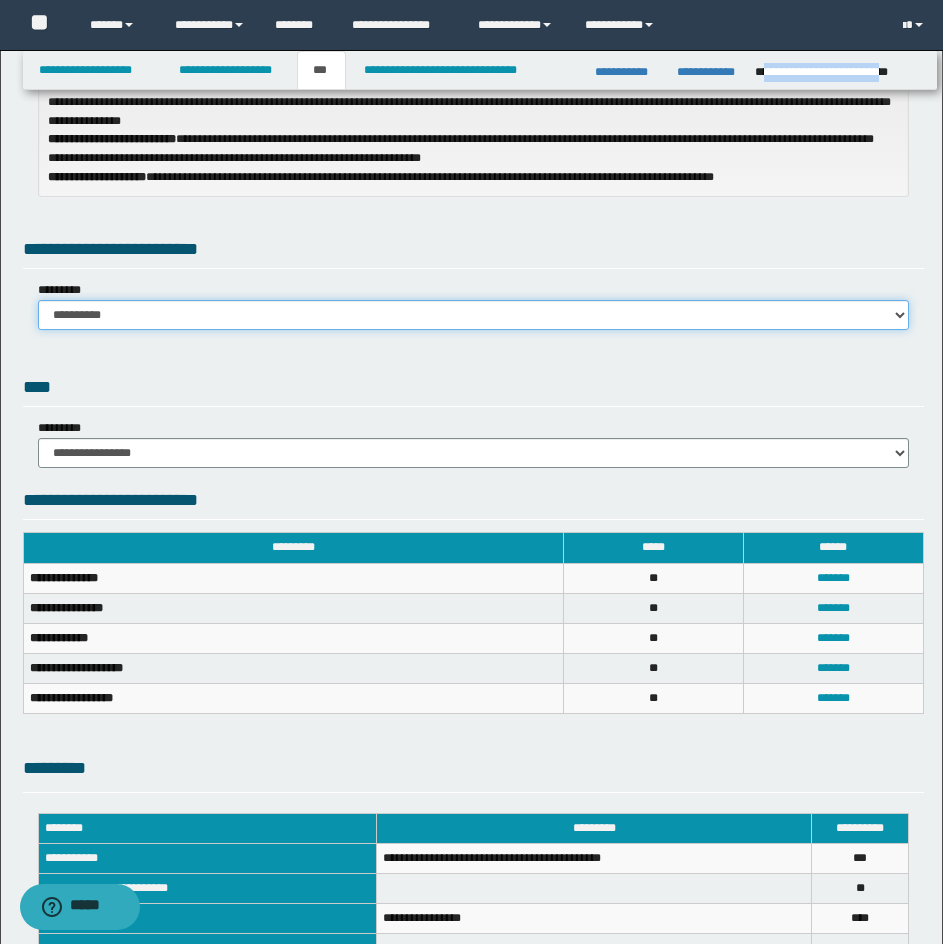 click on "**********" at bounding box center (473, 315) 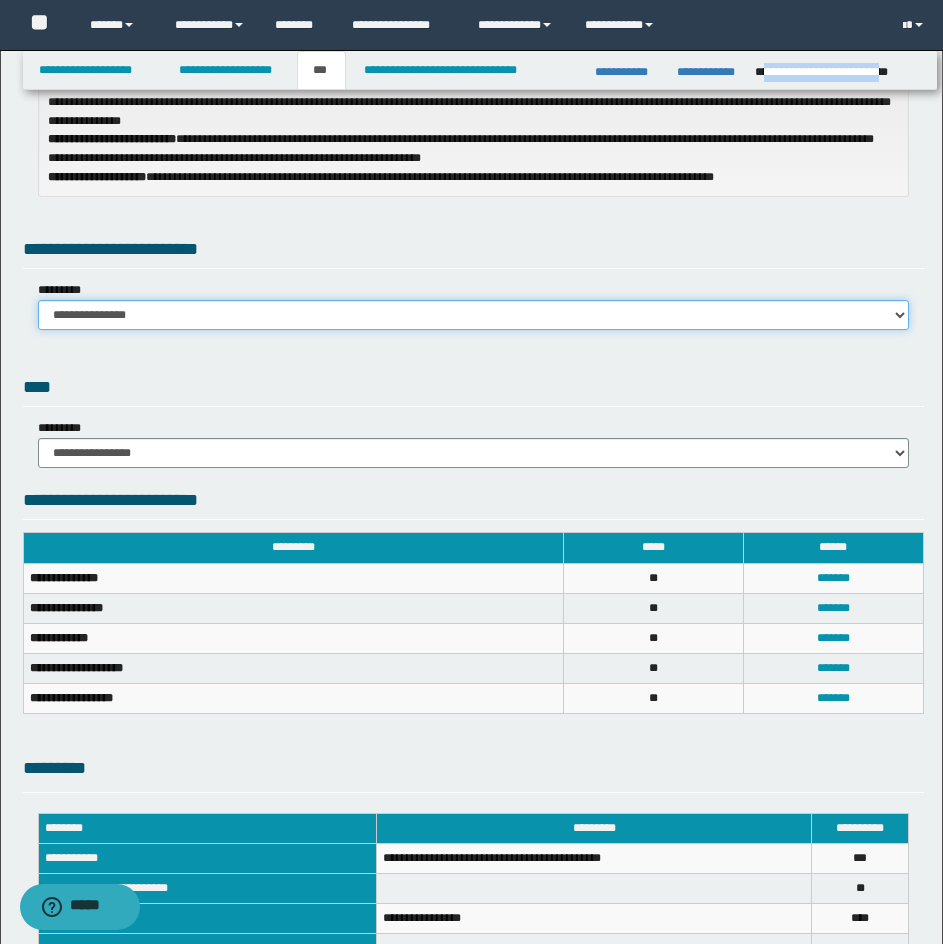 click on "**********" at bounding box center [473, 315] 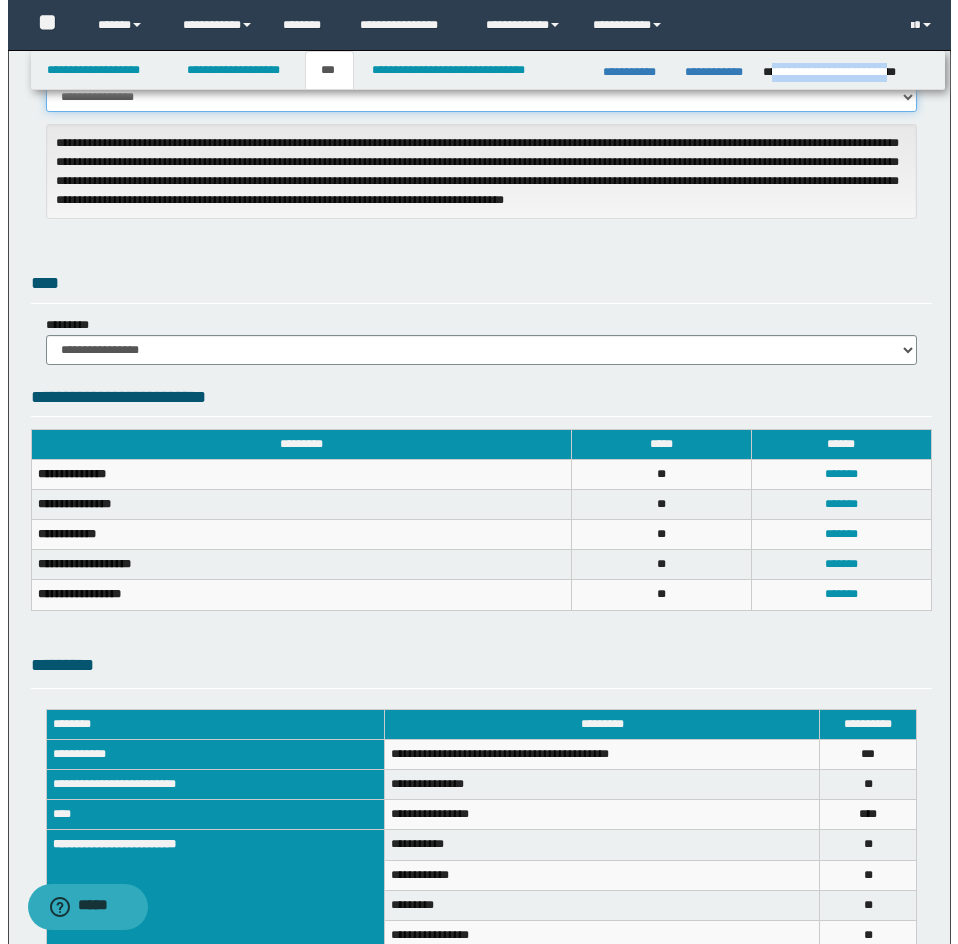 scroll, scrollTop: 441, scrollLeft: 0, axis: vertical 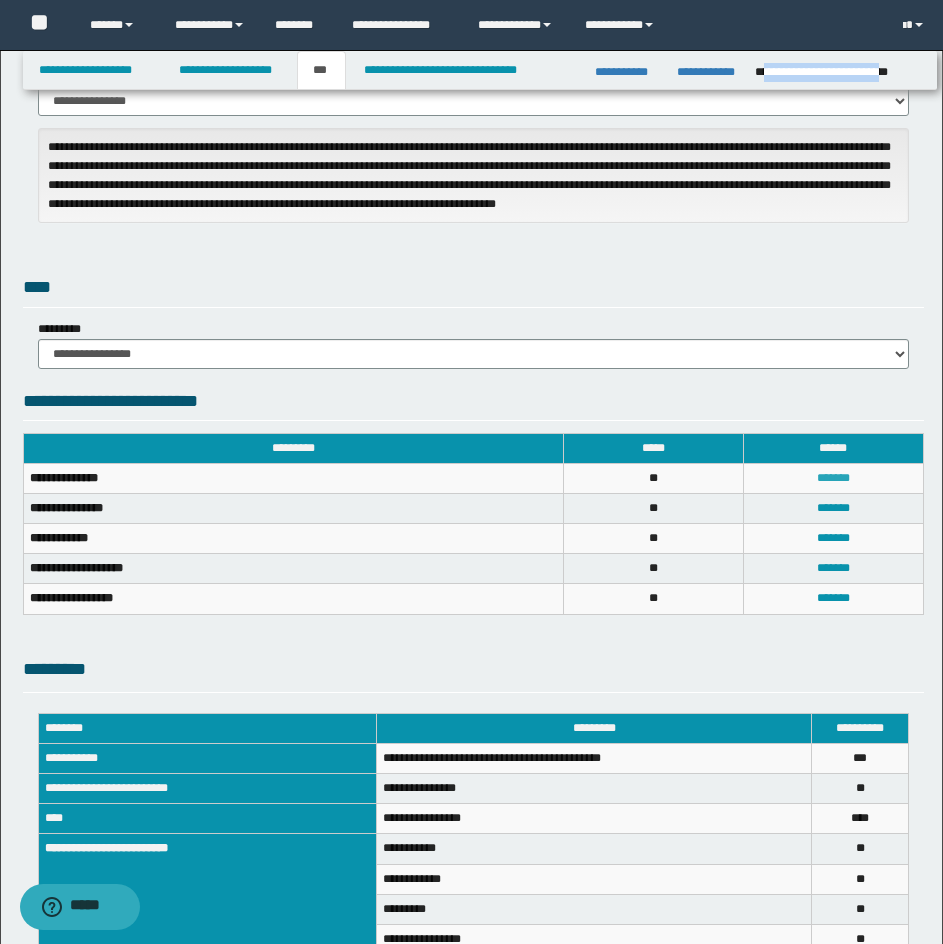 click on "*******" at bounding box center (833, 478) 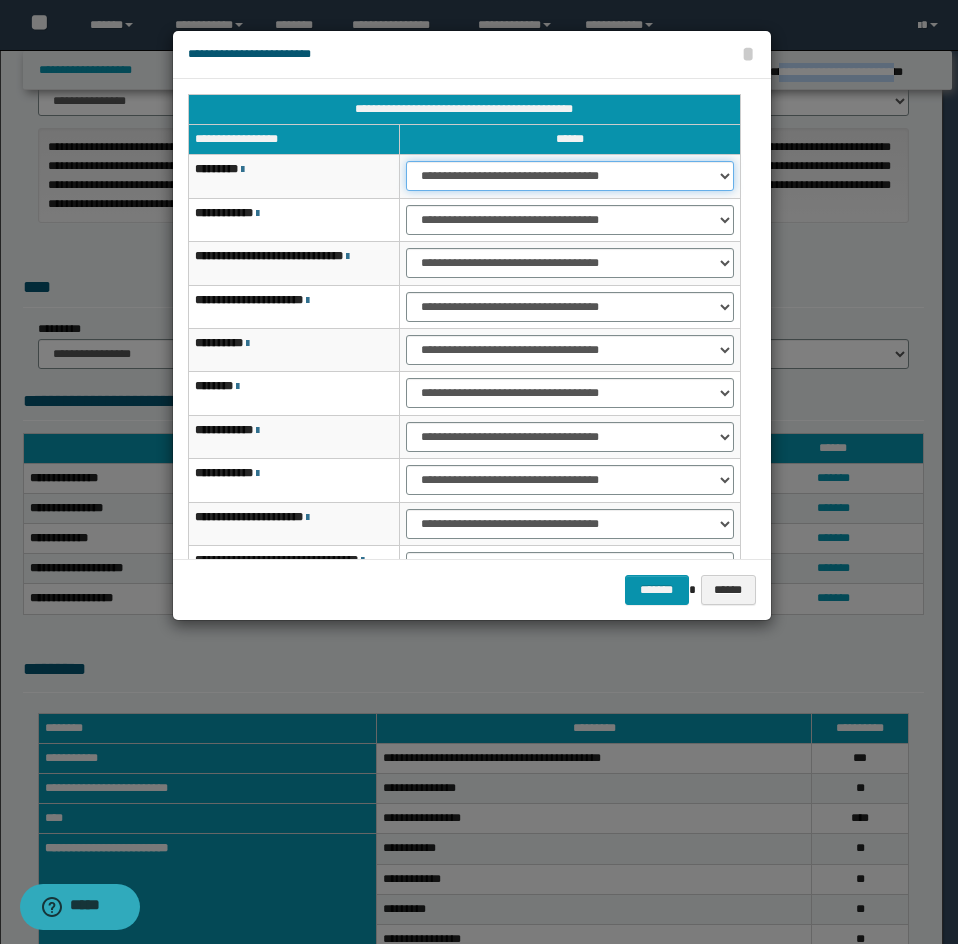 click on "**********" at bounding box center (569, 176) 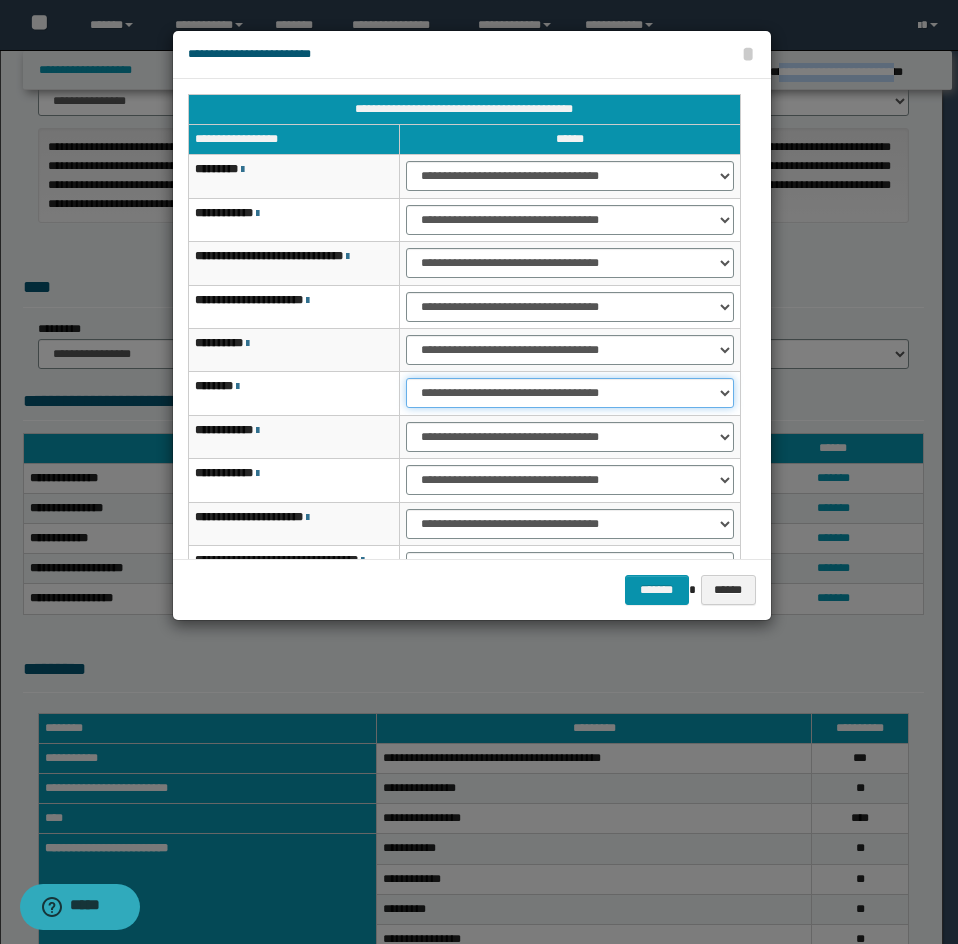 click on "**********" at bounding box center [569, 393] 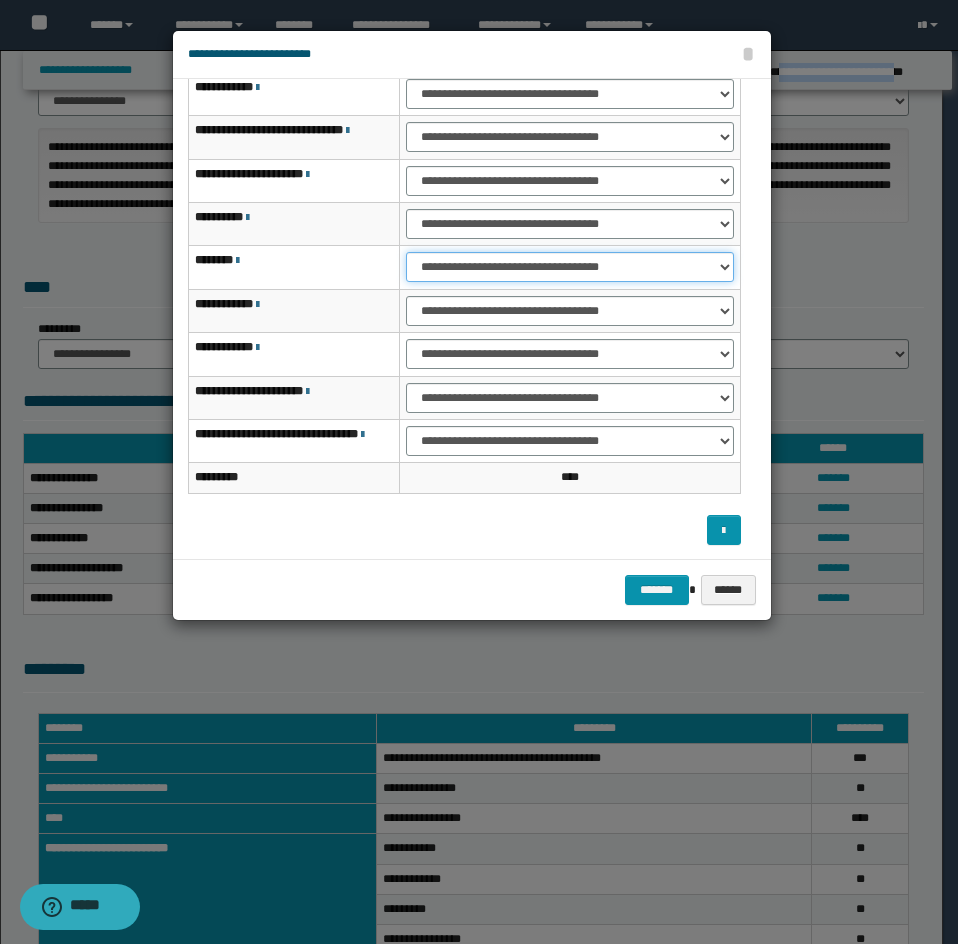 scroll, scrollTop: 127, scrollLeft: 0, axis: vertical 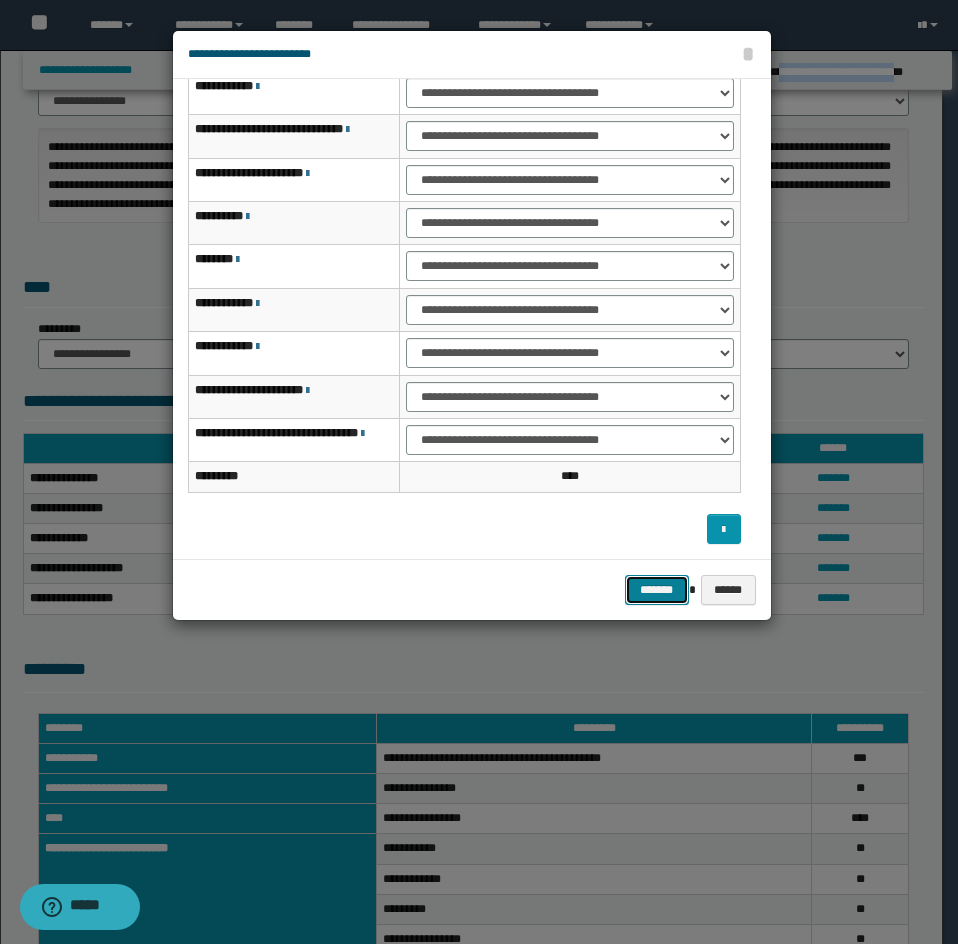click on "*******" at bounding box center [657, 590] 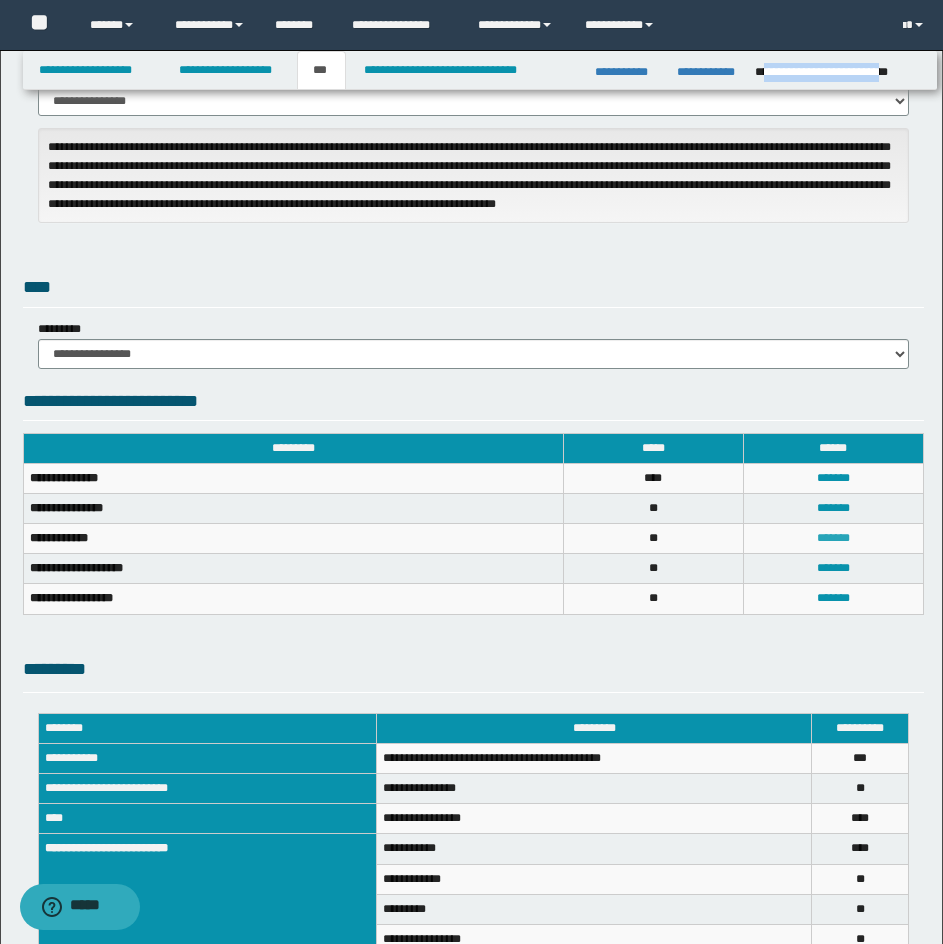 click on "*******" at bounding box center (833, 538) 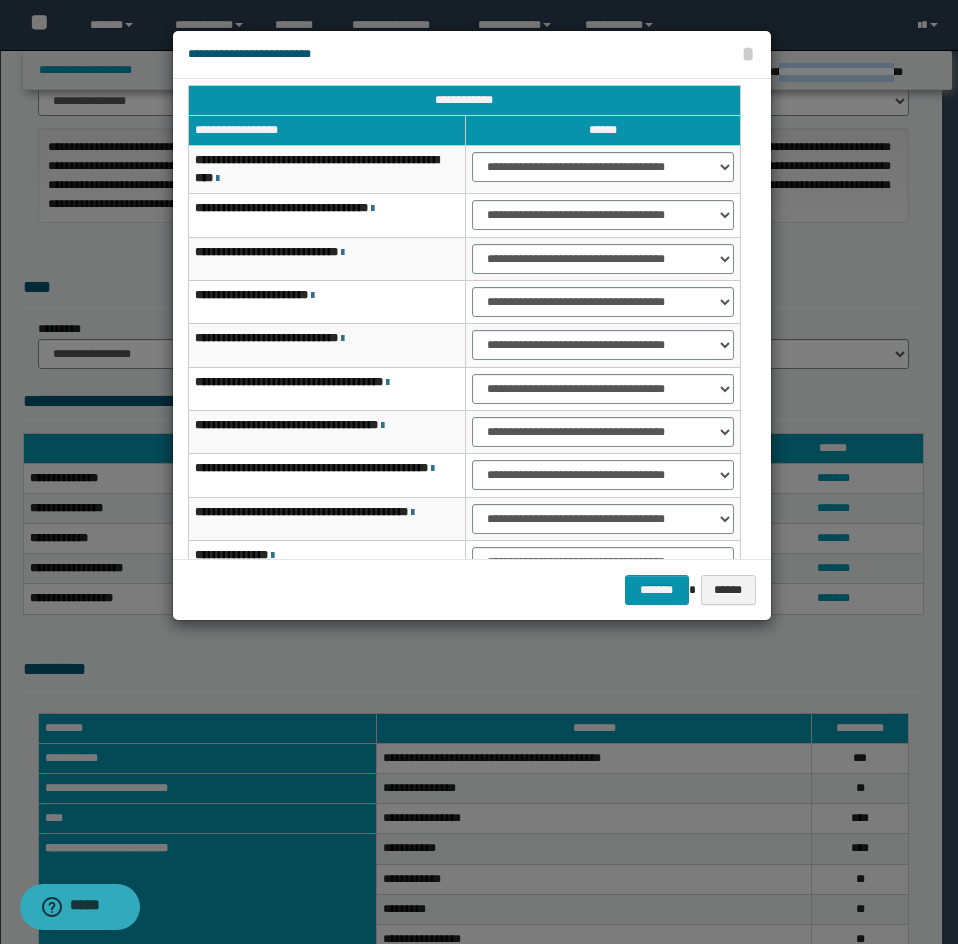 scroll, scrollTop: 0, scrollLeft: 0, axis: both 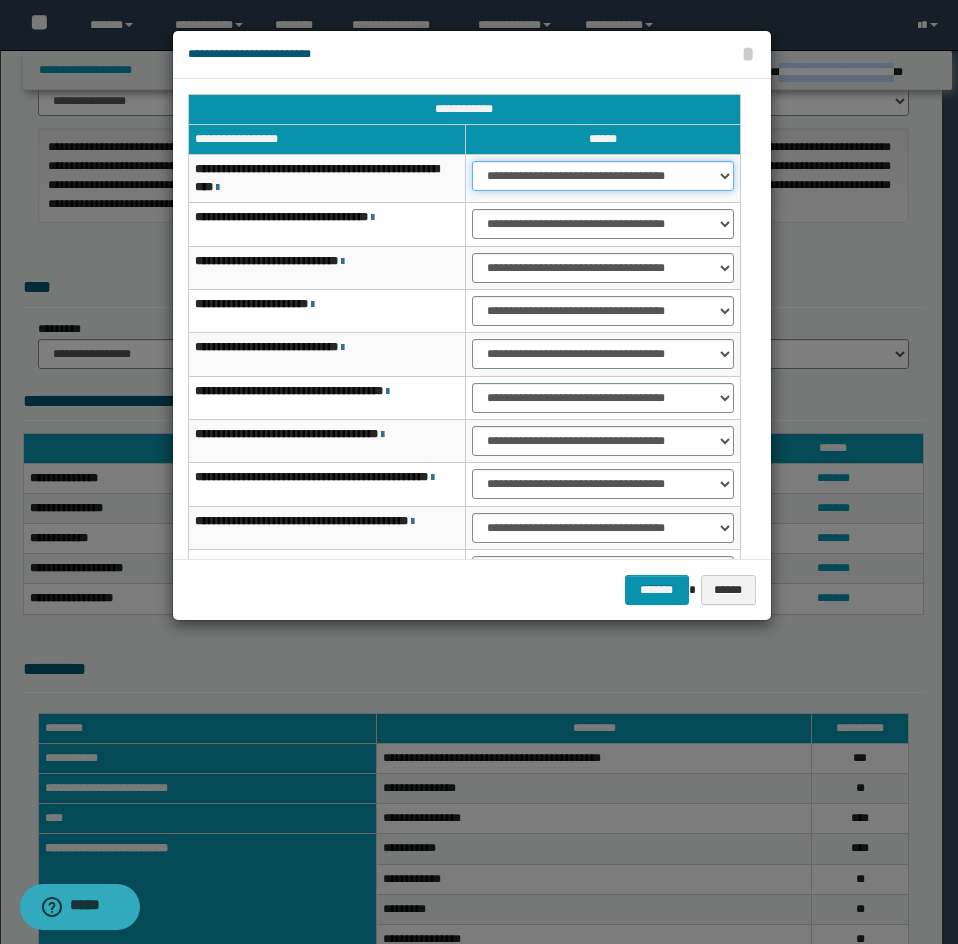 click on "**********" at bounding box center [603, 176] 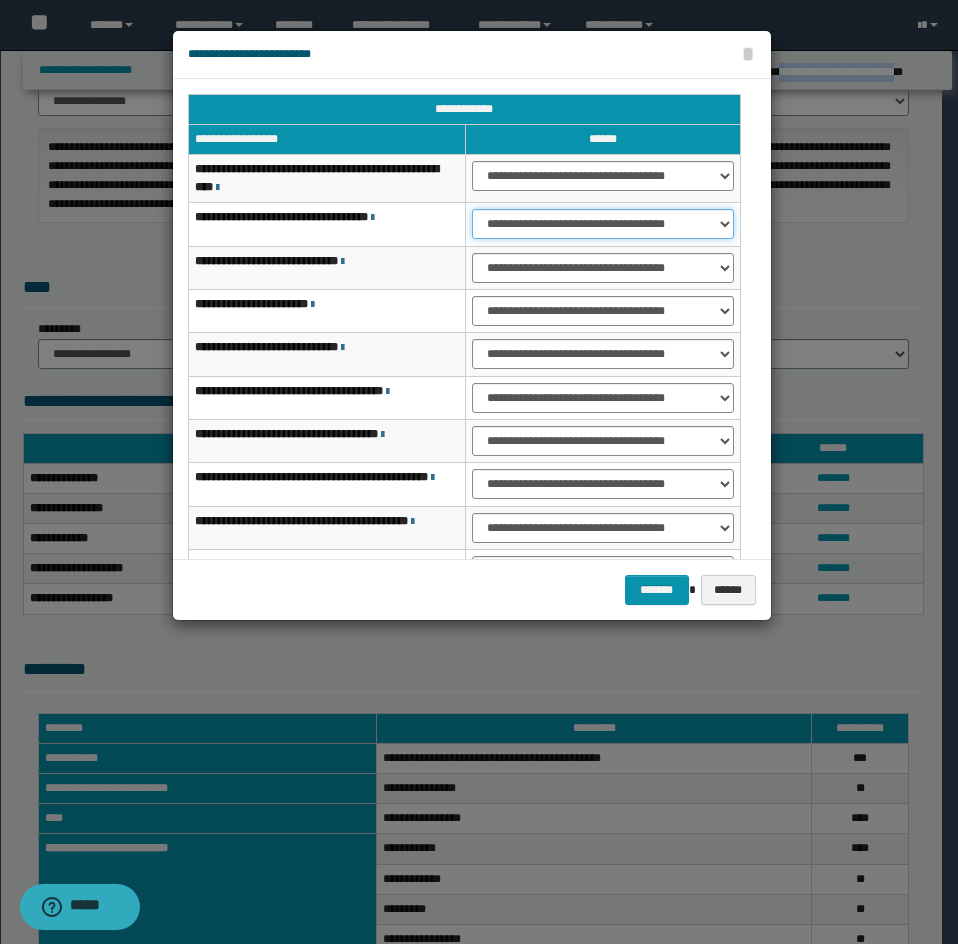click on "**********" at bounding box center [603, 224] 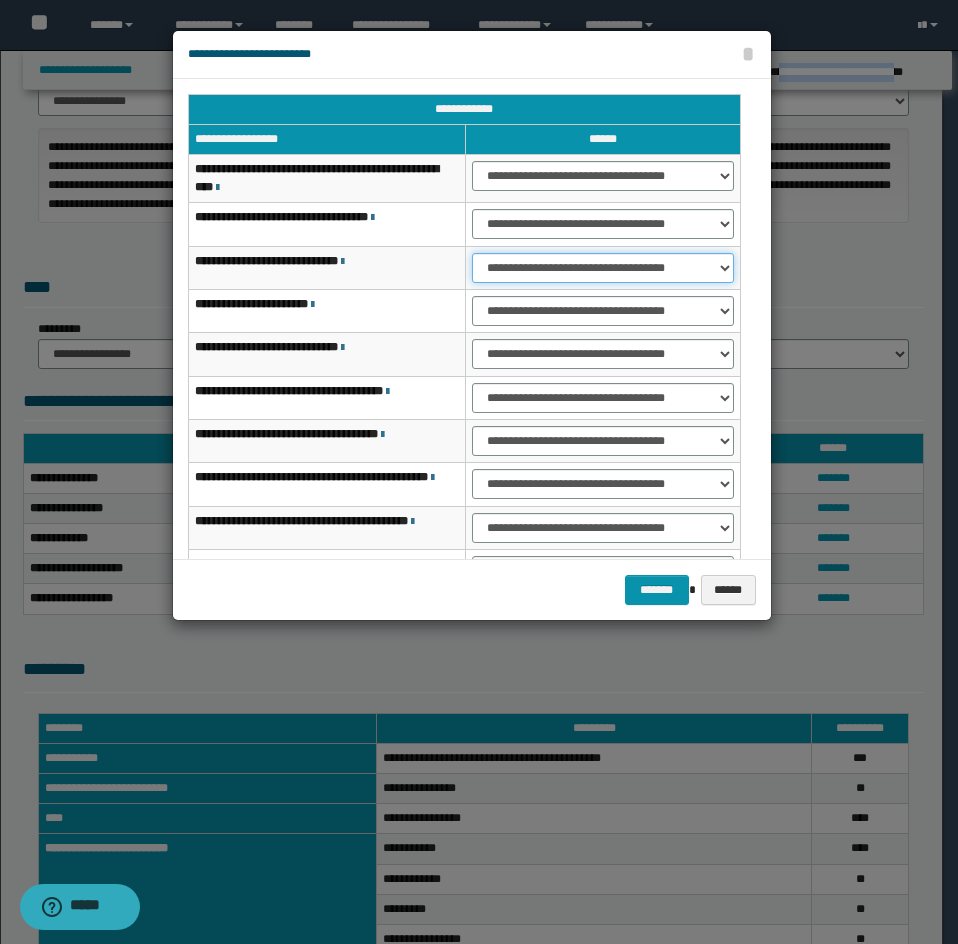 click on "**********" at bounding box center (603, 268) 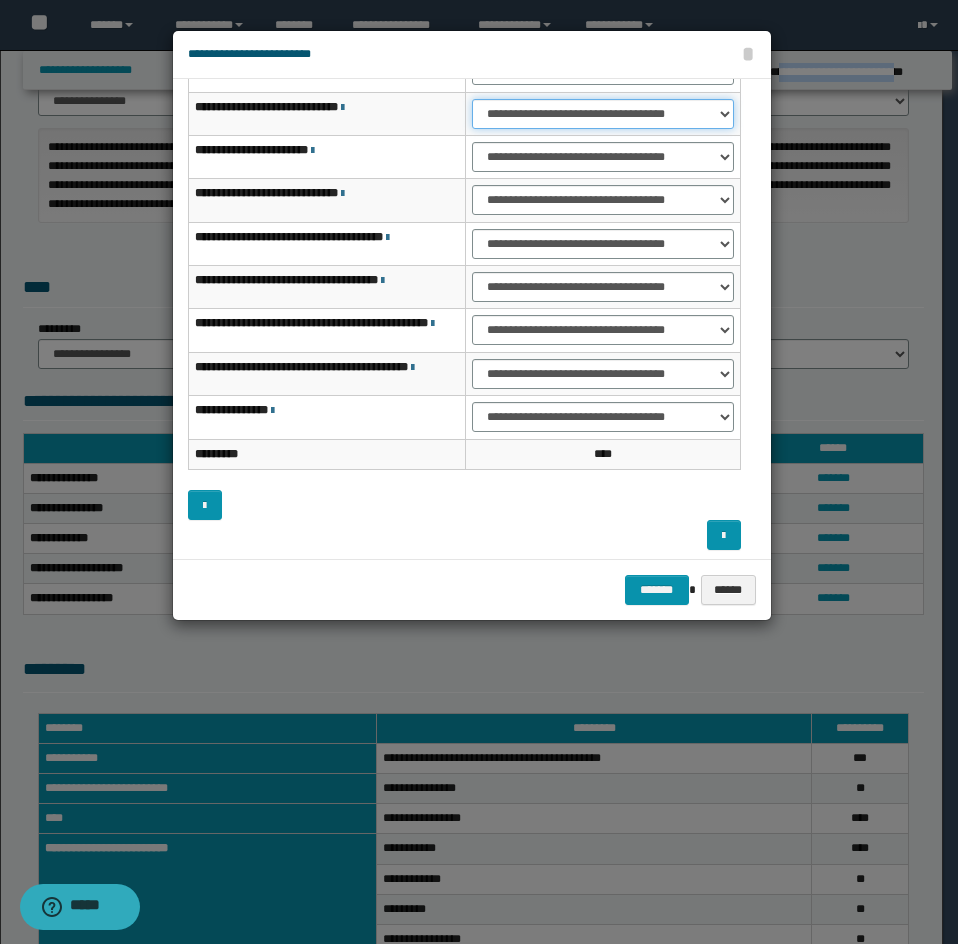 scroll, scrollTop: 160, scrollLeft: 0, axis: vertical 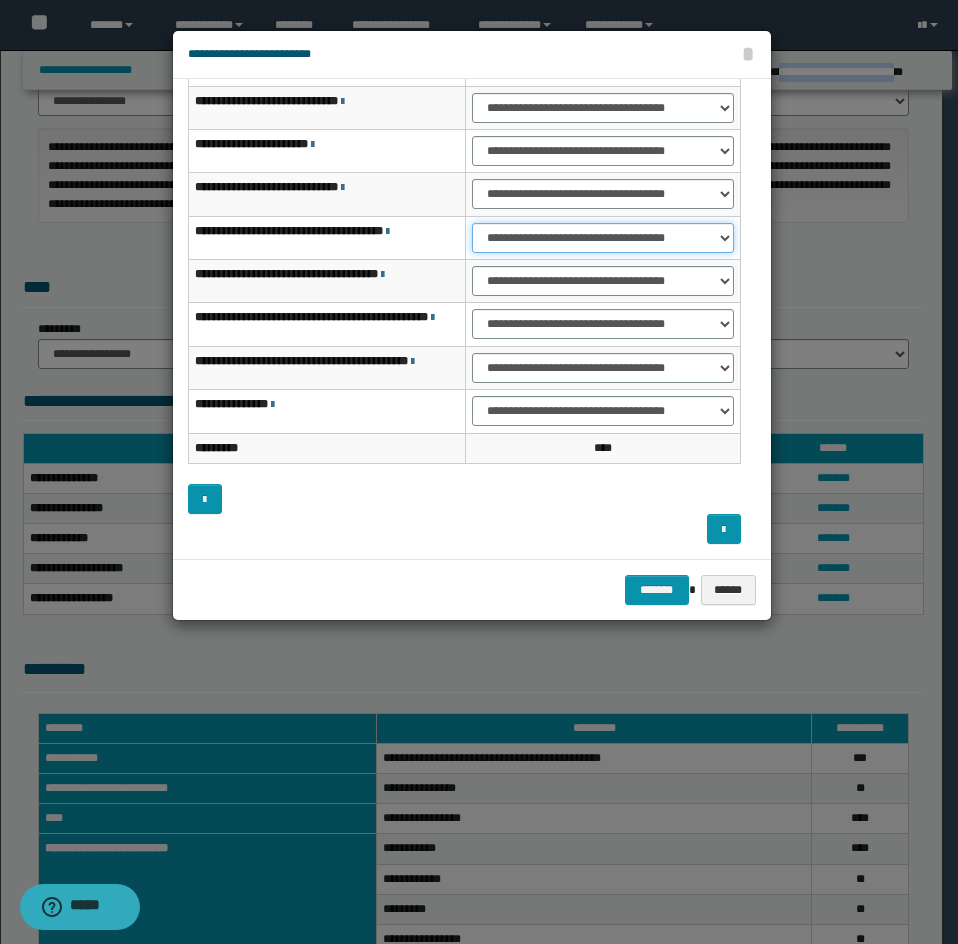 click on "**********" at bounding box center (603, 238) 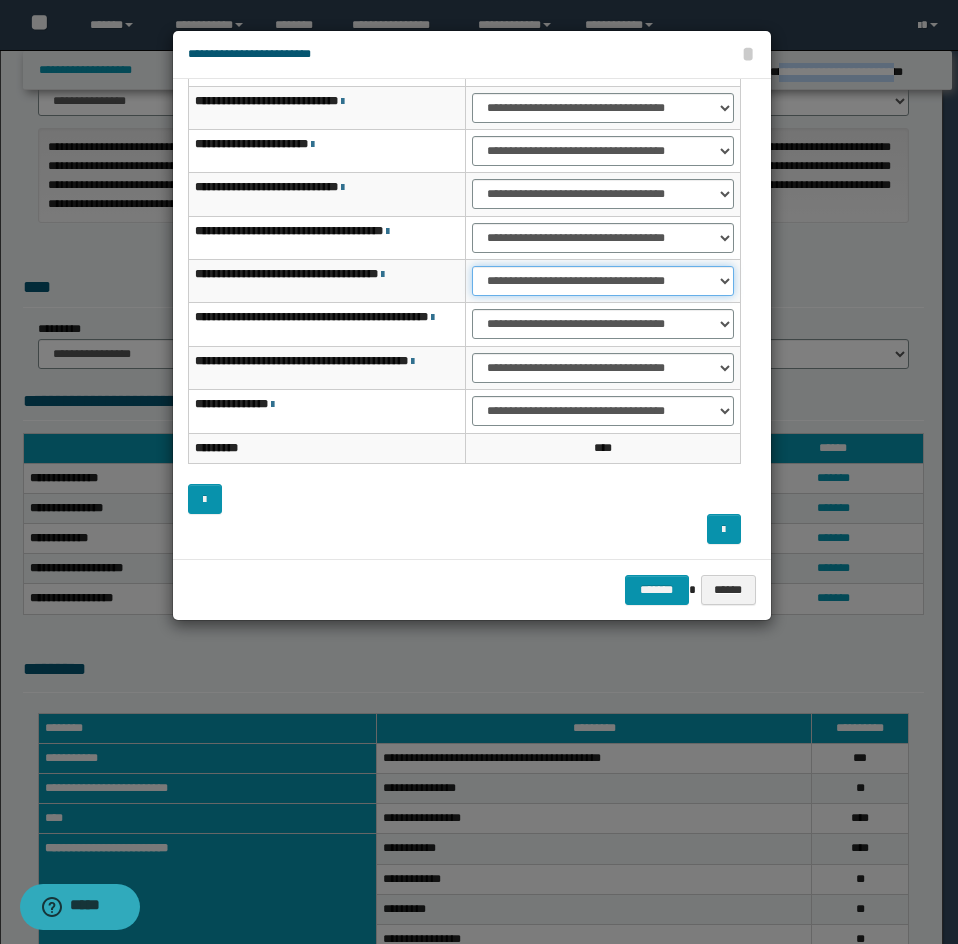 click on "**********" at bounding box center [603, 281] 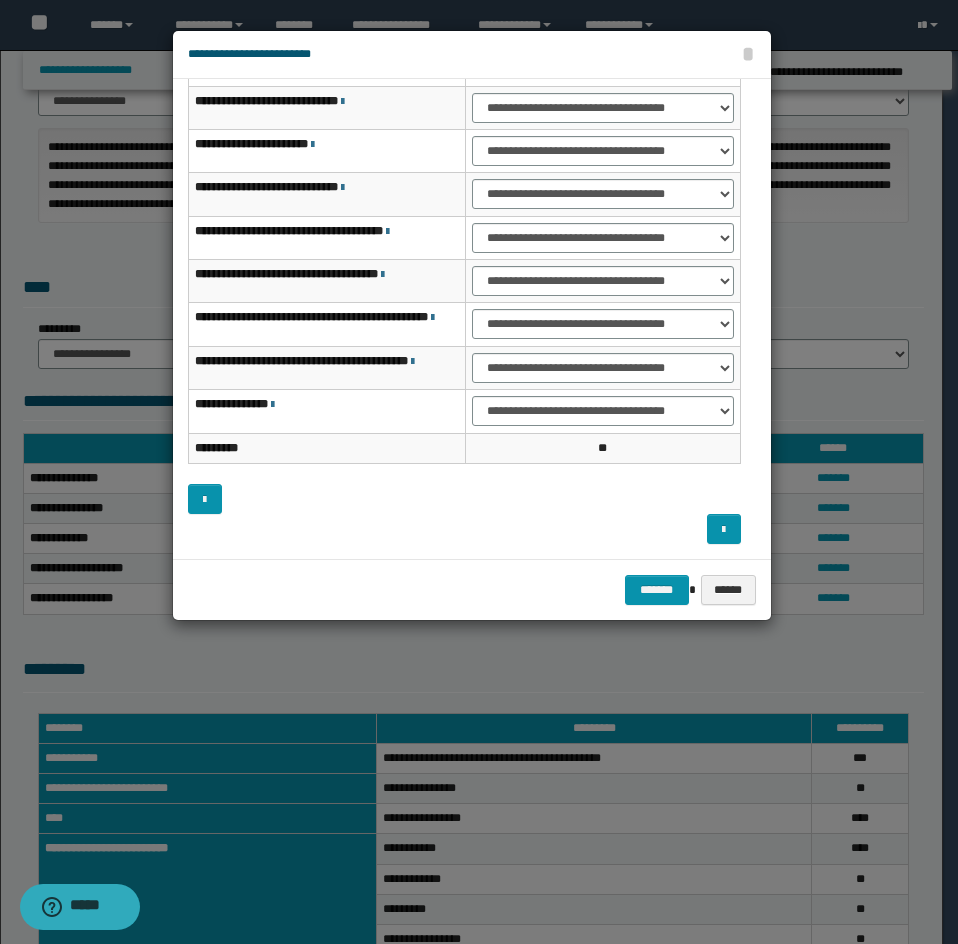 click on "**********" at bounding box center [602, 324] 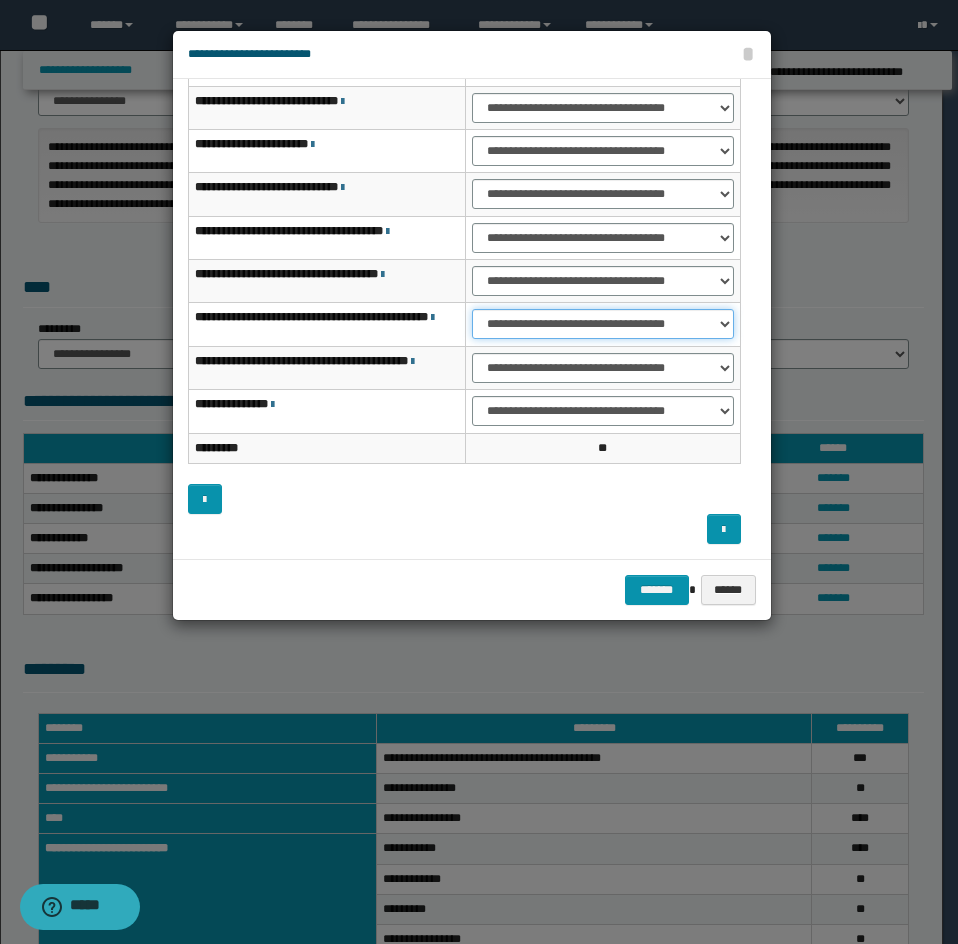 click on "**********" at bounding box center [603, 324] 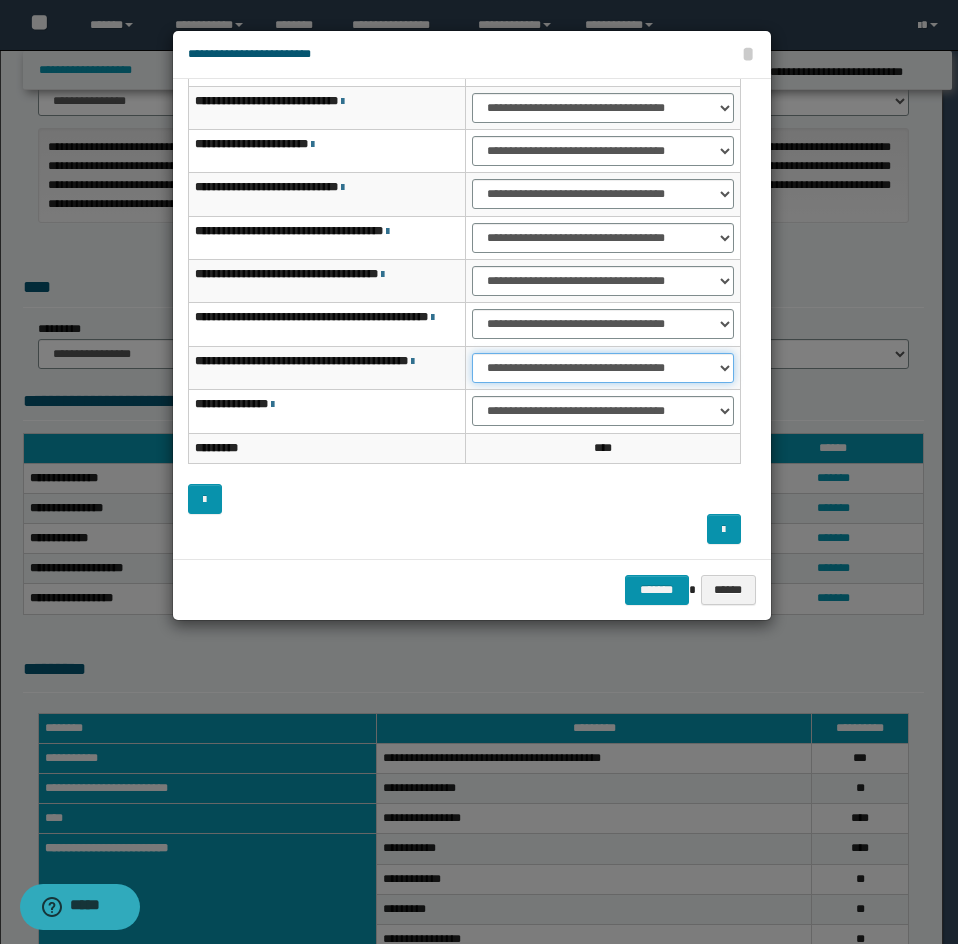 click on "**********" at bounding box center [603, 368] 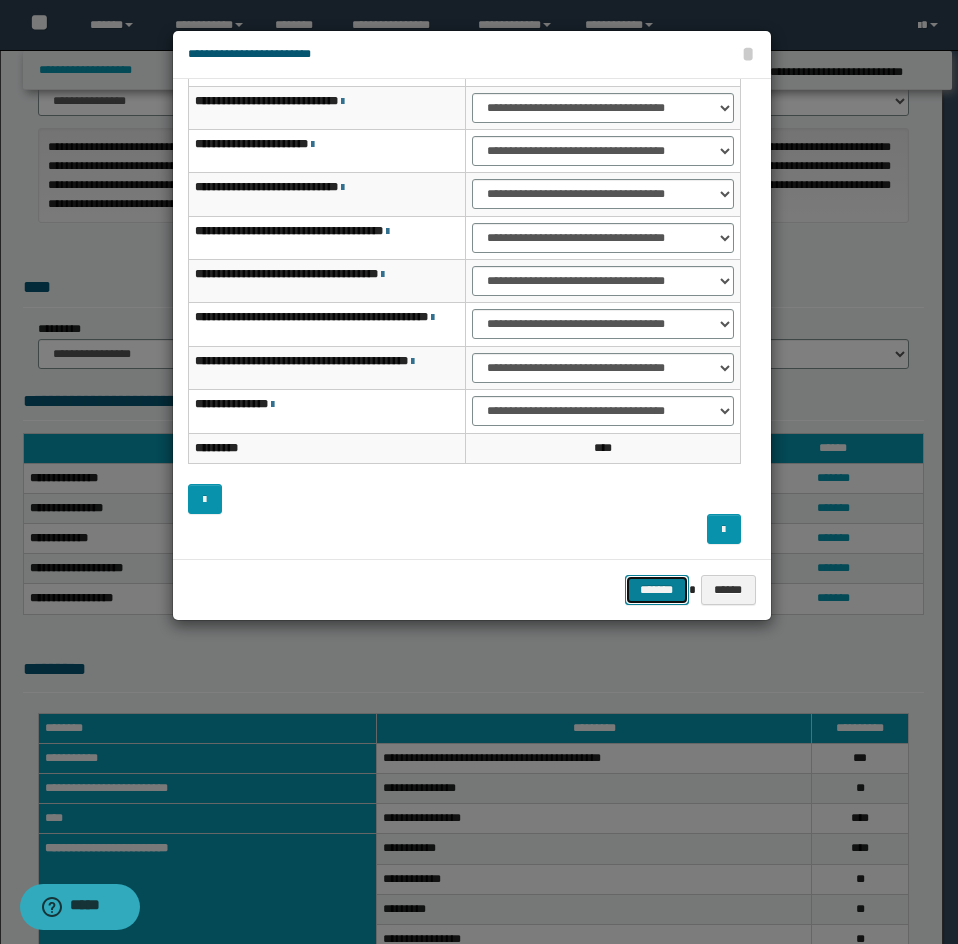 click on "*******" at bounding box center (657, 590) 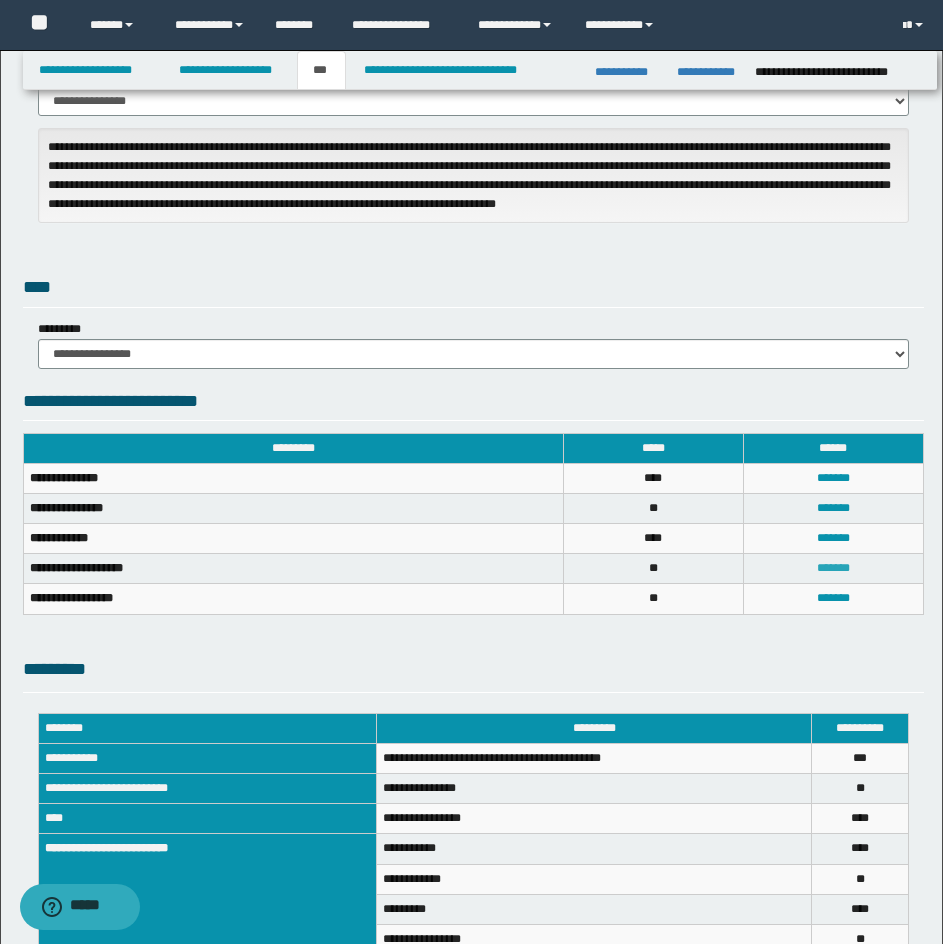 click on "*******" at bounding box center (833, 568) 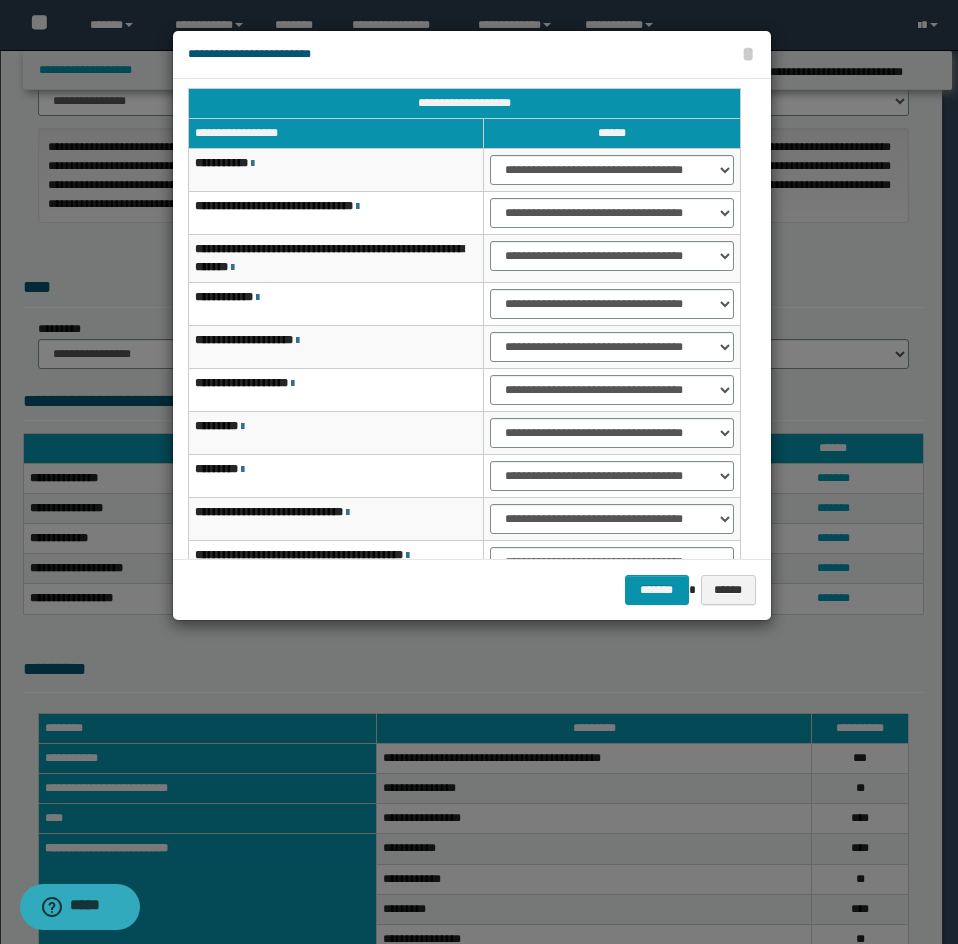 scroll, scrollTop: 0, scrollLeft: 0, axis: both 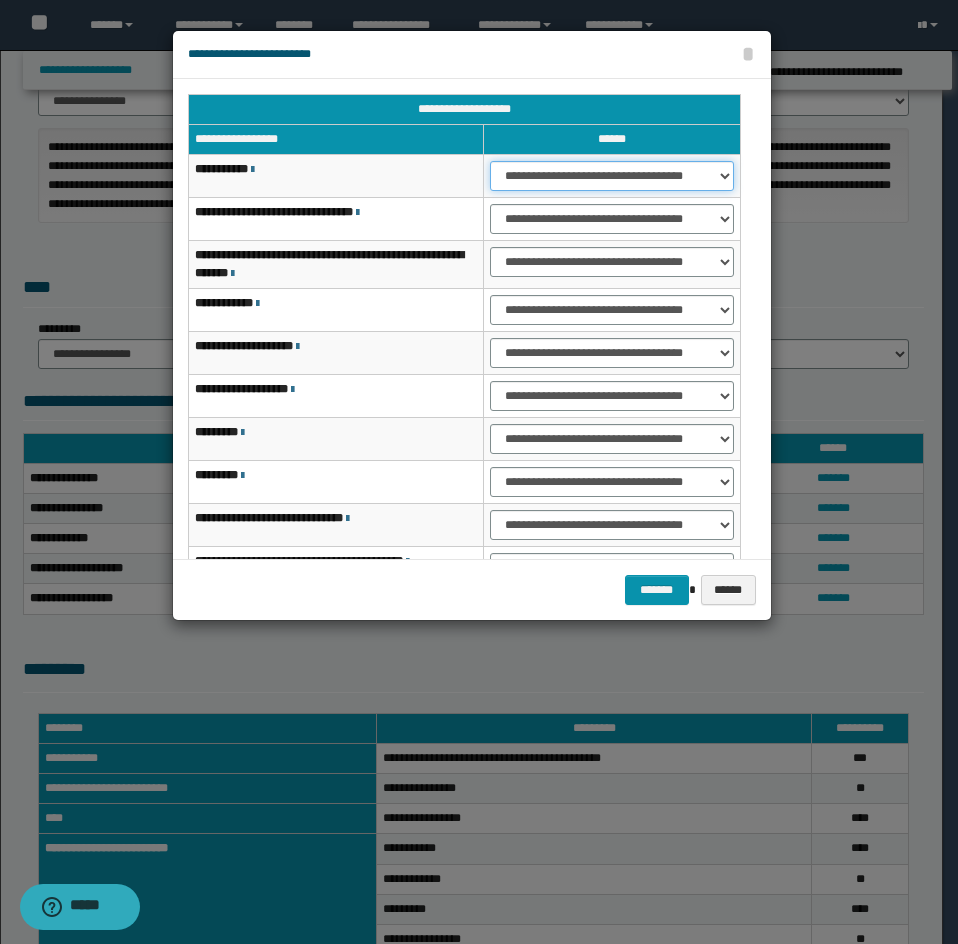 click on "**********" at bounding box center (611, 176) 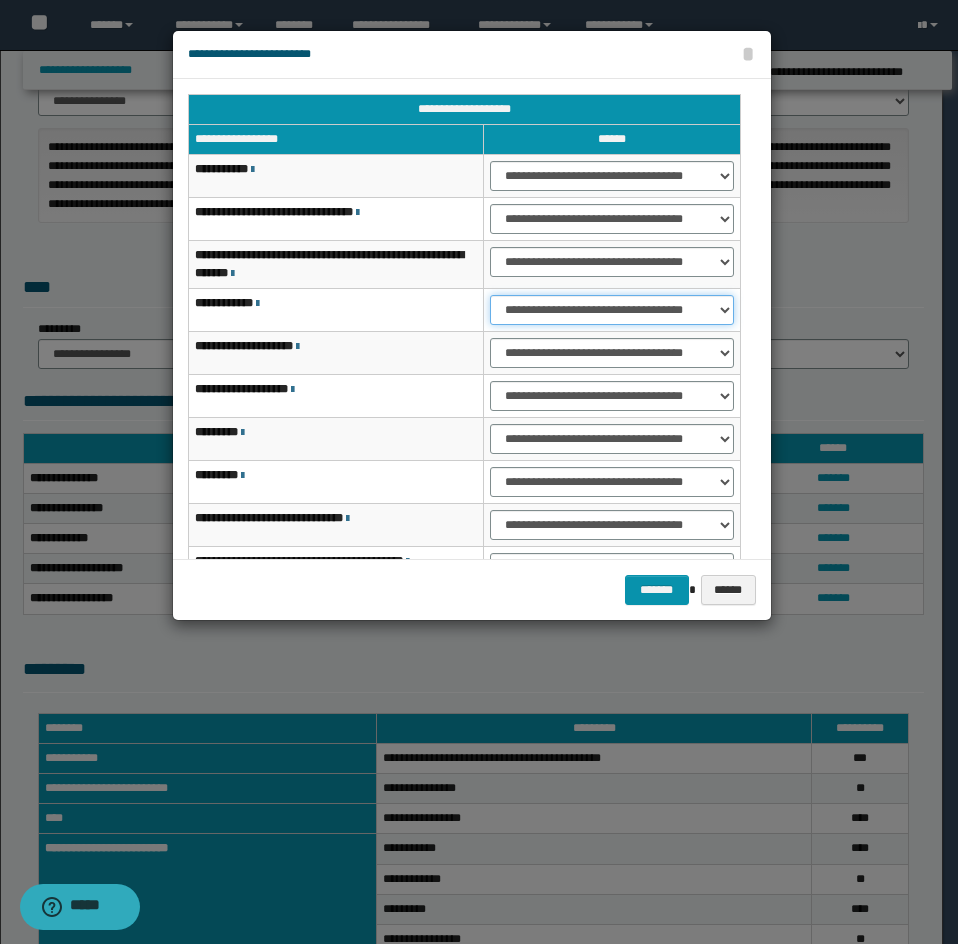 click on "**********" at bounding box center (611, 310) 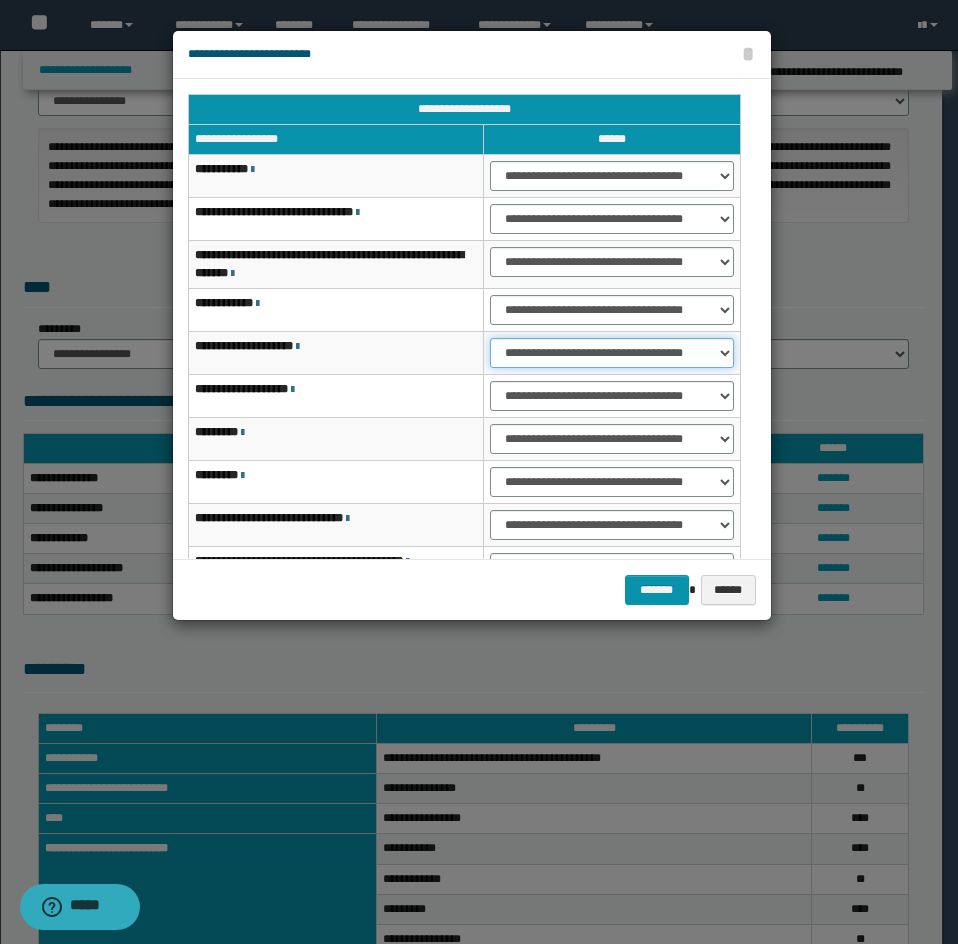 click on "**********" at bounding box center [611, 353] 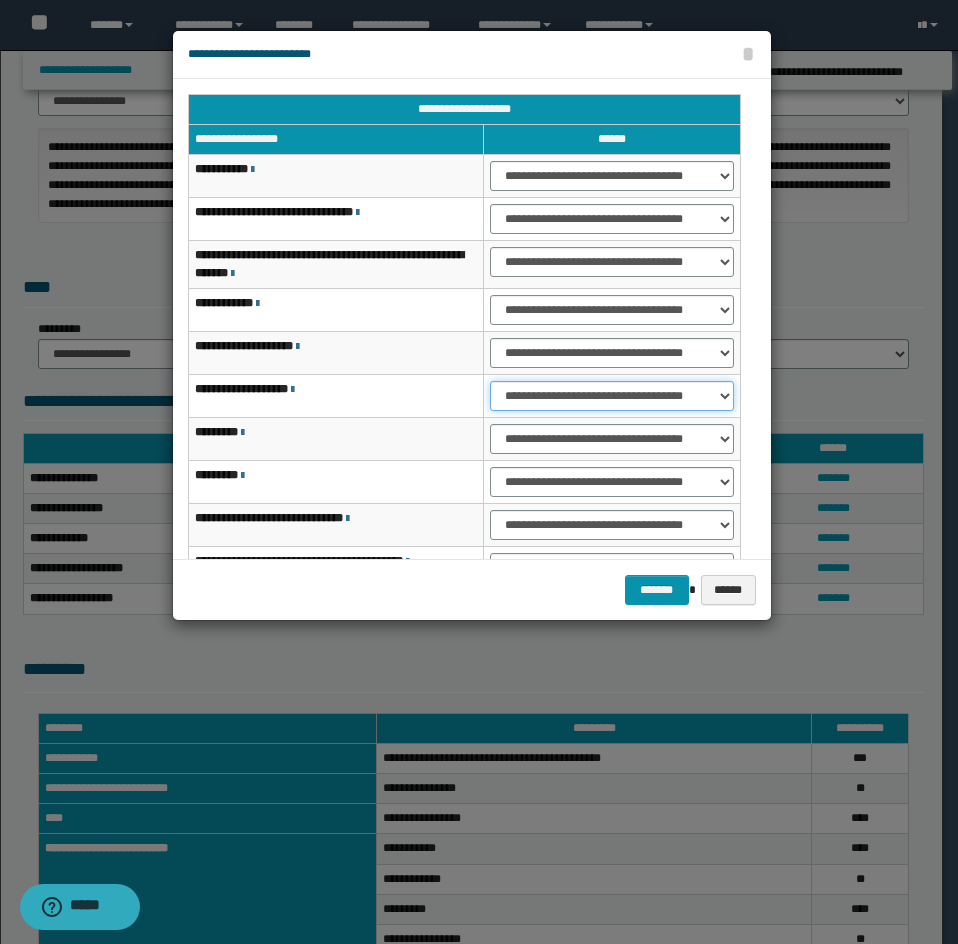 click on "**********" at bounding box center [611, 396] 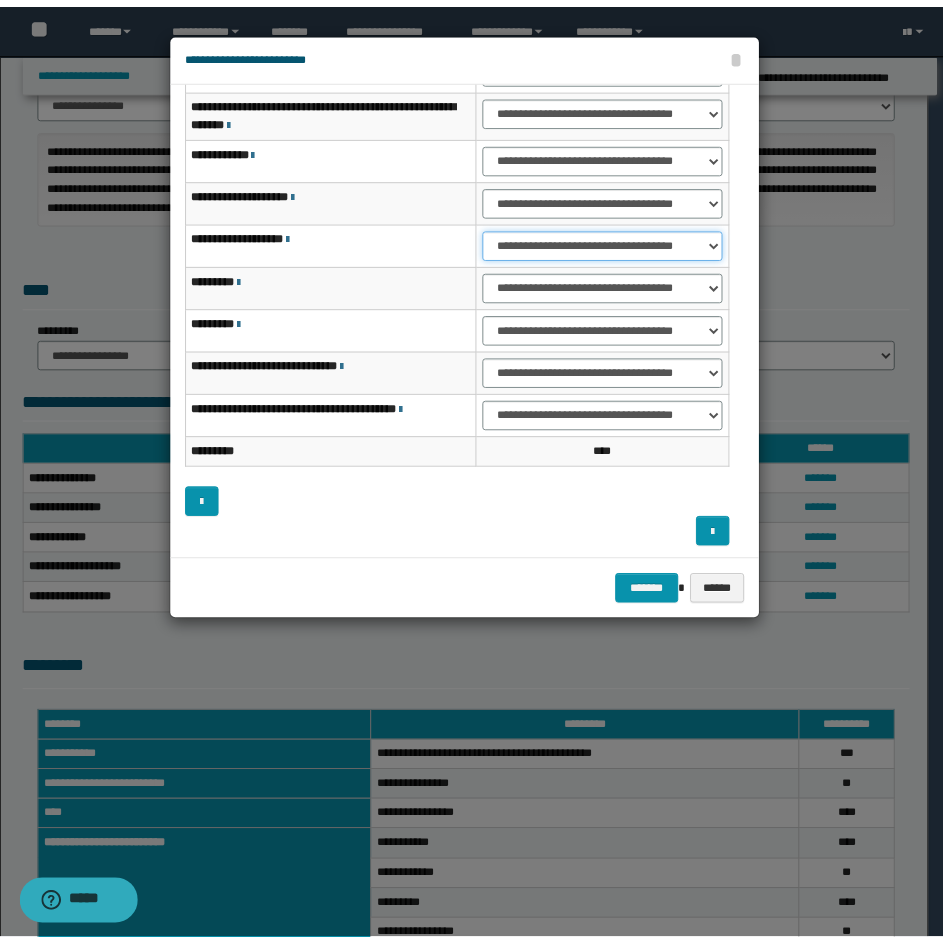 scroll, scrollTop: 156, scrollLeft: 0, axis: vertical 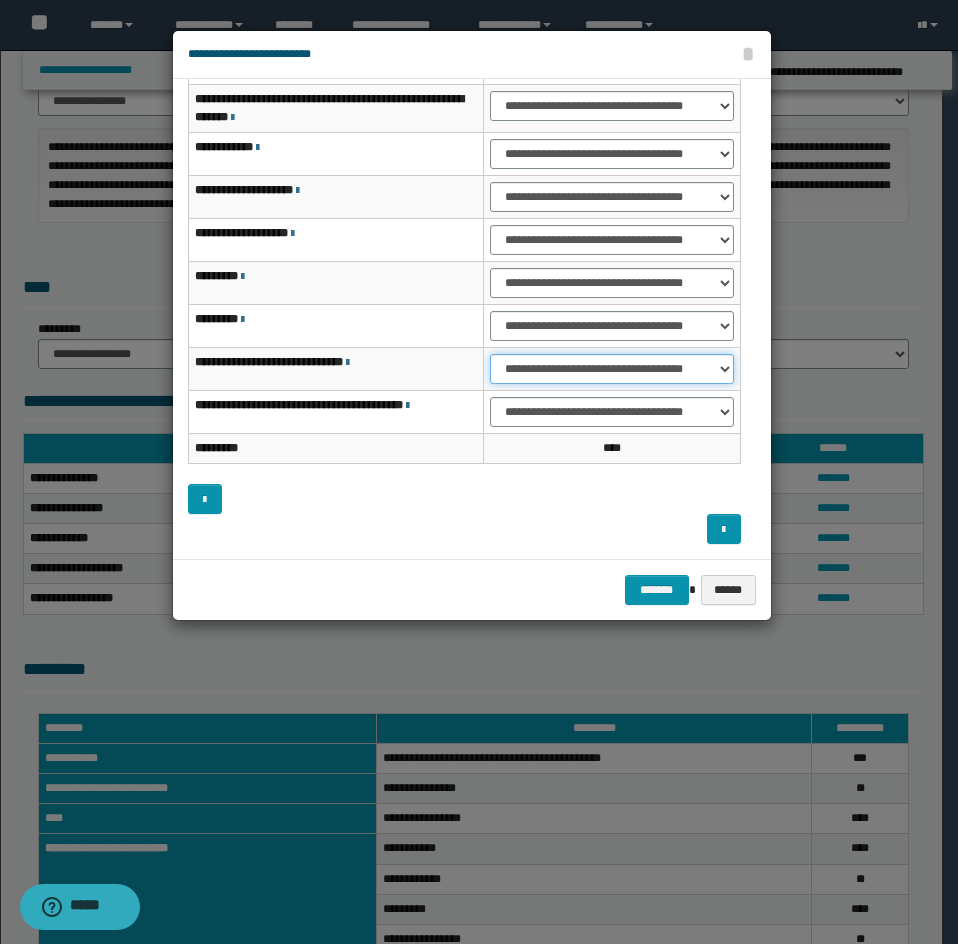 click on "**********" at bounding box center (611, 369) 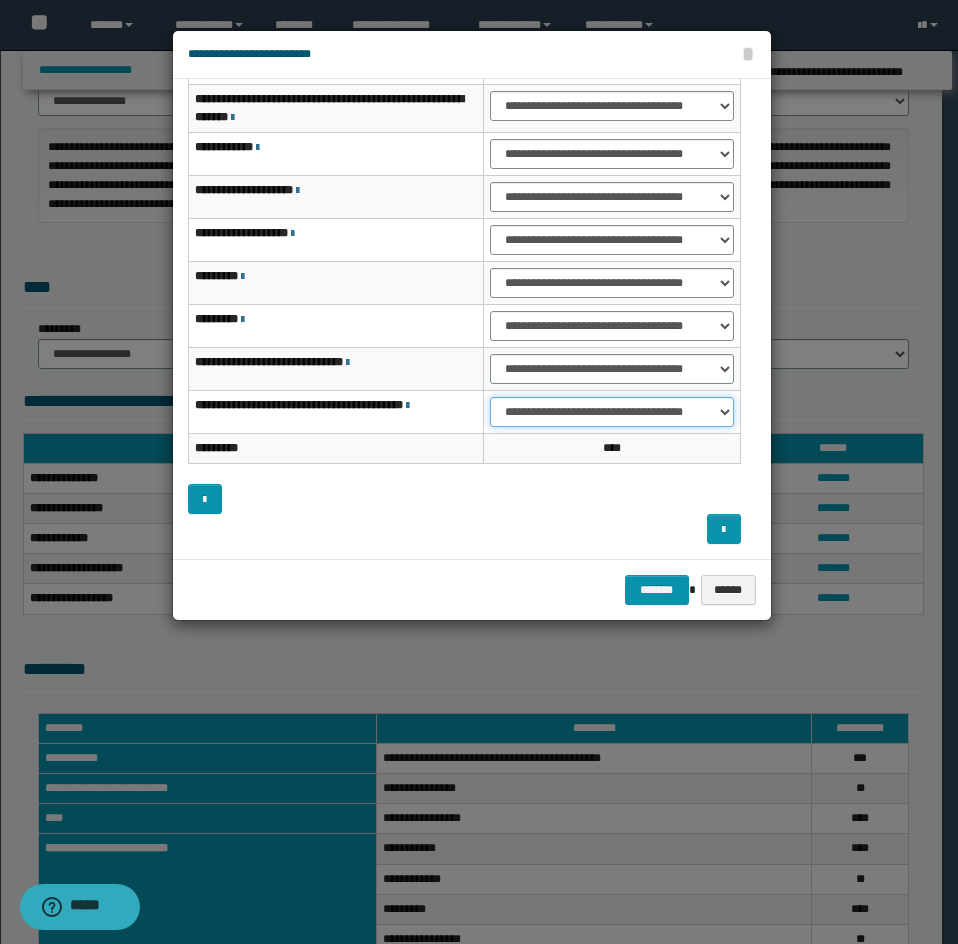 click on "**********" at bounding box center (611, 412) 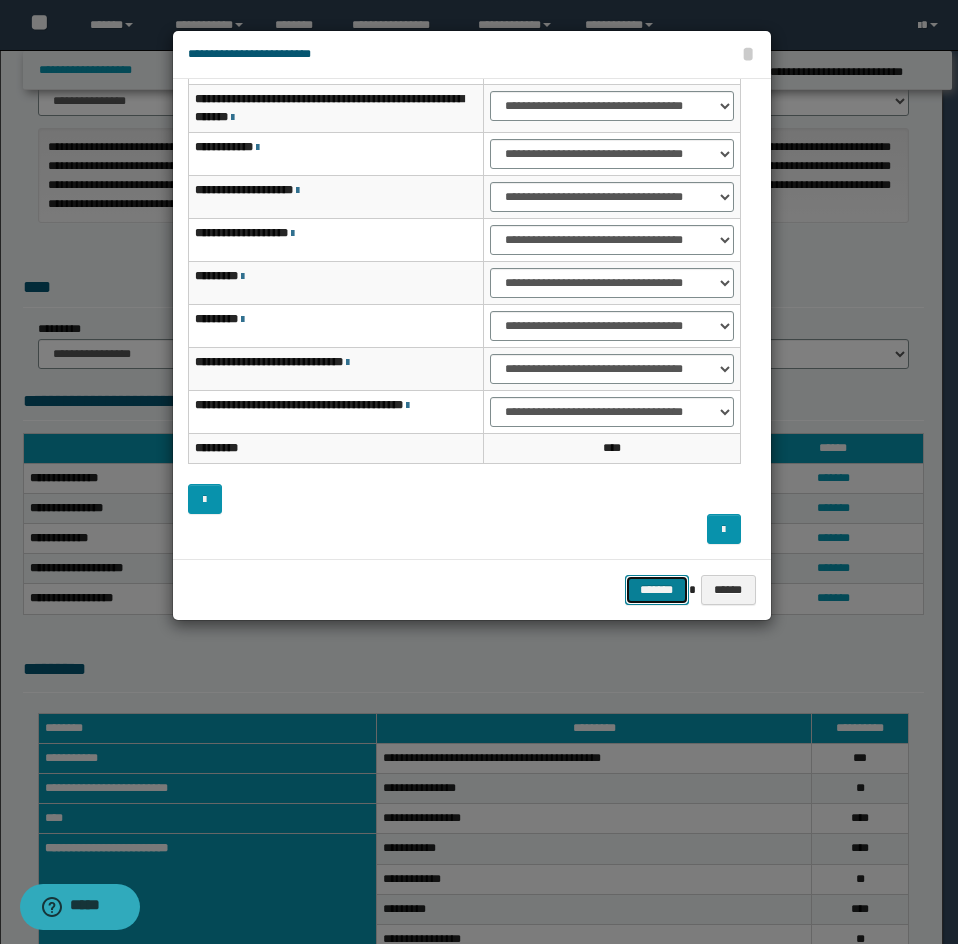 click on "*******" at bounding box center (657, 590) 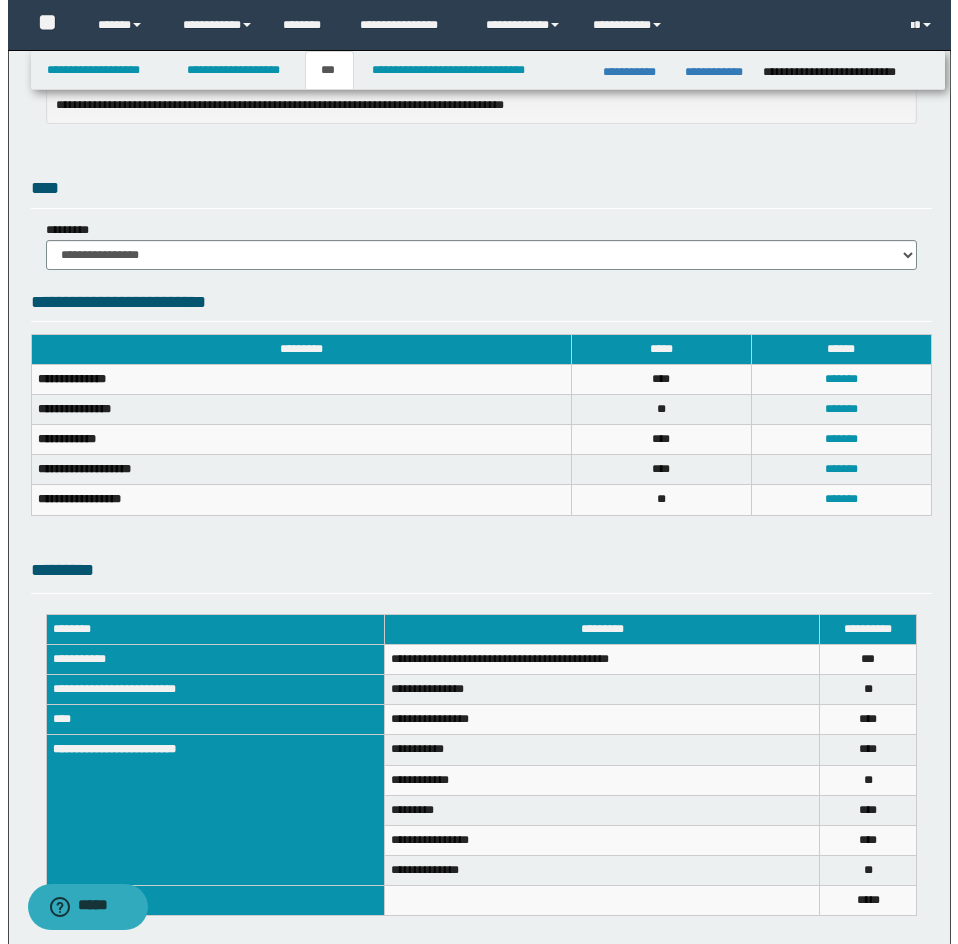 scroll, scrollTop: 641, scrollLeft: 0, axis: vertical 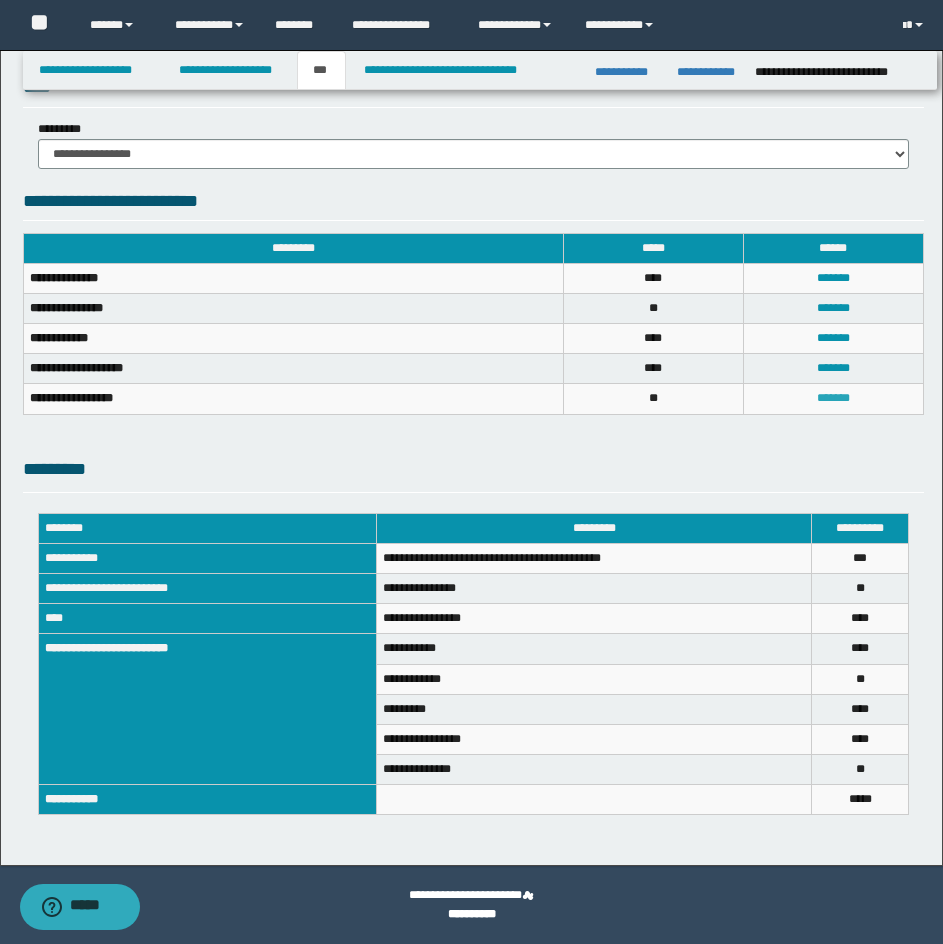 click on "*******" at bounding box center (833, 398) 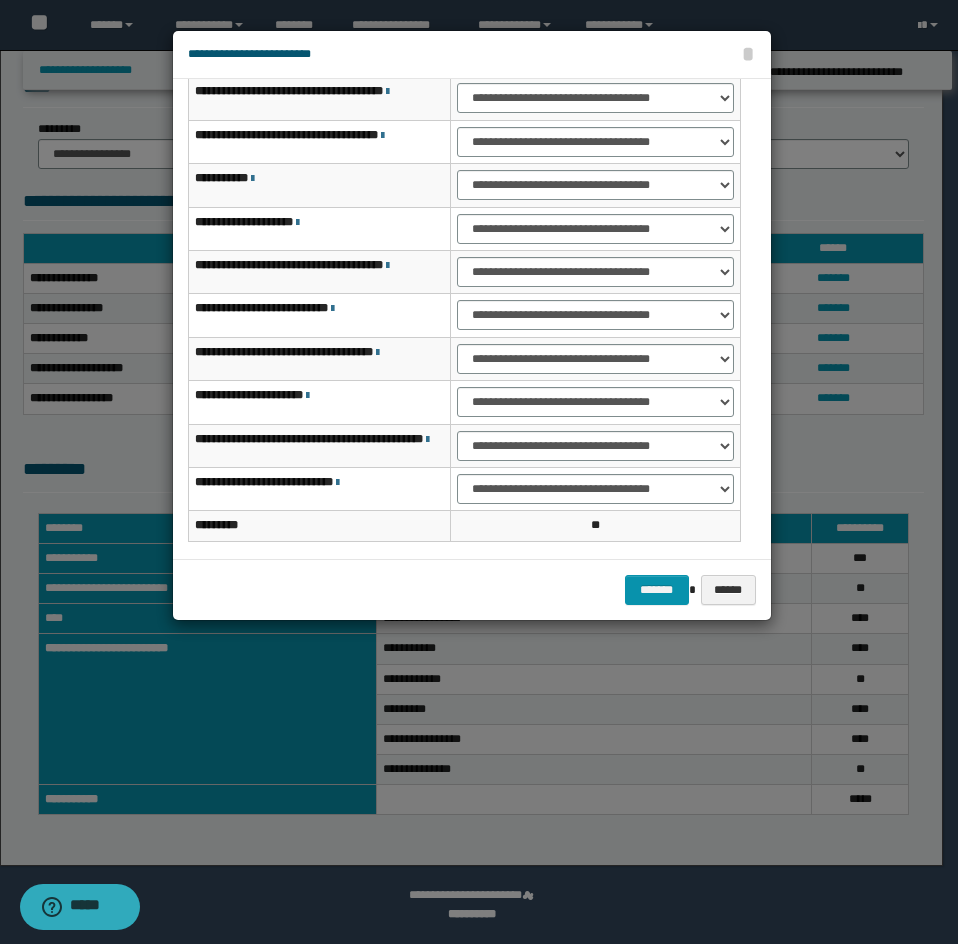 scroll, scrollTop: 0, scrollLeft: 0, axis: both 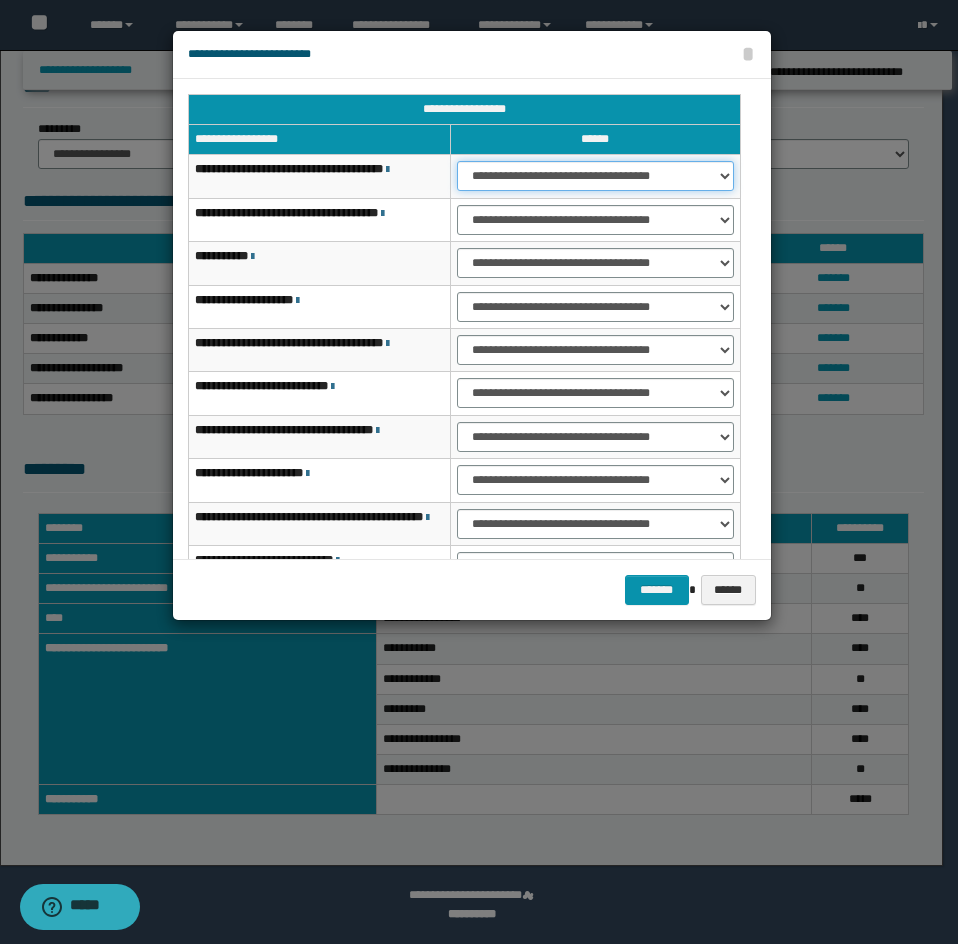 click on "**********" at bounding box center [595, 176] 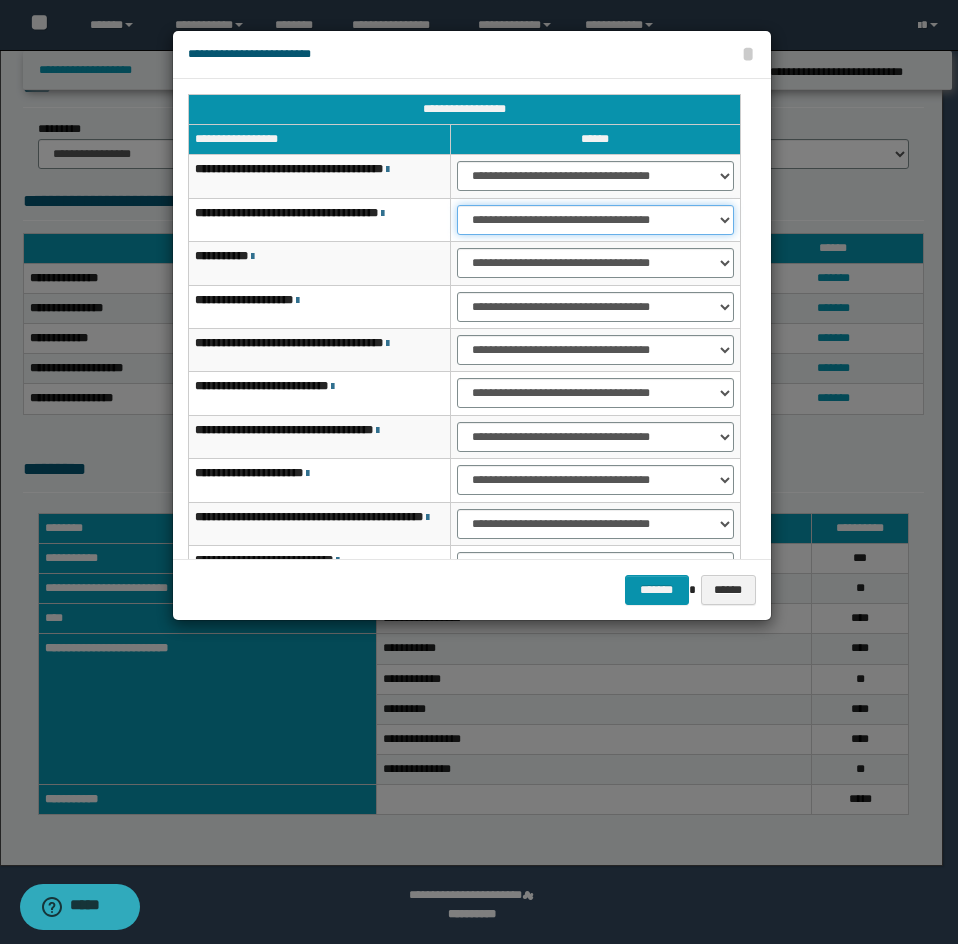 click on "**********" at bounding box center (595, 220) 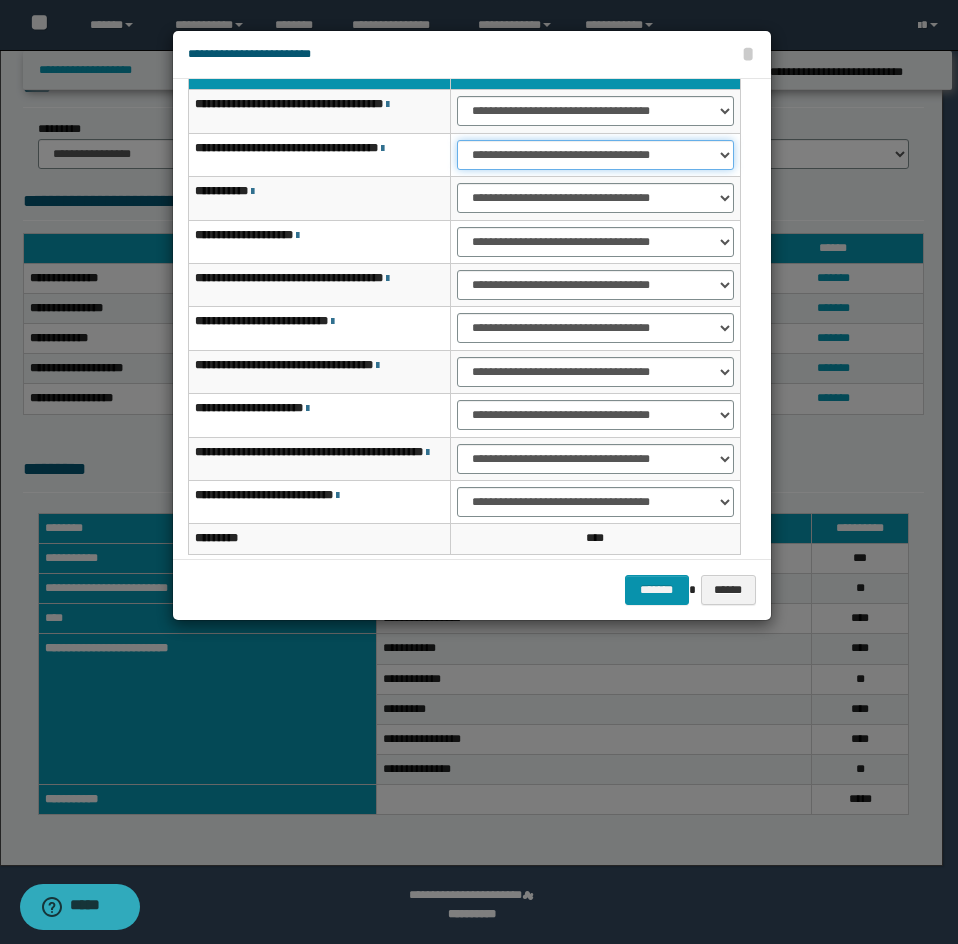 scroll, scrollTop: 100, scrollLeft: 0, axis: vertical 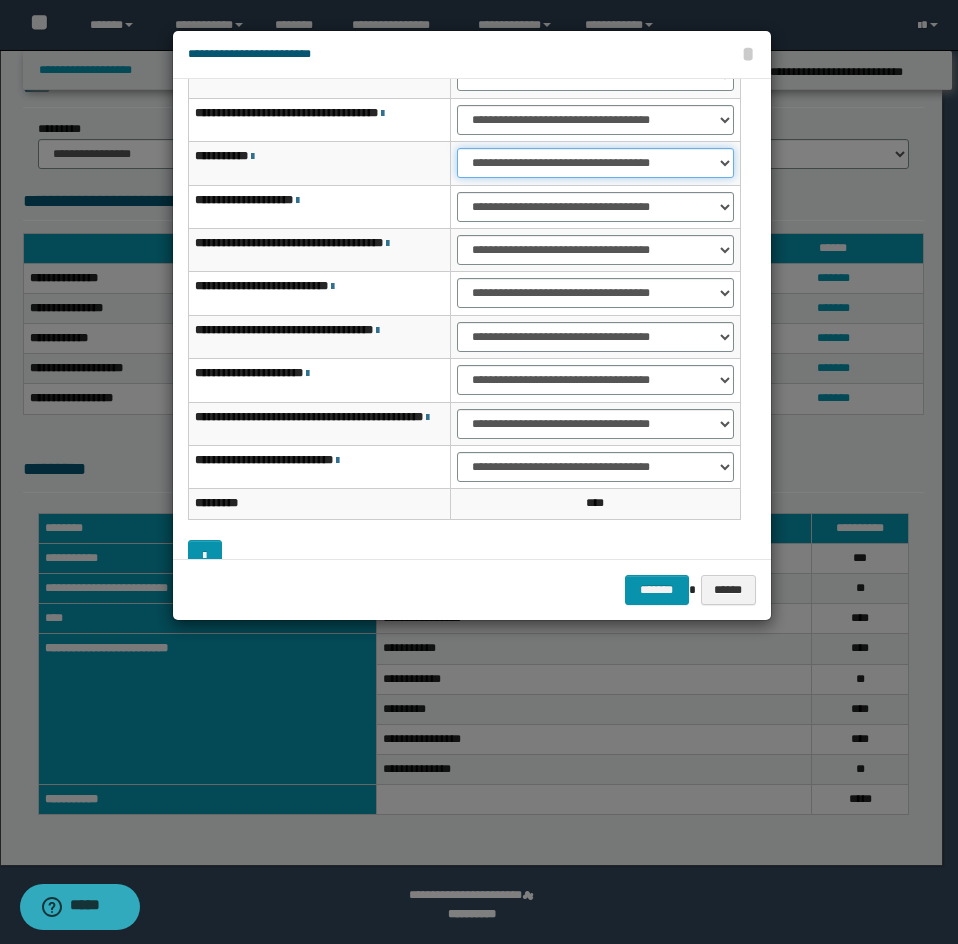 click on "**********" at bounding box center (595, 163) 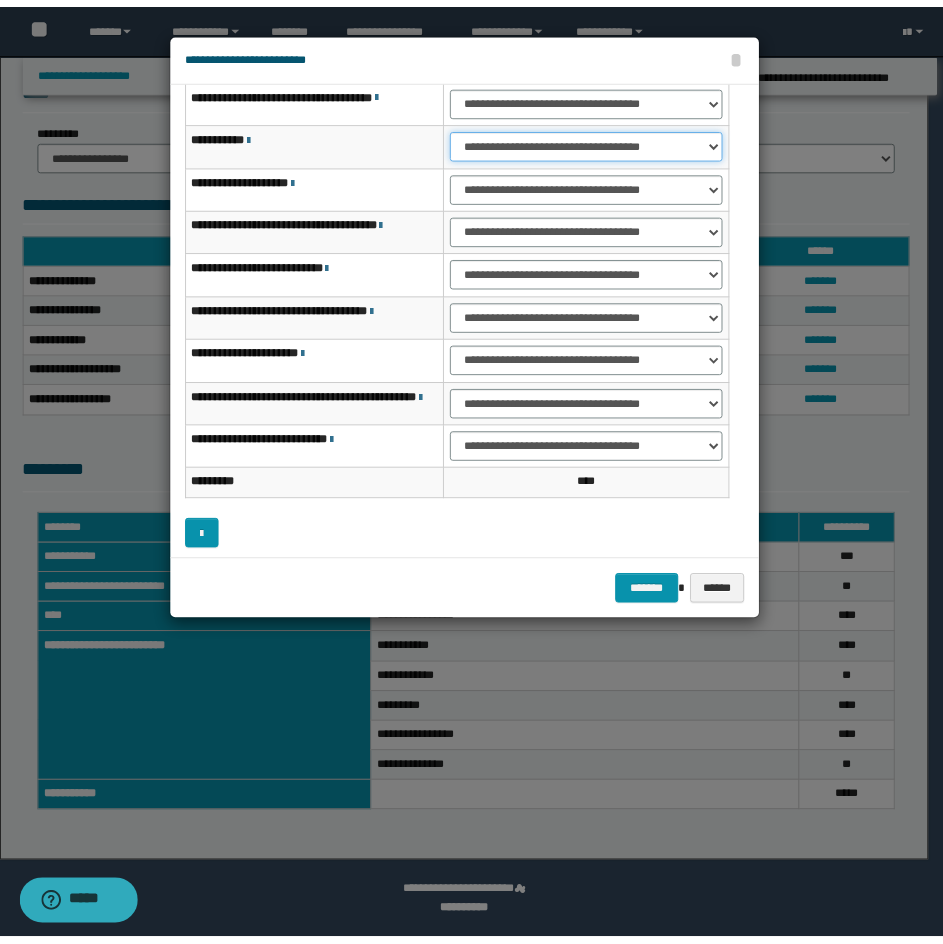 scroll, scrollTop: 127, scrollLeft: 0, axis: vertical 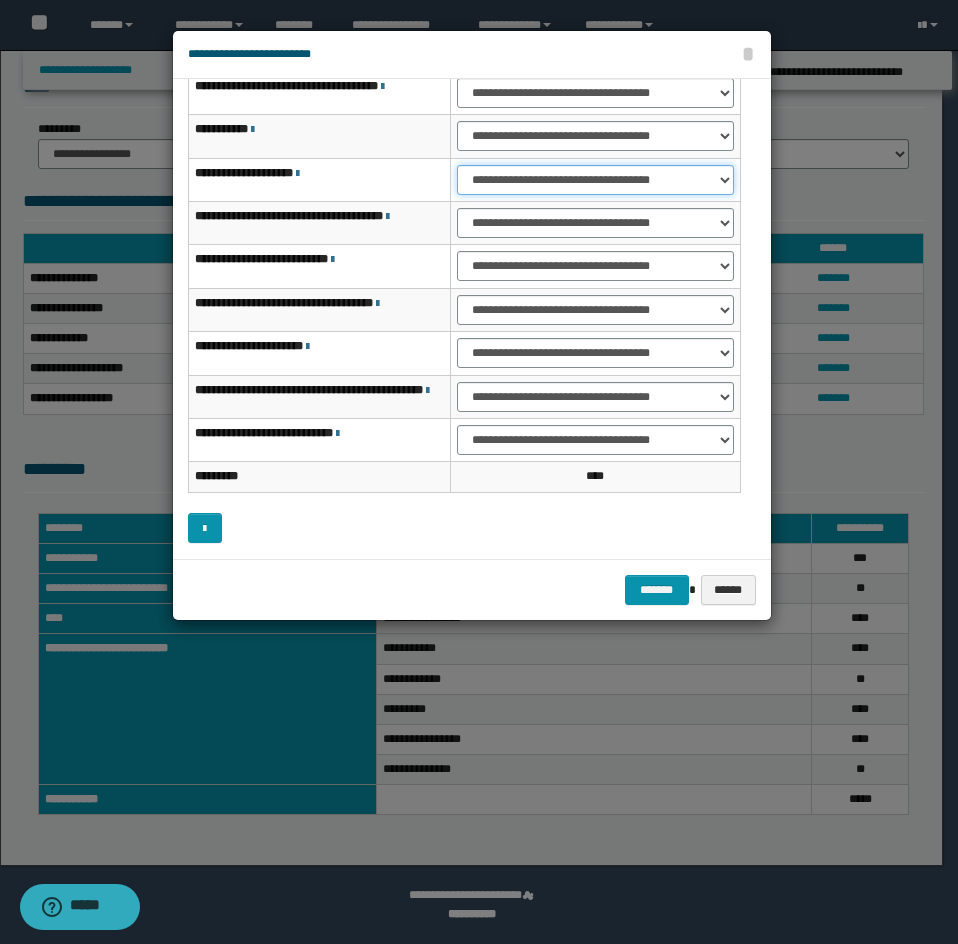 click on "**********" at bounding box center [595, 180] 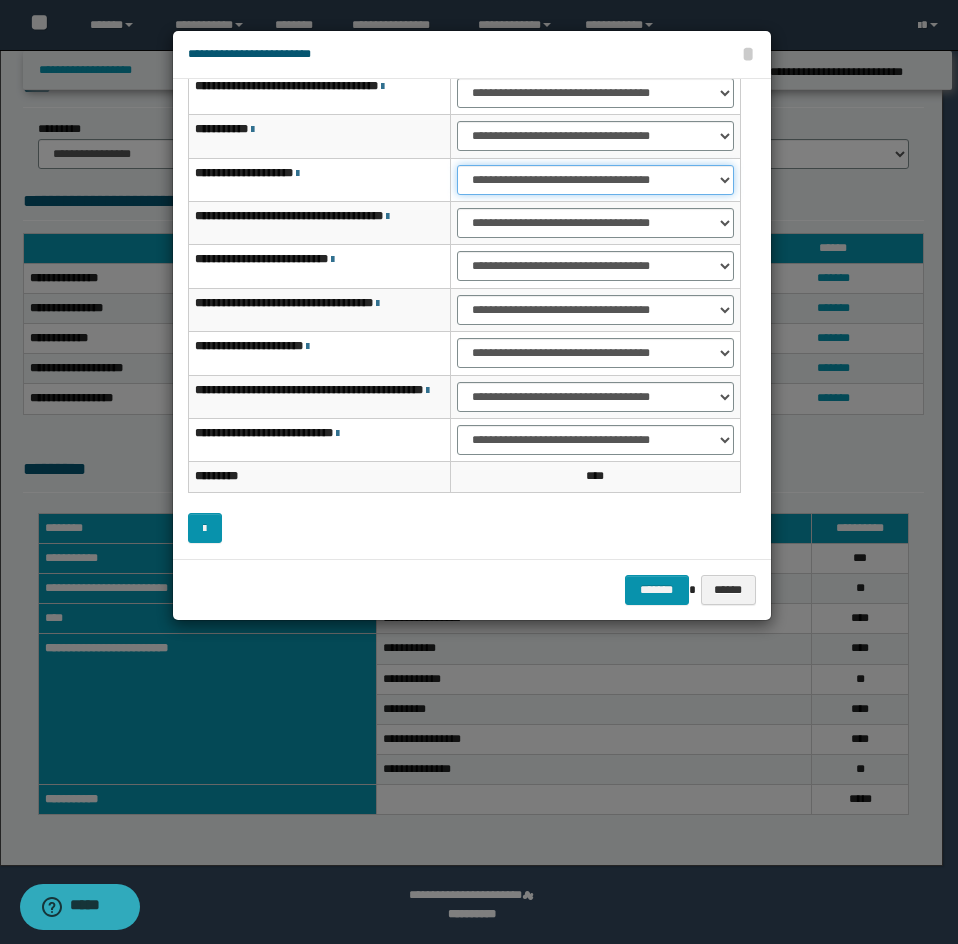 click on "**********" at bounding box center [595, 180] 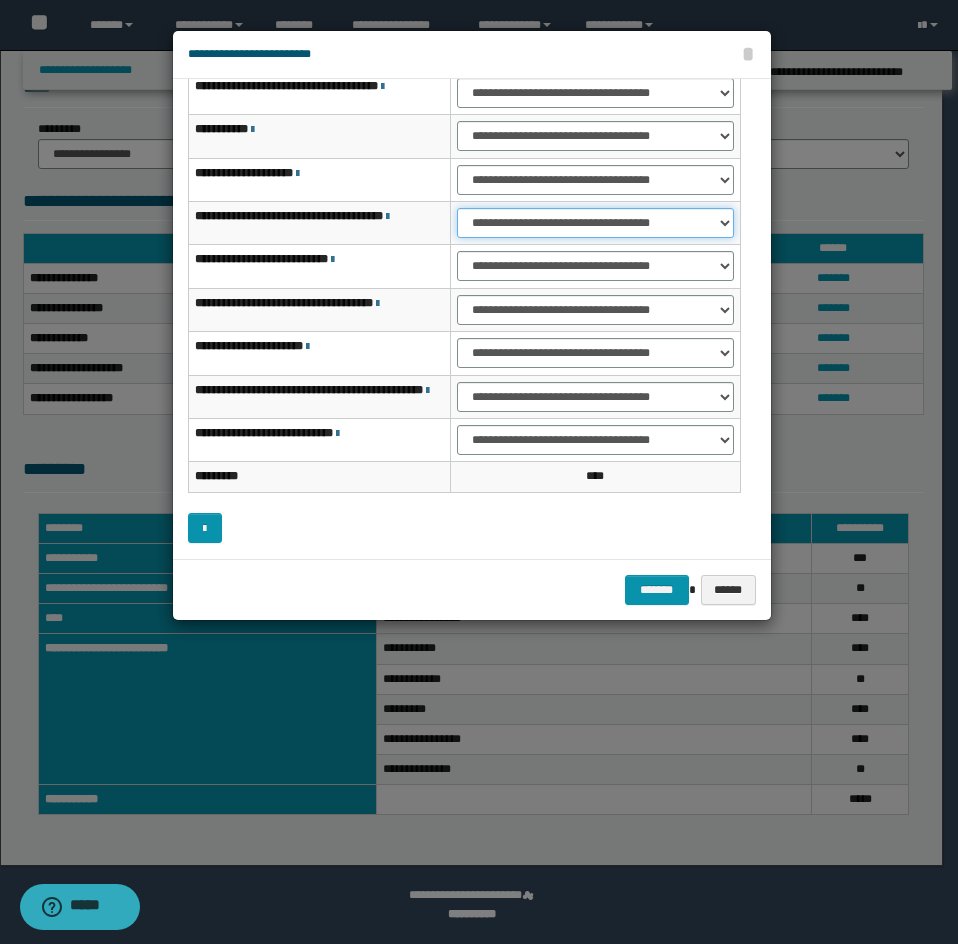 click on "**********" at bounding box center (595, 223) 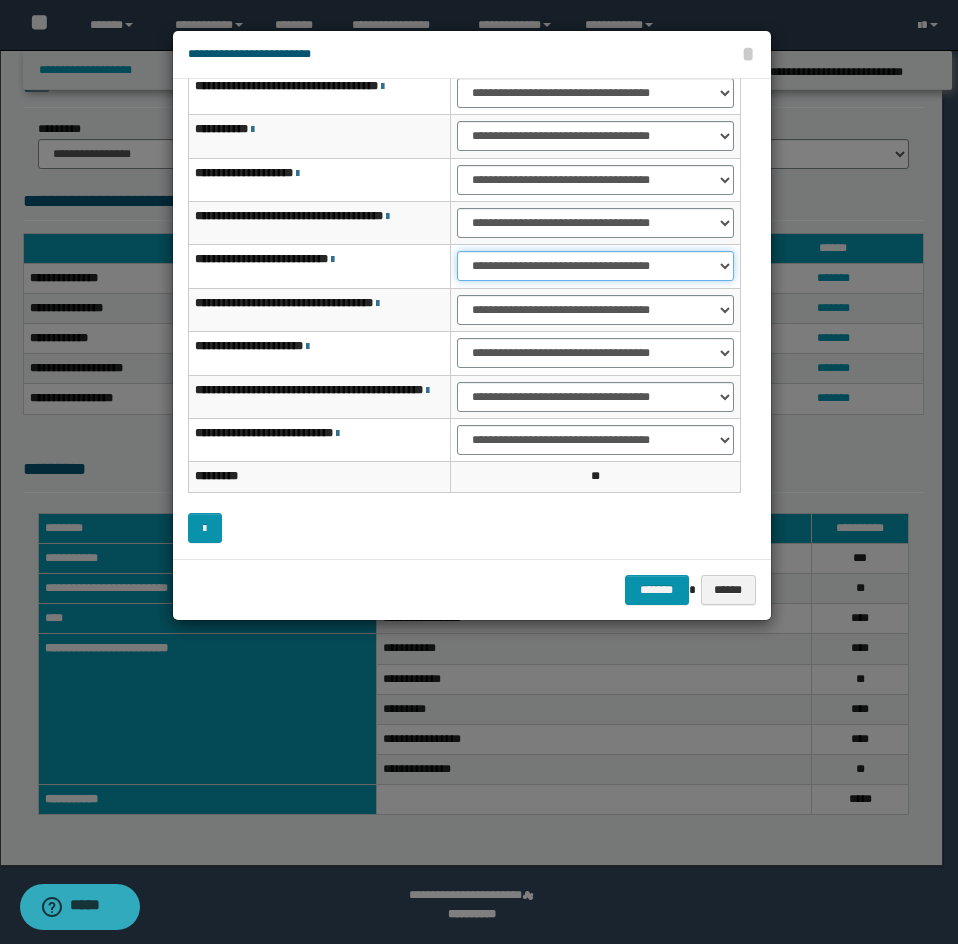 click on "**********" at bounding box center [595, 266] 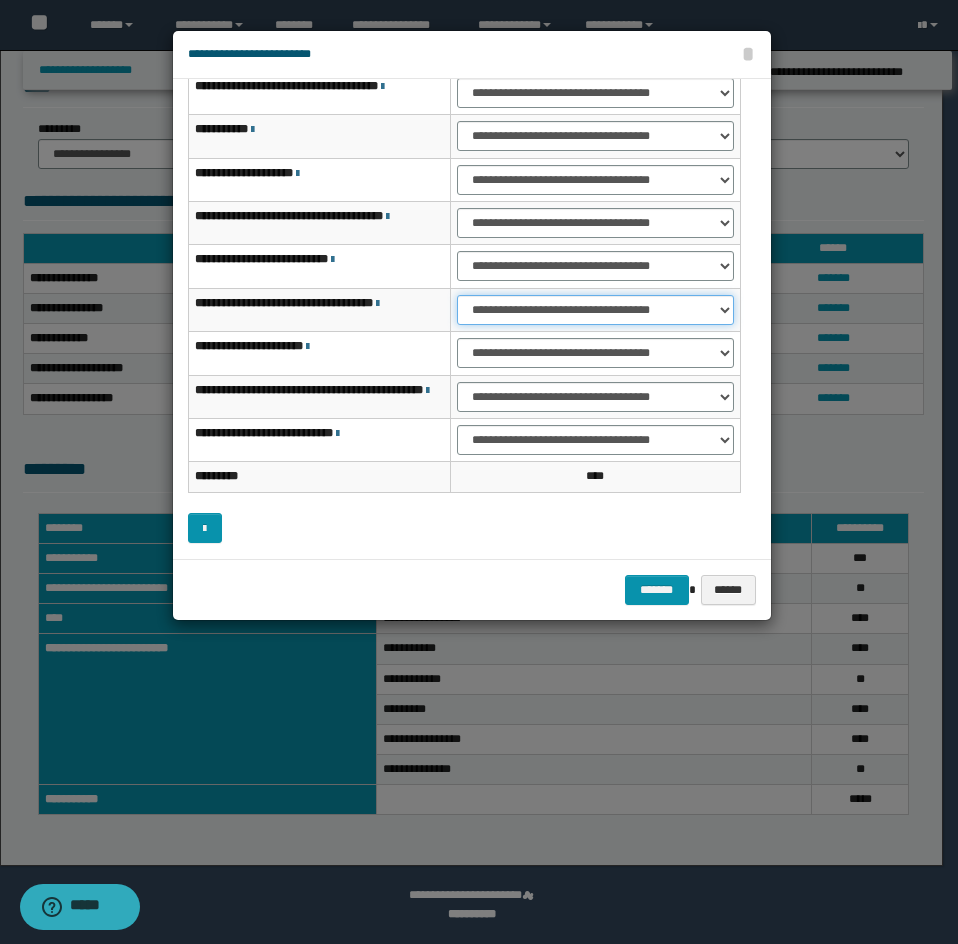 click on "**********" at bounding box center [595, 310] 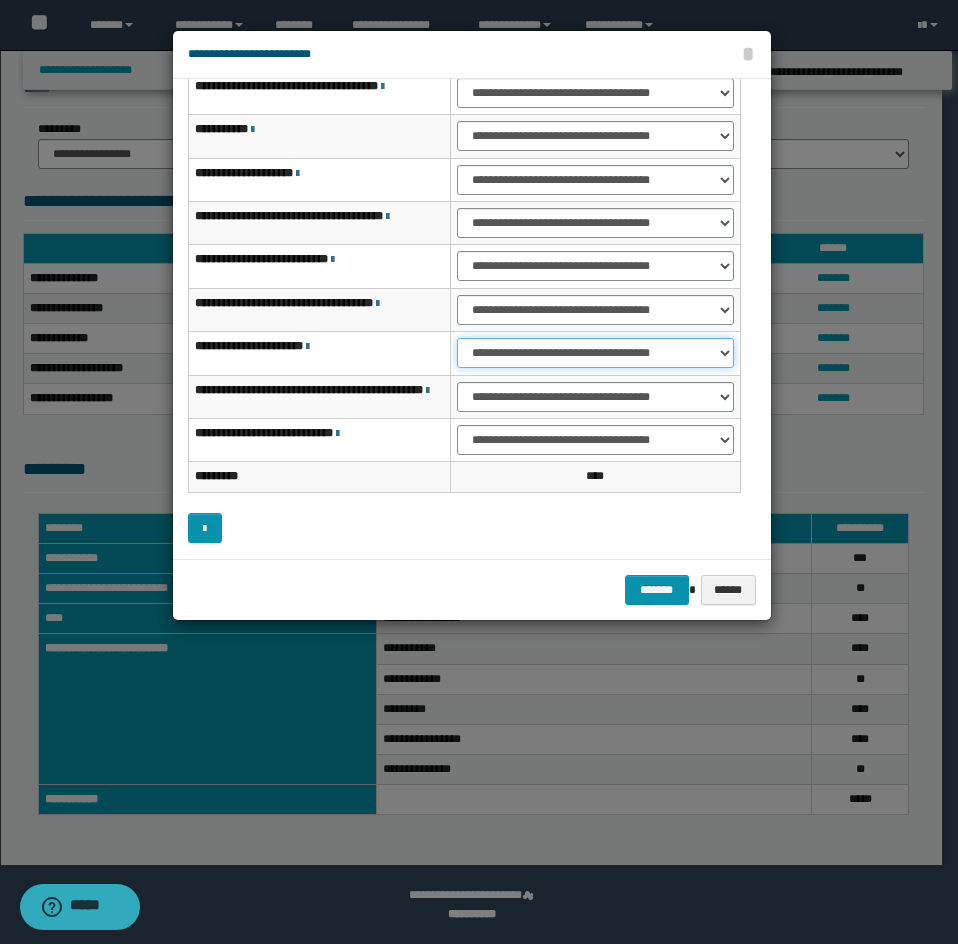 click on "**********" at bounding box center [595, 353] 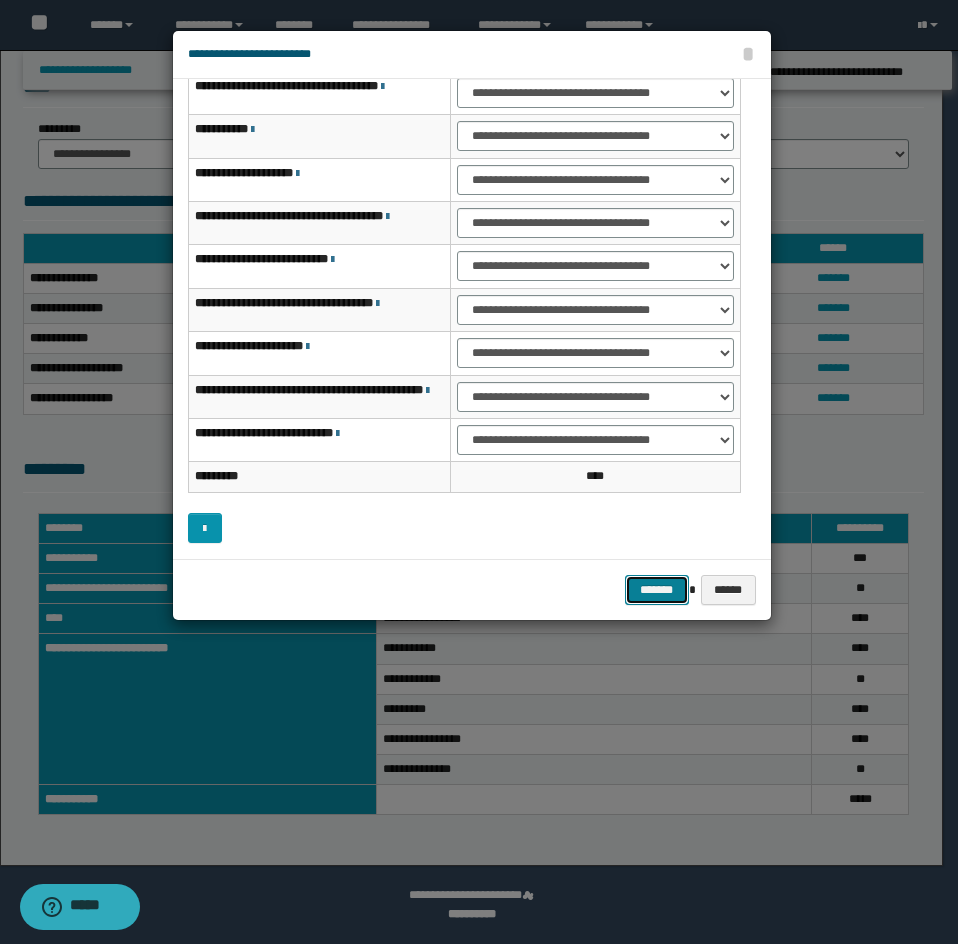 click on "*******" at bounding box center (657, 590) 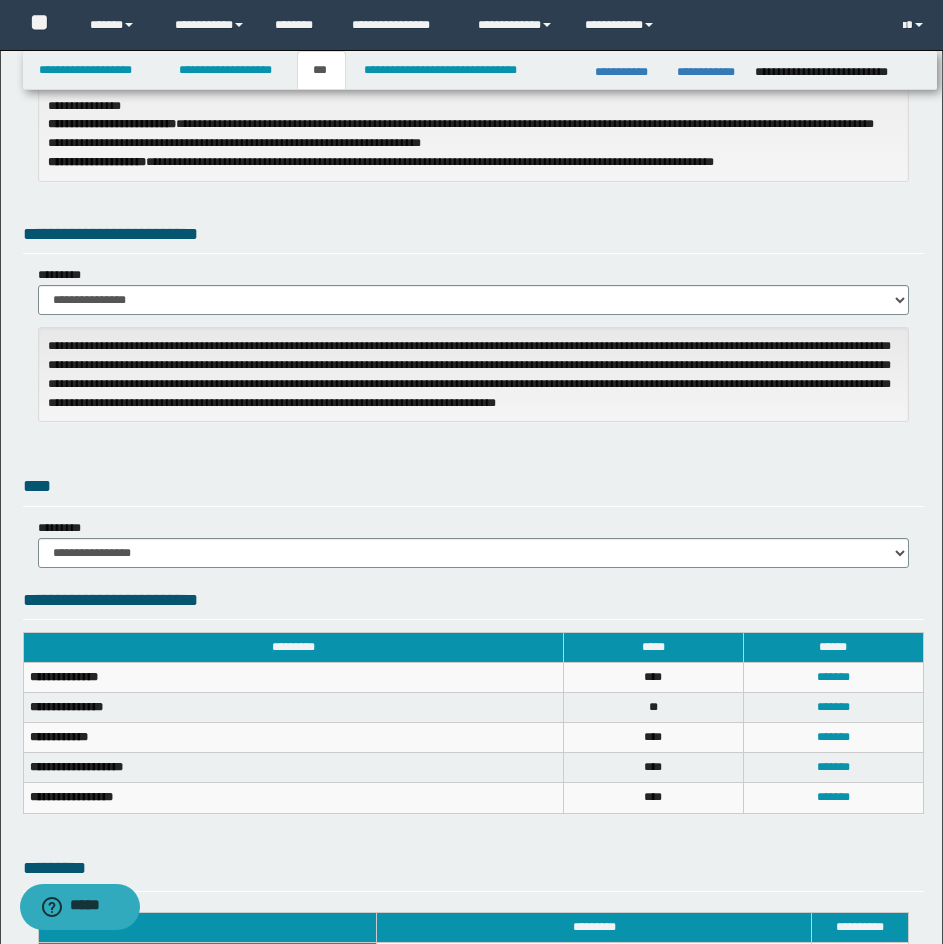 scroll, scrollTop: 241, scrollLeft: 0, axis: vertical 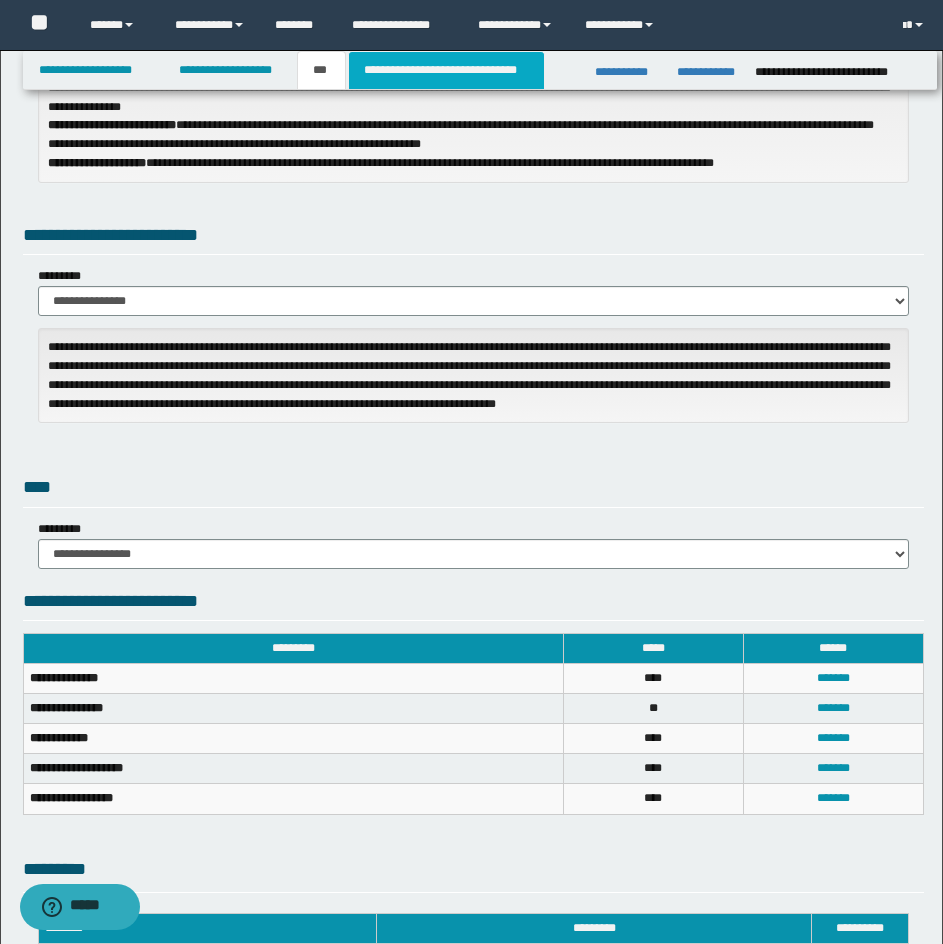 click on "**********" at bounding box center (446, 70) 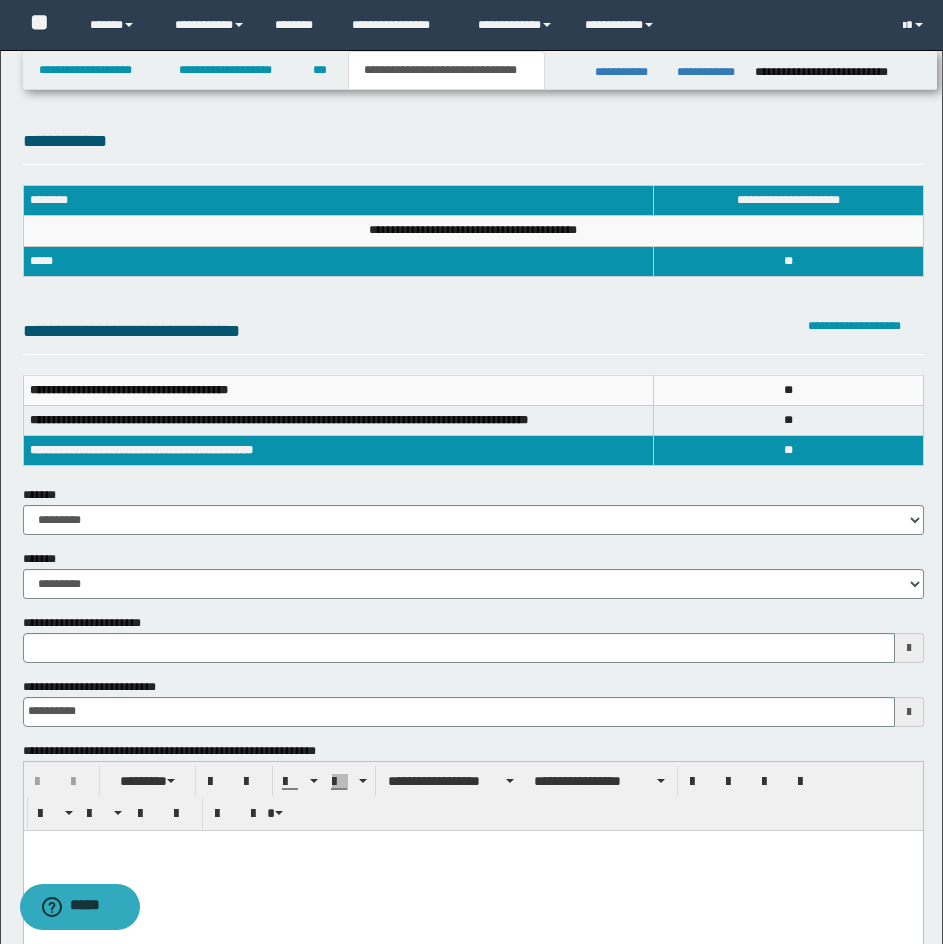 scroll, scrollTop: 100, scrollLeft: 0, axis: vertical 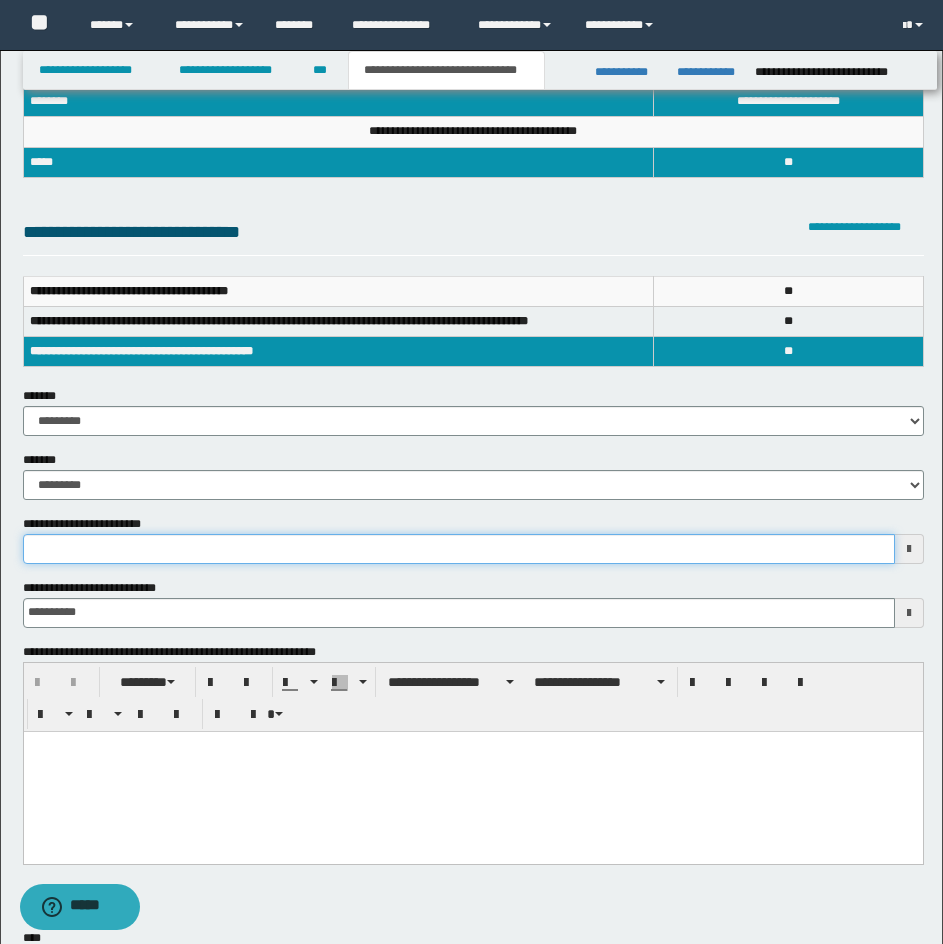 click on "**********" at bounding box center [459, 549] 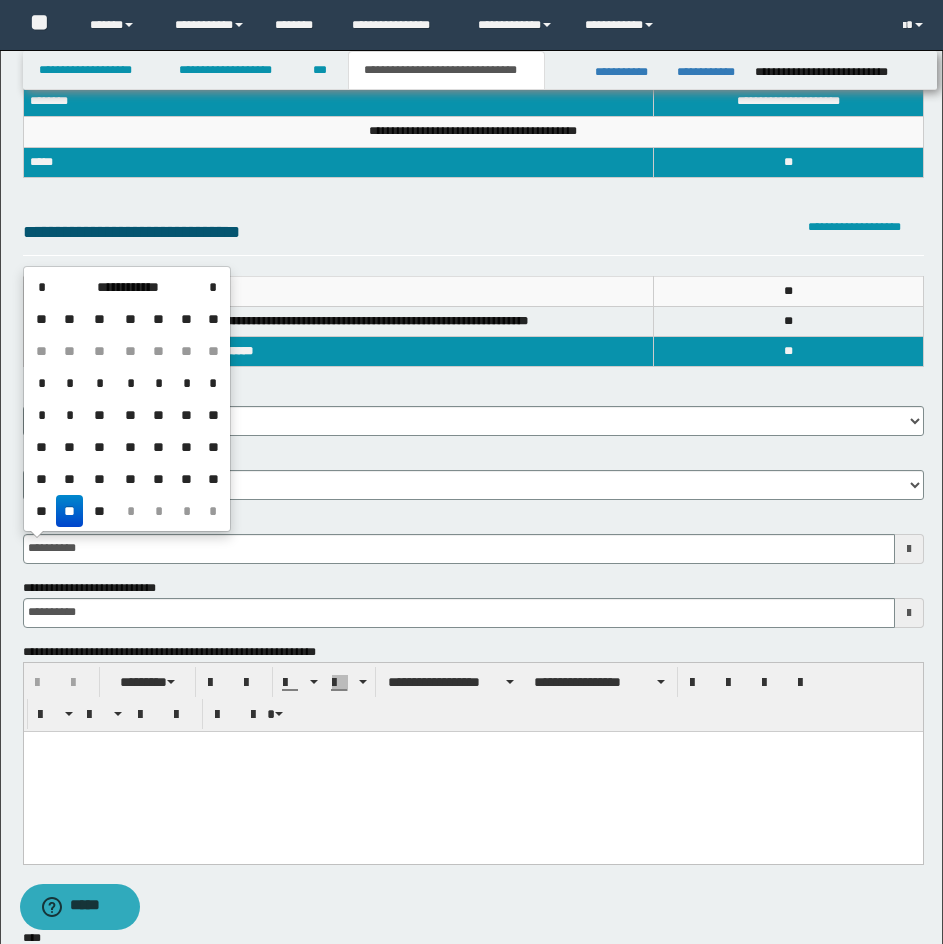 type on "**********" 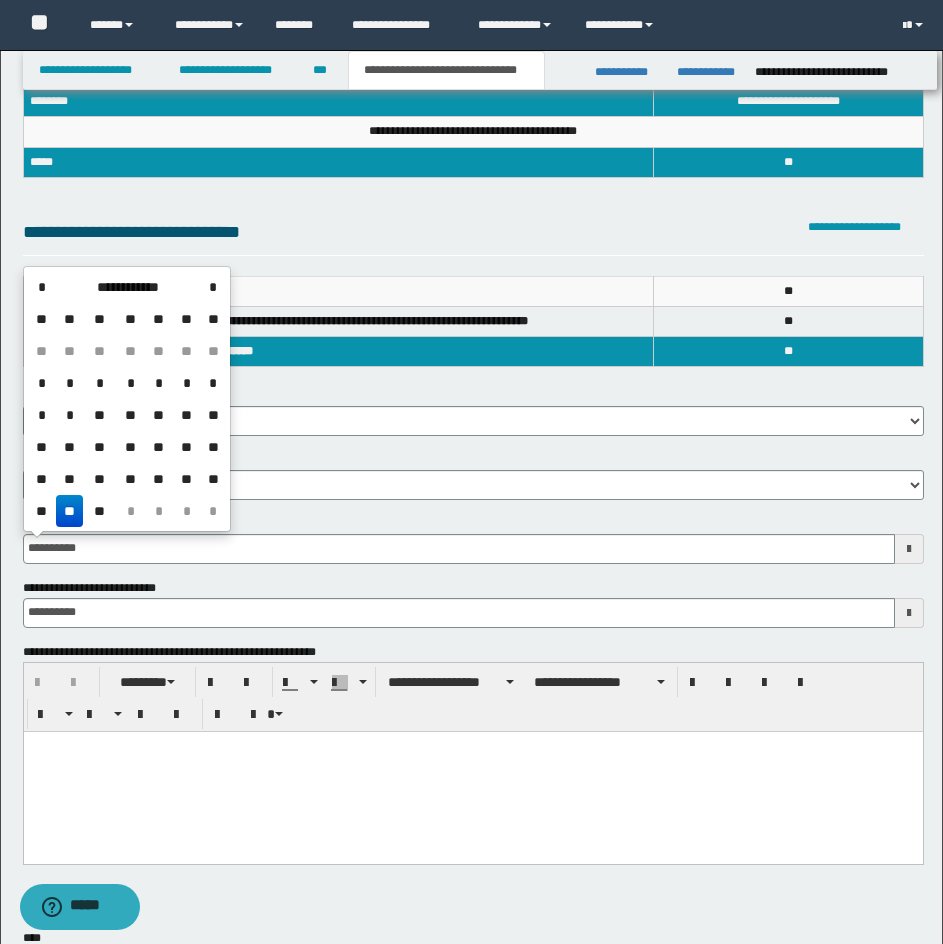 click on "**********" at bounding box center (473, 603) 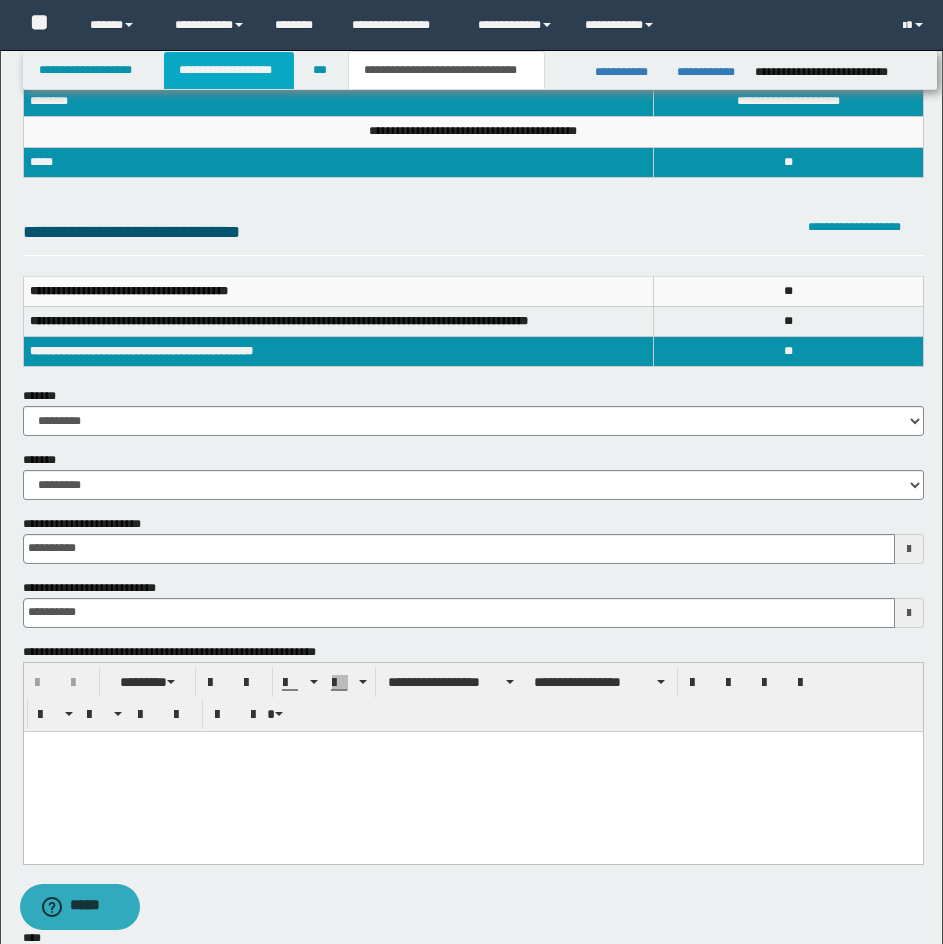 click on "**********" at bounding box center [229, 70] 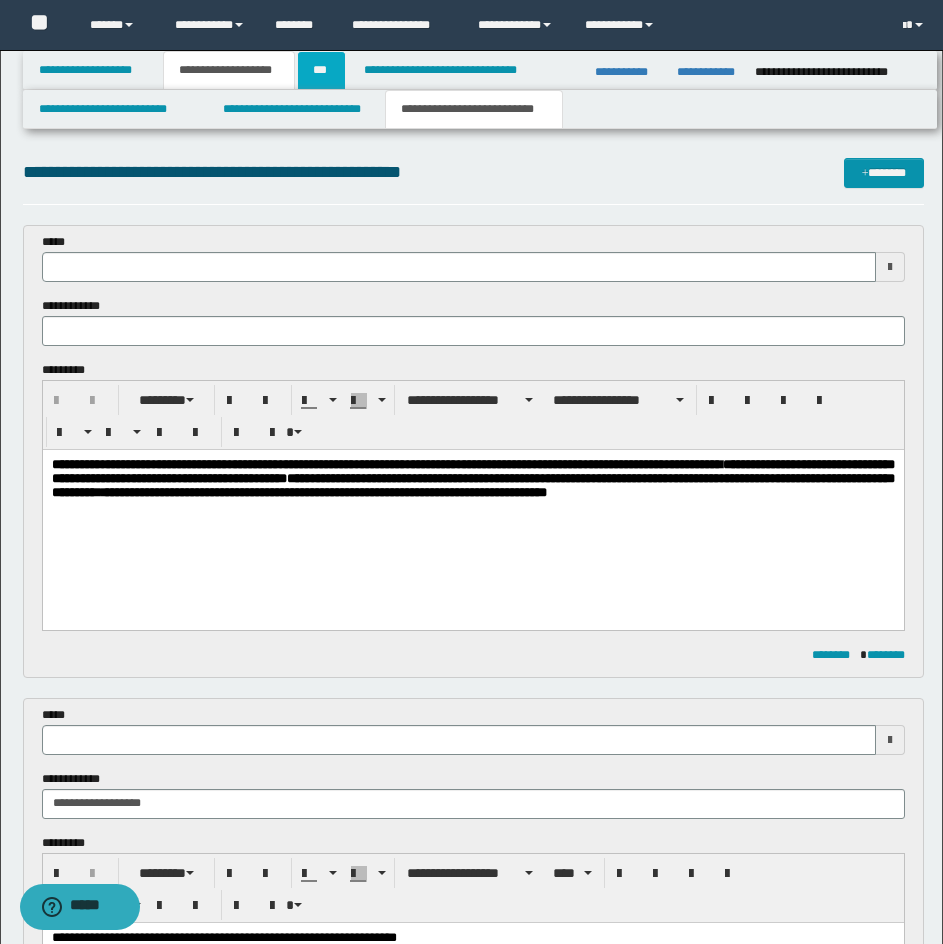 scroll, scrollTop: 0, scrollLeft: 0, axis: both 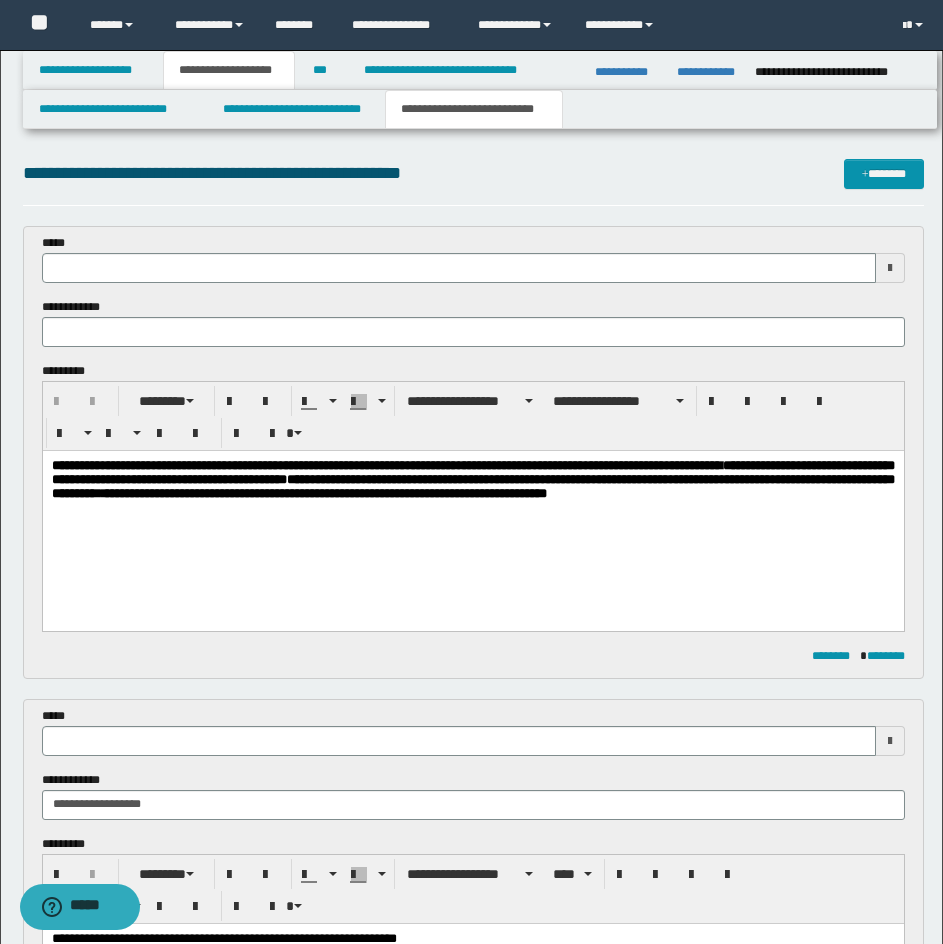 type 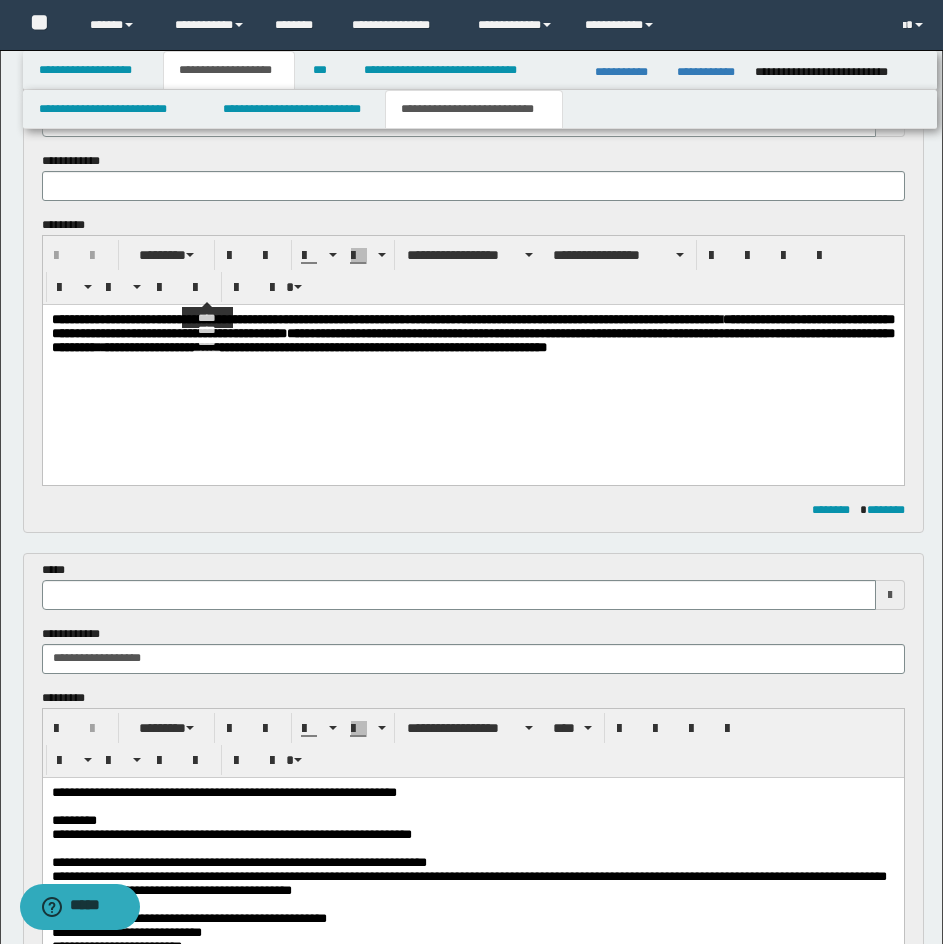 scroll, scrollTop: 300, scrollLeft: 0, axis: vertical 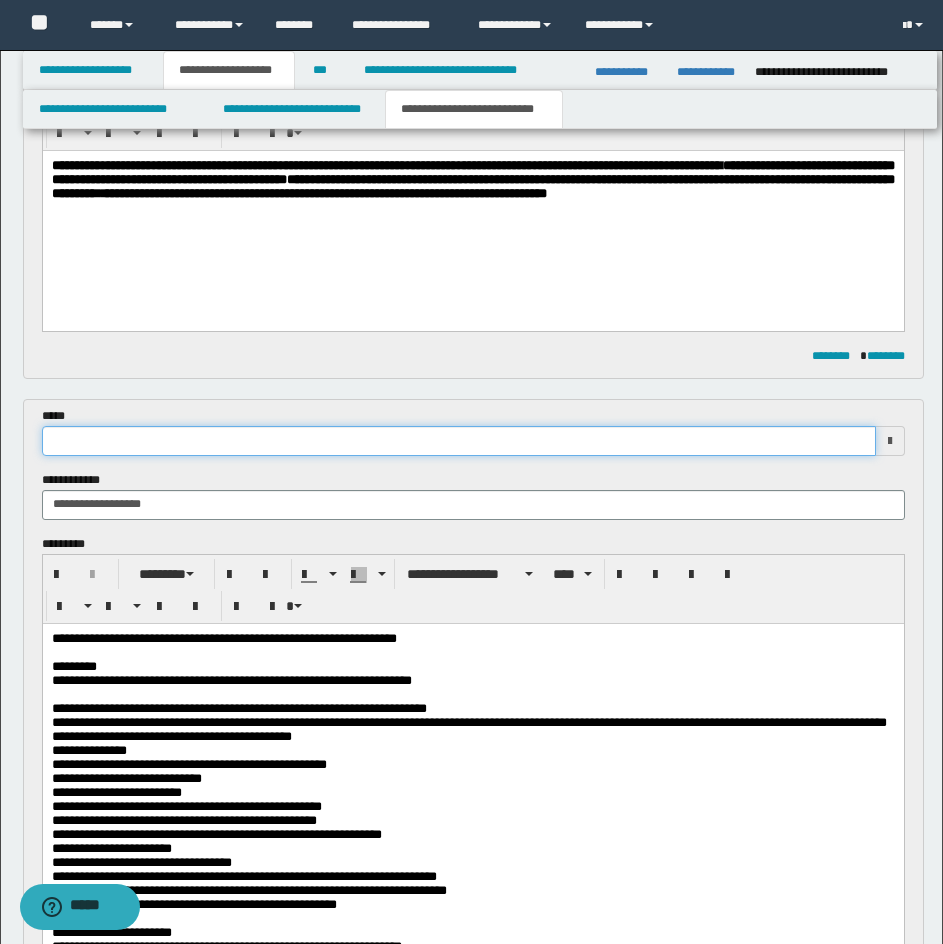 click at bounding box center (459, 441) 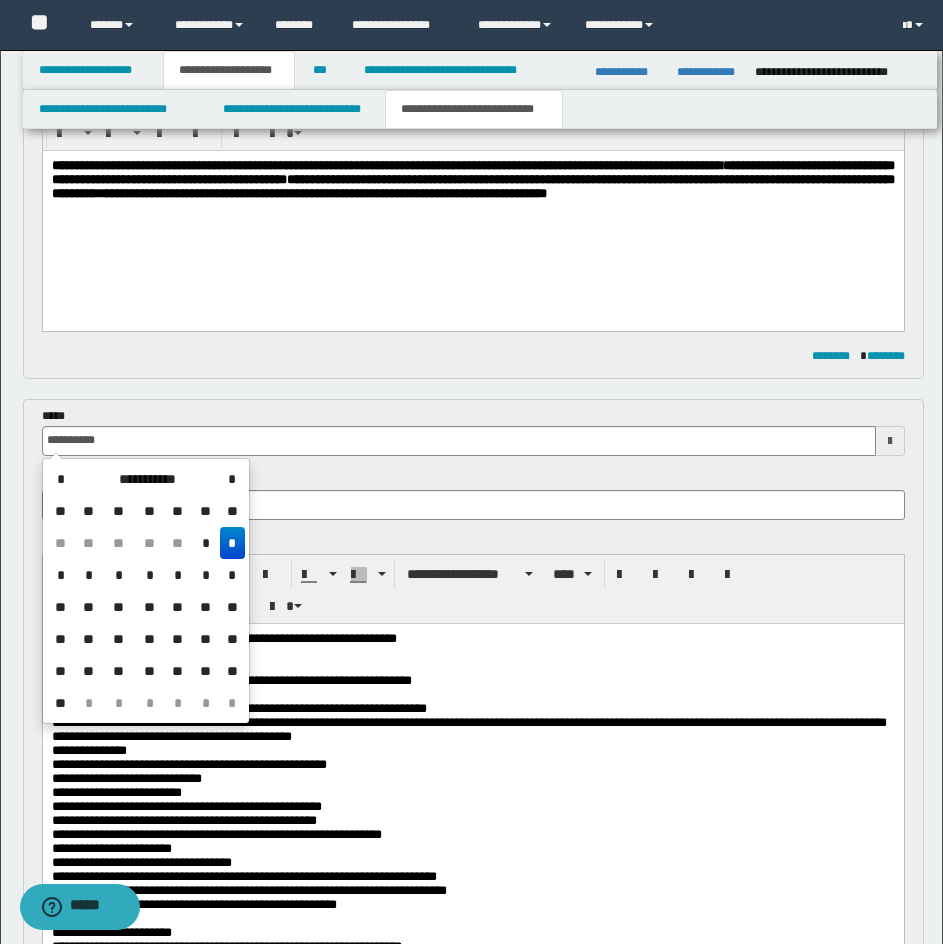 type on "**********" 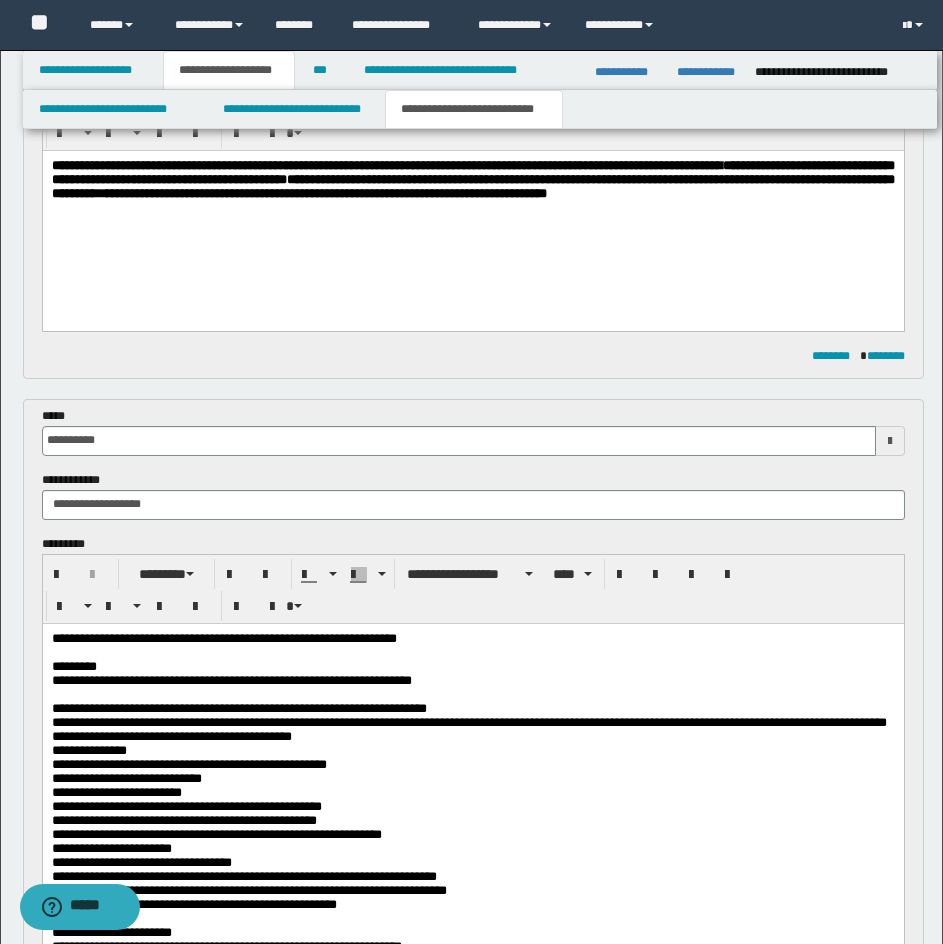click on "********
********" at bounding box center (473, 356) 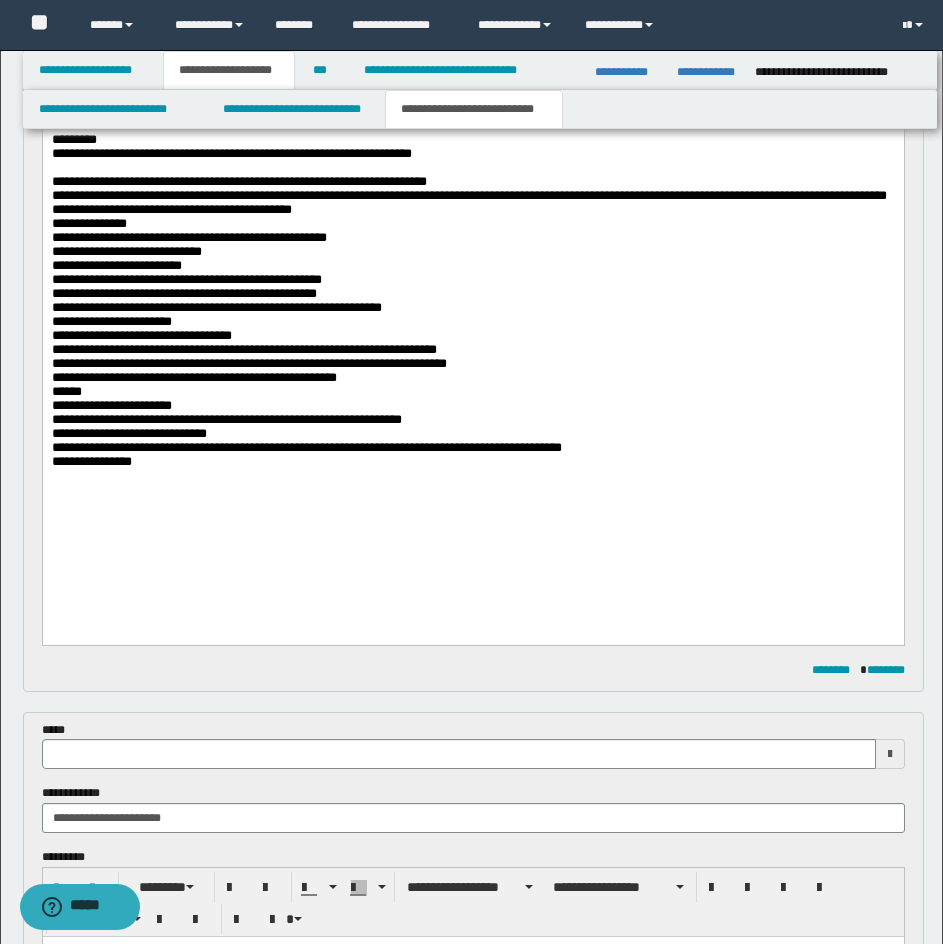 scroll, scrollTop: 1000, scrollLeft: 0, axis: vertical 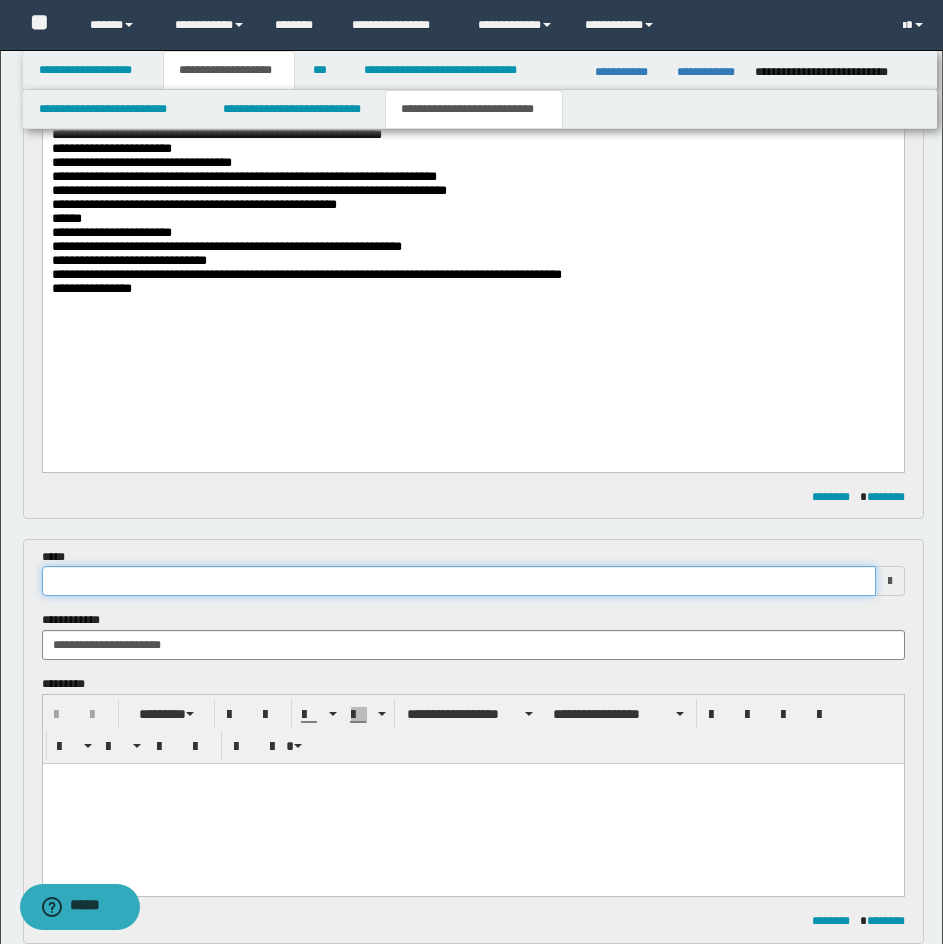 click at bounding box center (459, 581) 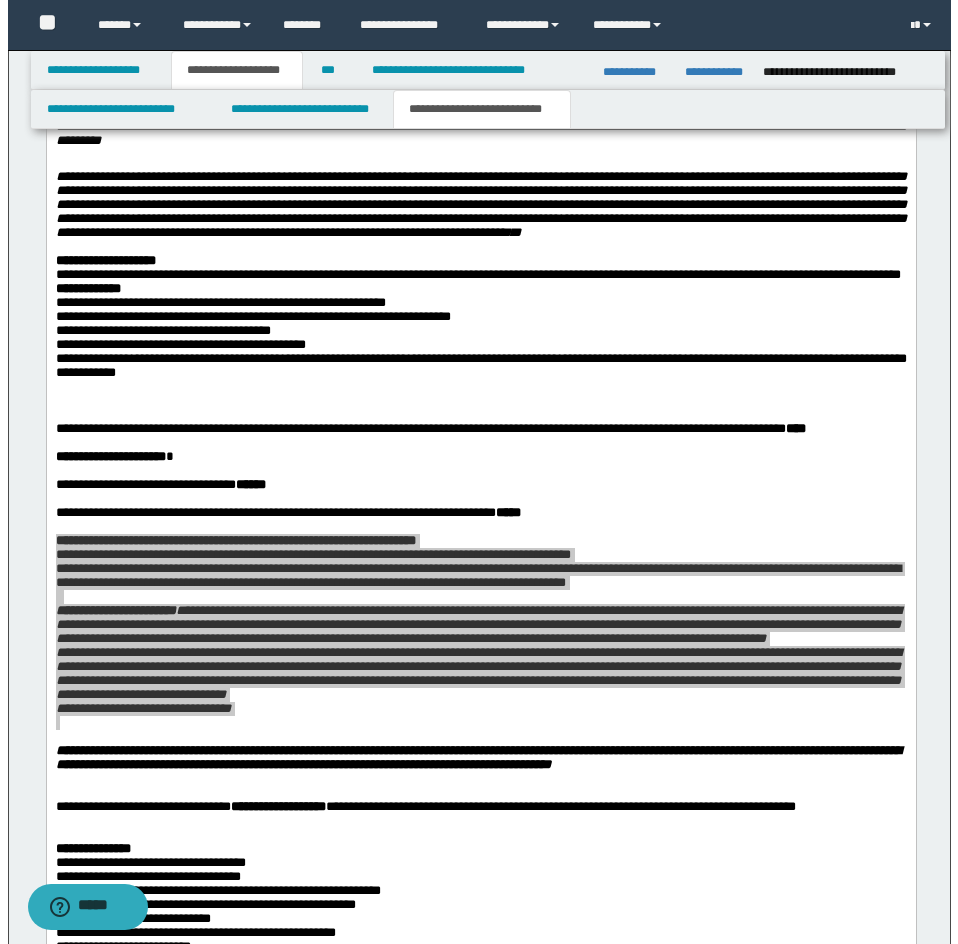 scroll, scrollTop: 3500, scrollLeft: 0, axis: vertical 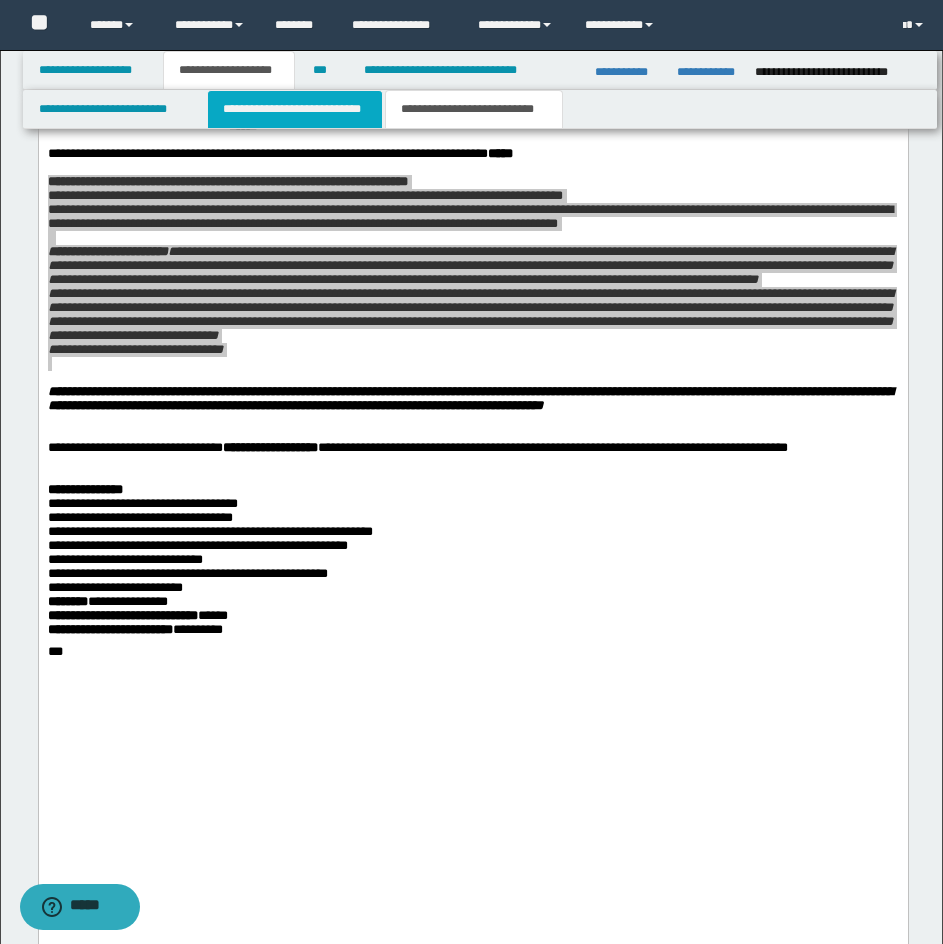 type on "**********" 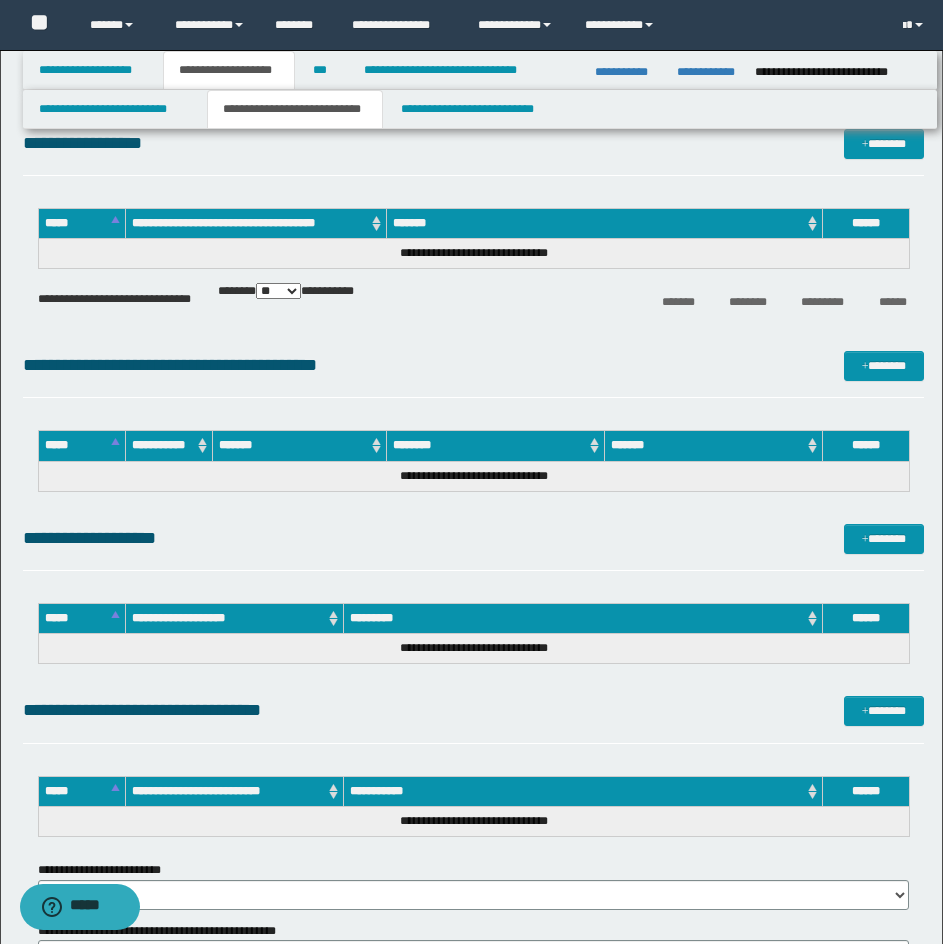 scroll, scrollTop: 4100, scrollLeft: 0, axis: vertical 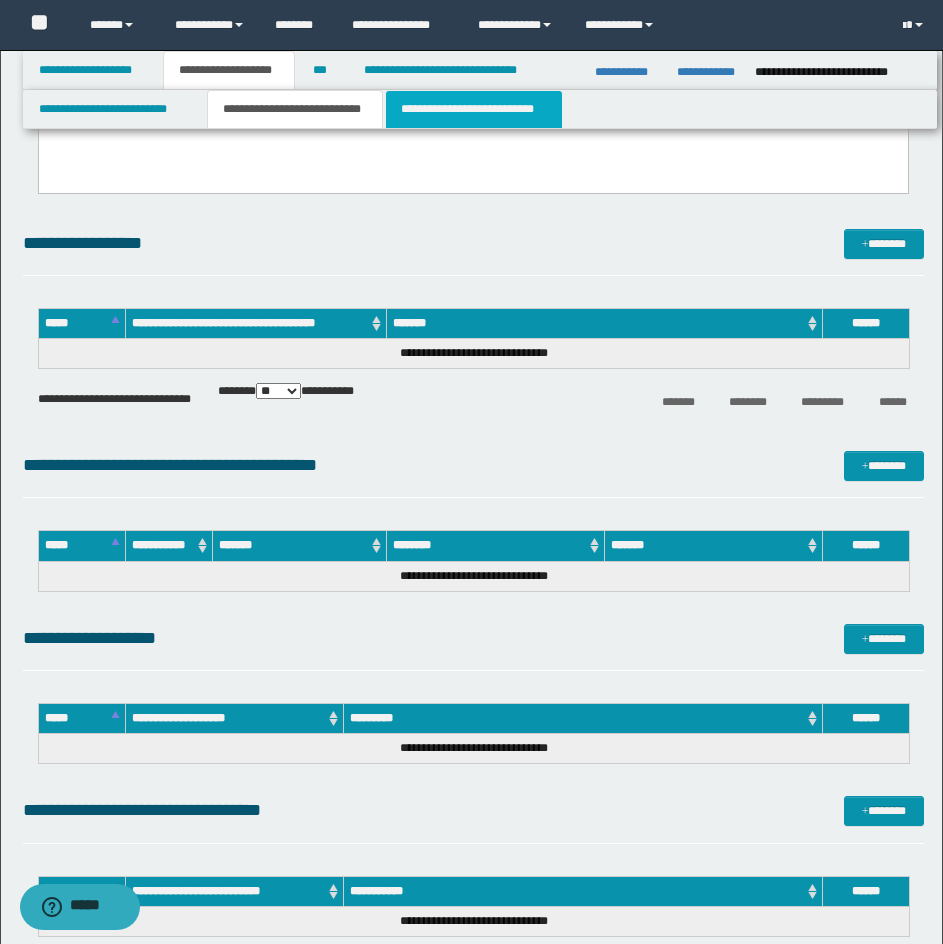 click on "**********" at bounding box center [474, 109] 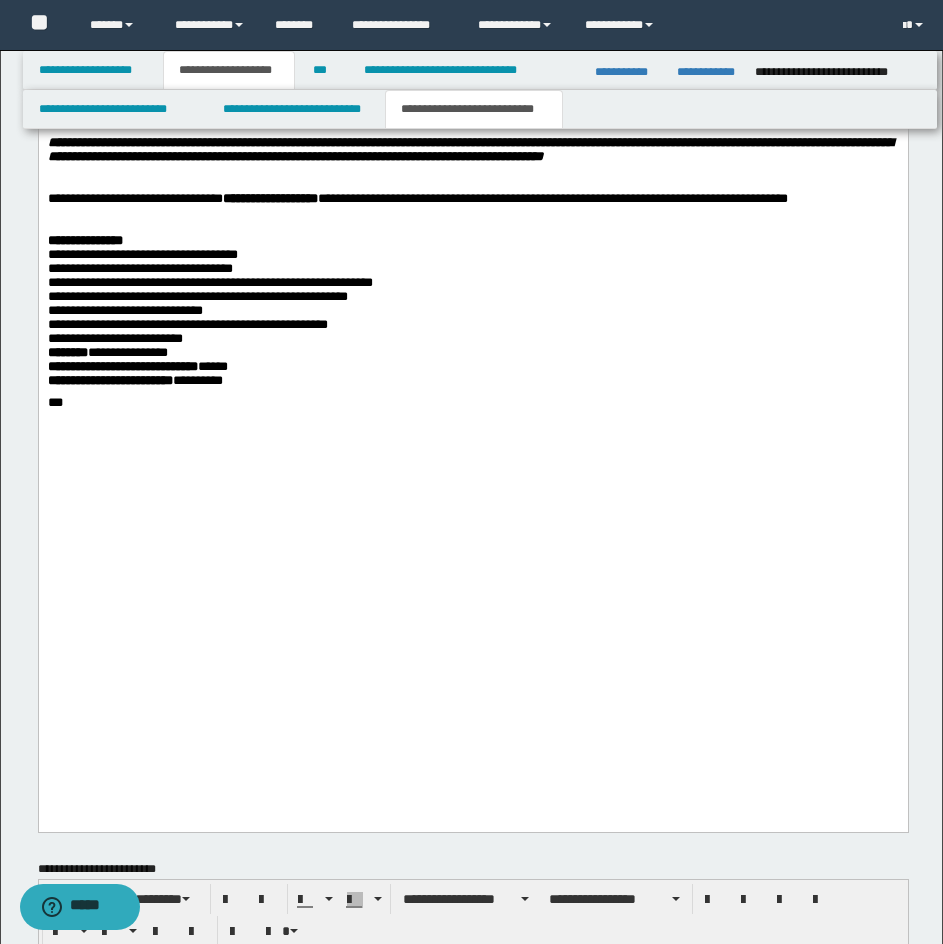 scroll, scrollTop: 3700, scrollLeft: 0, axis: vertical 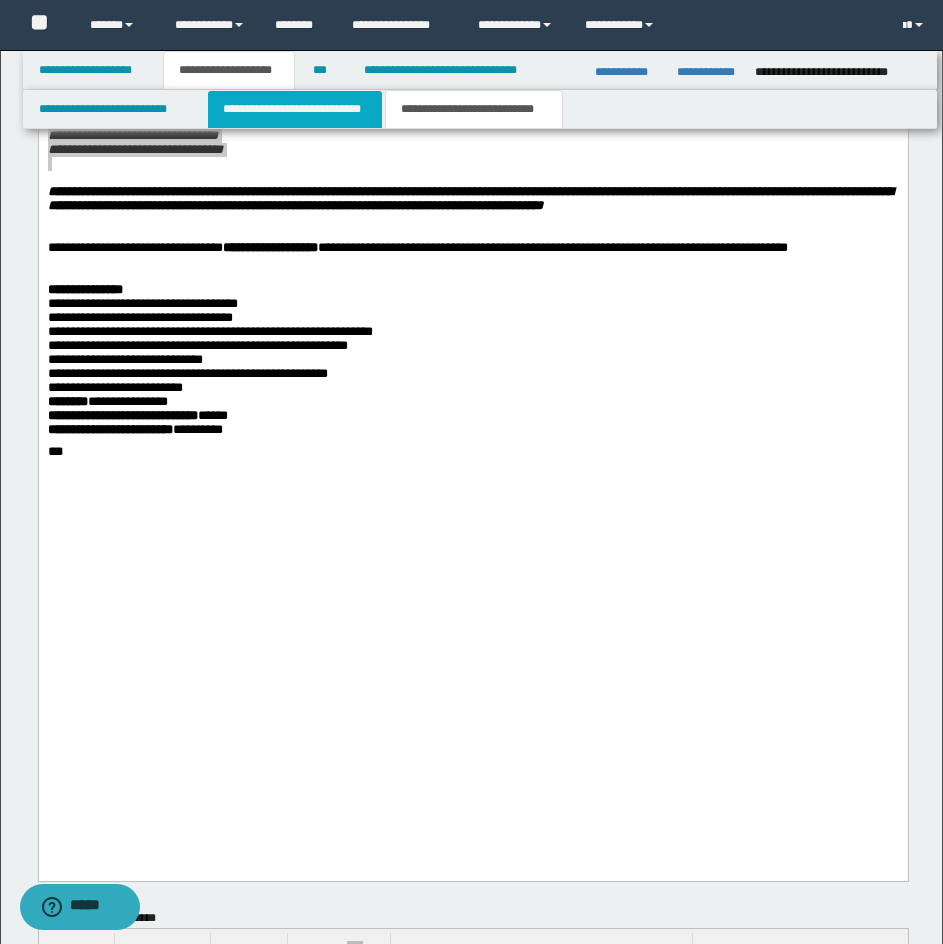 click on "**********" at bounding box center [295, 109] 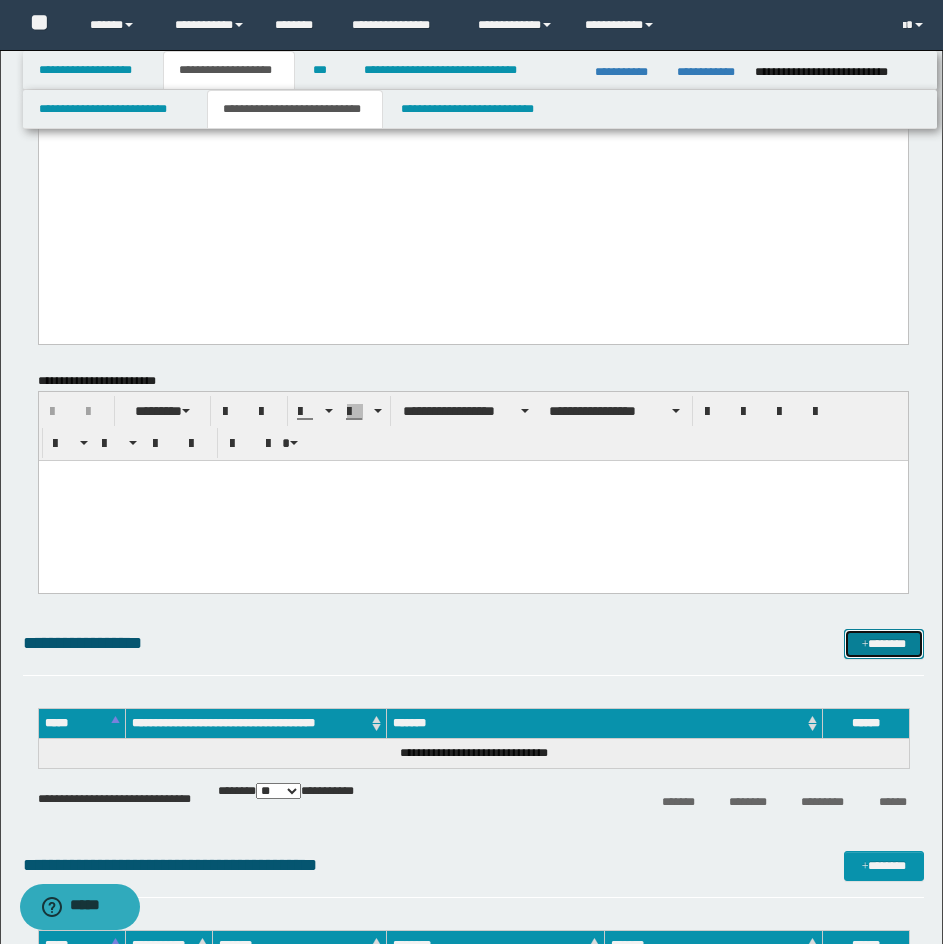 click on "*******" at bounding box center (884, 644) 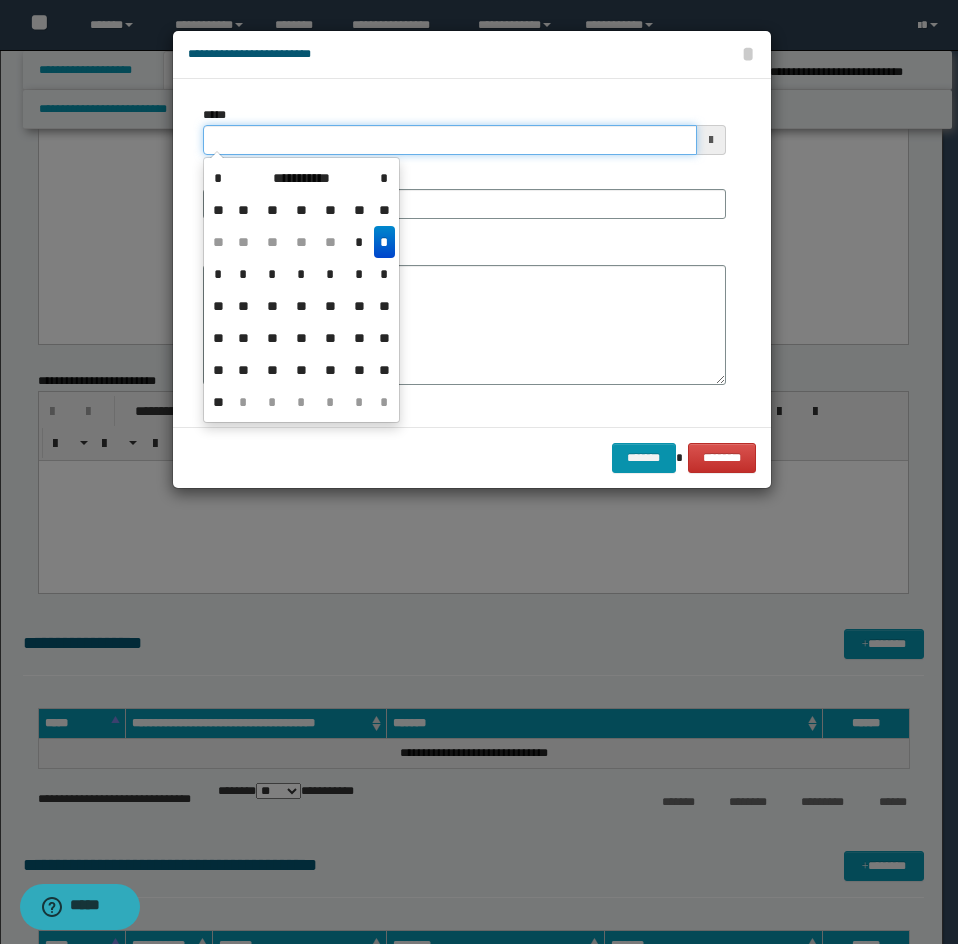 click on "*****" at bounding box center [450, 140] 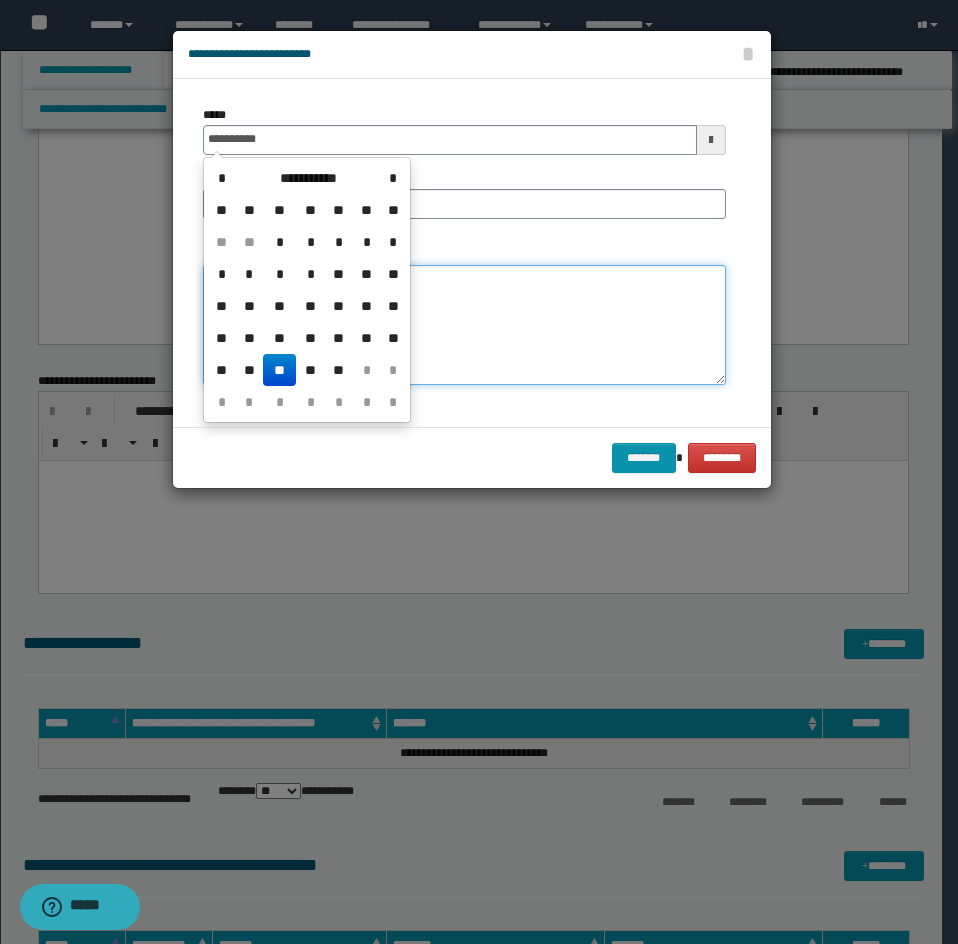 type on "**********" 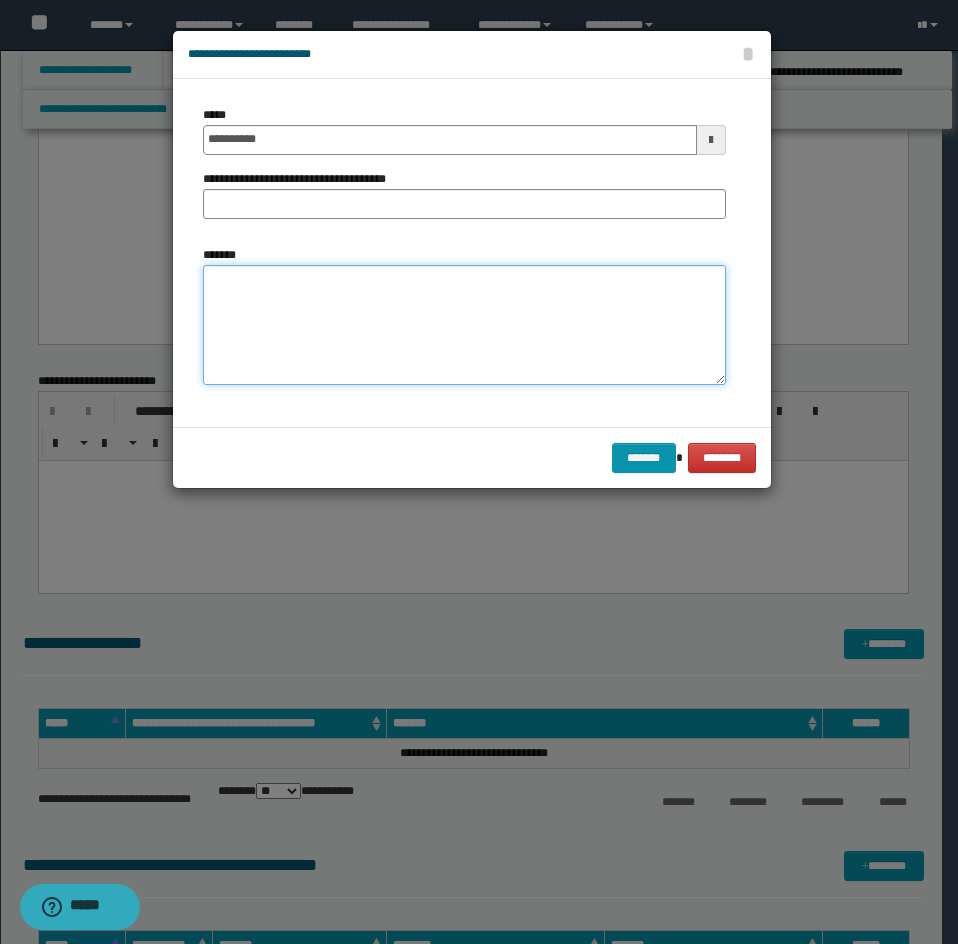 click on "*******" at bounding box center [464, 325] 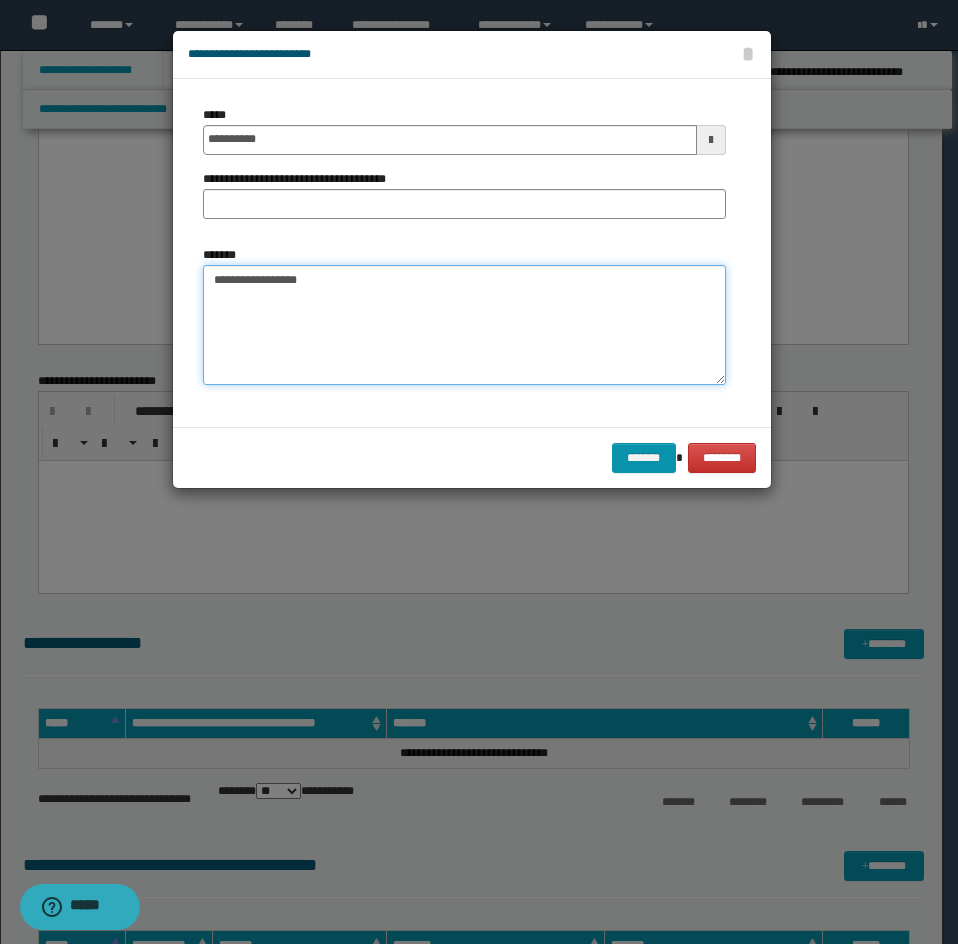type on "**********" 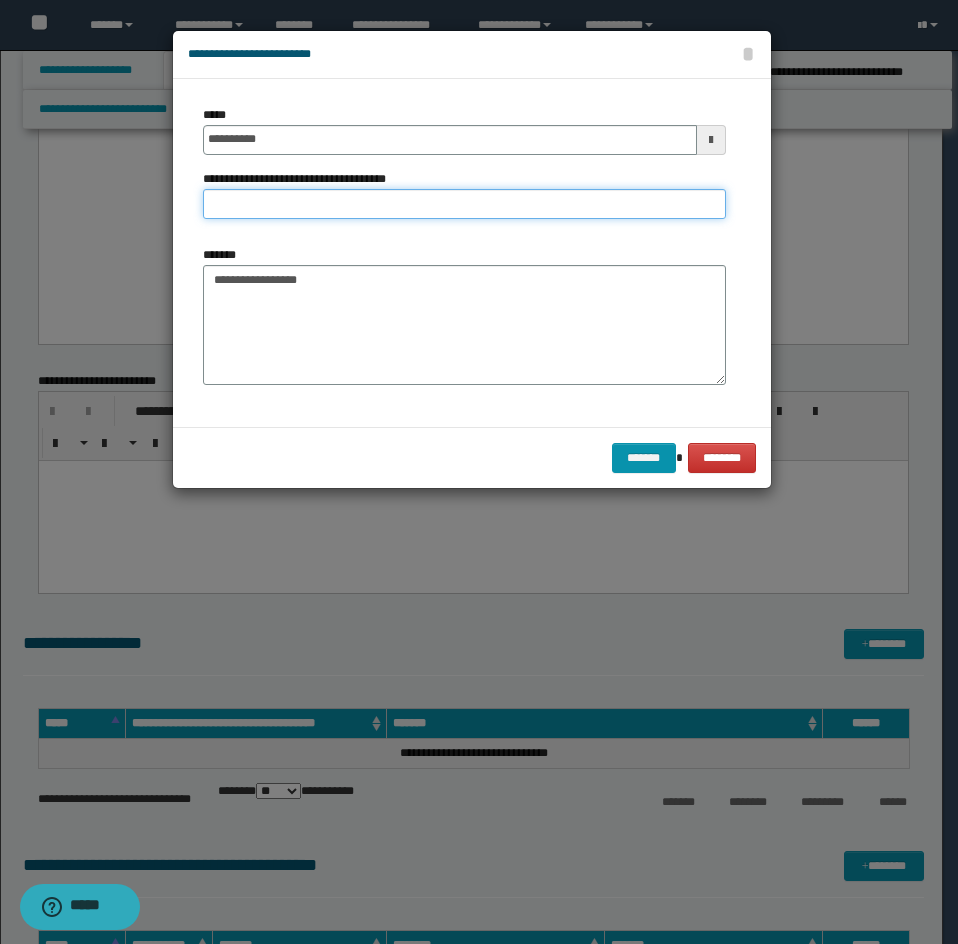 click on "**********" at bounding box center (464, 204) 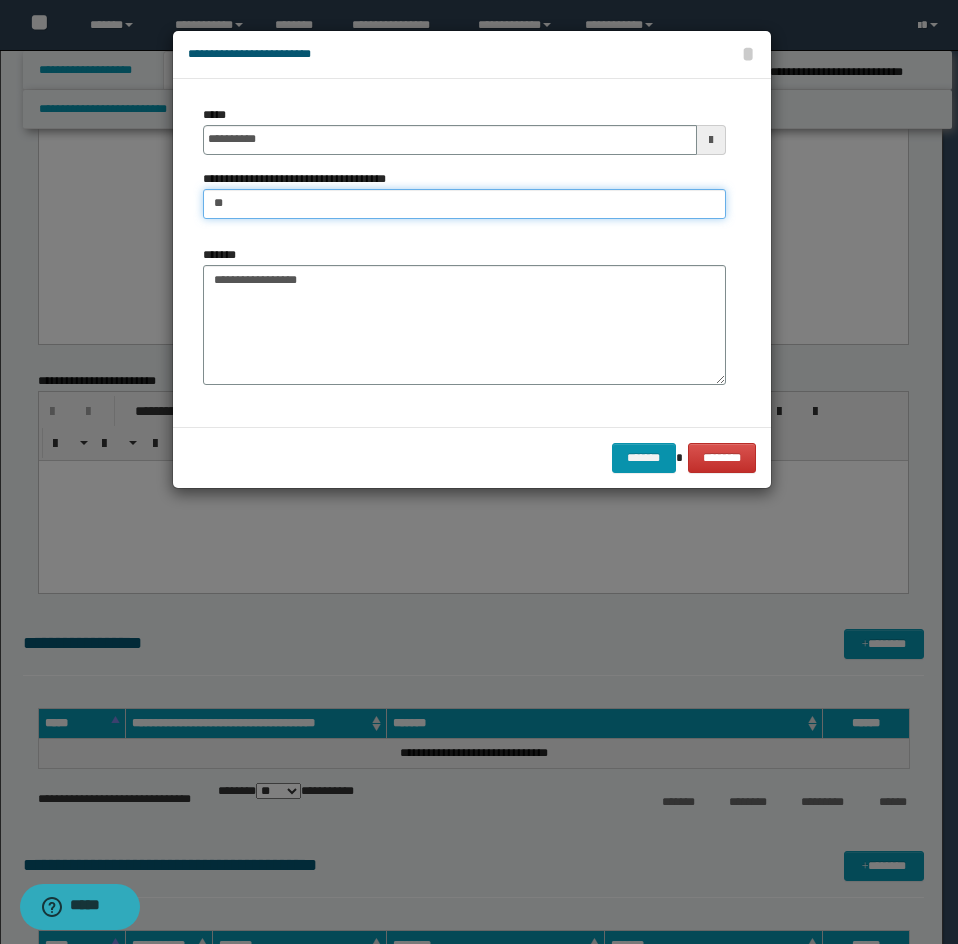 type on "**********" 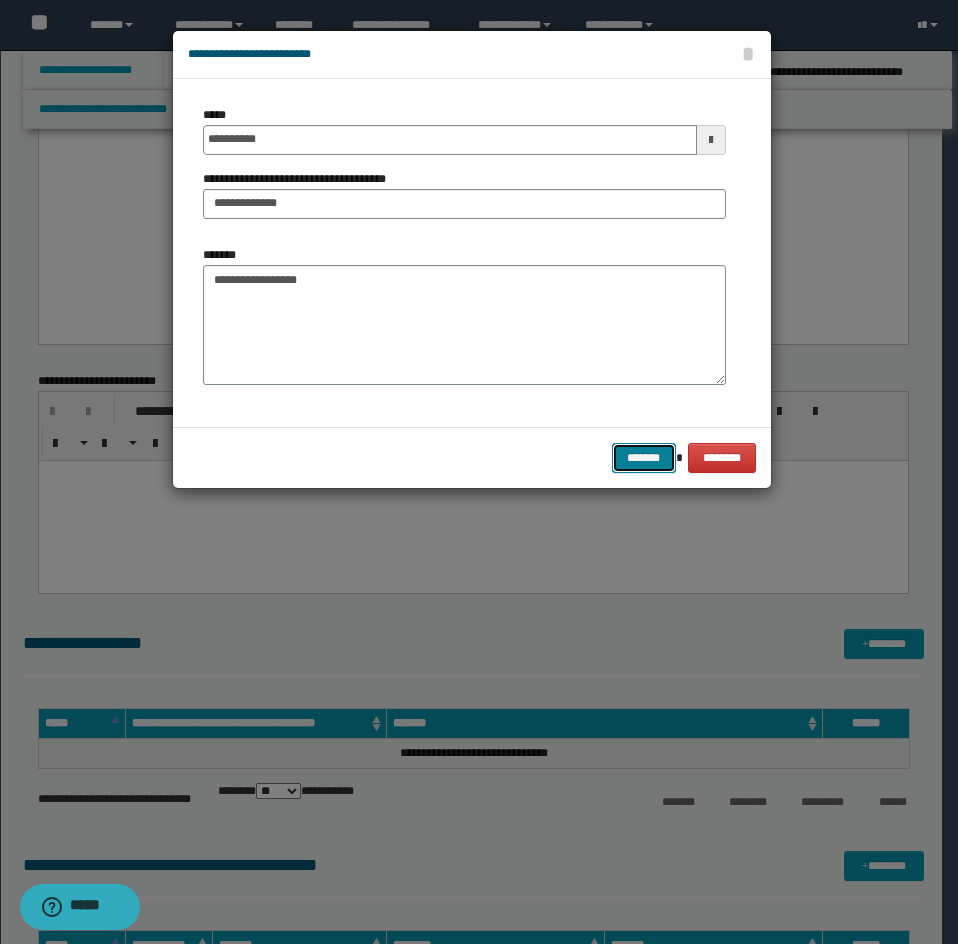 click on "*******" at bounding box center (644, 458) 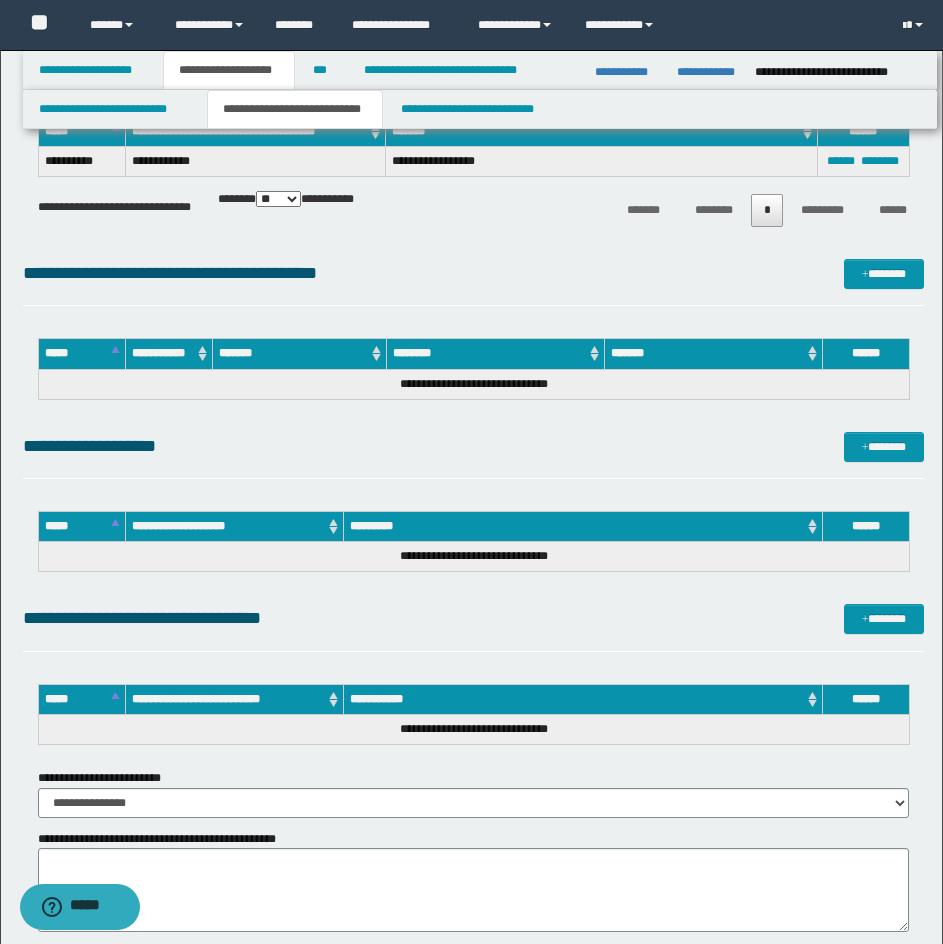 scroll, scrollTop: 4300, scrollLeft: 0, axis: vertical 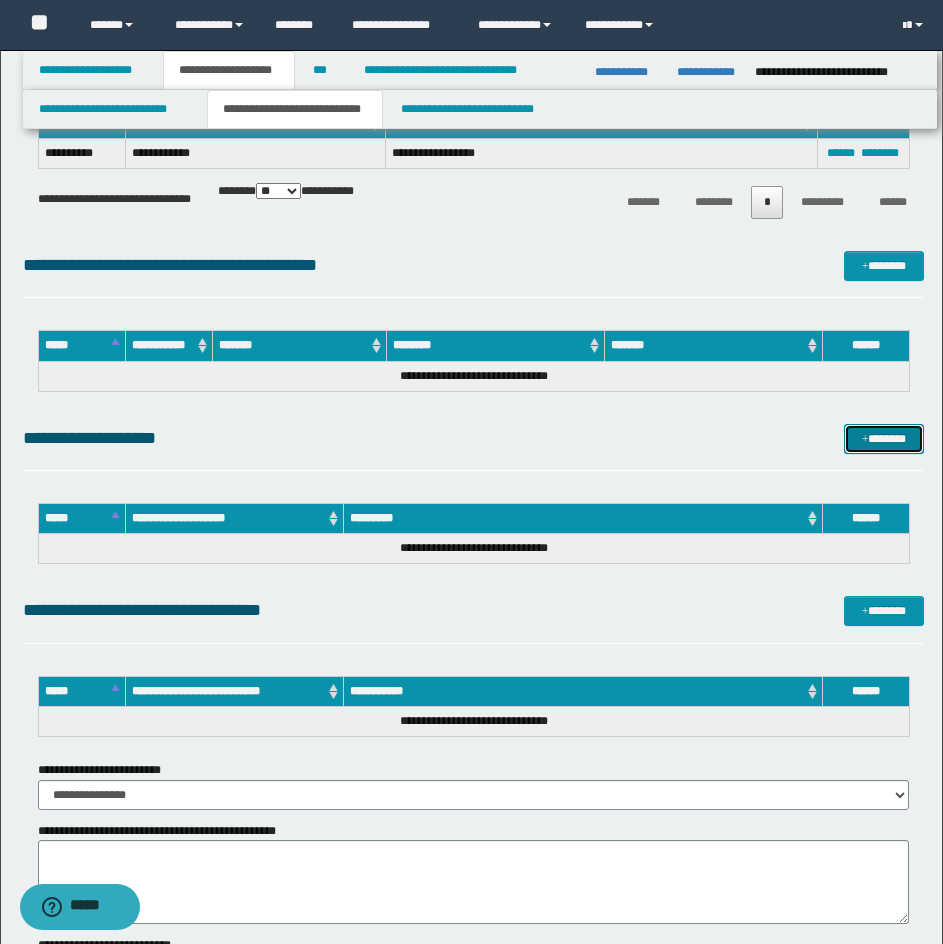 click on "*******" at bounding box center [884, 439] 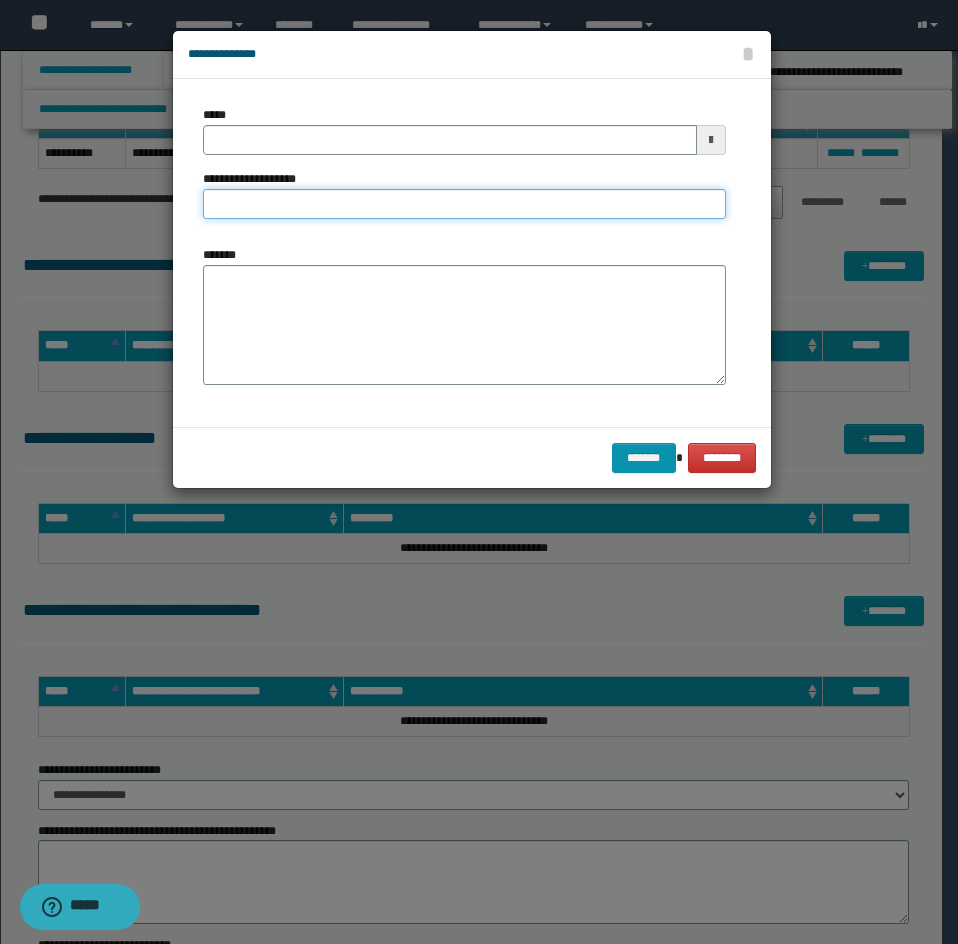 click on "**********" at bounding box center [464, 204] 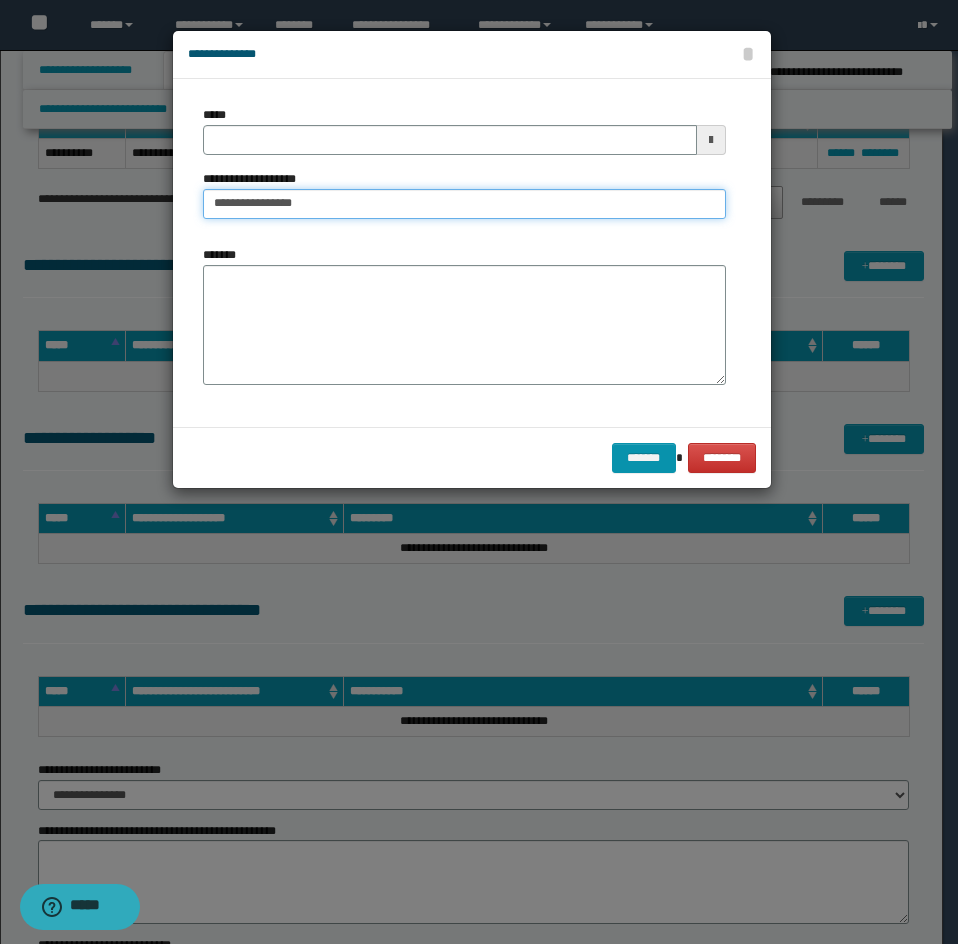 type 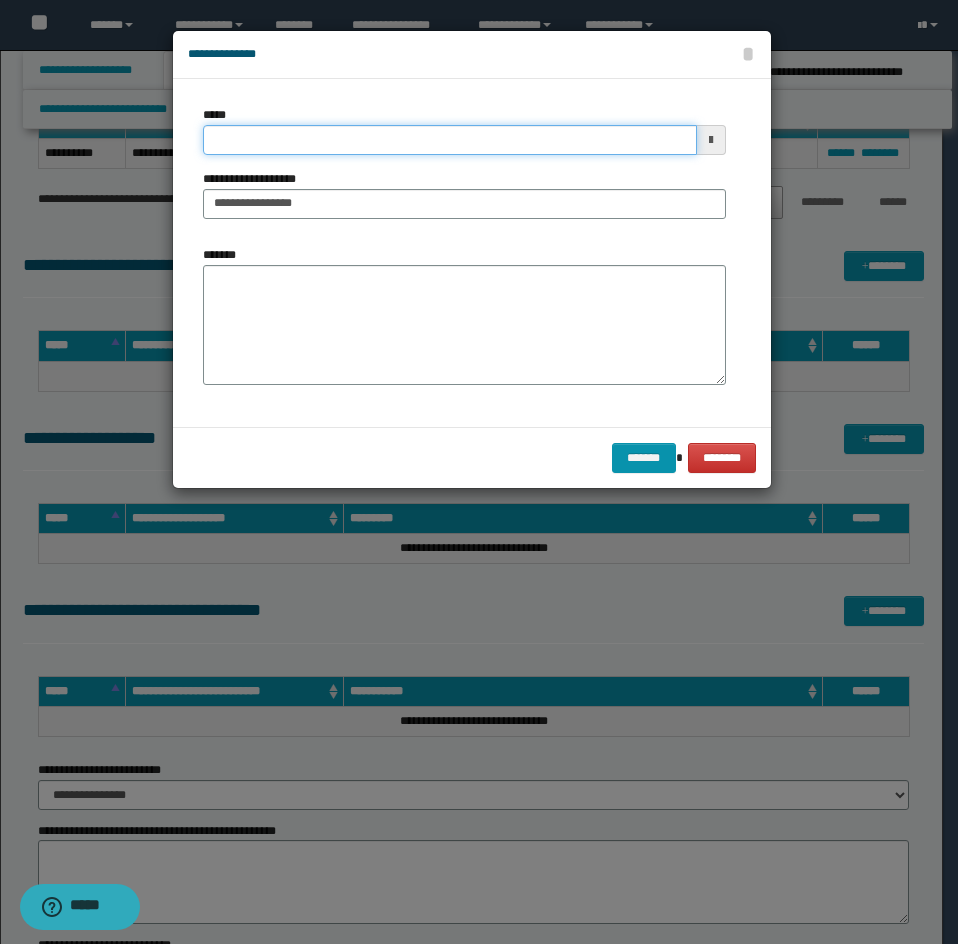 click on "*****" at bounding box center [450, 140] 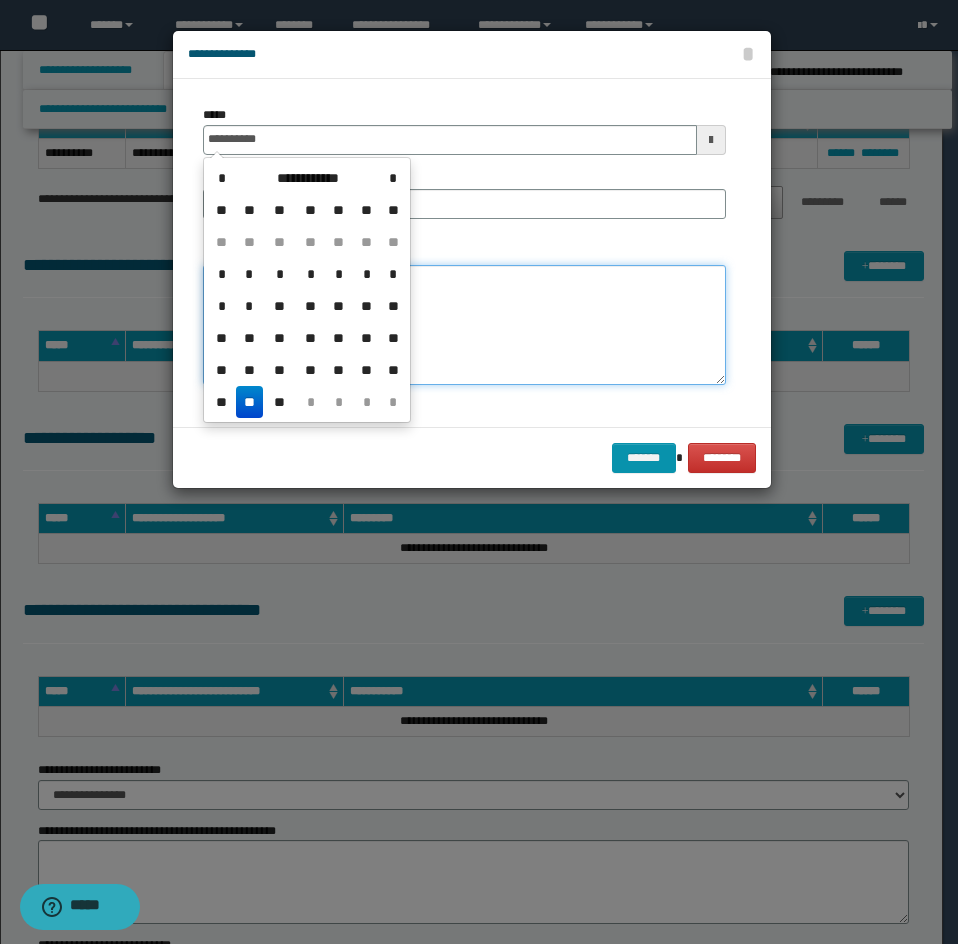 type on "**********" 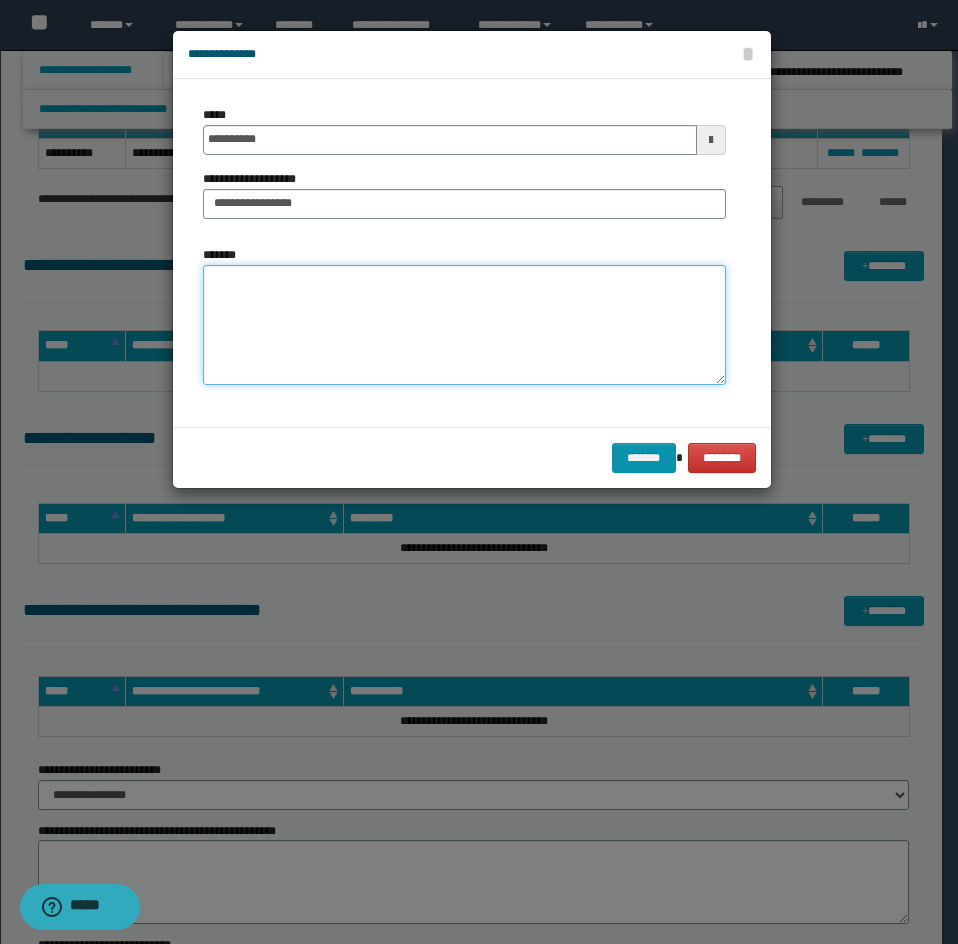 click on "*******" at bounding box center [464, 325] 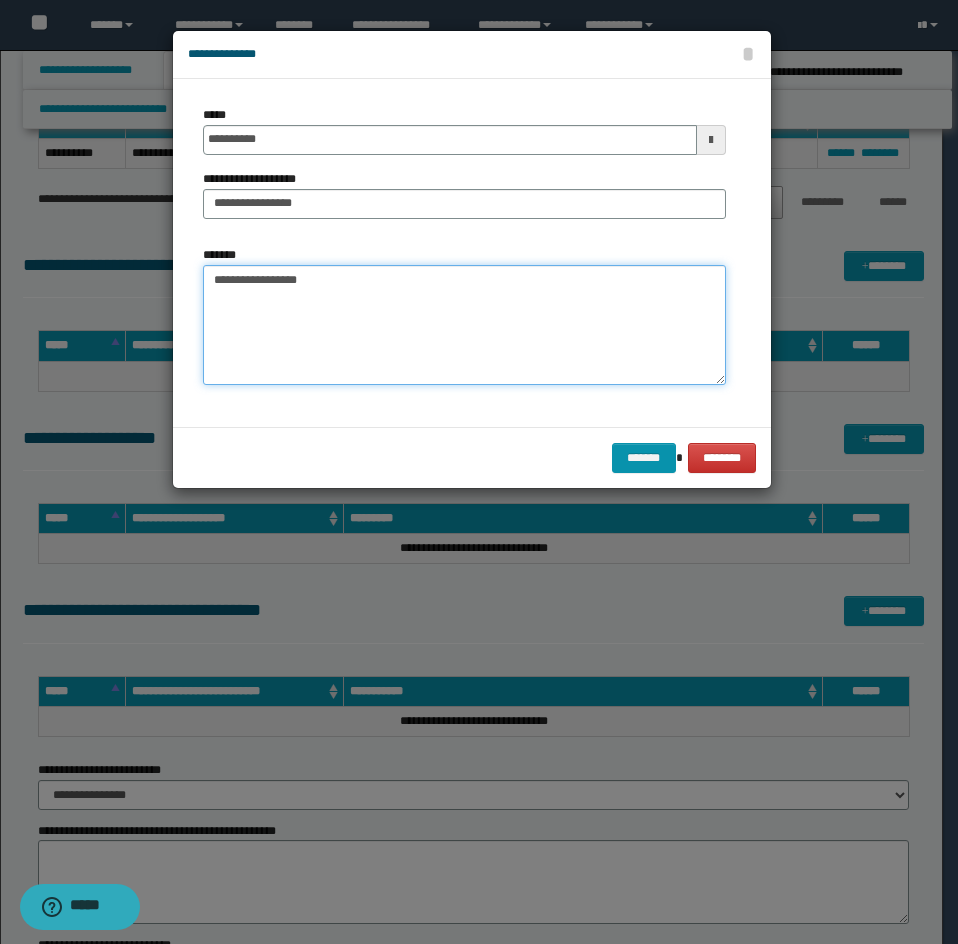 drag, startPoint x: 271, startPoint y: 277, endPoint x: 208, endPoint y: 277, distance: 63 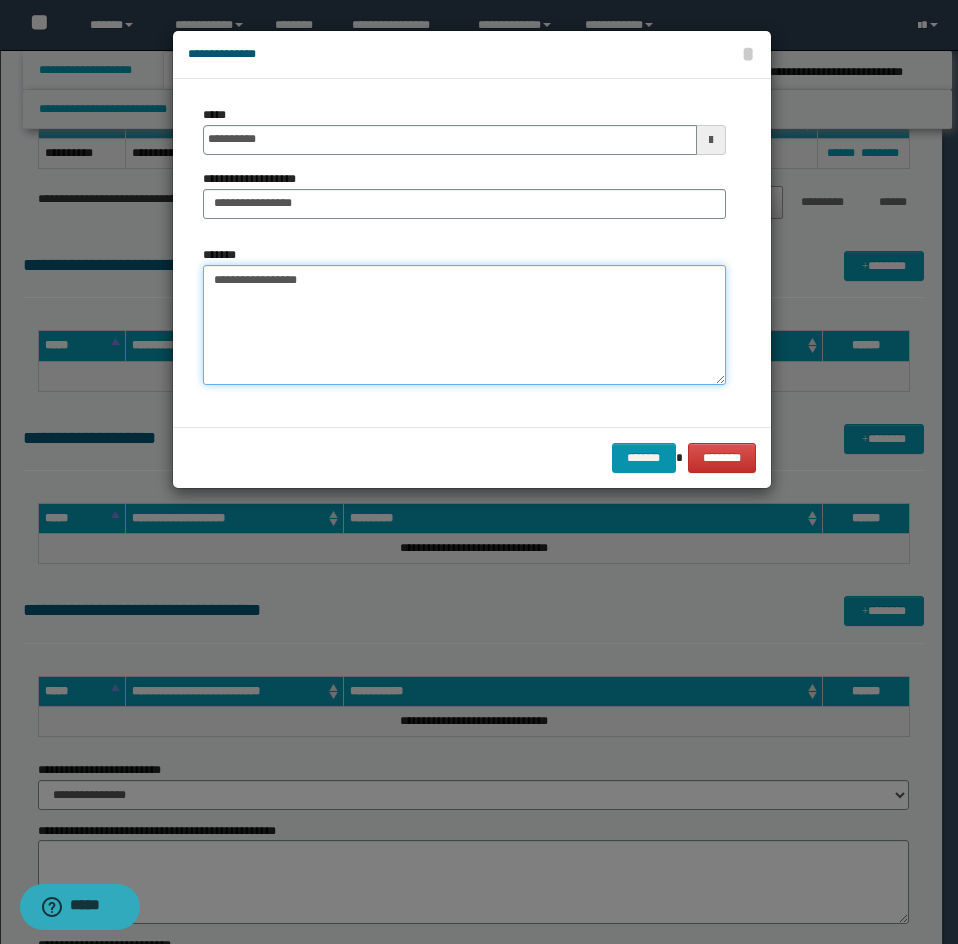 click on "**********" at bounding box center [464, 325] 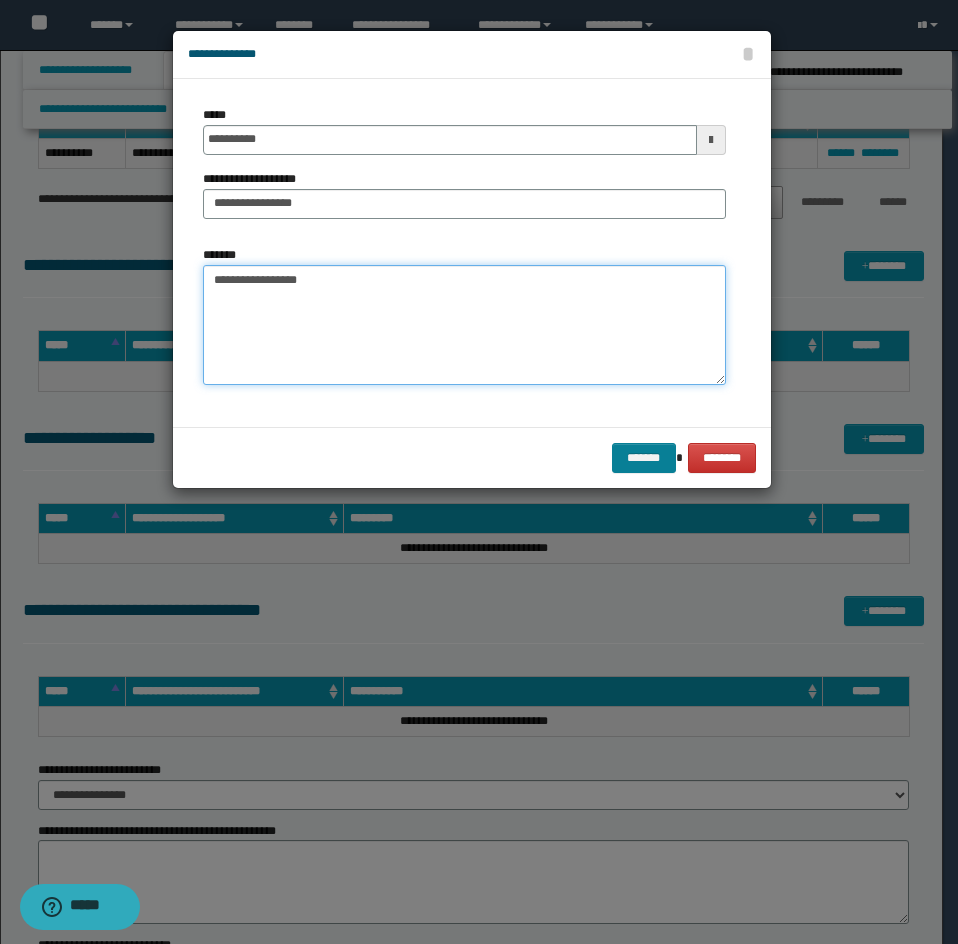 type on "**********" 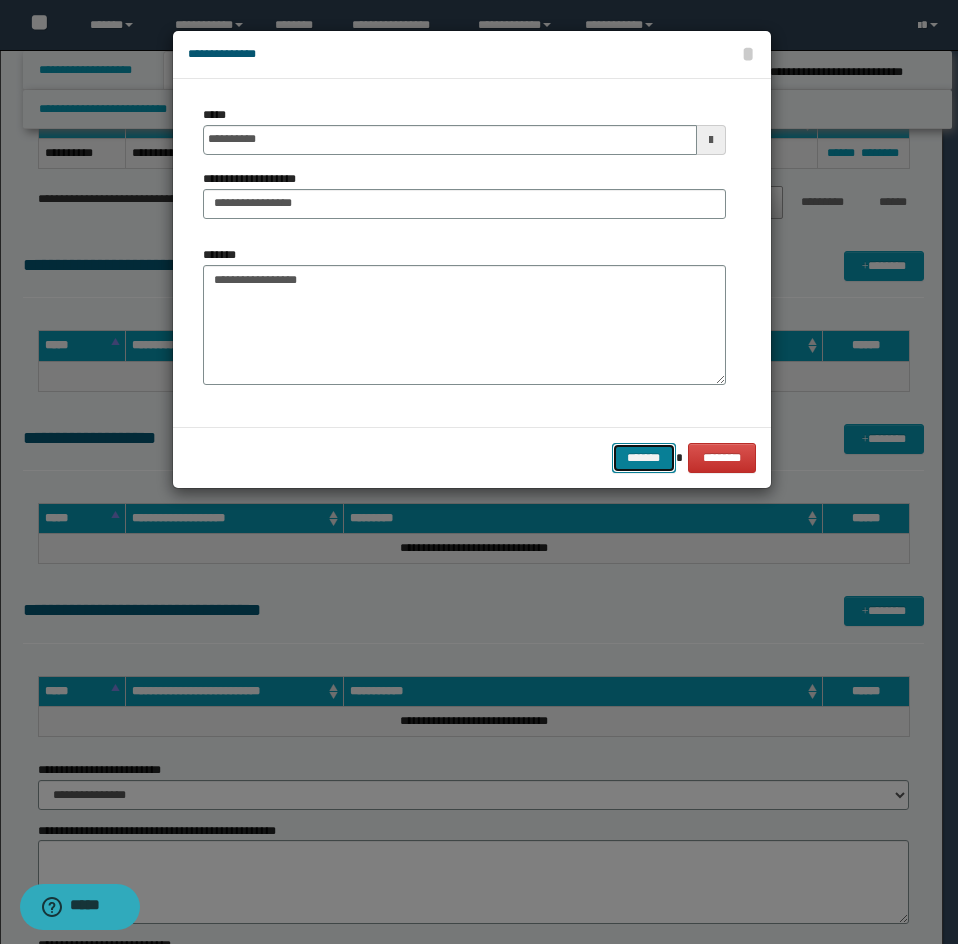 click on "*******" at bounding box center [644, 458] 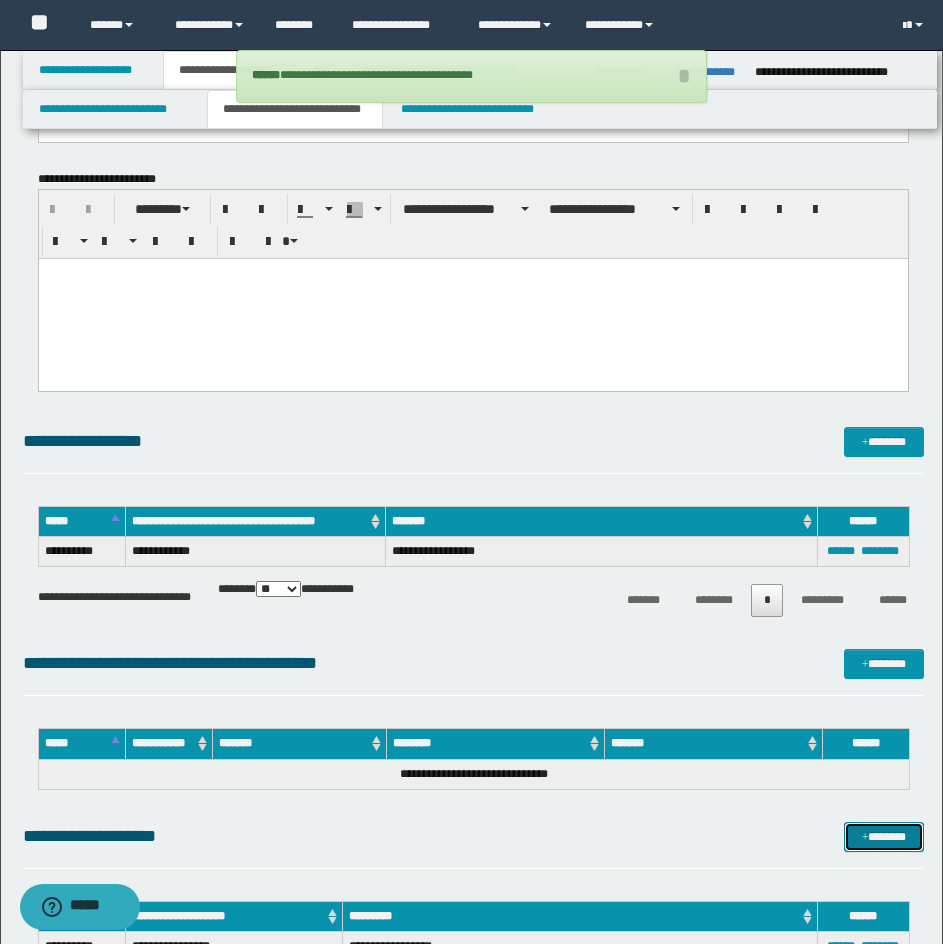 scroll, scrollTop: 3900, scrollLeft: 0, axis: vertical 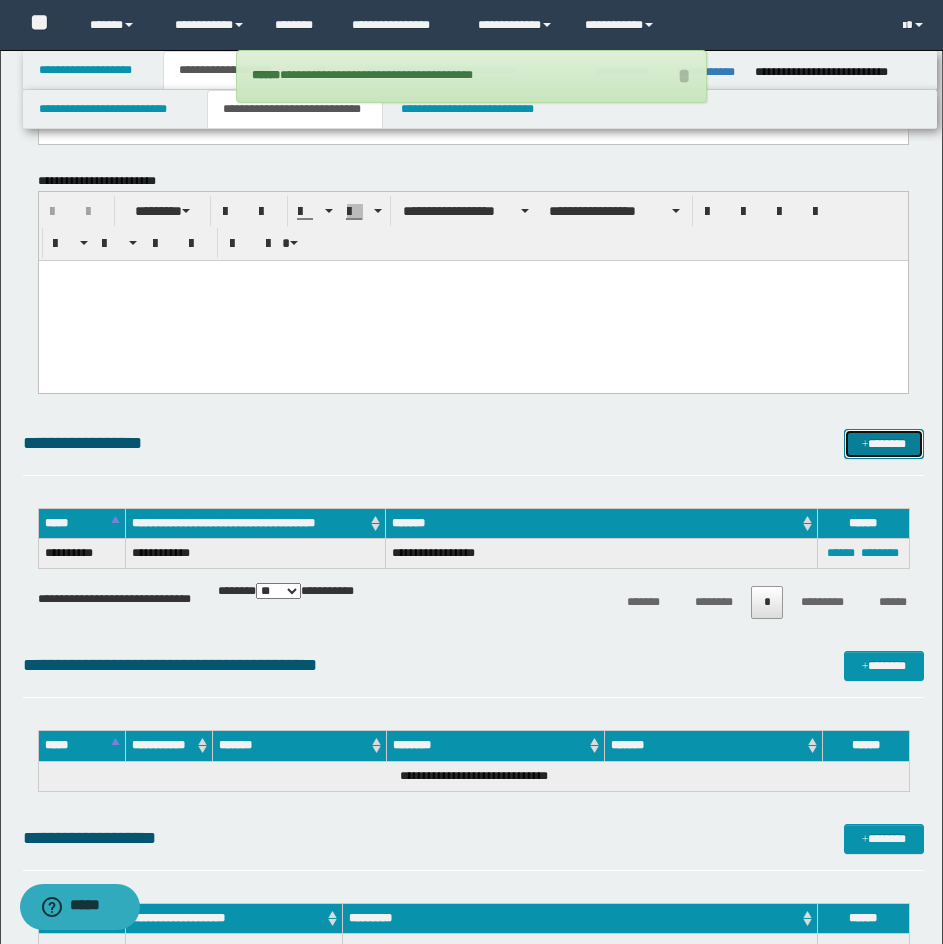 click on "*******" at bounding box center (884, 444) 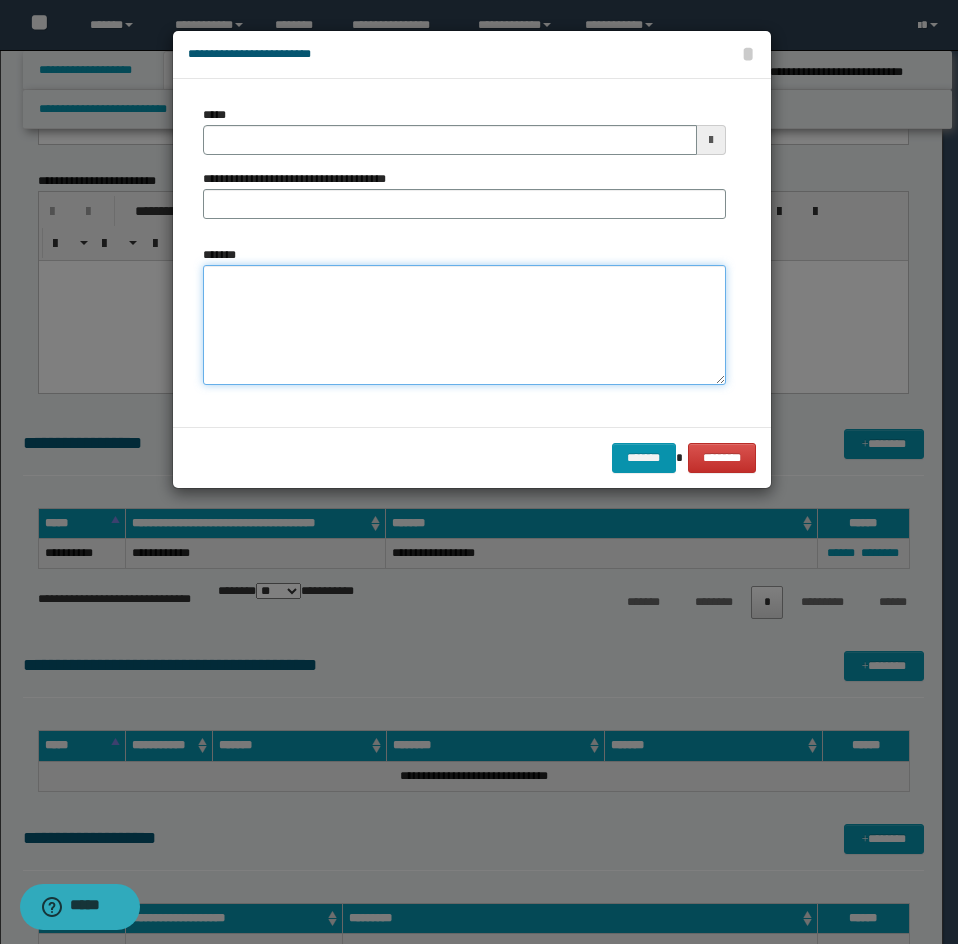 click on "*******" at bounding box center (464, 325) 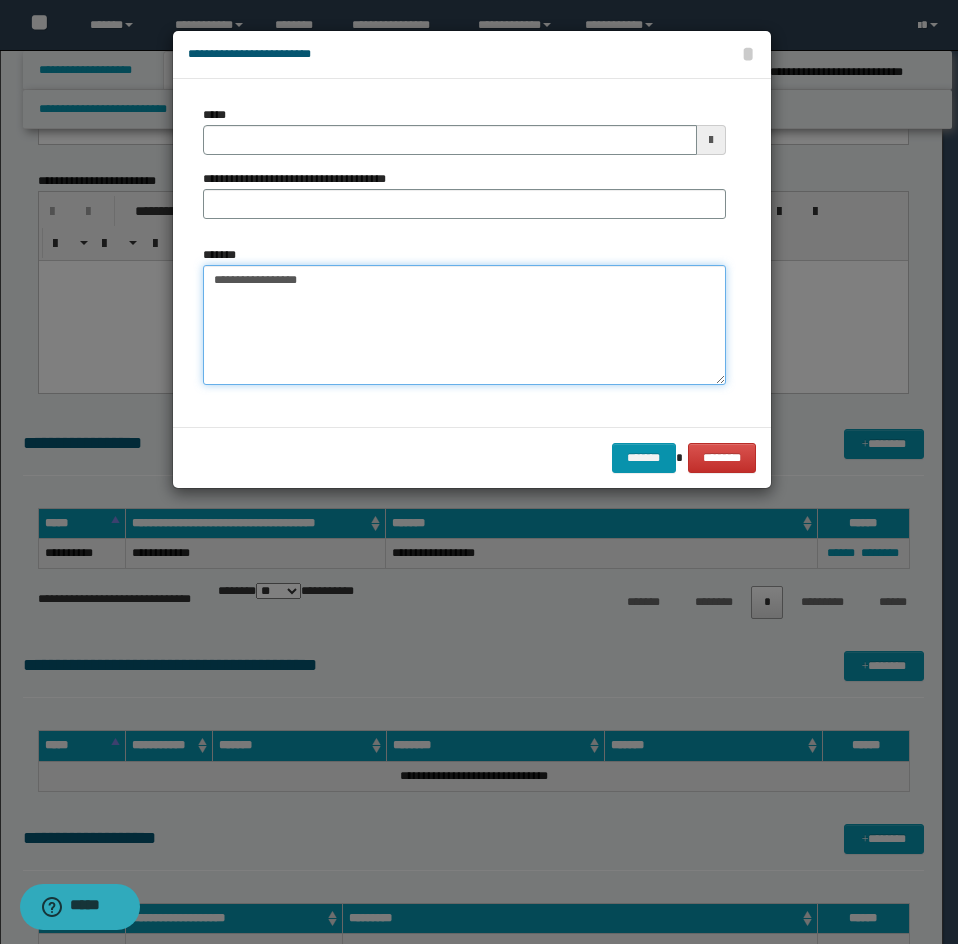 type on "**********" 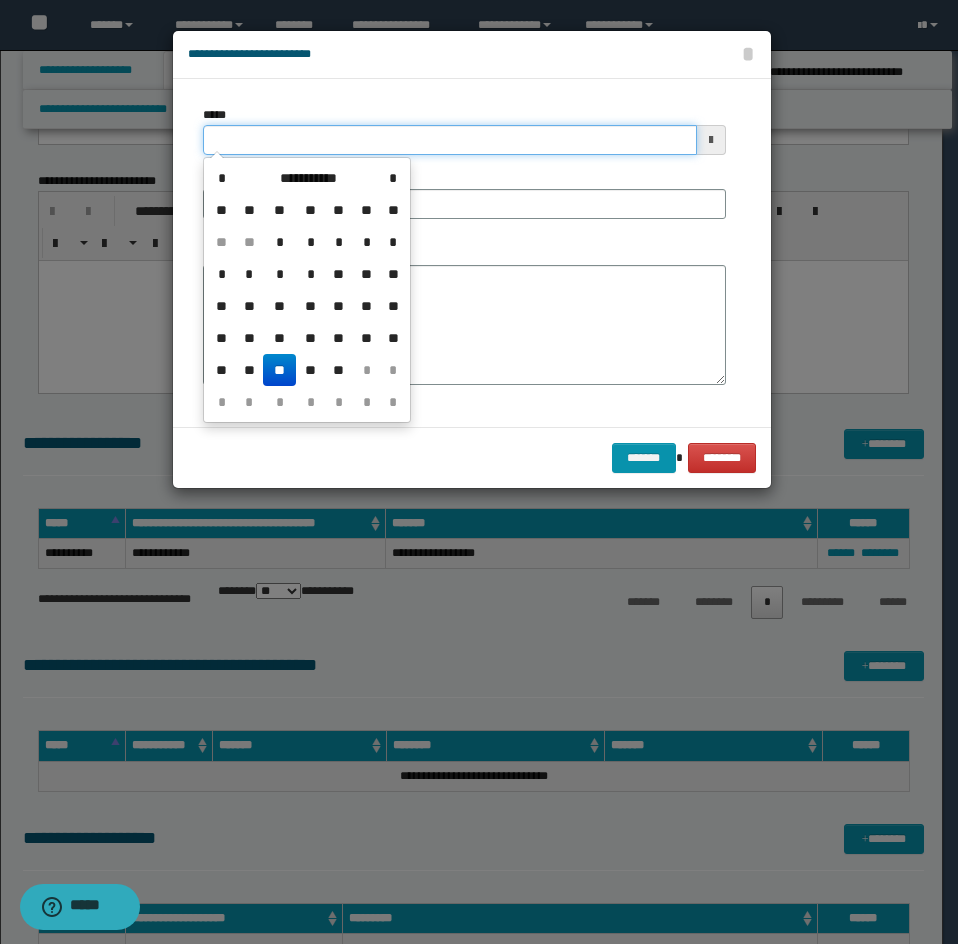 click on "*****" at bounding box center (450, 140) 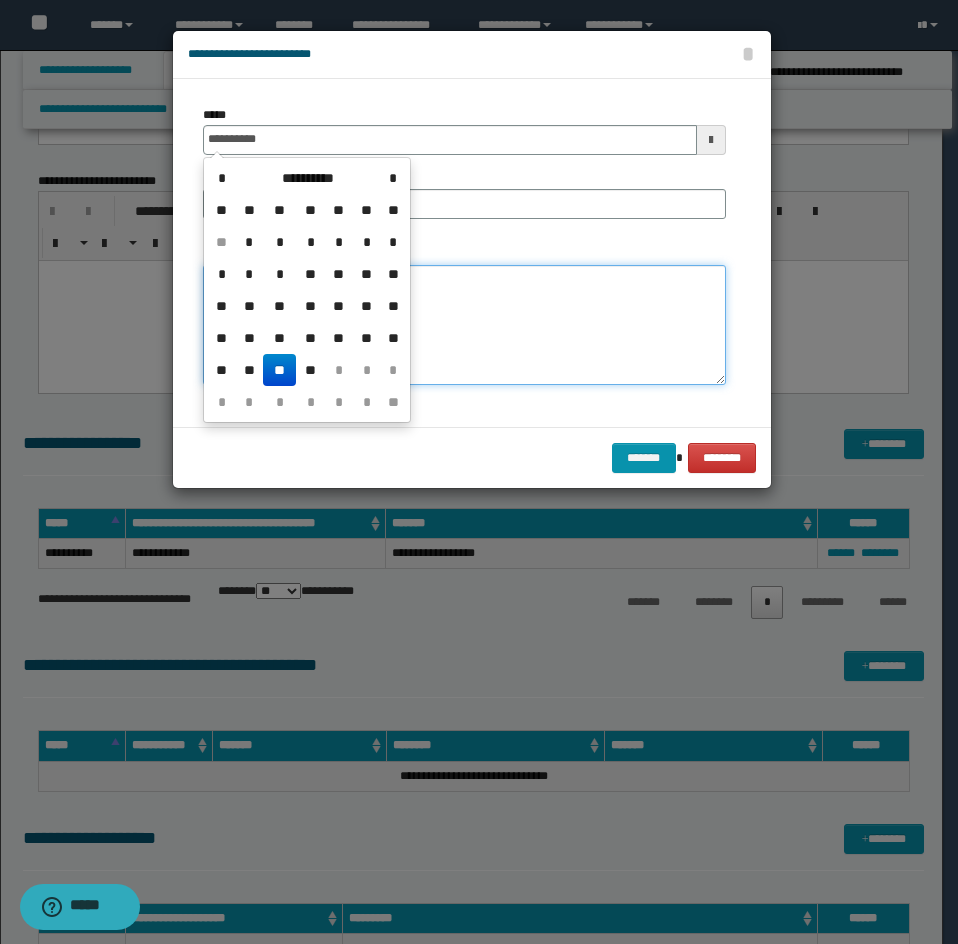 type on "**********" 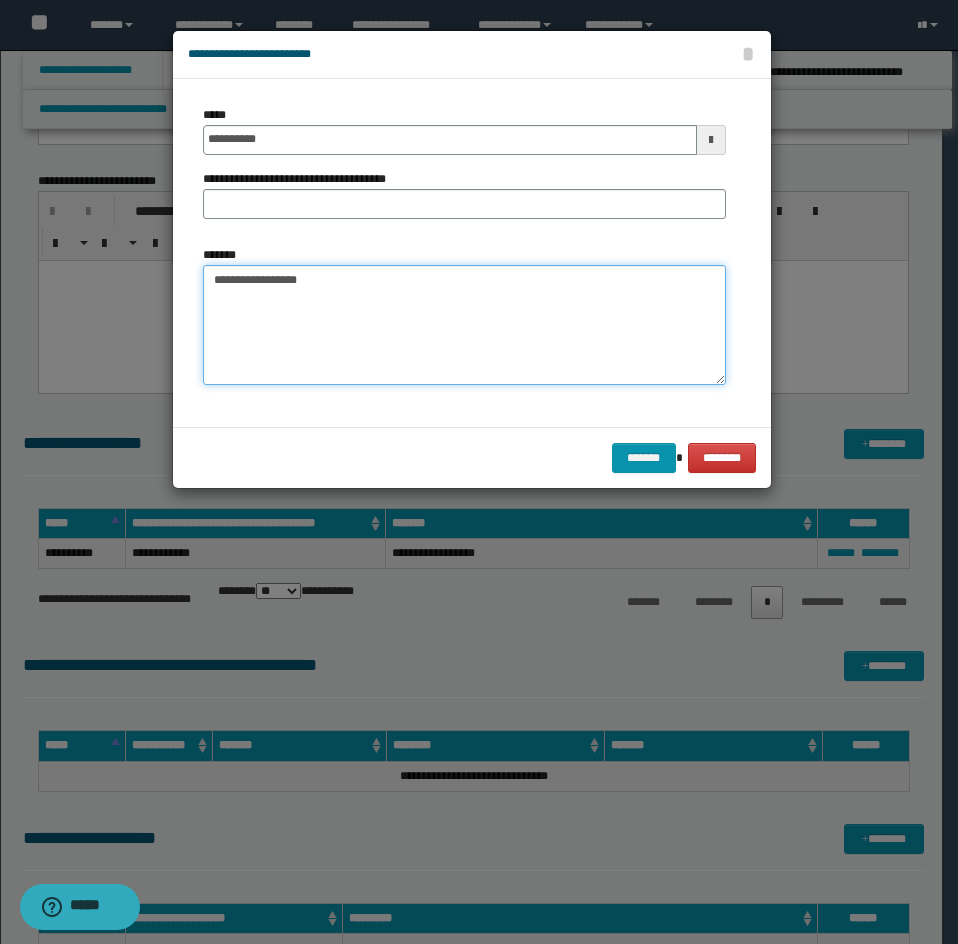 click on "**********" at bounding box center (464, 325) 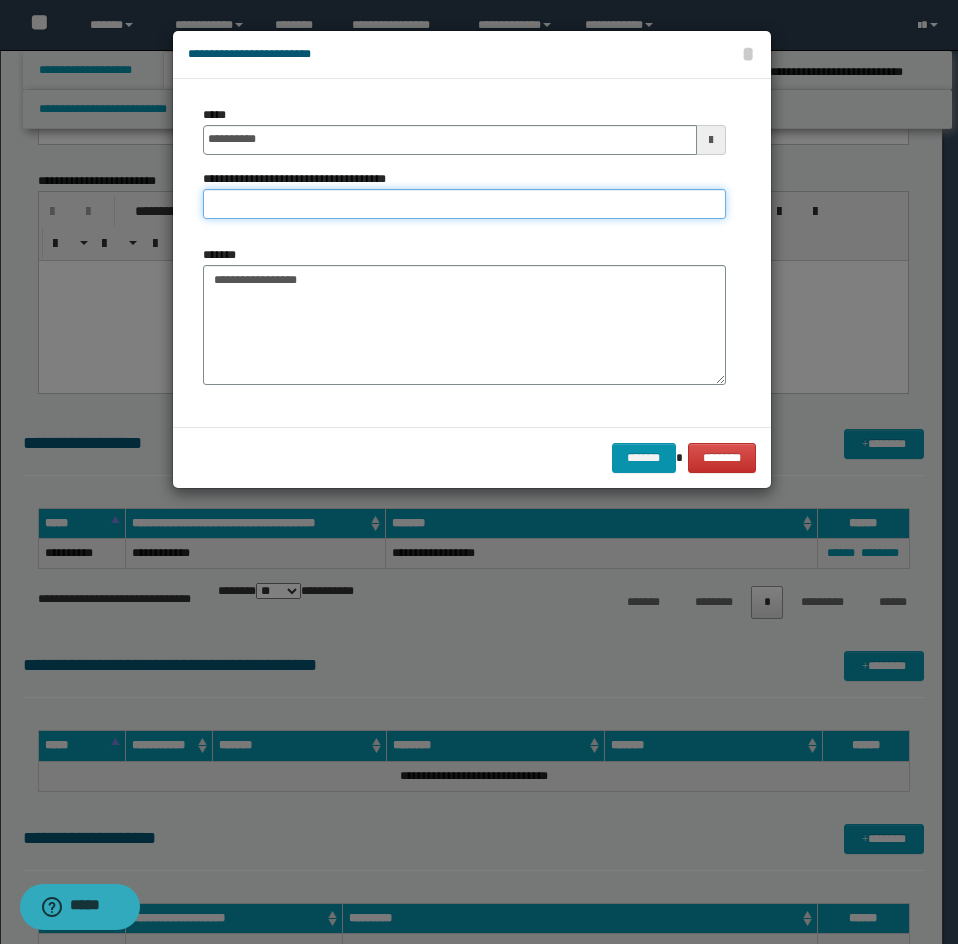 click on "**********" at bounding box center [464, 204] 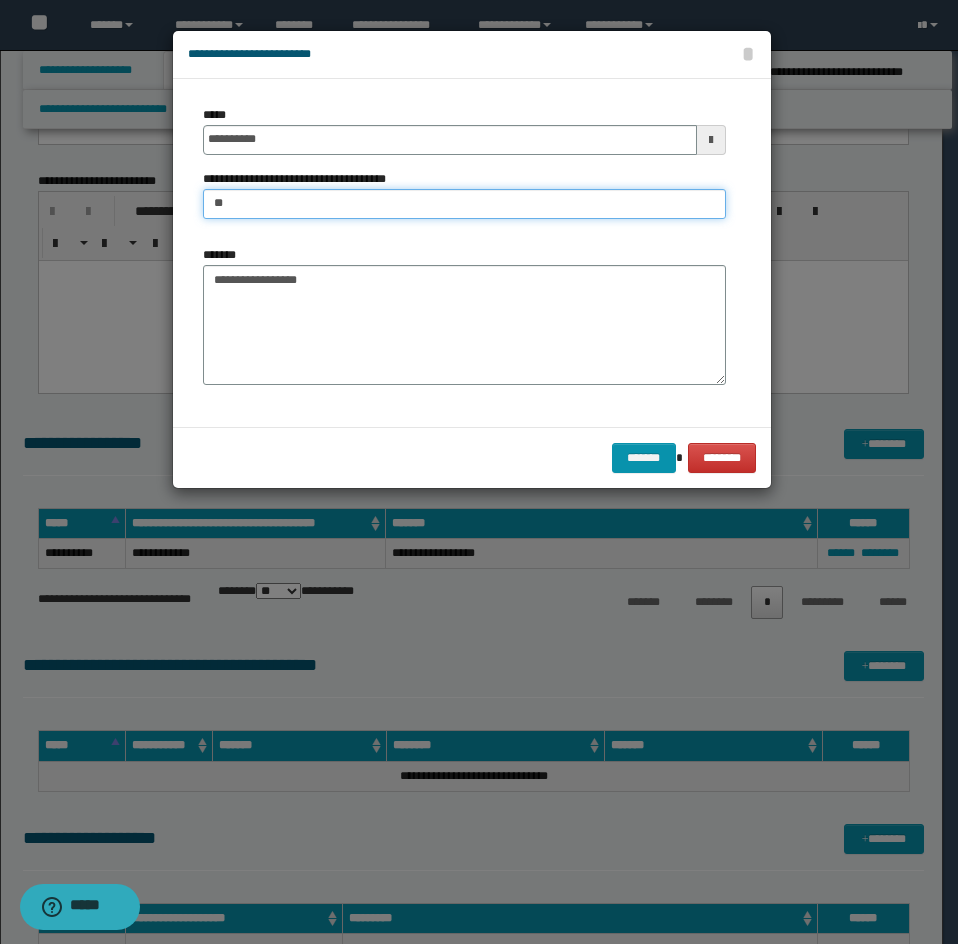 type on "**********" 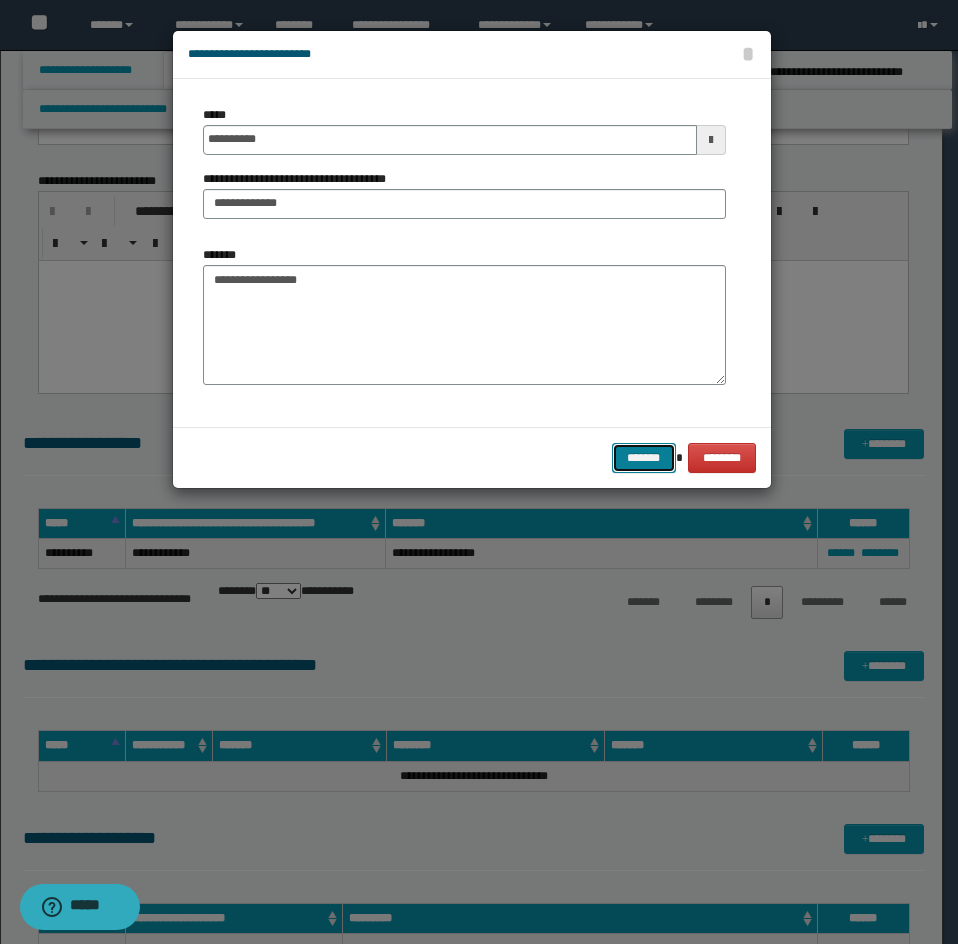 click on "*******" at bounding box center [644, 458] 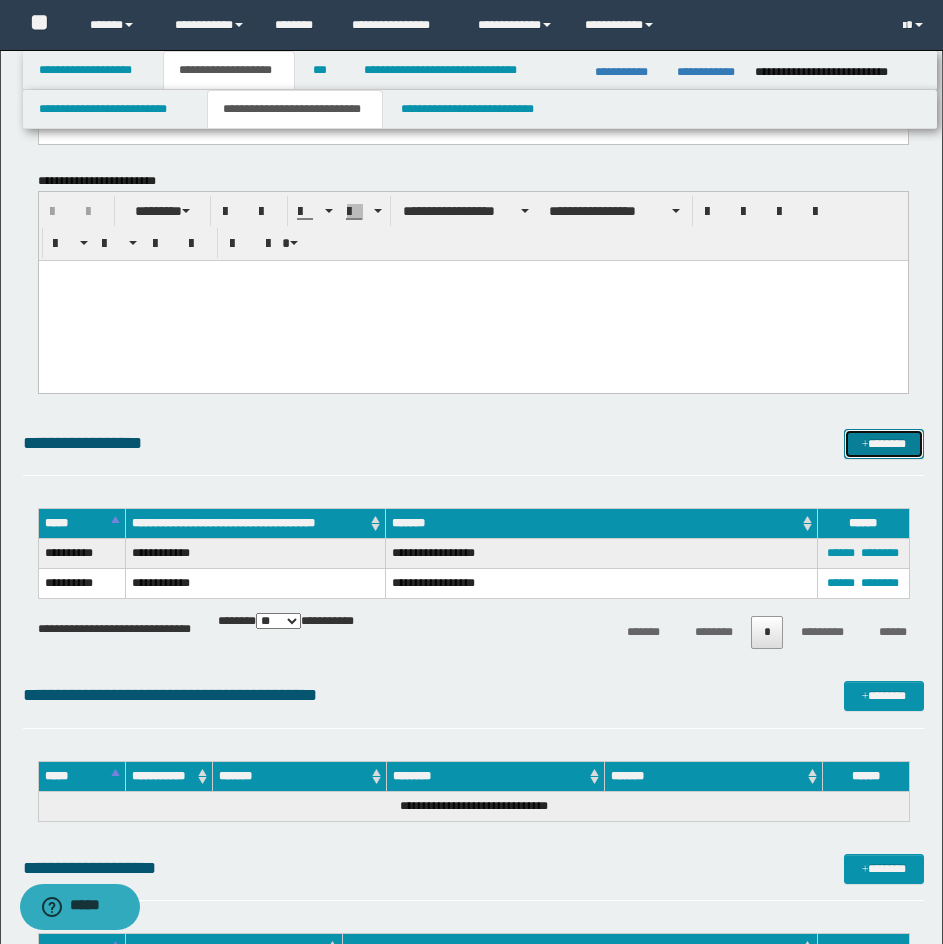 click on "*******" at bounding box center (884, 444) 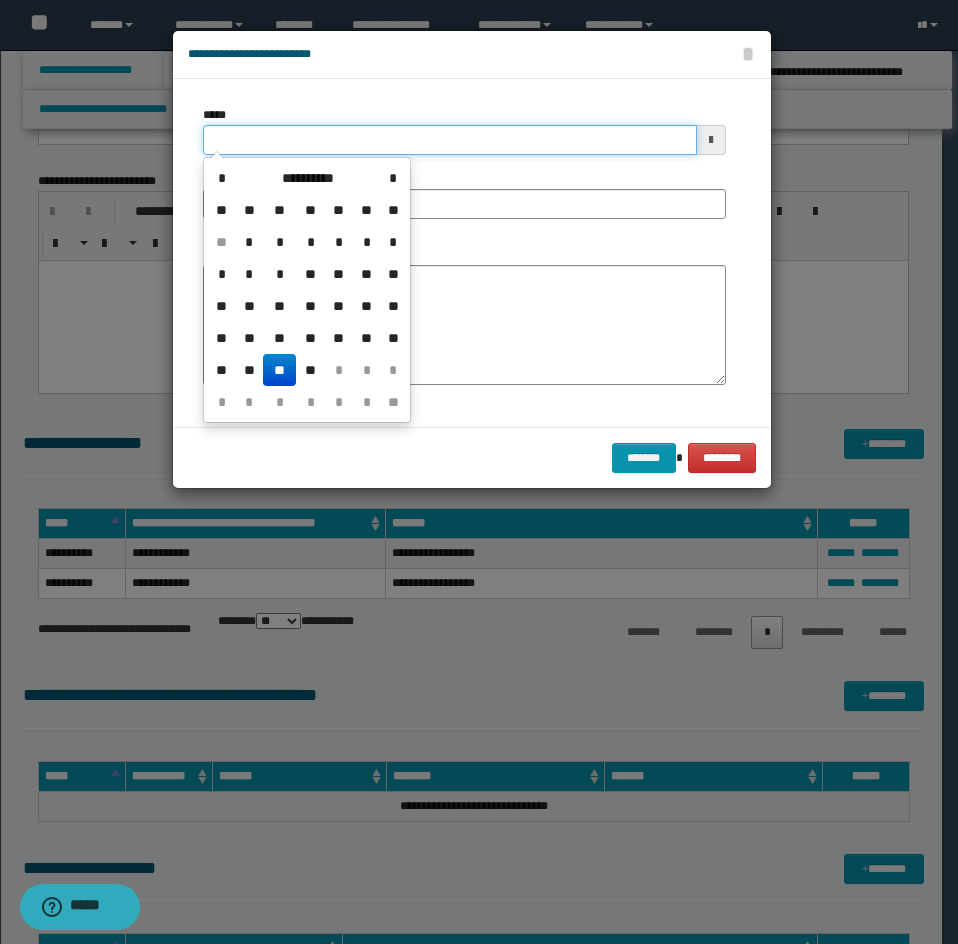 click on "*****" at bounding box center (450, 140) 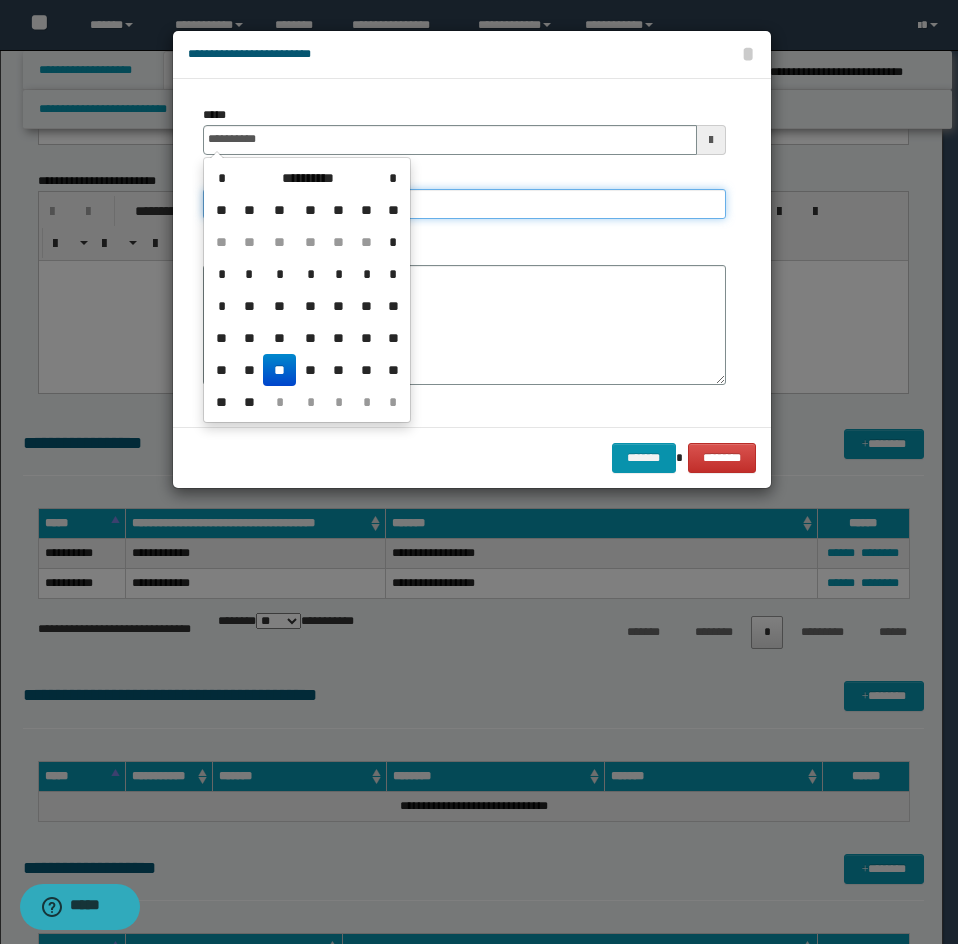 type on "**********" 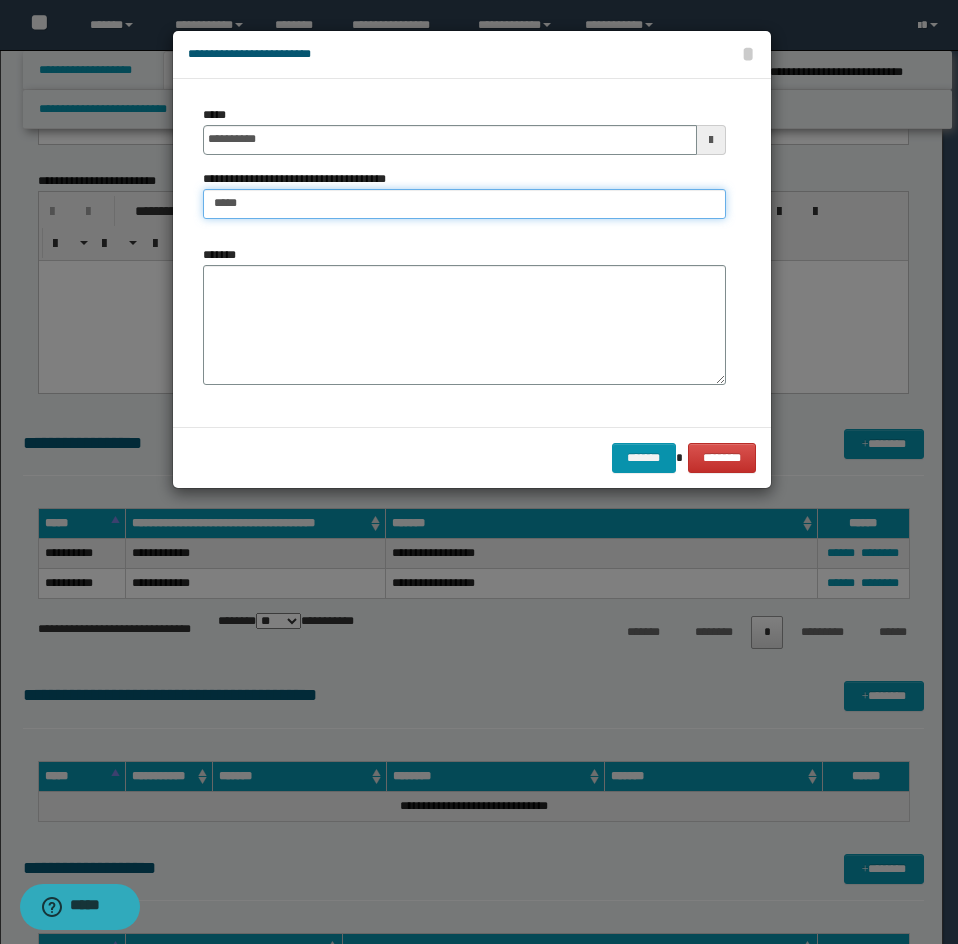 type on "**********" 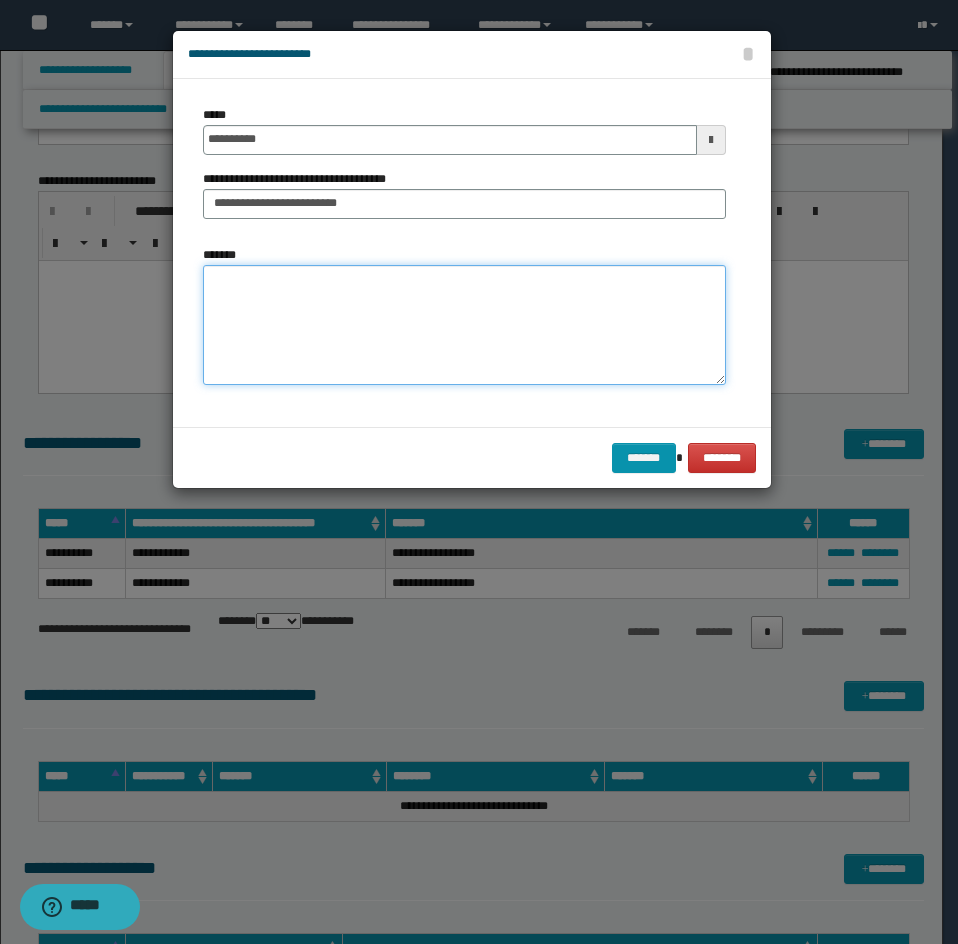 click on "*******" at bounding box center (464, 325) 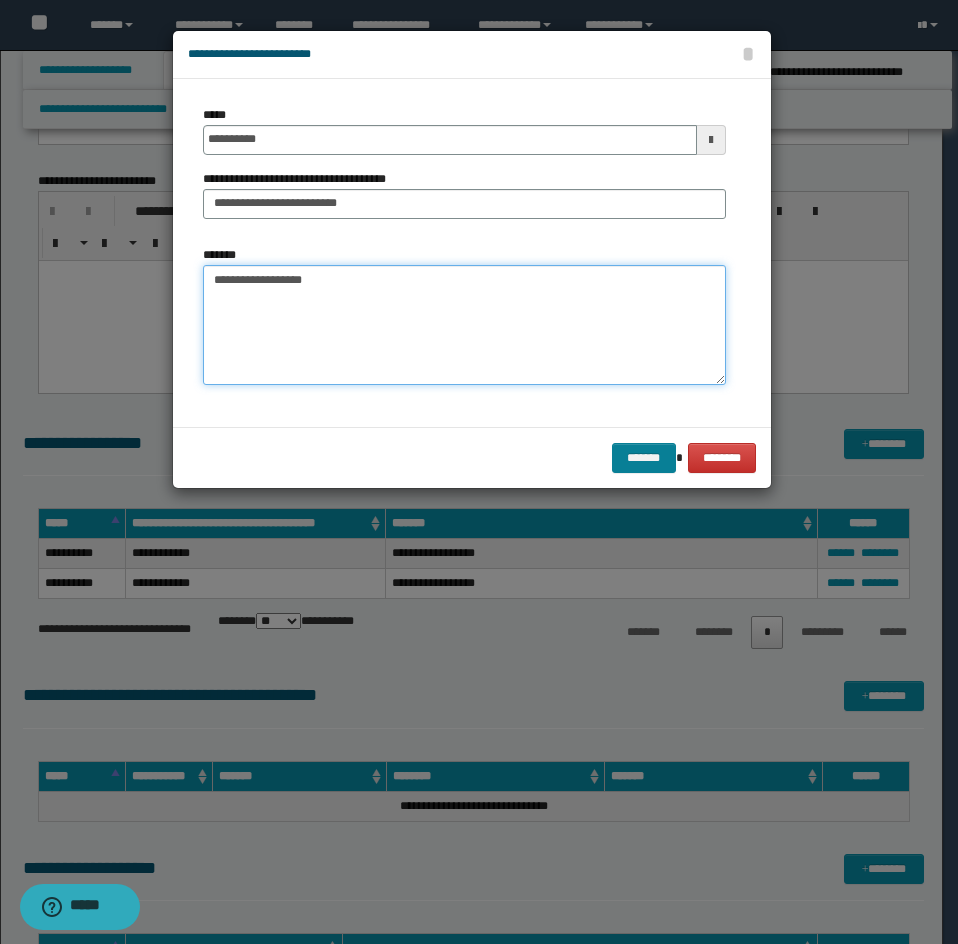 type on "**********" 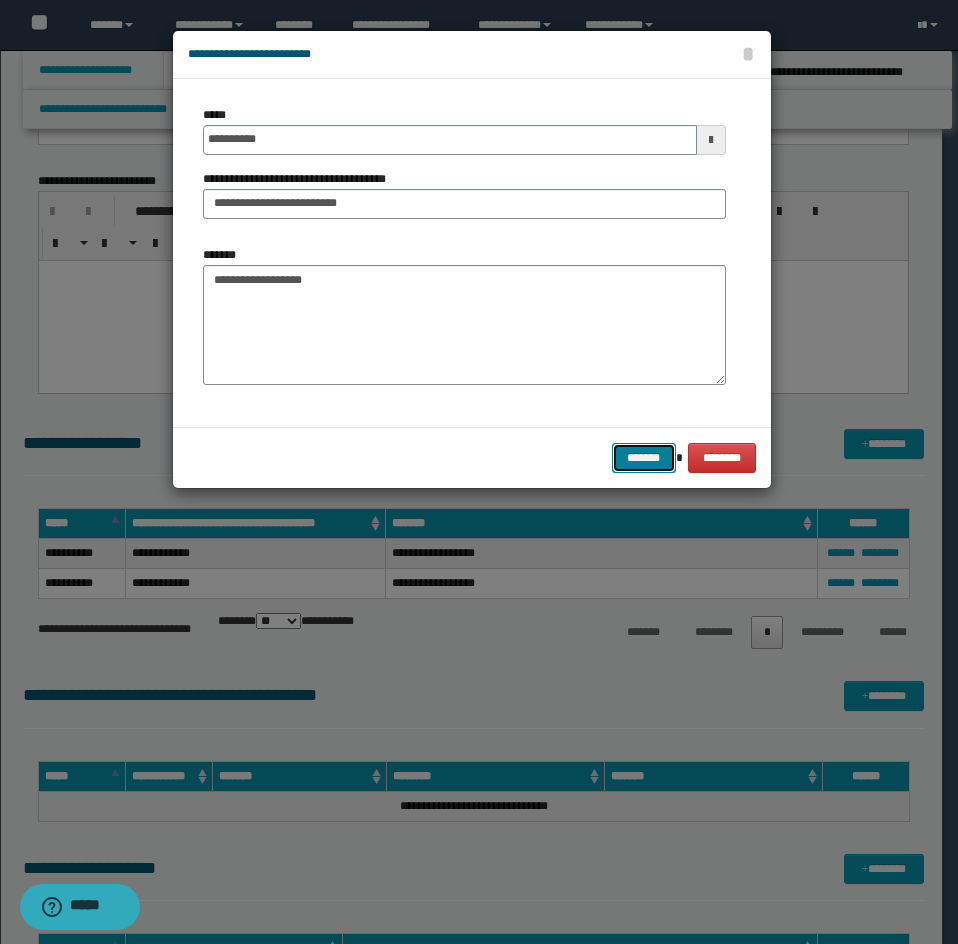 click on "*******" at bounding box center [644, 458] 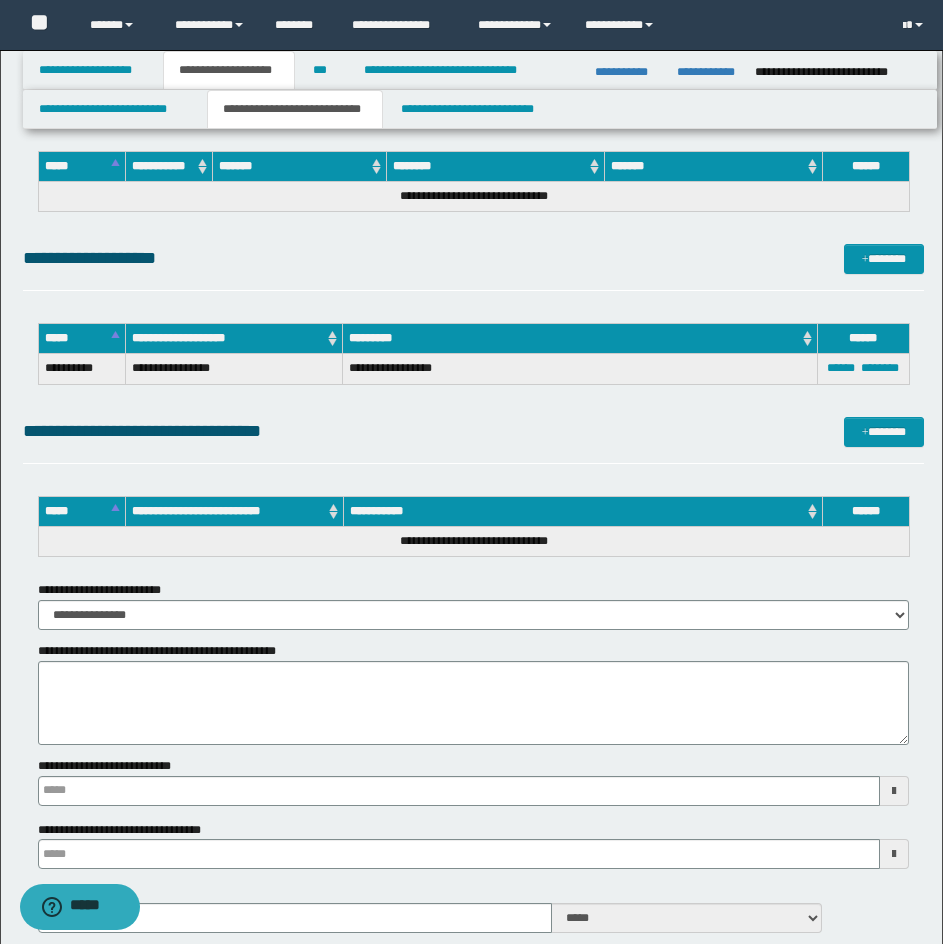 scroll, scrollTop: 4600, scrollLeft: 0, axis: vertical 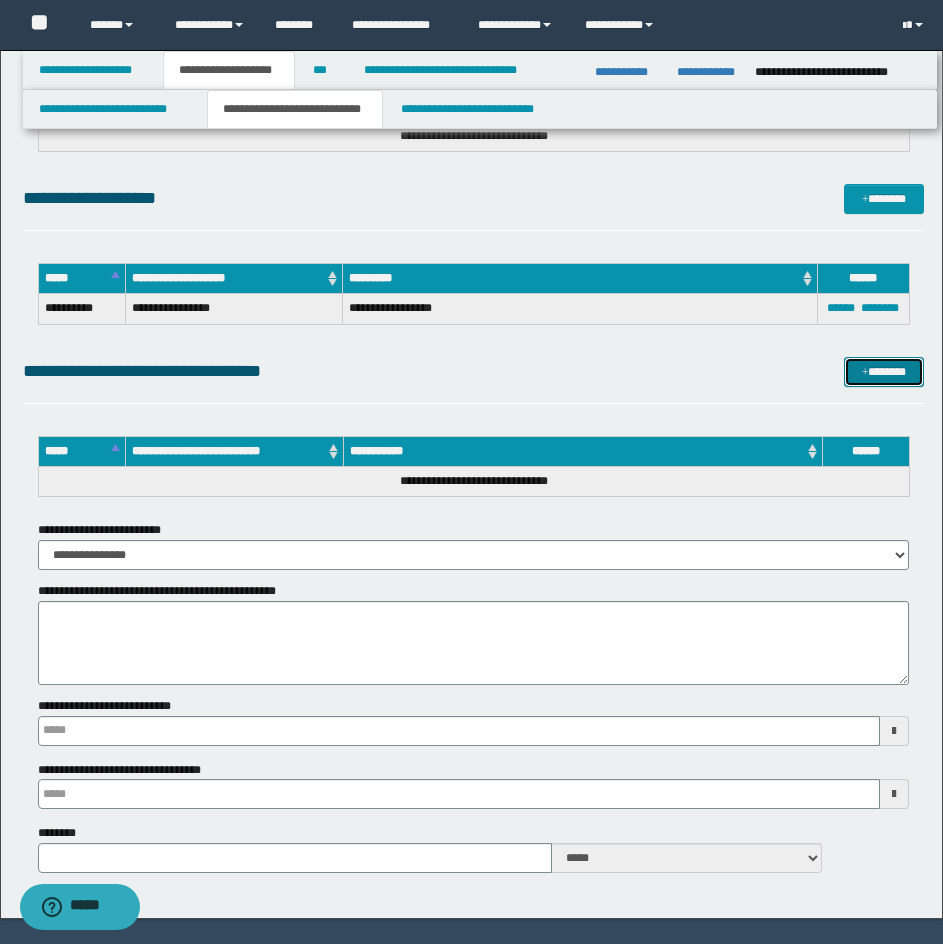 click on "*******" at bounding box center (884, 372) 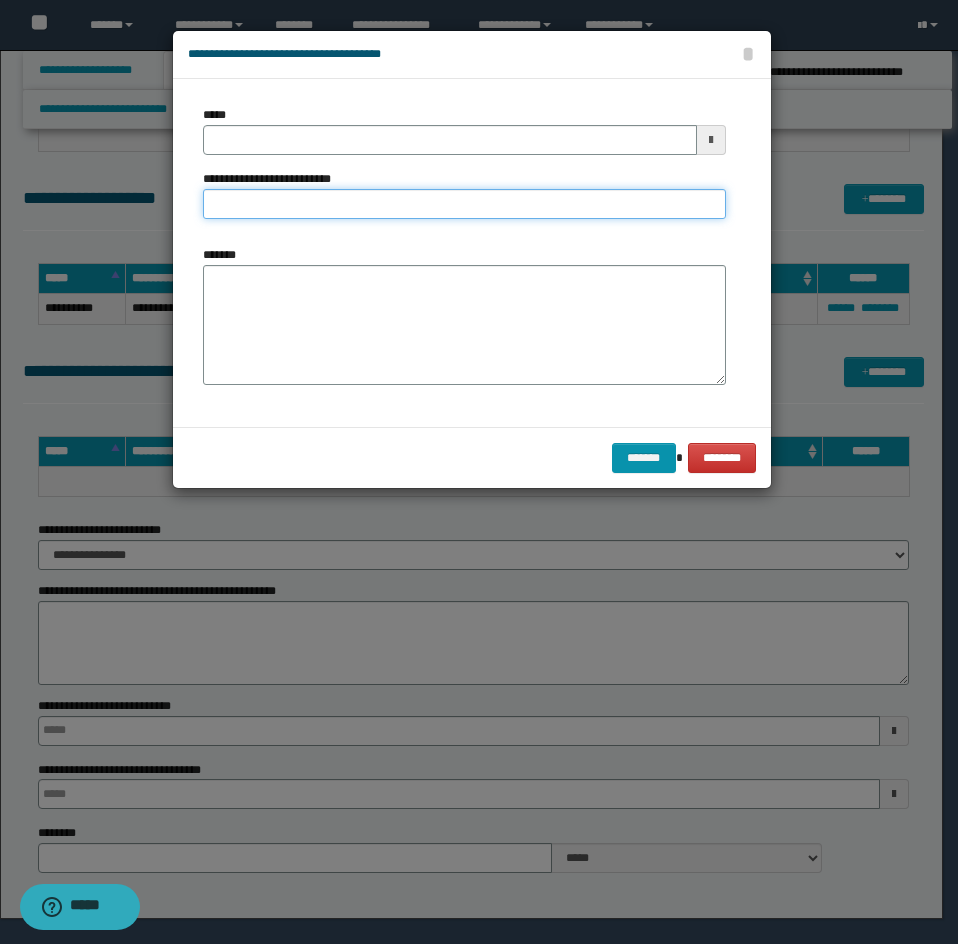 click on "**********" at bounding box center [464, 204] 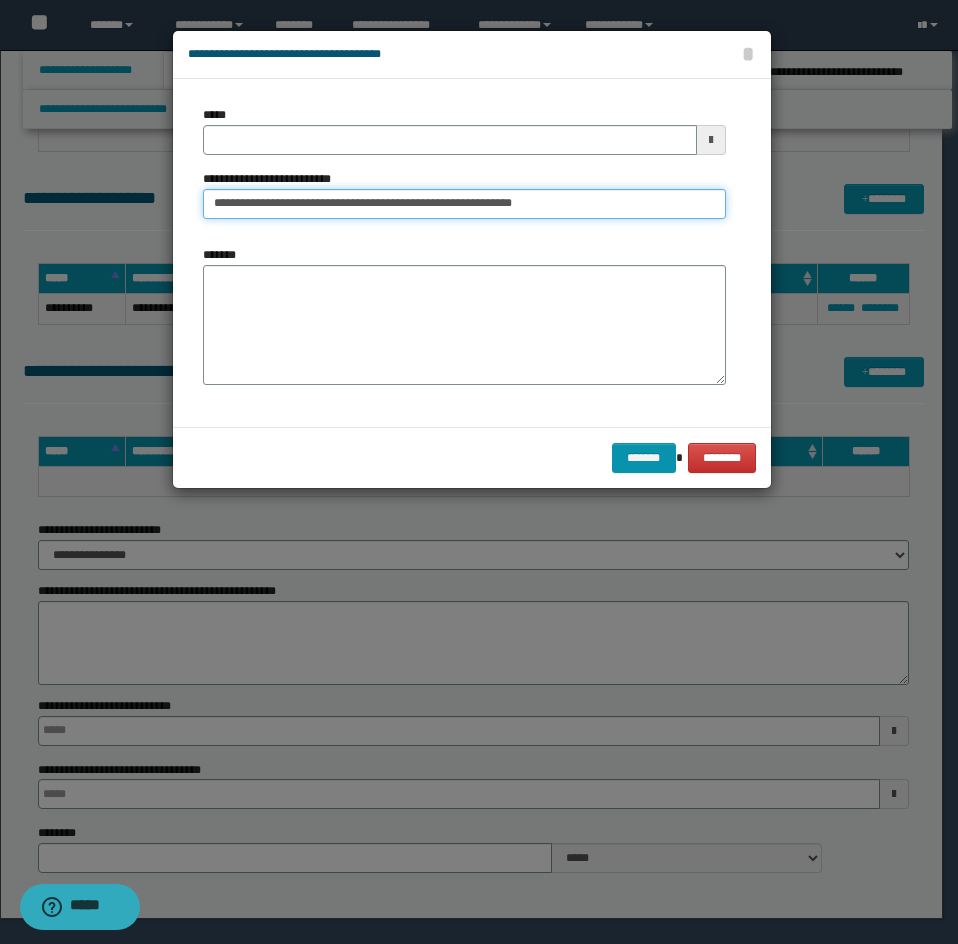 type on "**********" 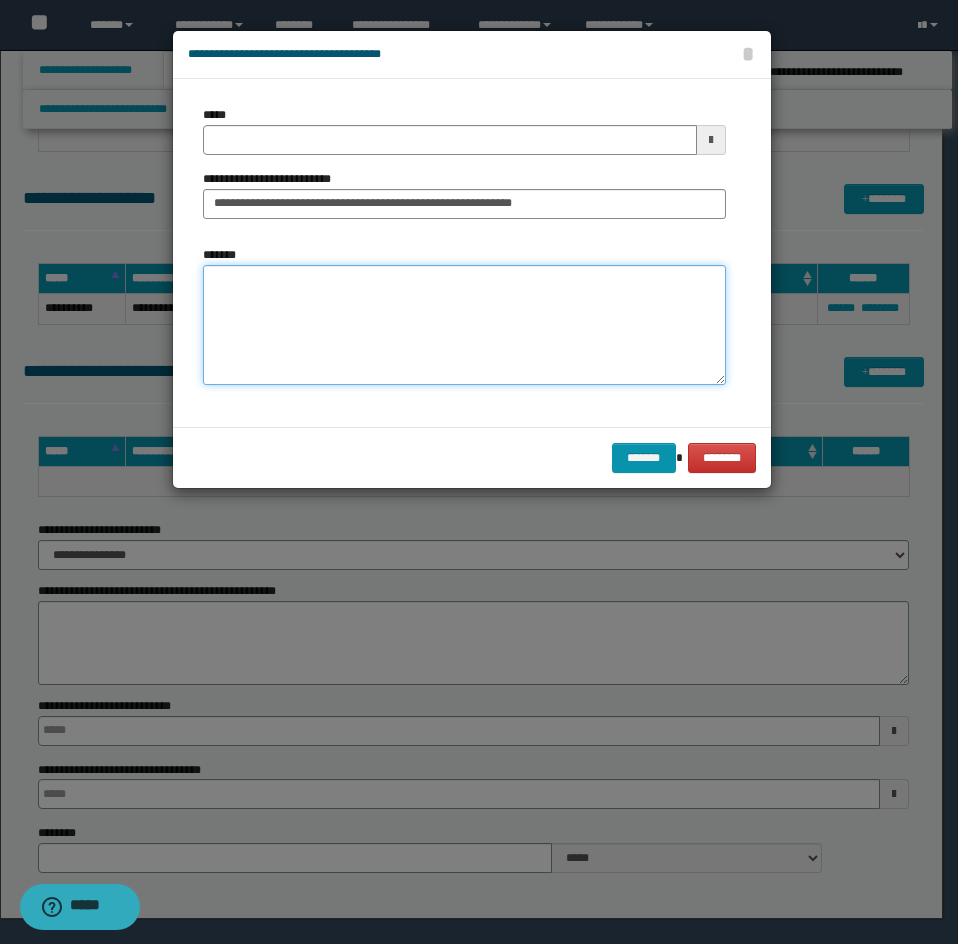 click on "*******" at bounding box center (464, 325) 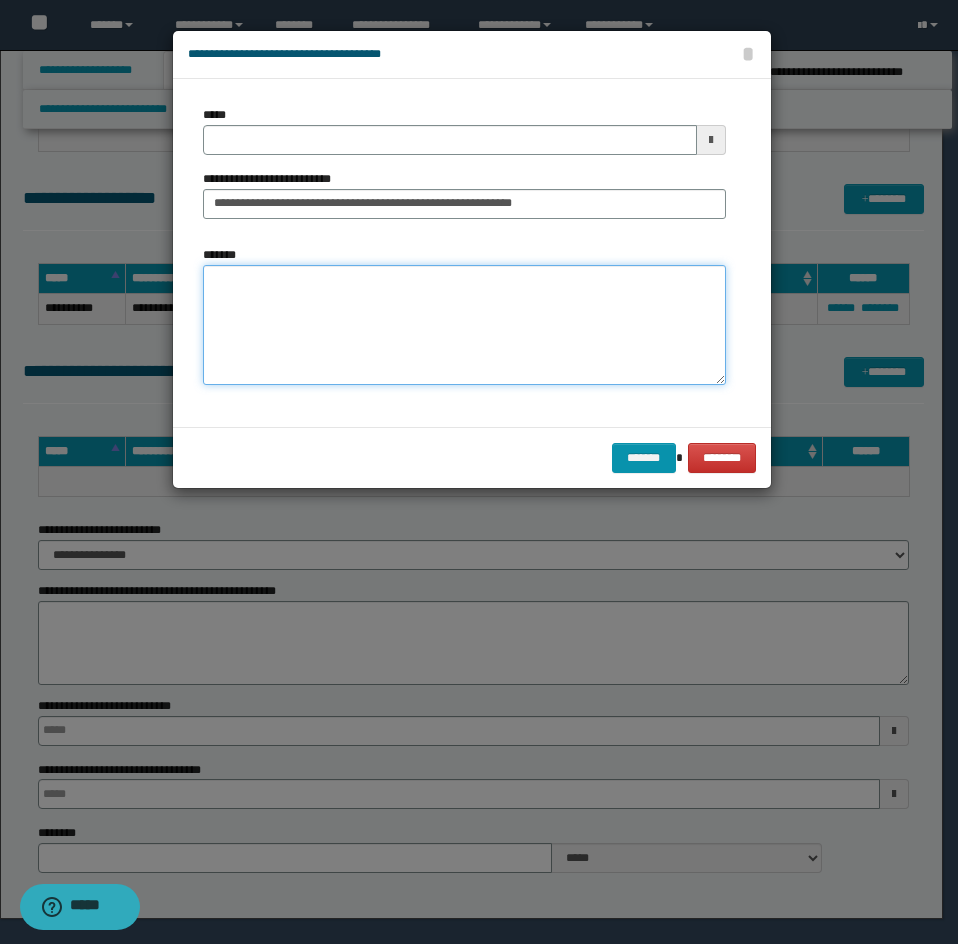 paste on "**********" 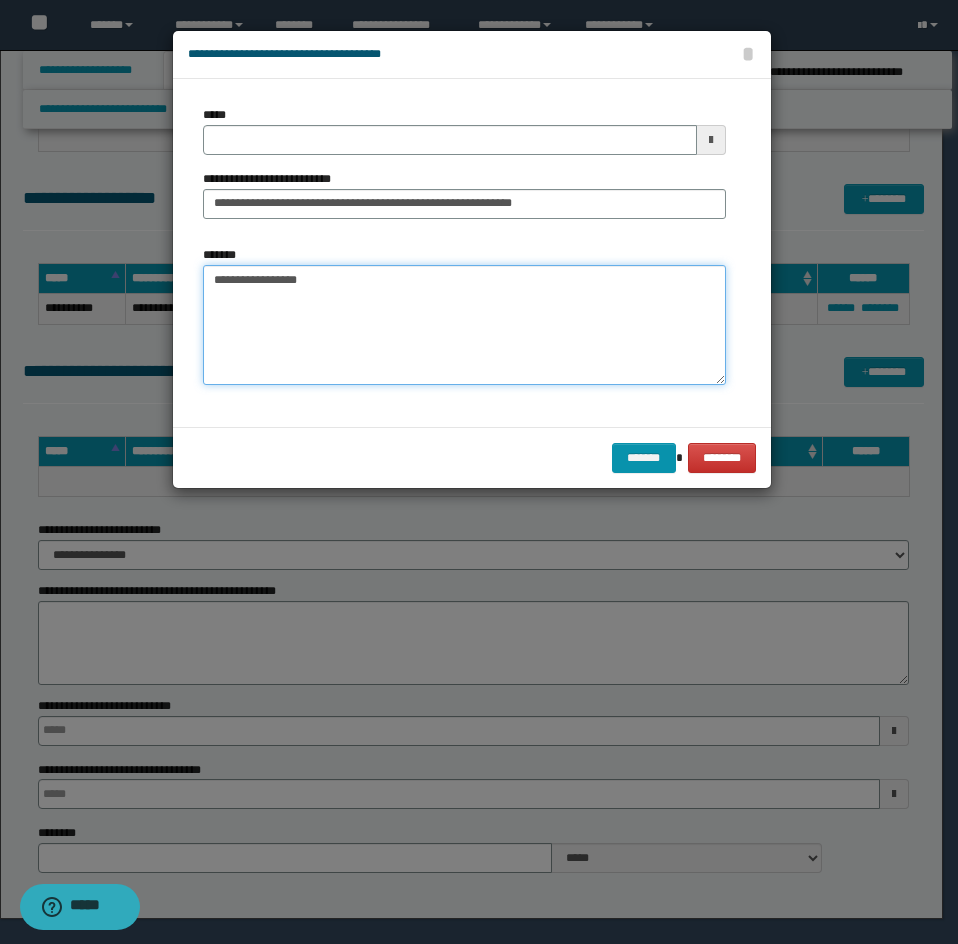 type on "**********" 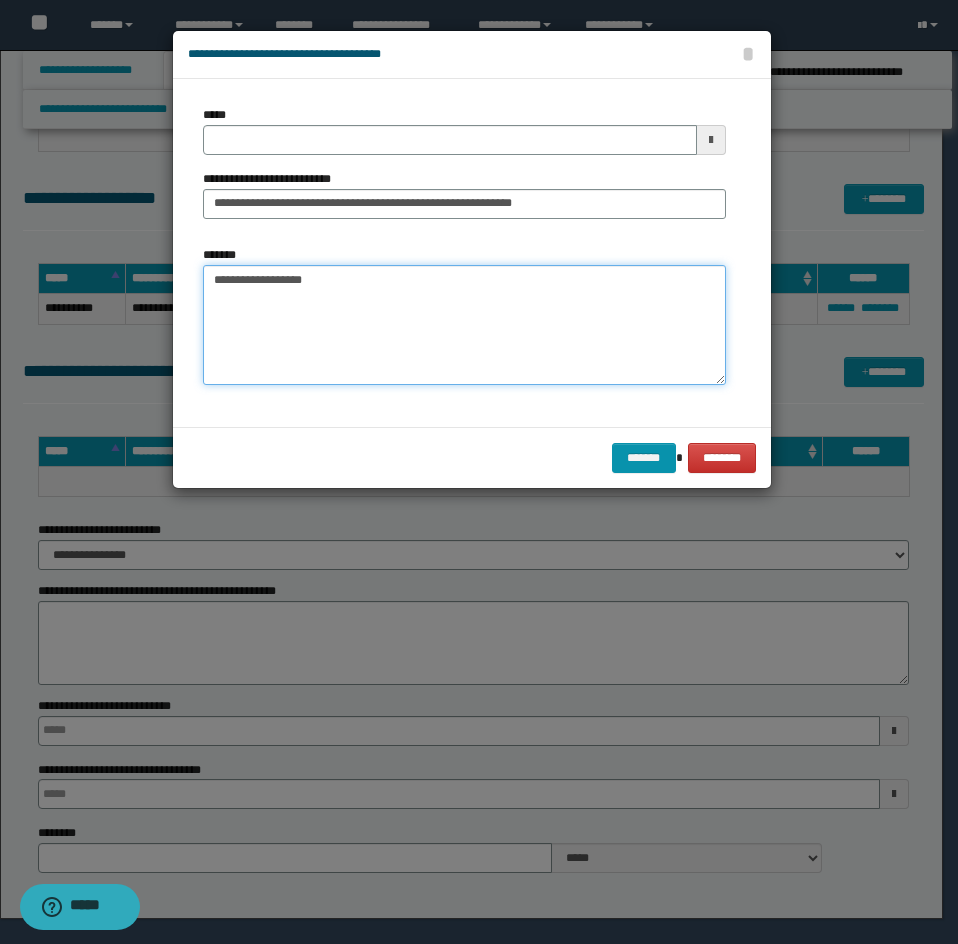type 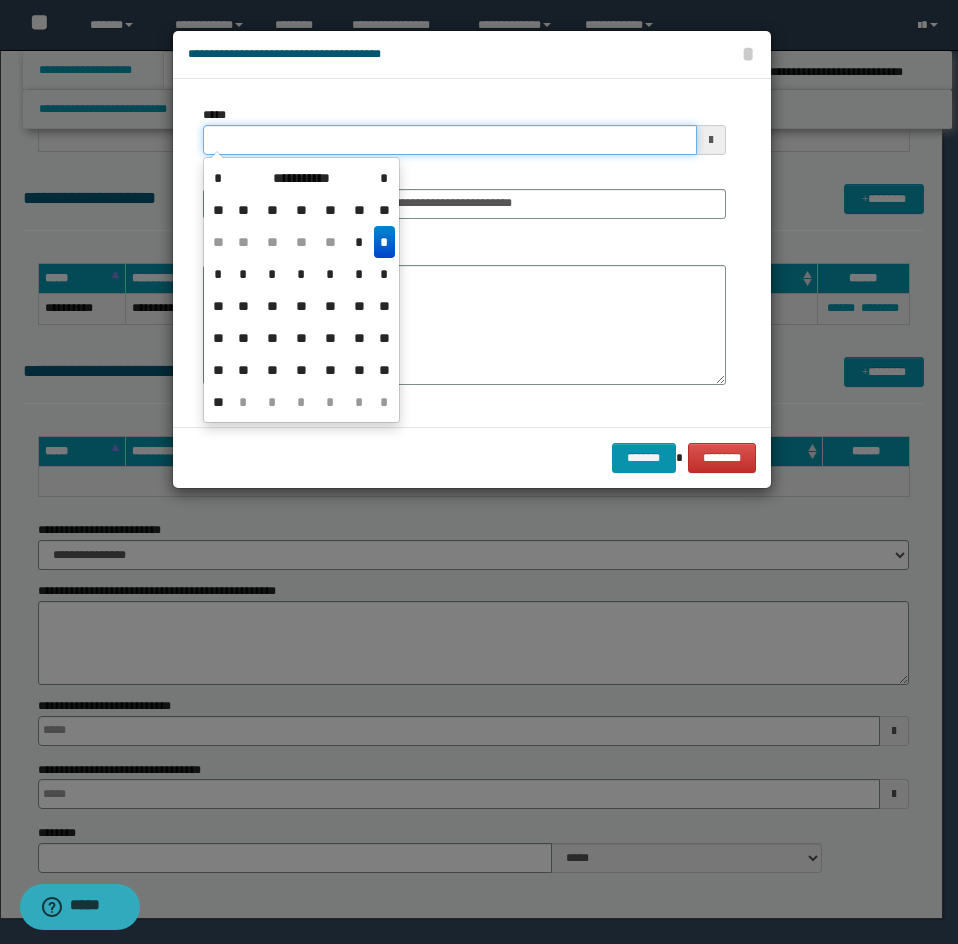 click on "*****" at bounding box center (450, 140) 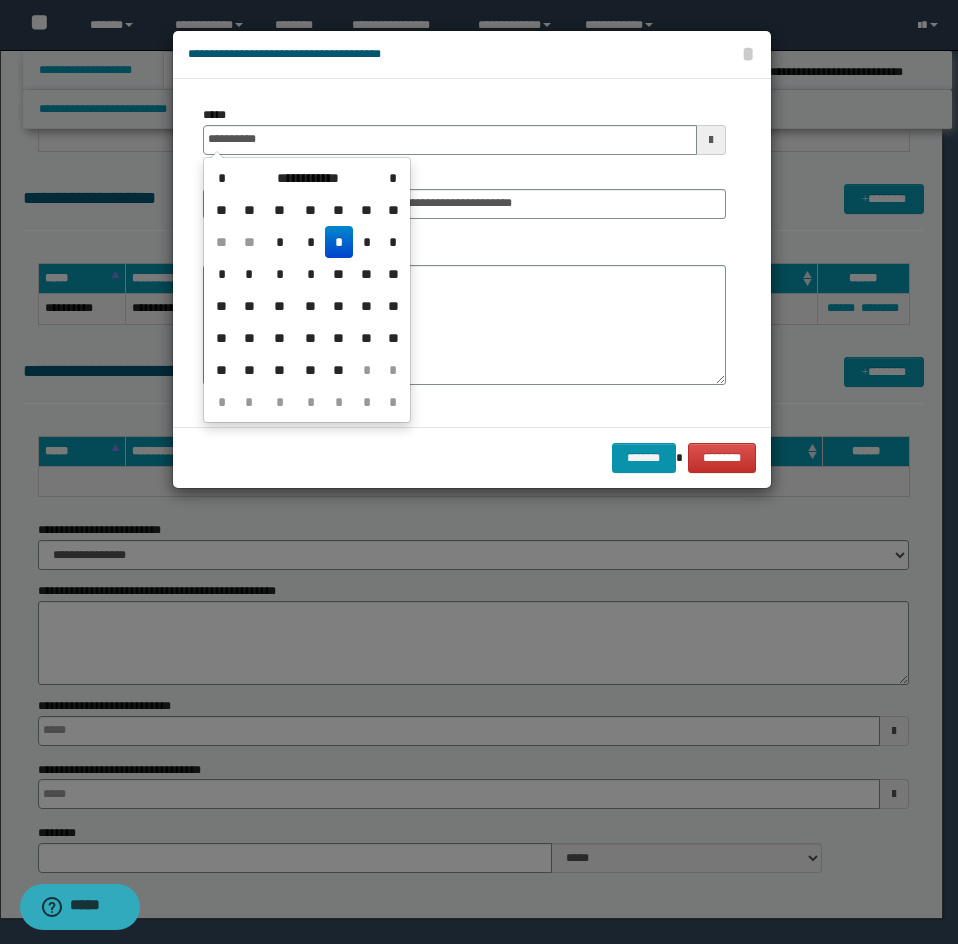 type on "**********" 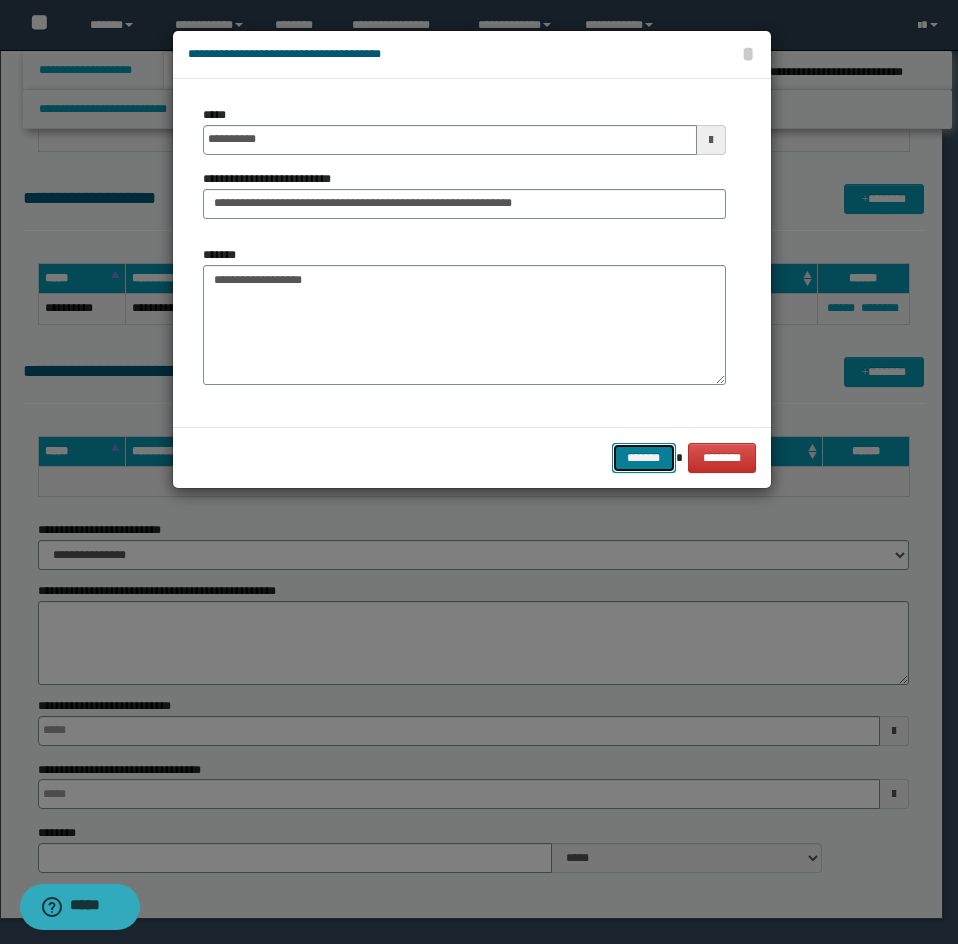 click on "*******" at bounding box center (644, 458) 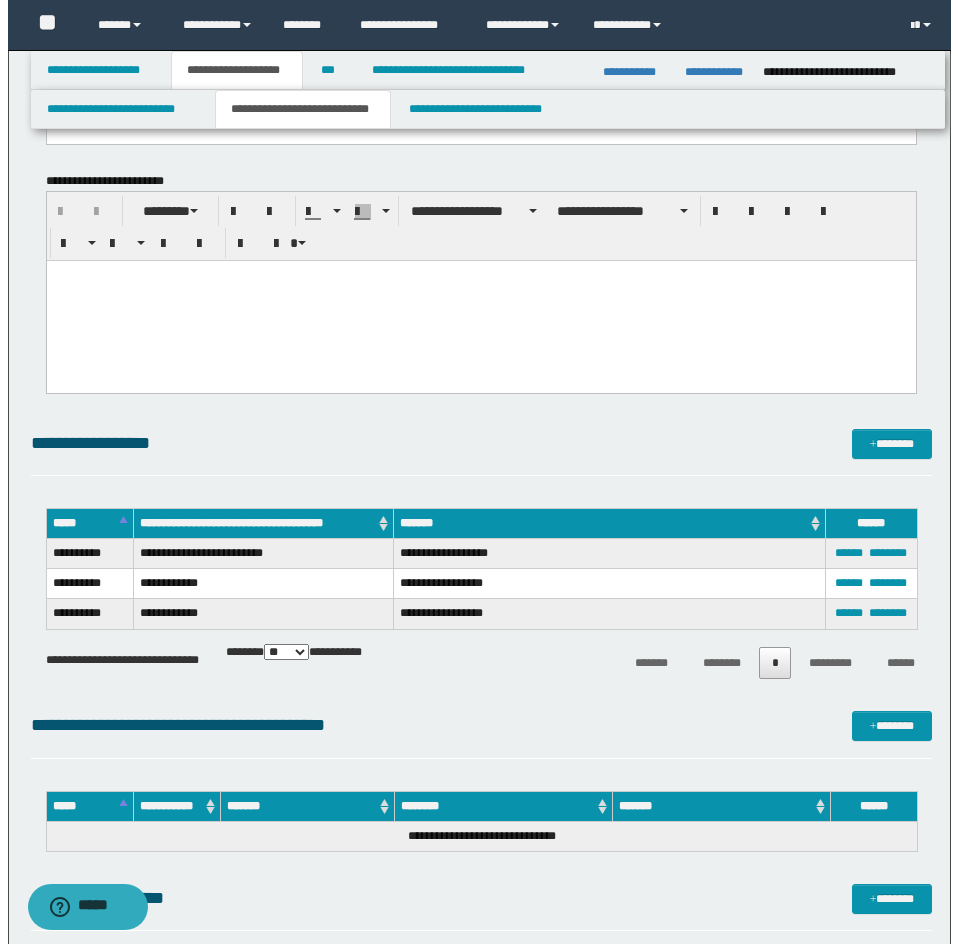 scroll, scrollTop: 4000, scrollLeft: 0, axis: vertical 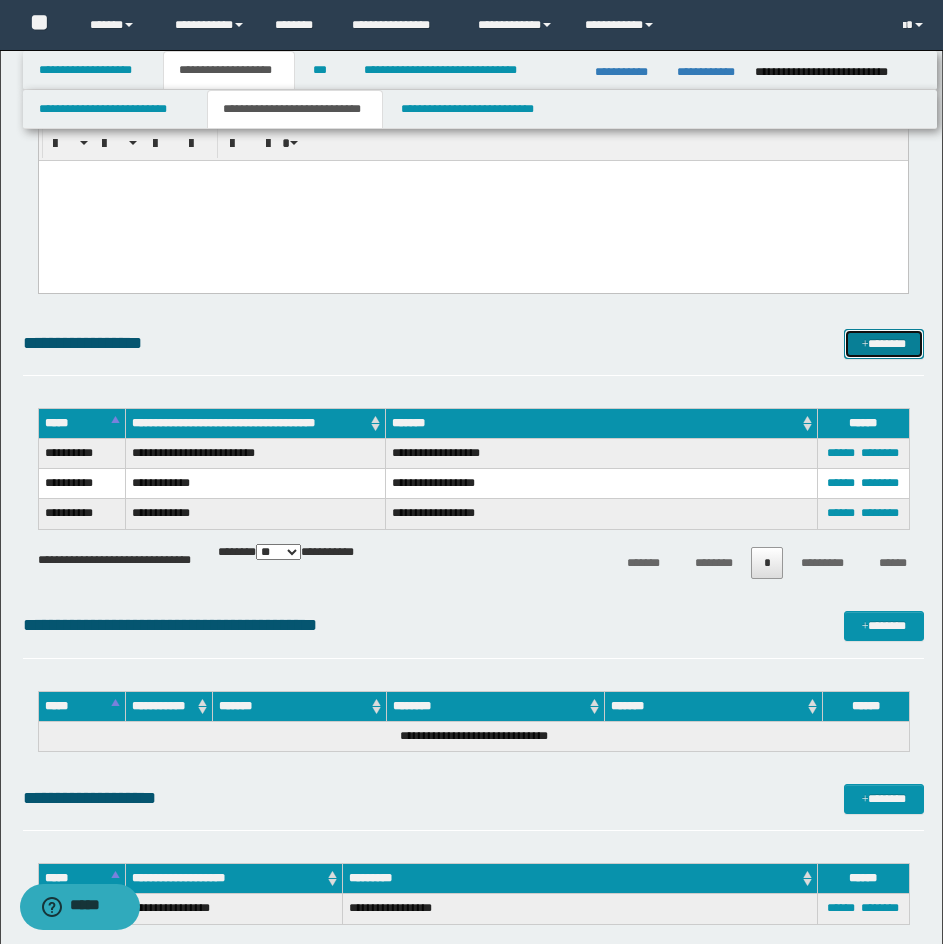 click on "*******" at bounding box center (884, 344) 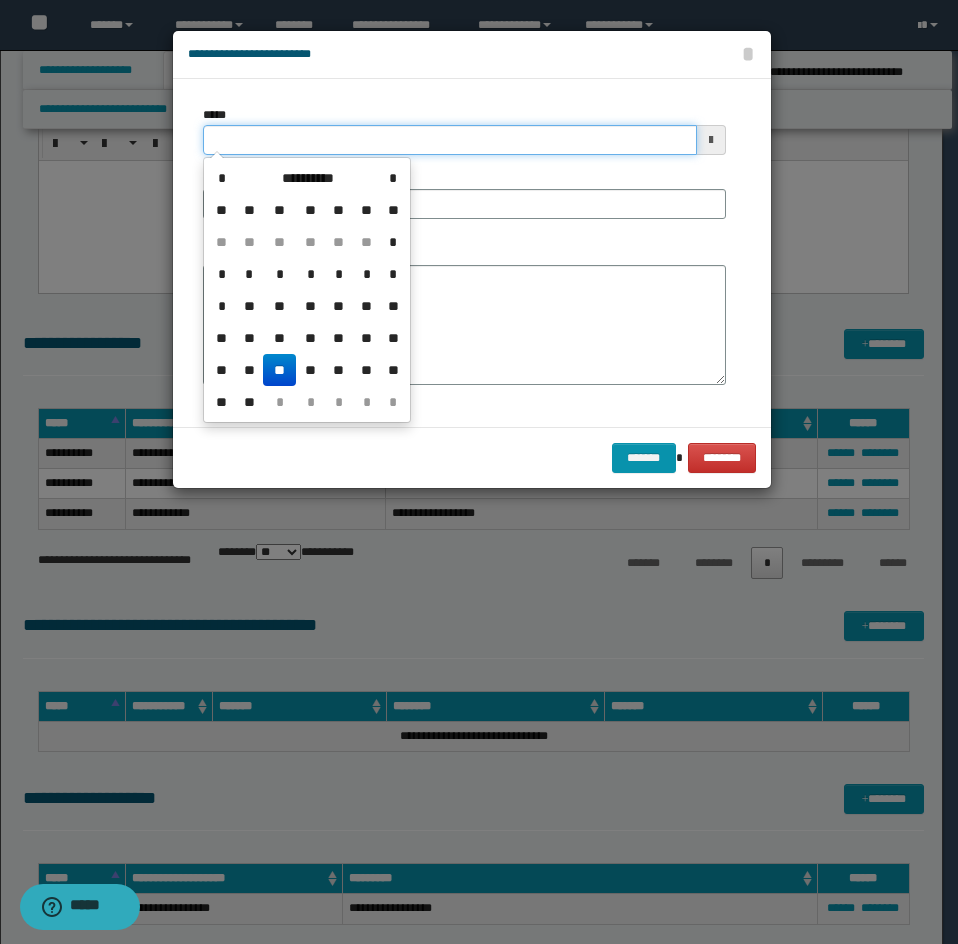 click on "*****" at bounding box center [450, 140] 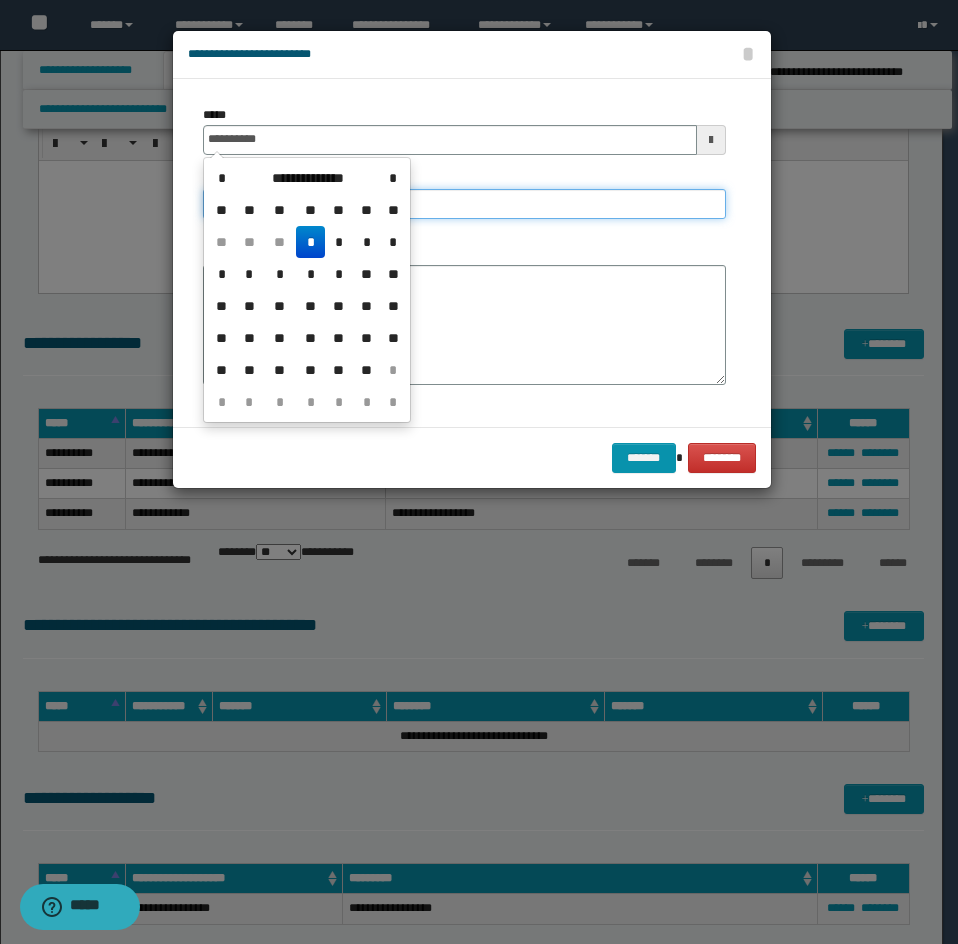 type on "**********" 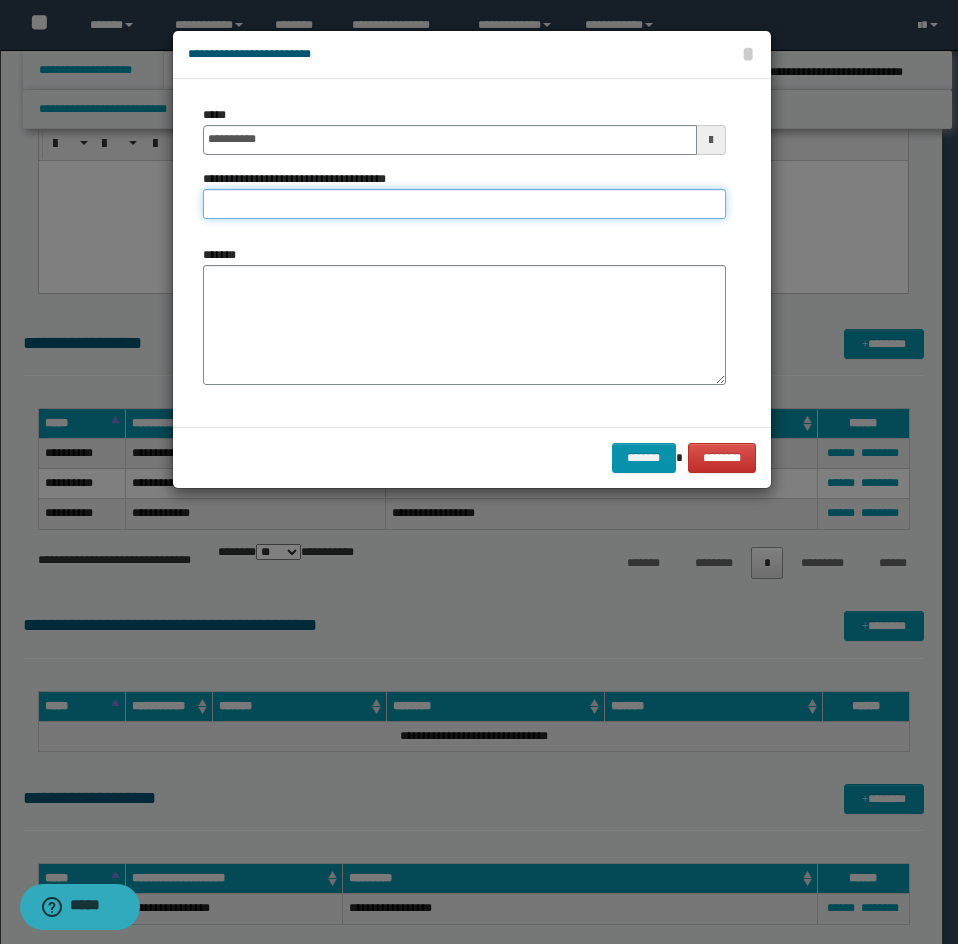 click on "**********" at bounding box center [464, 204] 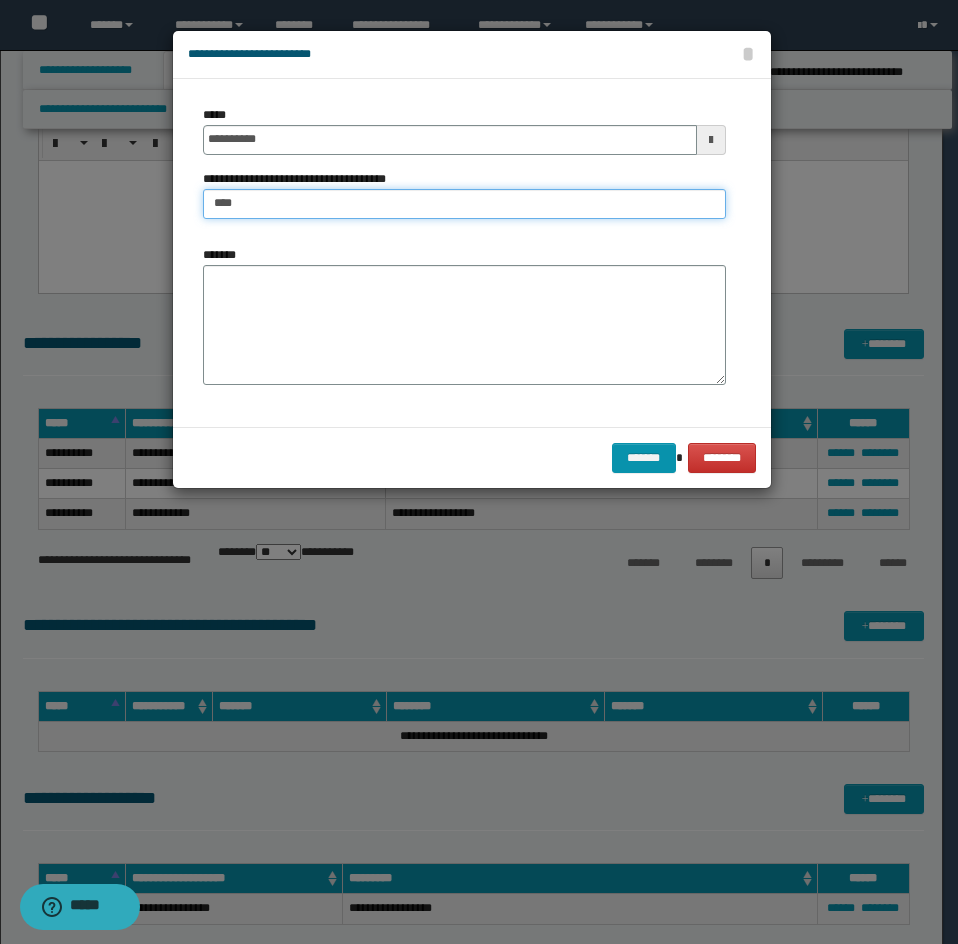 type on "**********" 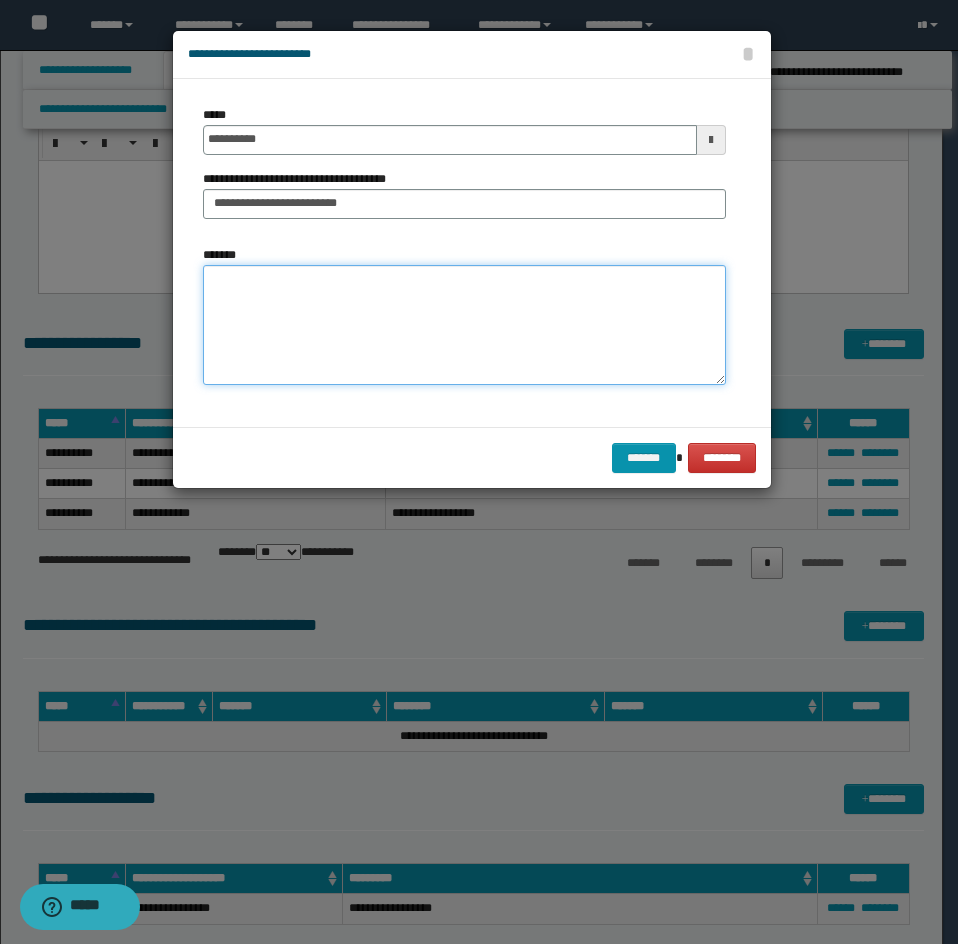 drag, startPoint x: 458, startPoint y: 219, endPoint x: 333, endPoint y: 348, distance: 179.6274 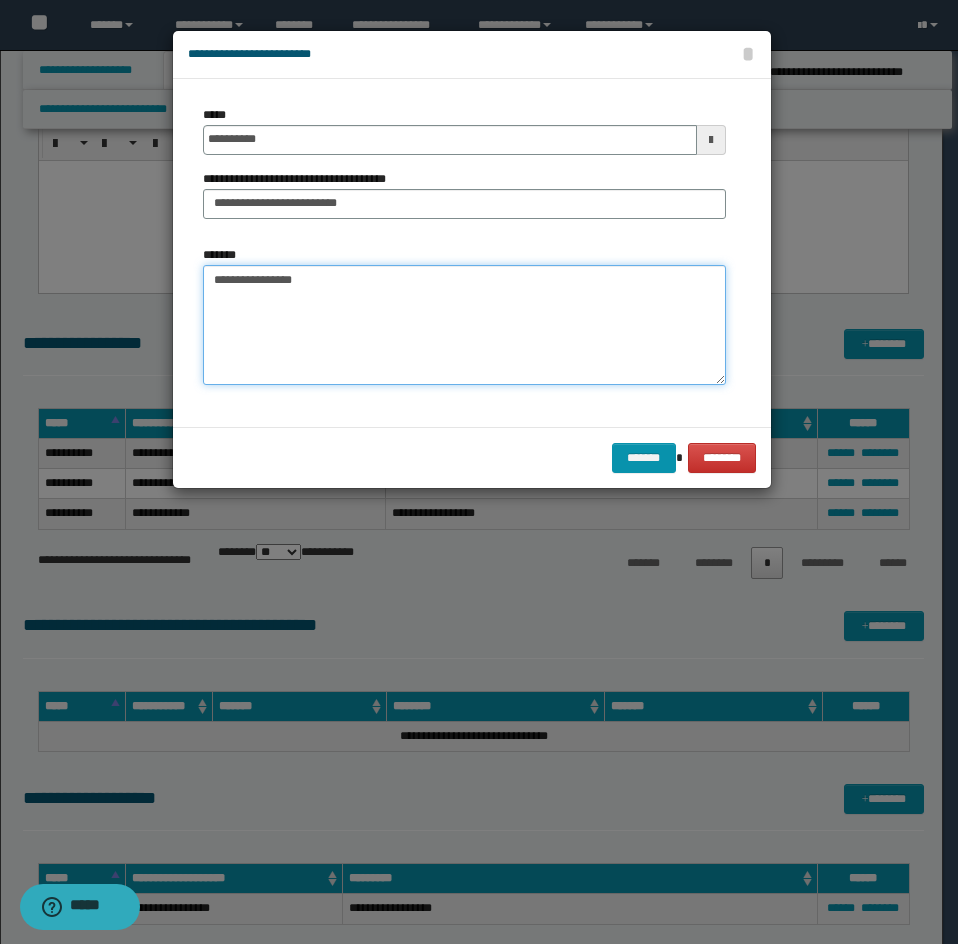 click on "**********" at bounding box center (464, 325) 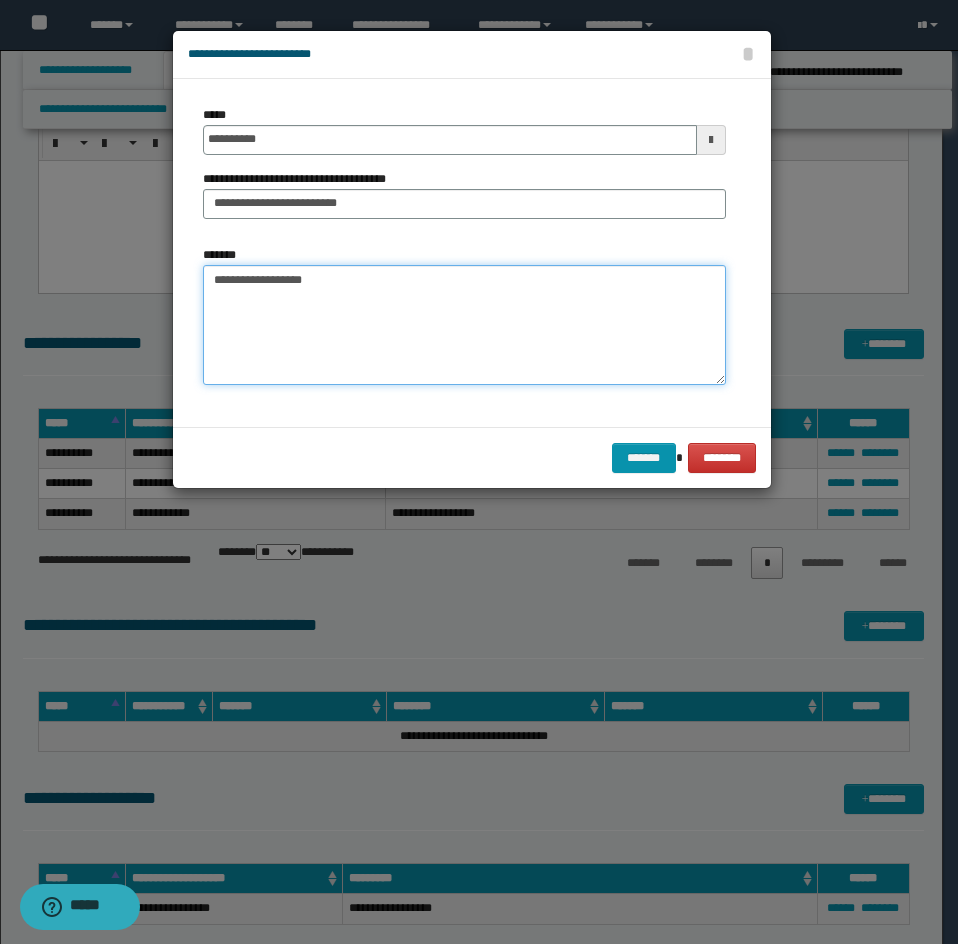 type on "**********" 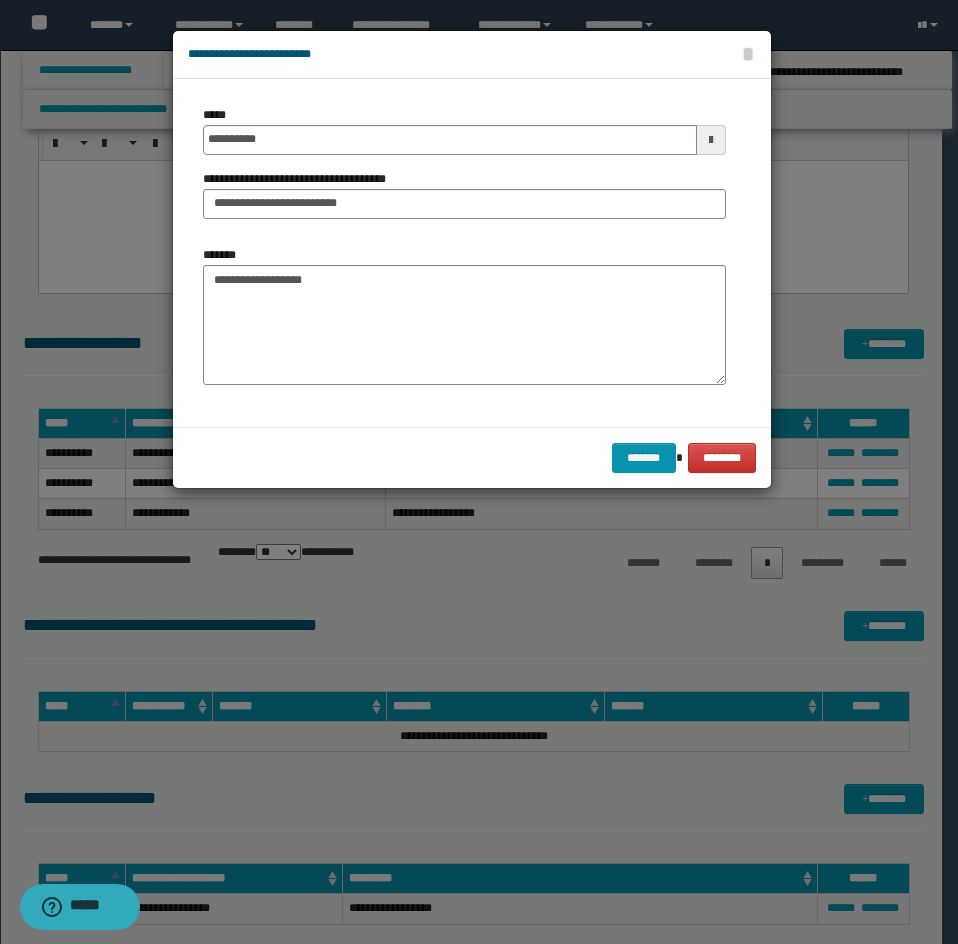 click on "*******
********" at bounding box center (472, 457) 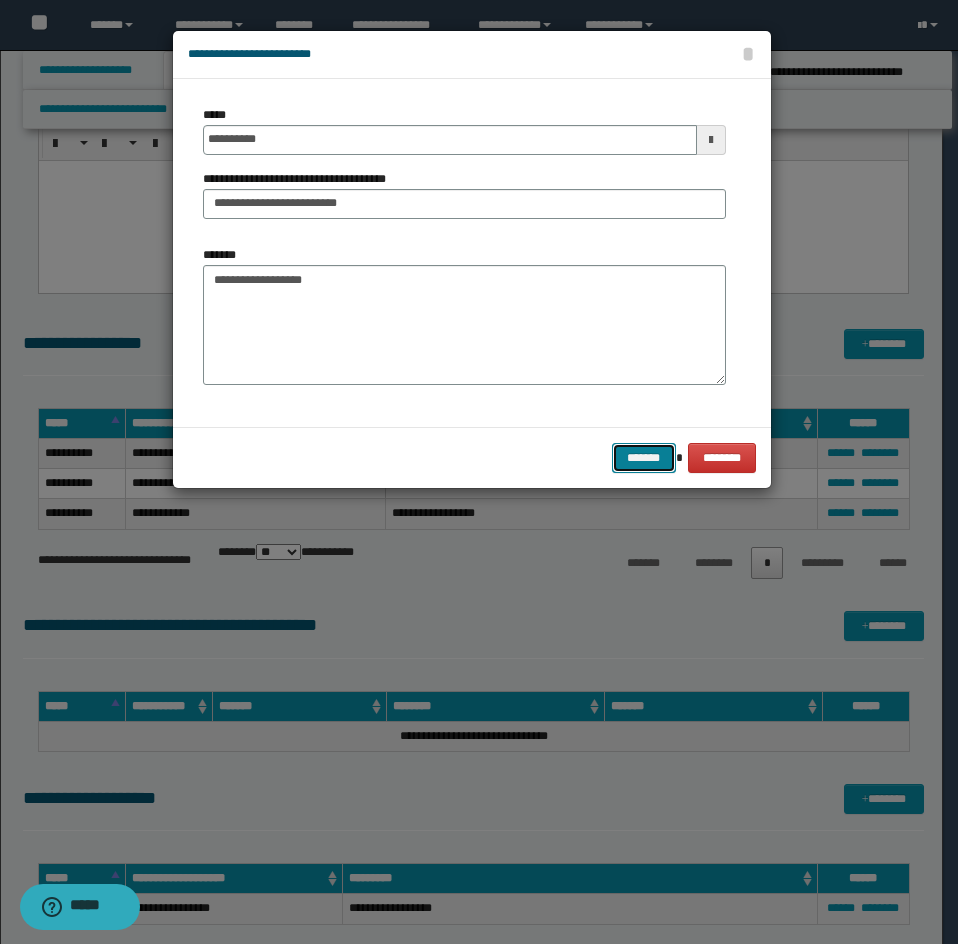 click on "*******" at bounding box center [644, 458] 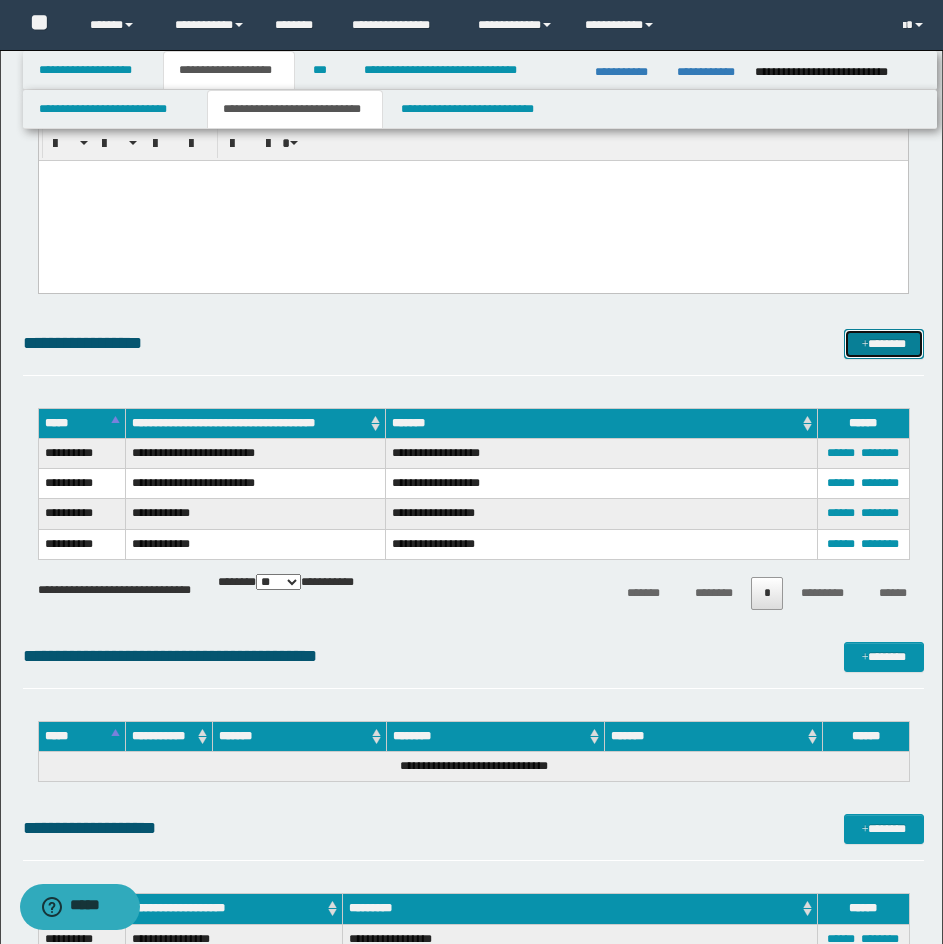 click on "*******" at bounding box center (884, 344) 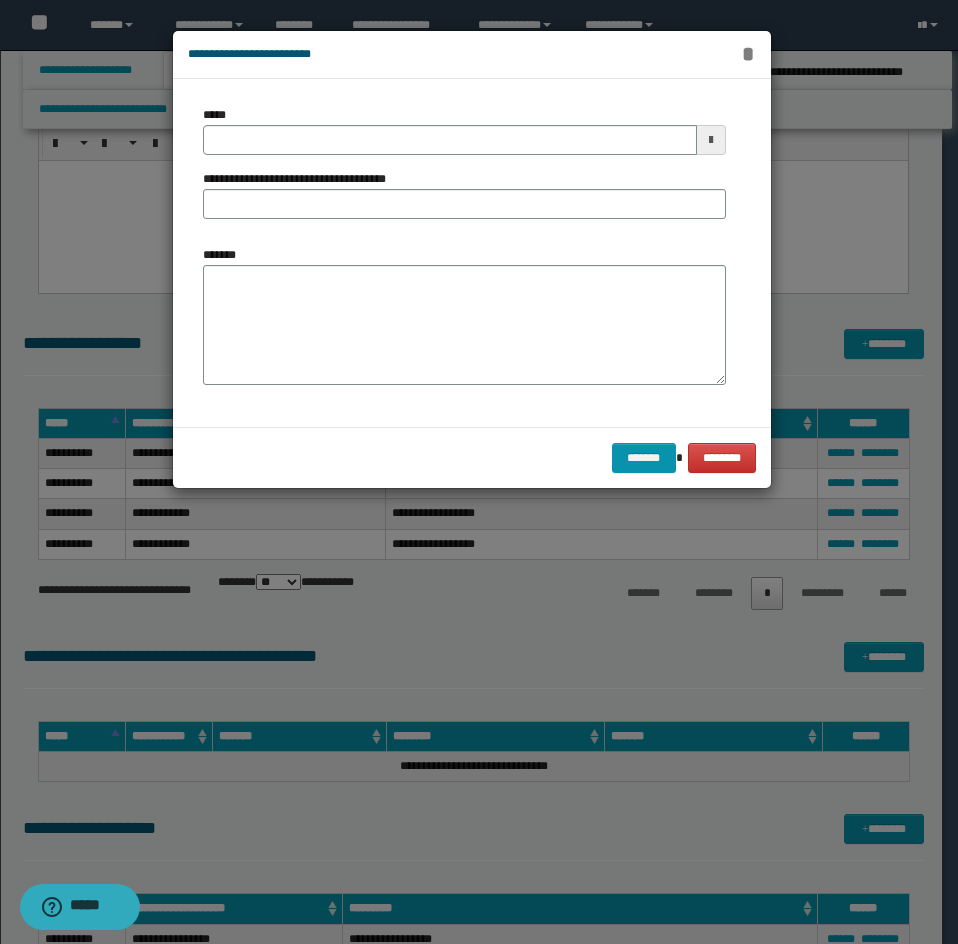 click on "*" at bounding box center (748, 54) 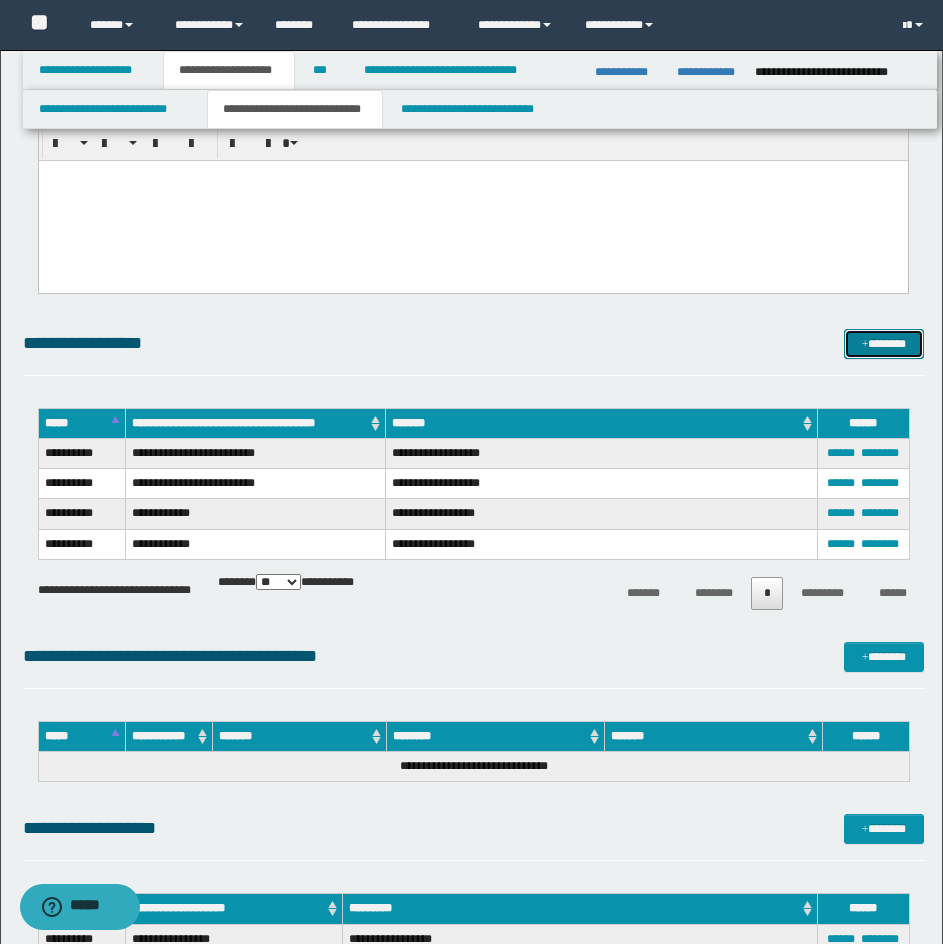 click on "*******" at bounding box center (884, 344) 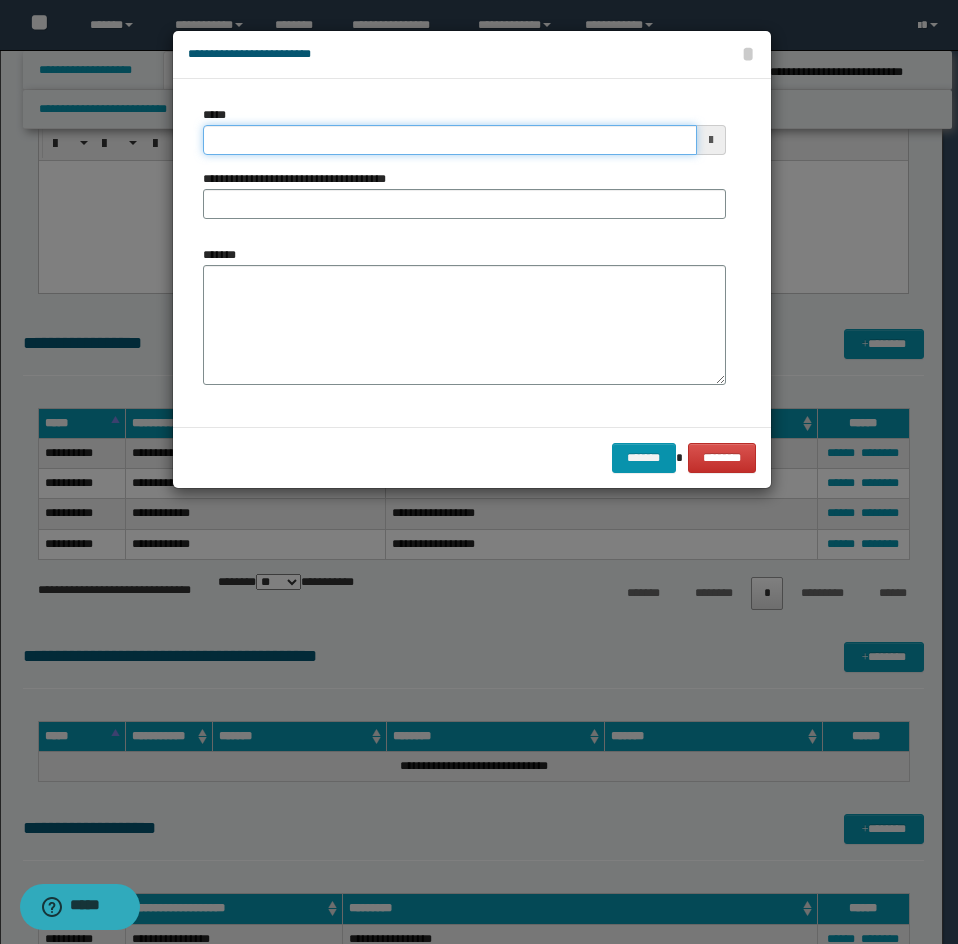 click on "*****" at bounding box center (450, 140) 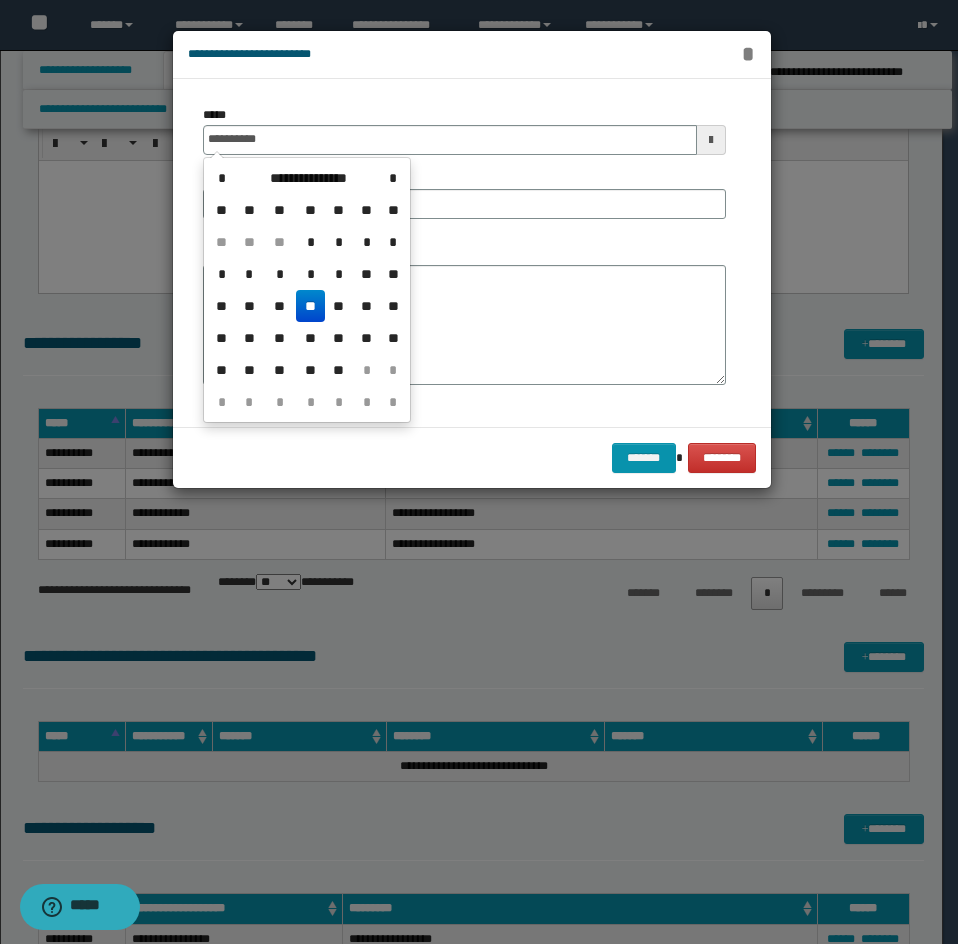 type on "**********" 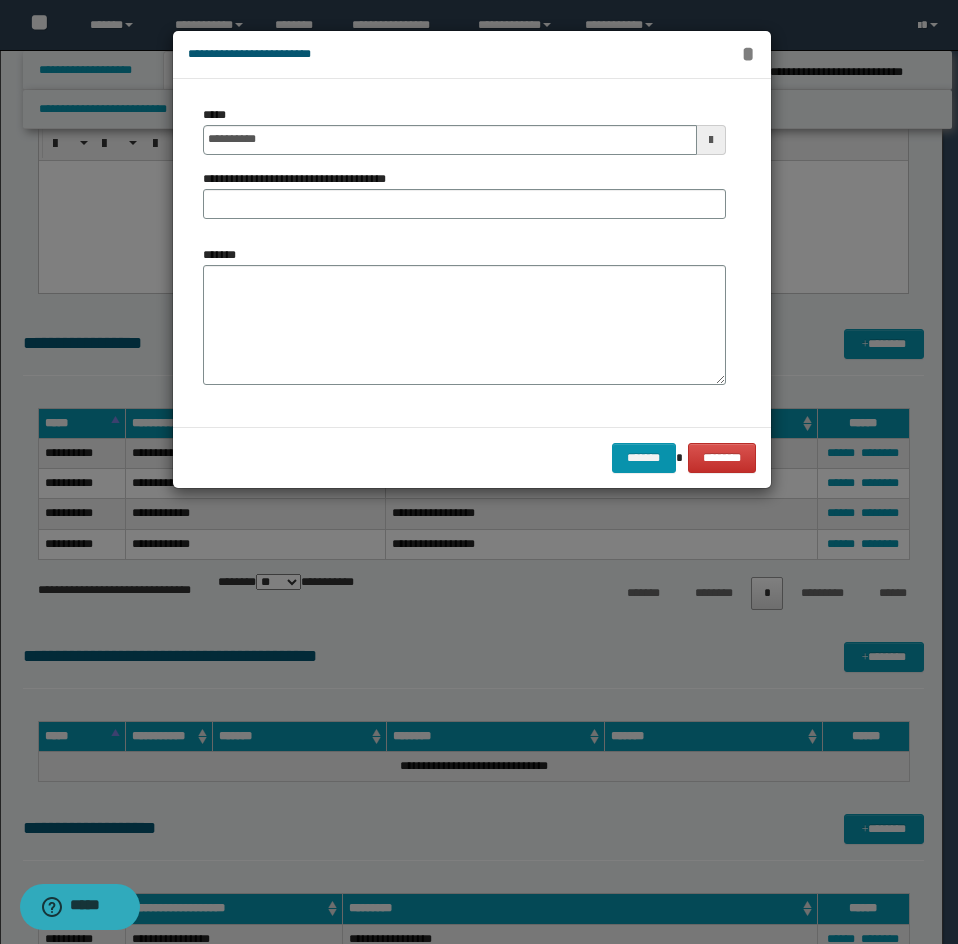 click on "*" at bounding box center (748, 54) 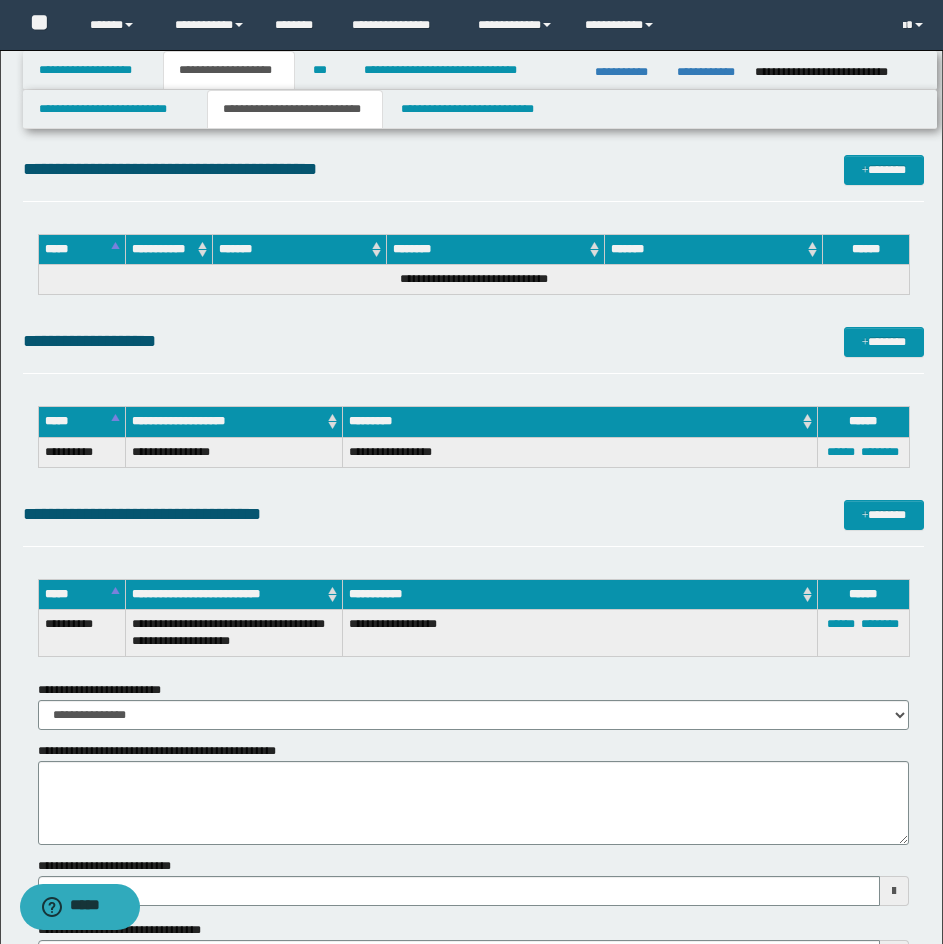 scroll, scrollTop: 4600, scrollLeft: 0, axis: vertical 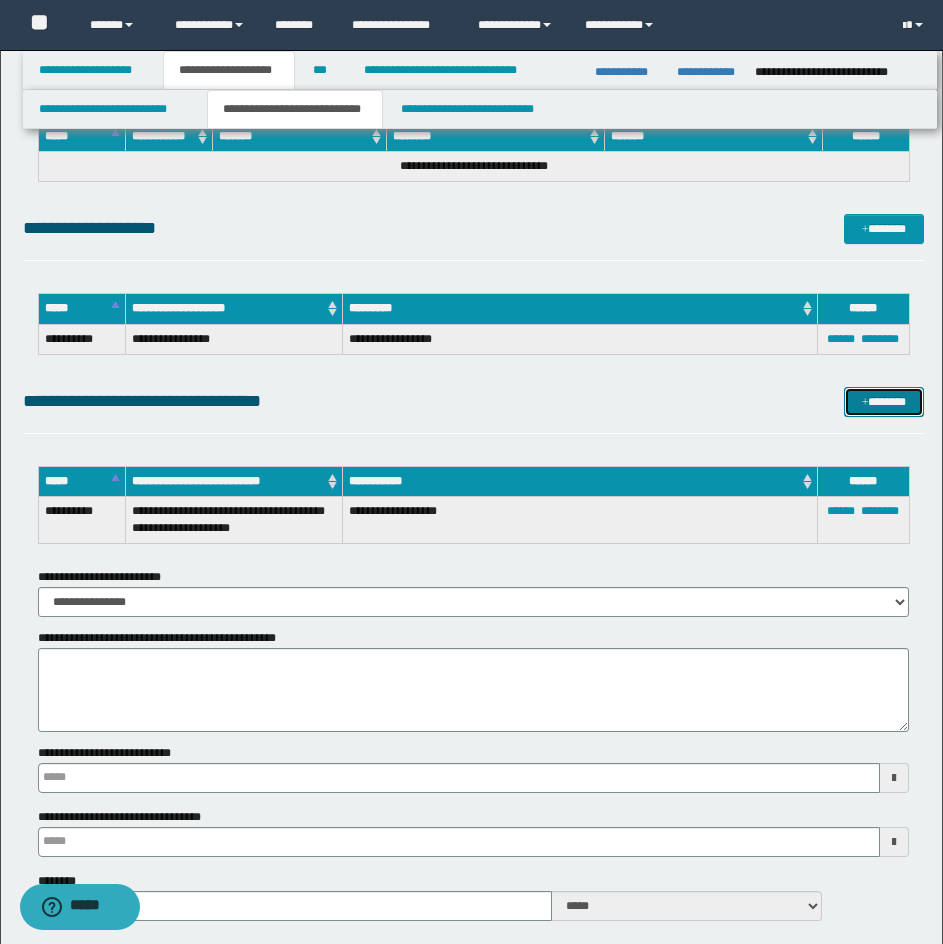 click at bounding box center (865, 403) 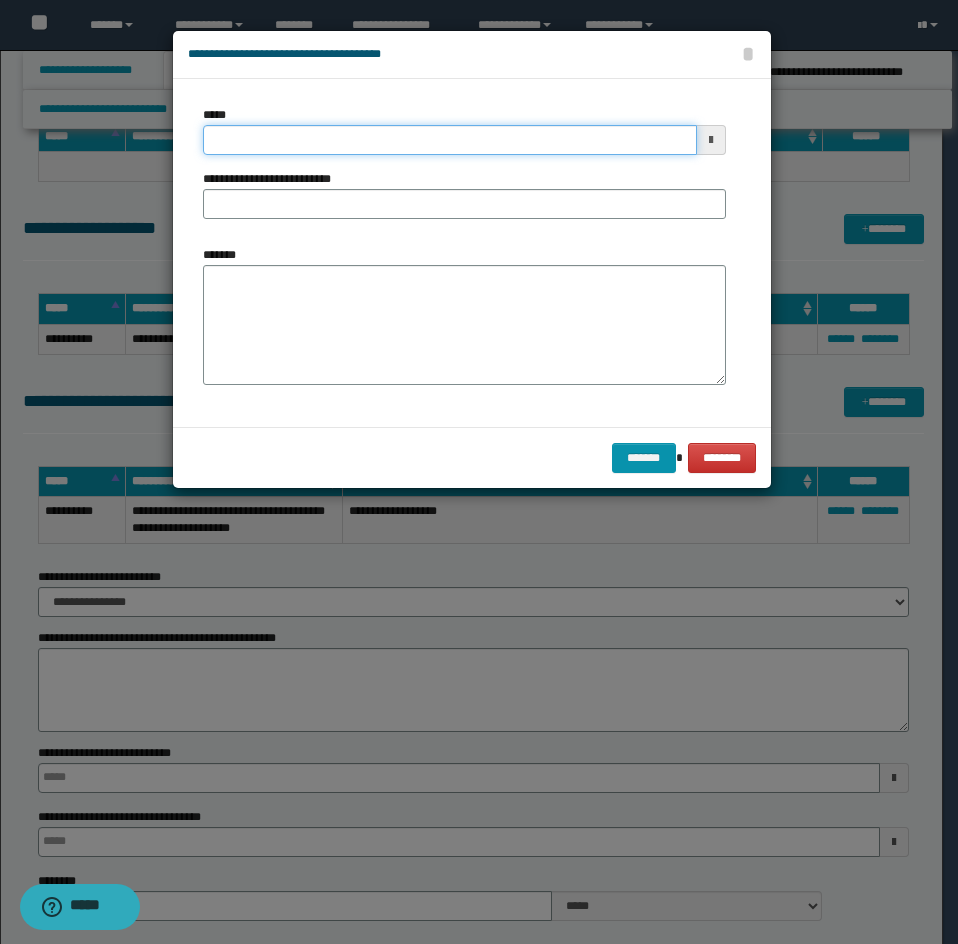 click on "*****" at bounding box center (450, 140) 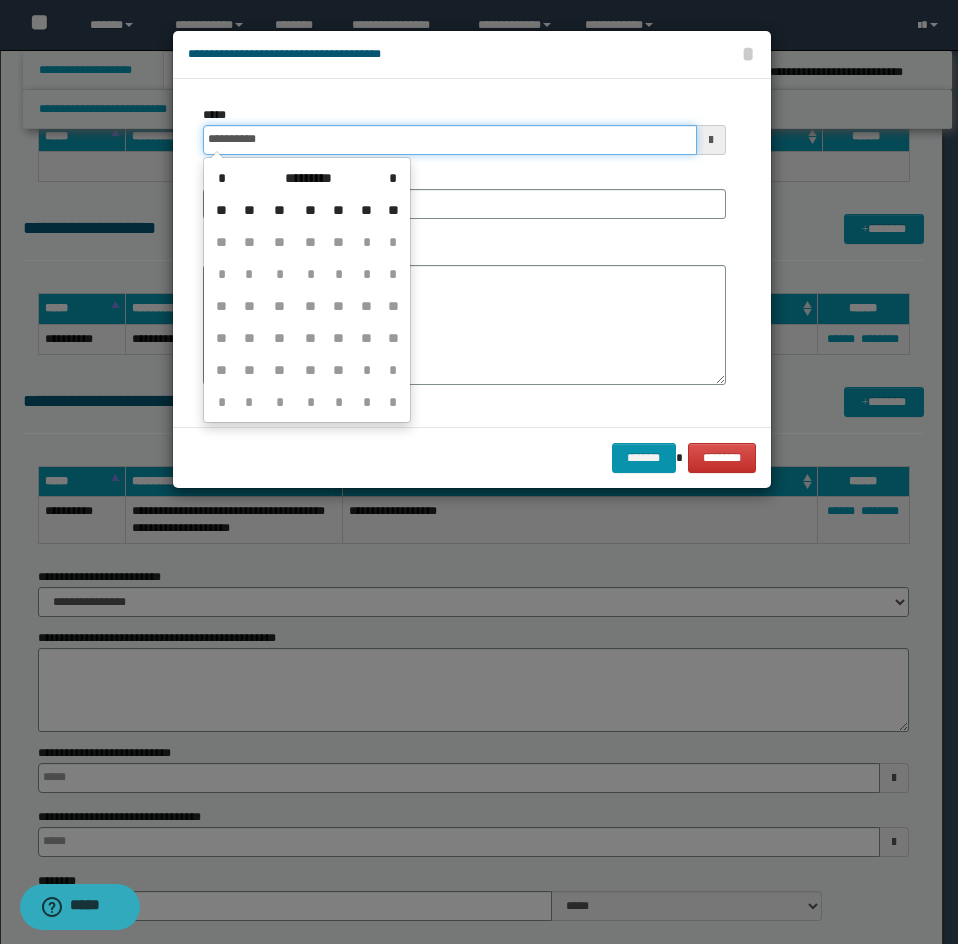 type on "**********" 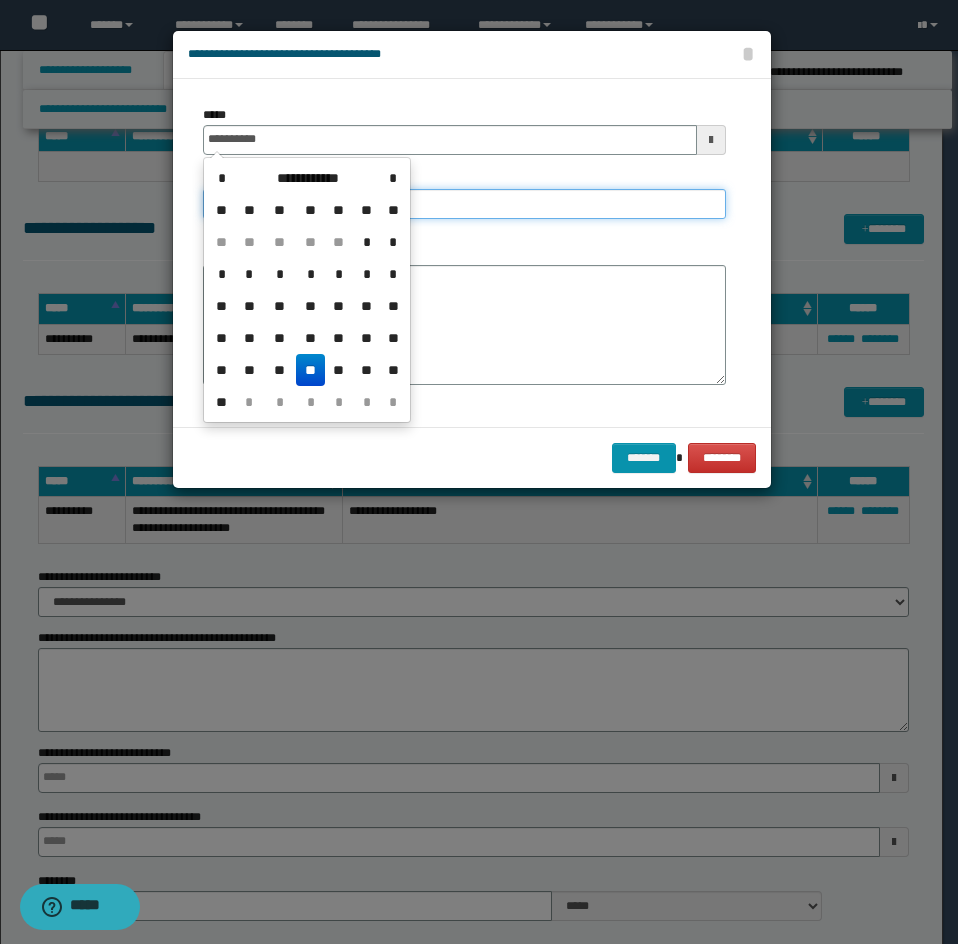 type on "**********" 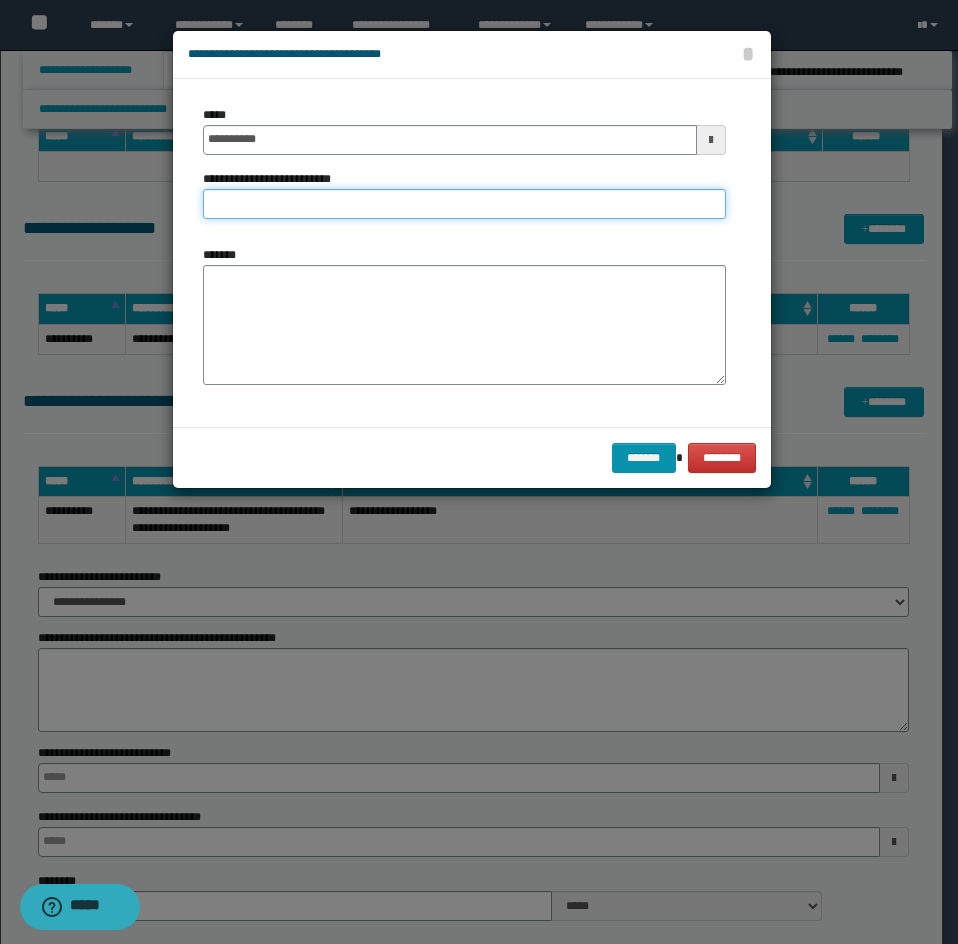 click on "**********" at bounding box center [464, 204] 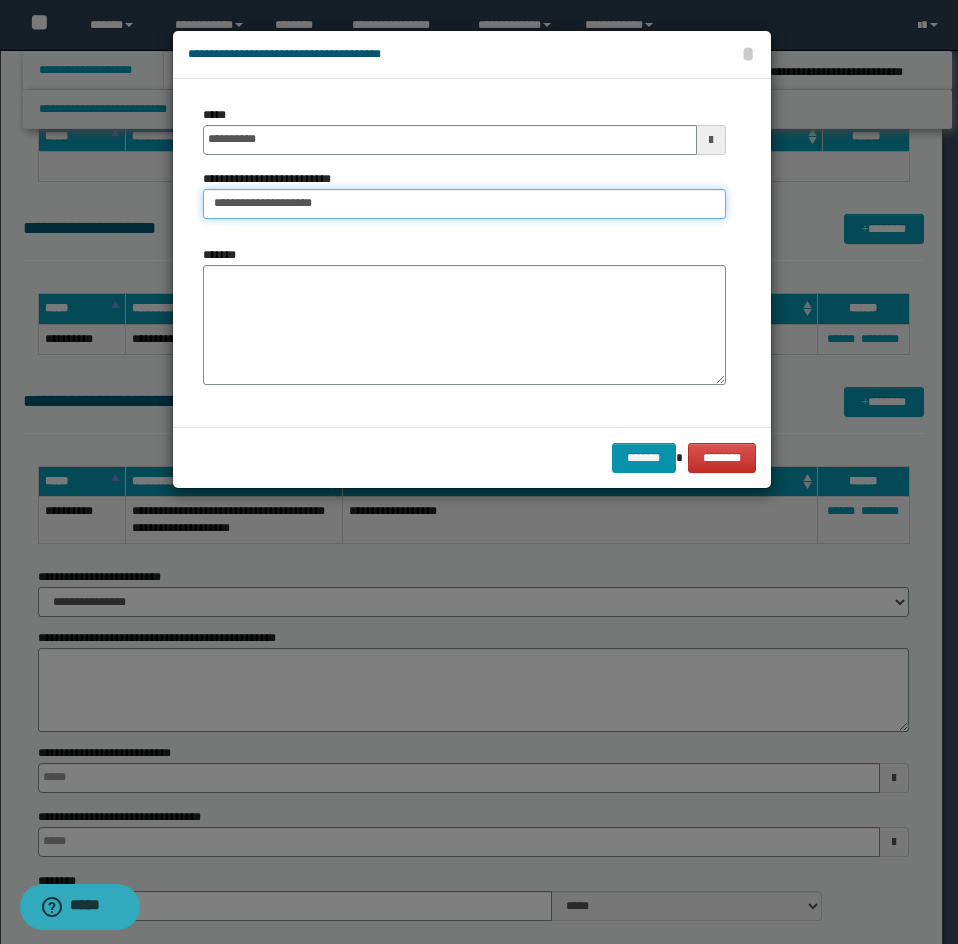 type on "**********" 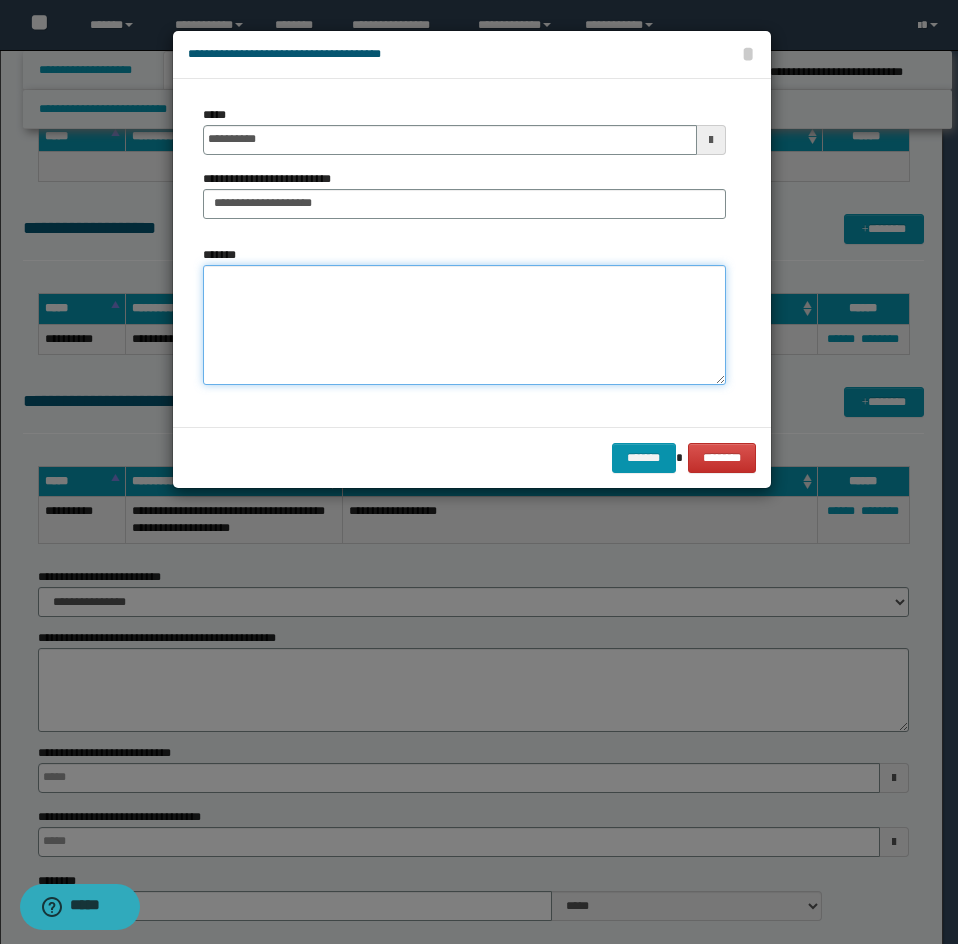 click on "*******" at bounding box center (464, 325) 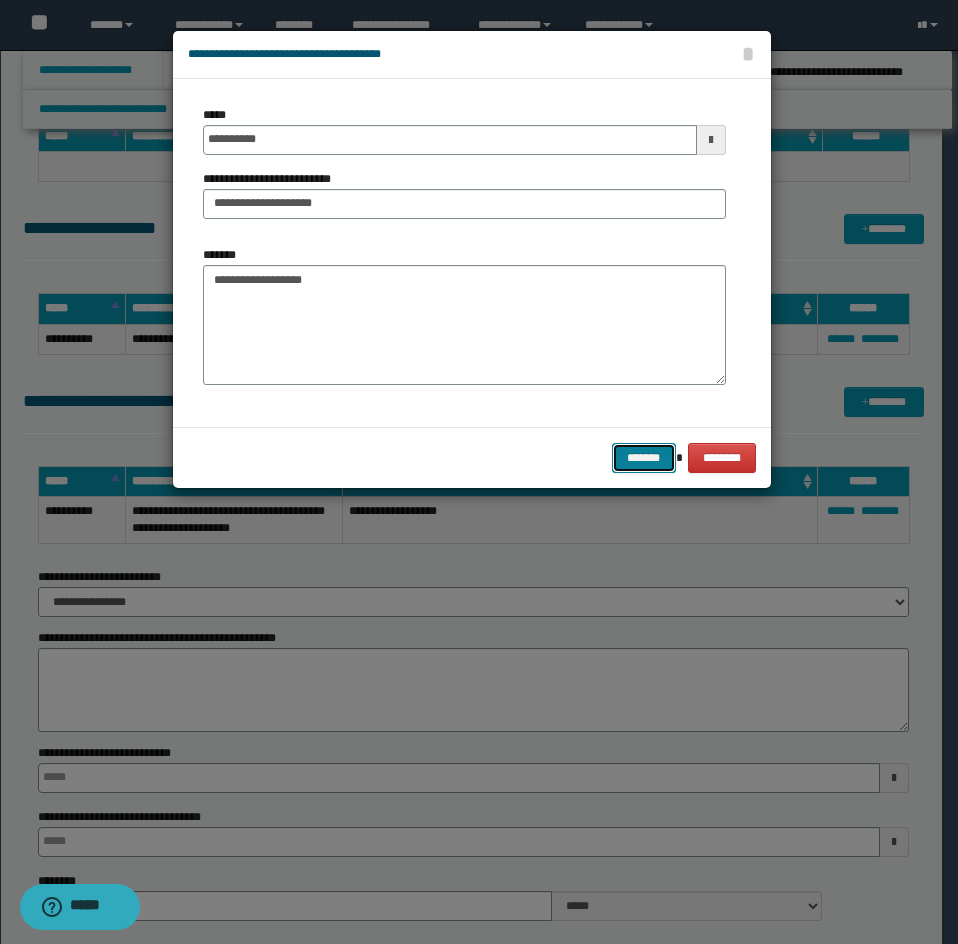 click on "*******" at bounding box center (644, 458) 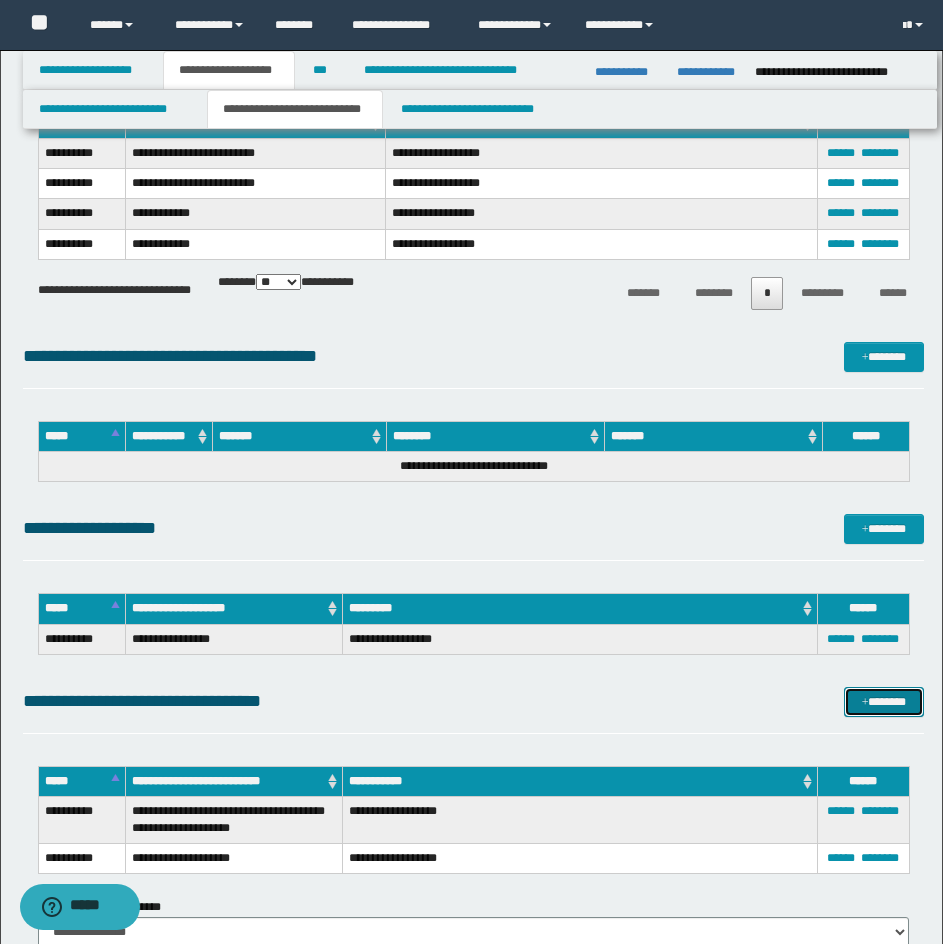 scroll, scrollTop: 4400, scrollLeft: 0, axis: vertical 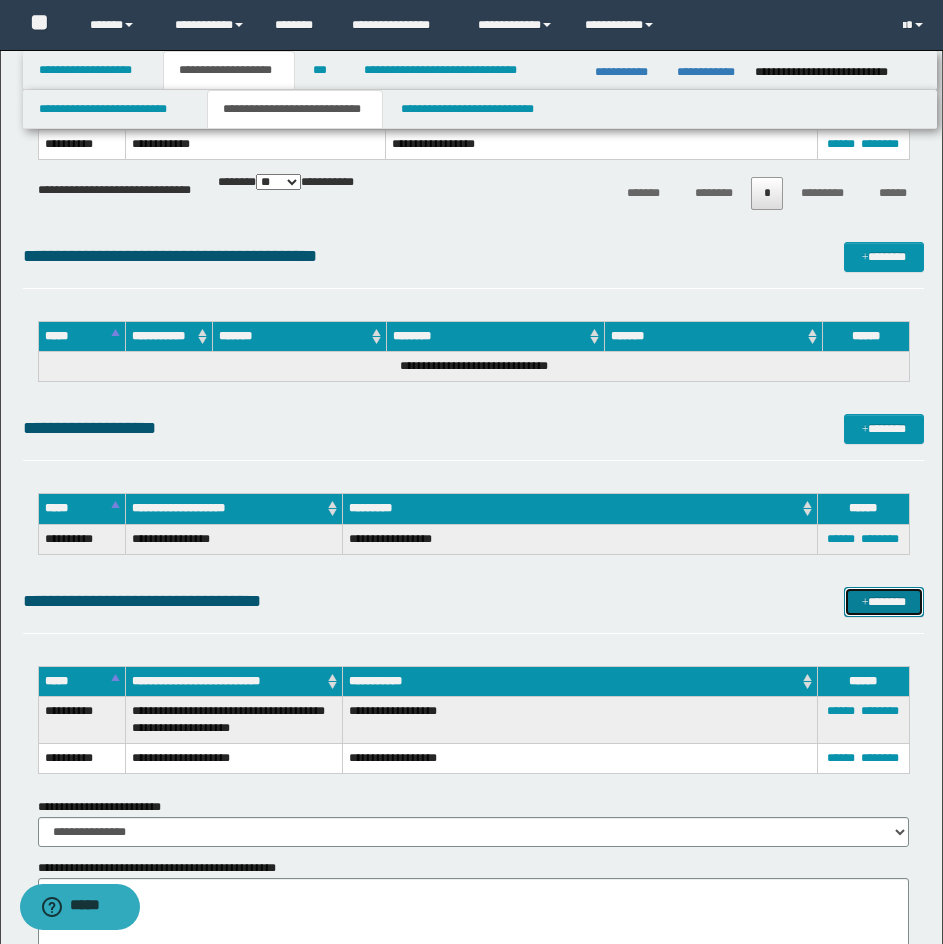 click on "*******" at bounding box center (884, 602) 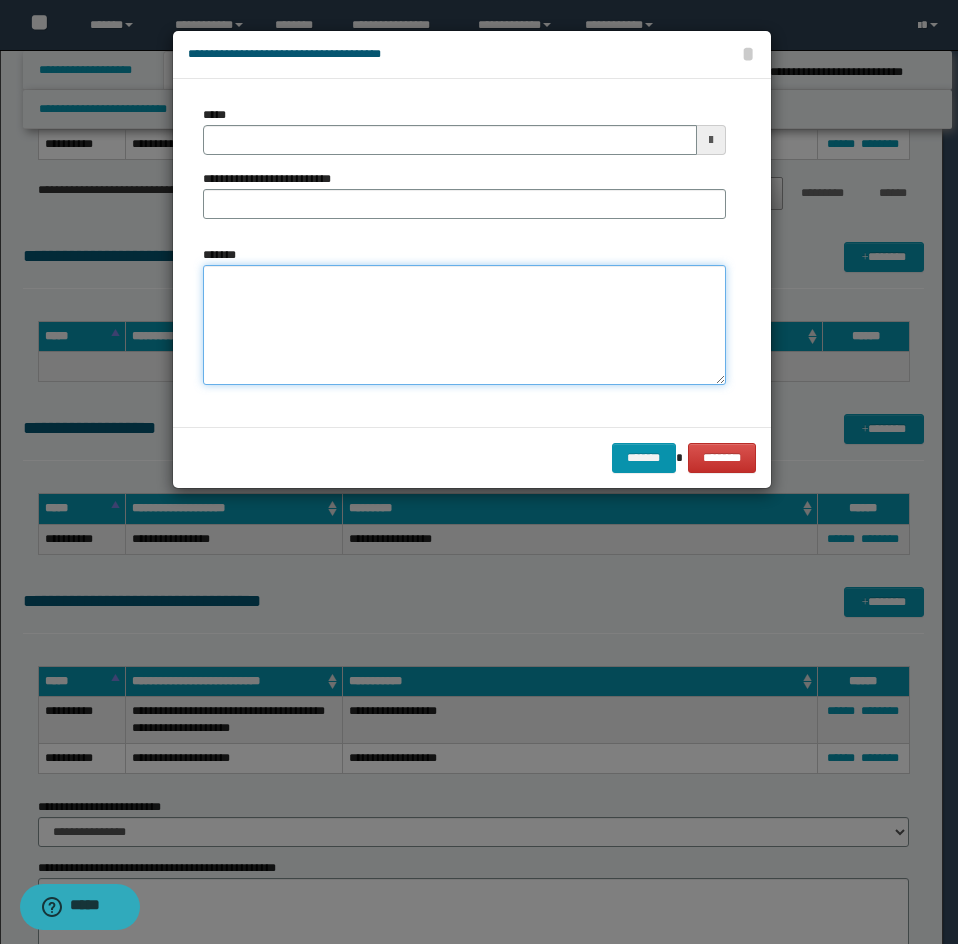 click on "*******" at bounding box center (464, 325) 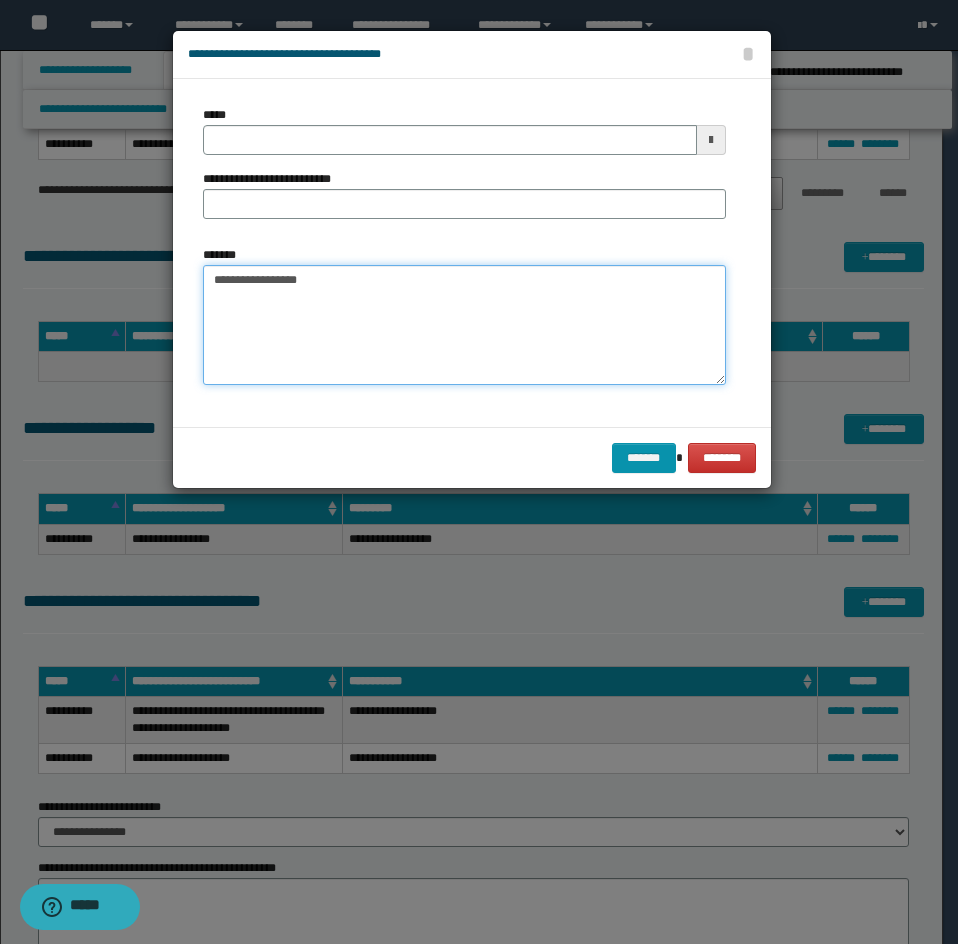 type on "**********" 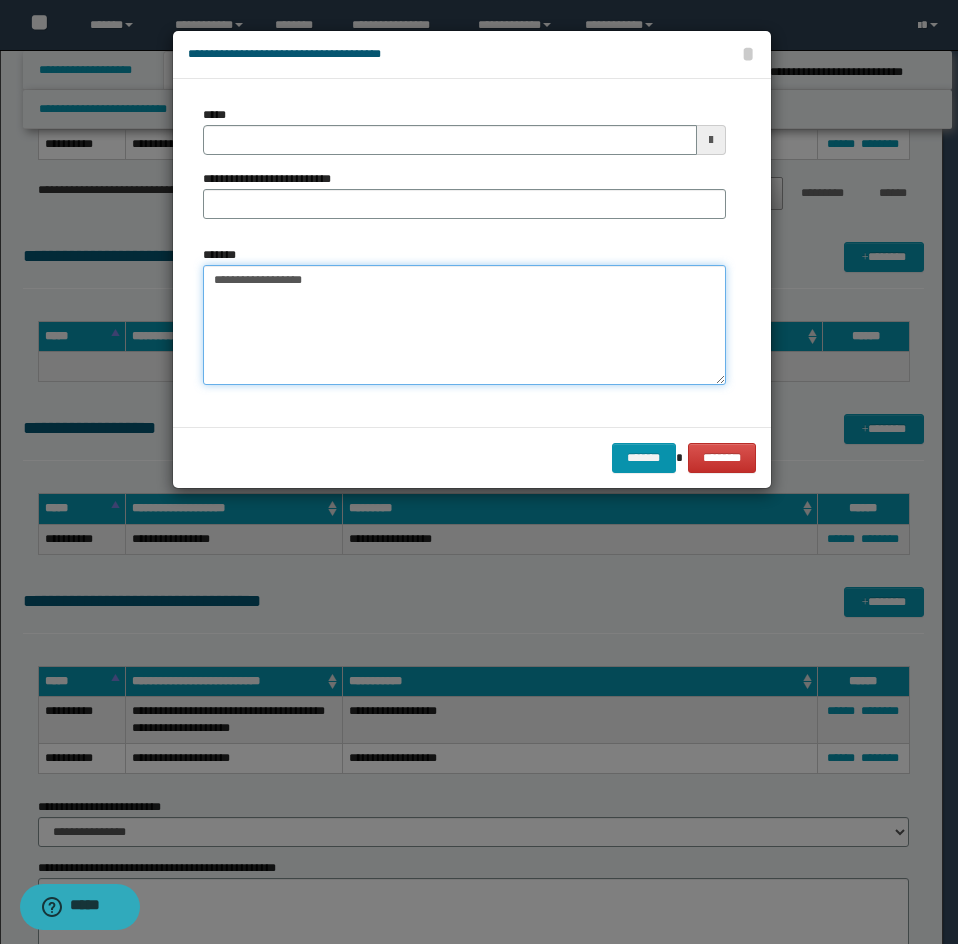type 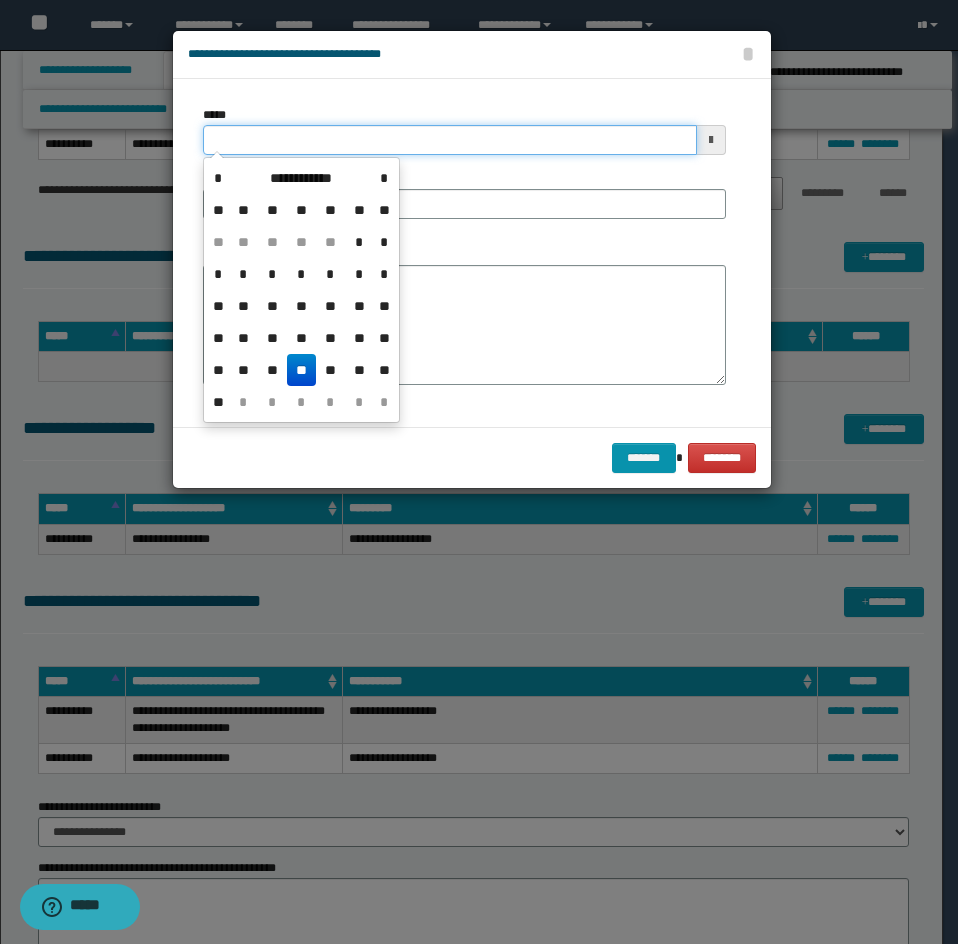 click on "*****" at bounding box center [450, 140] 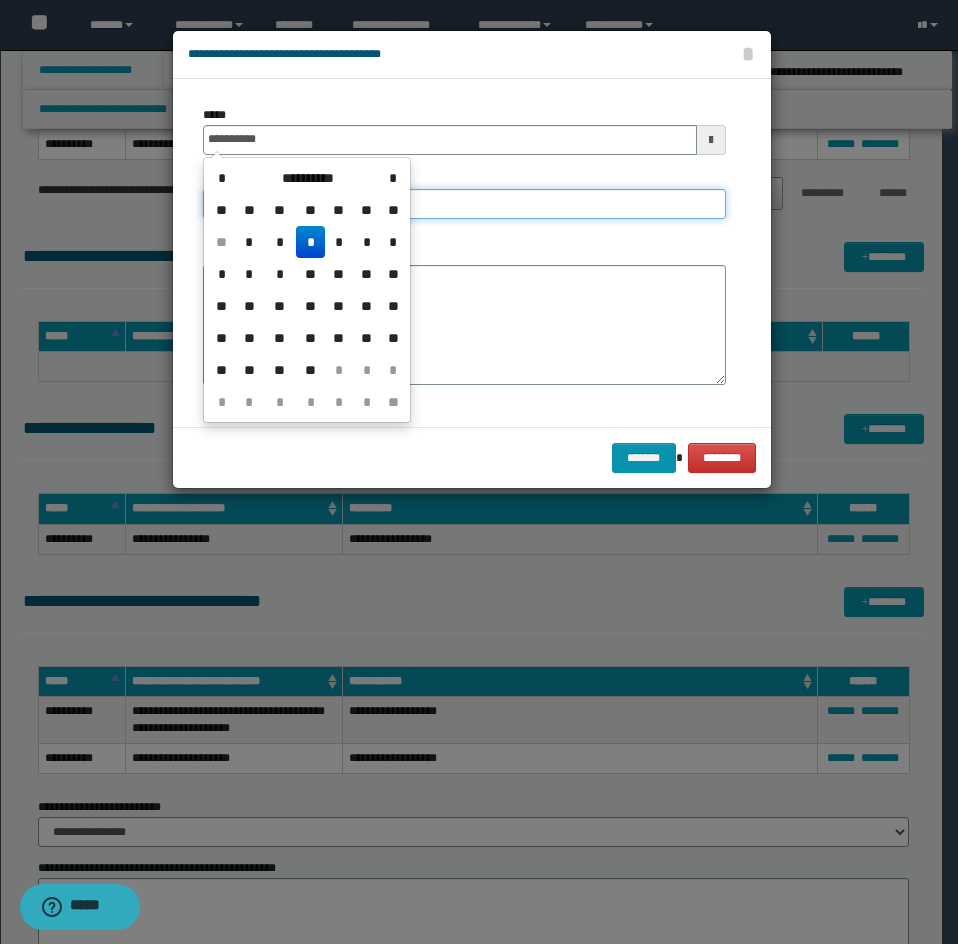 type on "**********" 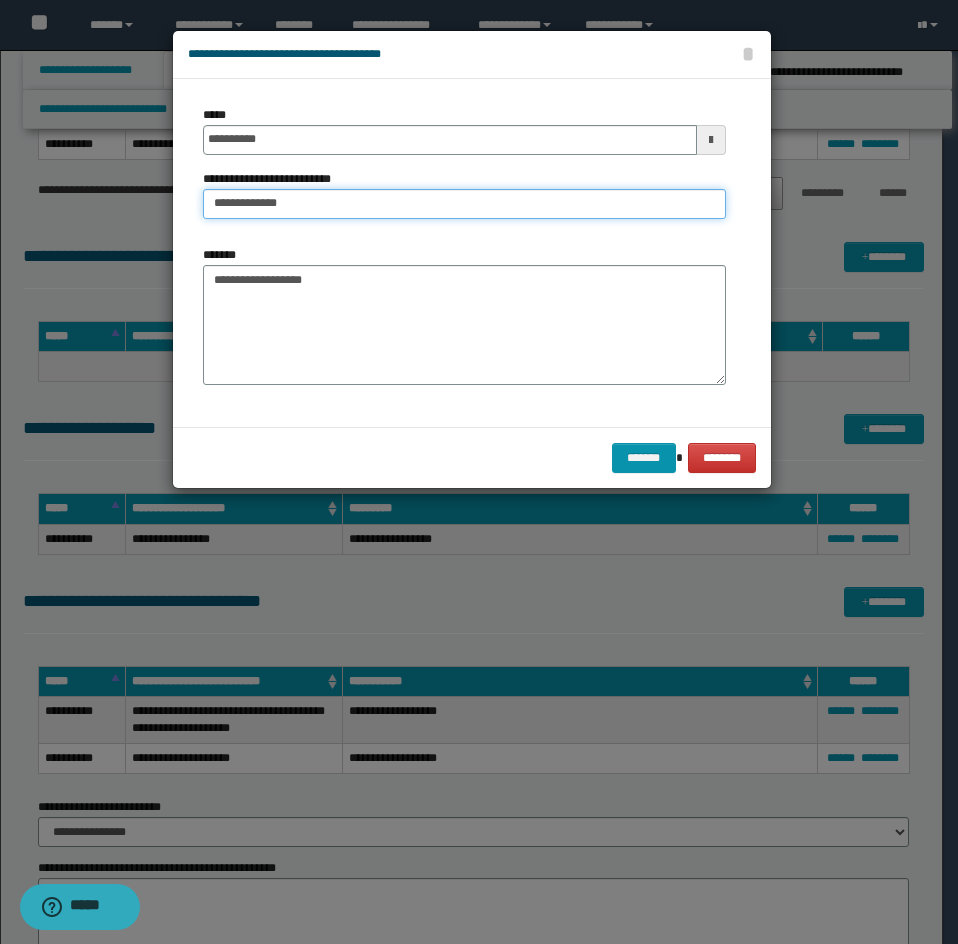 drag, startPoint x: 253, startPoint y: 191, endPoint x: 225, endPoint y: 212, distance: 35 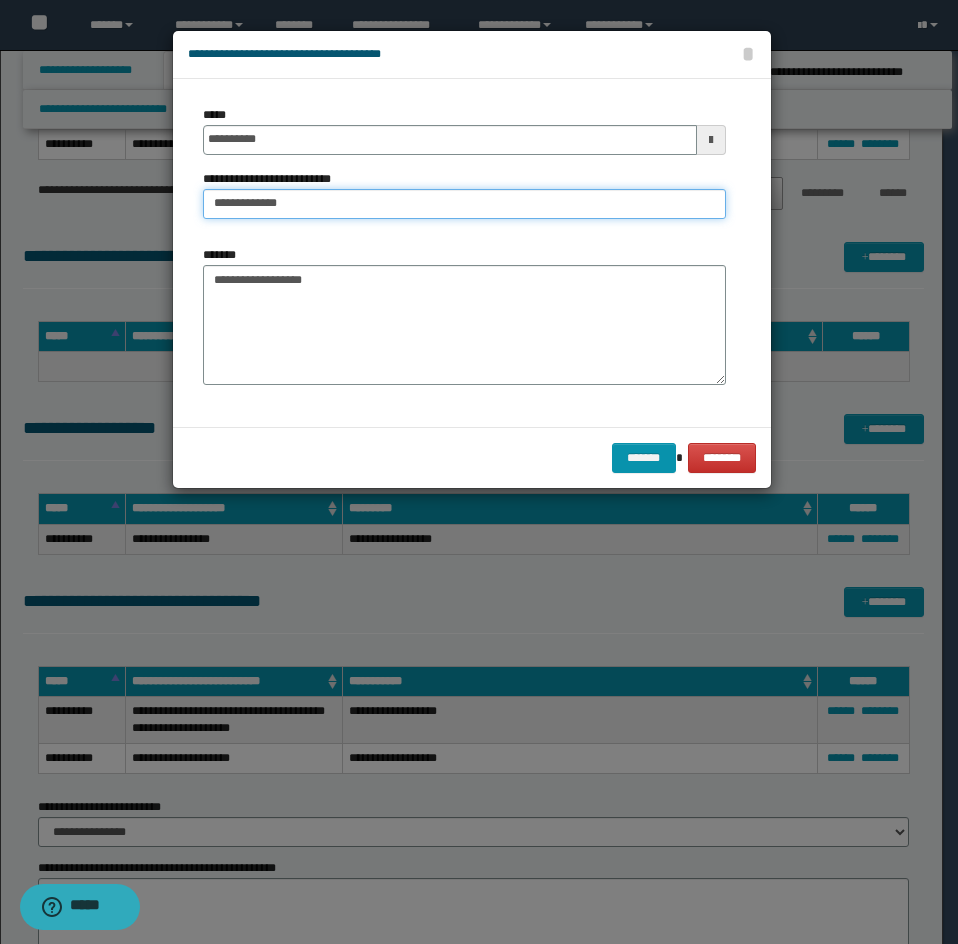 click on "**********" at bounding box center (464, 204) 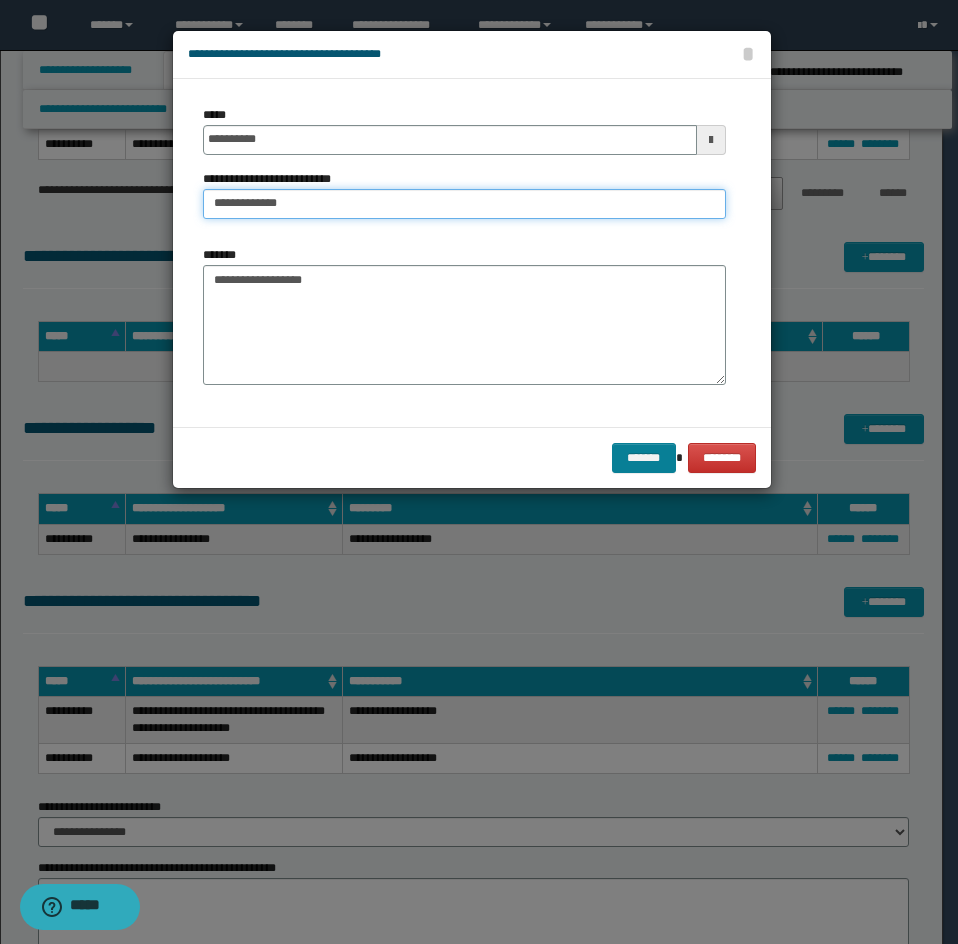 type 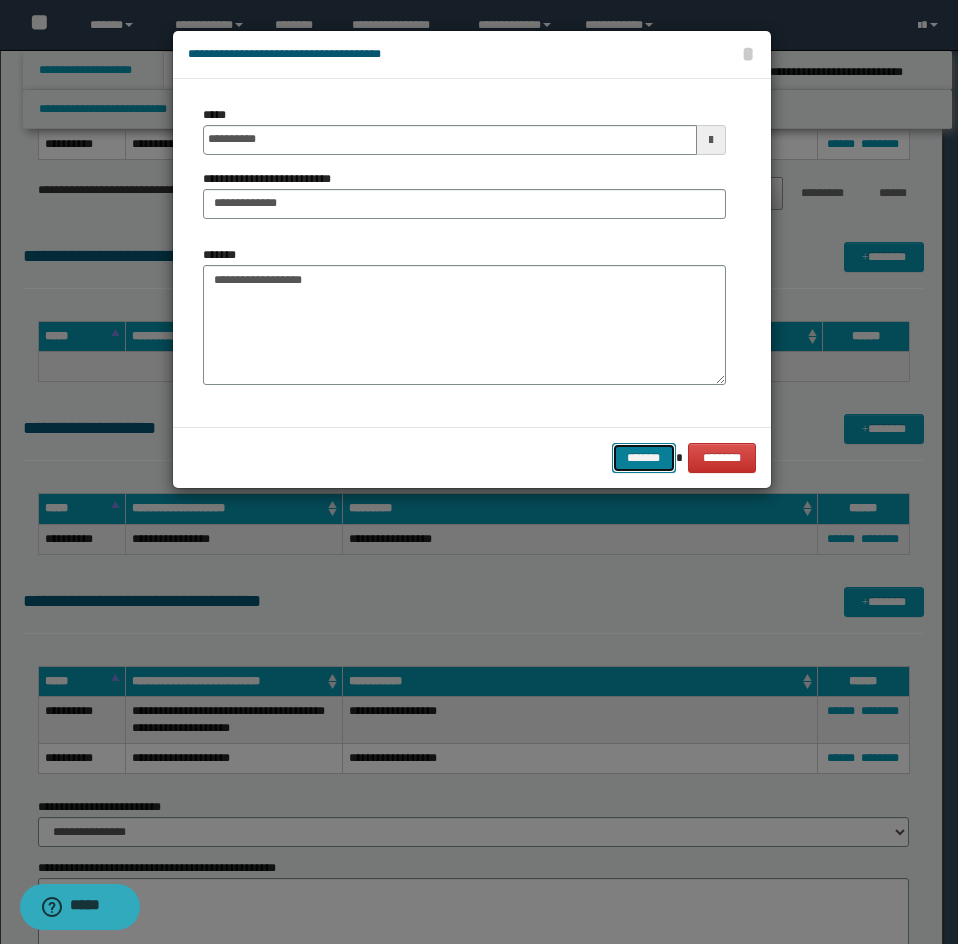 click on "*******" at bounding box center [644, 458] 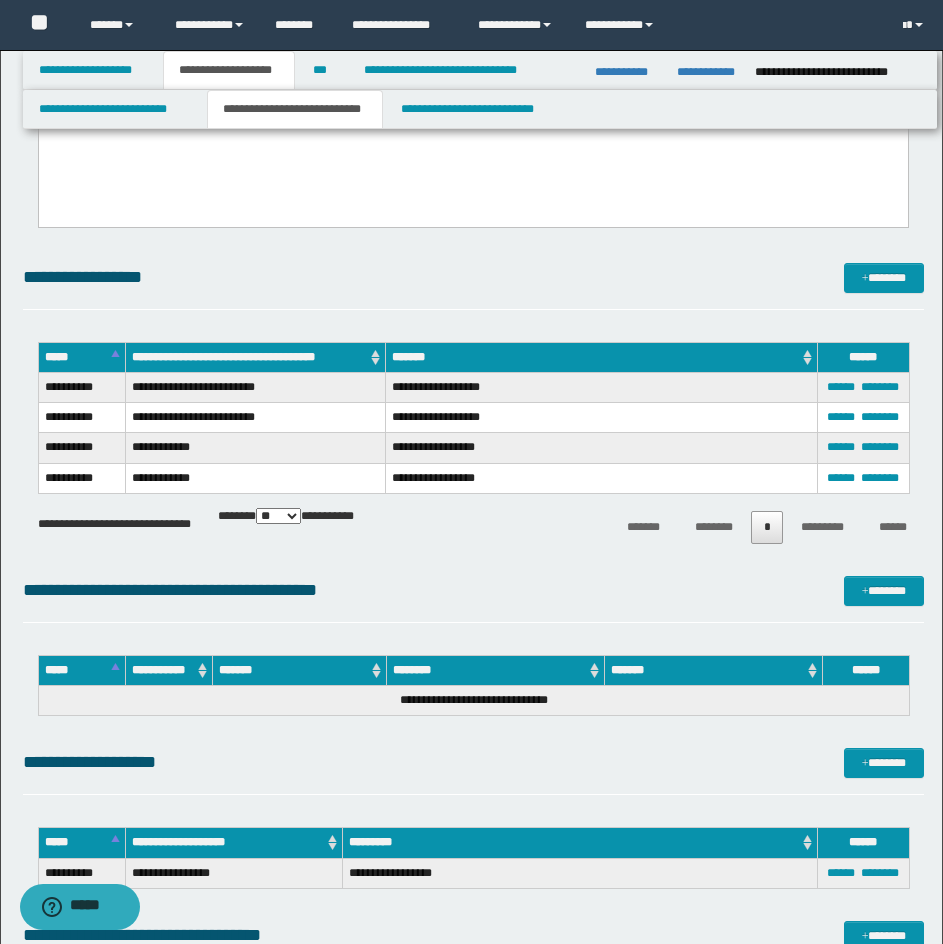 scroll, scrollTop: 4100, scrollLeft: 0, axis: vertical 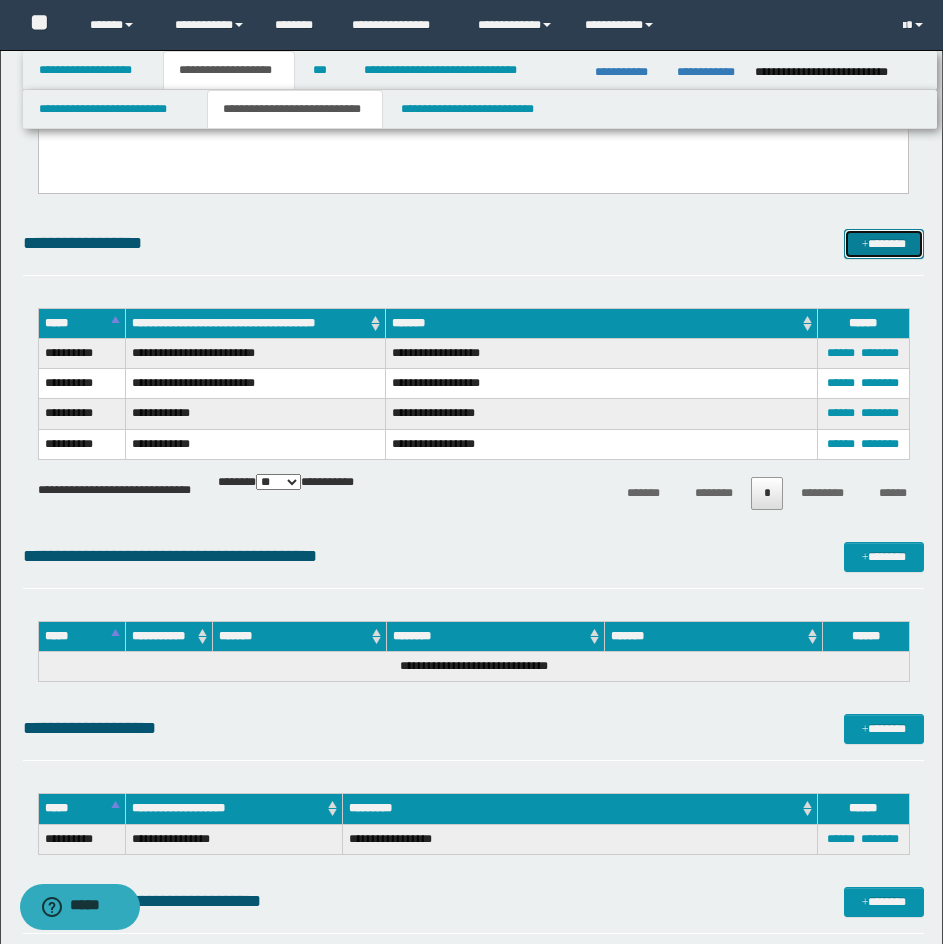 click on "*******" at bounding box center [884, 244] 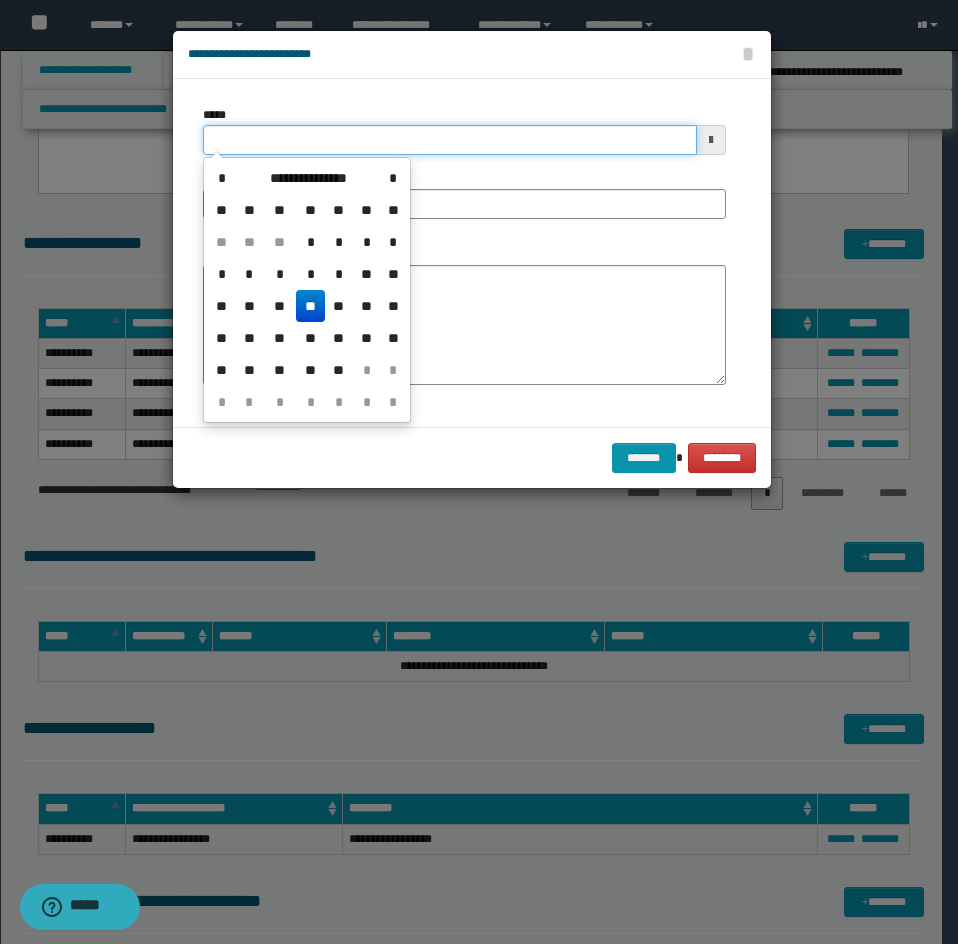 click on "*****" at bounding box center (450, 140) 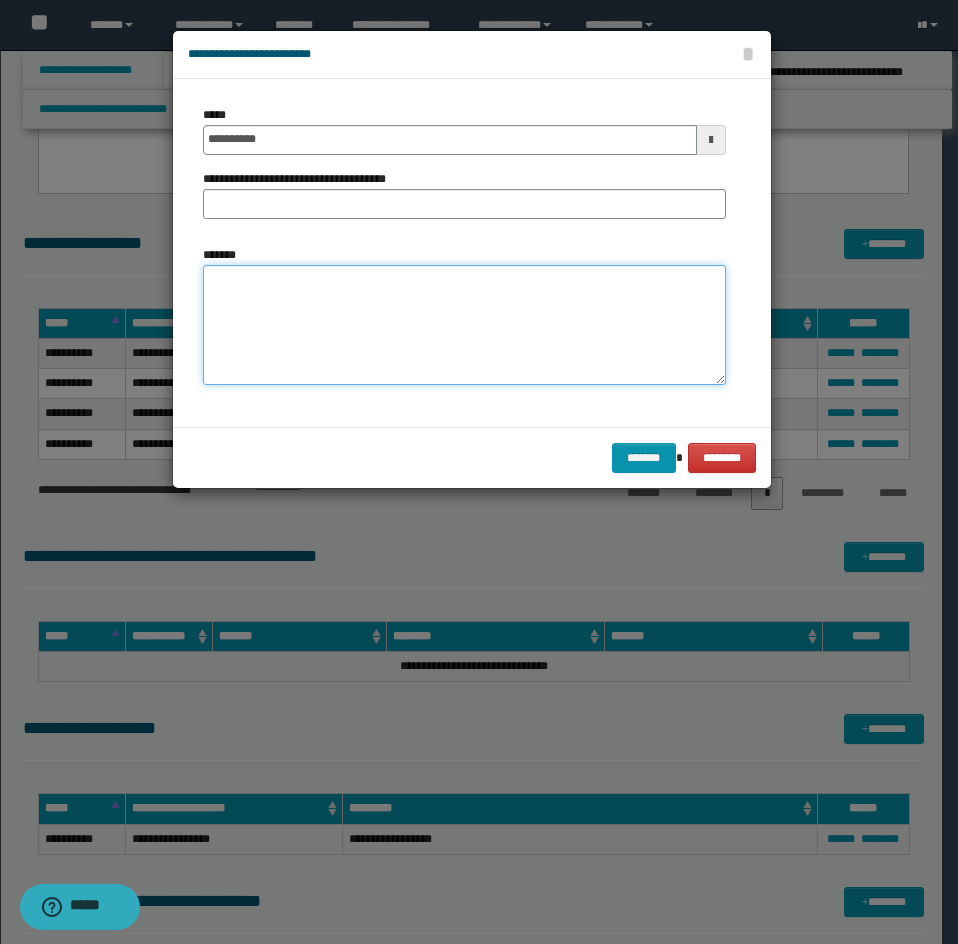 click on "*******" at bounding box center (464, 325) 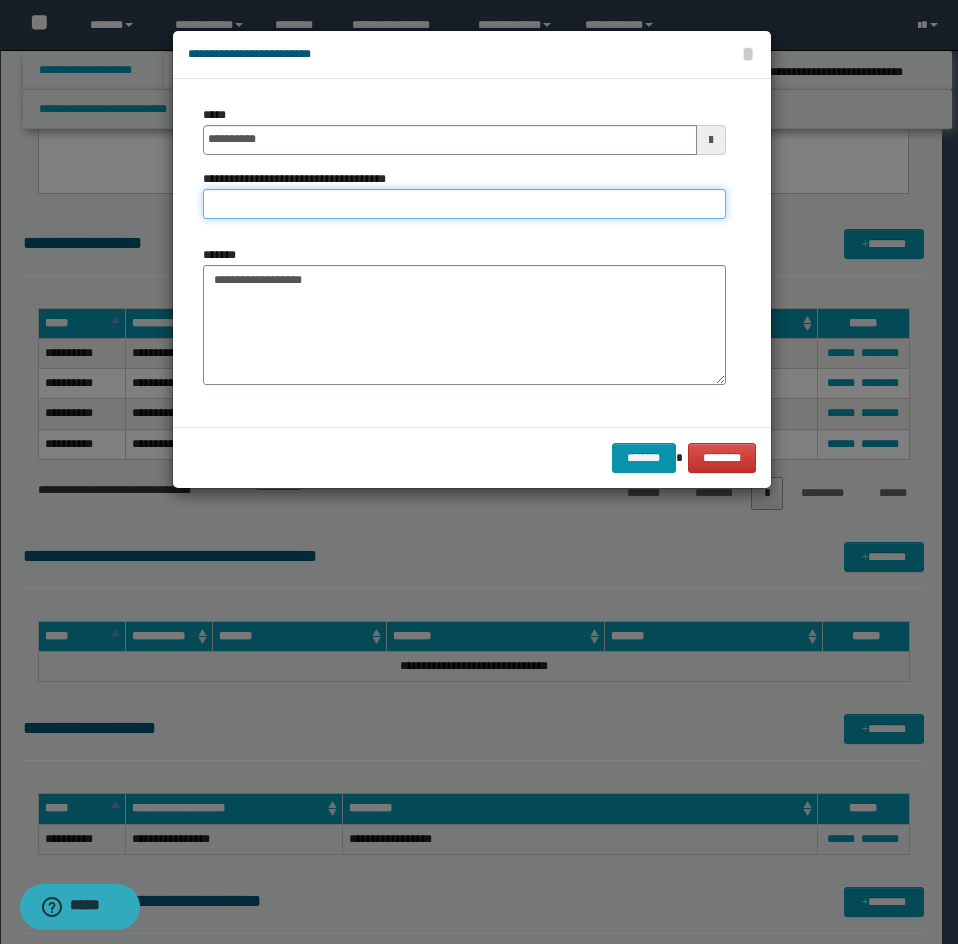 click on "**********" at bounding box center [464, 204] 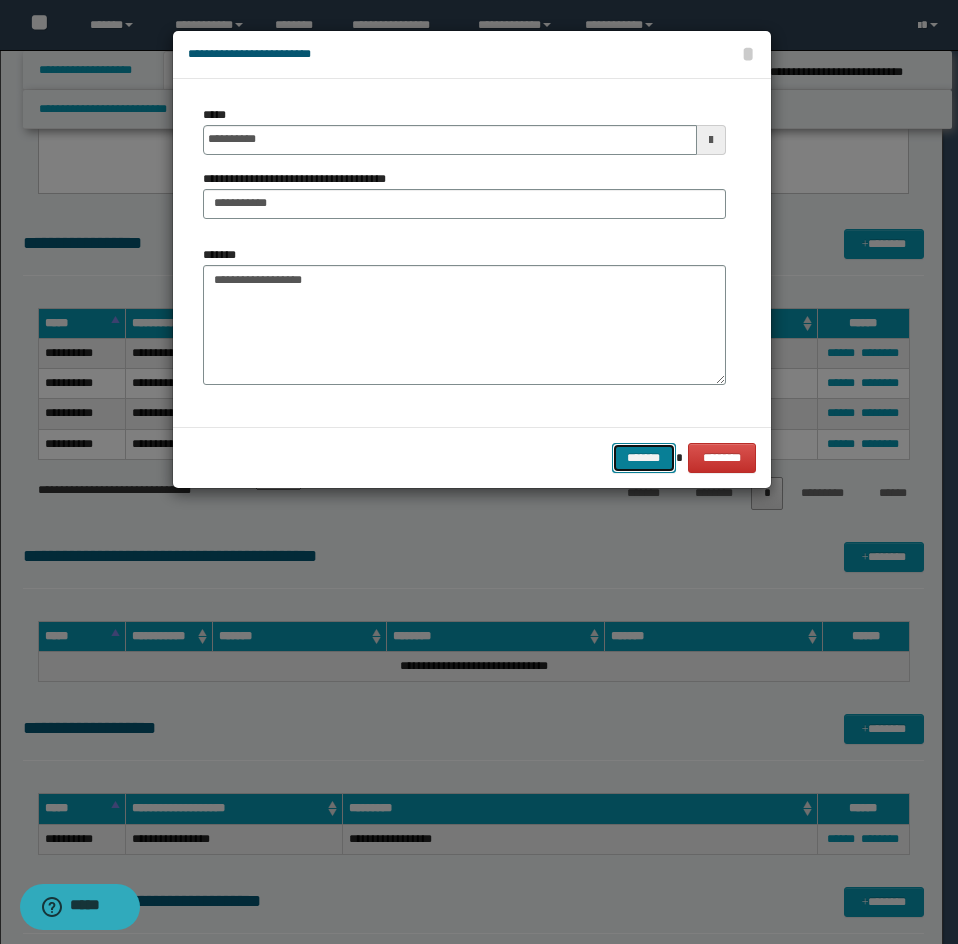 click on "*******" at bounding box center [644, 458] 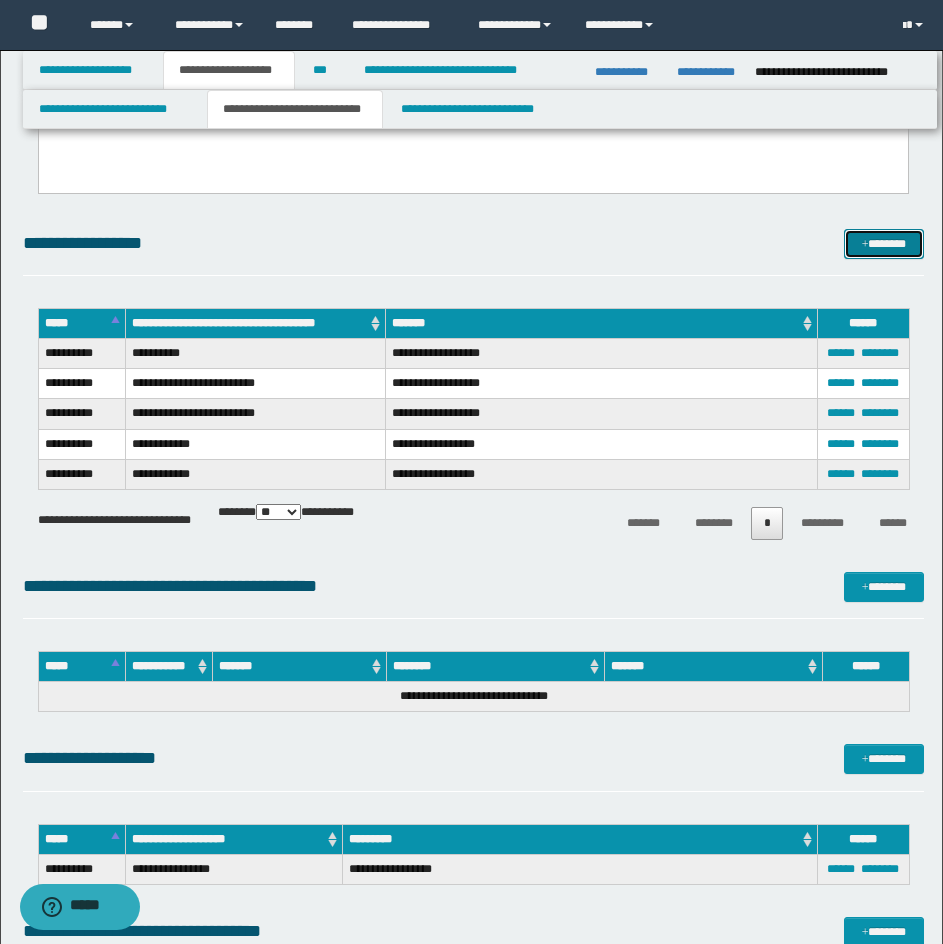 click on "*******" at bounding box center (884, 244) 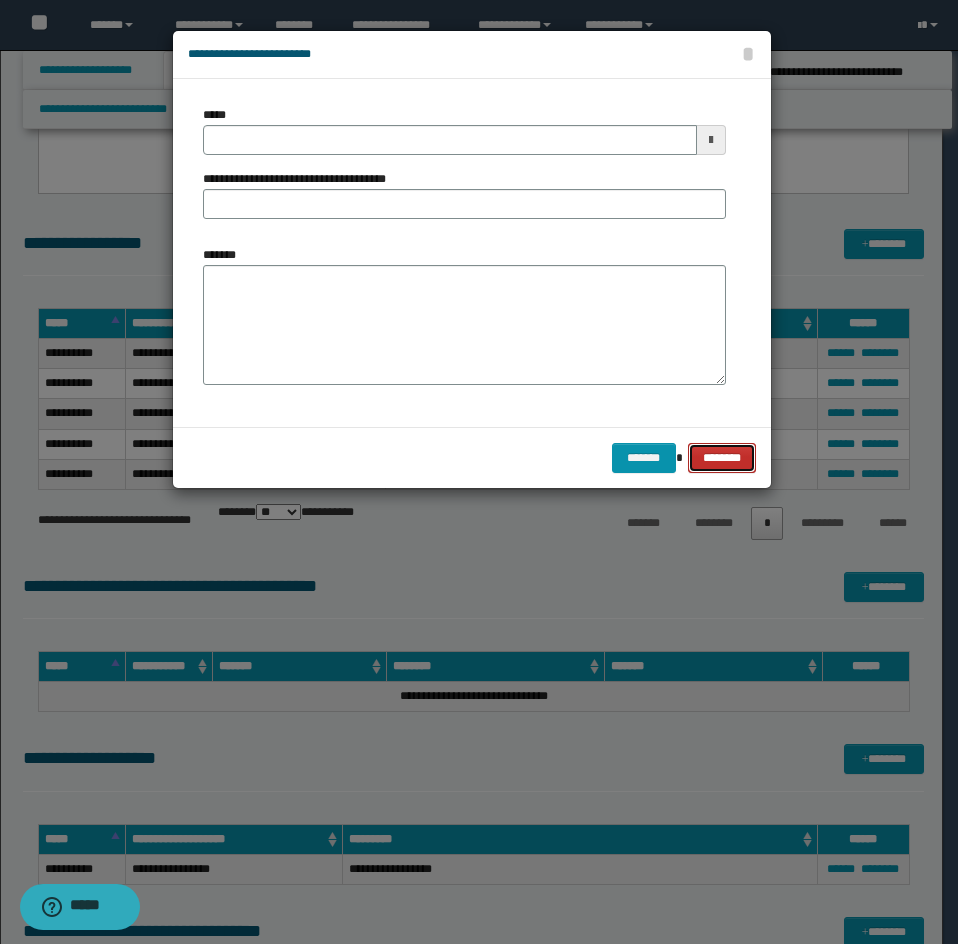 click on "********" at bounding box center (721, 458) 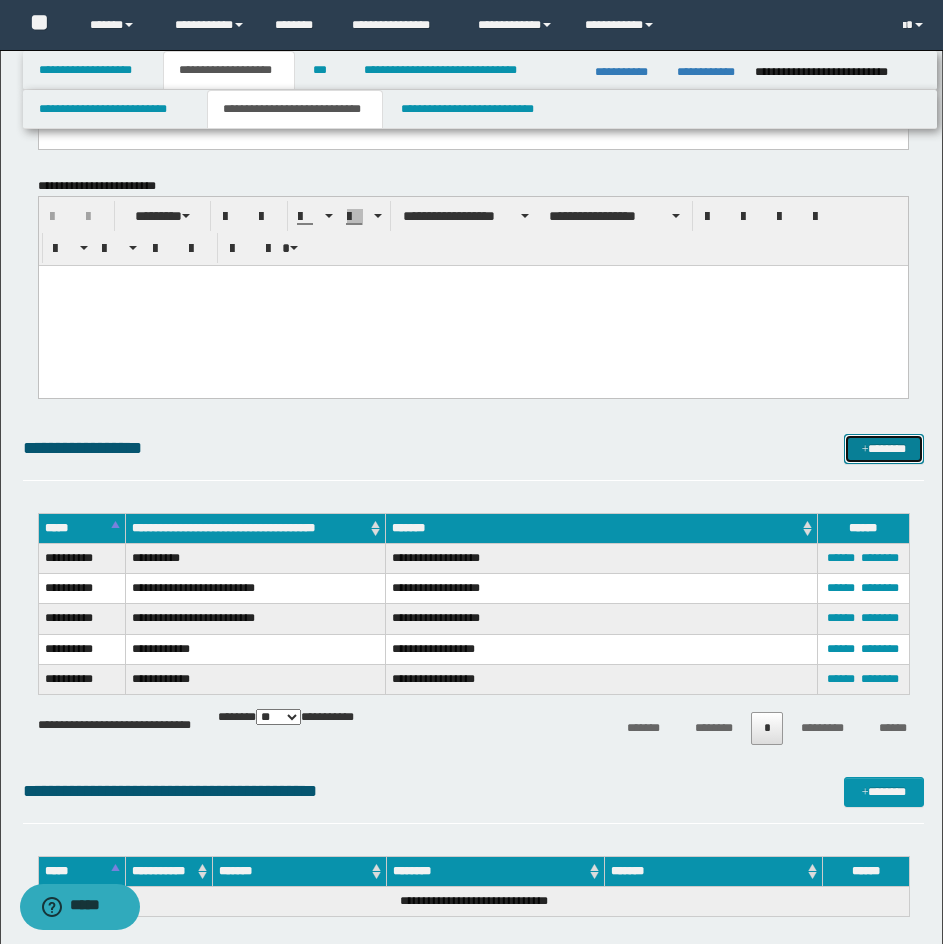 scroll, scrollTop: 3891, scrollLeft: 0, axis: vertical 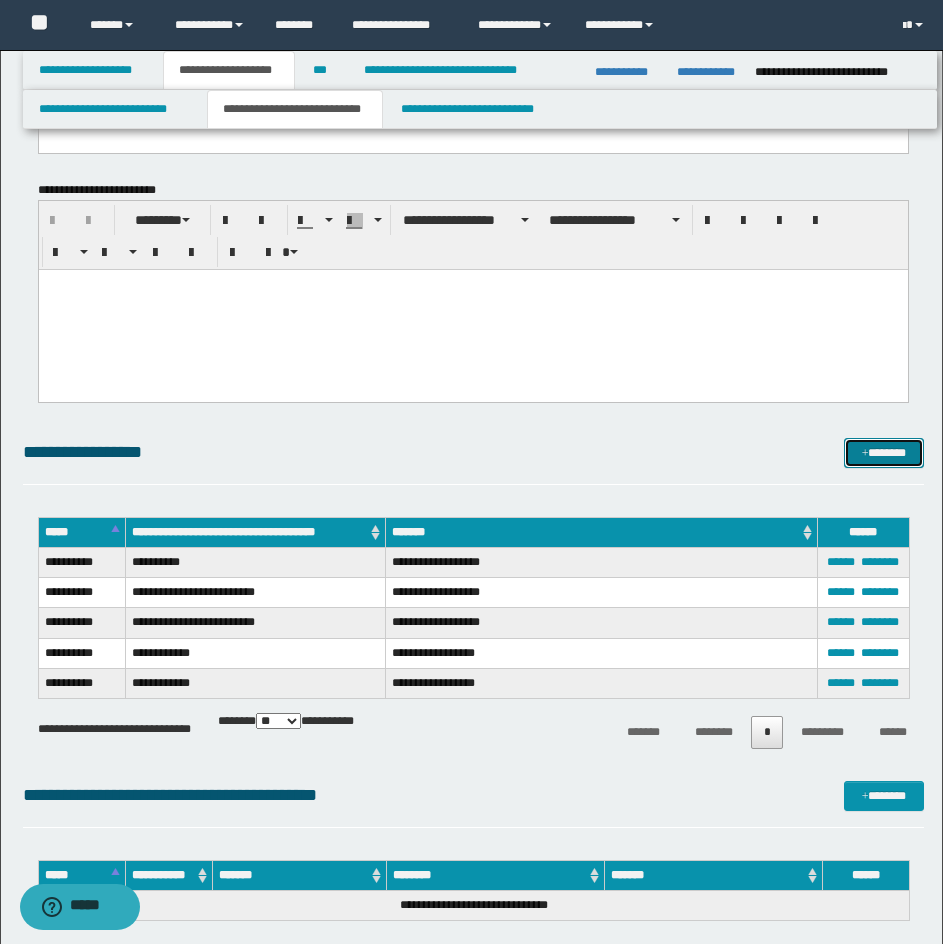click at bounding box center (865, 454) 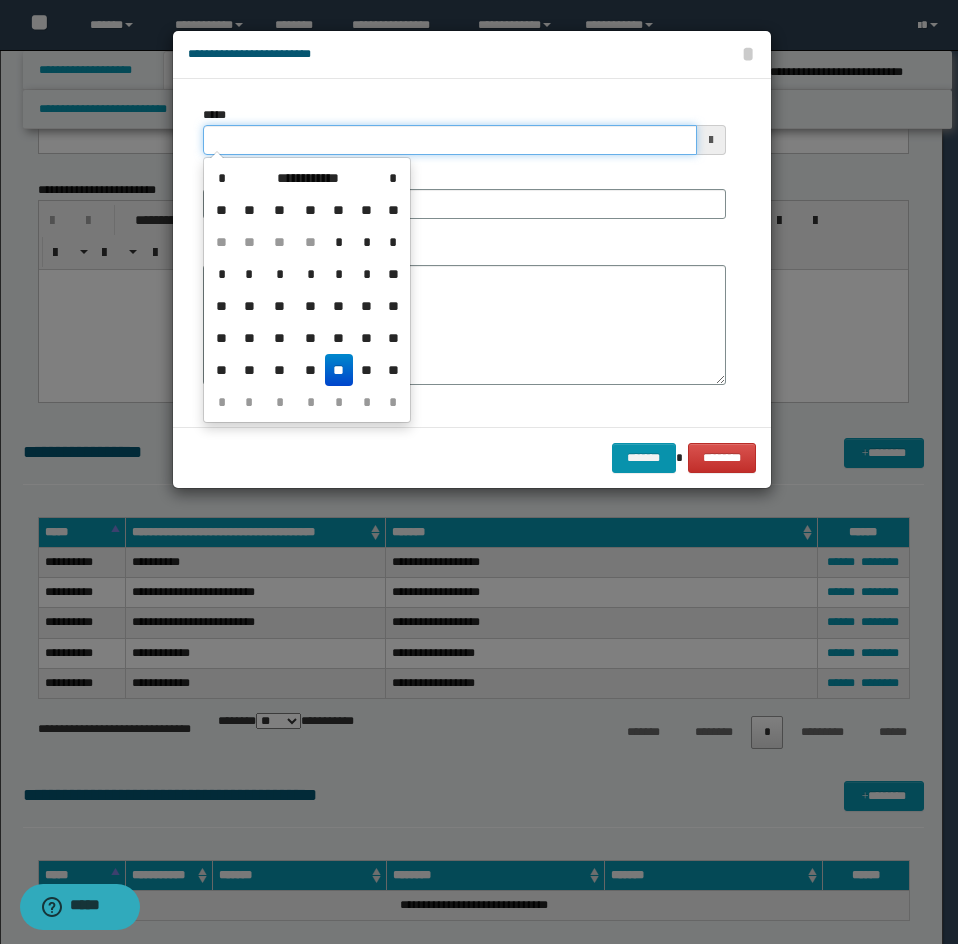 click on "*****" at bounding box center (450, 140) 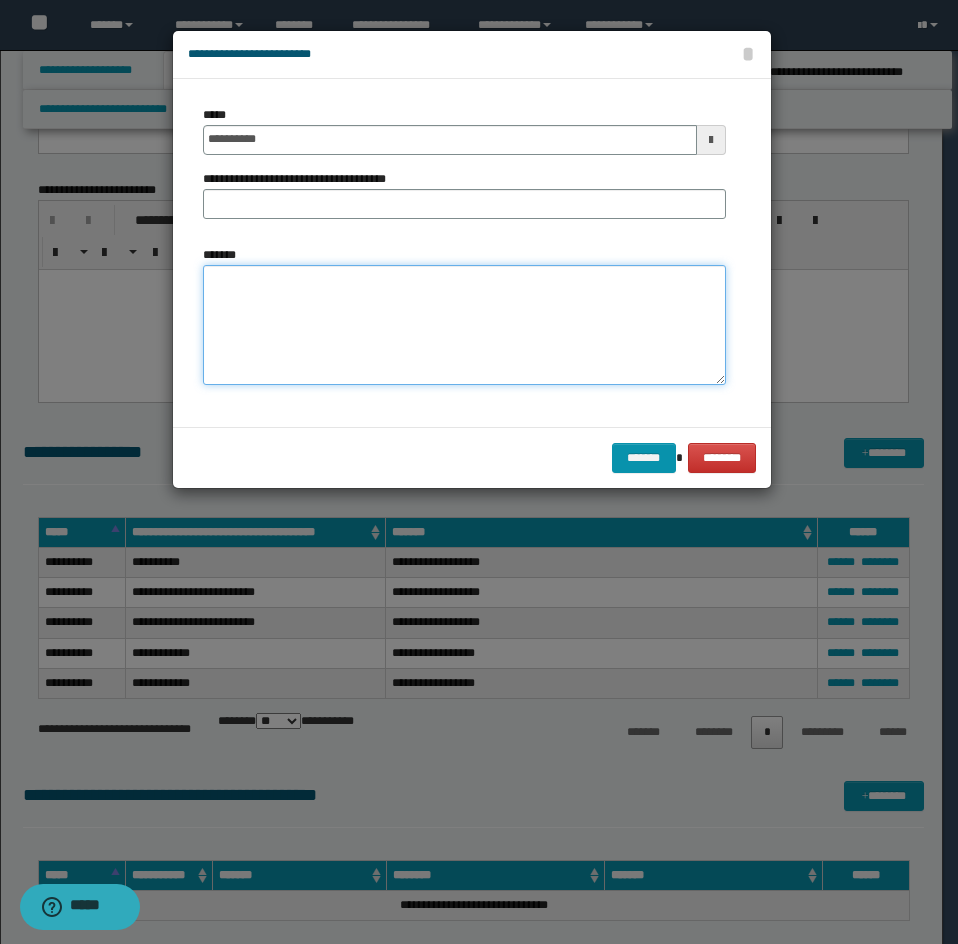 click on "*******" at bounding box center (464, 325) 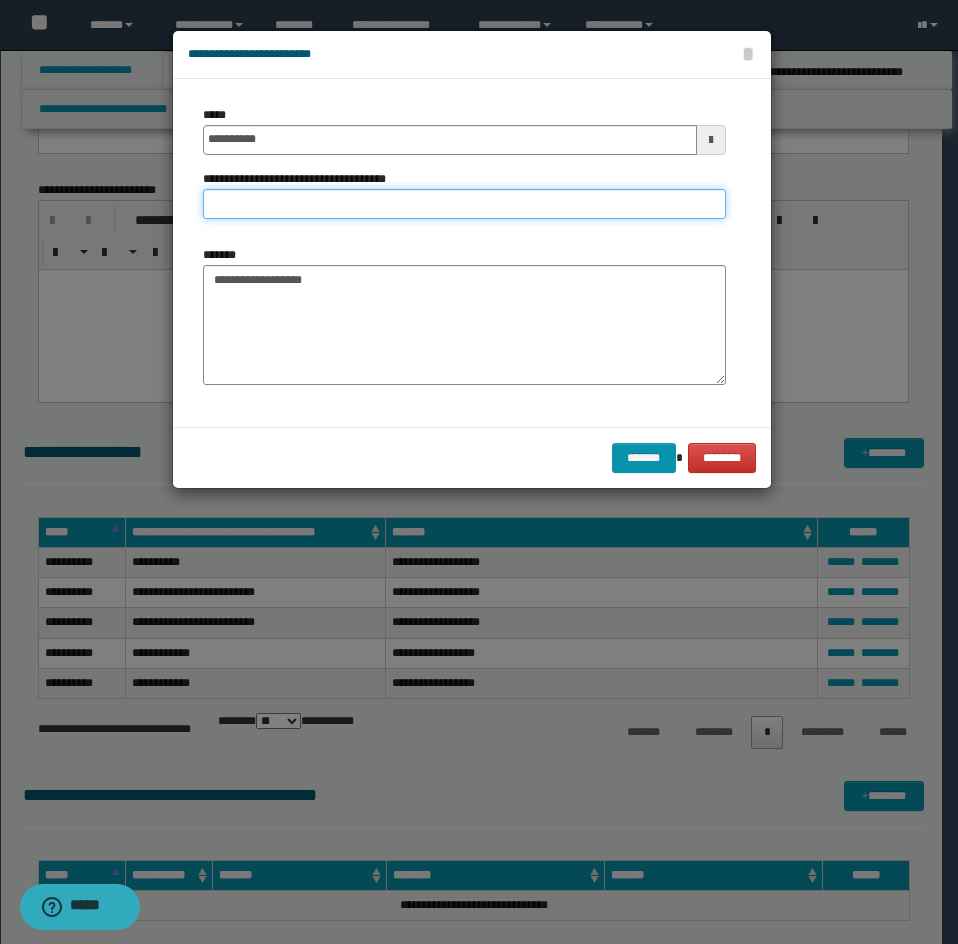click on "**********" at bounding box center [464, 204] 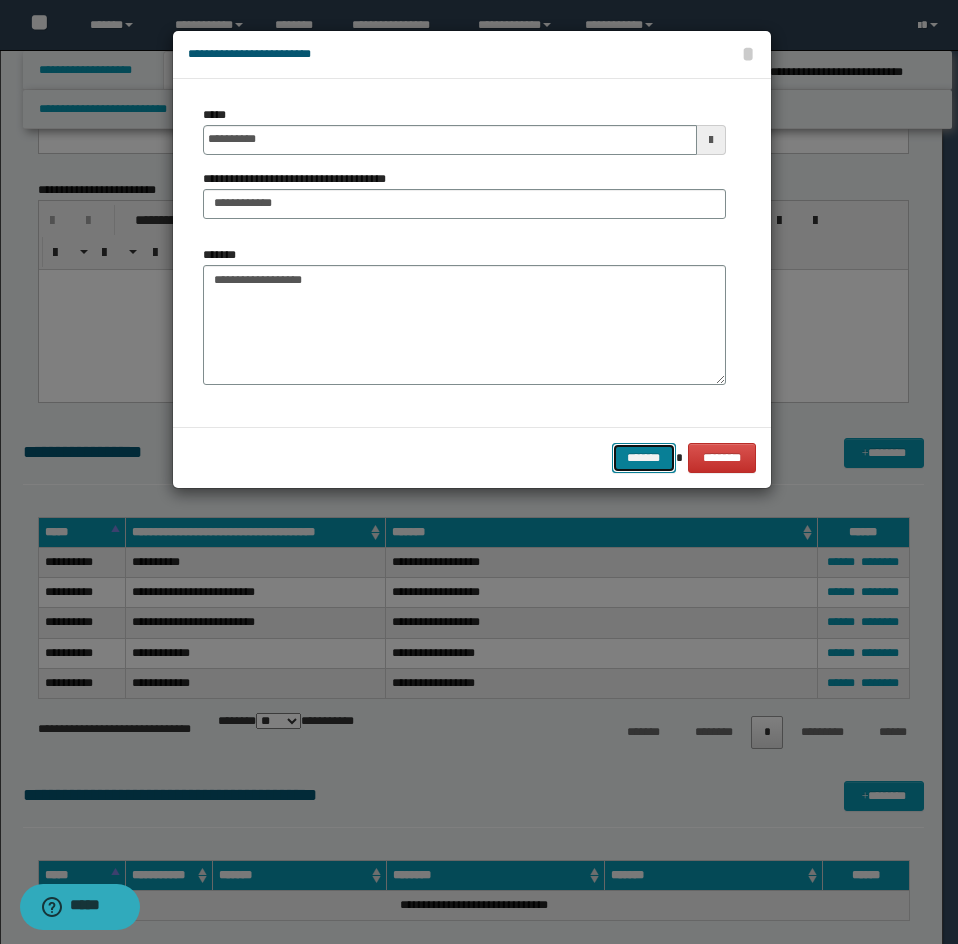 click on "*******" at bounding box center (644, 458) 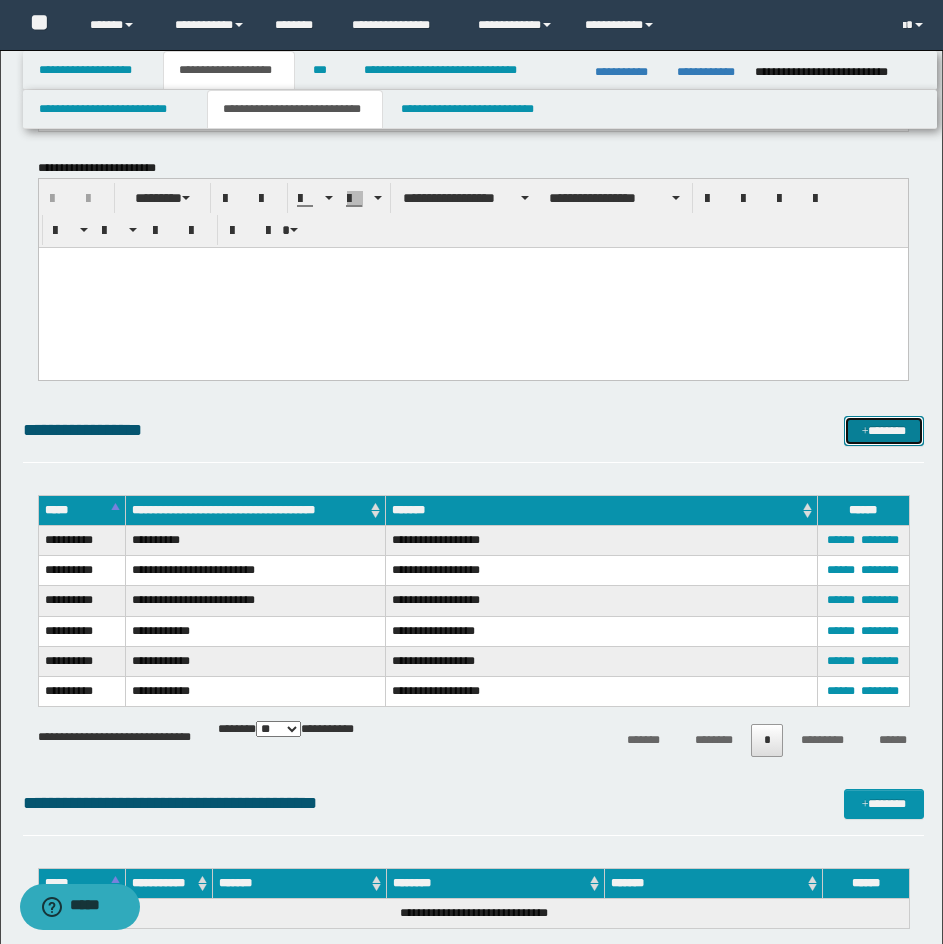 scroll, scrollTop: 3991, scrollLeft: 0, axis: vertical 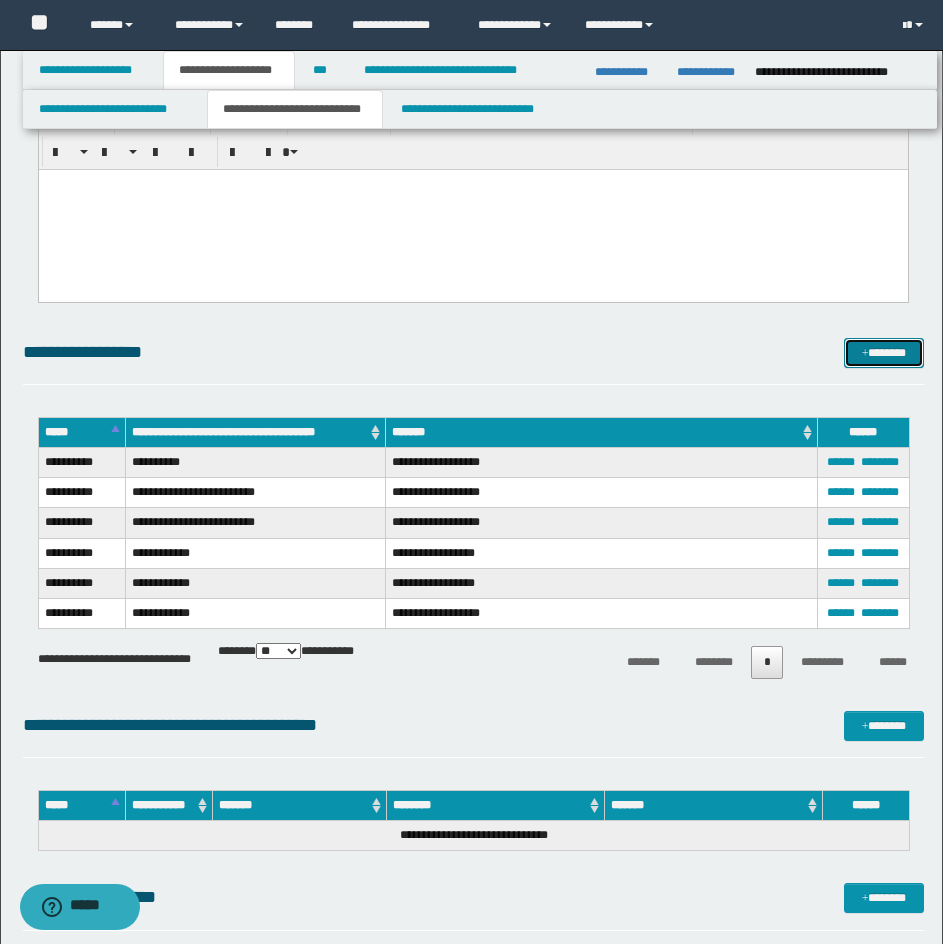 click at bounding box center [865, 354] 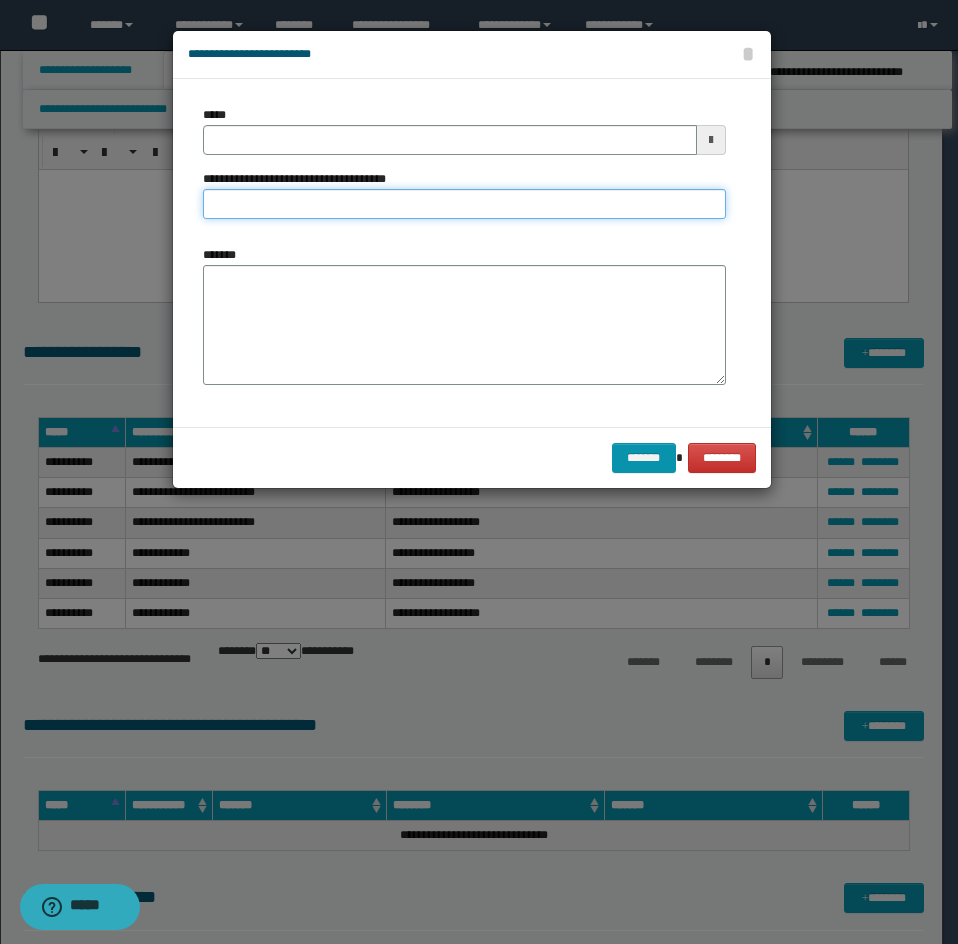 click on "**********" at bounding box center [464, 204] 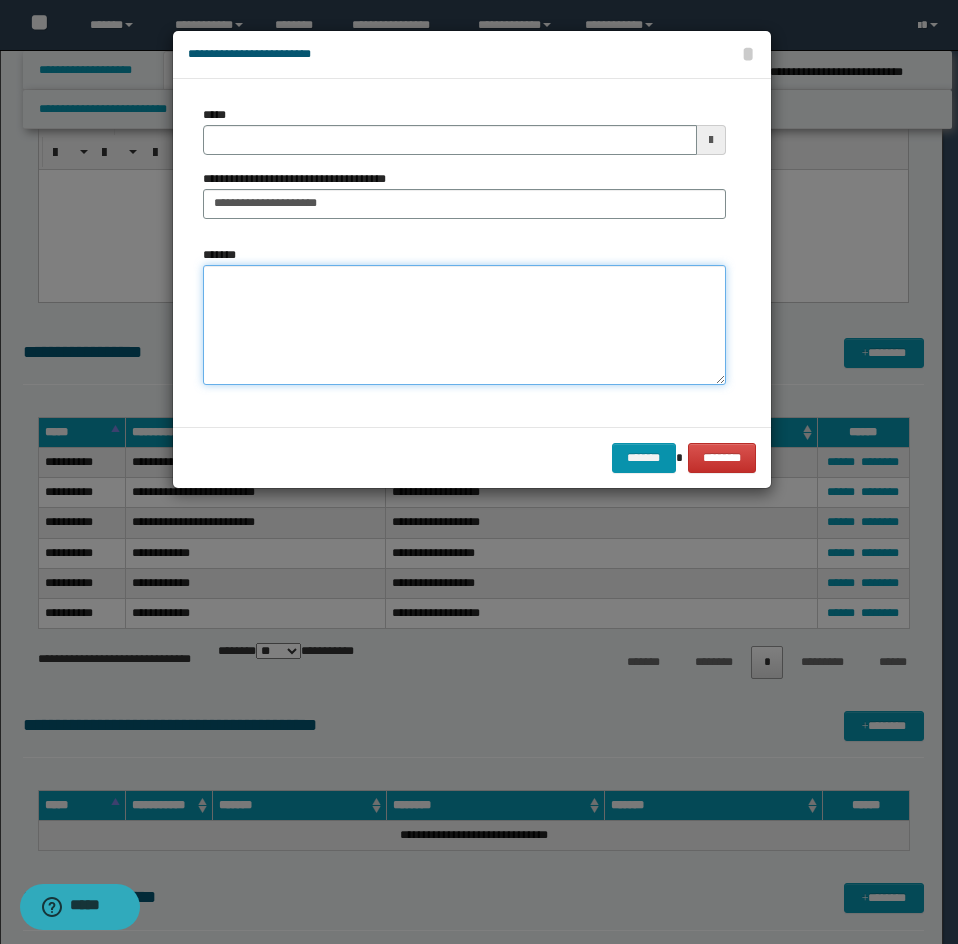 click on "*******" at bounding box center [464, 325] 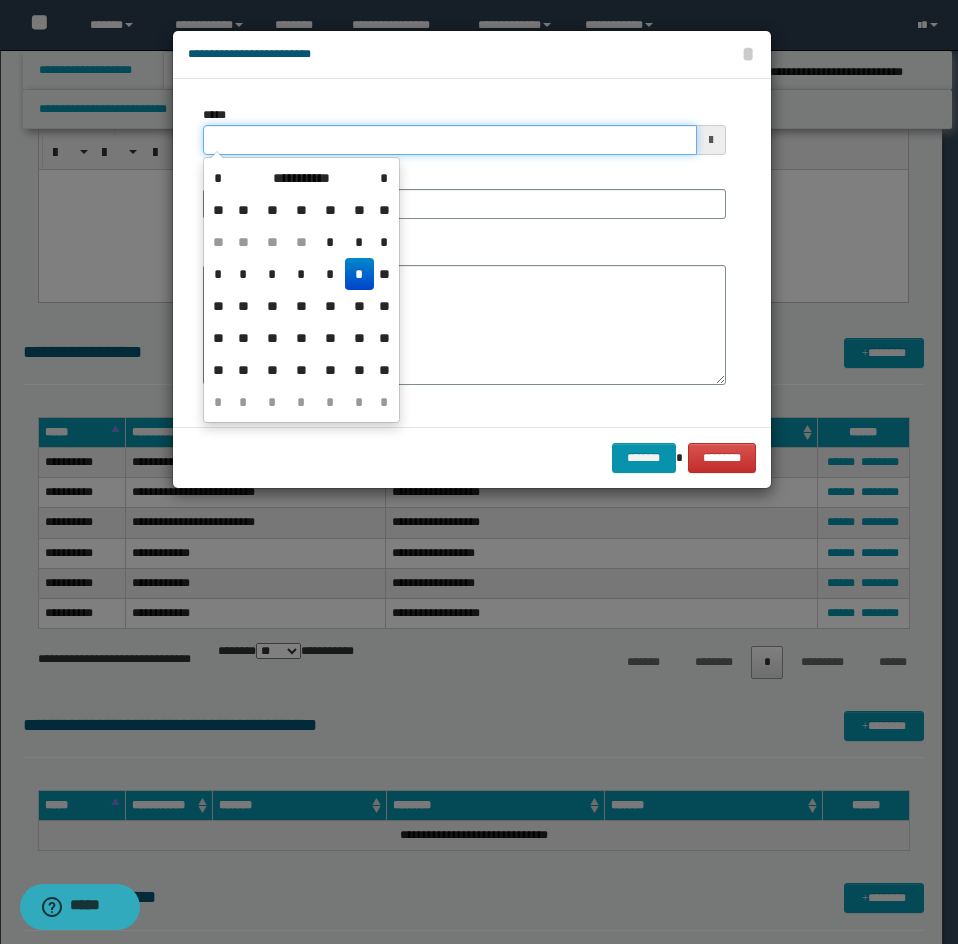click on "*****" at bounding box center (450, 140) 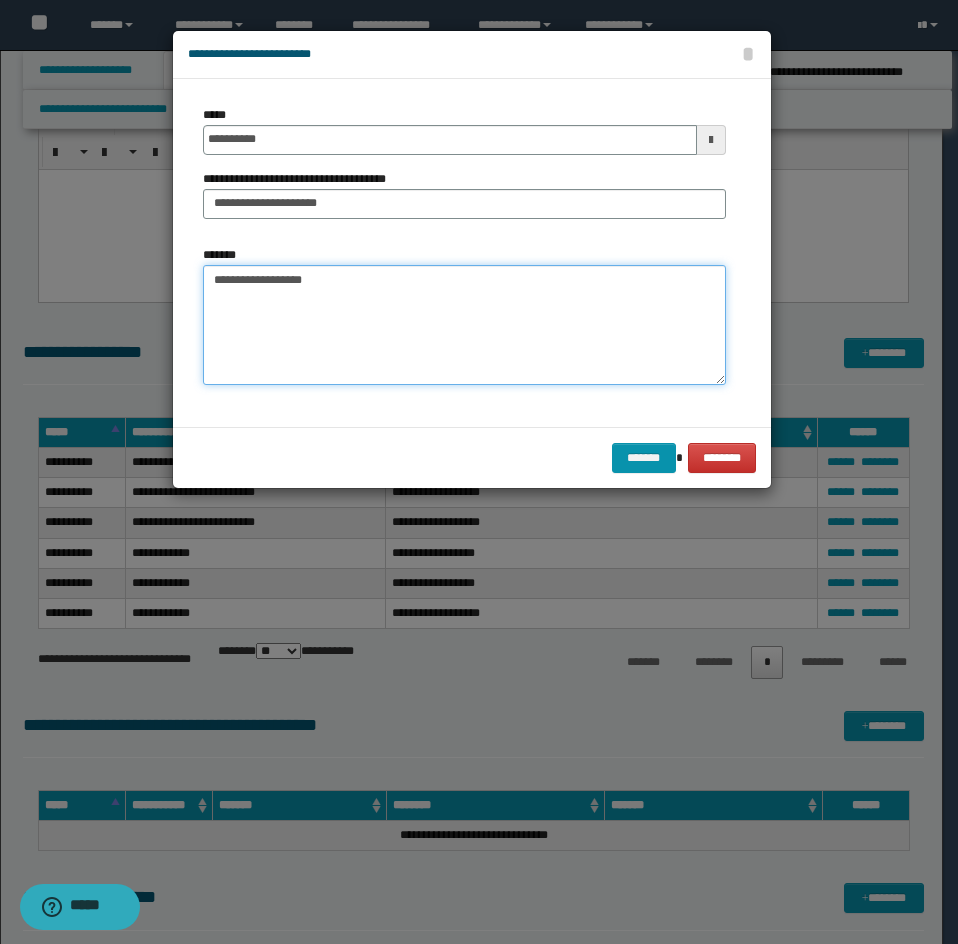 click on "**********" at bounding box center (464, 325) 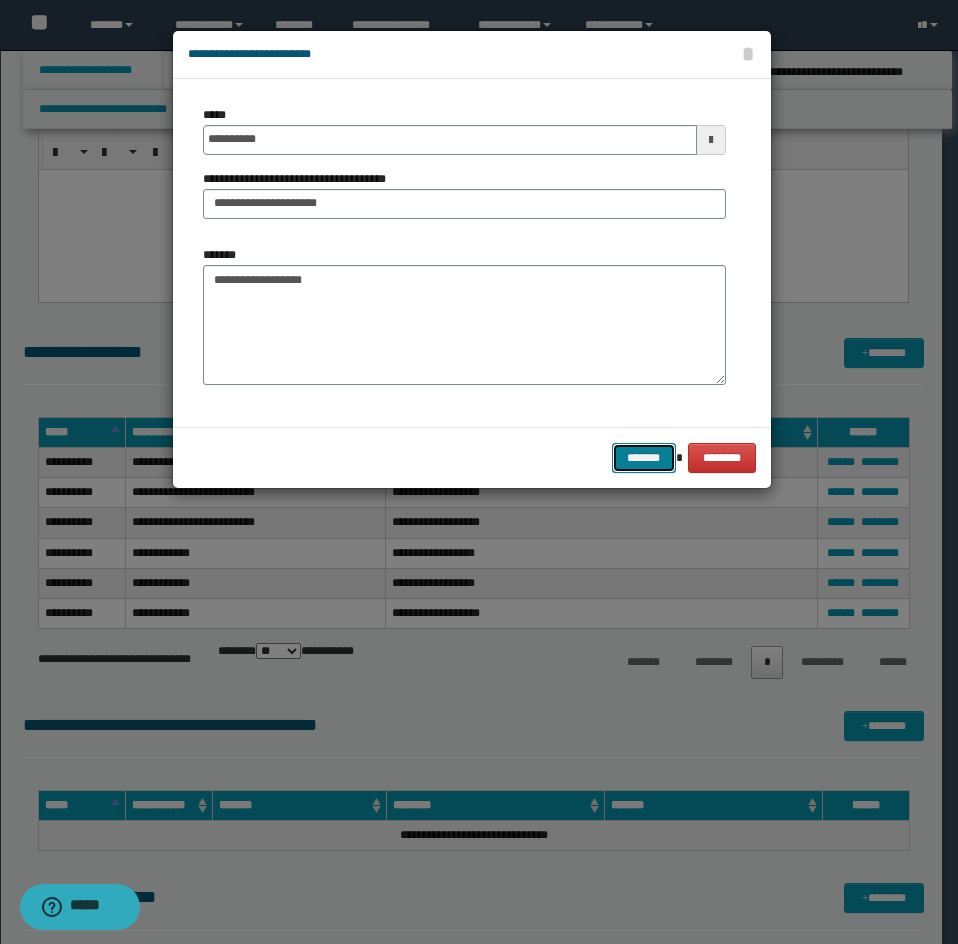 click on "*******" at bounding box center (644, 458) 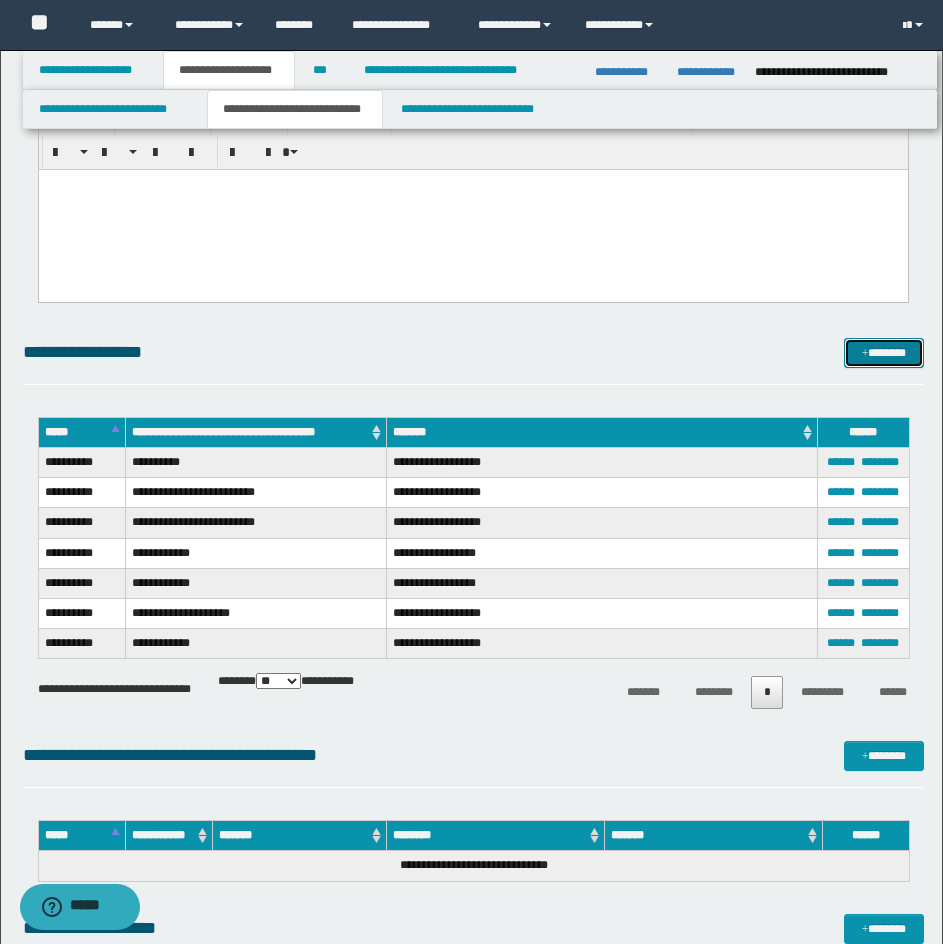 click on "*******" at bounding box center [884, 353] 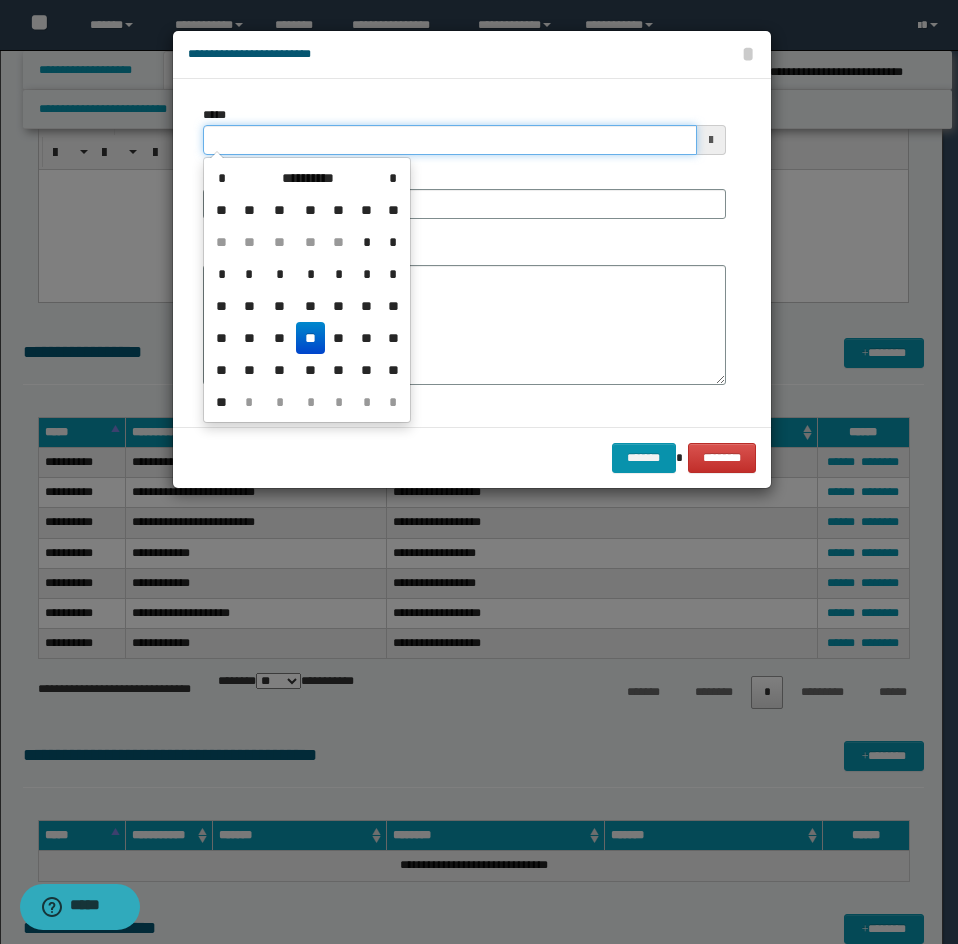 click on "*****" at bounding box center [450, 140] 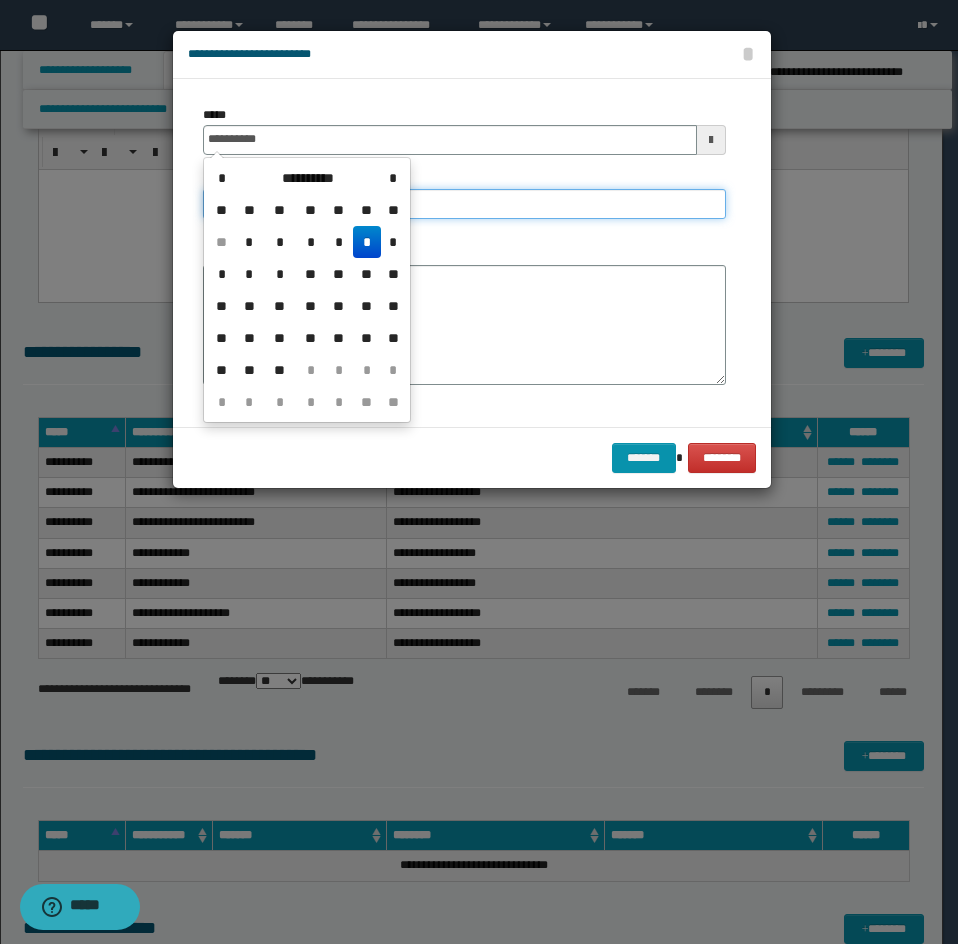 click on "**********" at bounding box center [464, 204] 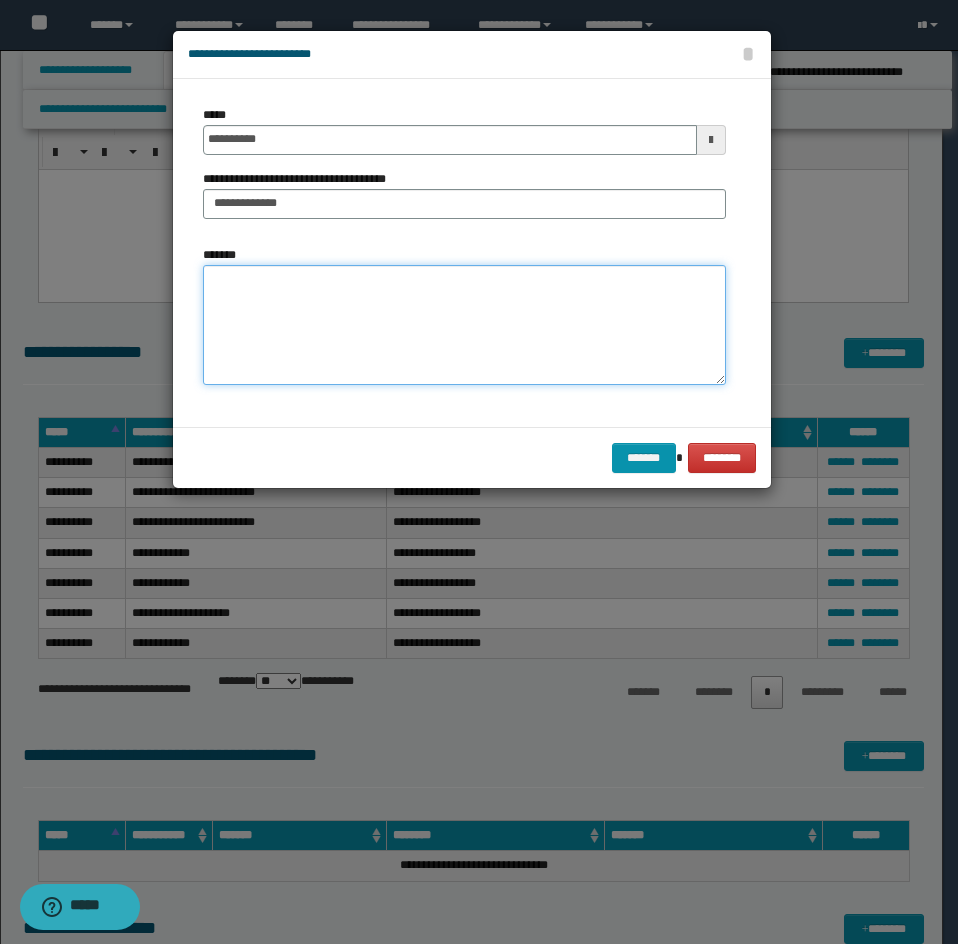 click on "*******" at bounding box center (464, 325) 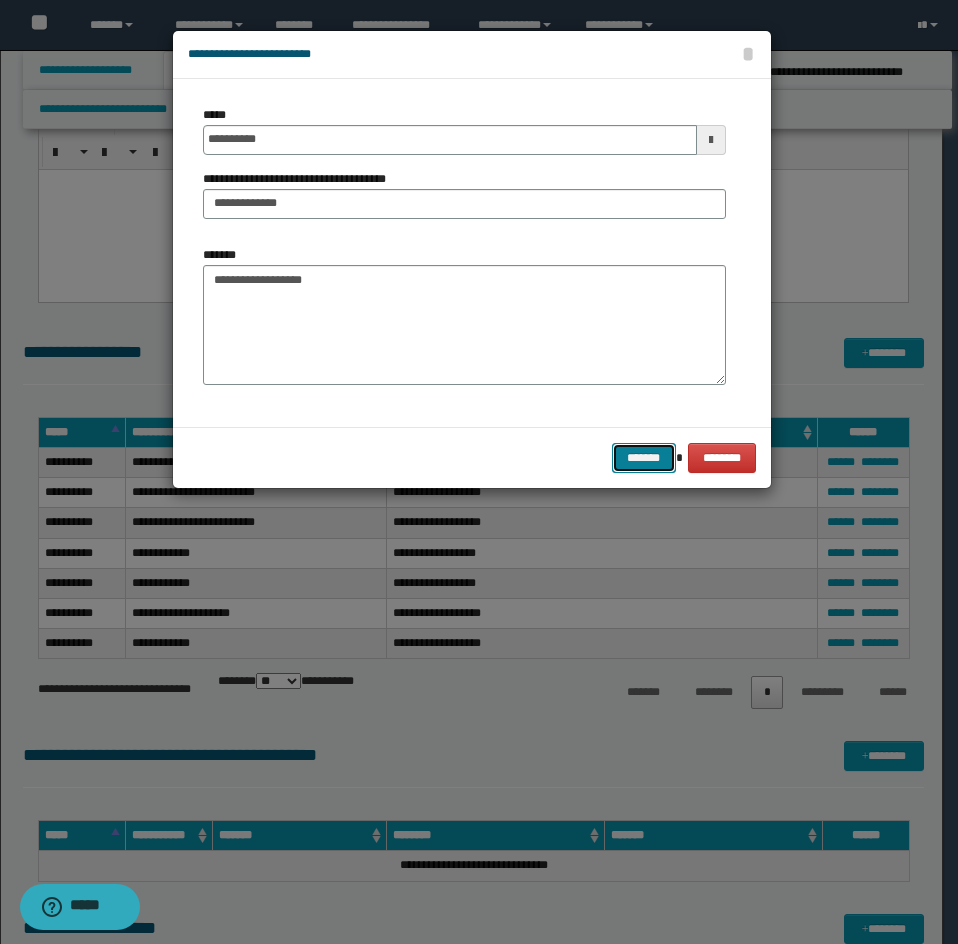 click on "*******" at bounding box center (644, 458) 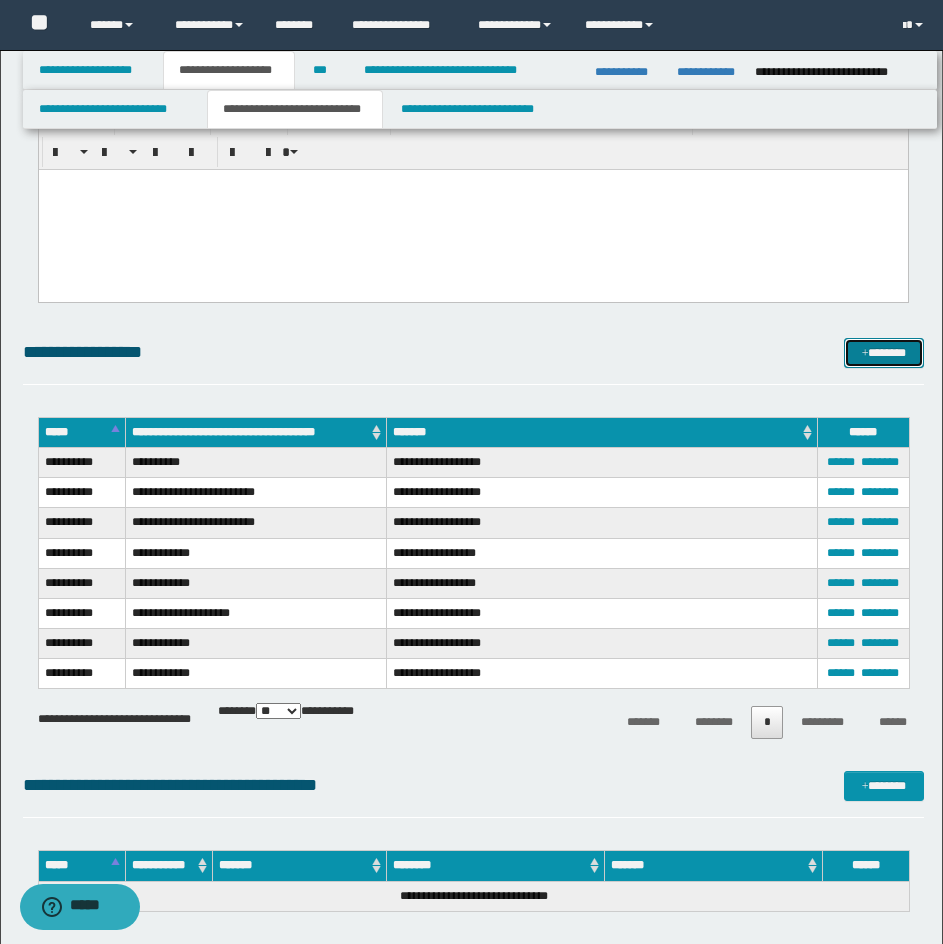 click on "*******" at bounding box center (884, 353) 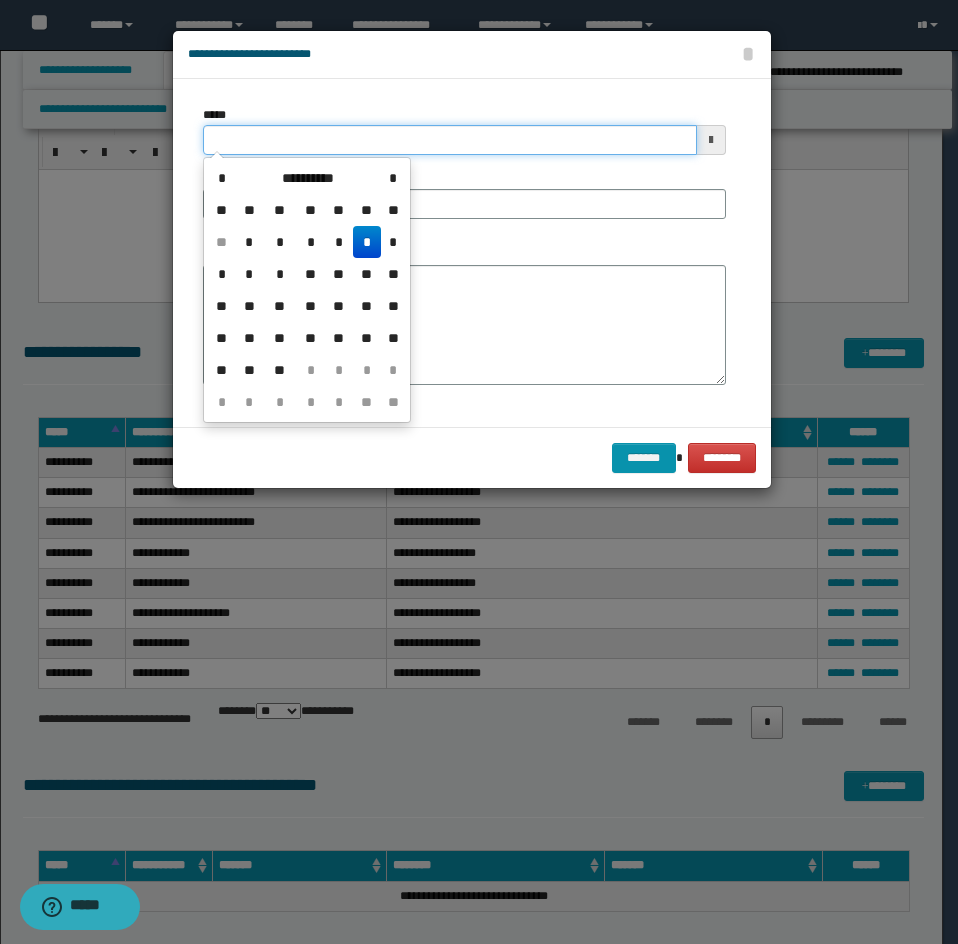 click on "*****" at bounding box center [450, 140] 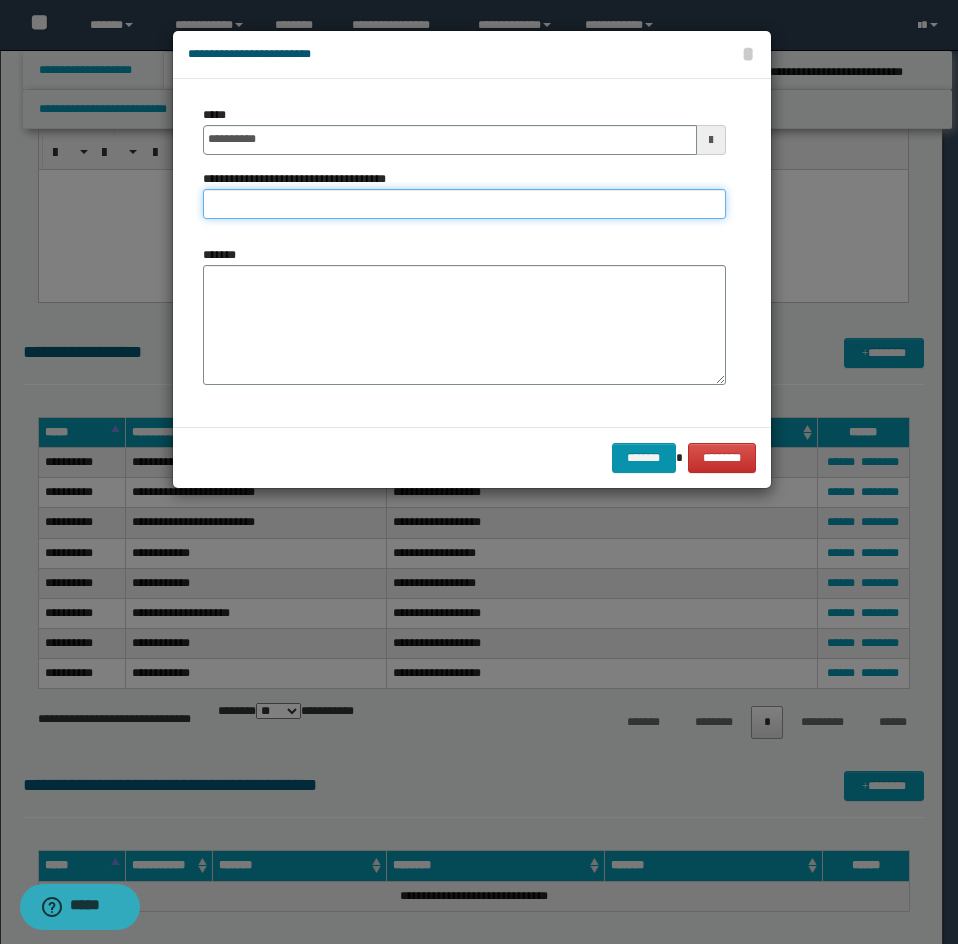 click on "**********" at bounding box center [464, 204] 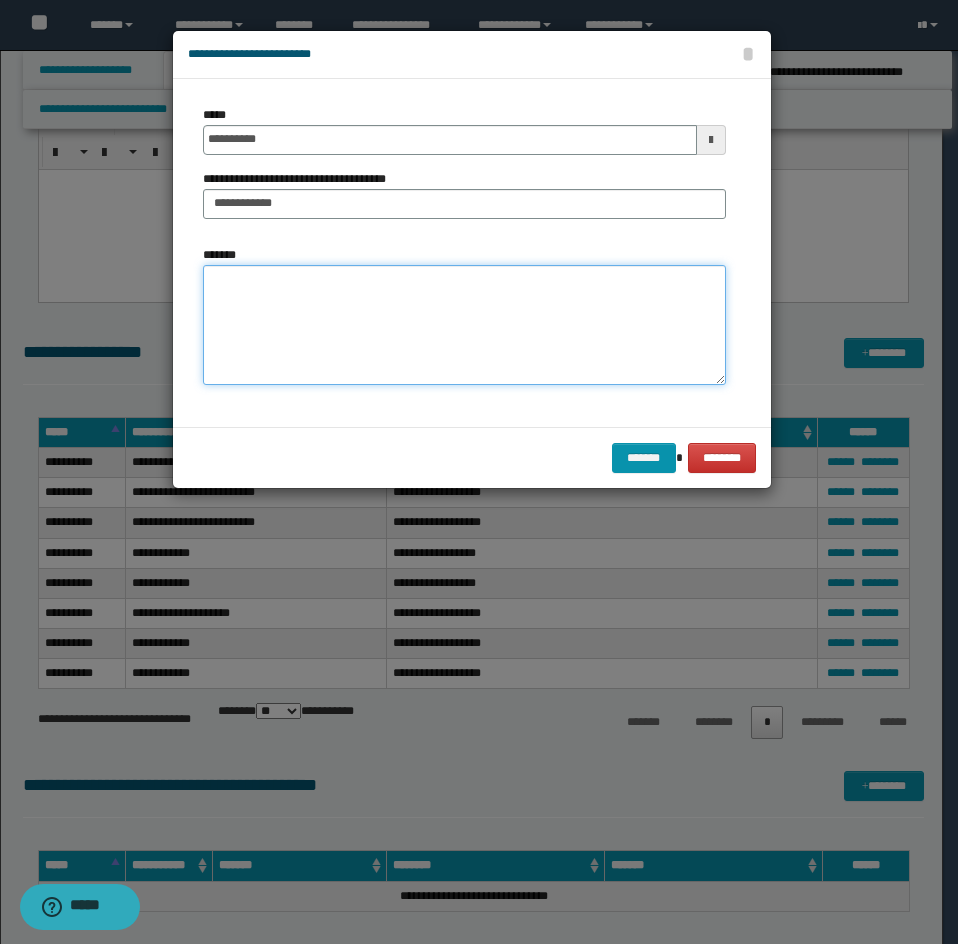 click on "*******" at bounding box center (464, 325) 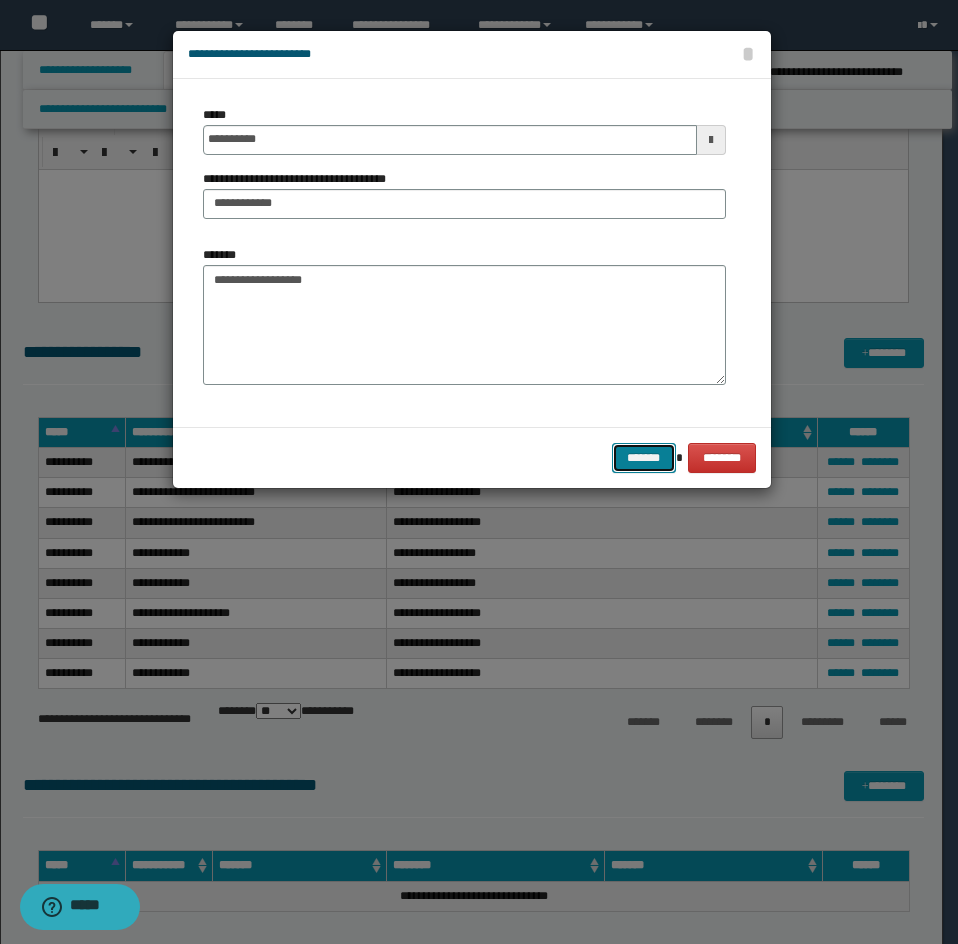 click on "*******" at bounding box center [644, 458] 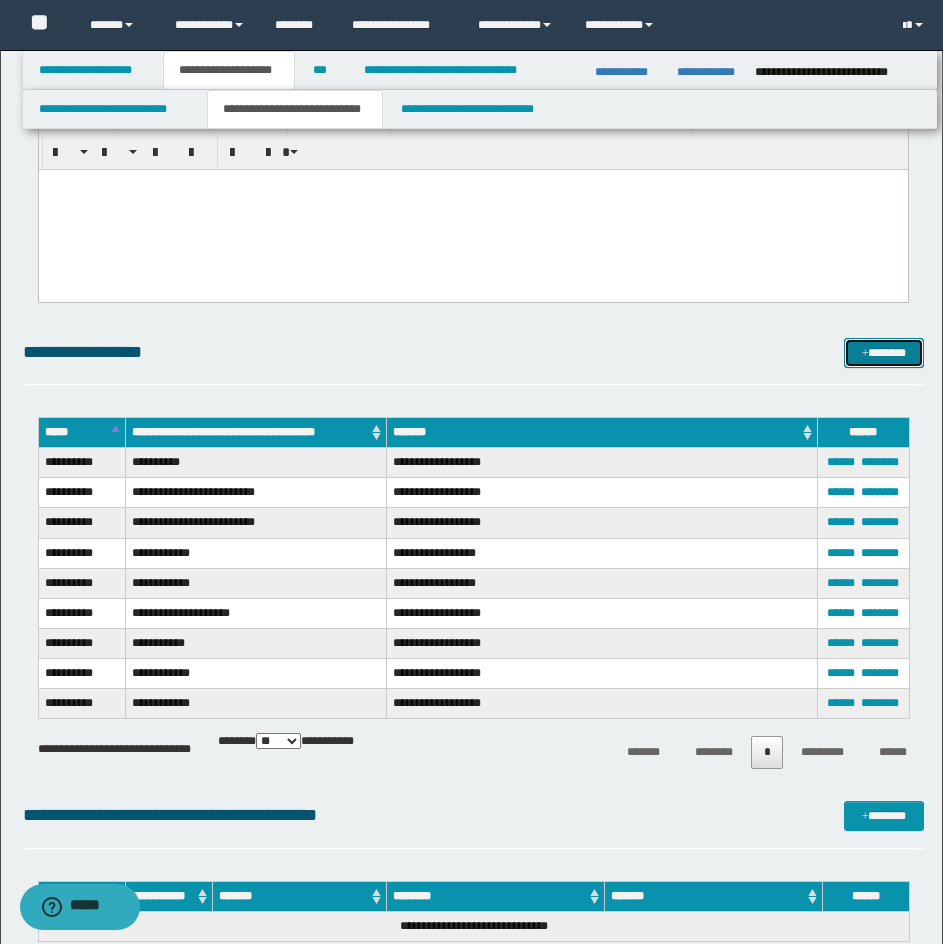 click on "*******" at bounding box center [884, 353] 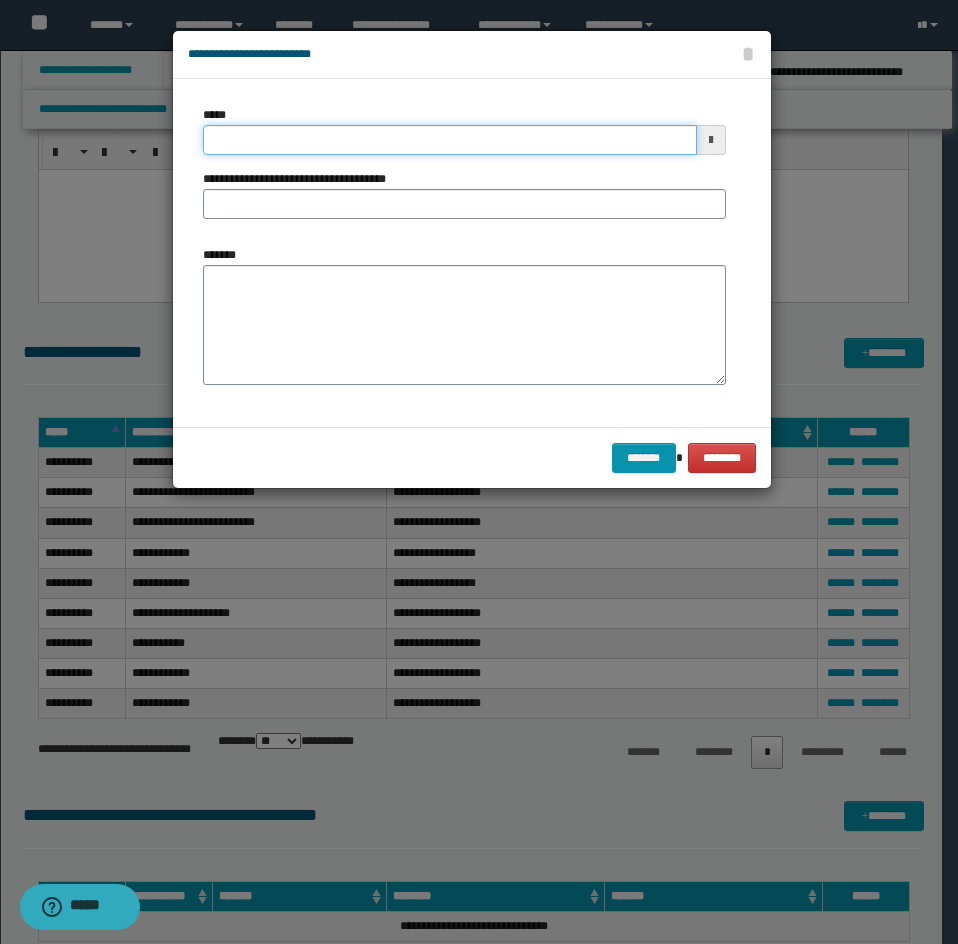 click on "*****" at bounding box center [450, 140] 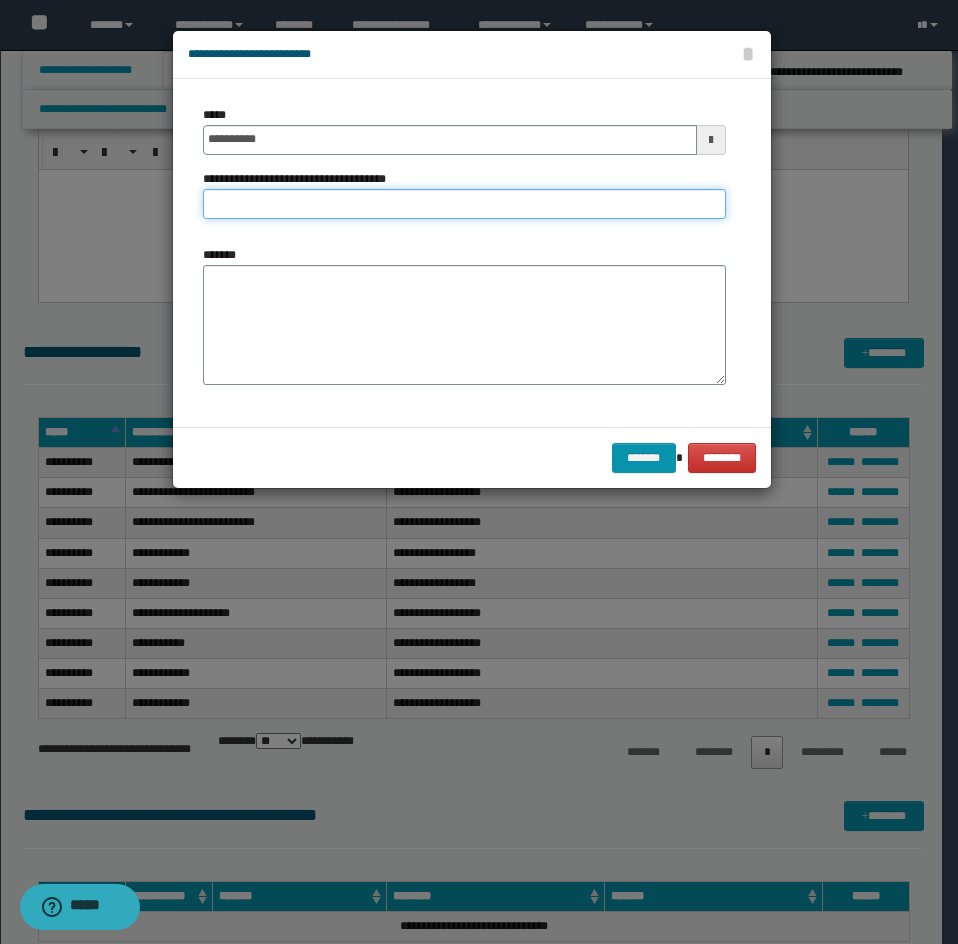drag, startPoint x: 616, startPoint y: 207, endPoint x: 600, endPoint y: 213, distance: 17.088007 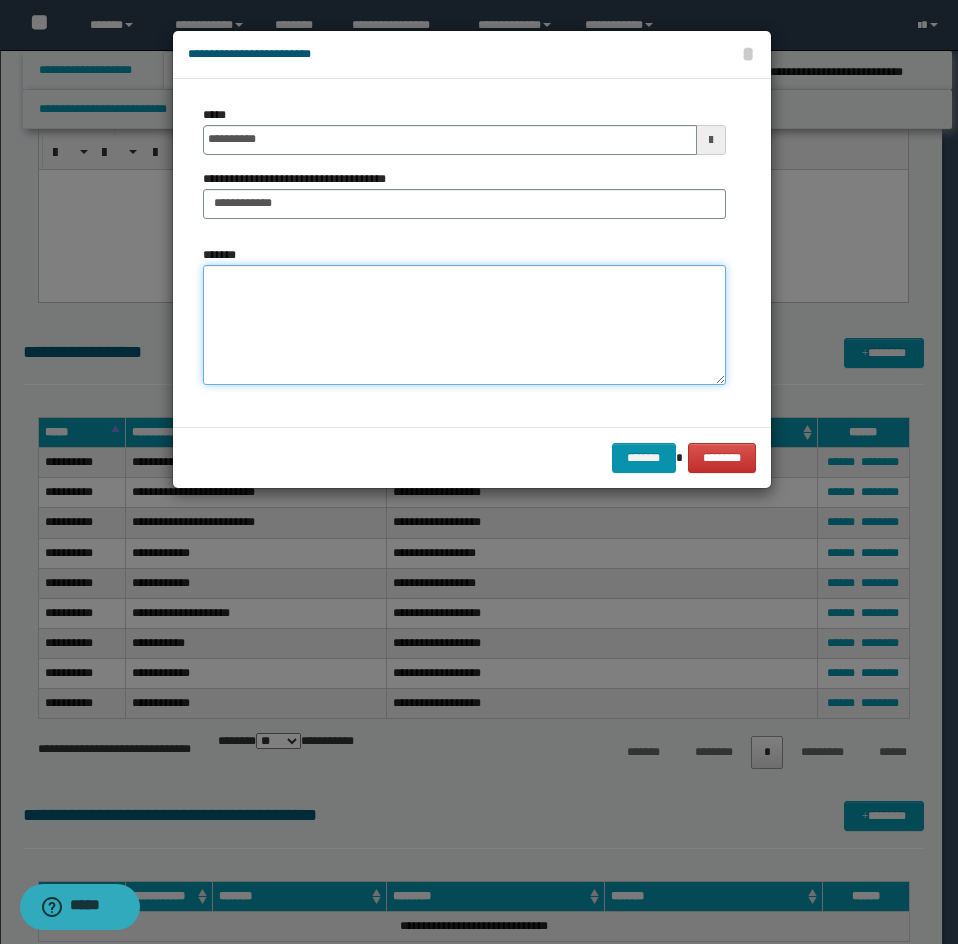 drag, startPoint x: 521, startPoint y: 241, endPoint x: 327, endPoint y: 349, distance: 222.03603 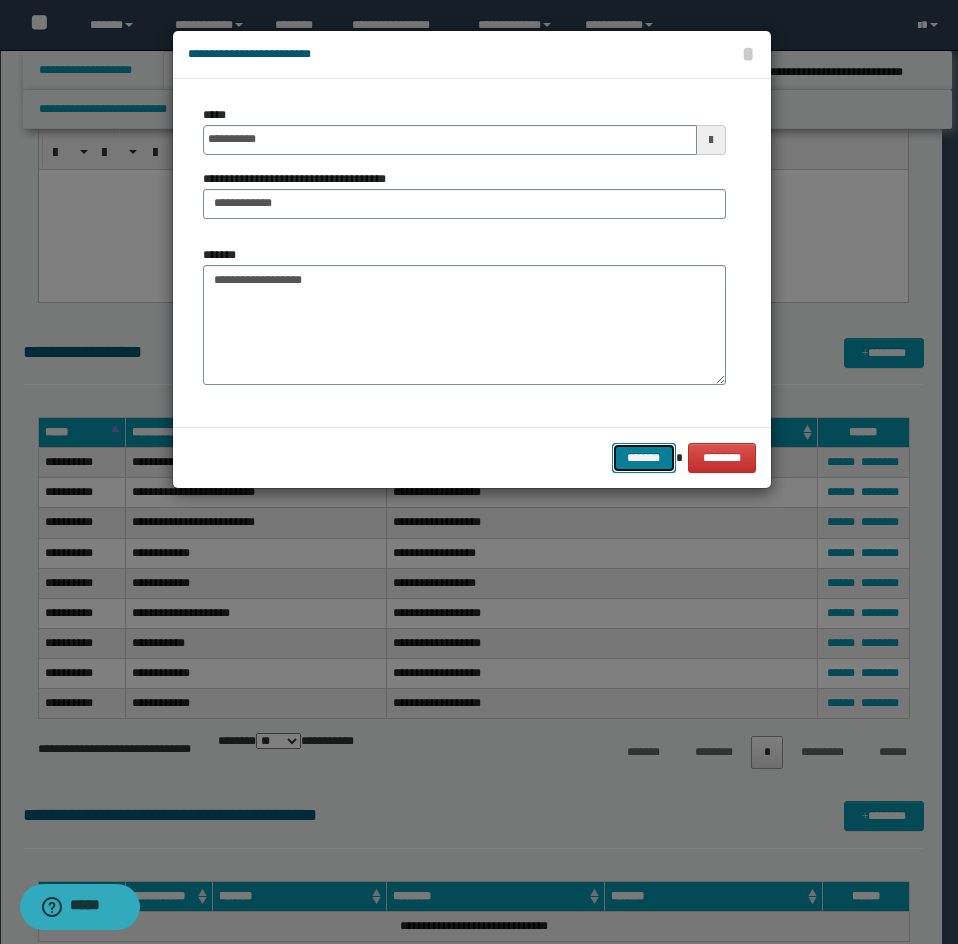 click on "*******" at bounding box center [644, 458] 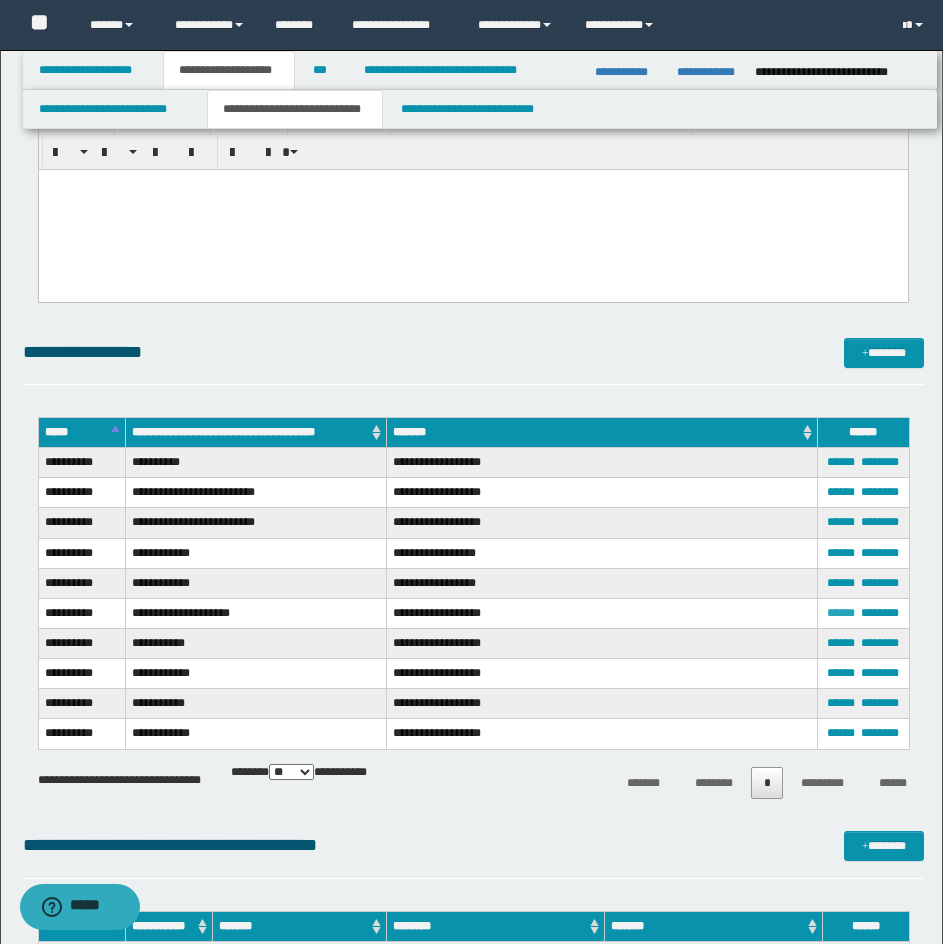 click on "******" at bounding box center [841, 613] 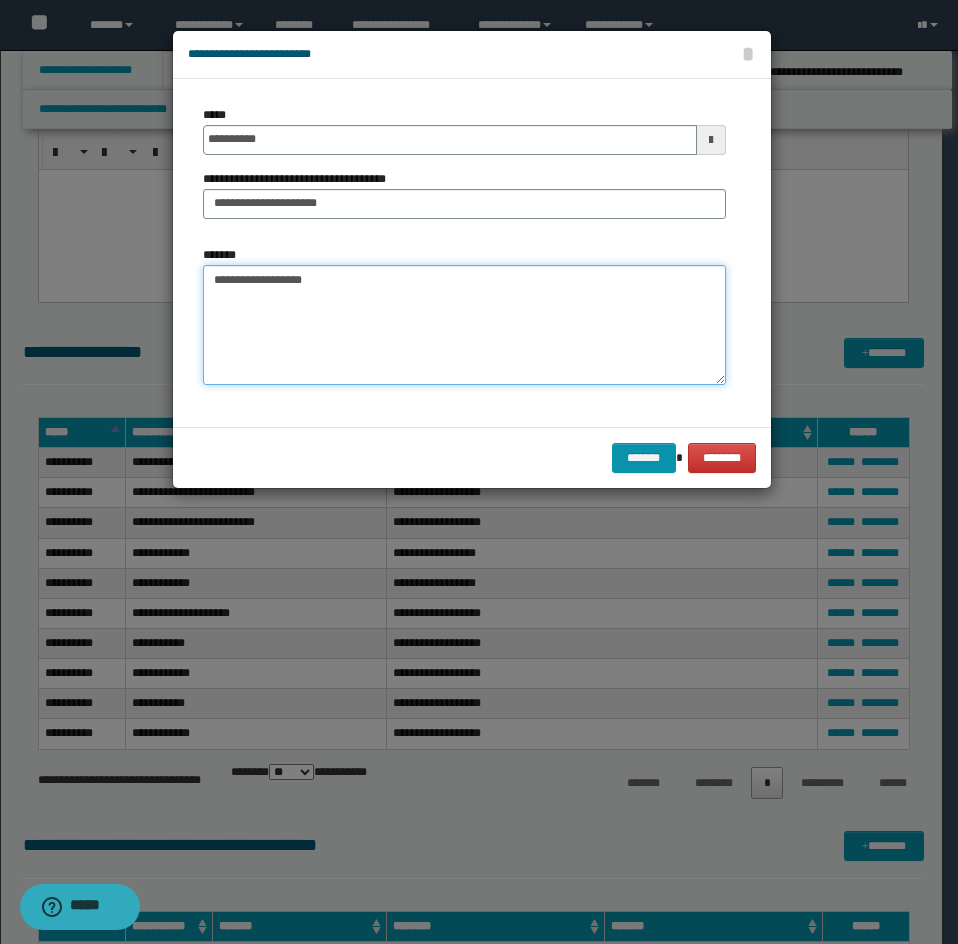 click on "**********" at bounding box center (464, 325) 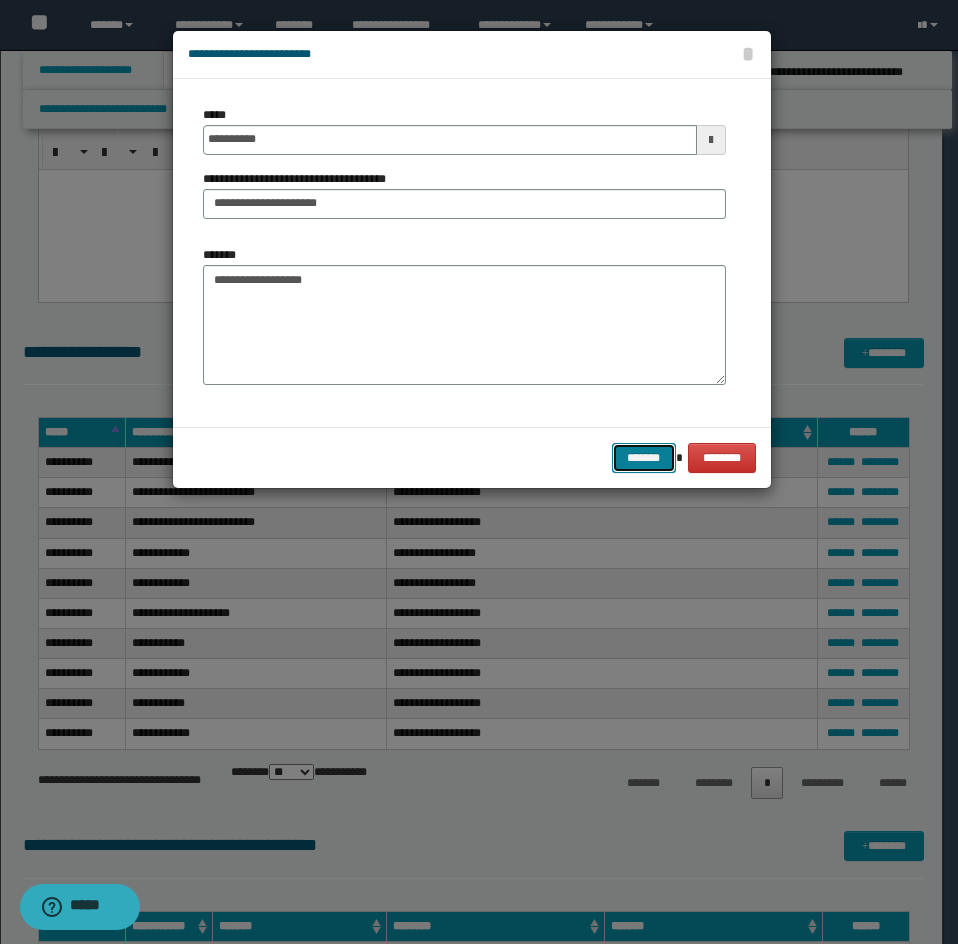 click on "*******" at bounding box center [644, 458] 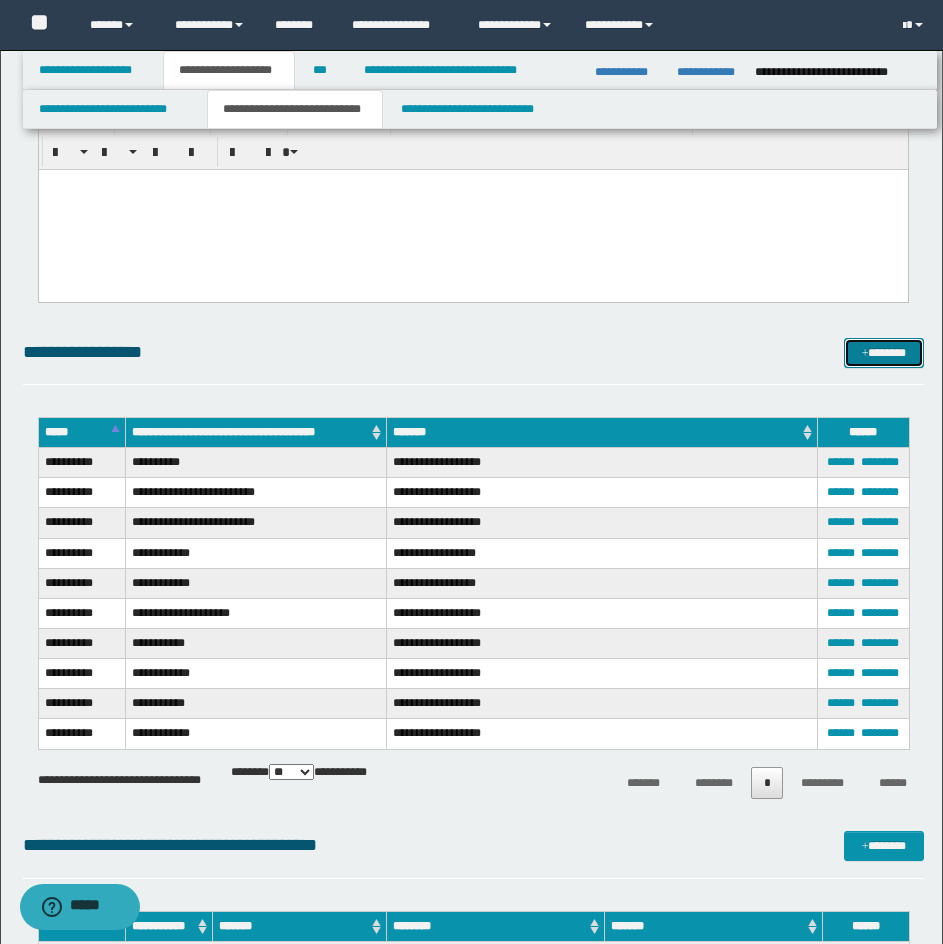 click on "*******" at bounding box center (884, 353) 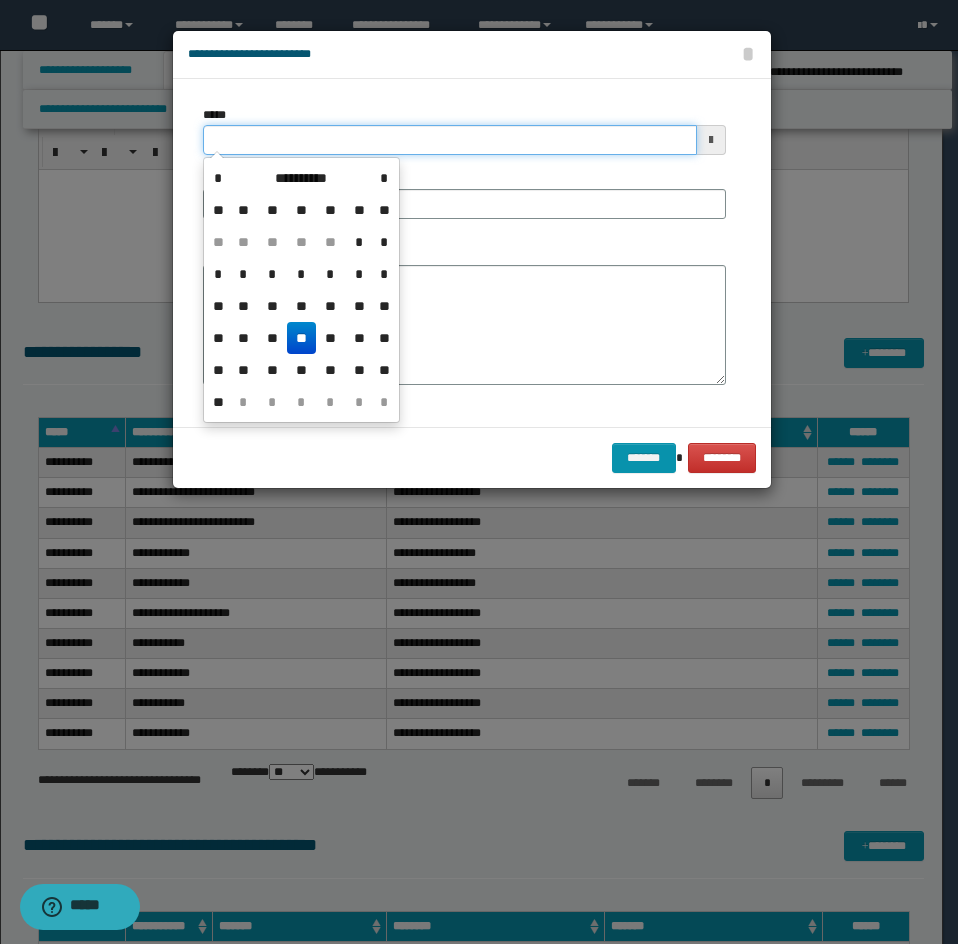 click on "*****" at bounding box center [450, 140] 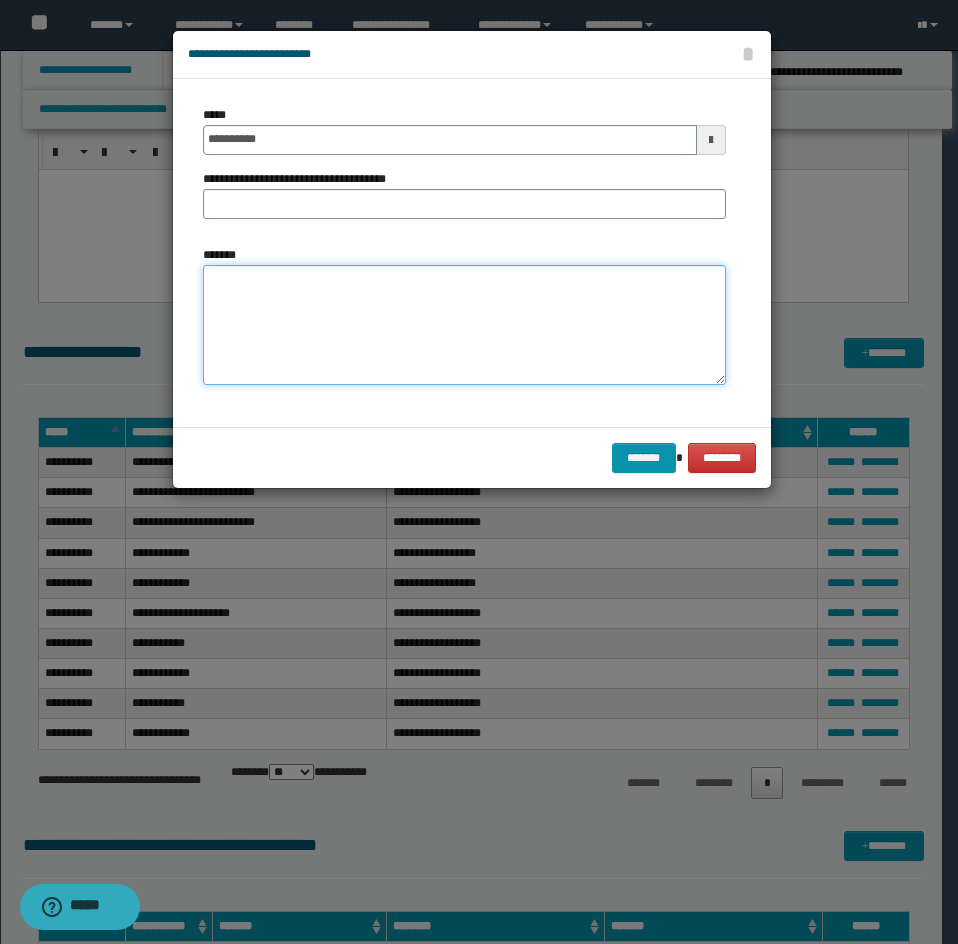 click on "*******" at bounding box center (464, 325) 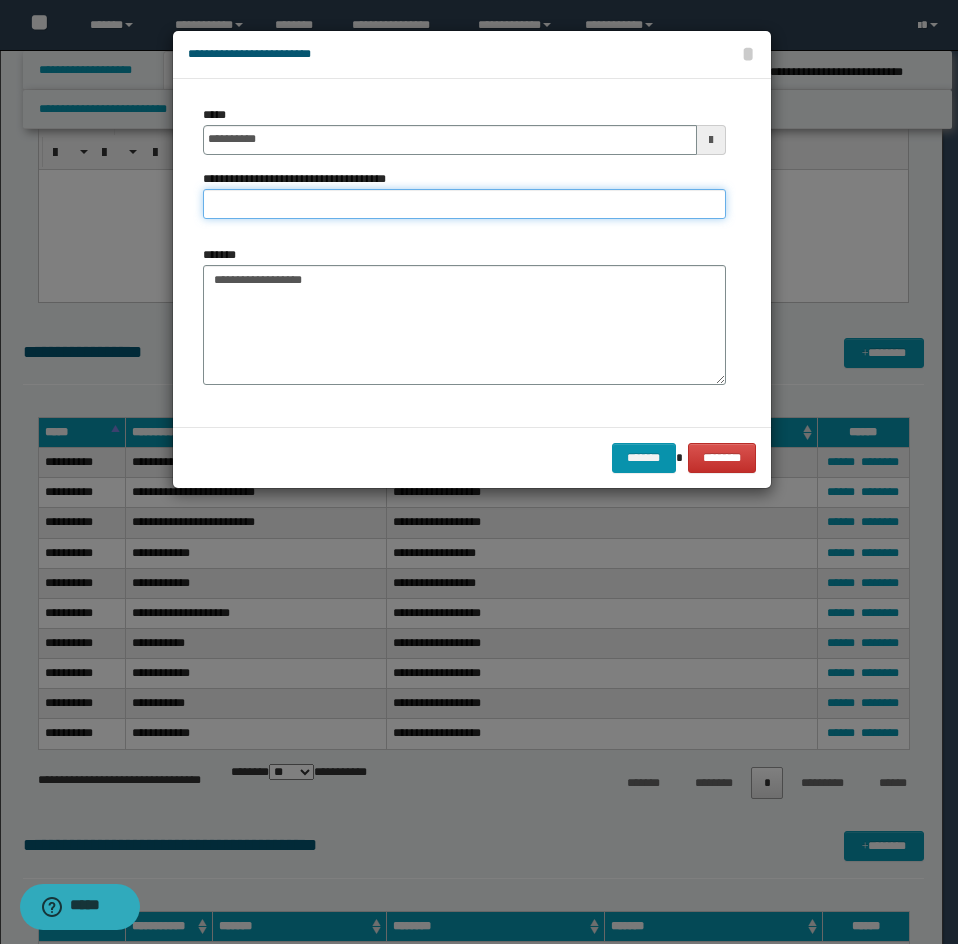 click on "**********" at bounding box center (464, 204) 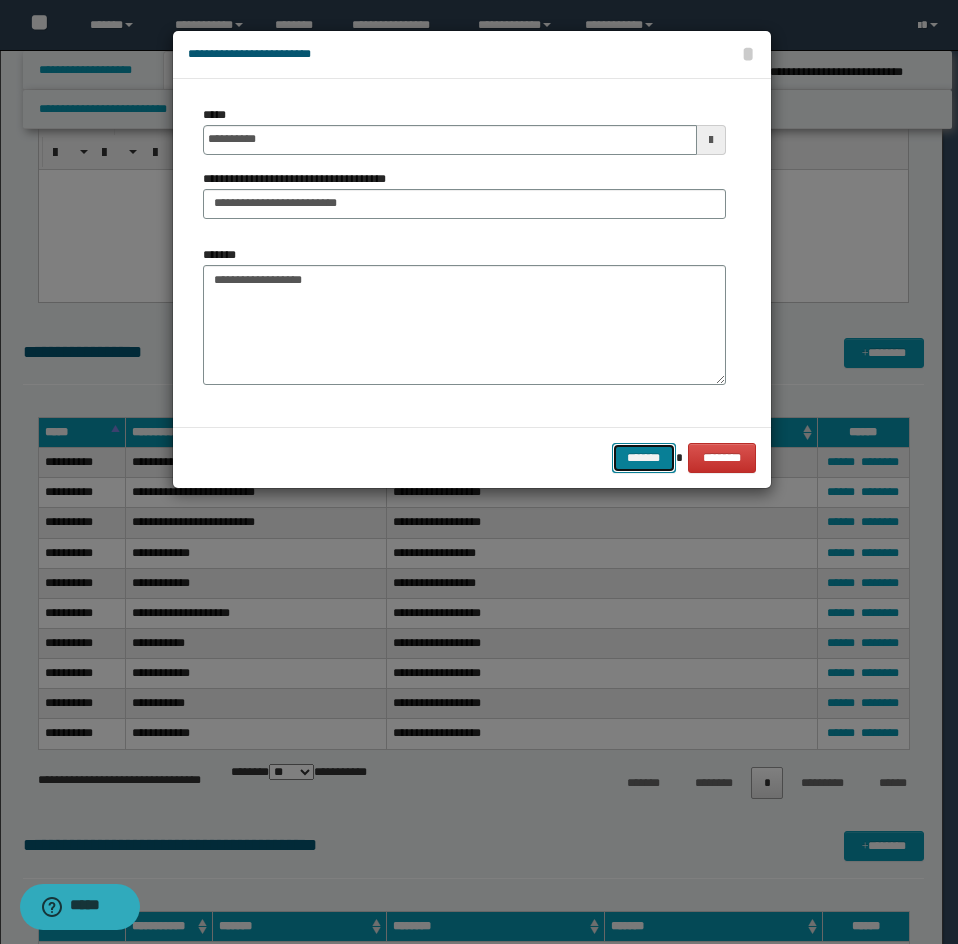 click on "*******" at bounding box center [644, 458] 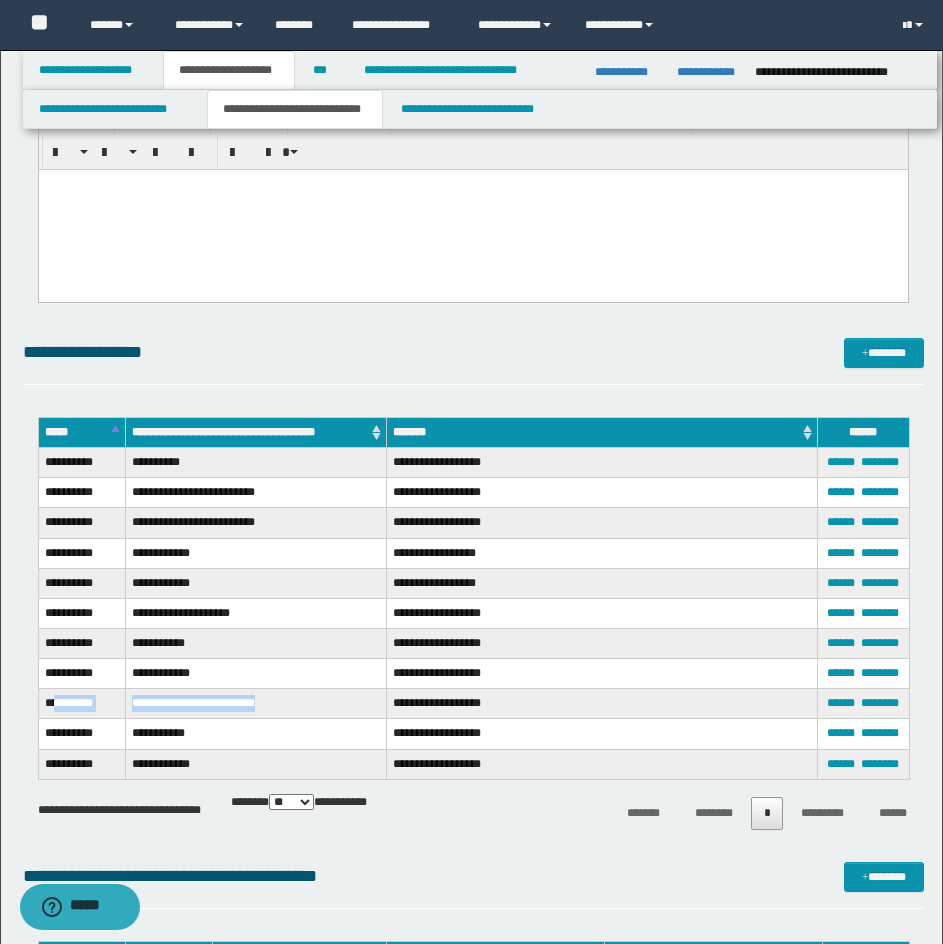 drag, startPoint x: 56, startPoint y: 713, endPoint x: 342, endPoint y: 705, distance: 286.11188 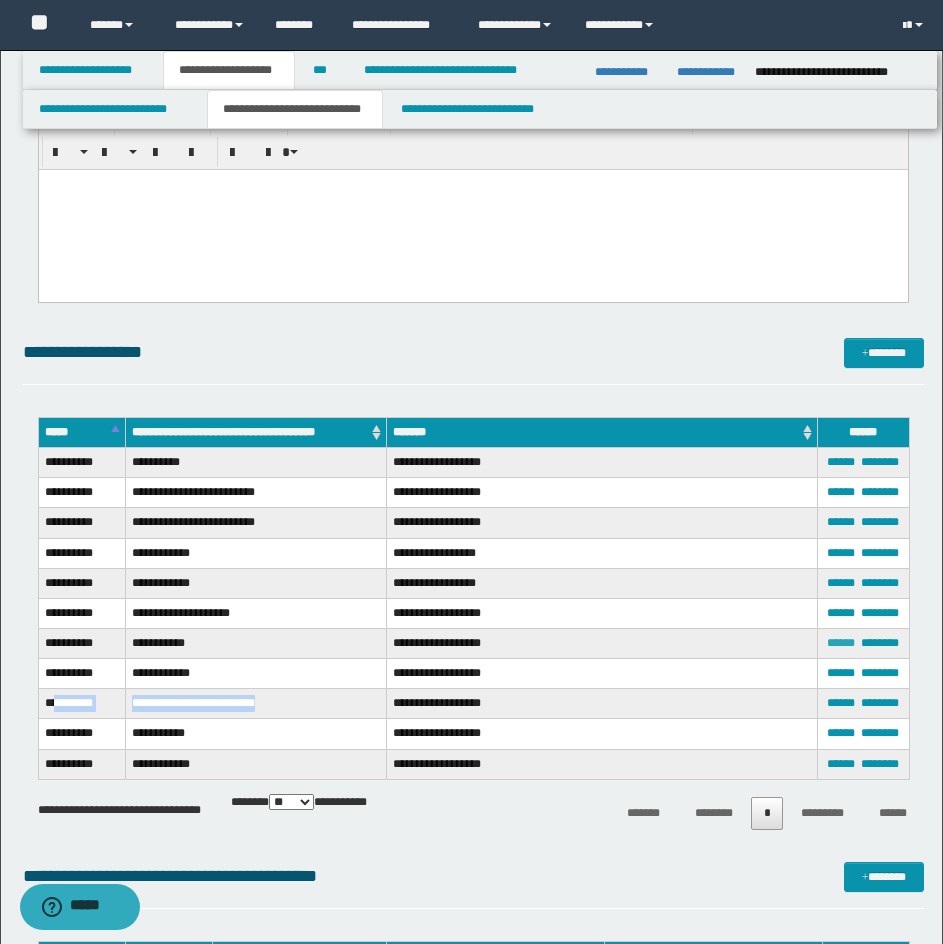 click on "******" at bounding box center (841, 643) 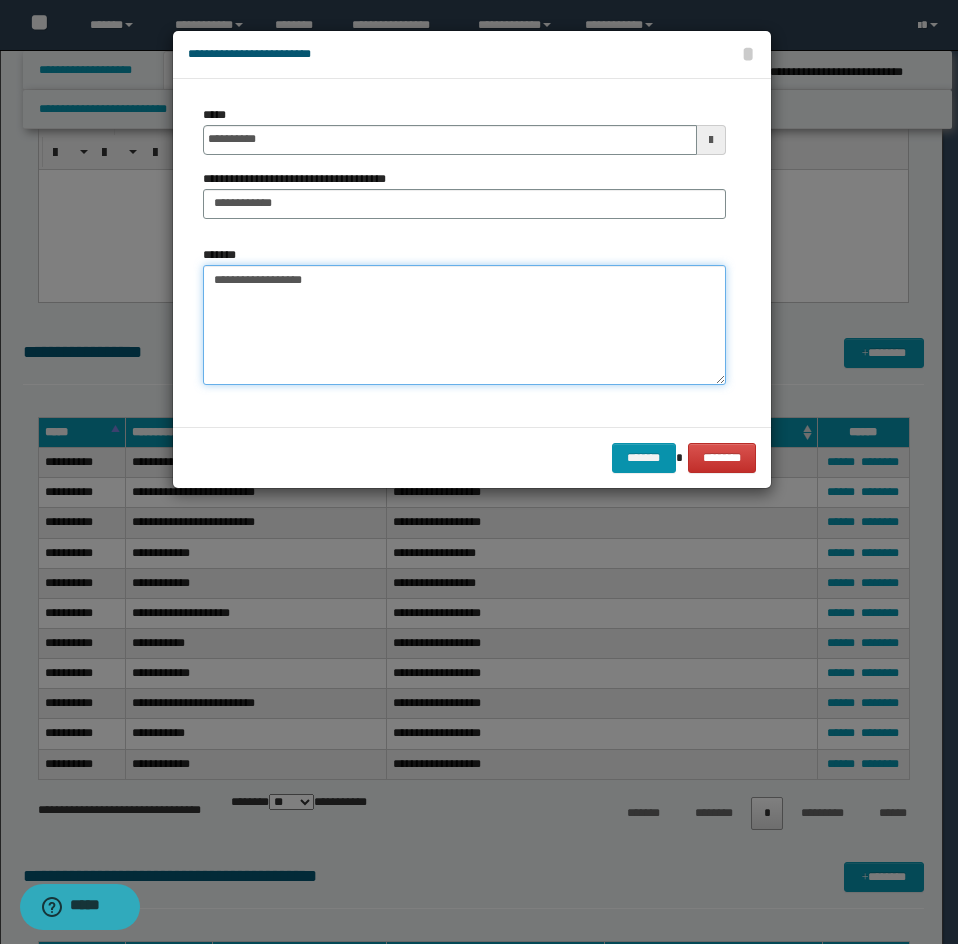 click on "**********" at bounding box center (464, 325) 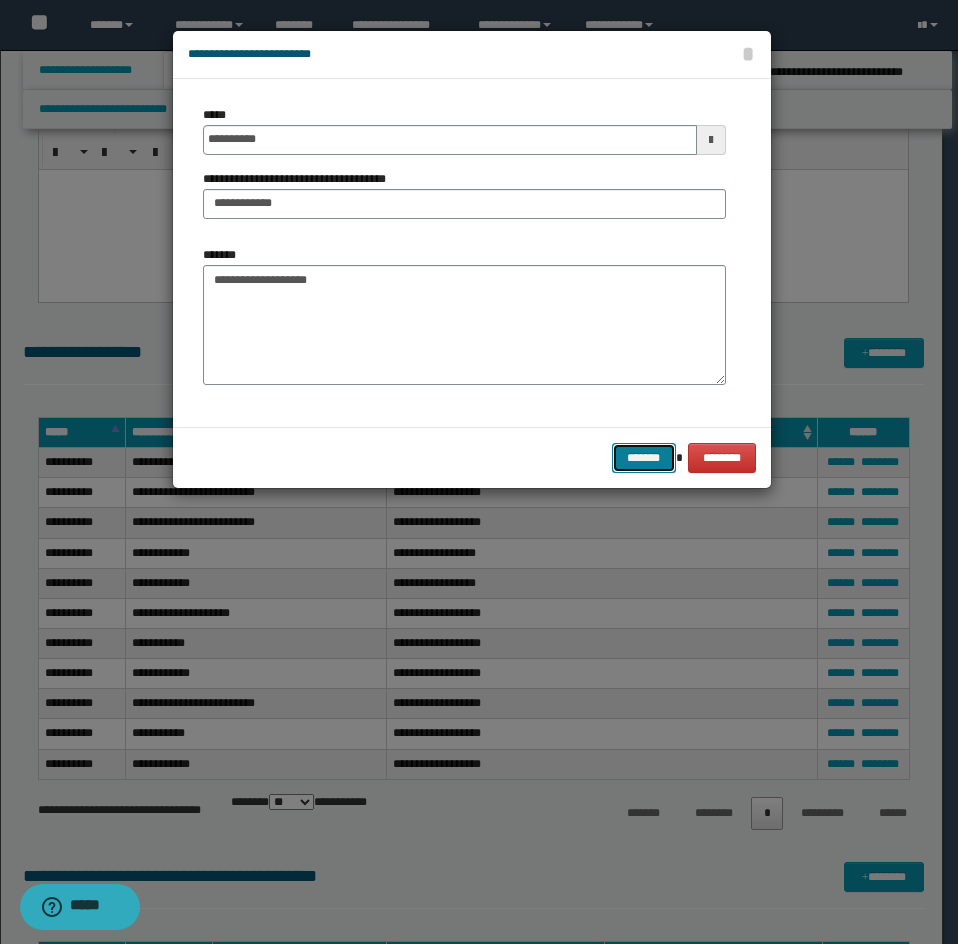 click on "*******" at bounding box center [644, 458] 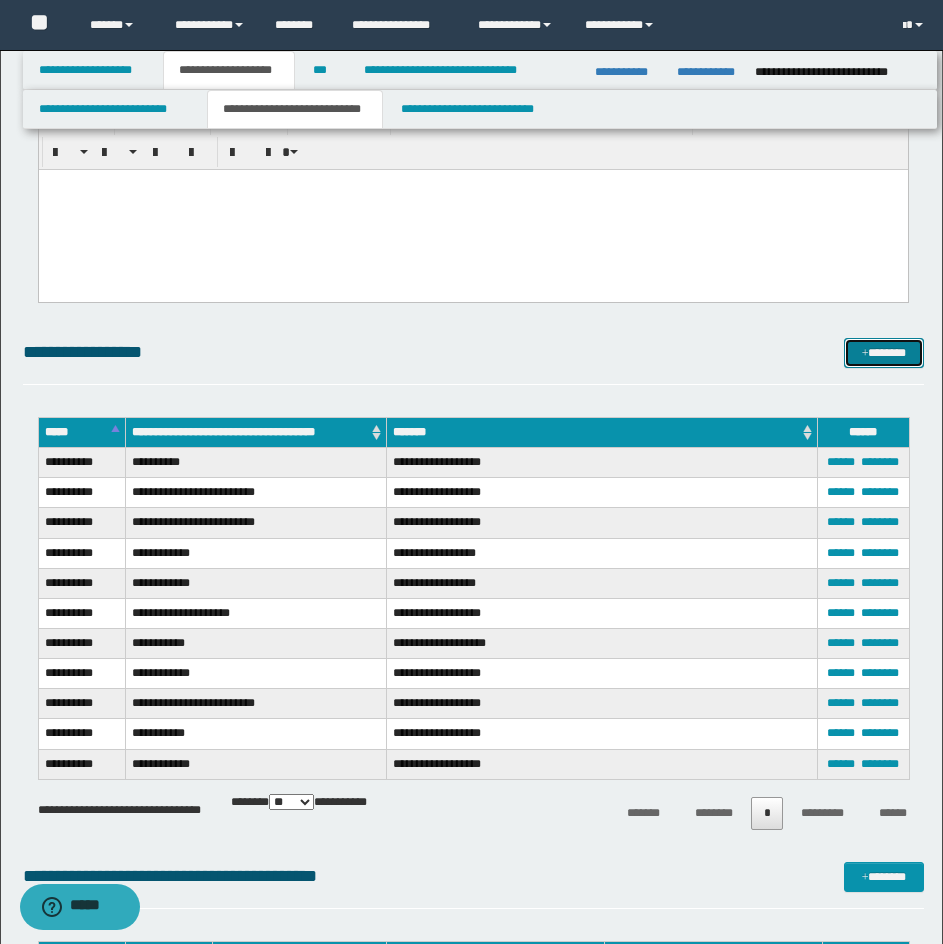 click on "*******" at bounding box center (884, 353) 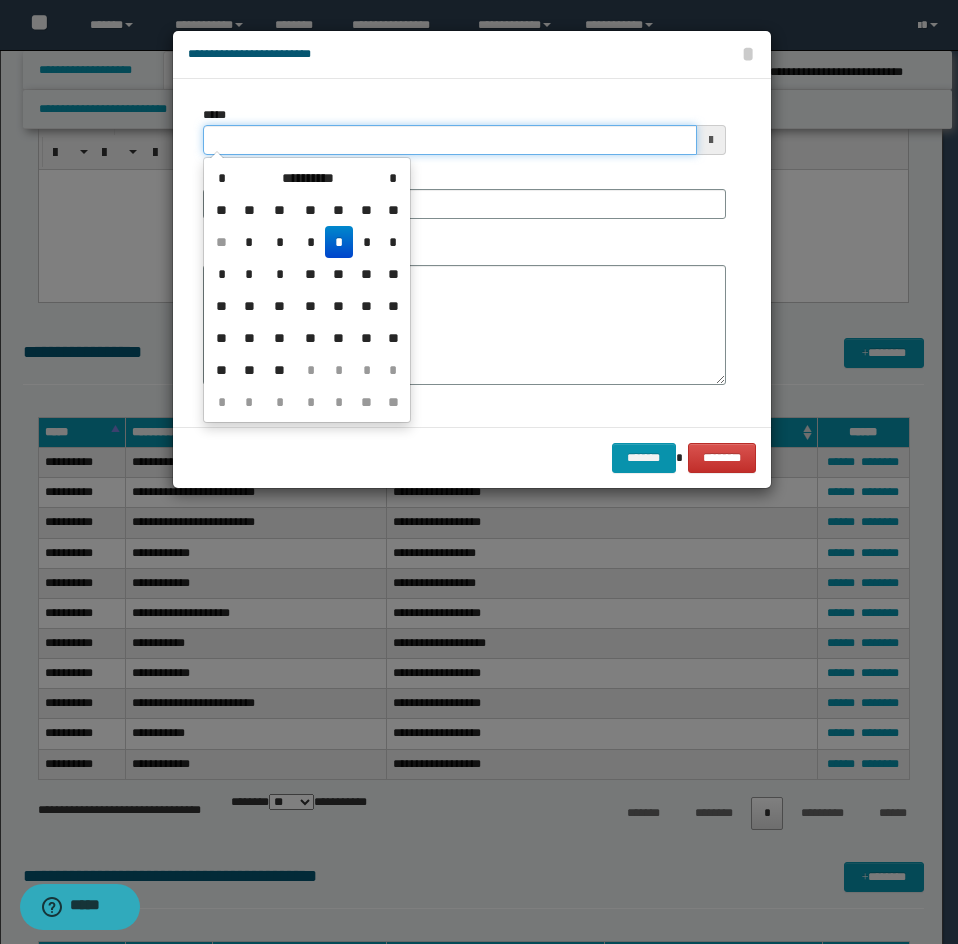 click on "*****" at bounding box center (450, 140) 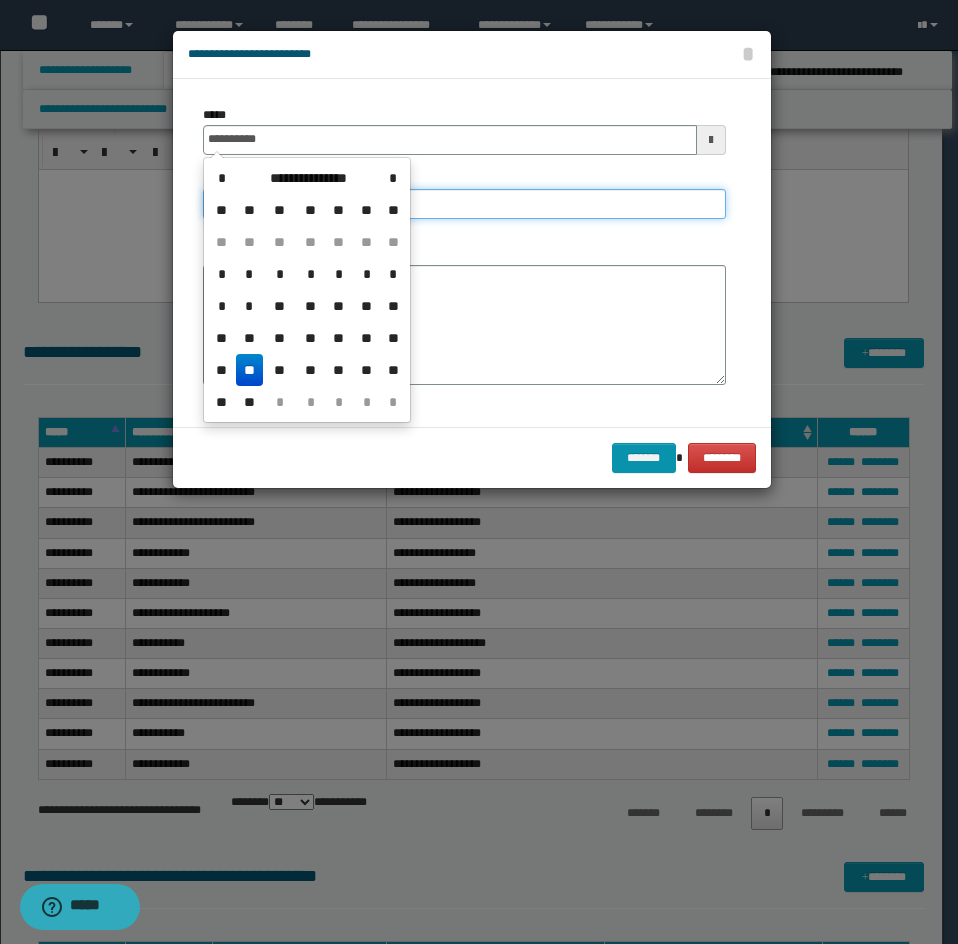 drag, startPoint x: 510, startPoint y: 212, endPoint x: 500, endPoint y: 214, distance: 10.198039 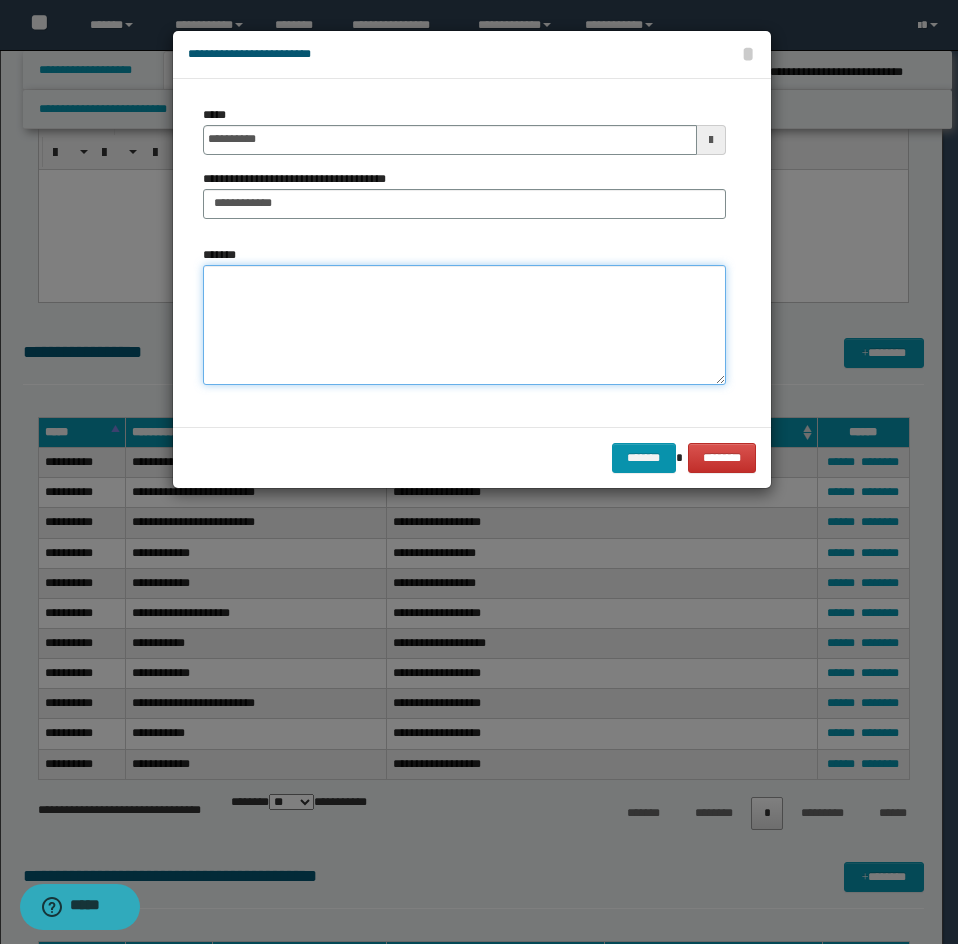 click on "*******" at bounding box center (464, 325) 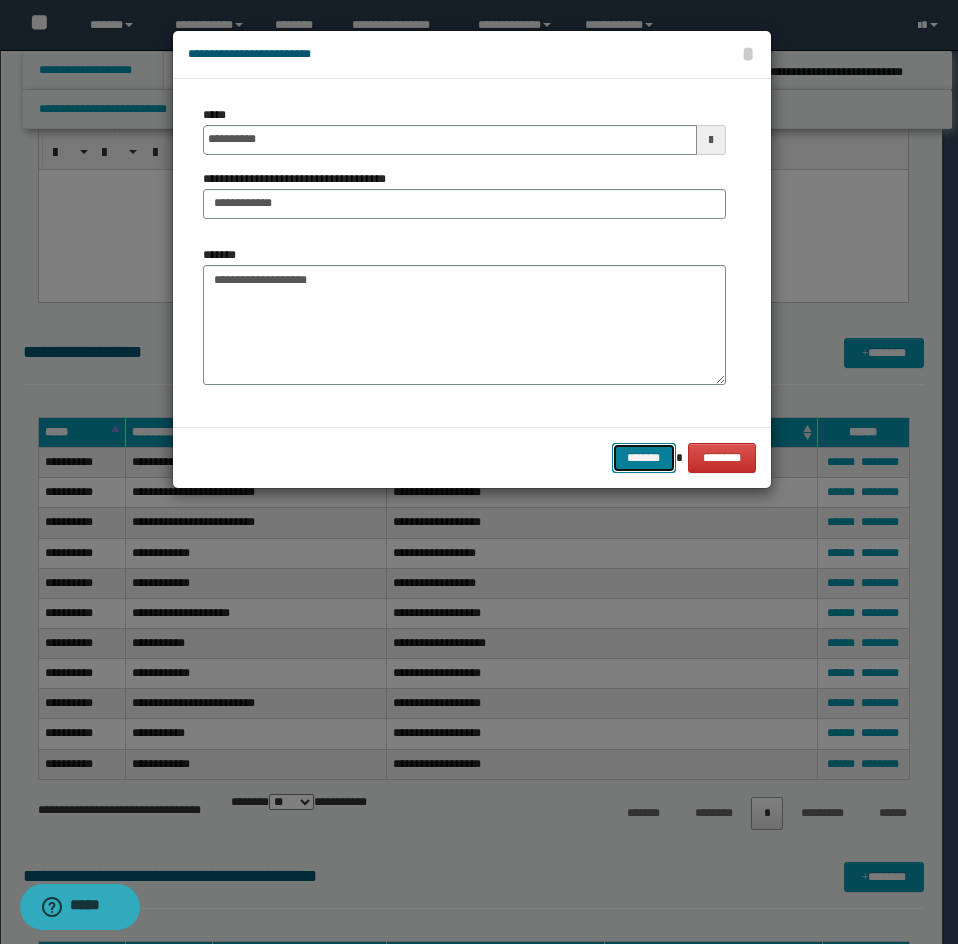 click on "*******" at bounding box center (644, 458) 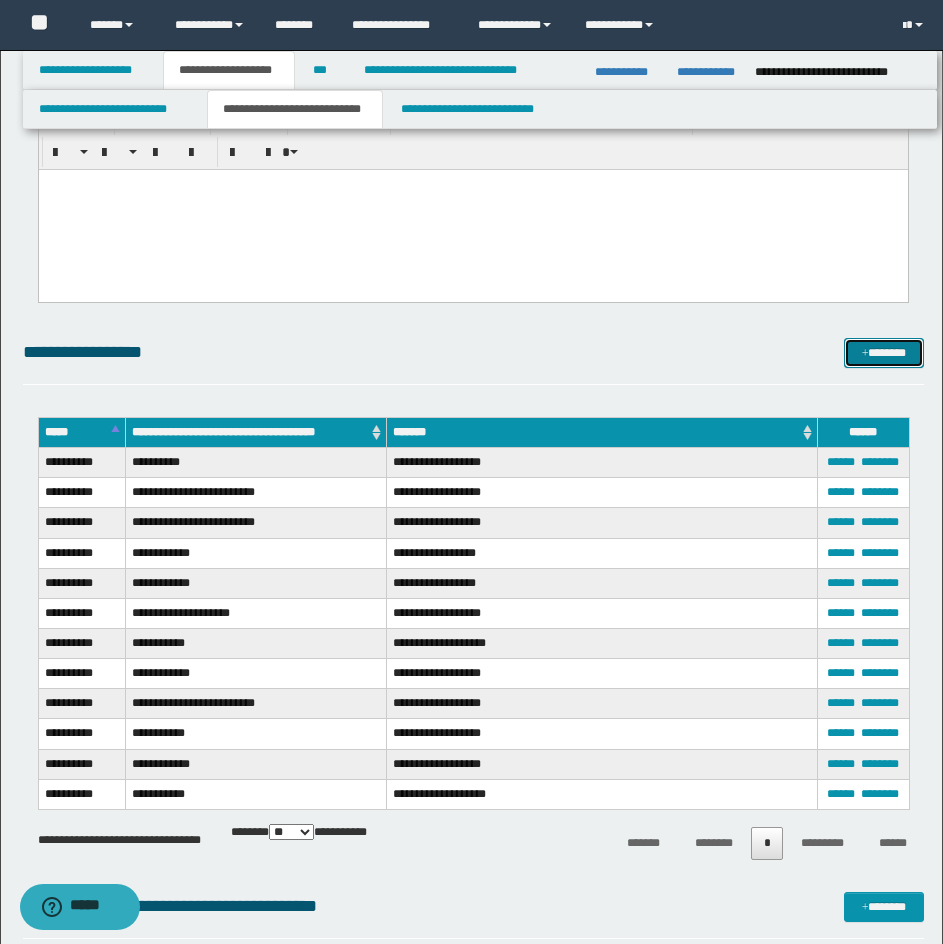 click at bounding box center (865, 354) 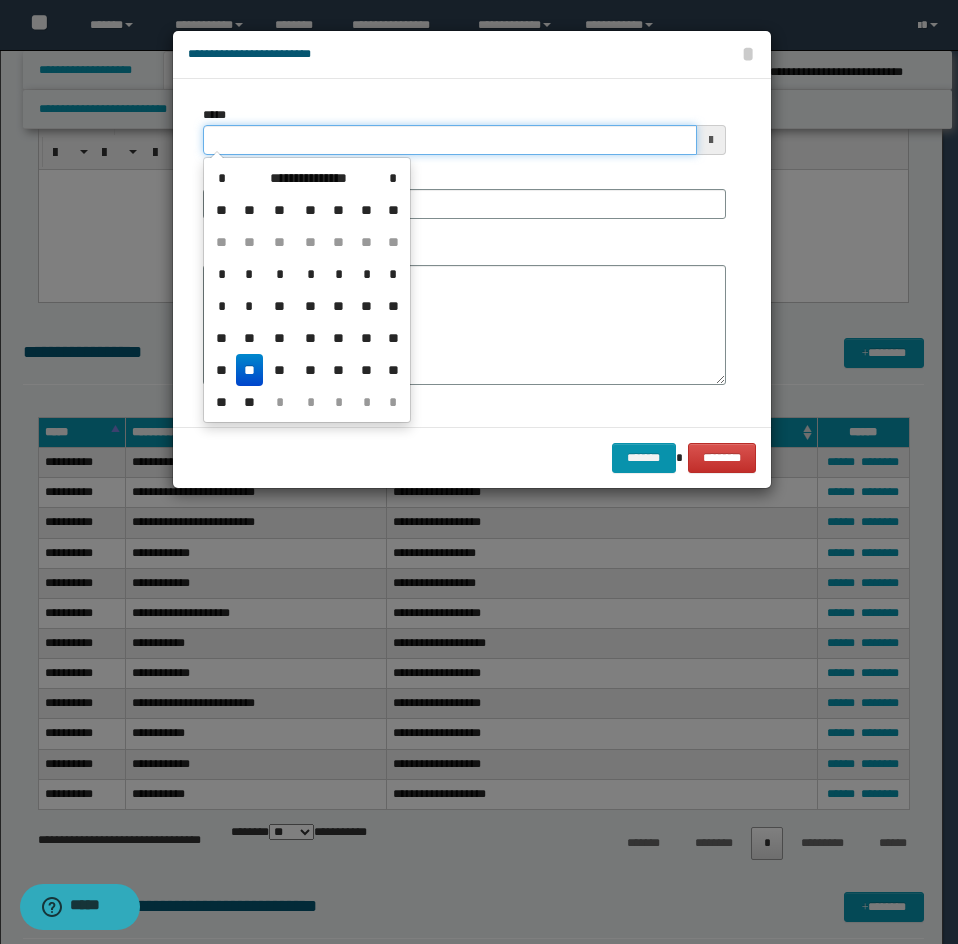 click on "*****" at bounding box center (450, 140) 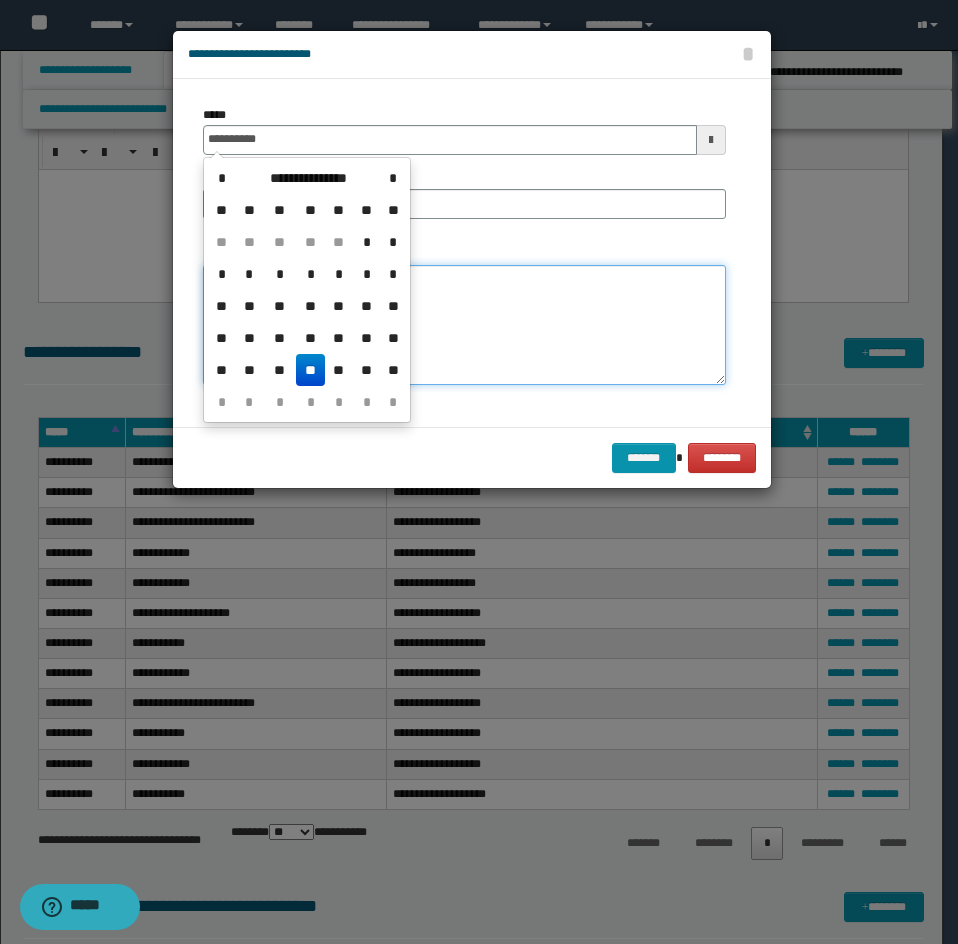 click on "*******" at bounding box center [464, 325] 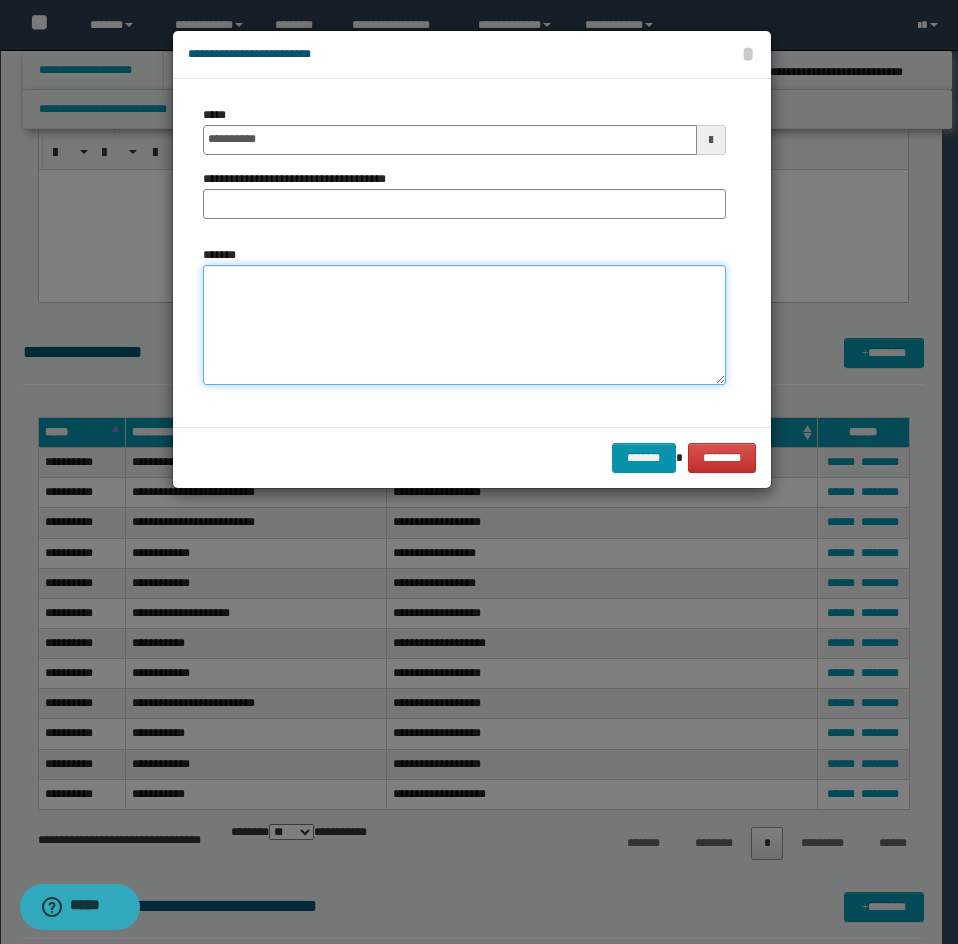 paste on "**********" 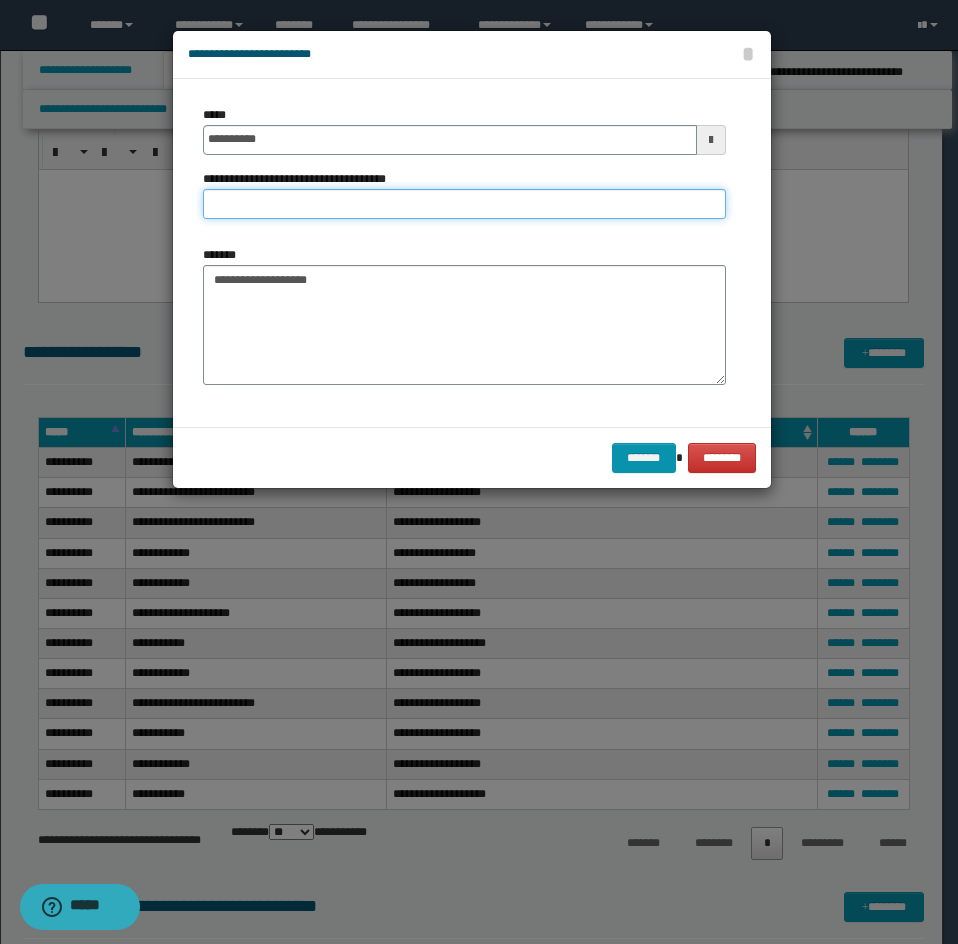 click on "**********" at bounding box center (464, 204) 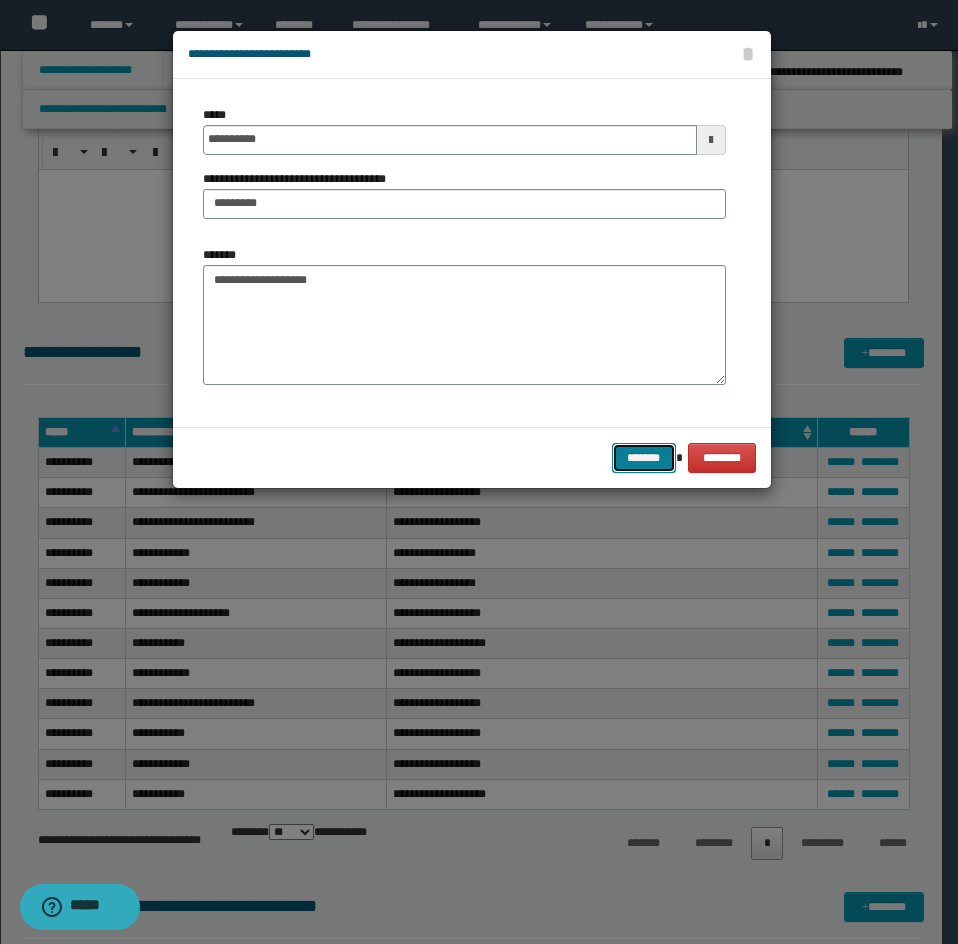 click on "*******" at bounding box center [644, 458] 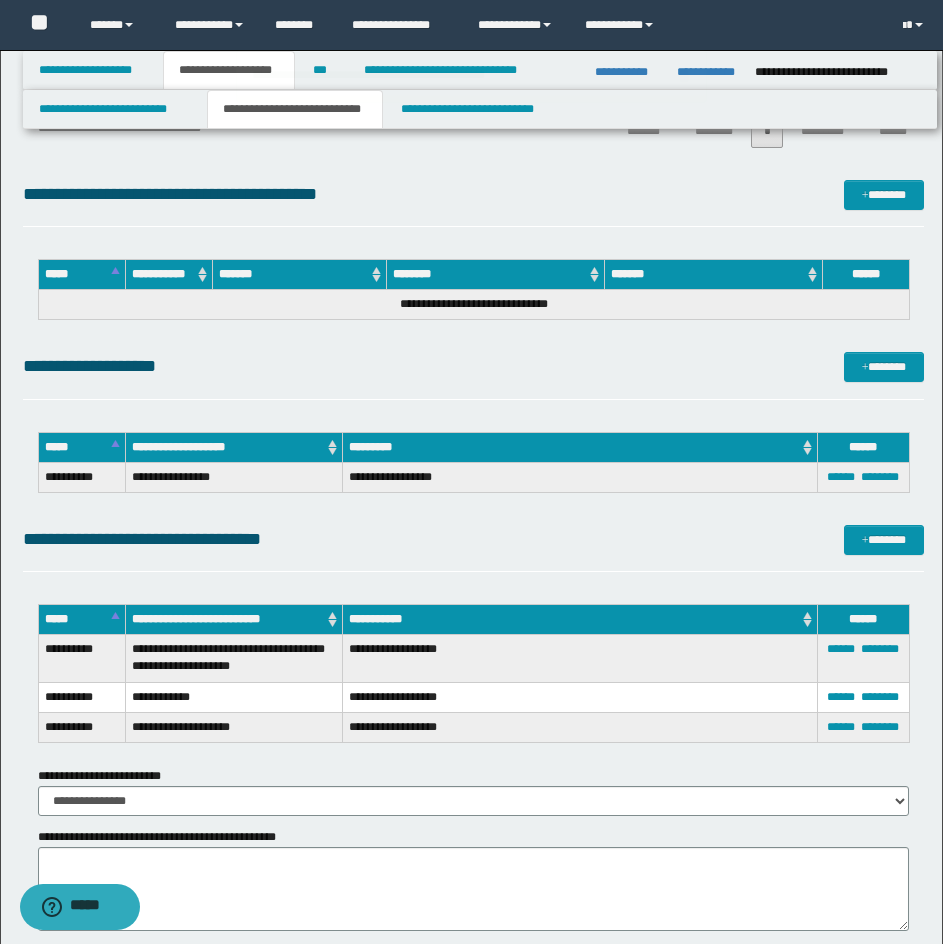 scroll, scrollTop: 4732, scrollLeft: 0, axis: vertical 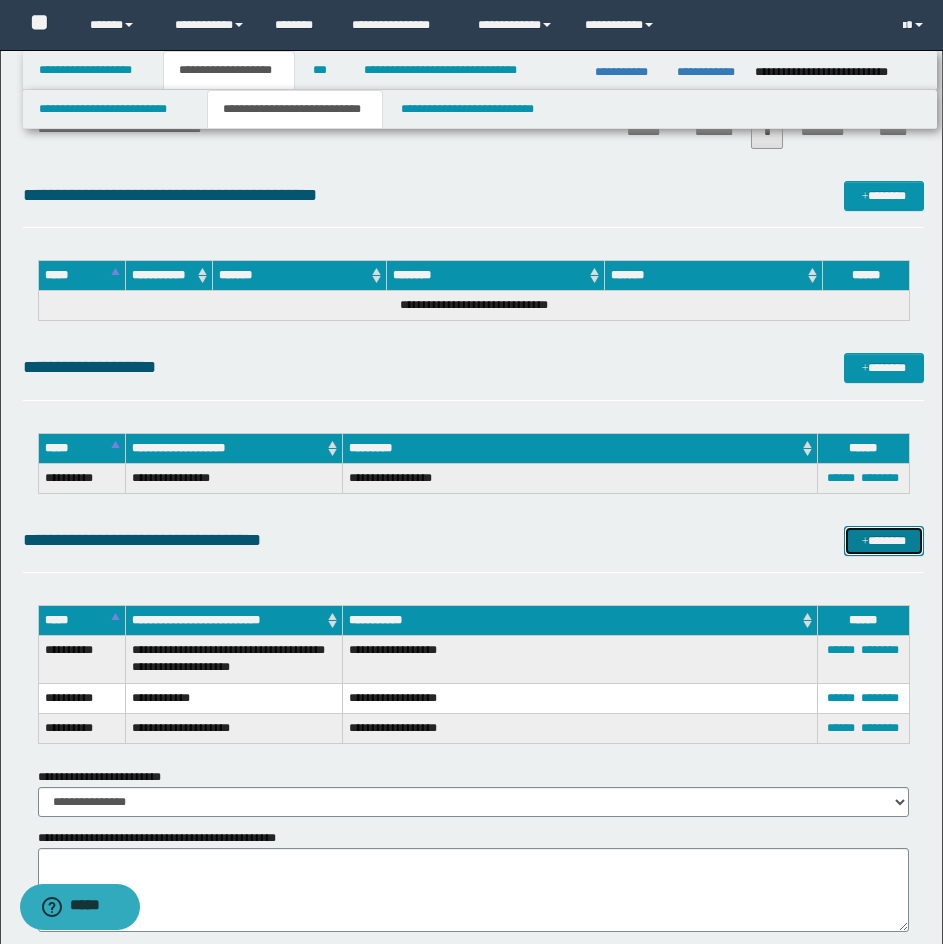 click on "*******" at bounding box center (884, 541) 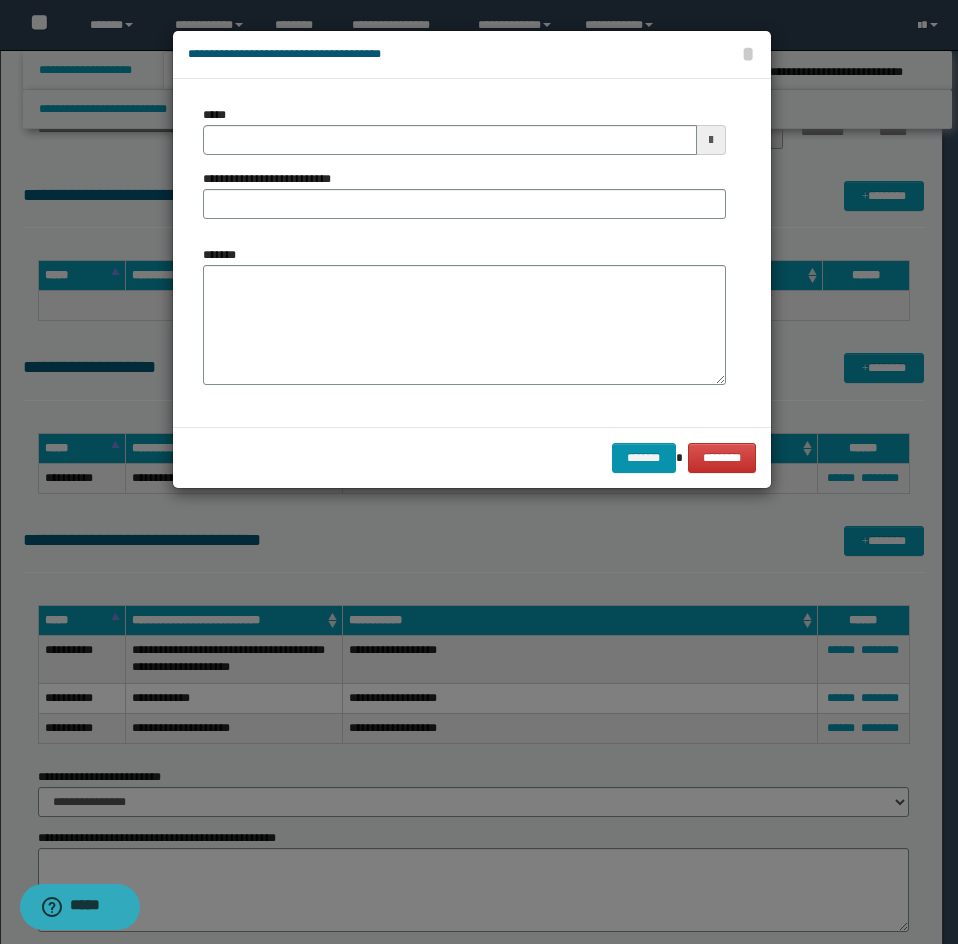 click on "**********" at bounding box center (464, 170) 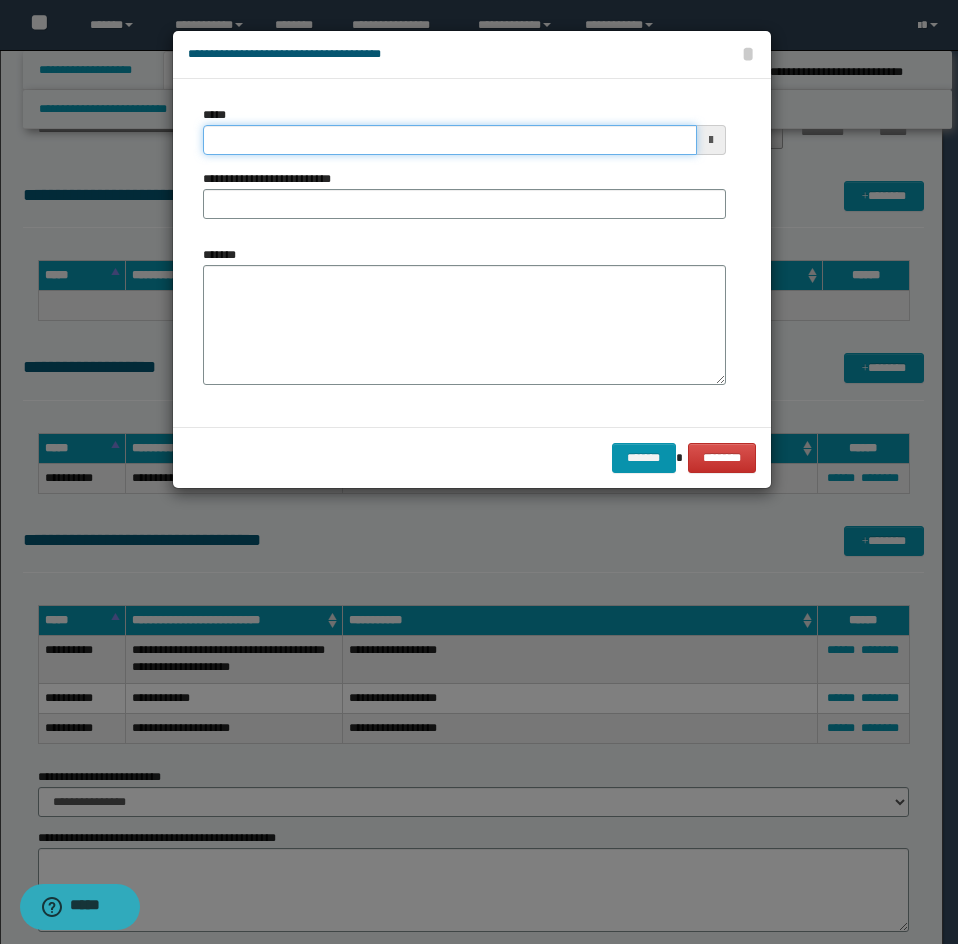 click on "*****" at bounding box center [450, 140] 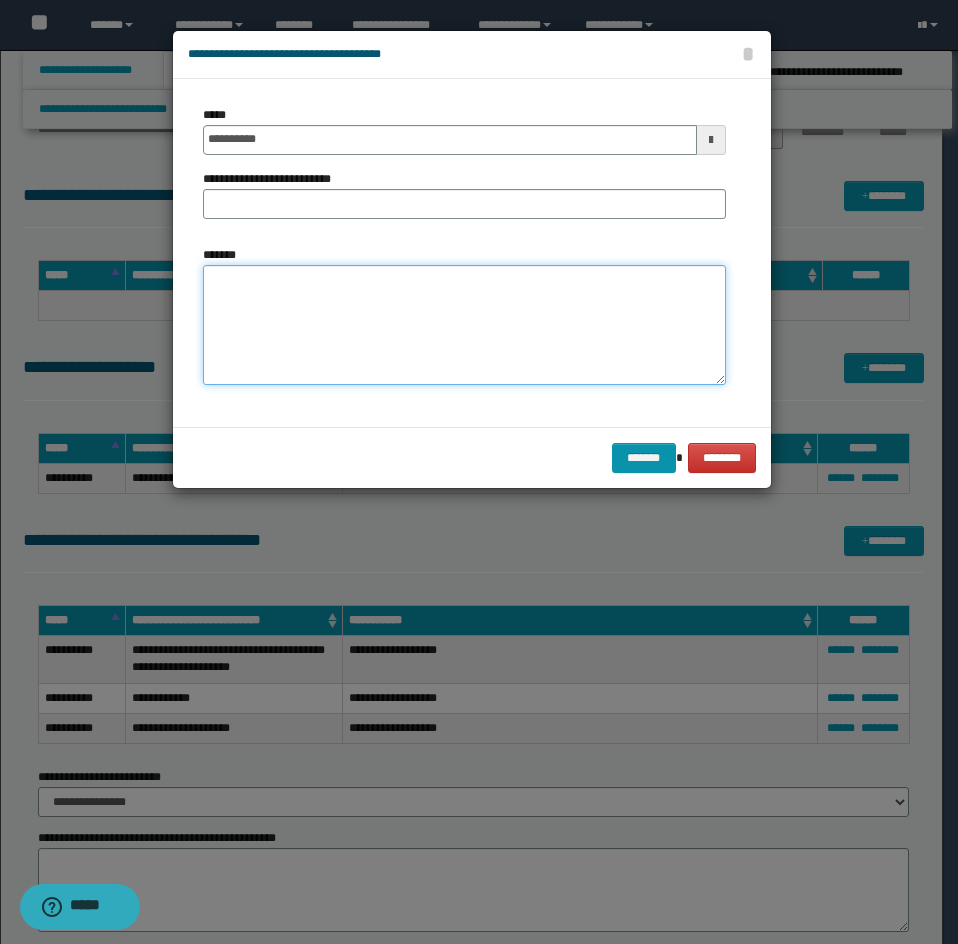 click on "*******" at bounding box center (464, 325) 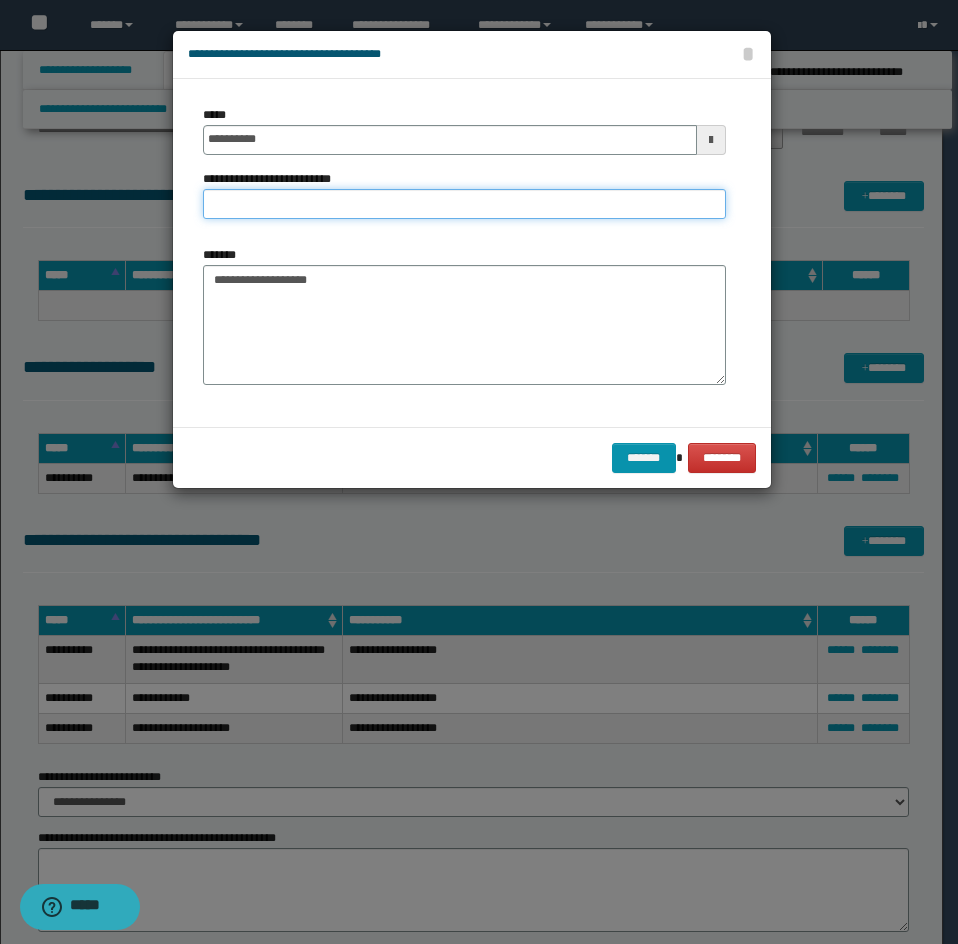 click on "**********" at bounding box center [464, 204] 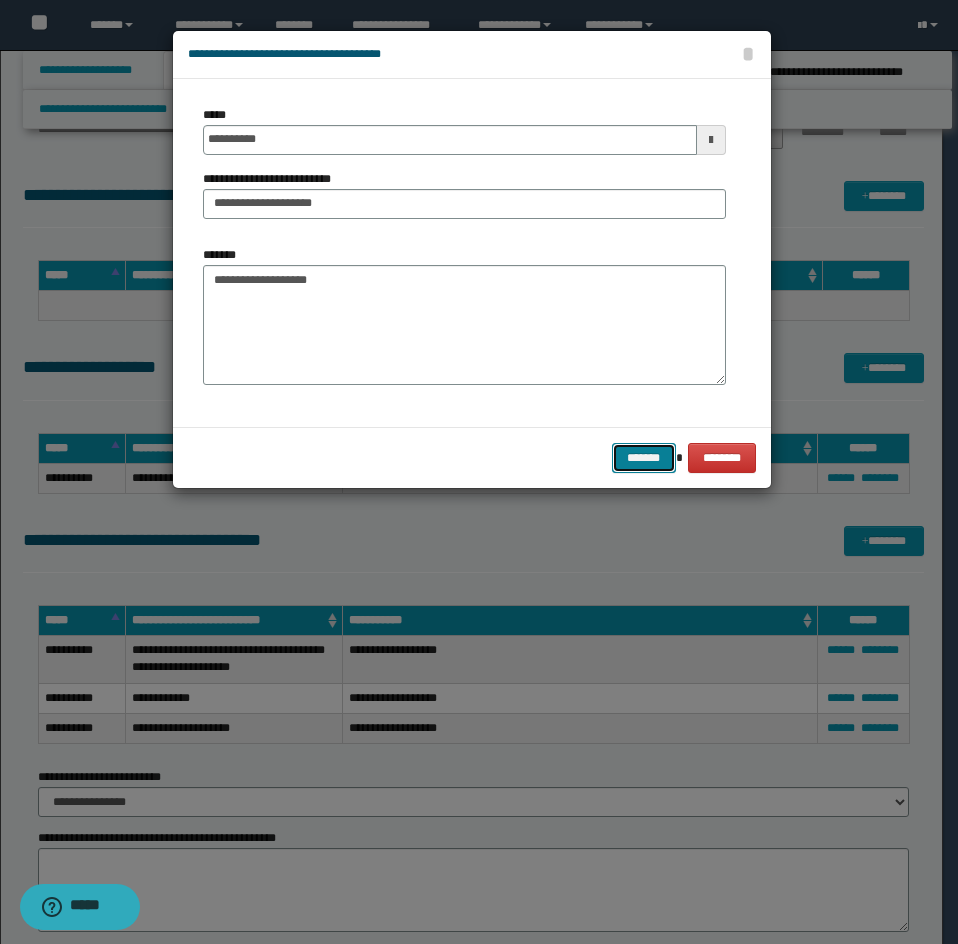 click on "*******" at bounding box center (644, 458) 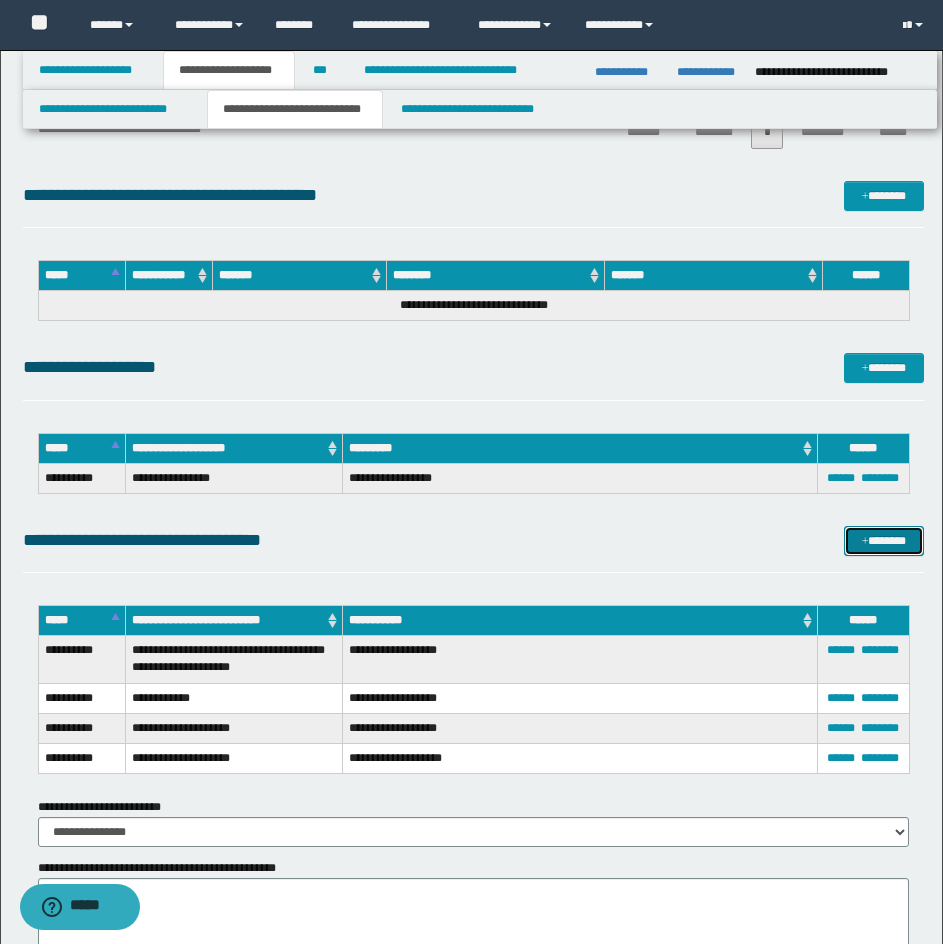 click on "*******" at bounding box center [884, 541] 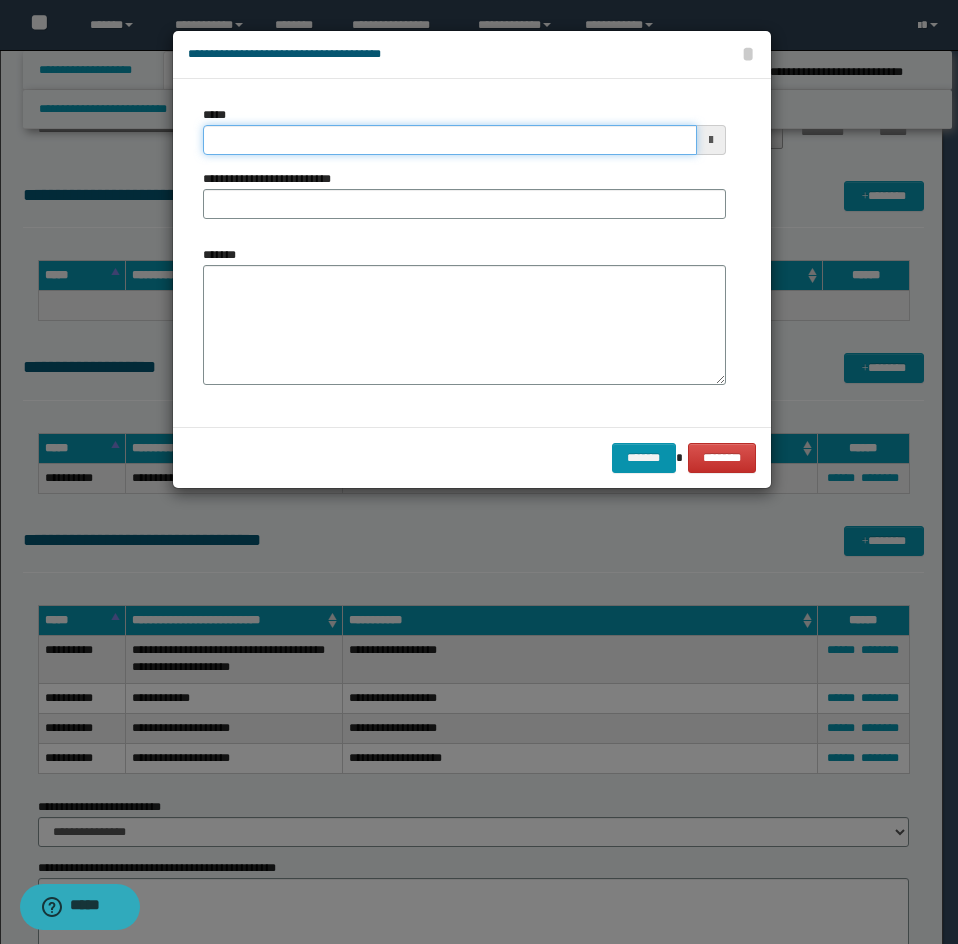 click on "*****" at bounding box center (450, 140) 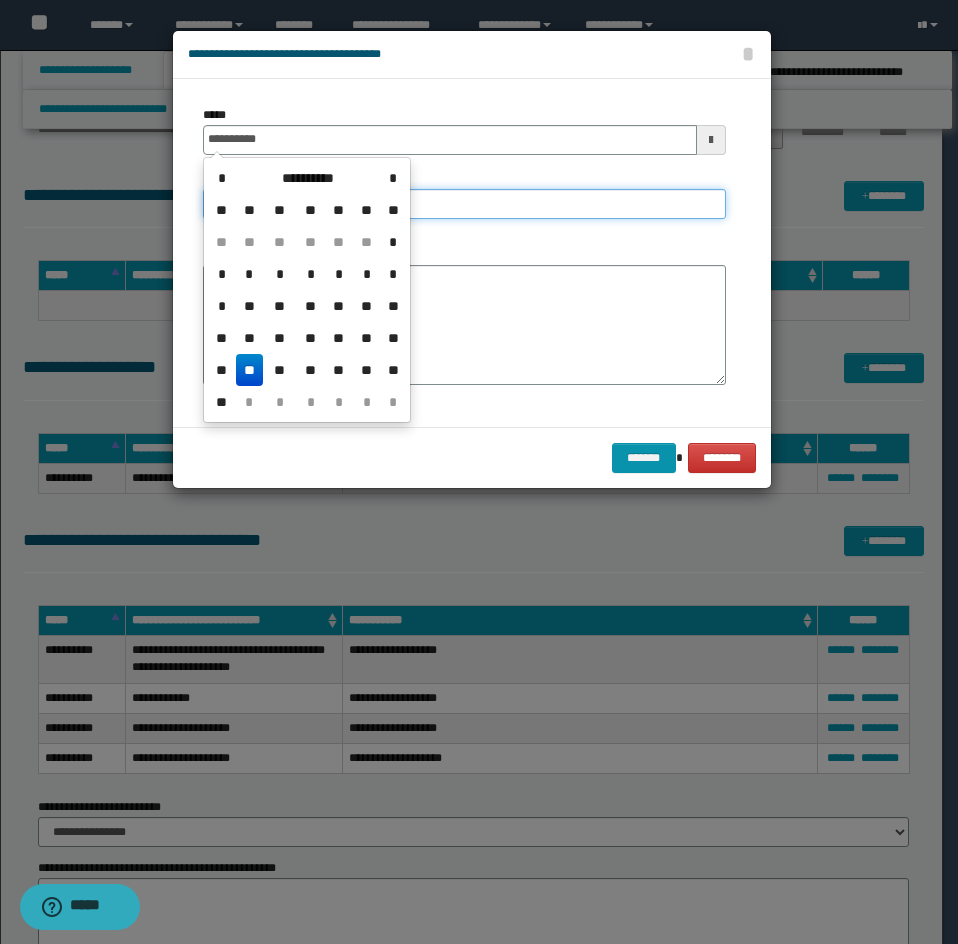 click on "**********" at bounding box center [464, 204] 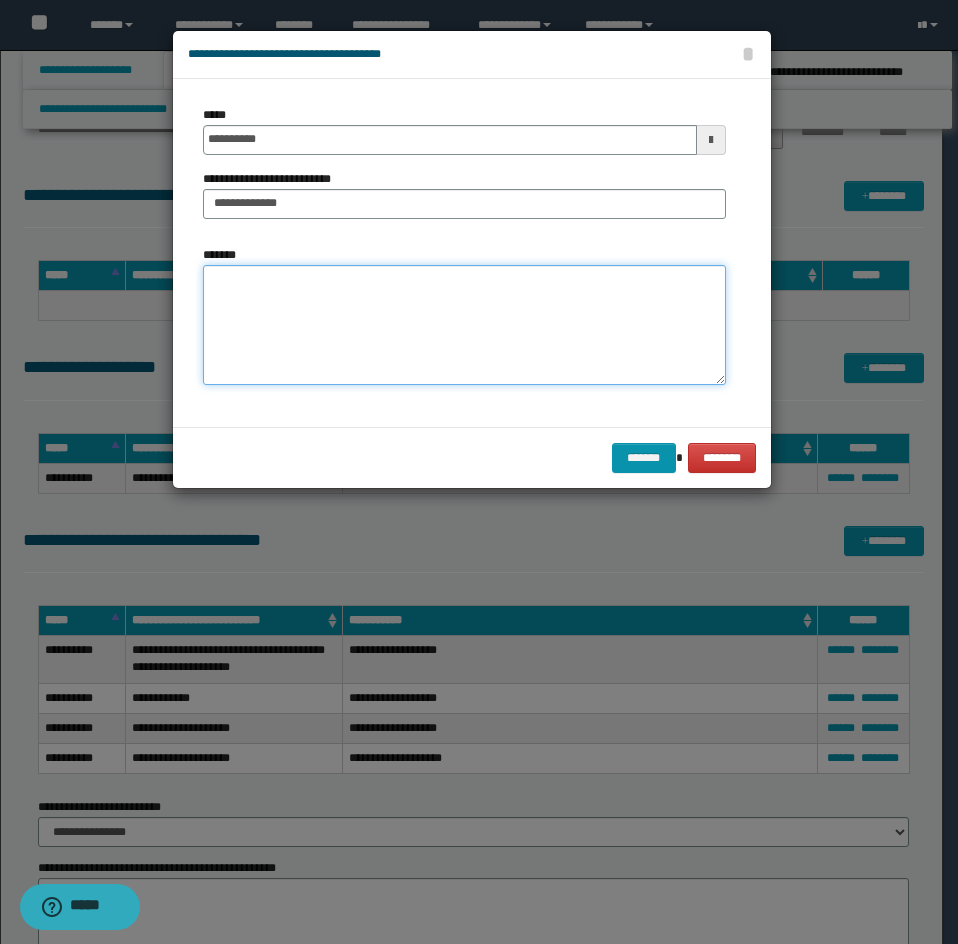 click on "*******" at bounding box center [464, 325] 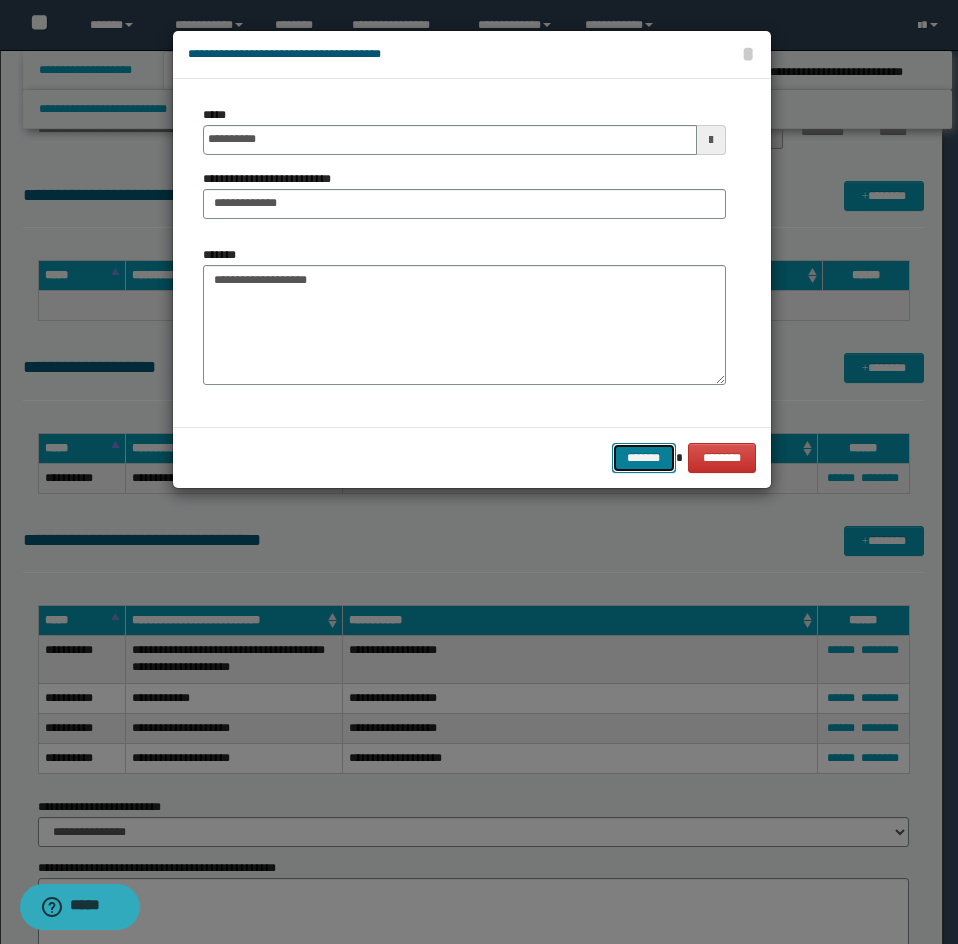 click on "*******" at bounding box center [644, 458] 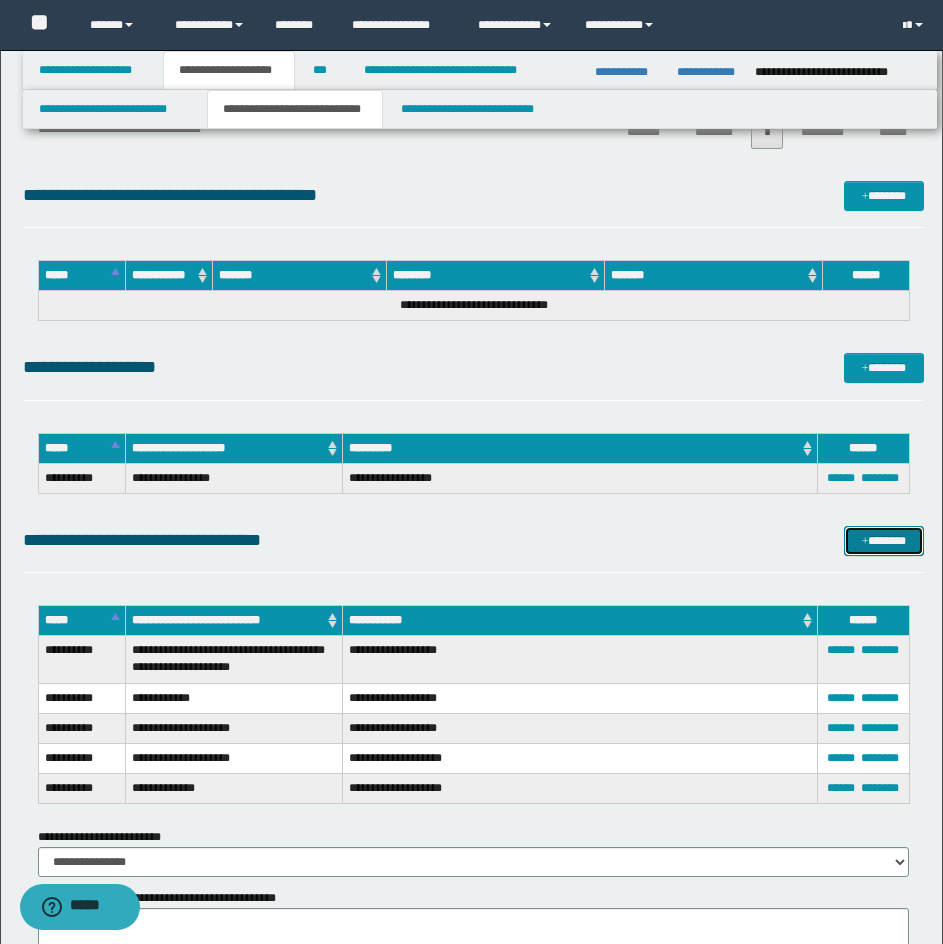 scroll, scrollTop: 4832, scrollLeft: 0, axis: vertical 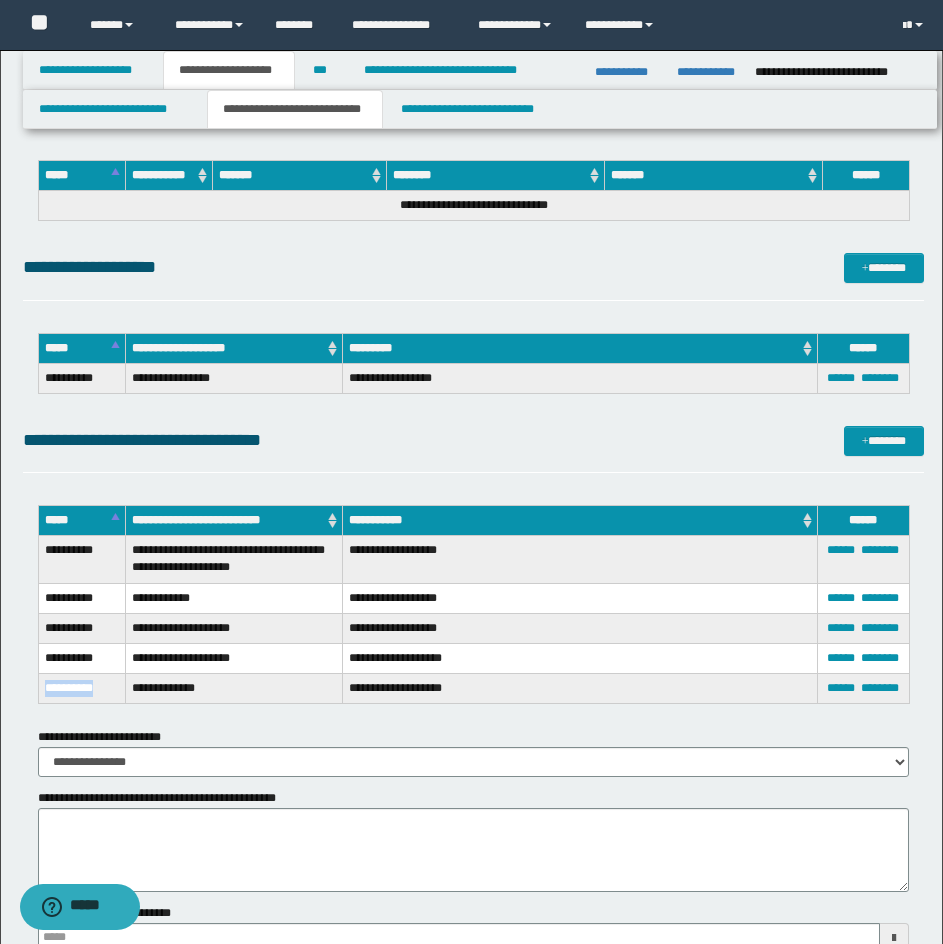 drag, startPoint x: 43, startPoint y: 691, endPoint x: 103, endPoint y: 691, distance: 60 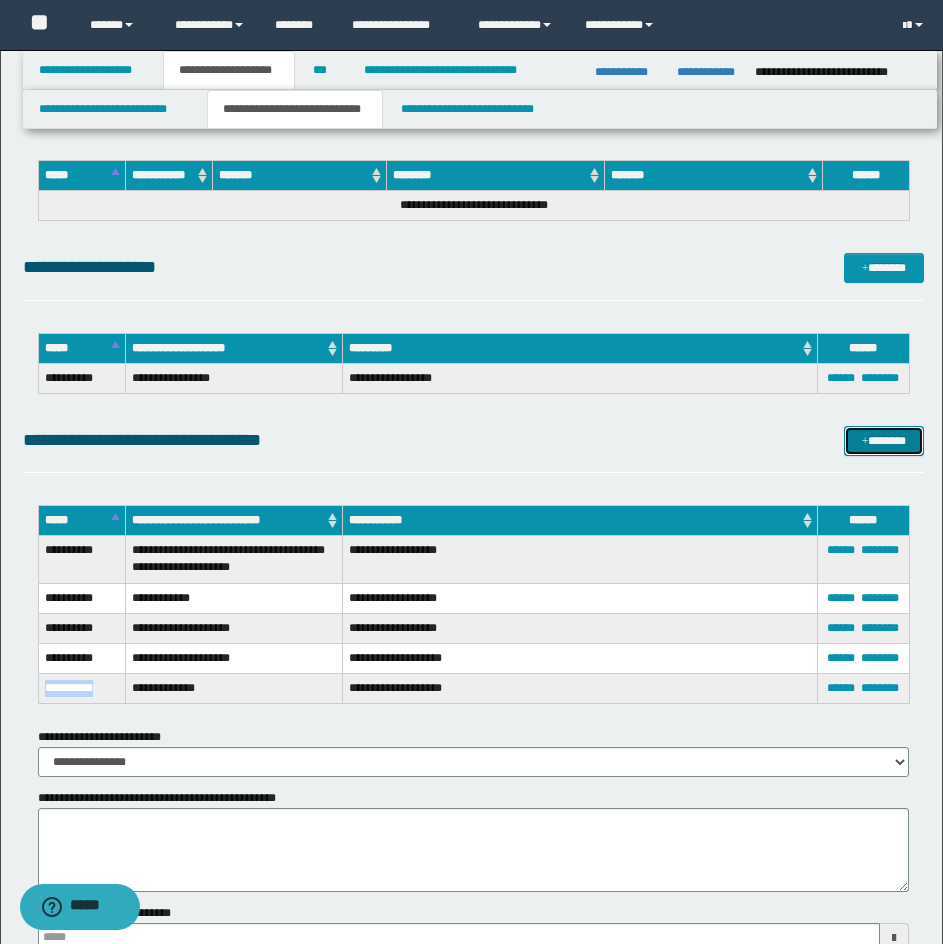 click on "*******" at bounding box center [884, 441] 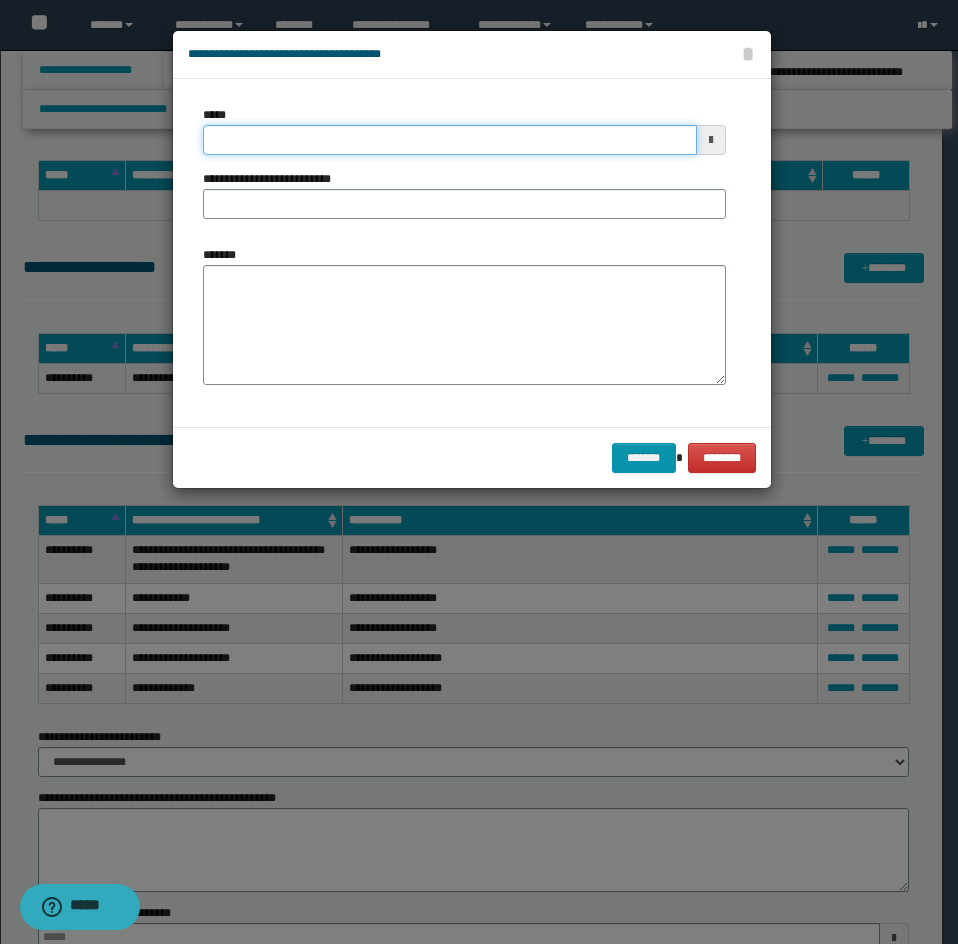 click on "*****" at bounding box center [450, 140] 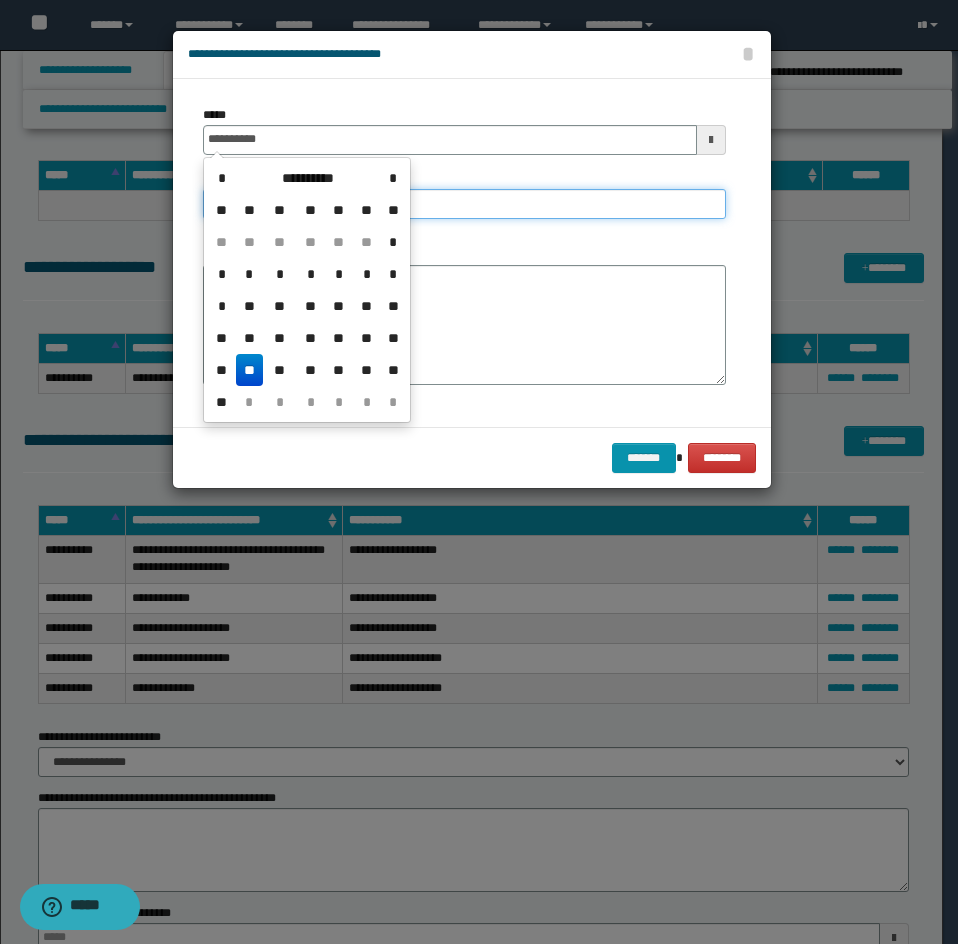 click on "**********" at bounding box center (464, 204) 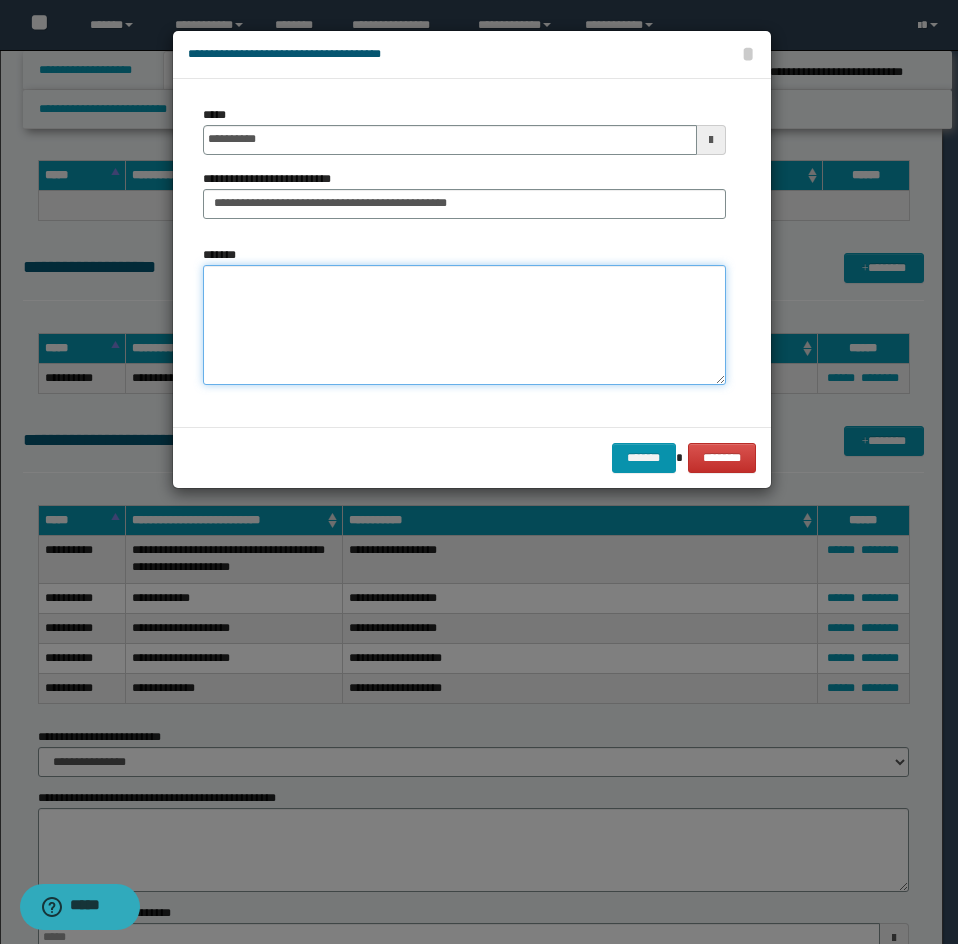click on "*******" at bounding box center [464, 325] 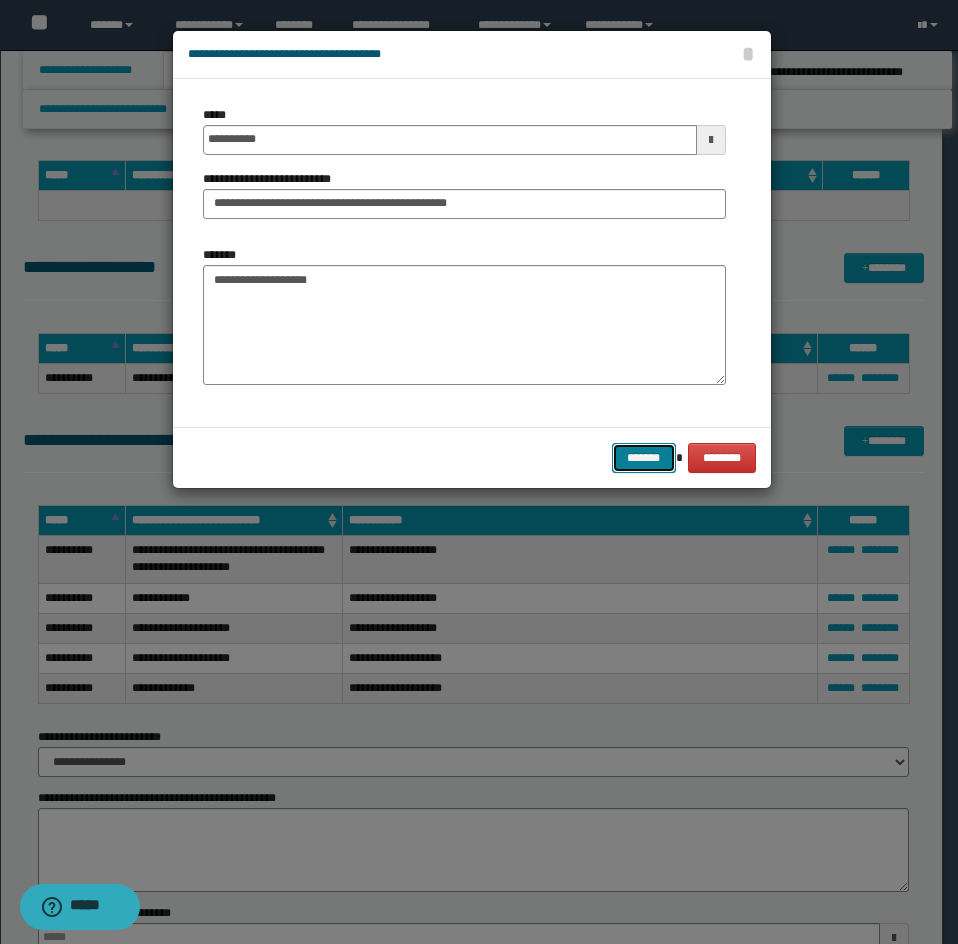 click on "*******" at bounding box center [644, 458] 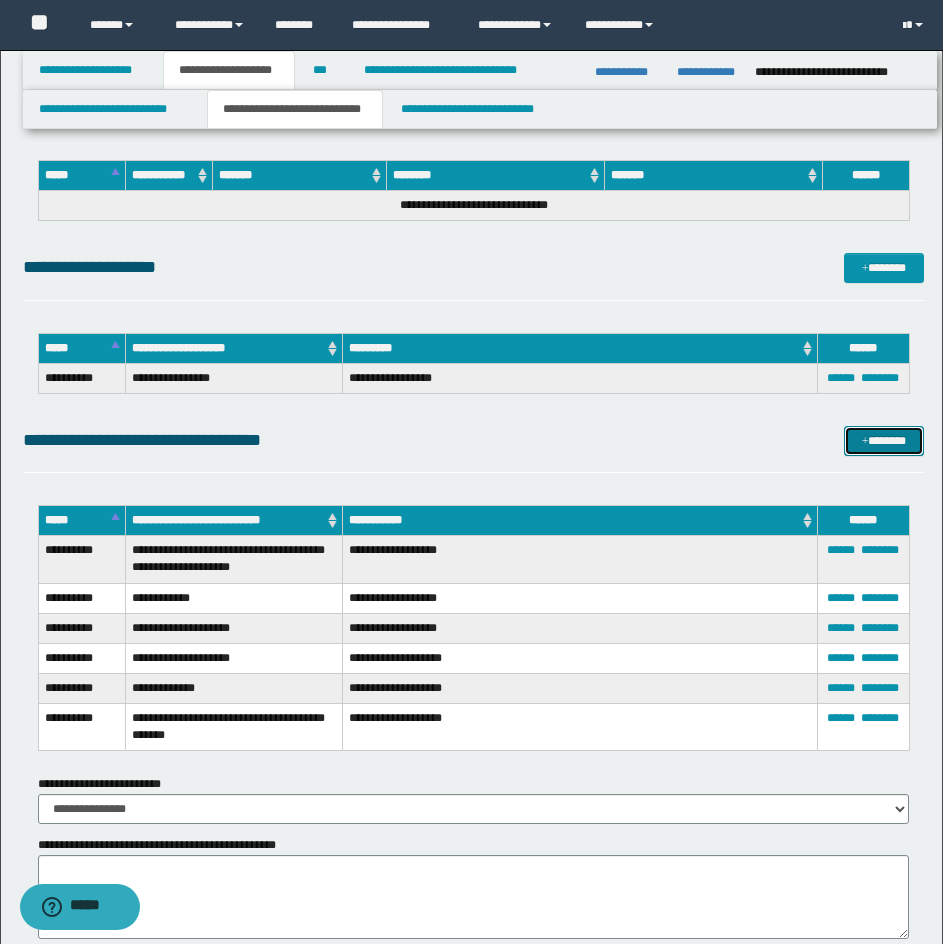 click at bounding box center (865, 442) 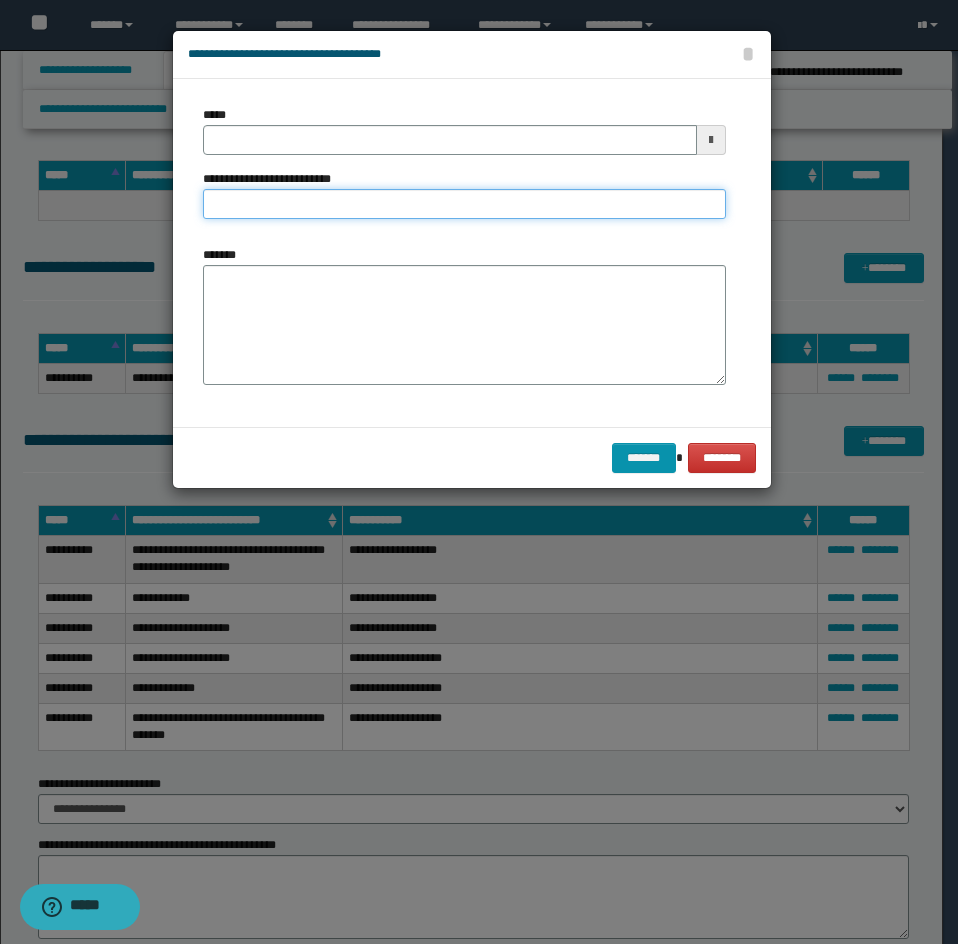 click on "**********" at bounding box center (464, 204) 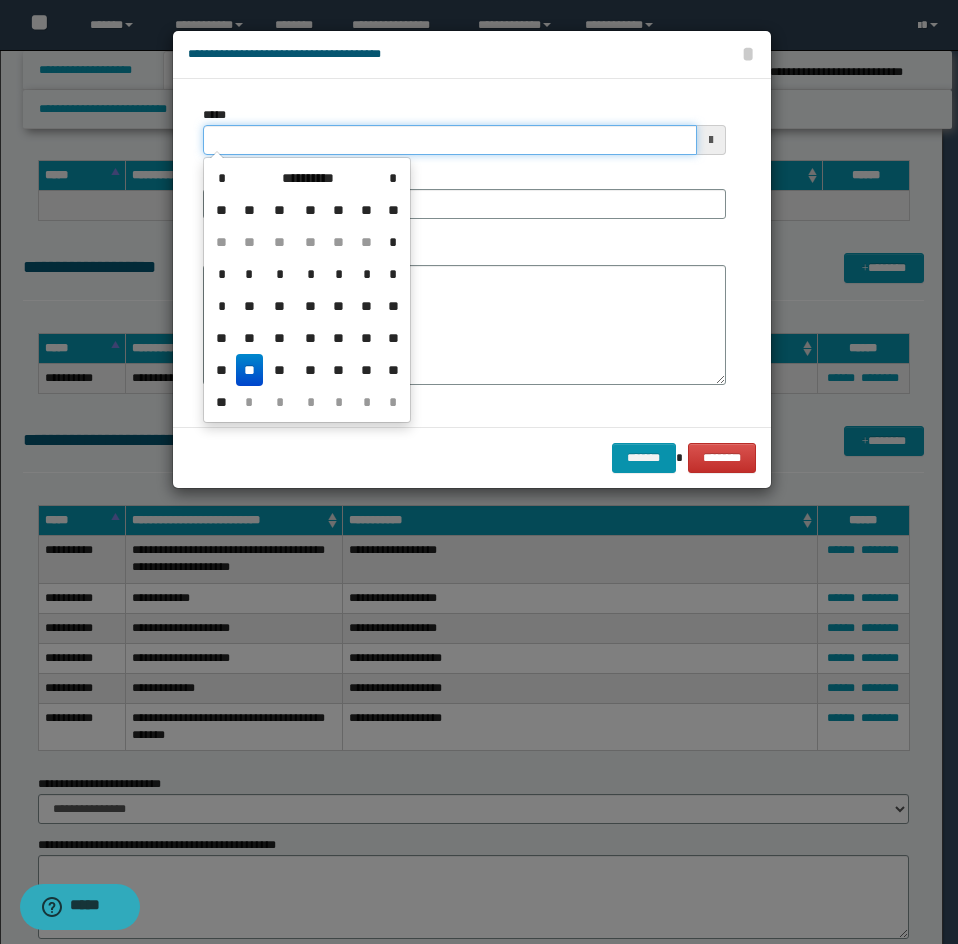 click on "*****" at bounding box center [450, 140] 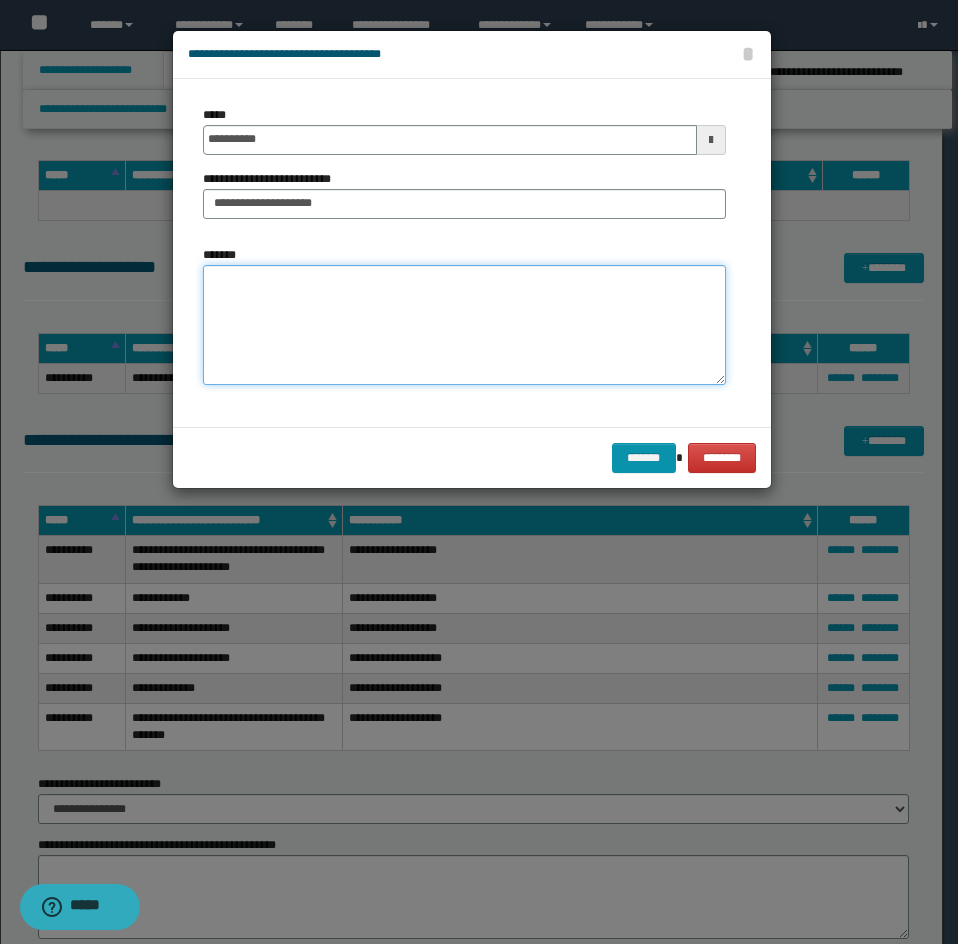 click on "*******" at bounding box center [464, 325] 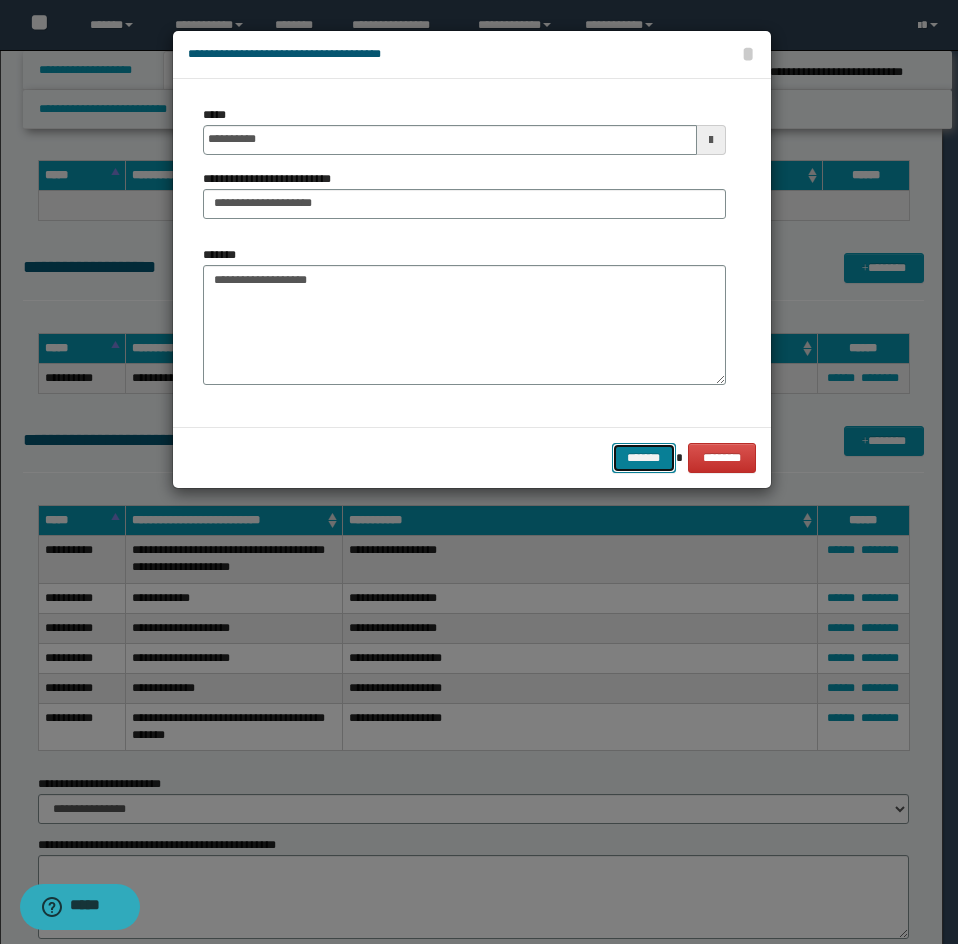 click on "*******" at bounding box center (644, 458) 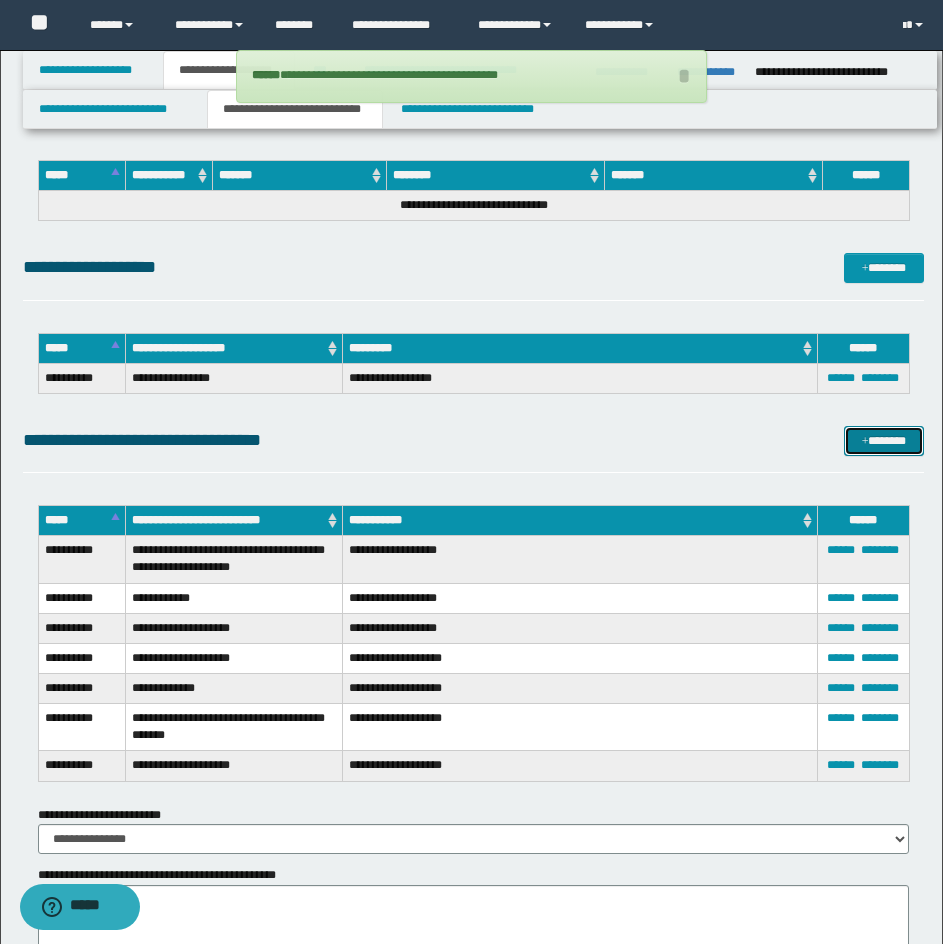 click on "*******" at bounding box center (884, 441) 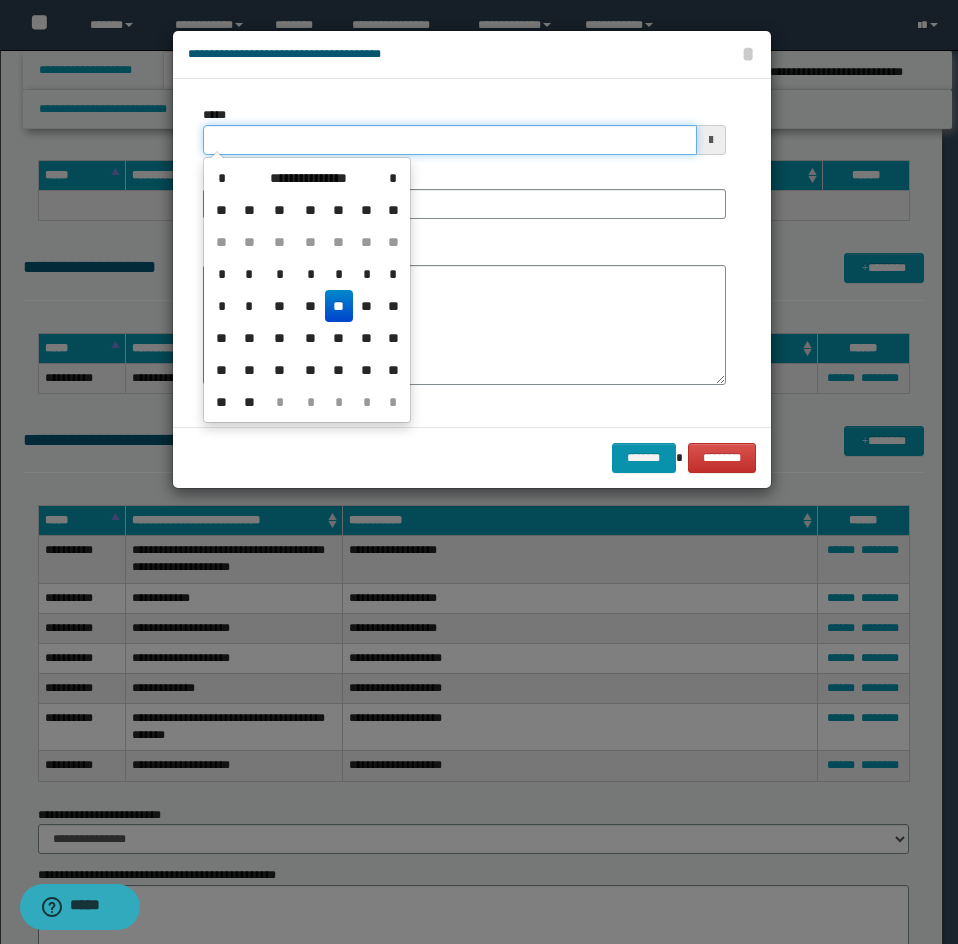 click on "*****" at bounding box center [450, 140] 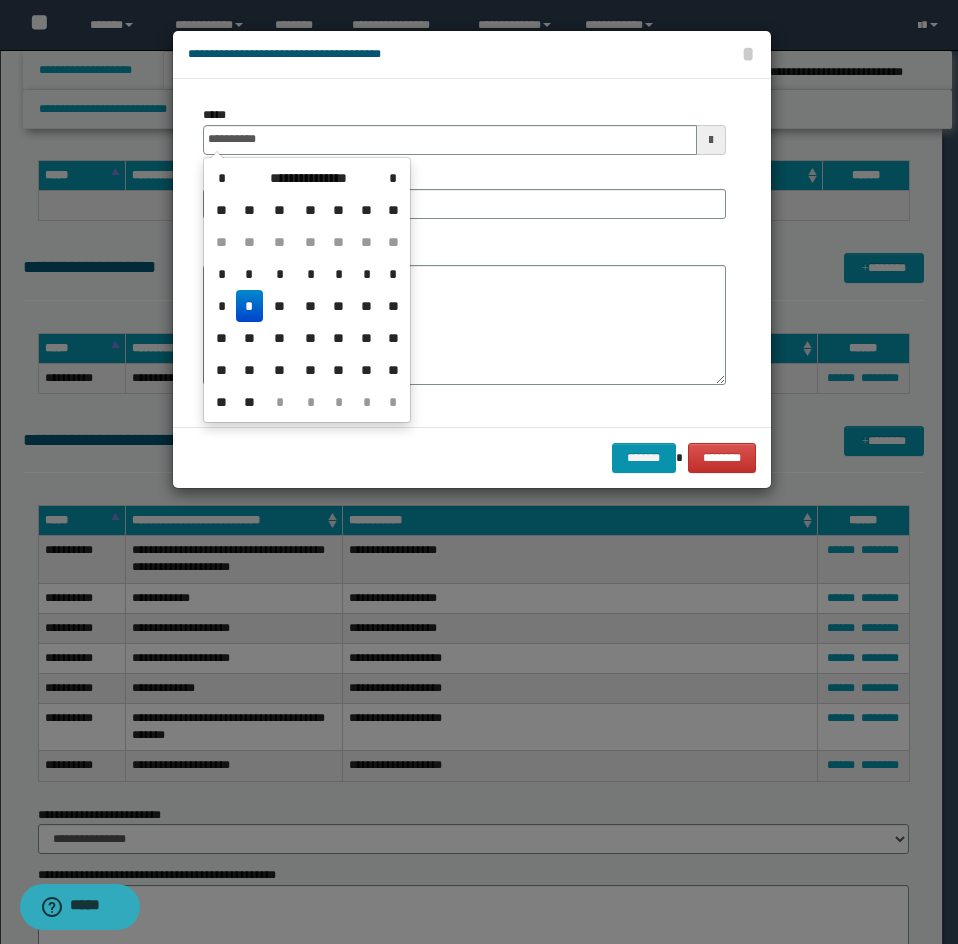 drag, startPoint x: 510, startPoint y: 177, endPoint x: 508, endPoint y: 219, distance: 42.047592 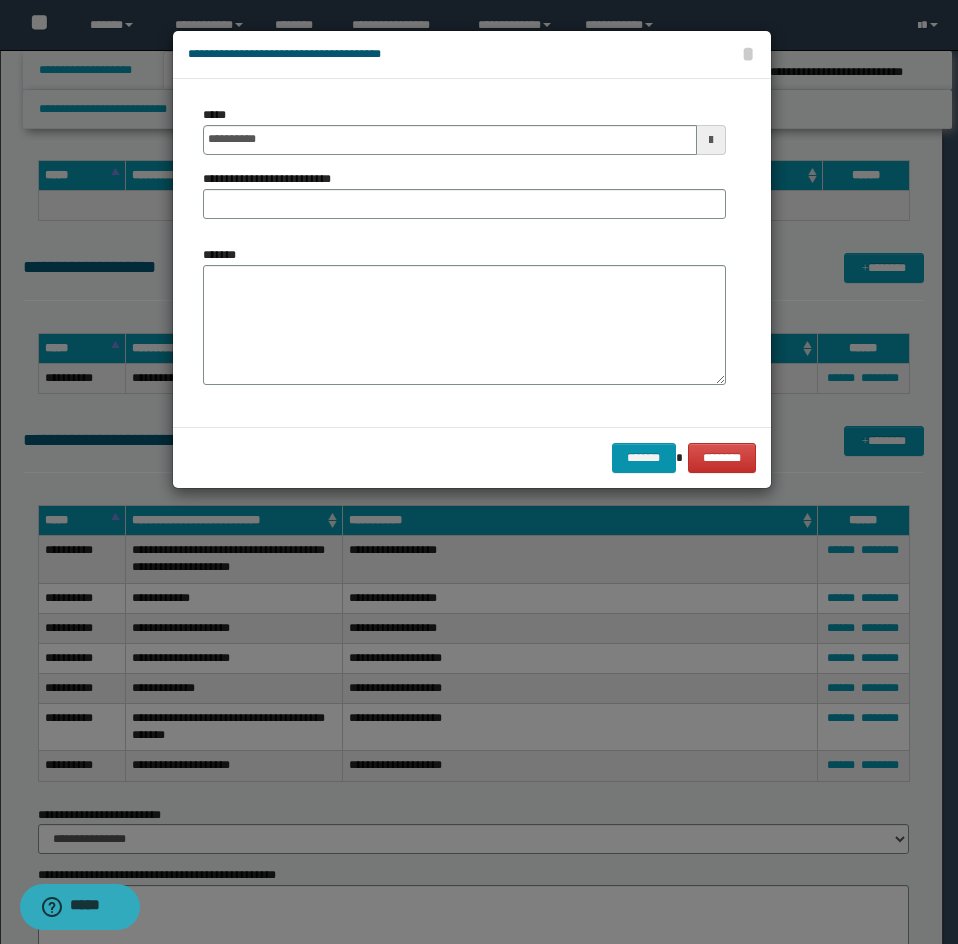 click on "**********" at bounding box center [273, 179] 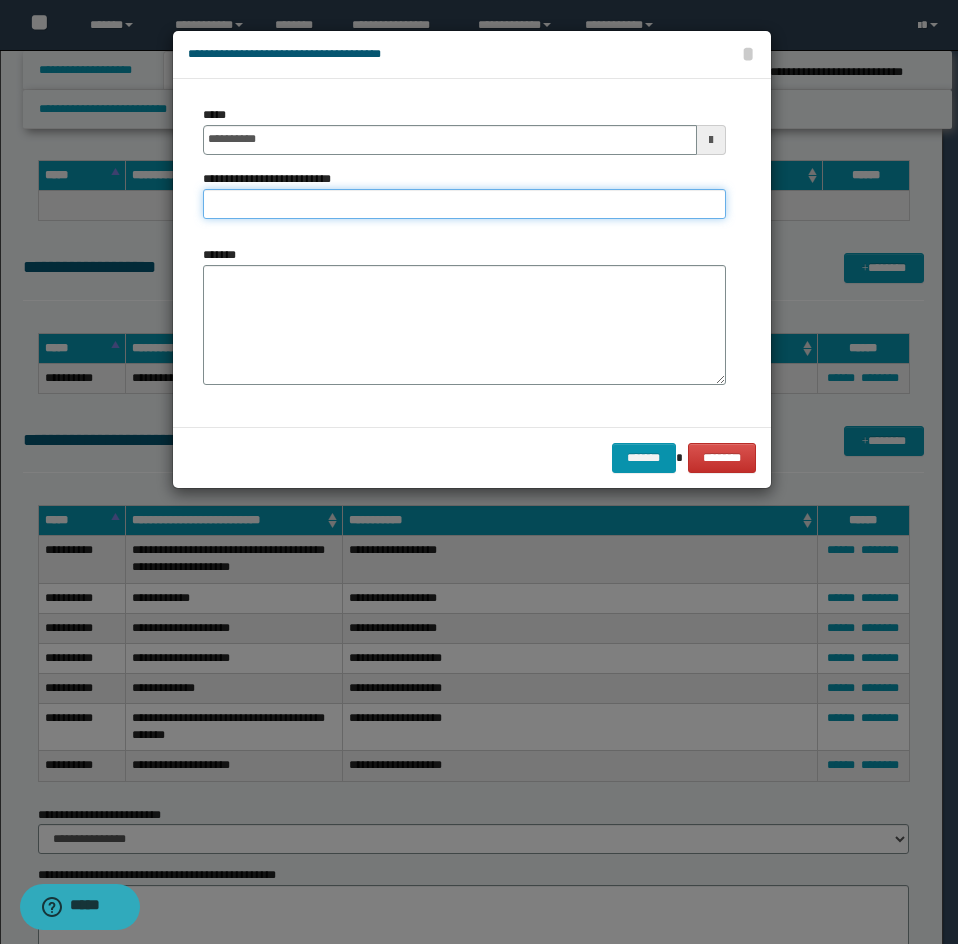 click on "**********" at bounding box center [464, 204] 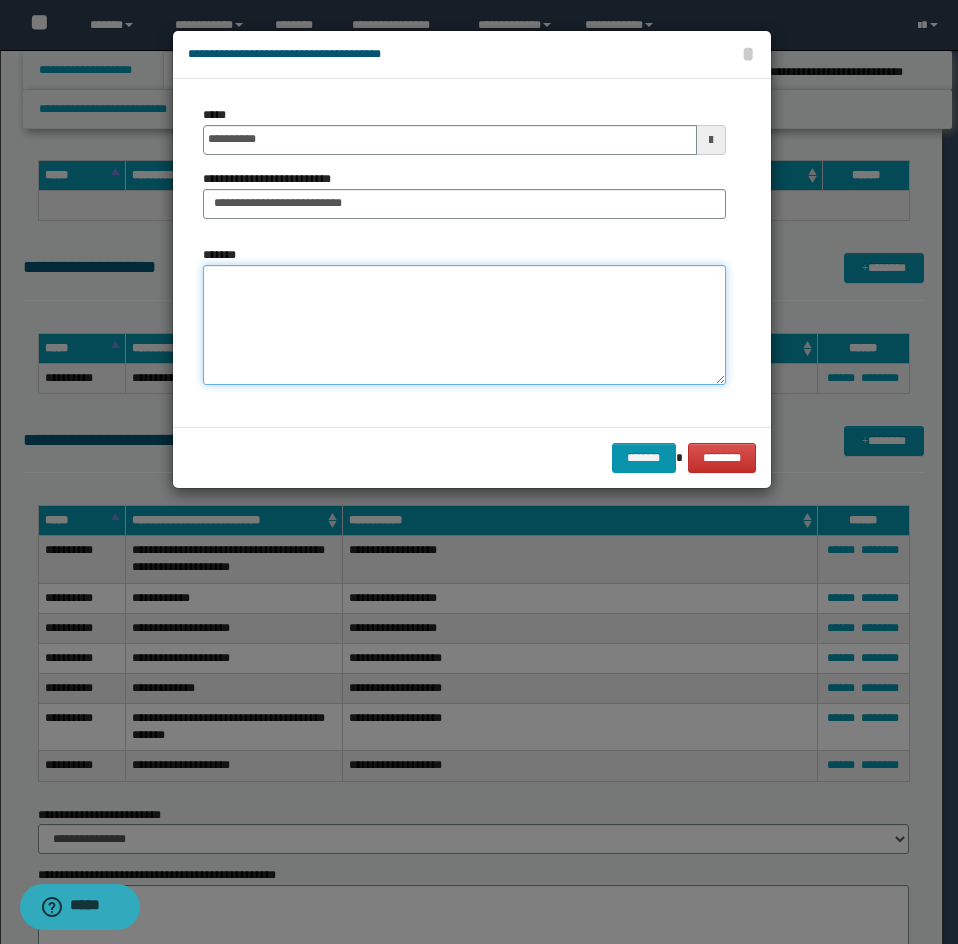 click on "*******" at bounding box center (464, 325) 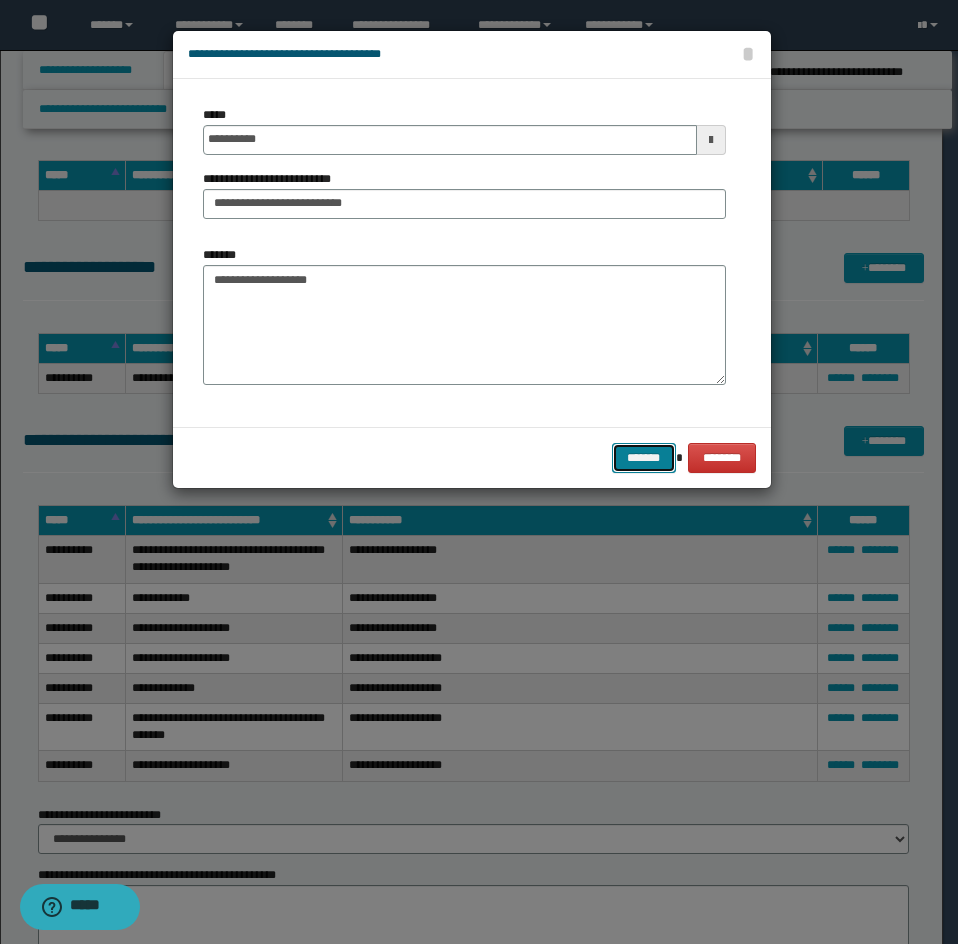 click on "*******" at bounding box center (644, 458) 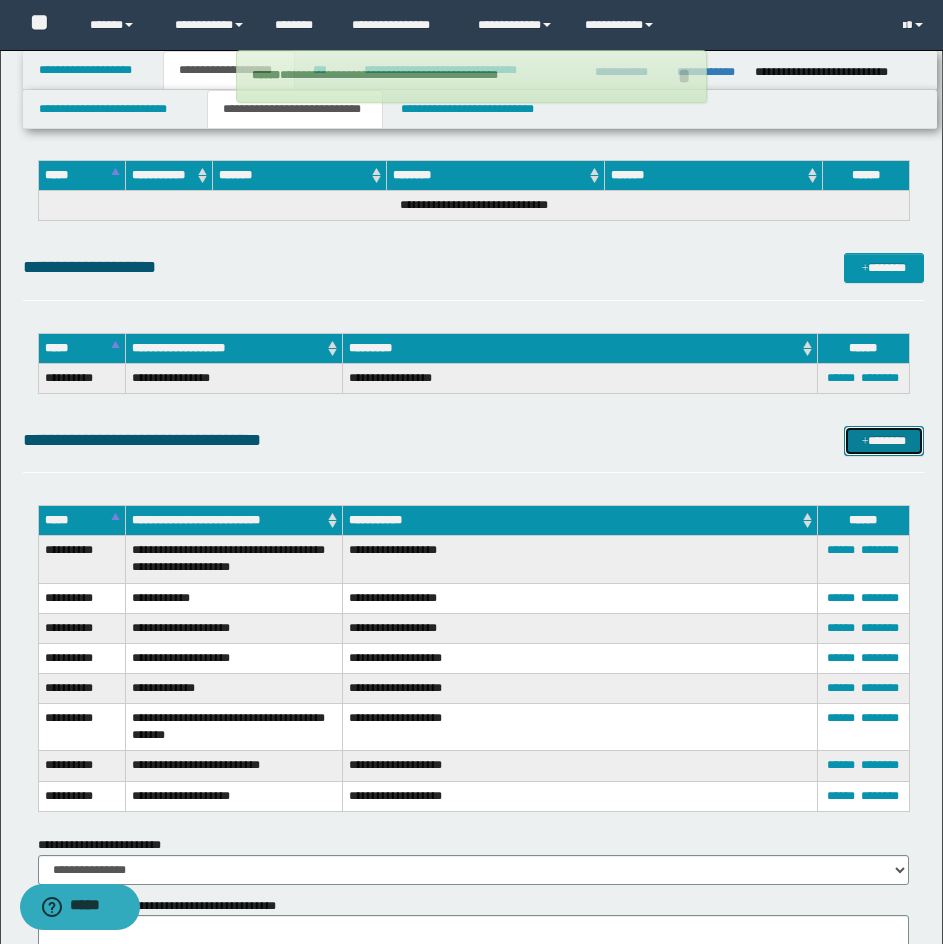 click on "*******" at bounding box center (884, 441) 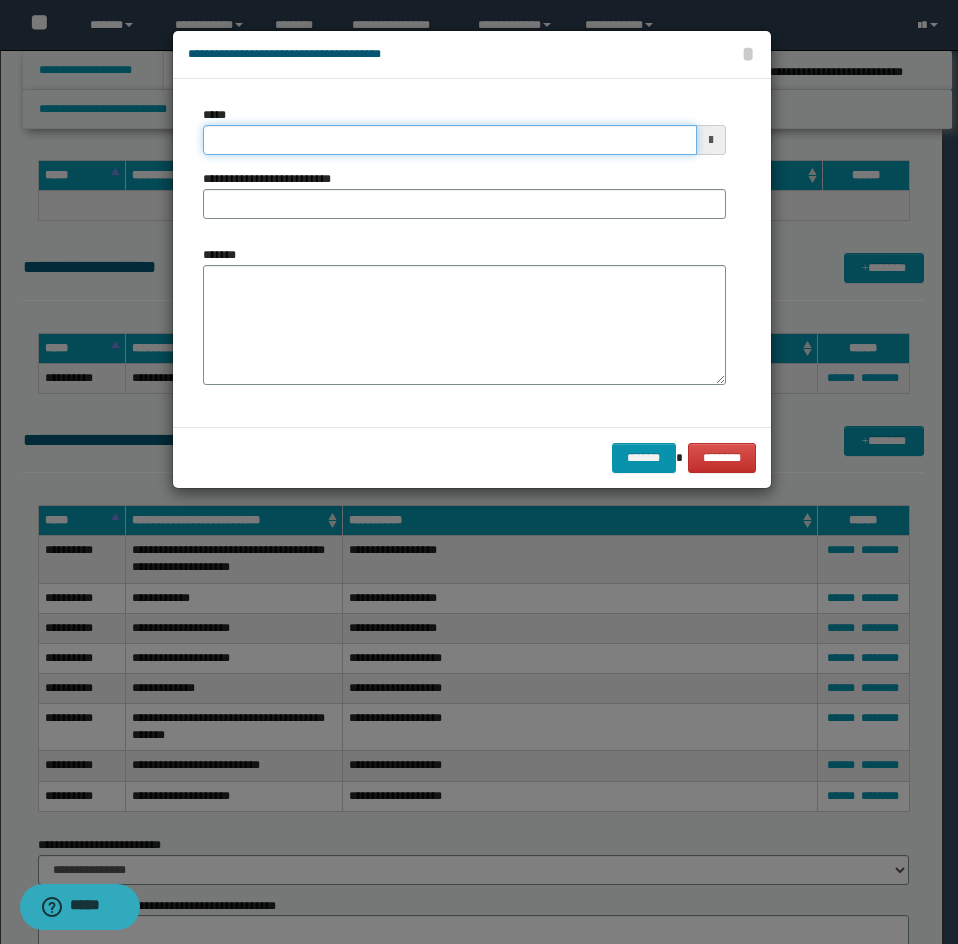 click on "*****" at bounding box center (450, 140) 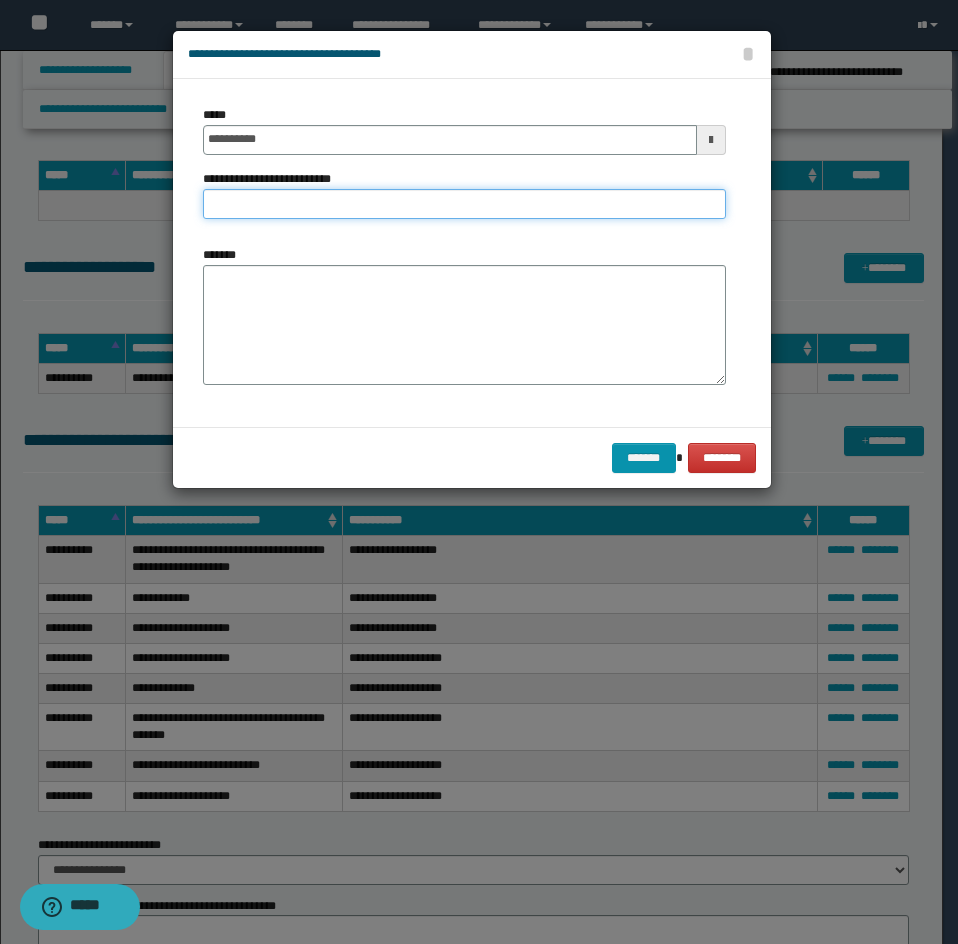 click on "**********" at bounding box center [464, 204] 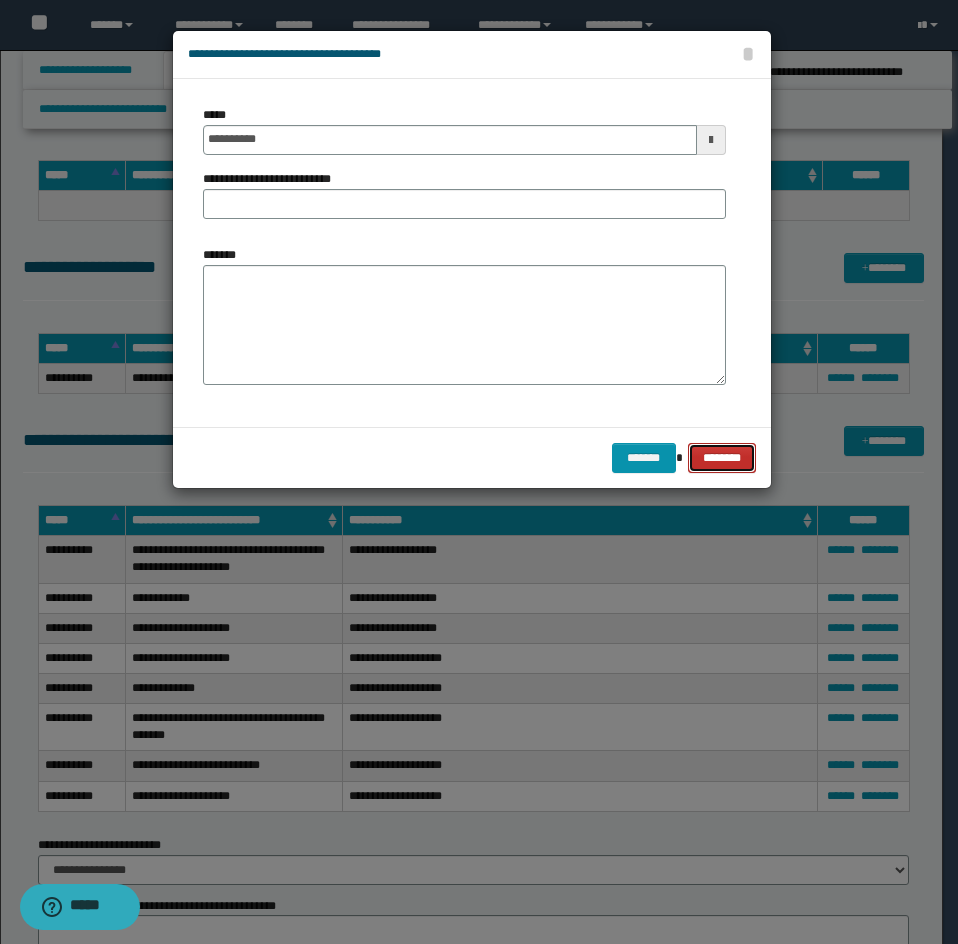 click on "********" at bounding box center (721, 458) 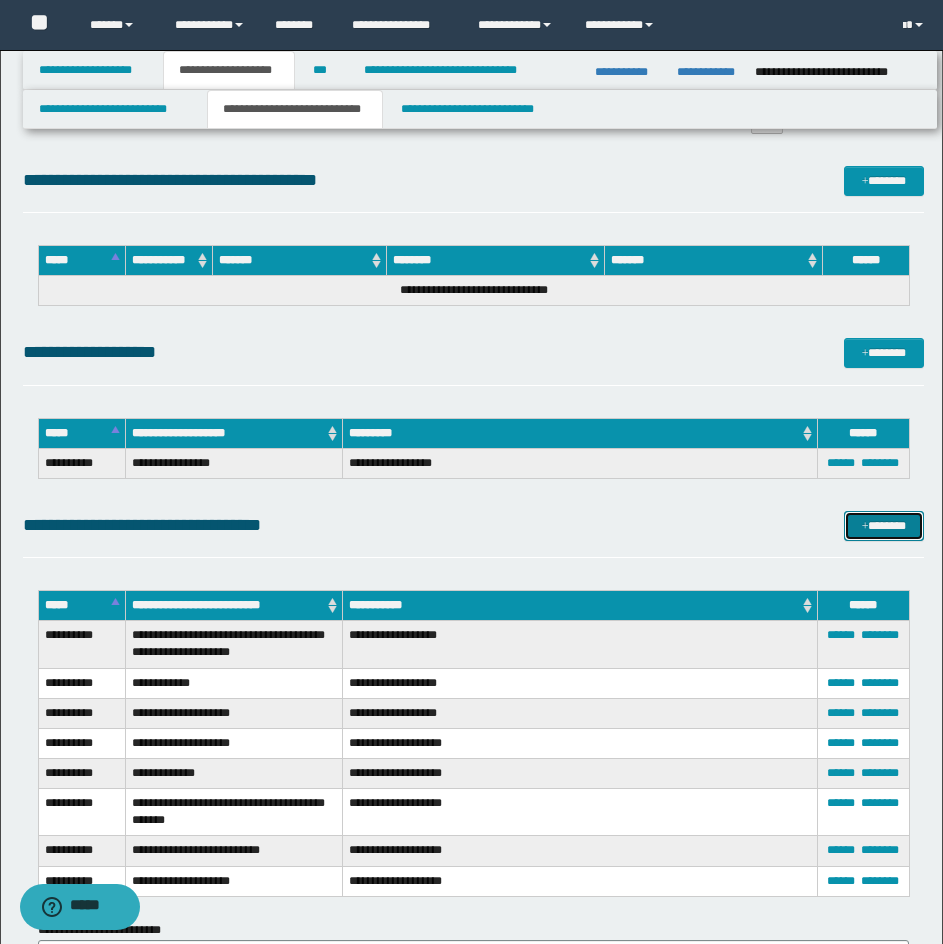 scroll, scrollTop: 4732, scrollLeft: 0, axis: vertical 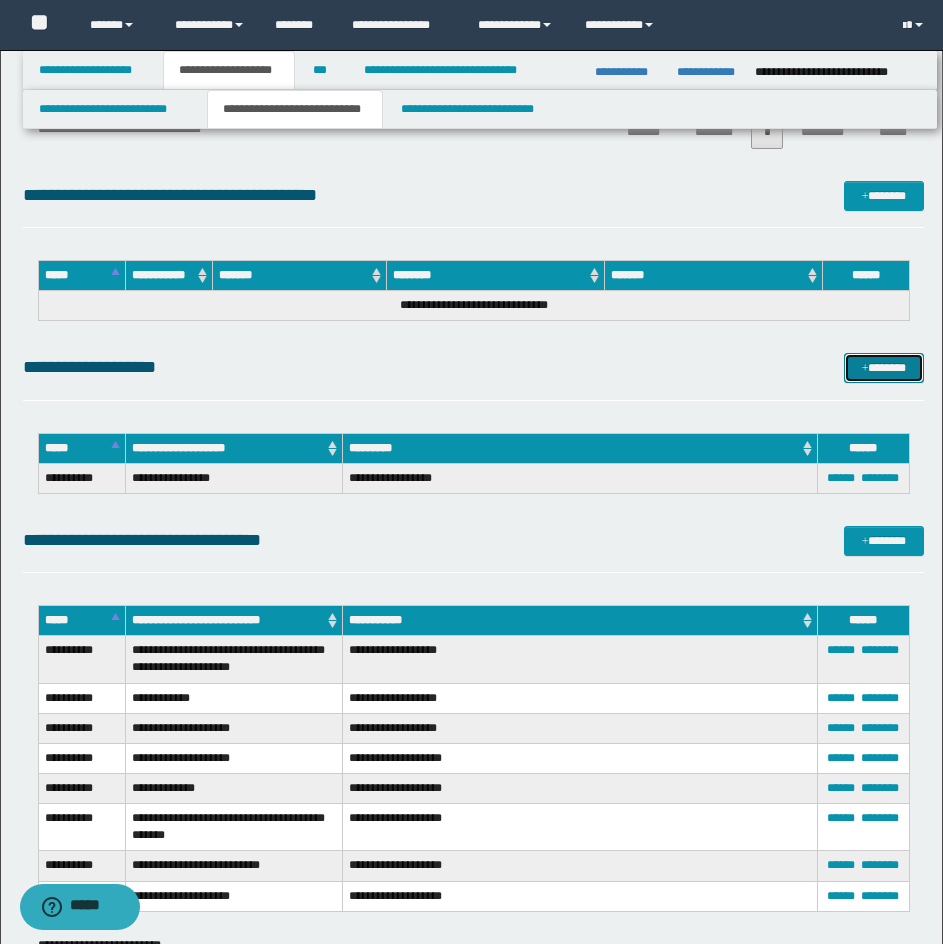 click on "*******" at bounding box center [884, 368] 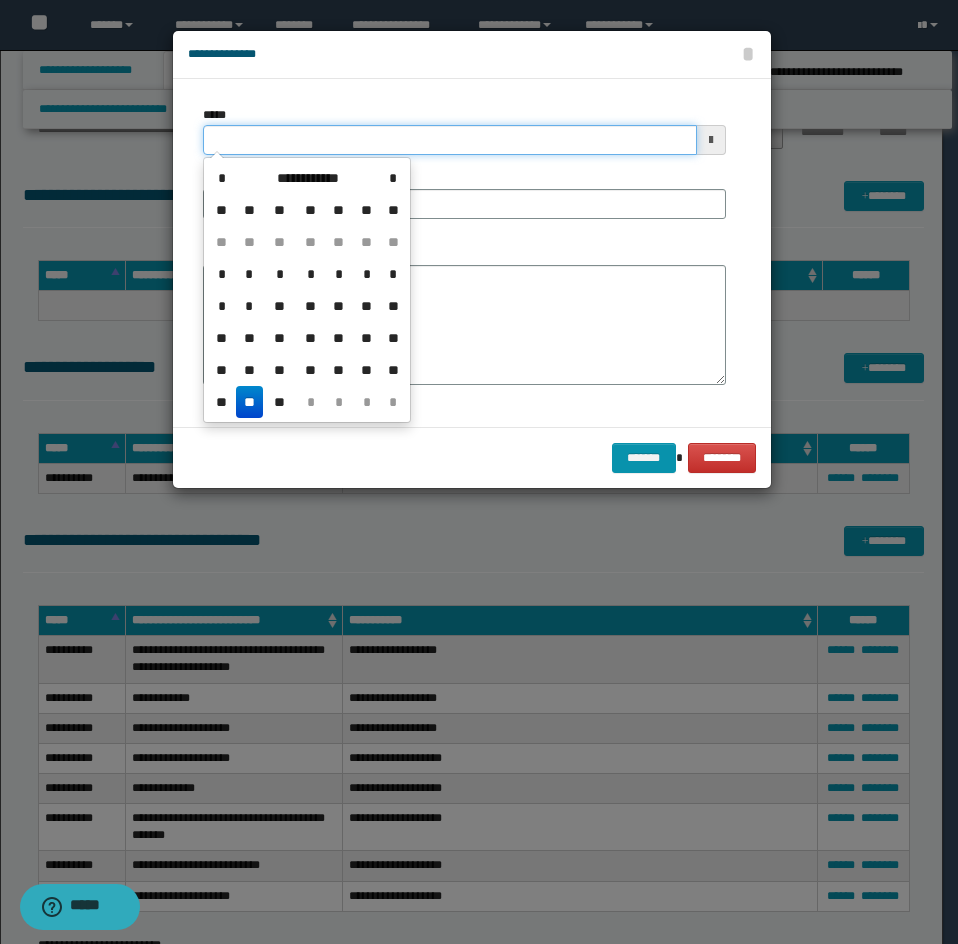 click on "*****" at bounding box center [450, 140] 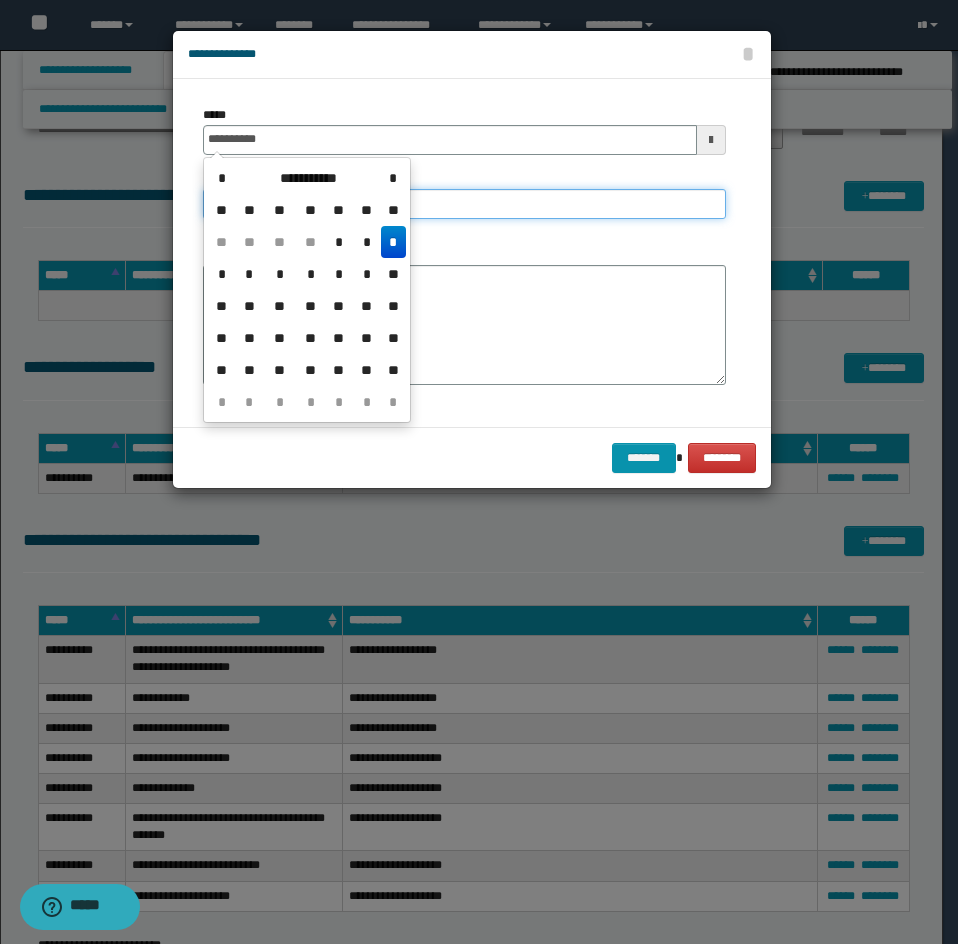 click on "**********" at bounding box center [464, 204] 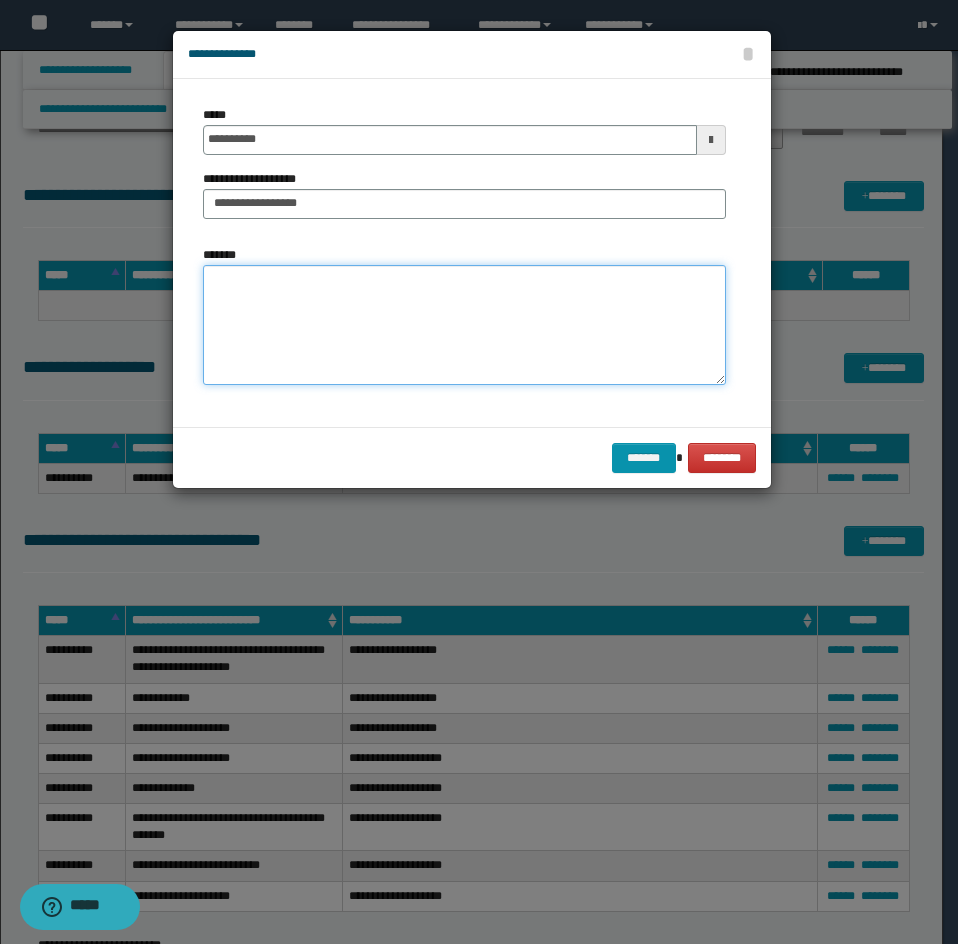 drag, startPoint x: 461, startPoint y: 218, endPoint x: 381, endPoint y: 325, distance: 133.60014 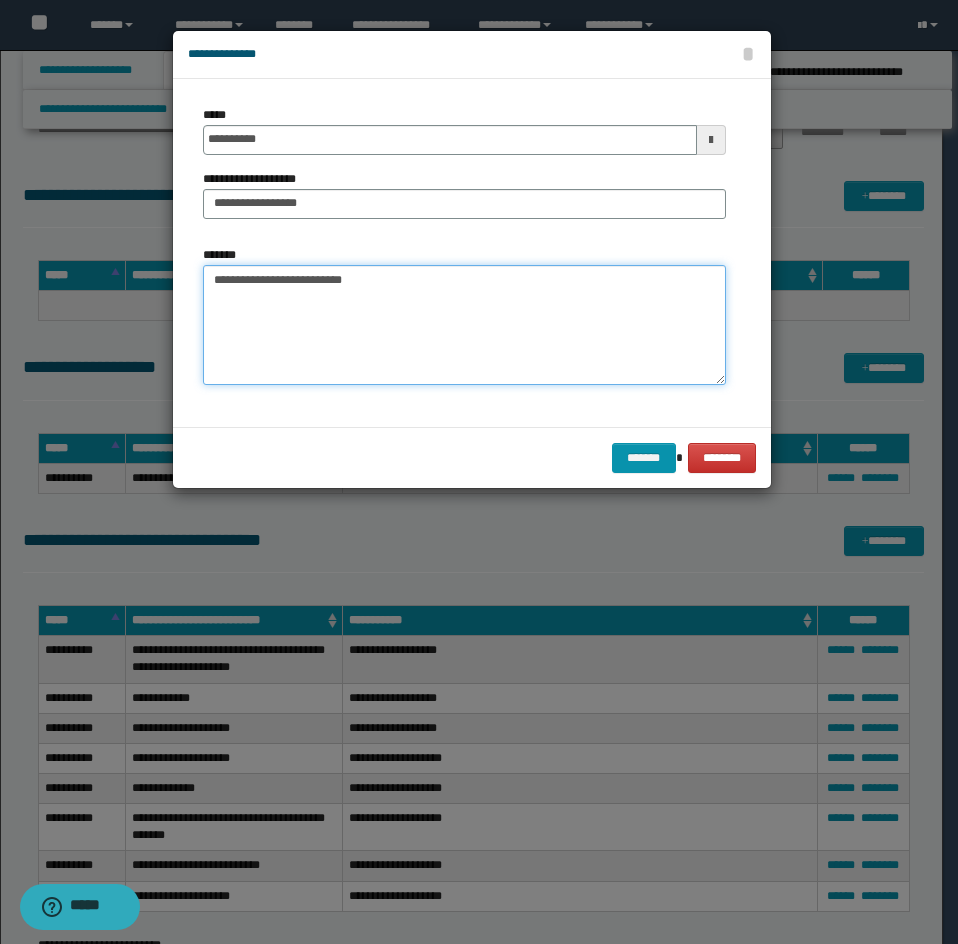 drag, startPoint x: 393, startPoint y: 280, endPoint x: 188, endPoint y: 280, distance: 205 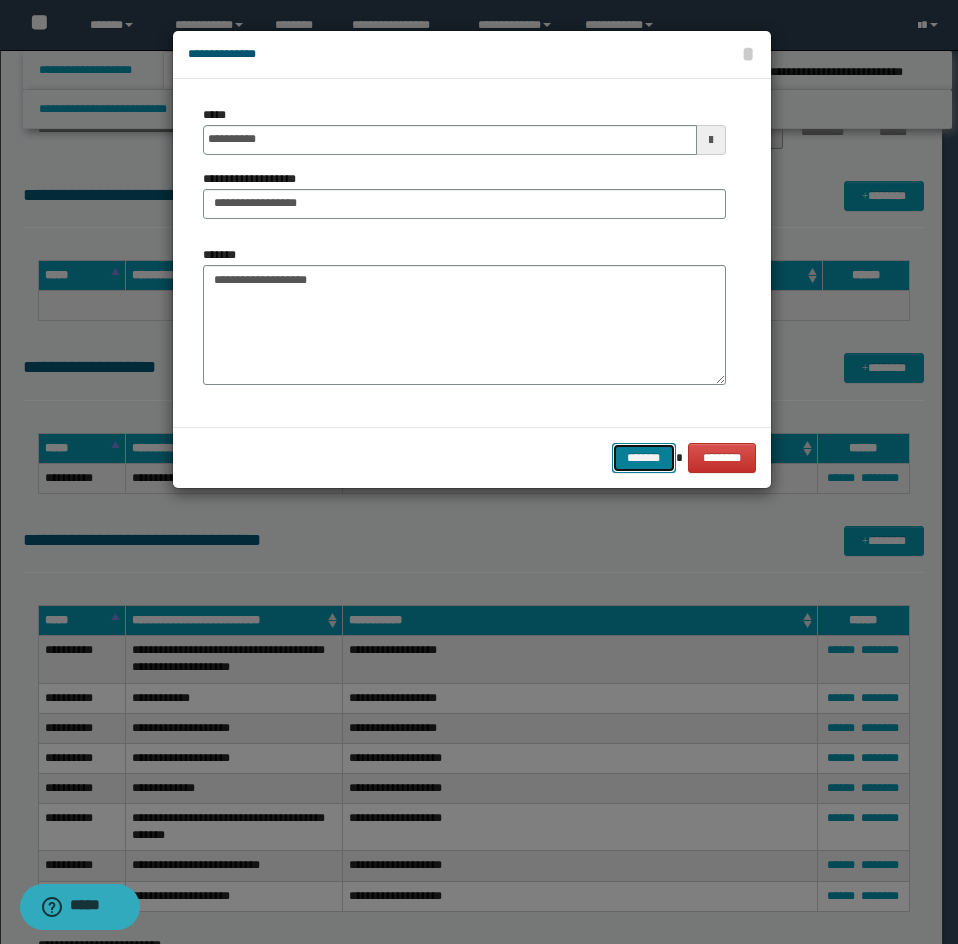 click on "*******" at bounding box center (644, 458) 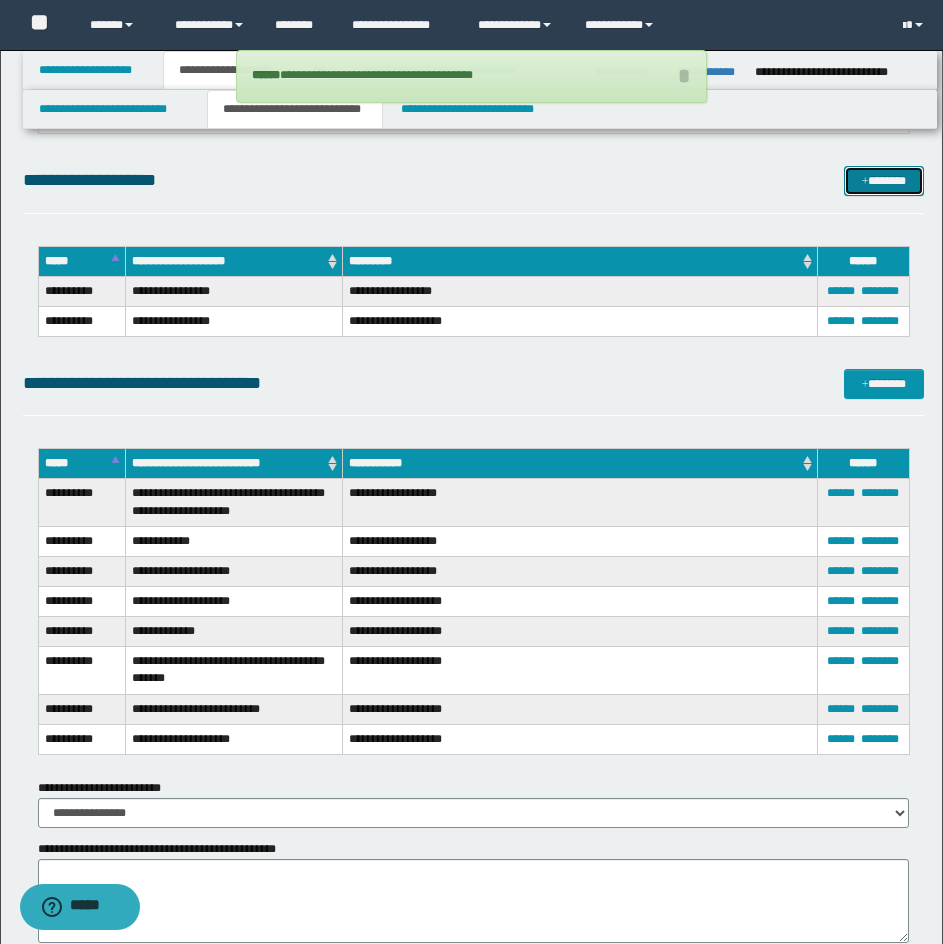 scroll, scrollTop: 4932, scrollLeft: 0, axis: vertical 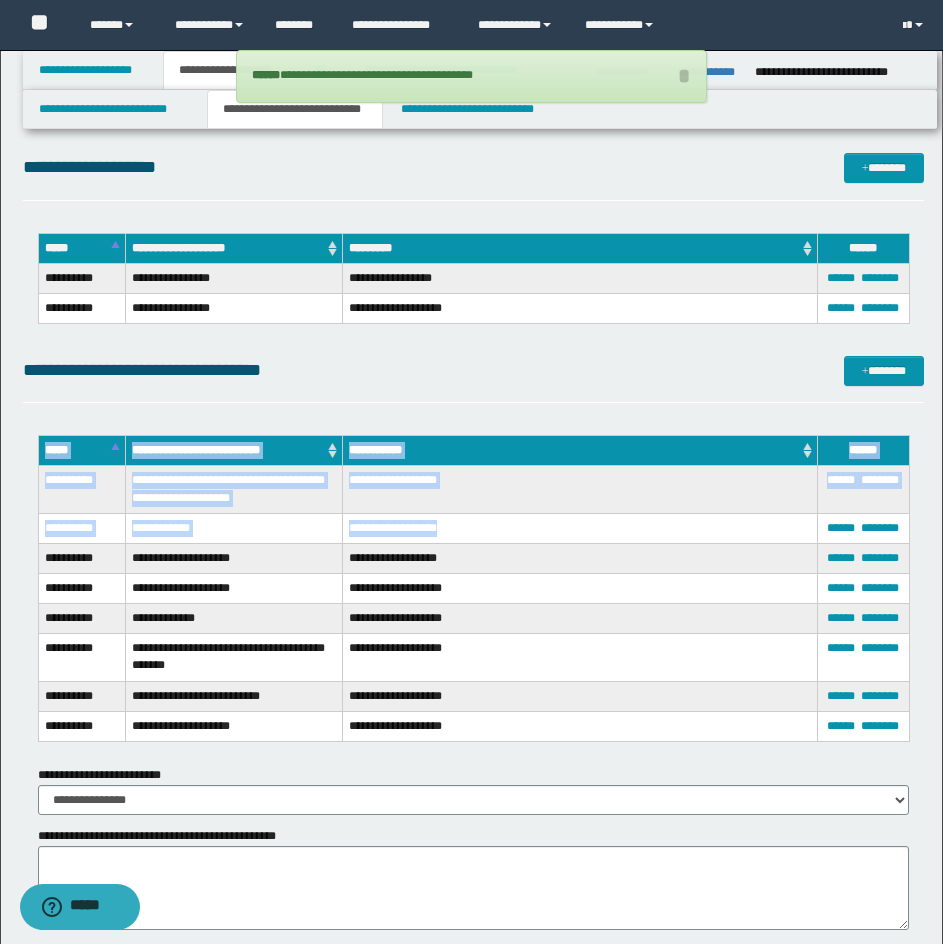 drag, startPoint x: 35, startPoint y: 525, endPoint x: 666, endPoint y: 533, distance: 631.0507 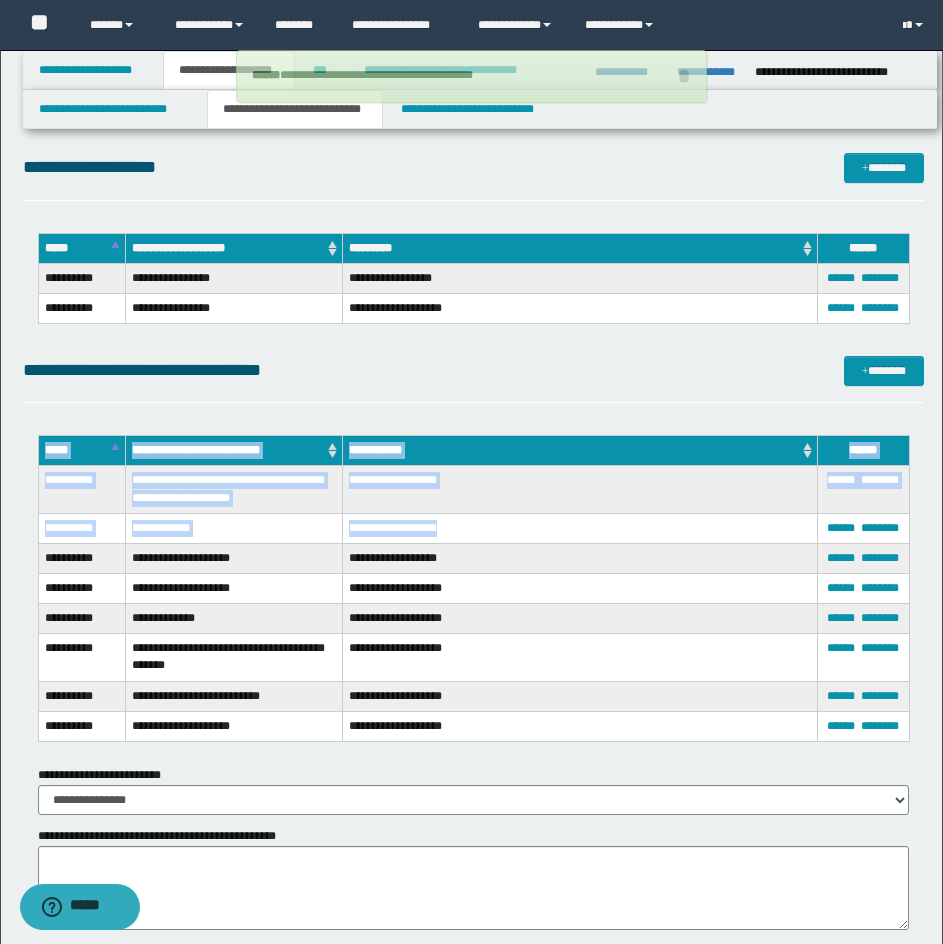 click on "**********" at bounding box center (580, 489) 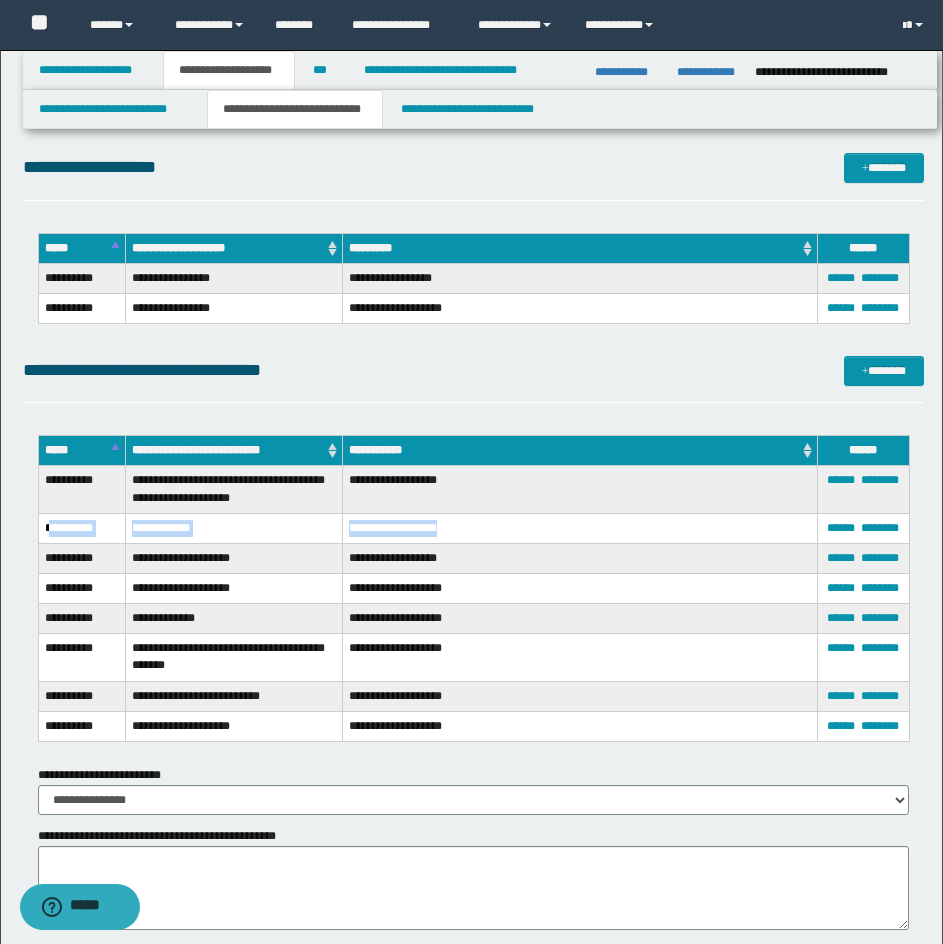 drag, startPoint x: 48, startPoint y: 524, endPoint x: 423, endPoint y: 533, distance: 375.10797 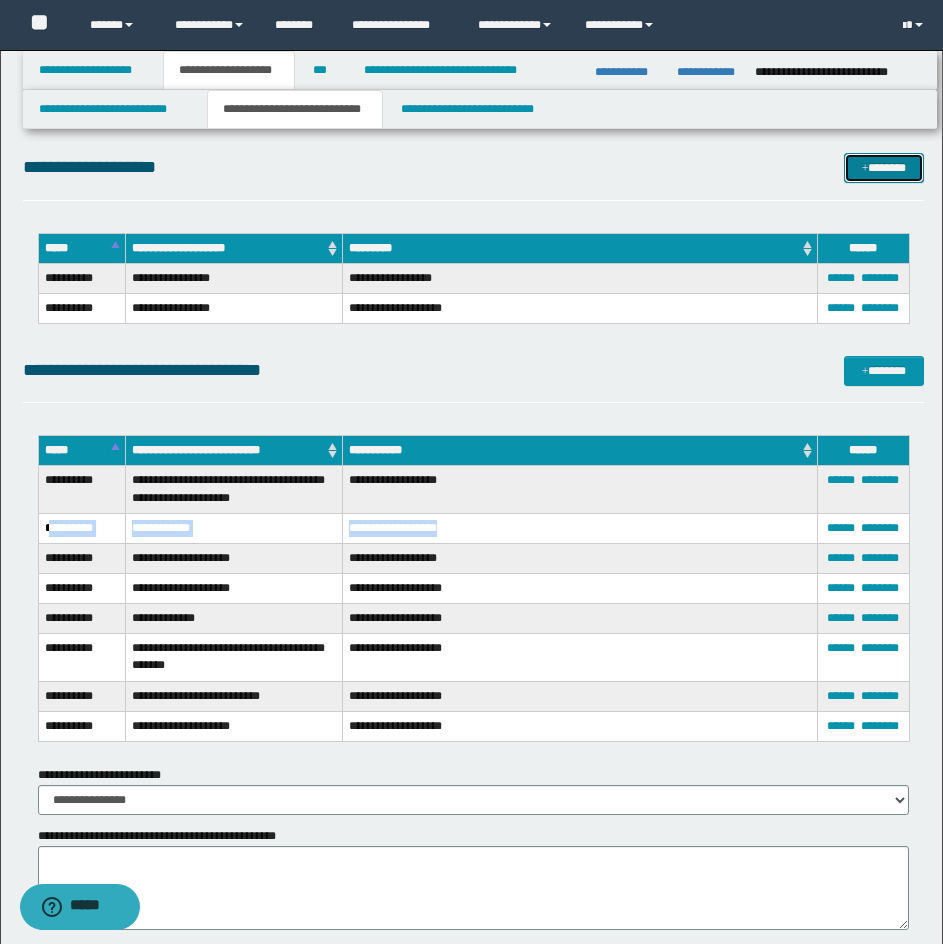 click on "*******" at bounding box center (884, 168) 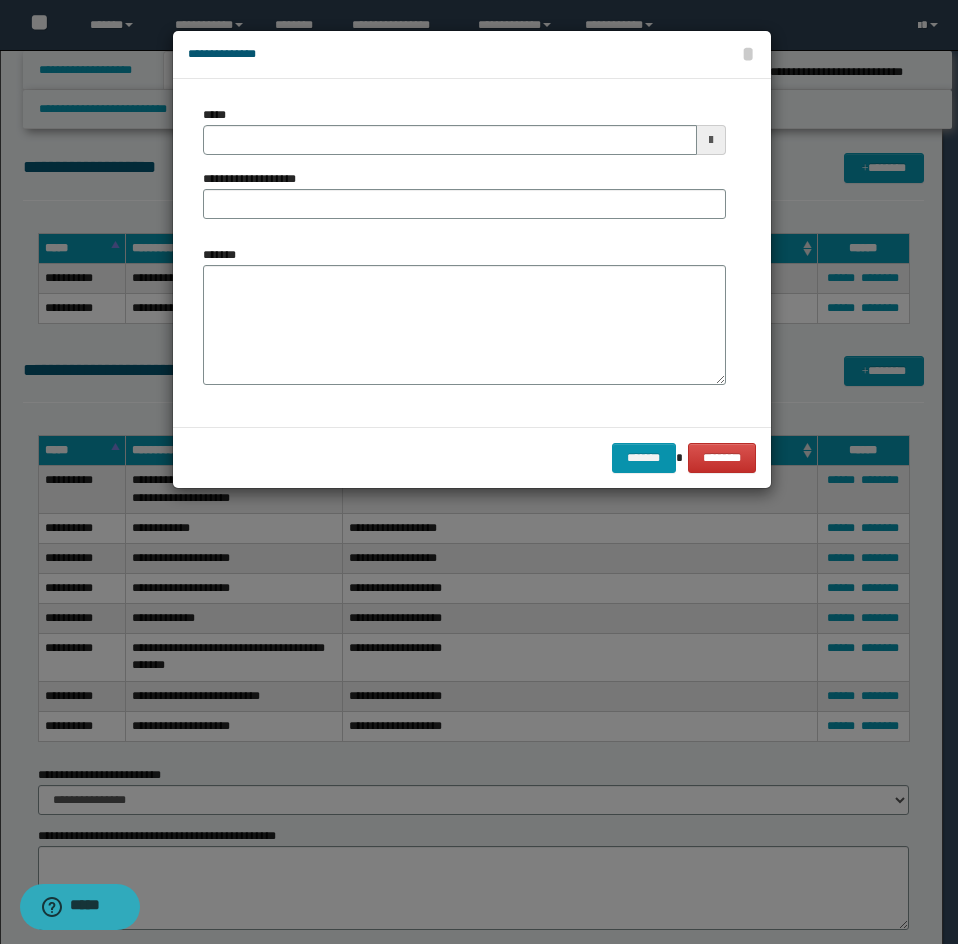 click on "**********" at bounding box center (464, 253) 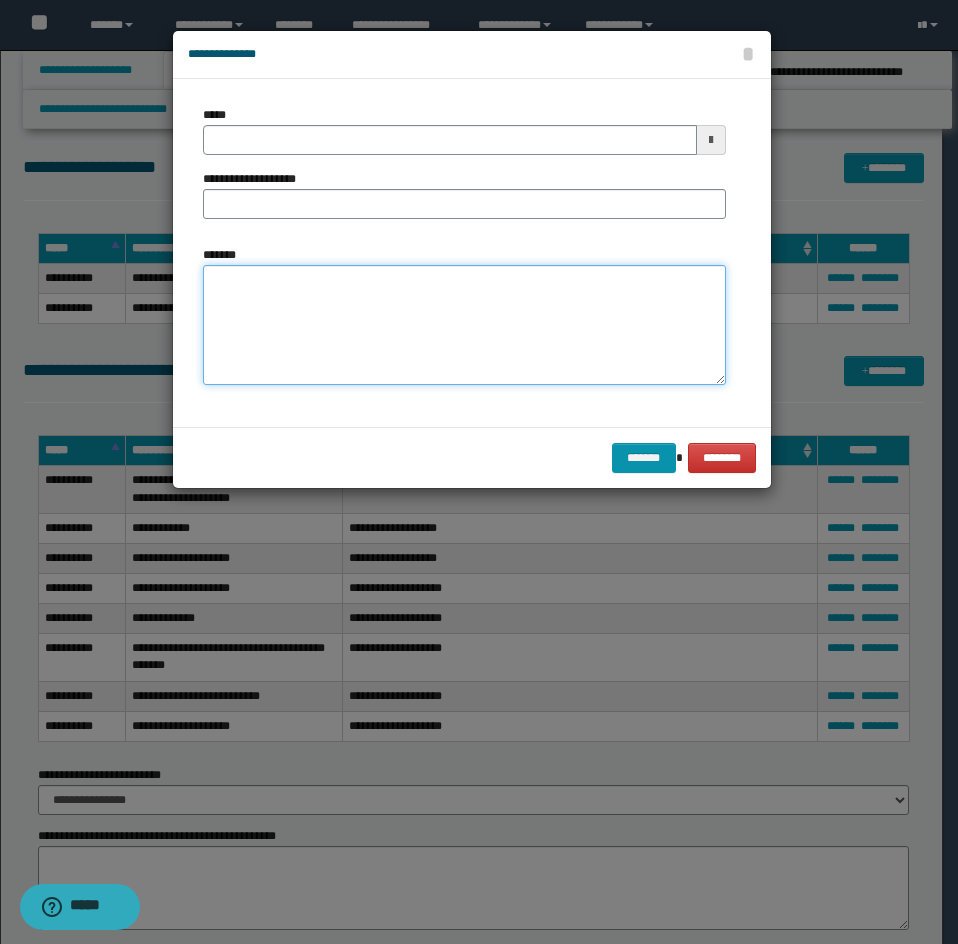 click on "*******" at bounding box center [464, 325] 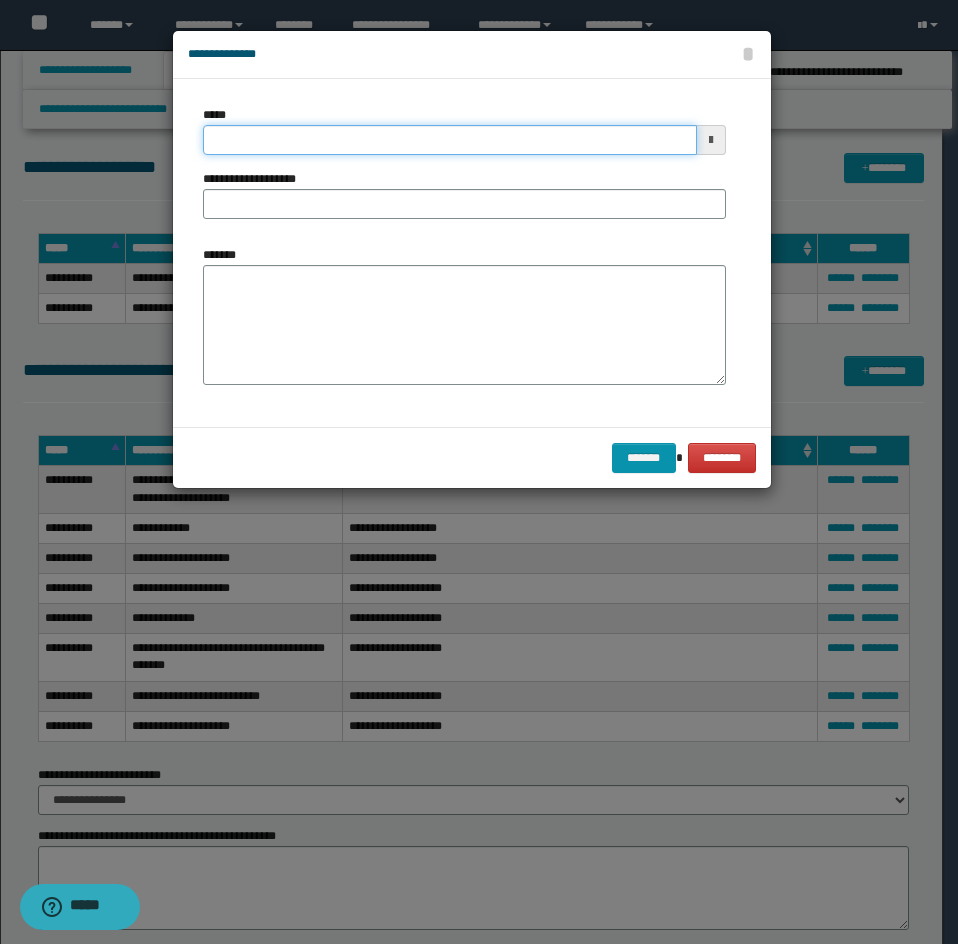 click on "*****" at bounding box center [450, 140] 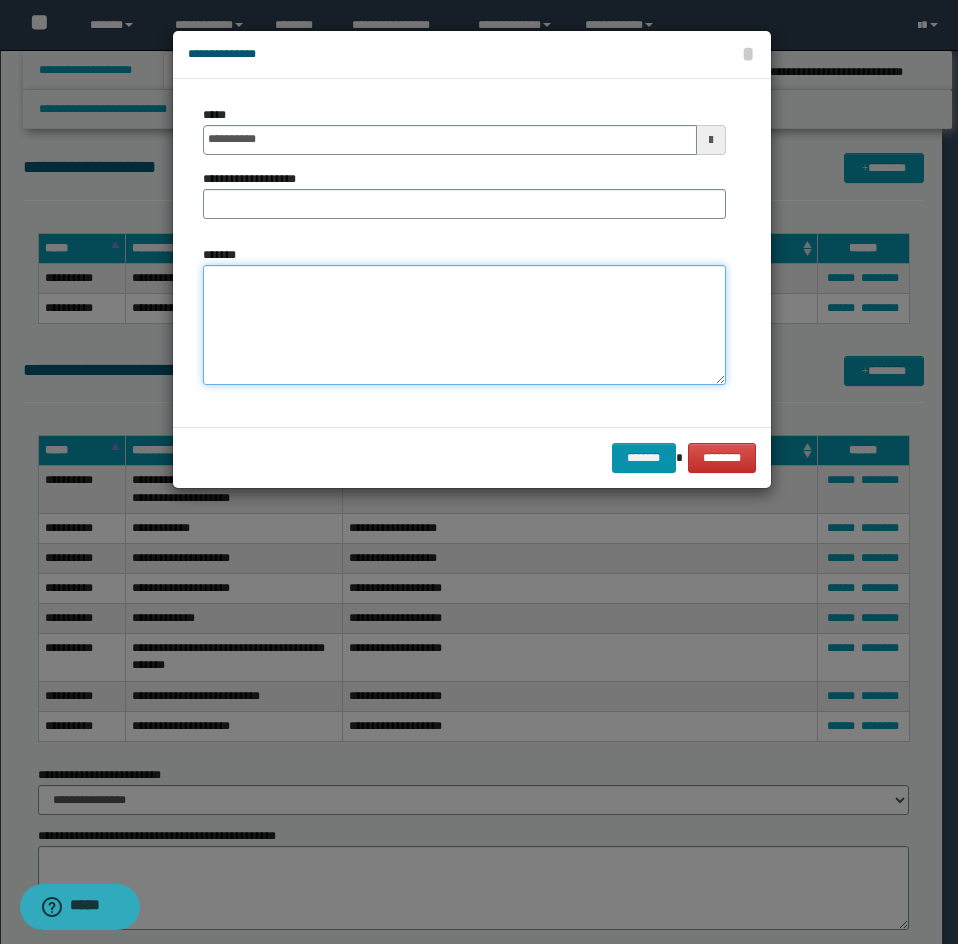 click on "*******" at bounding box center (464, 325) 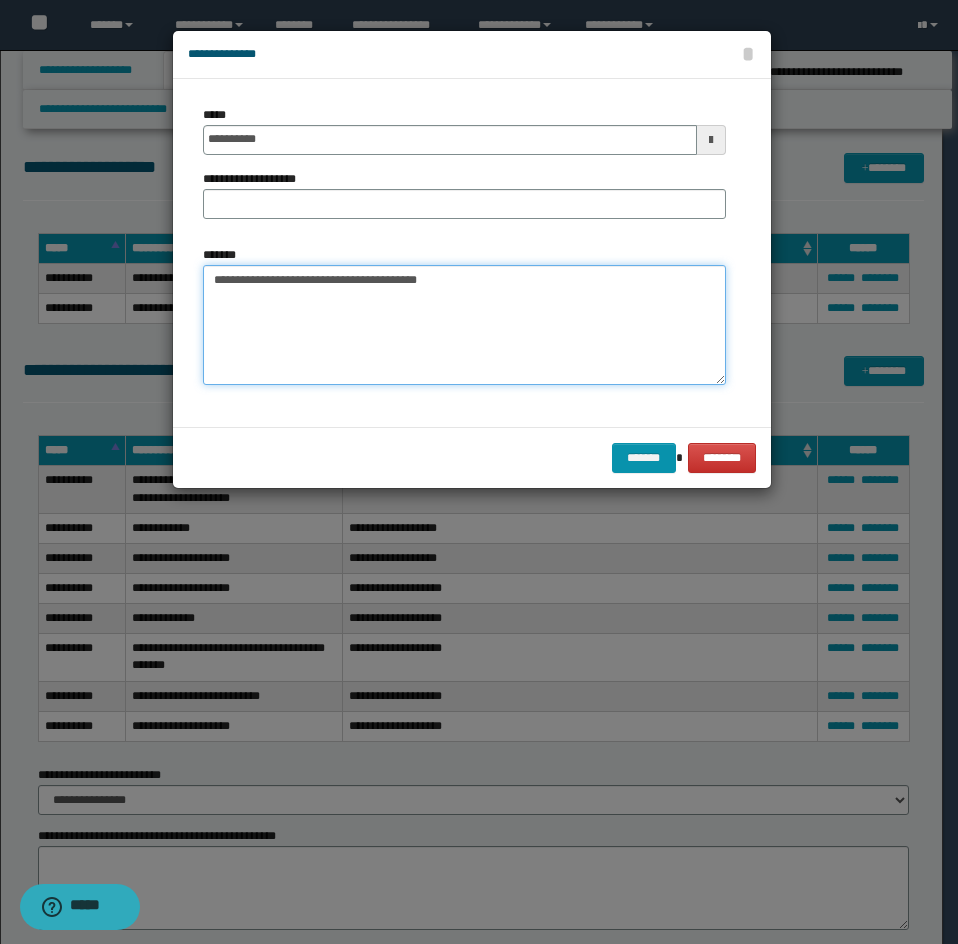 click on "**********" at bounding box center [464, 325] 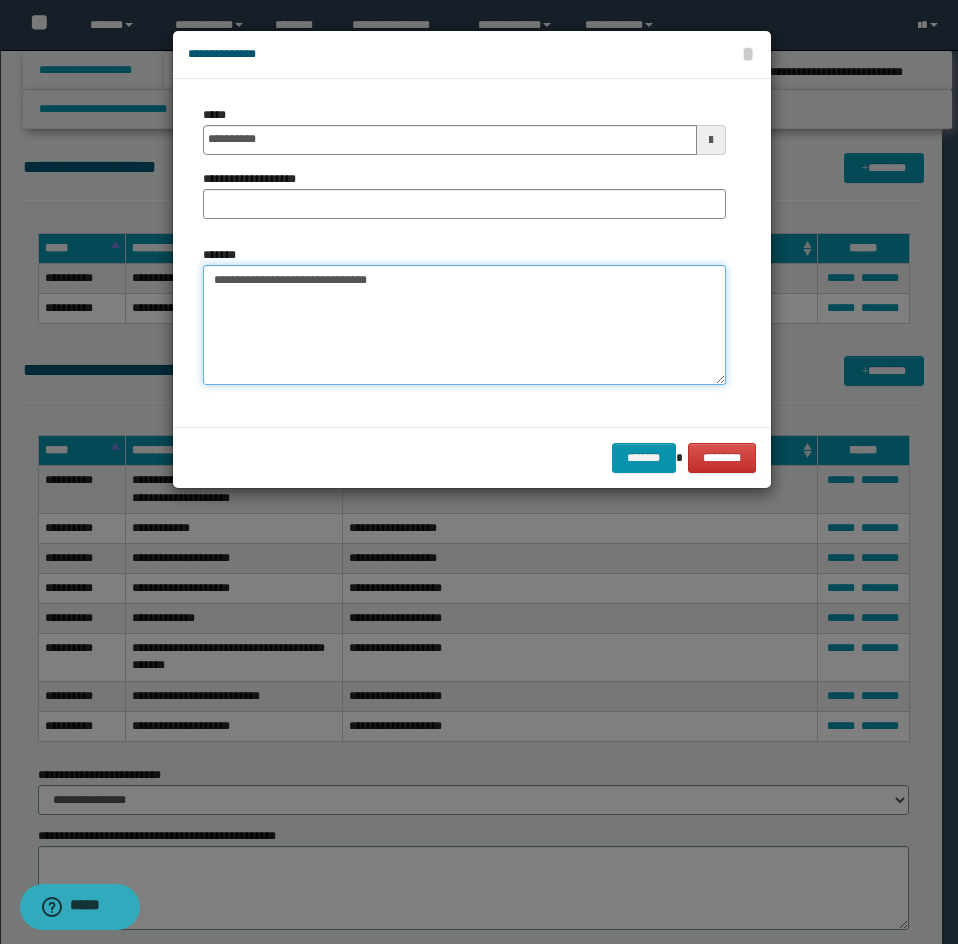 drag, startPoint x: 291, startPoint y: 280, endPoint x: 171, endPoint y: 275, distance: 120.10412 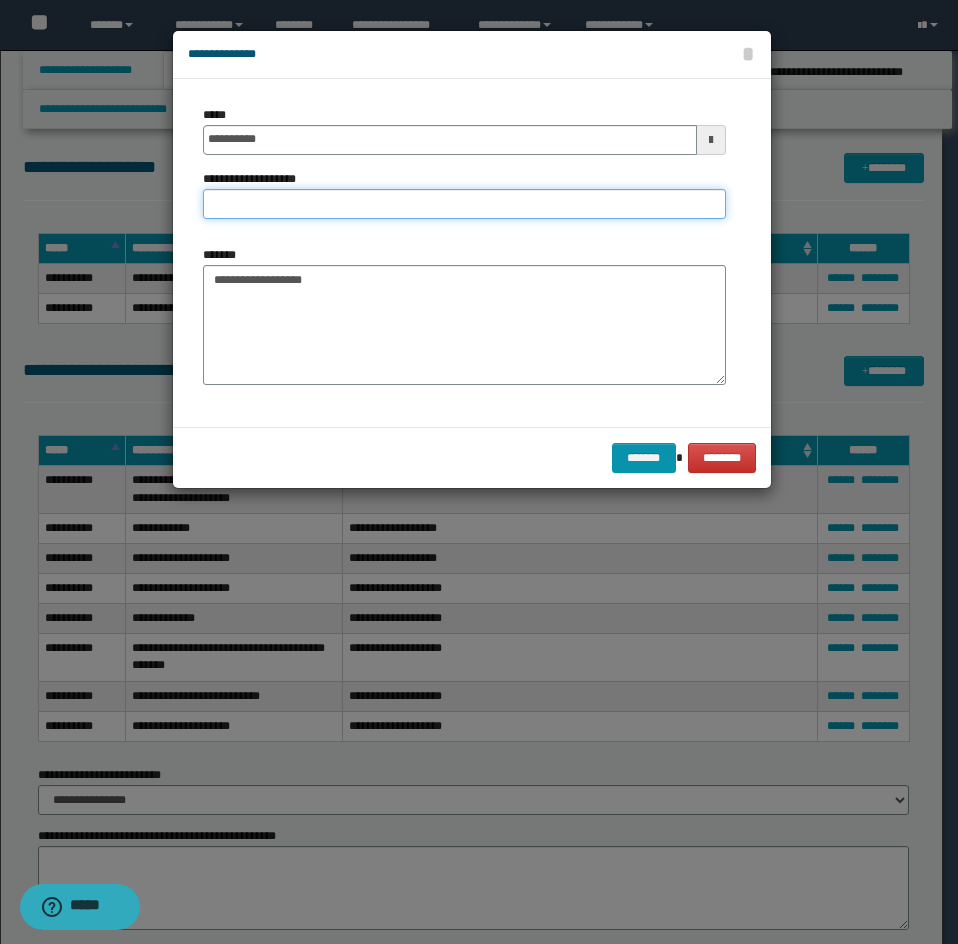 click on "**********" at bounding box center (464, 204) 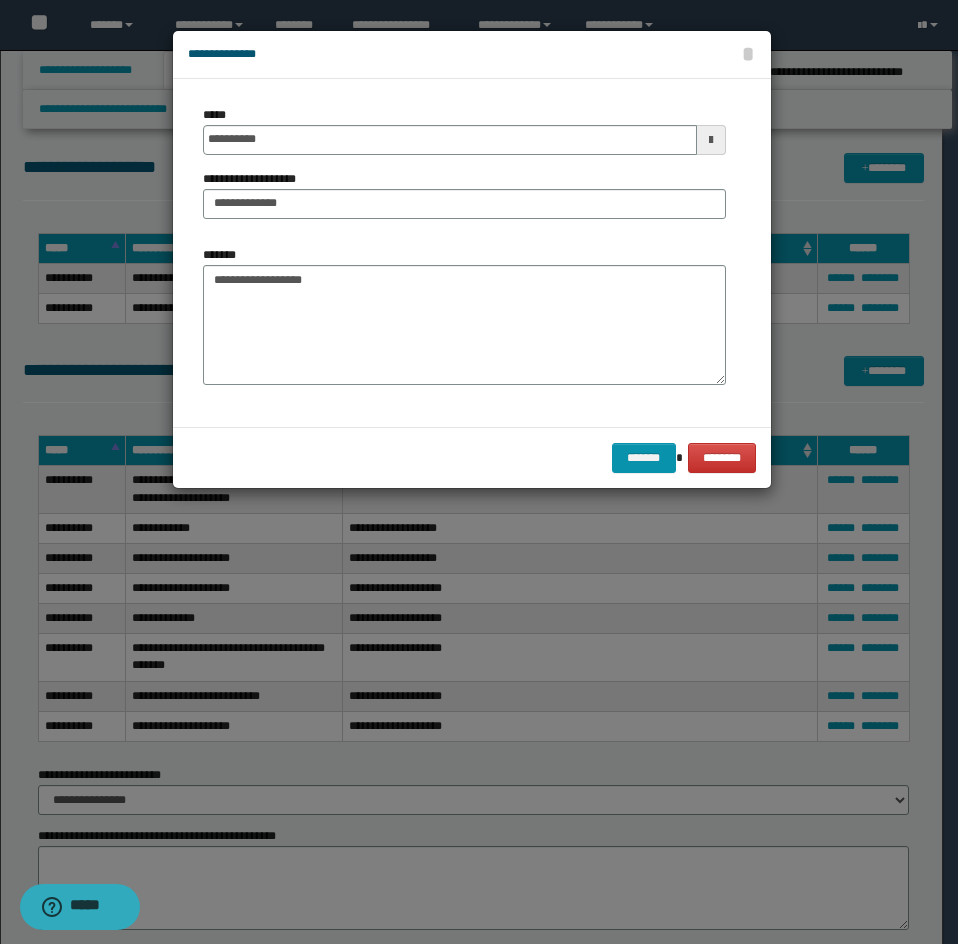 click on "**********" at bounding box center [464, 194] 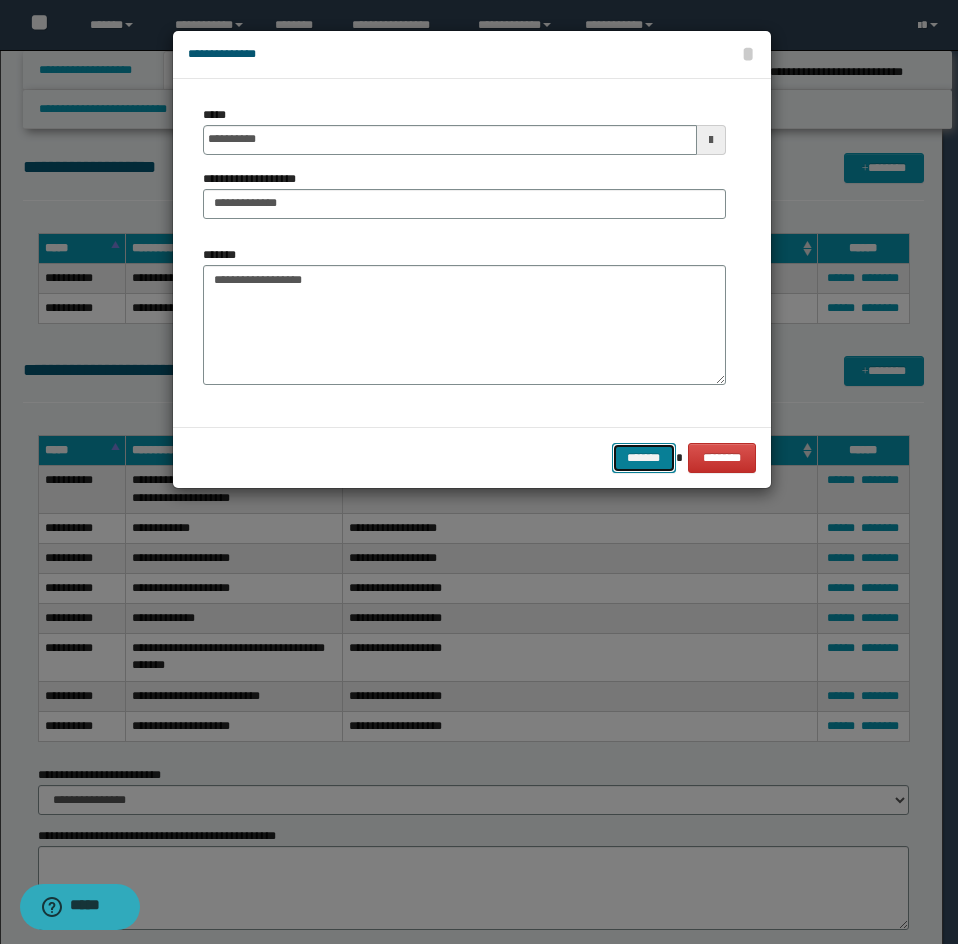 click on "*******" at bounding box center [644, 458] 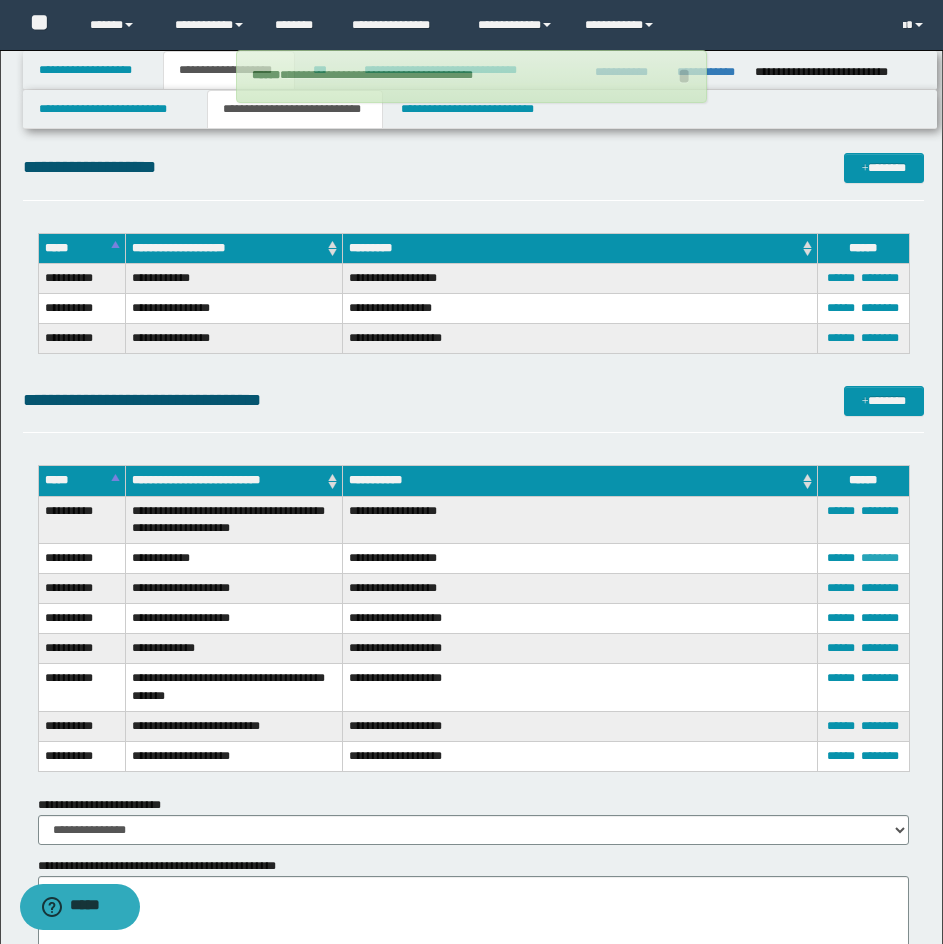 click on "********" at bounding box center (880, 558) 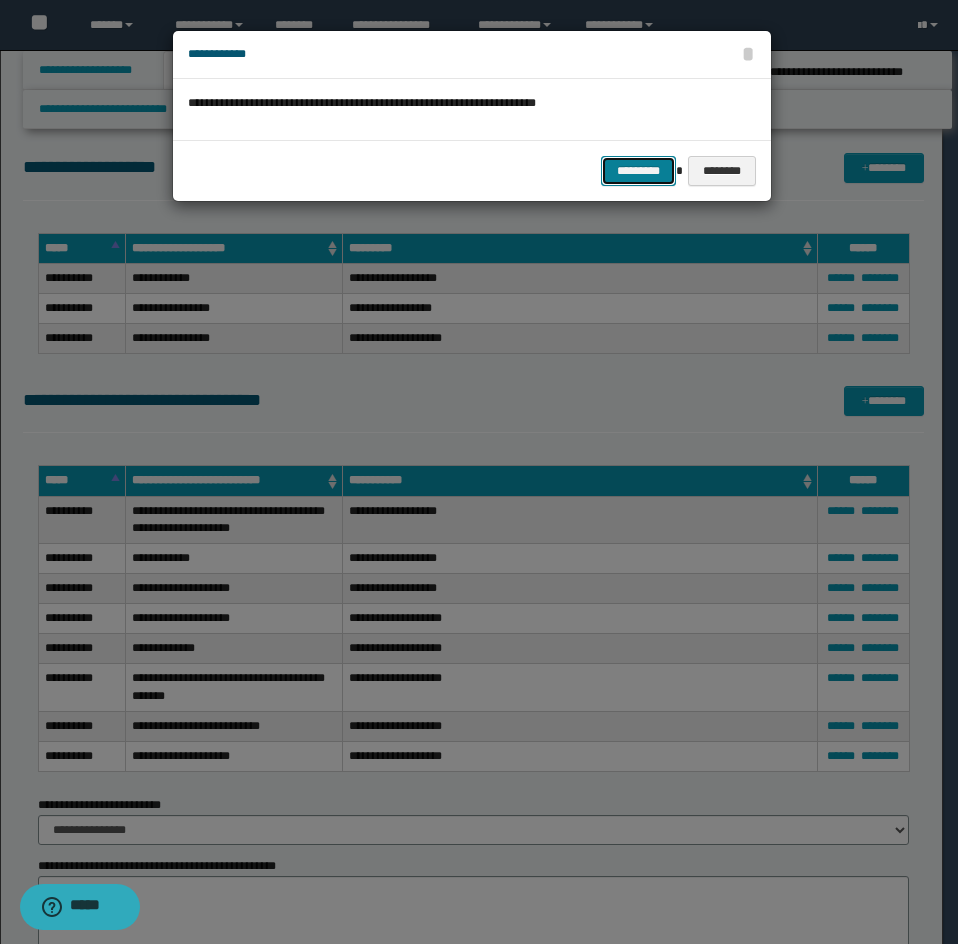 click on "*********" at bounding box center (638, 171) 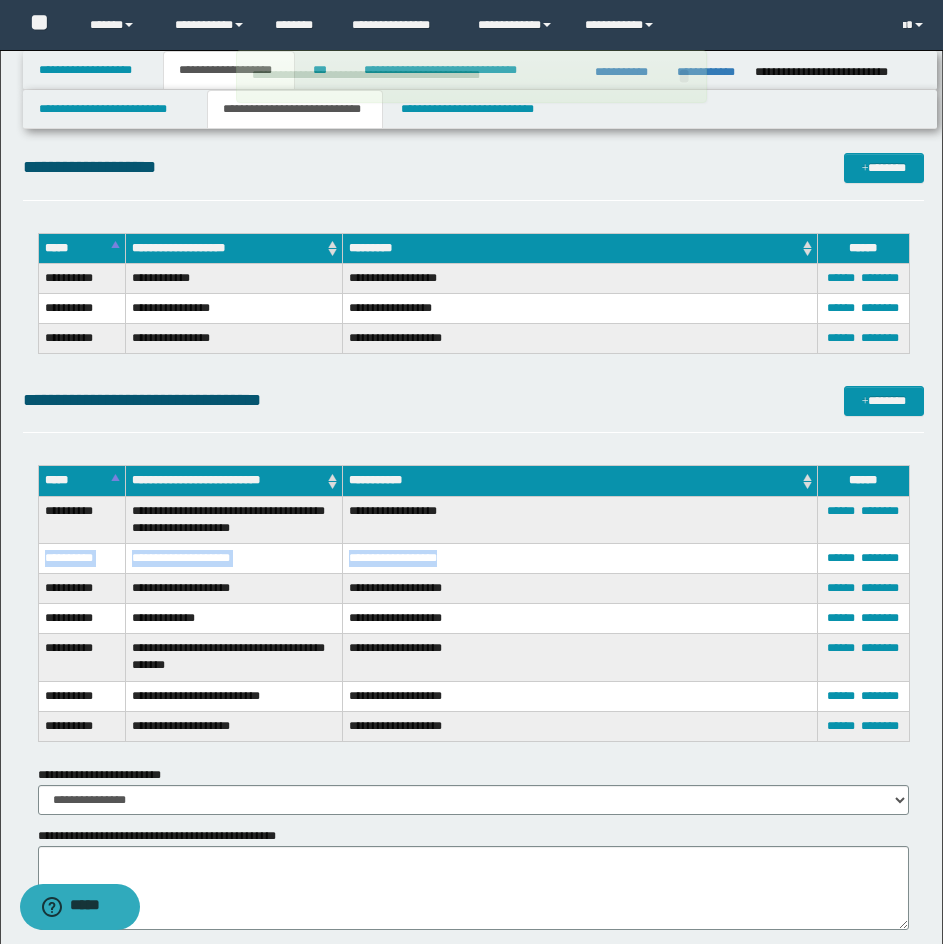 drag, startPoint x: 47, startPoint y: 553, endPoint x: 457, endPoint y: 553, distance: 410 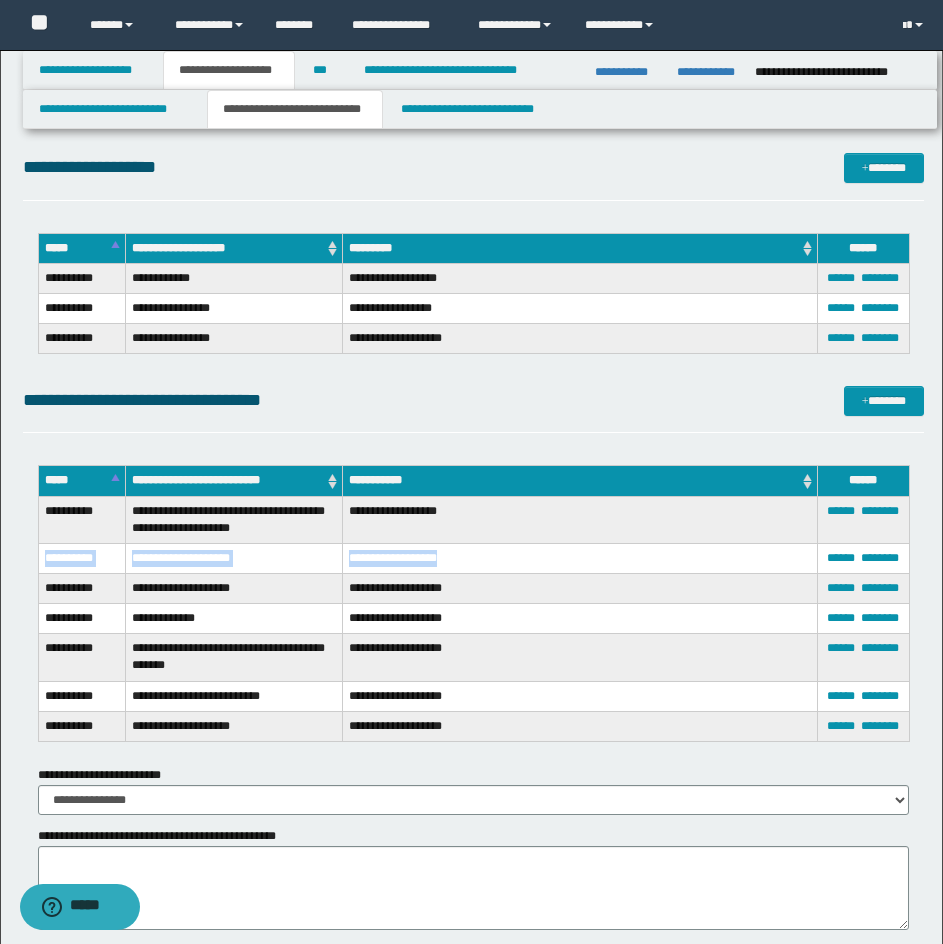 copy on "**********" 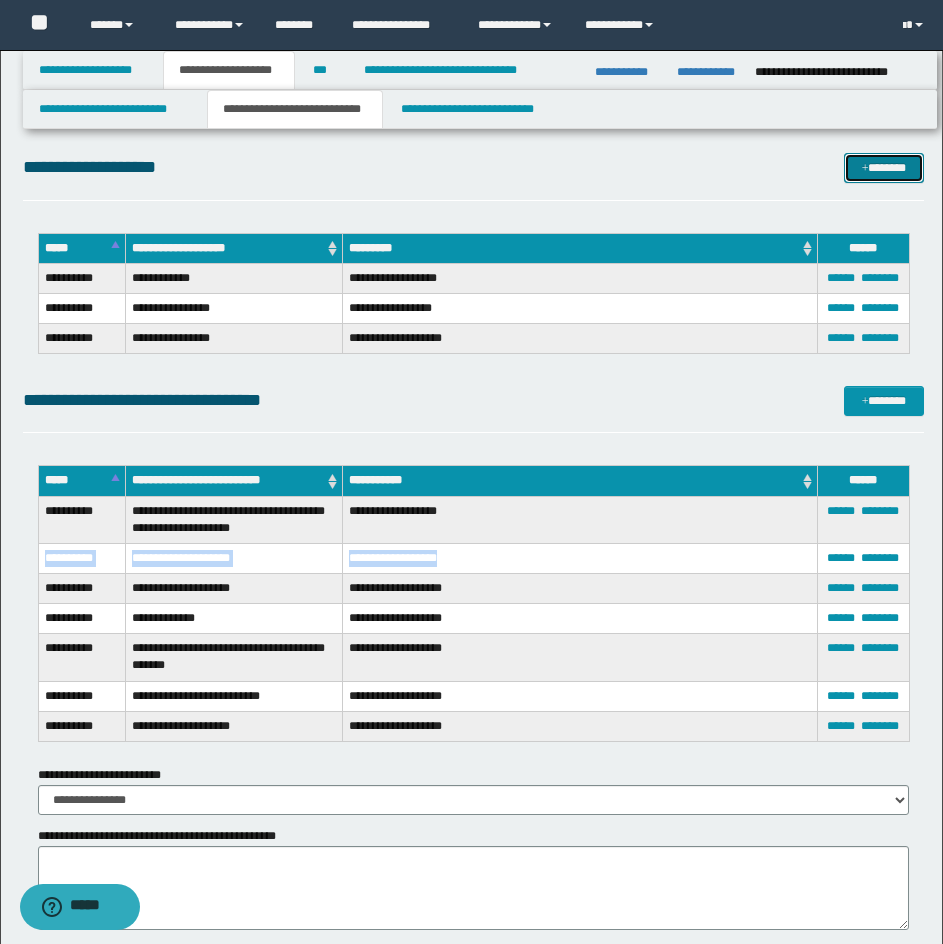 click on "*******" at bounding box center (884, 168) 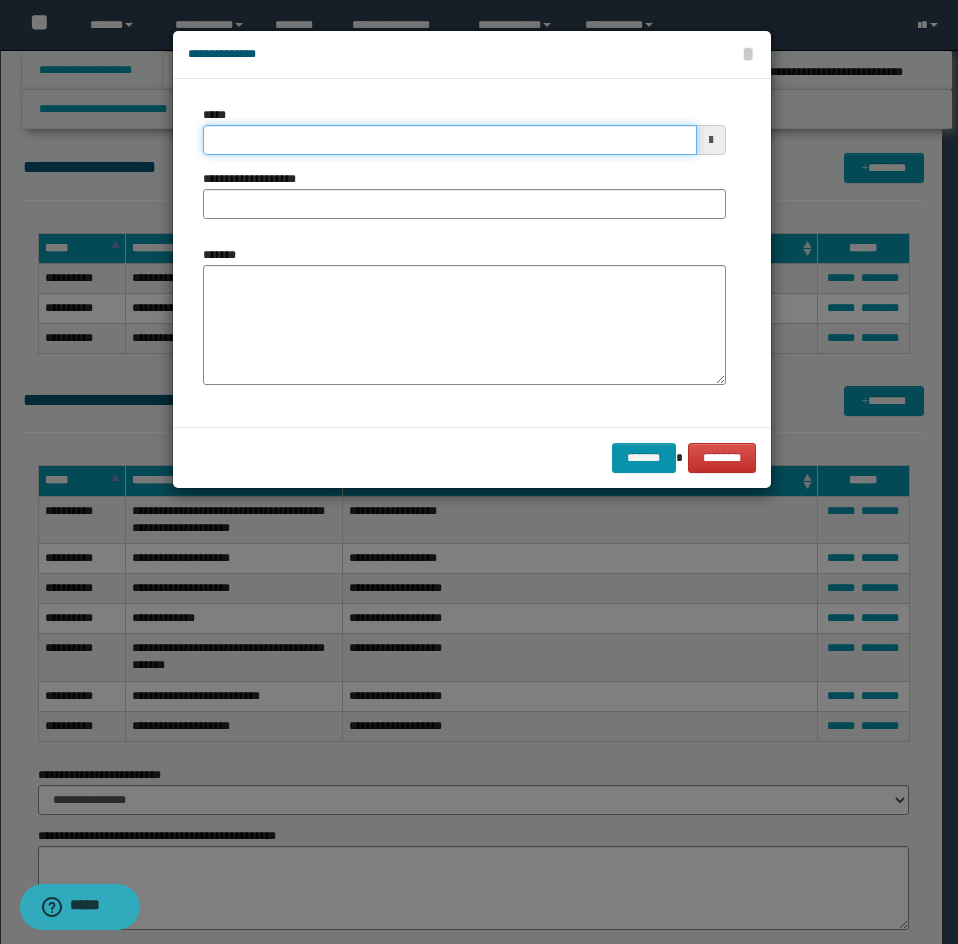 click on "*****" at bounding box center [450, 140] 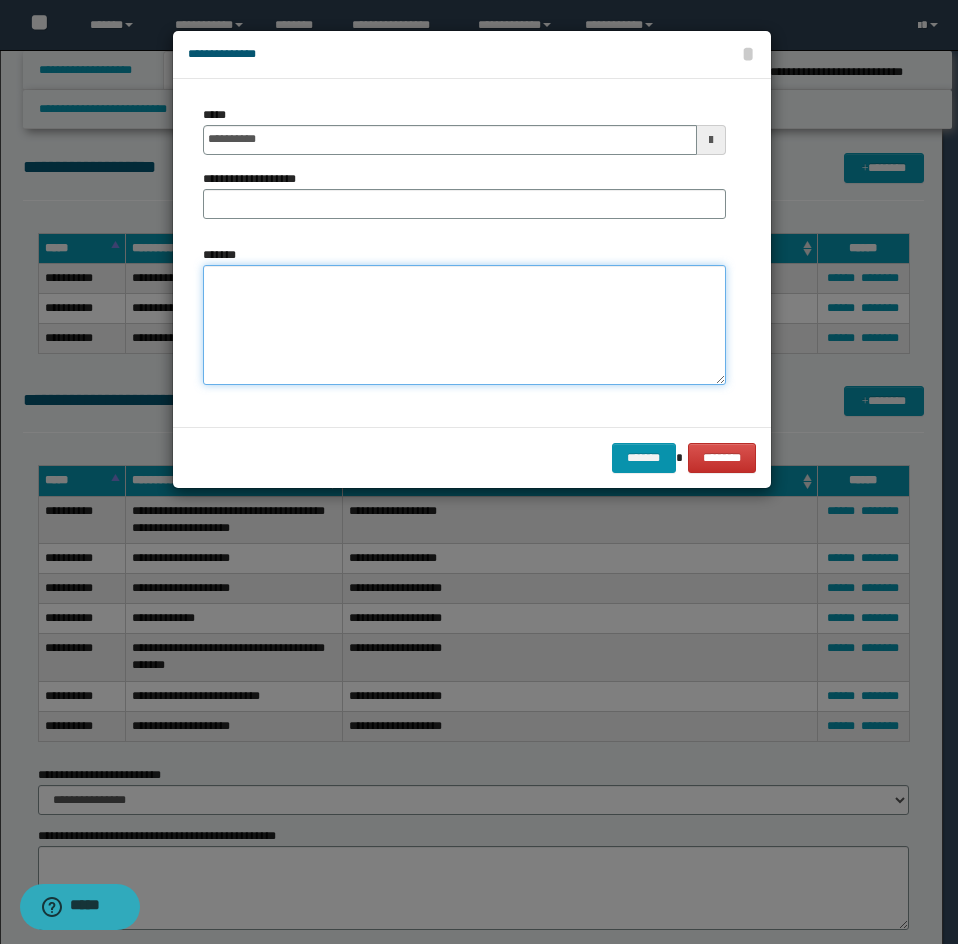 click on "*******" at bounding box center [464, 325] 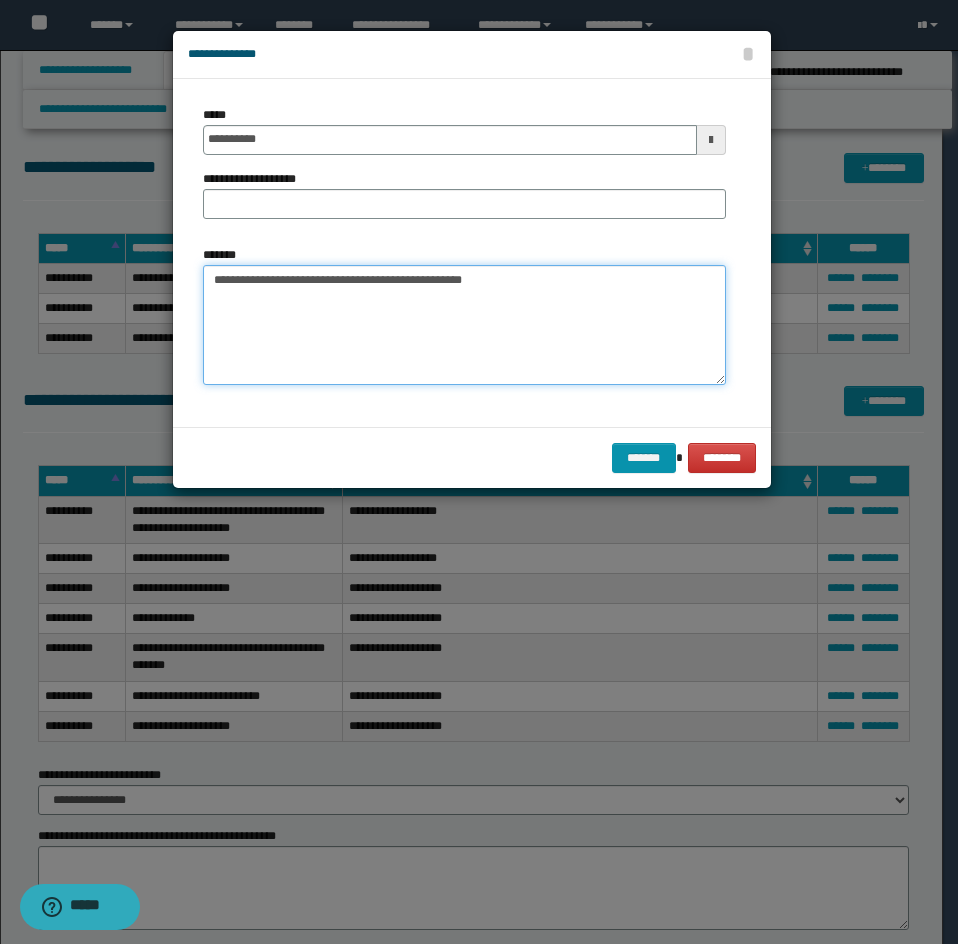 drag, startPoint x: 295, startPoint y: 274, endPoint x: 190, endPoint y: 278, distance: 105.076164 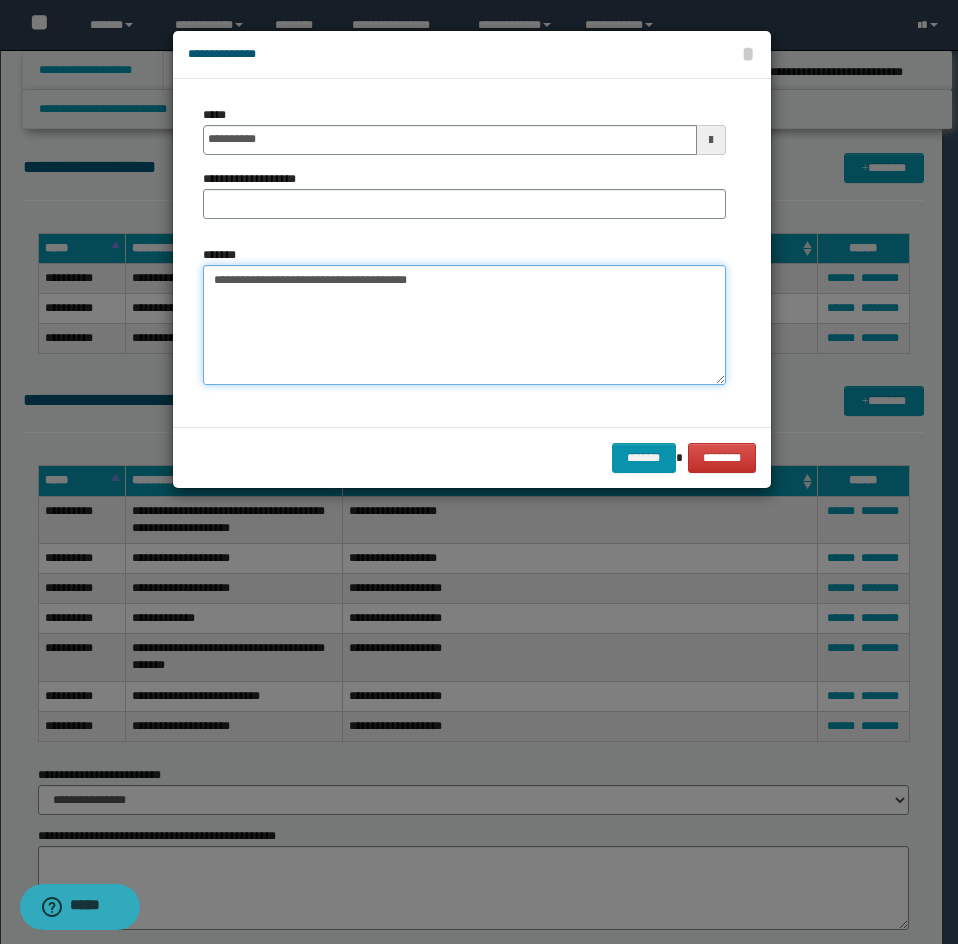 drag, startPoint x: 348, startPoint y: 277, endPoint x: 190, endPoint y: 279, distance: 158.01266 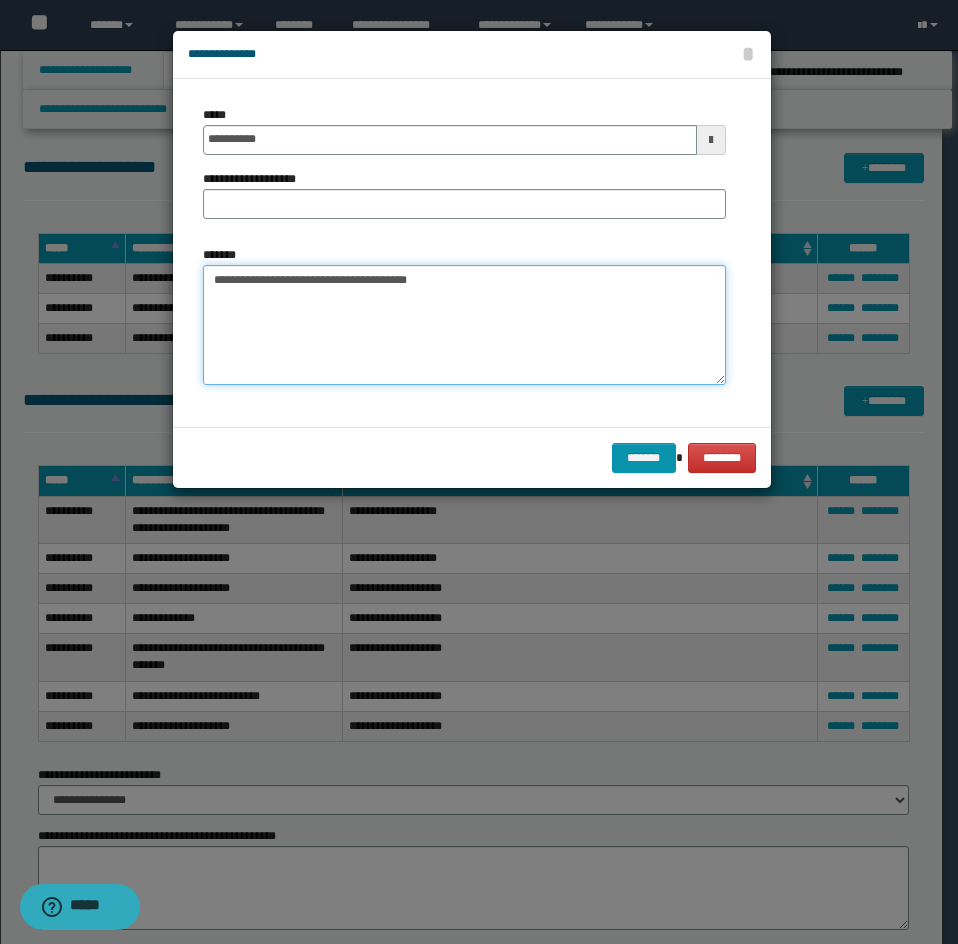 drag, startPoint x: 344, startPoint y: 275, endPoint x: 202, endPoint y: 275, distance: 142 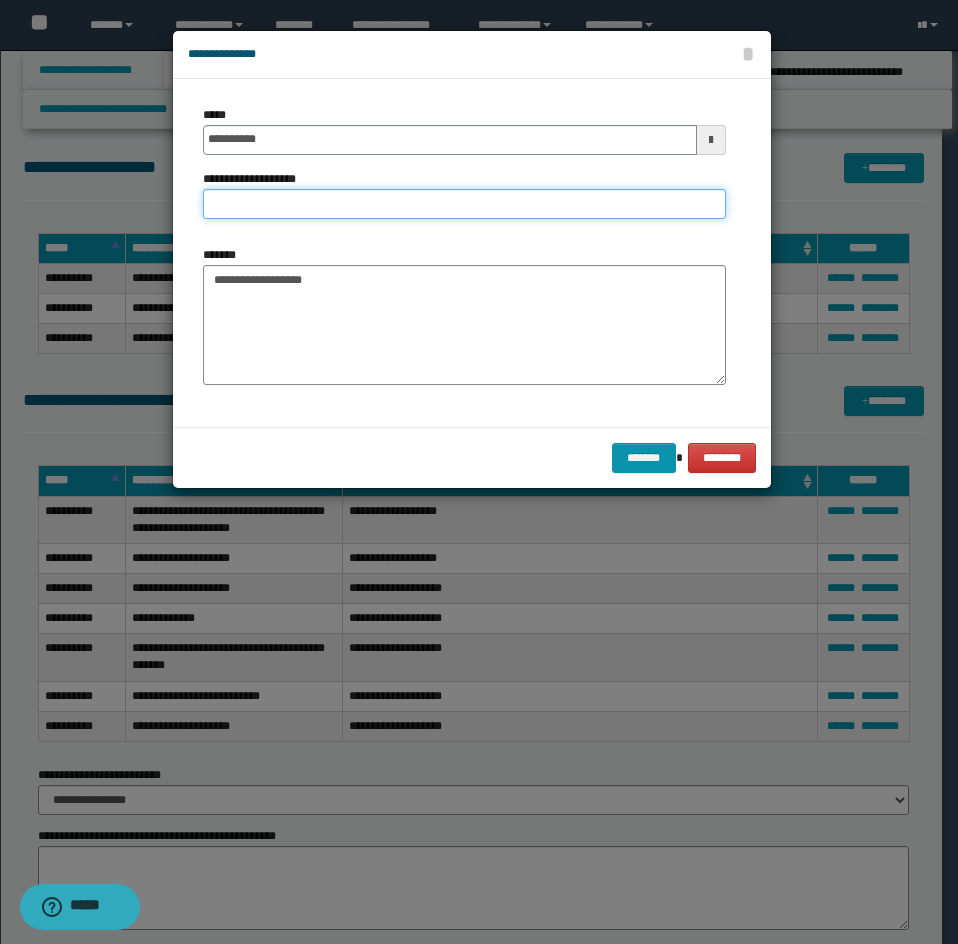 click on "**********" at bounding box center (464, 204) 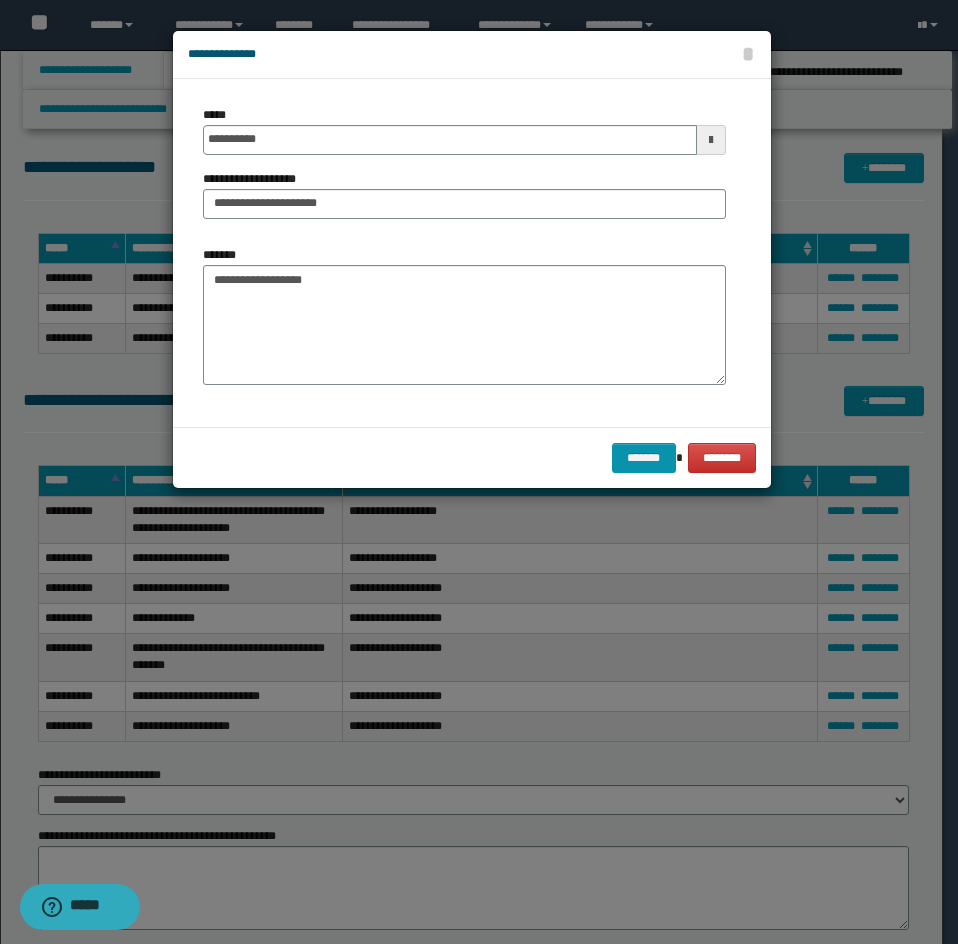 click on "**********" at bounding box center (464, 194) 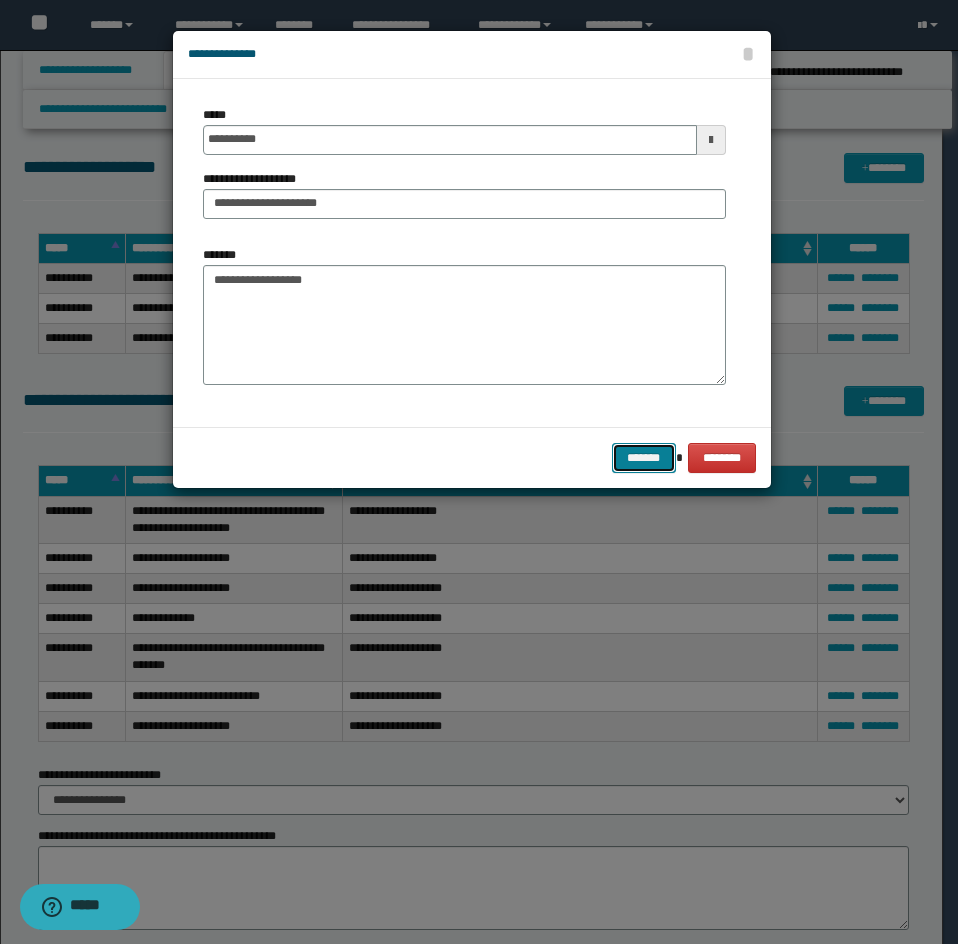 click on "*******" at bounding box center (644, 458) 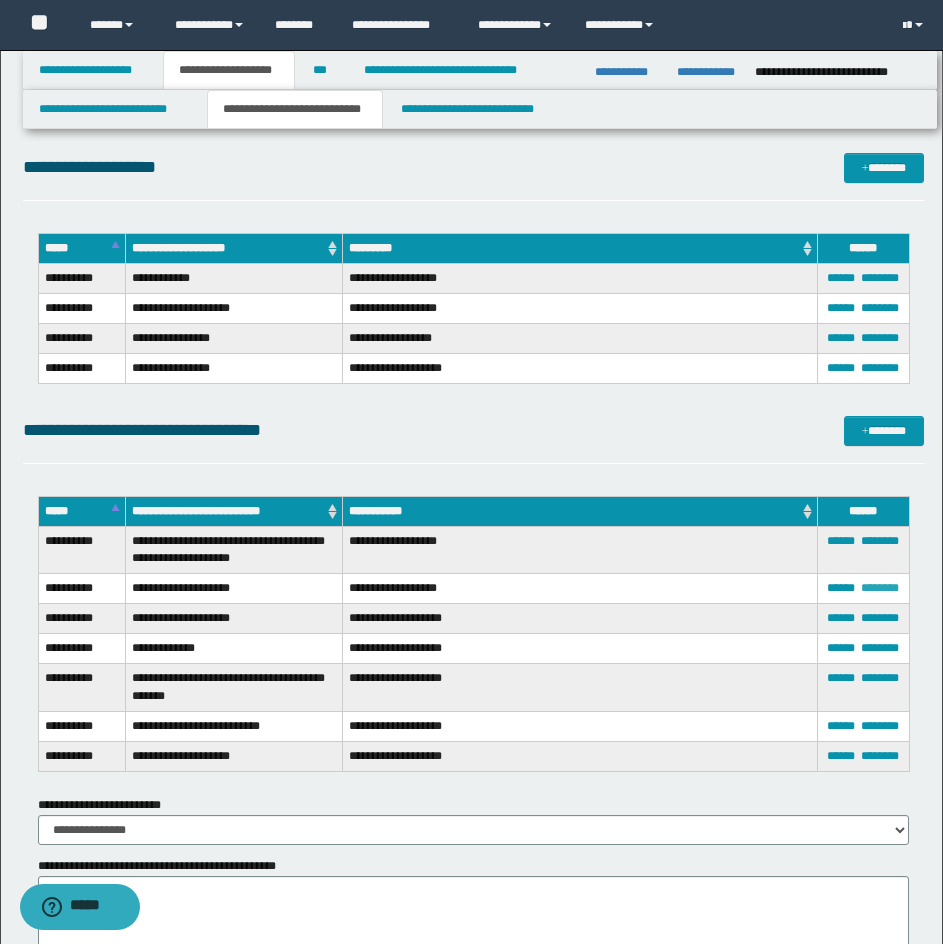 click on "********" at bounding box center [880, 588] 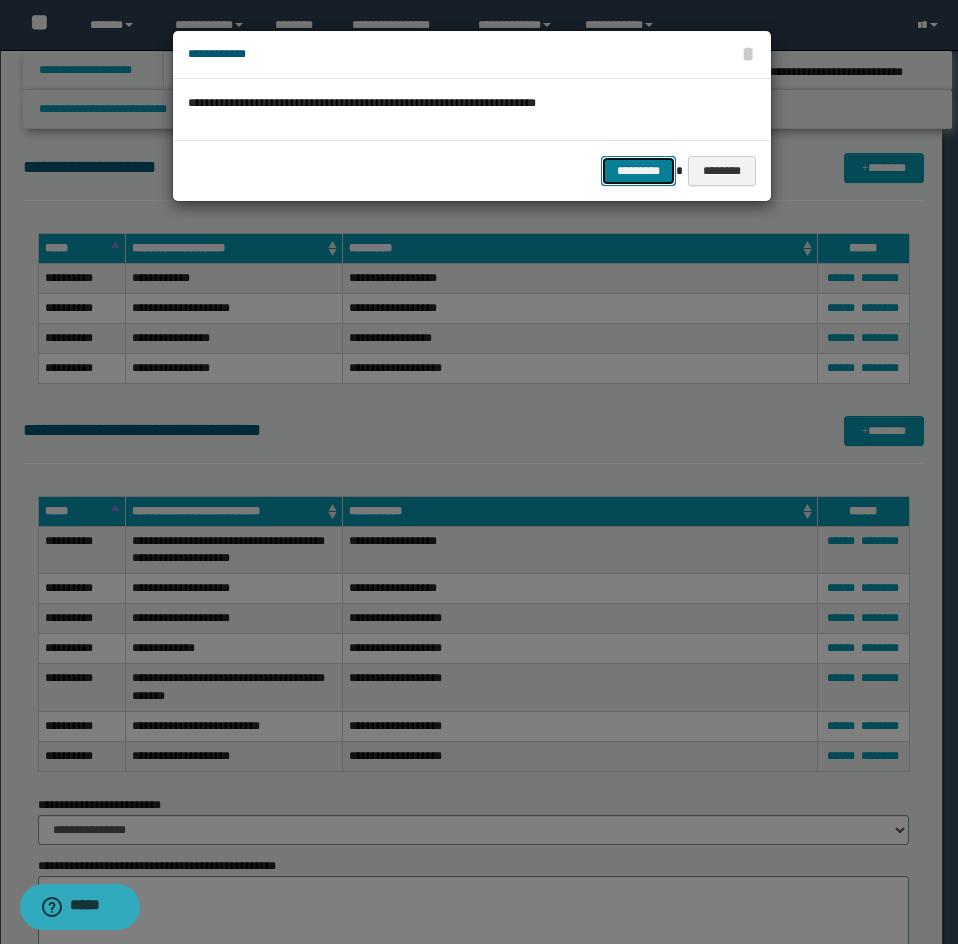 click on "*********" at bounding box center [638, 171] 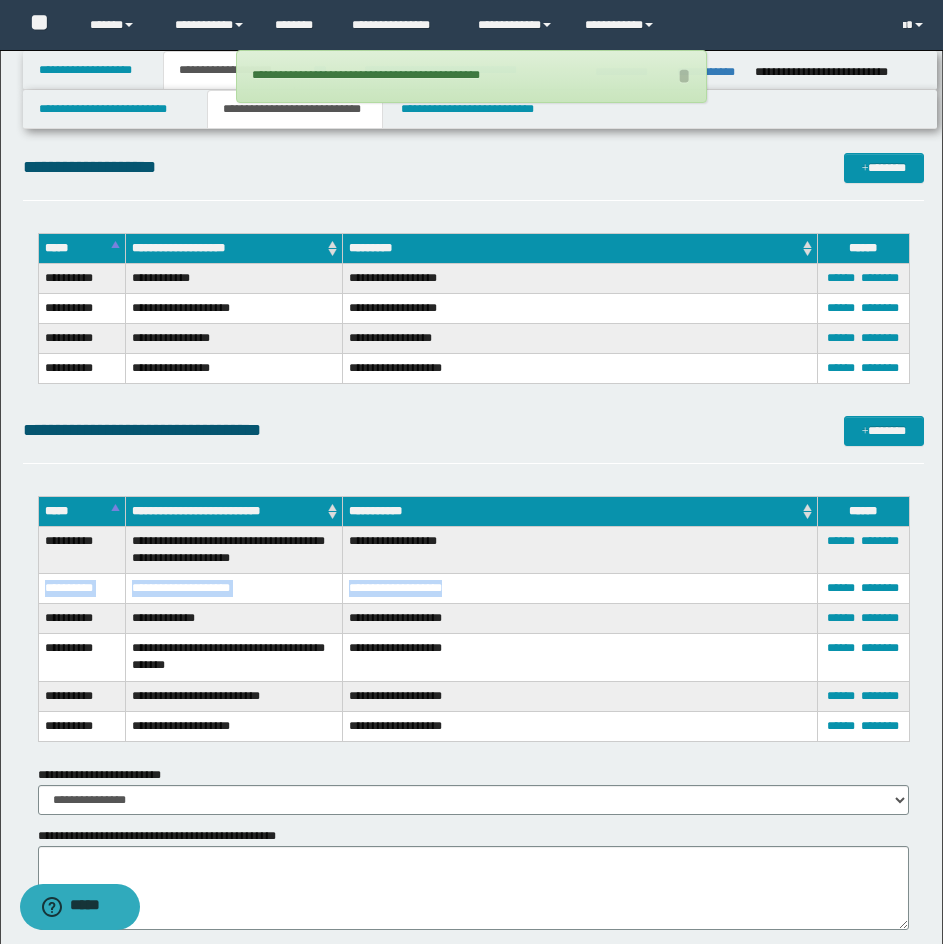 drag, startPoint x: 47, startPoint y: 584, endPoint x: 451, endPoint y: 582, distance: 404.00494 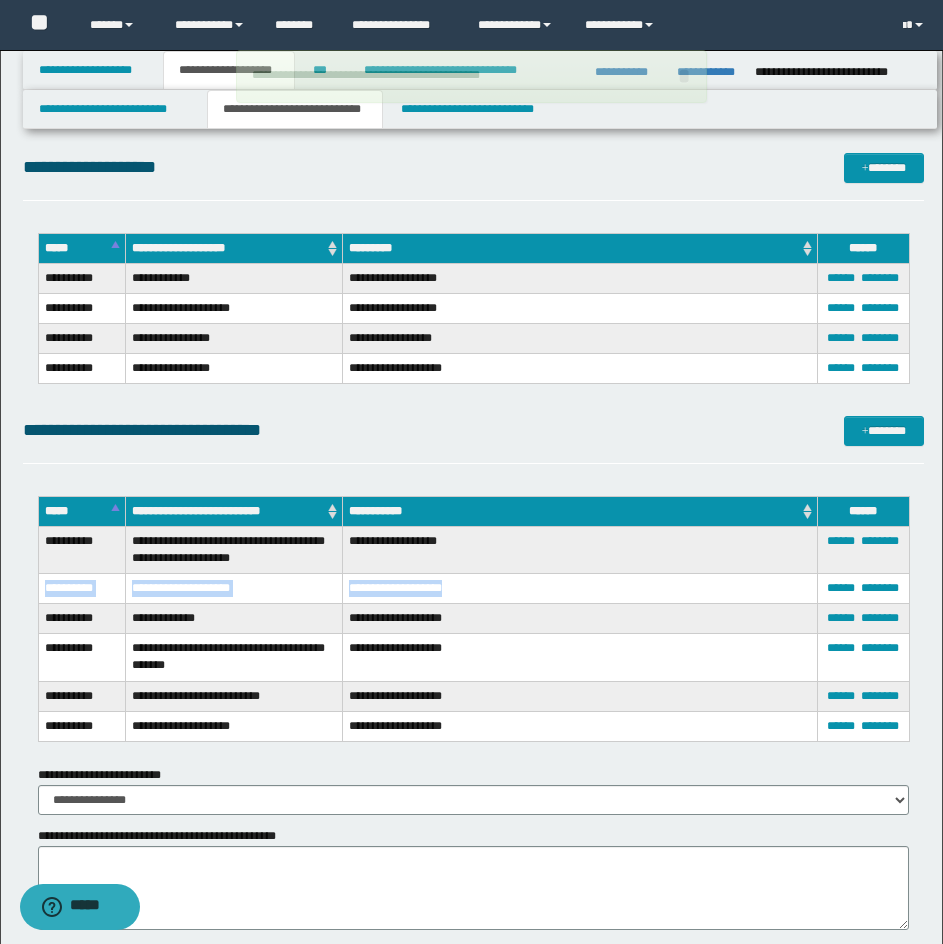 copy on "**********" 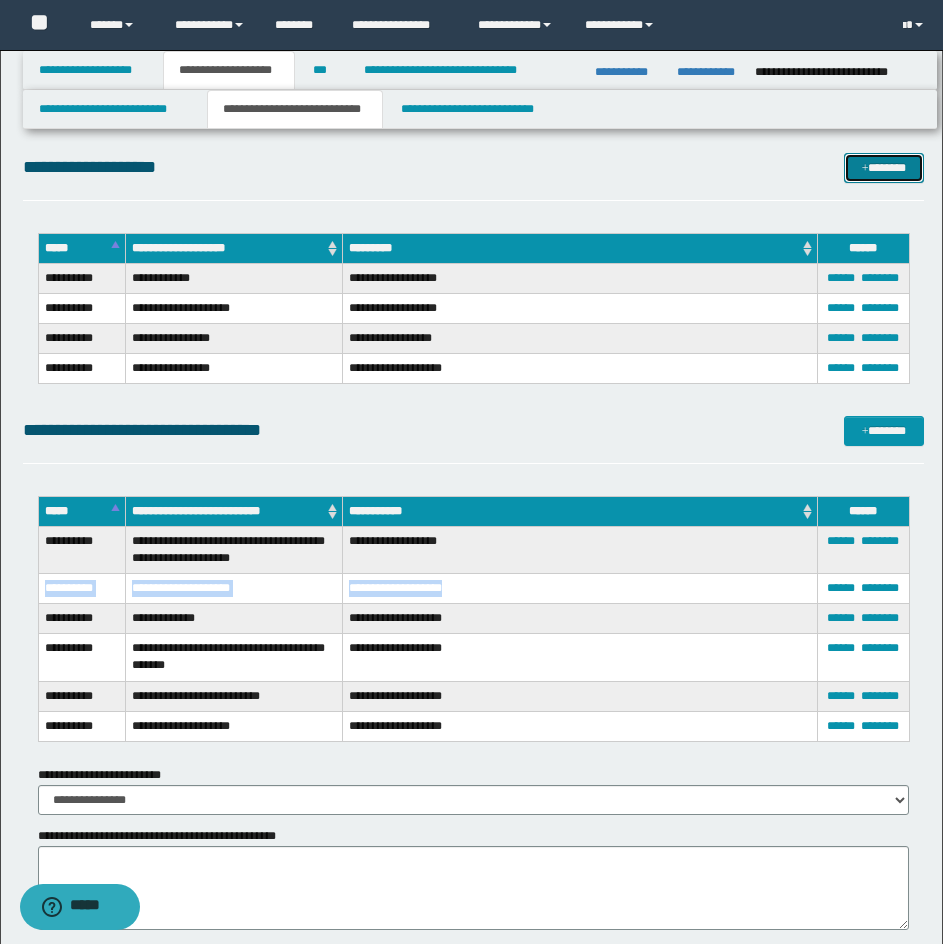 click on "*******" at bounding box center [884, 168] 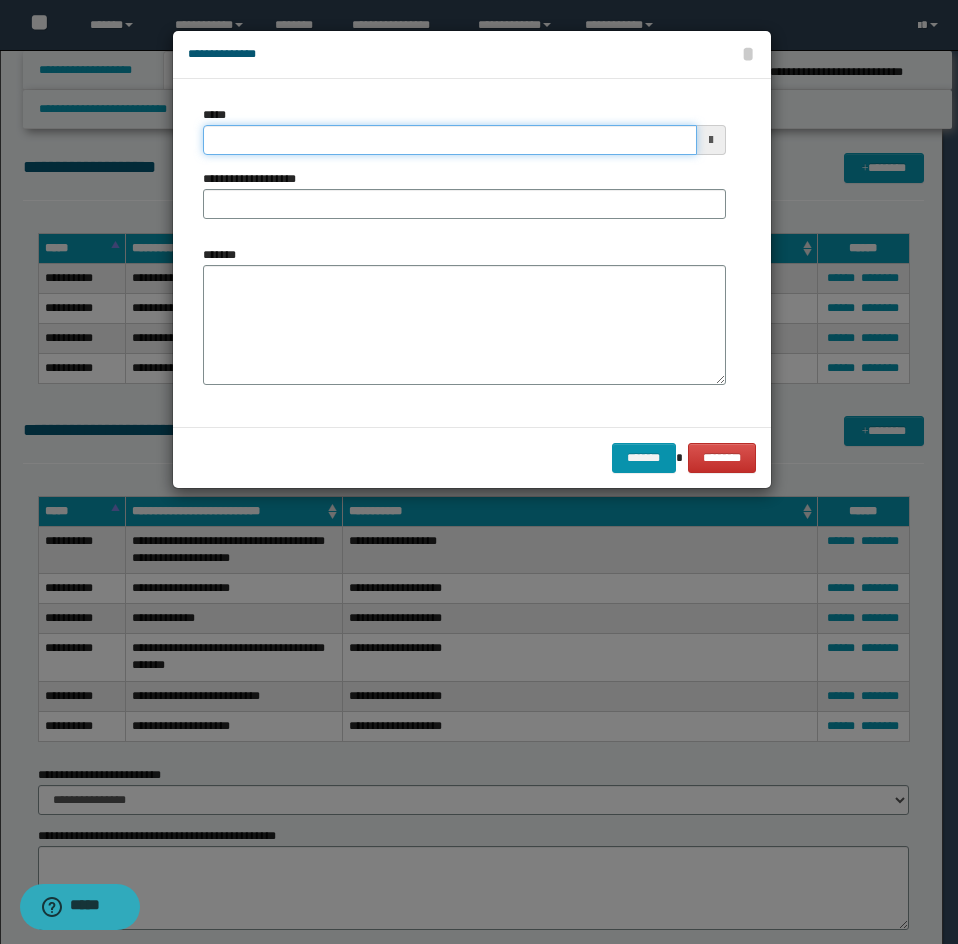 click on "*****" at bounding box center [450, 140] 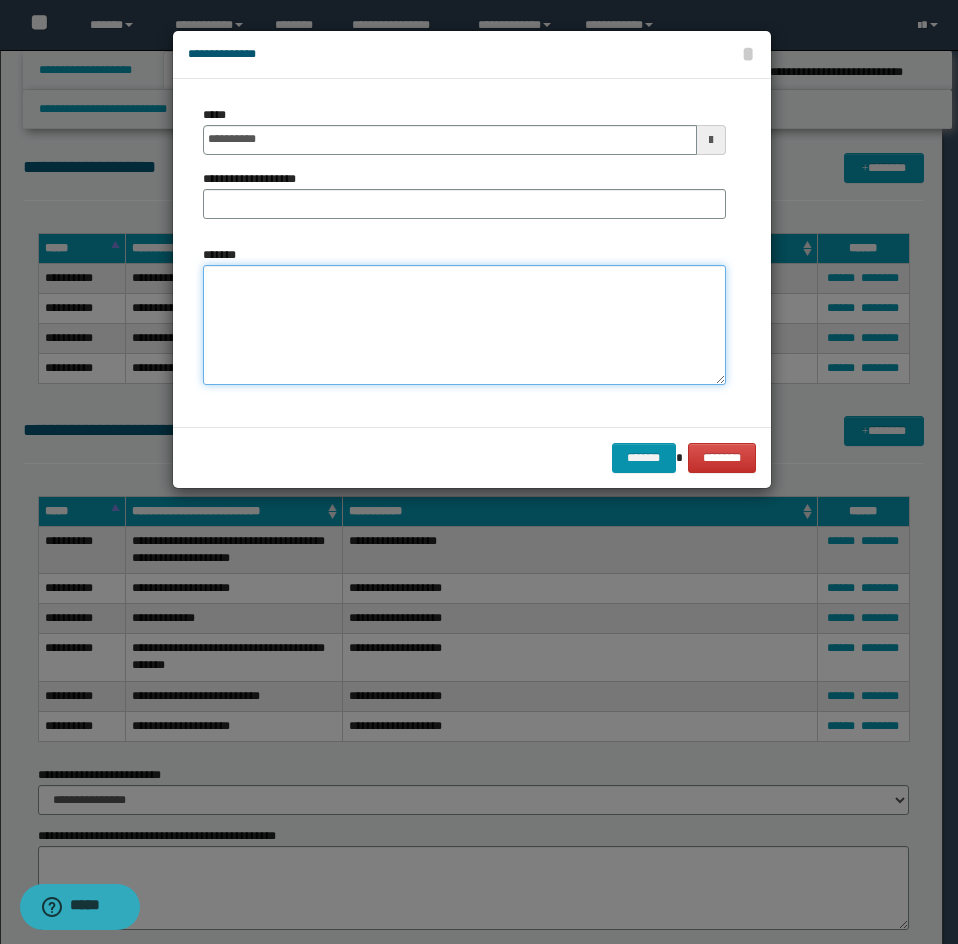 click on "*******" at bounding box center [464, 325] 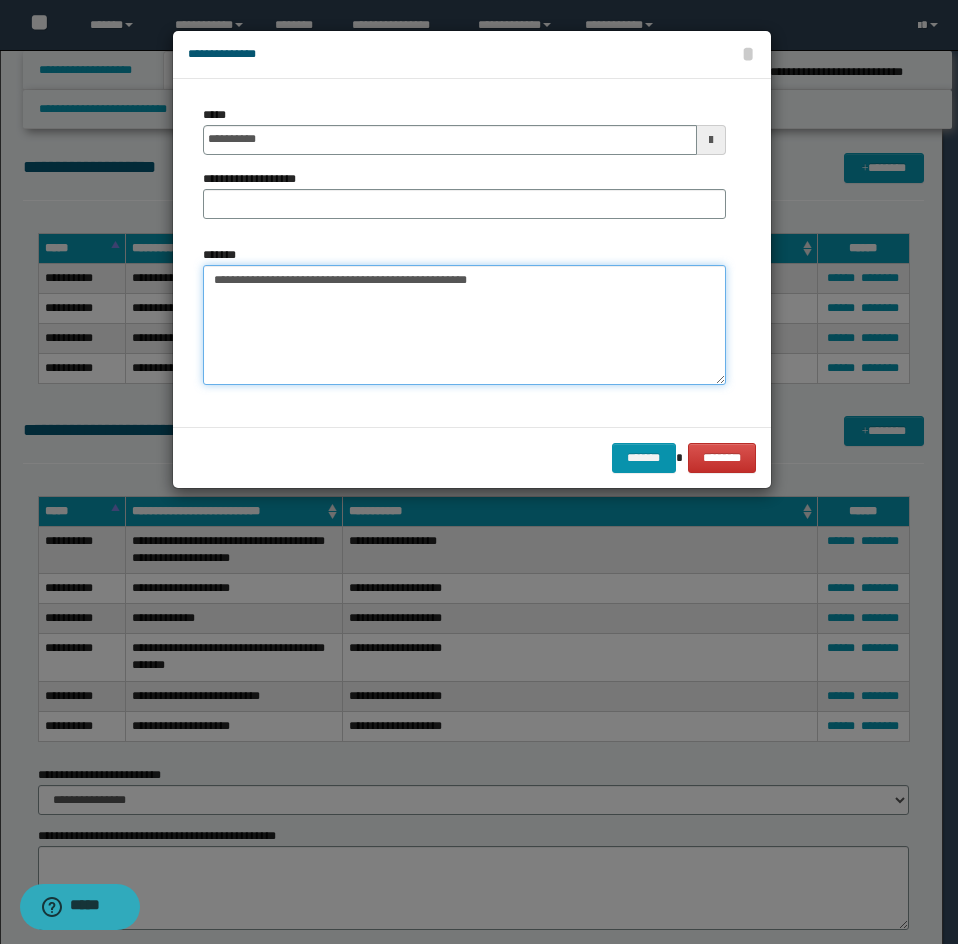 drag, startPoint x: 294, startPoint y: 277, endPoint x: 135, endPoint y: 276, distance: 159.00314 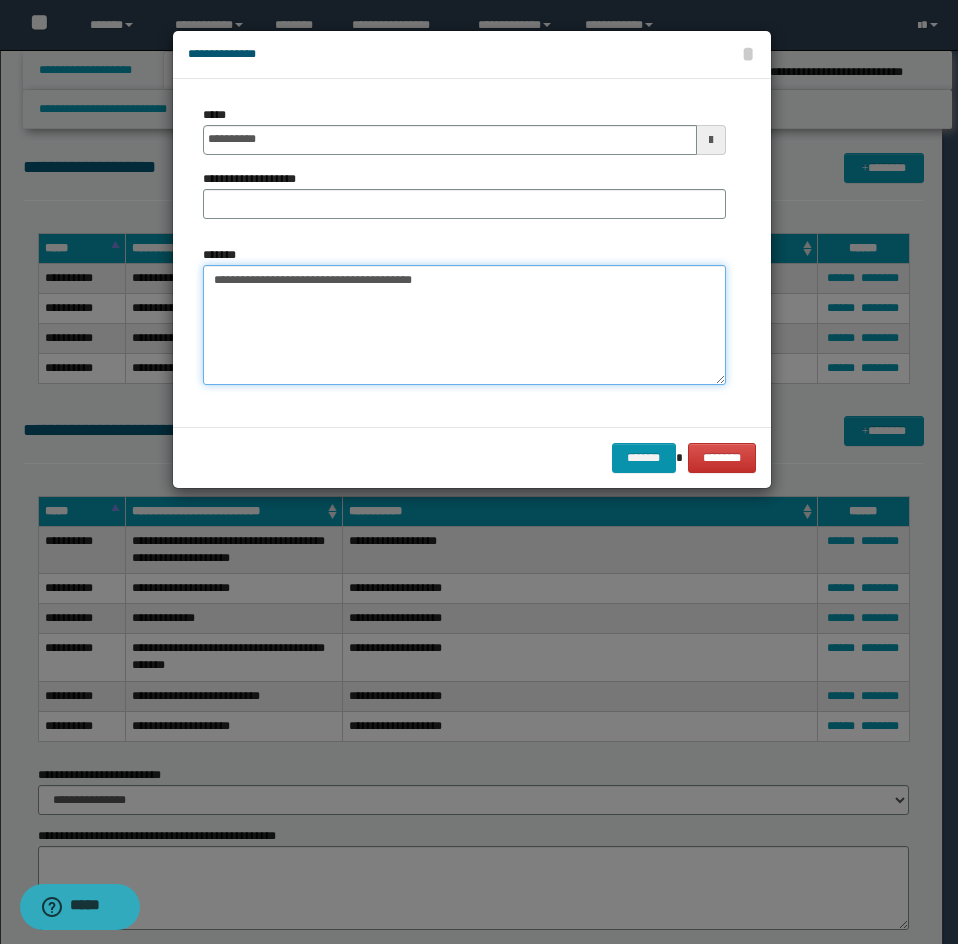 drag, startPoint x: 336, startPoint y: 282, endPoint x: 204, endPoint y: 276, distance: 132.13629 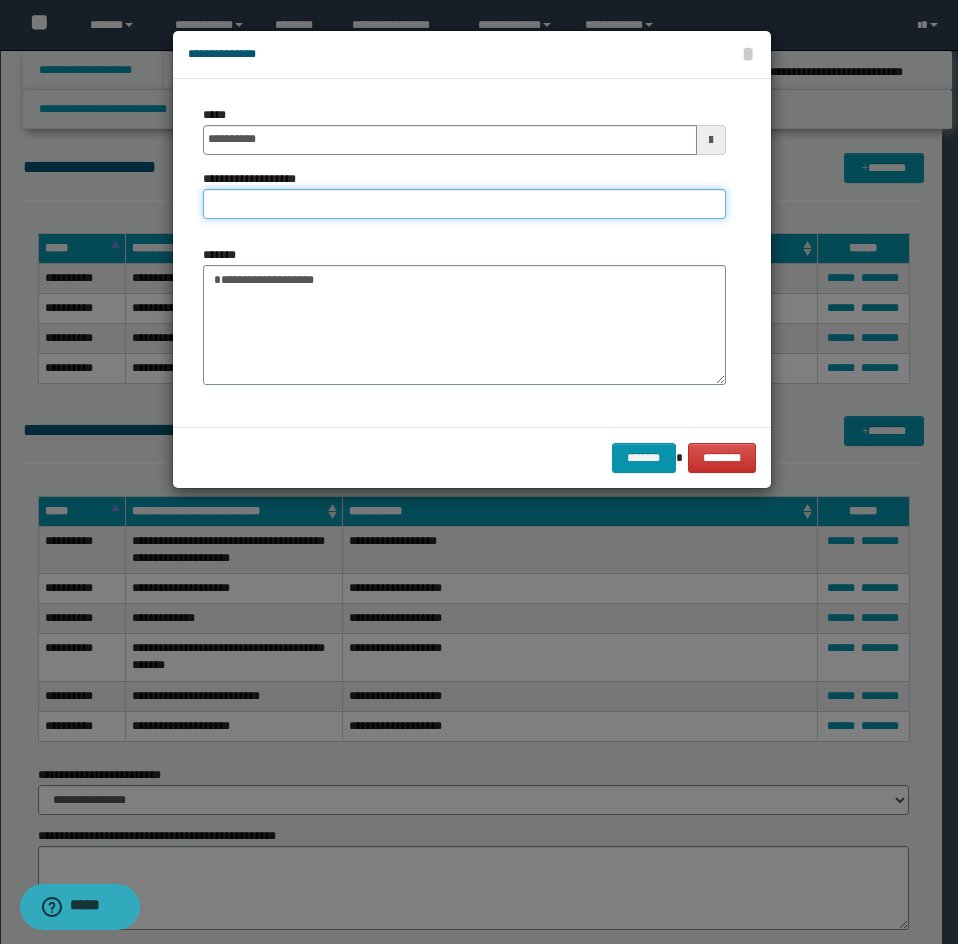 click on "**********" at bounding box center [464, 204] 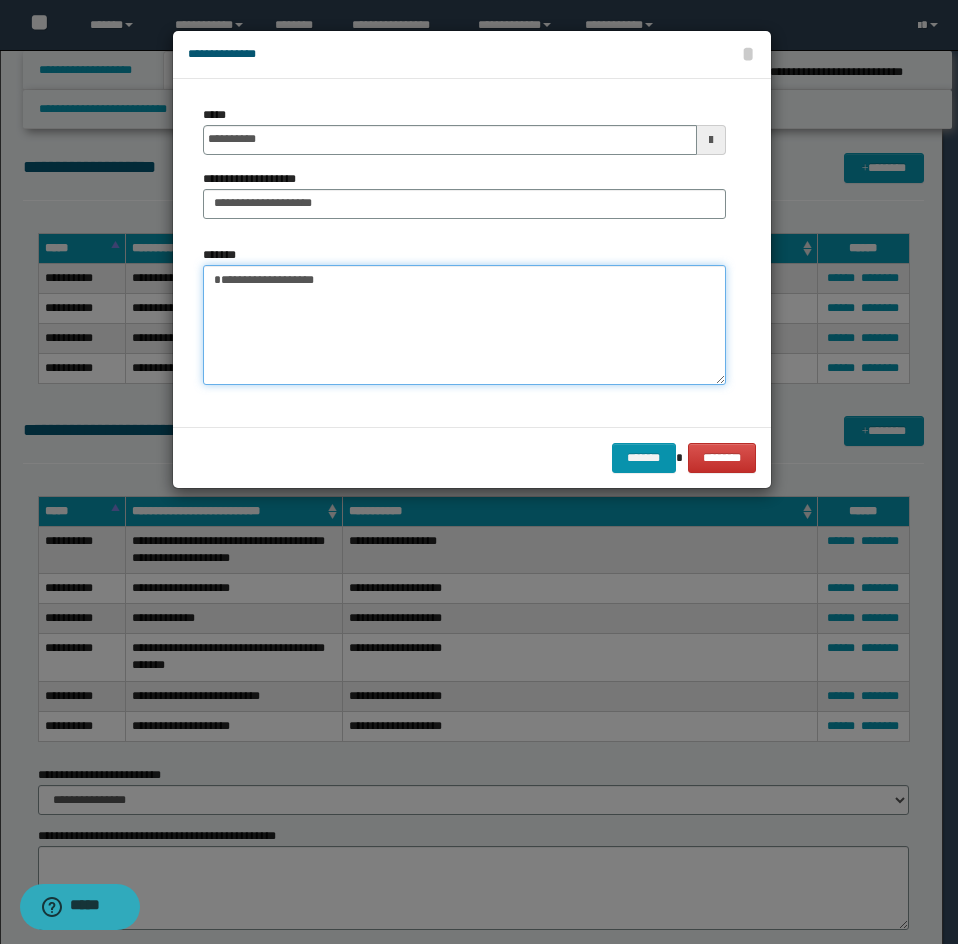 click on "**********" at bounding box center (464, 325) 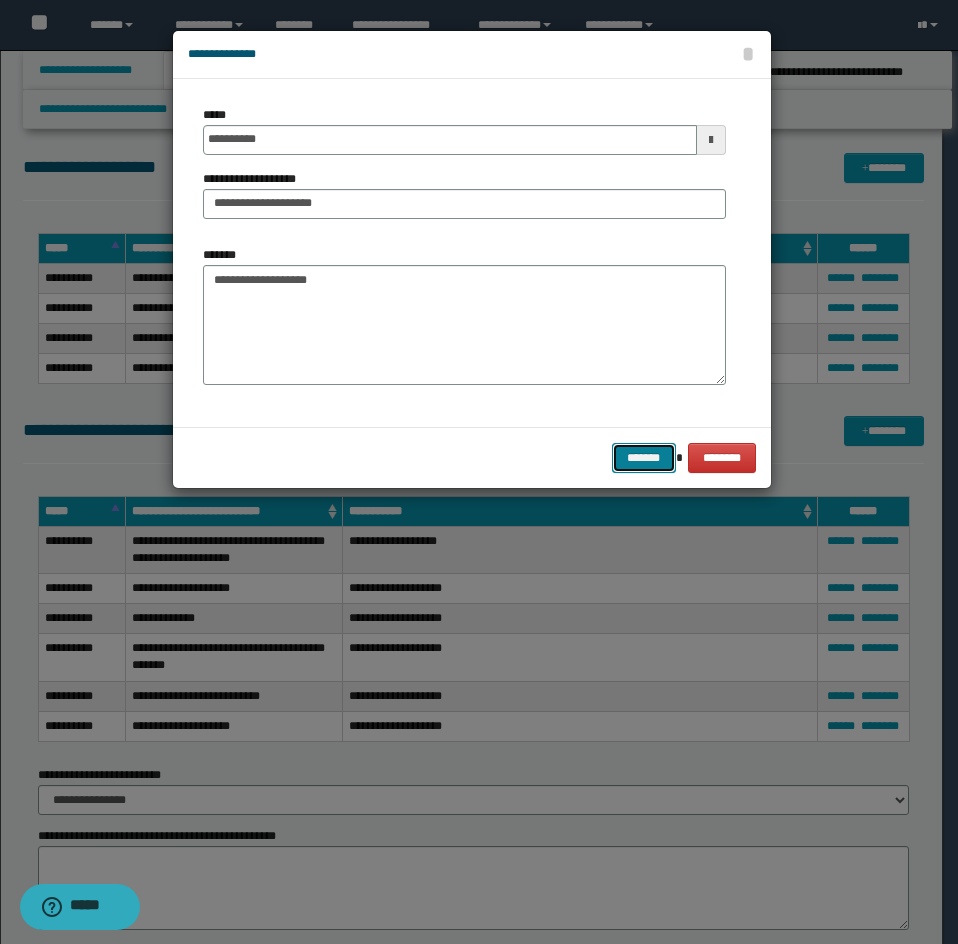 click on "*******" at bounding box center (644, 458) 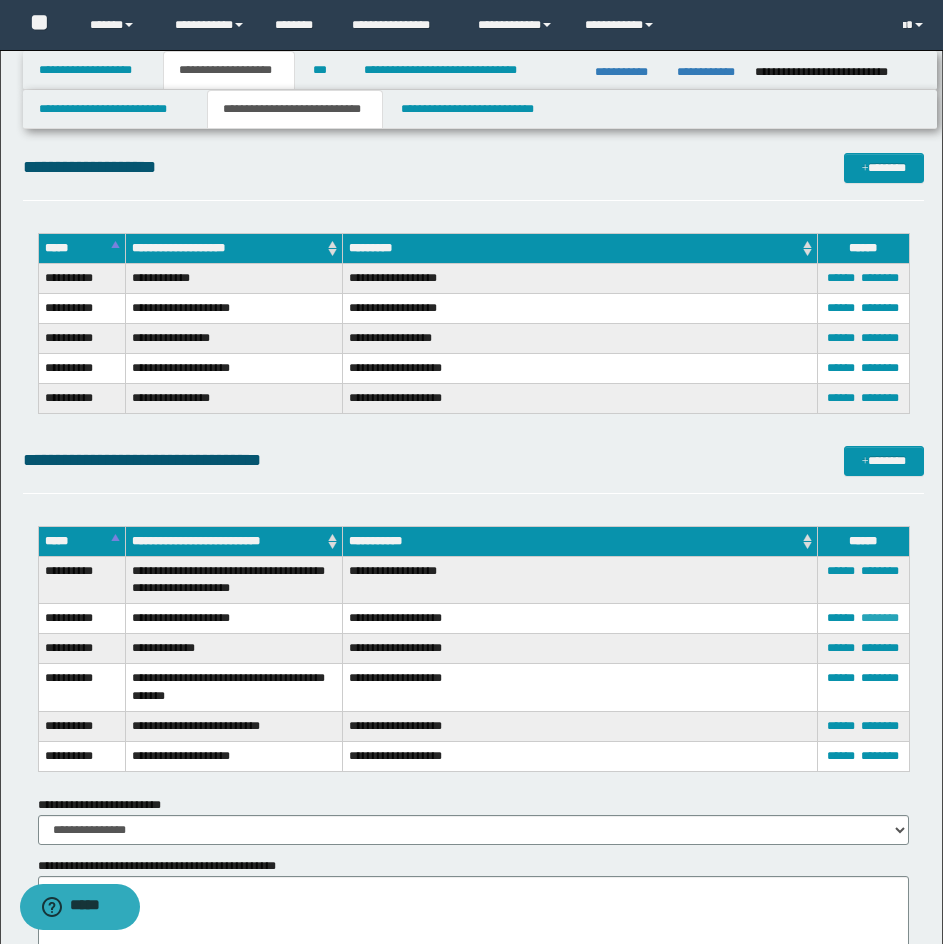 click on "********" at bounding box center [880, 618] 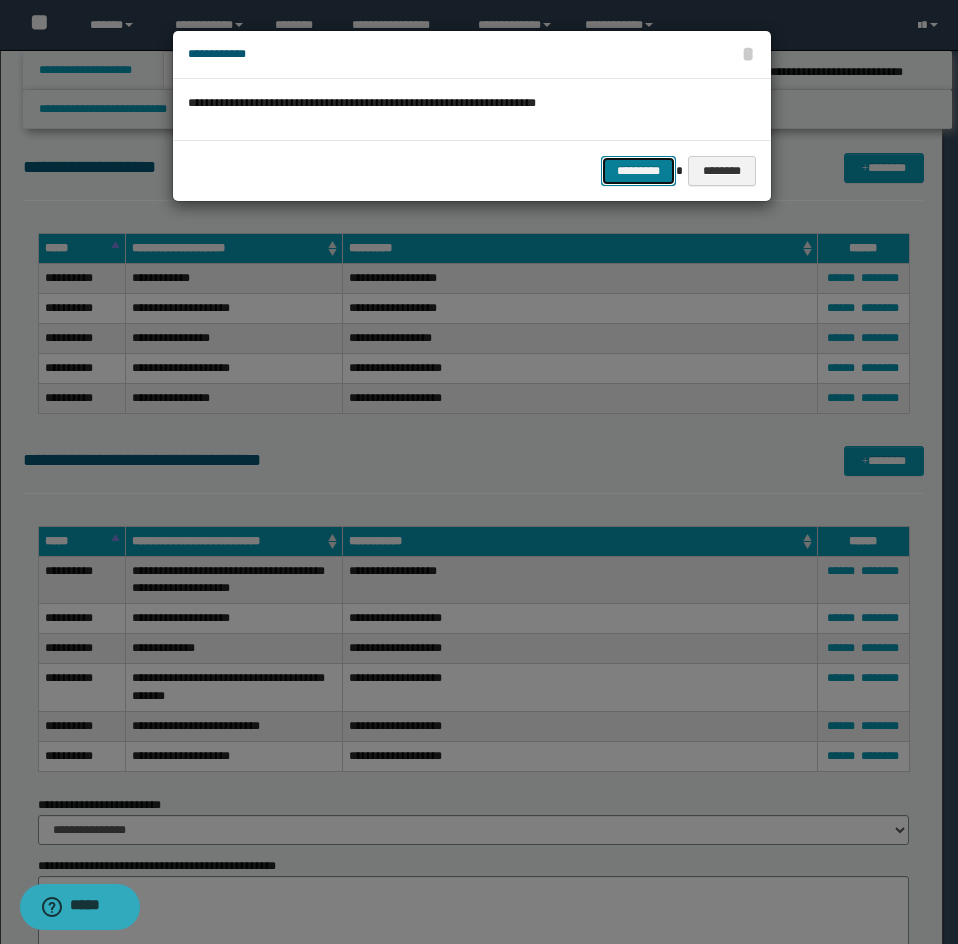 click on "*********" at bounding box center [638, 171] 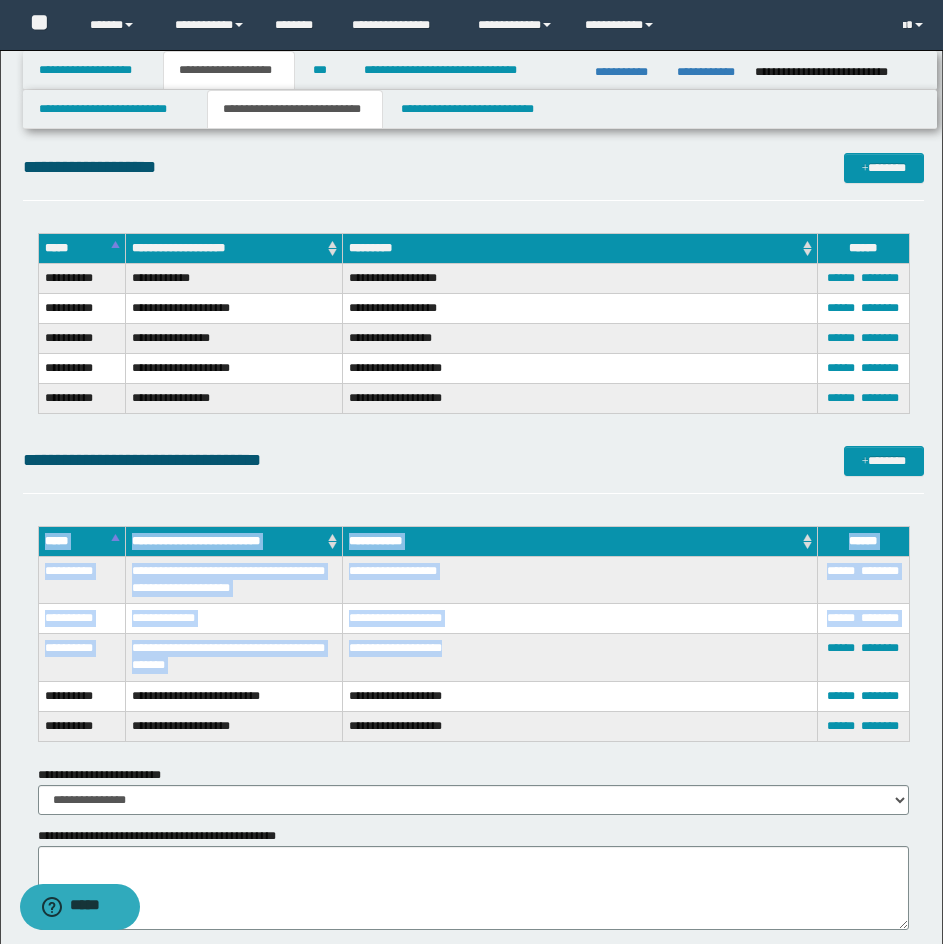 drag, startPoint x: 20, startPoint y: 607, endPoint x: 378, endPoint y: 615, distance: 358.0894 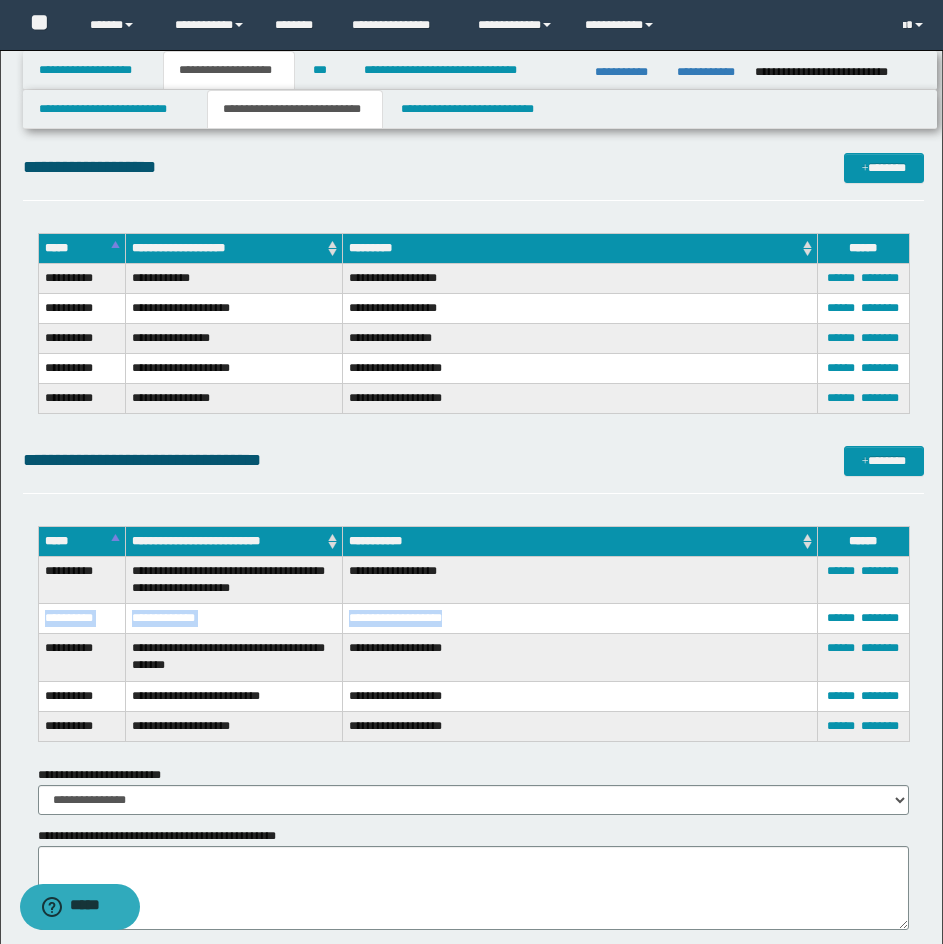 drag, startPoint x: 42, startPoint y: 615, endPoint x: 465, endPoint y: 603, distance: 423.17017 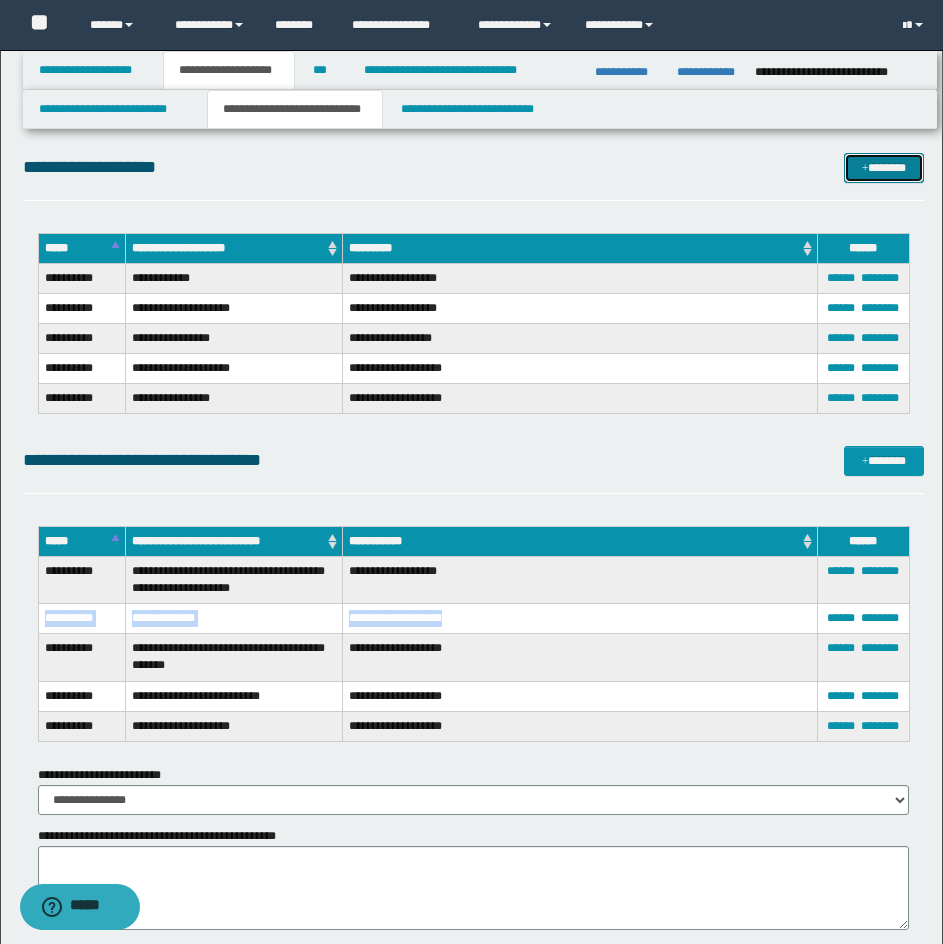click on "*******" at bounding box center (884, 168) 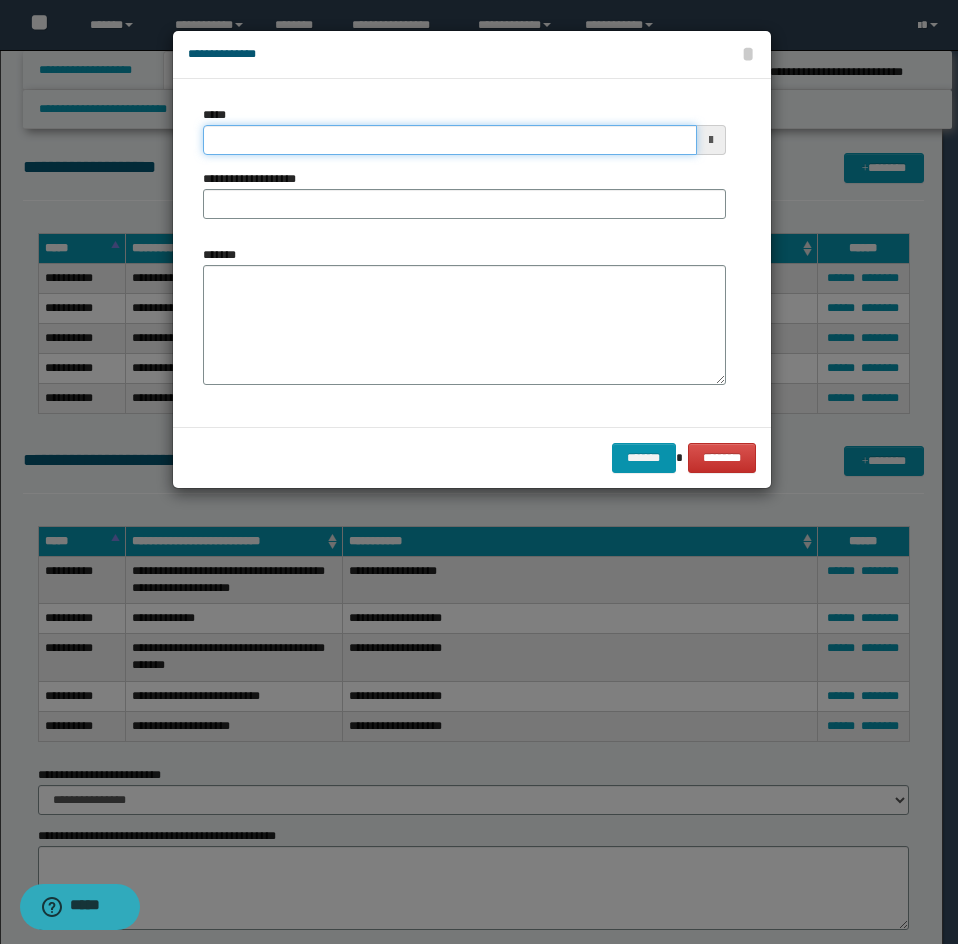 click on "*****" at bounding box center [450, 140] 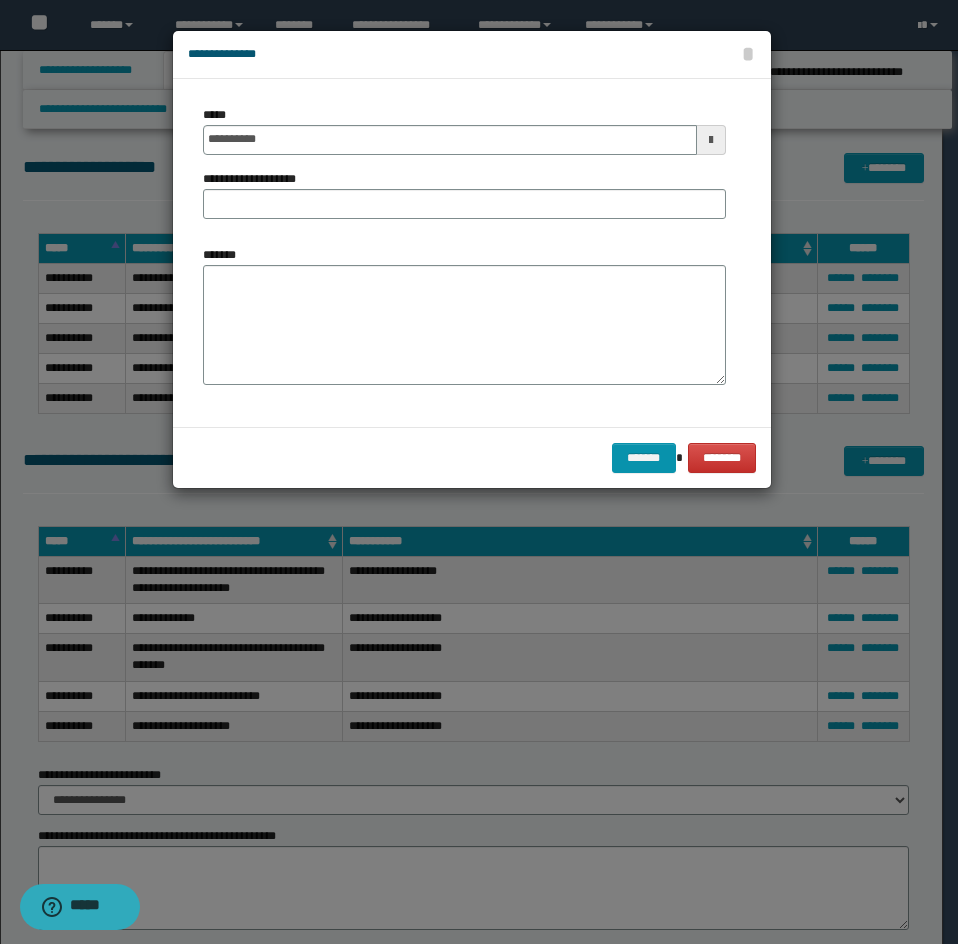click on "*******" at bounding box center [464, 315] 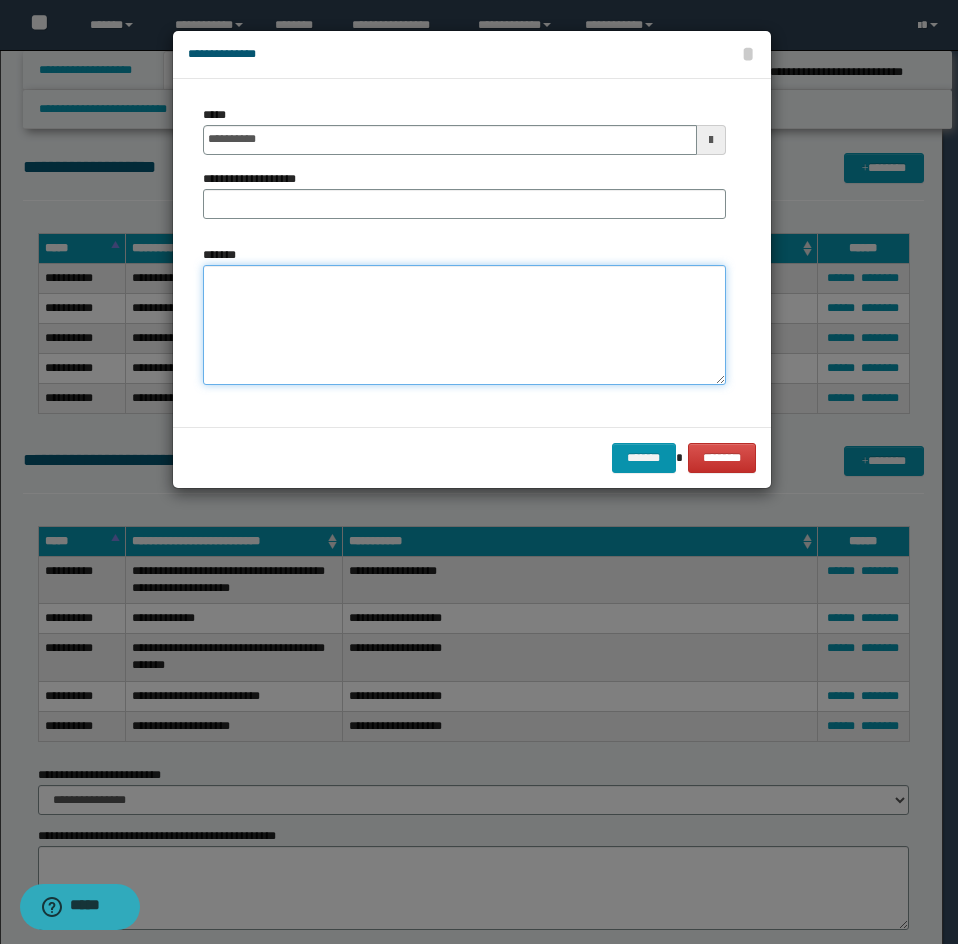 click on "*******" at bounding box center (464, 325) 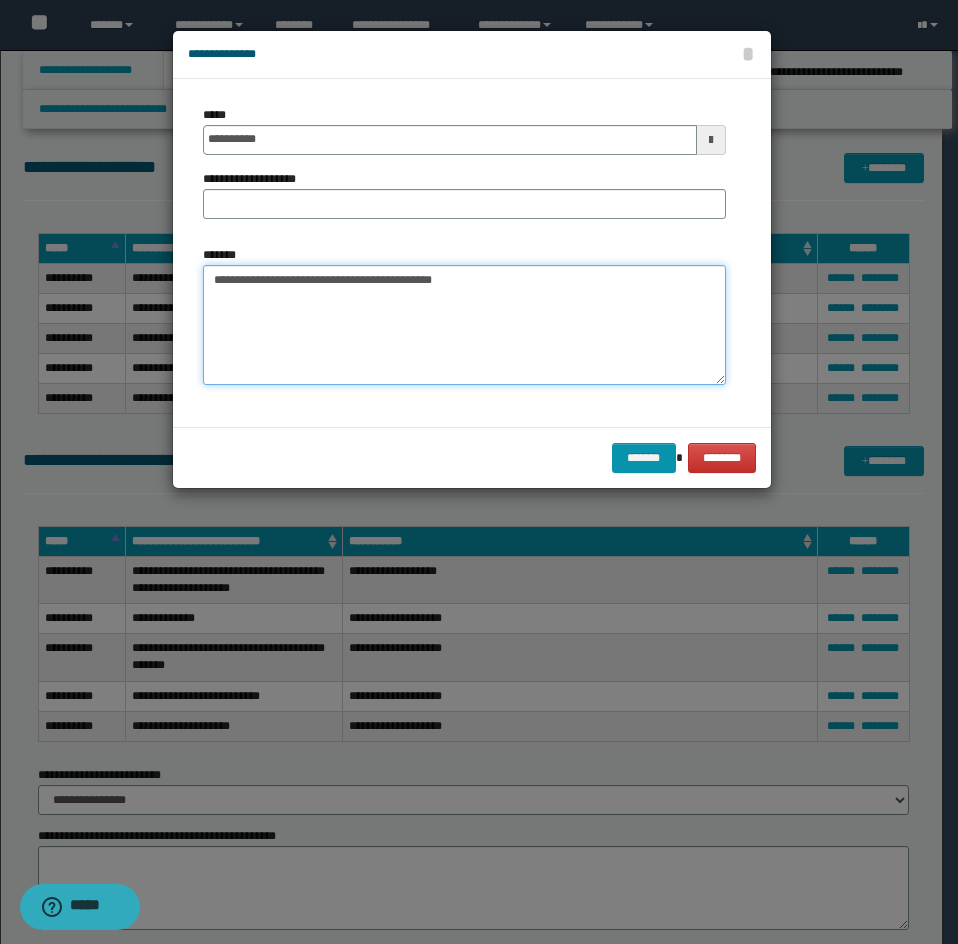 drag, startPoint x: 293, startPoint y: 278, endPoint x: 185, endPoint y: 273, distance: 108.11568 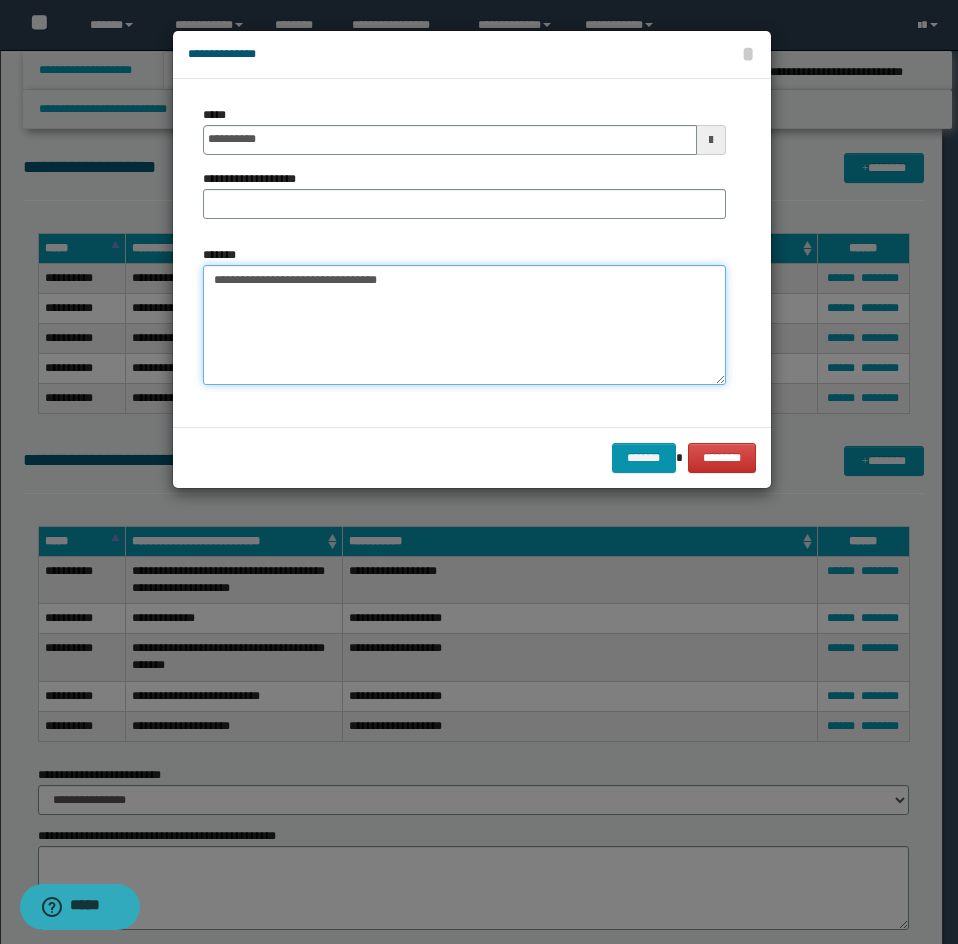 drag, startPoint x: 291, startPoint y: 283, endPoint x: 148, endPoint y: 281, distance: 143.01399 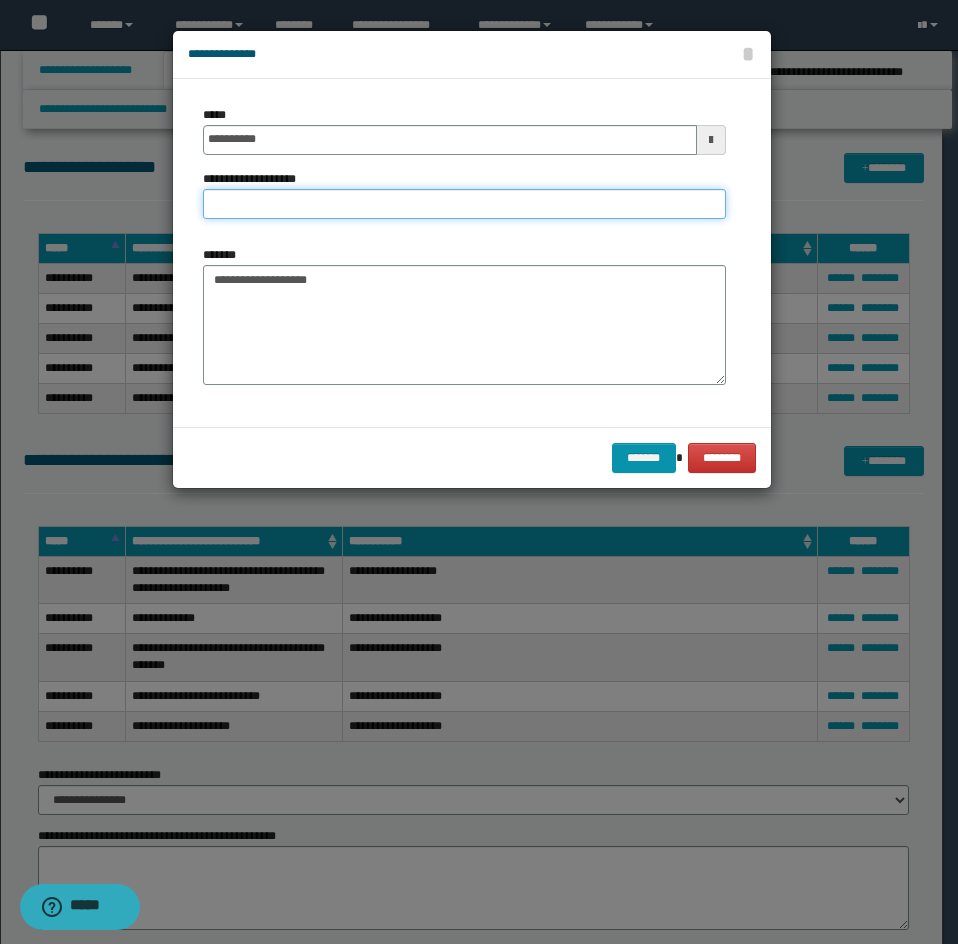 click on "**********" at bounding box center [464, 204] 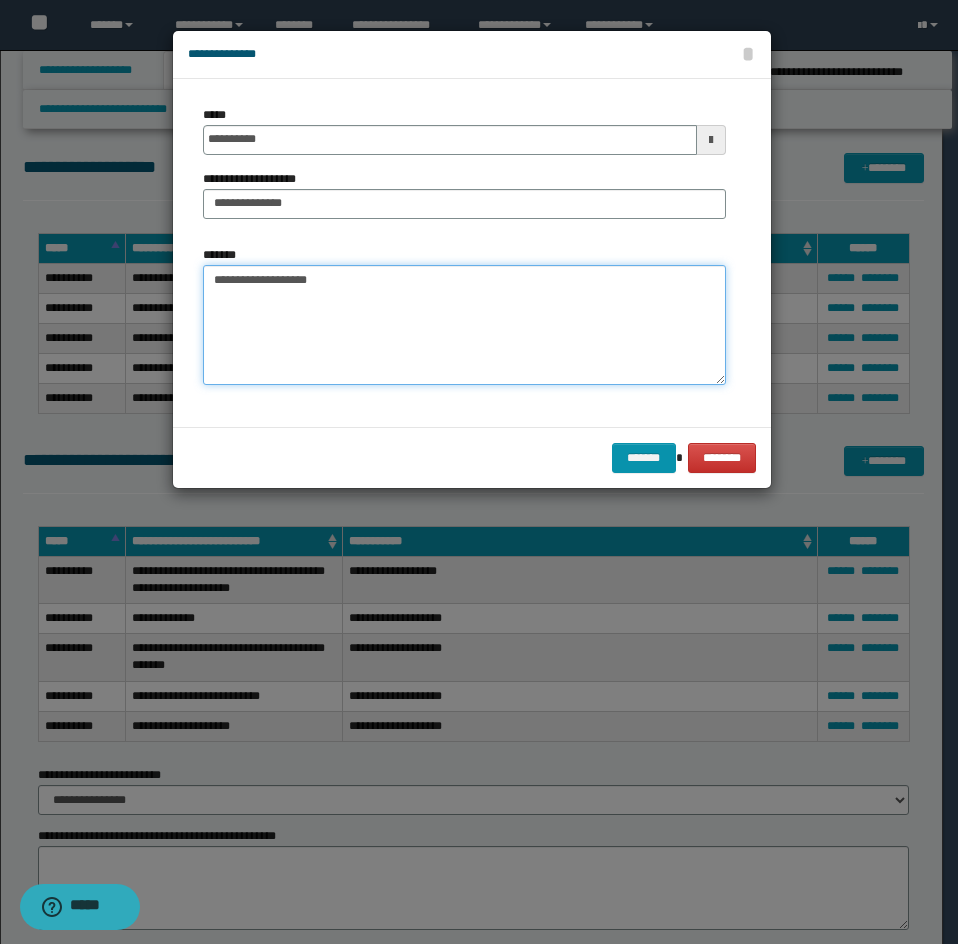 click on "**********" at bounding box center (464, 325) 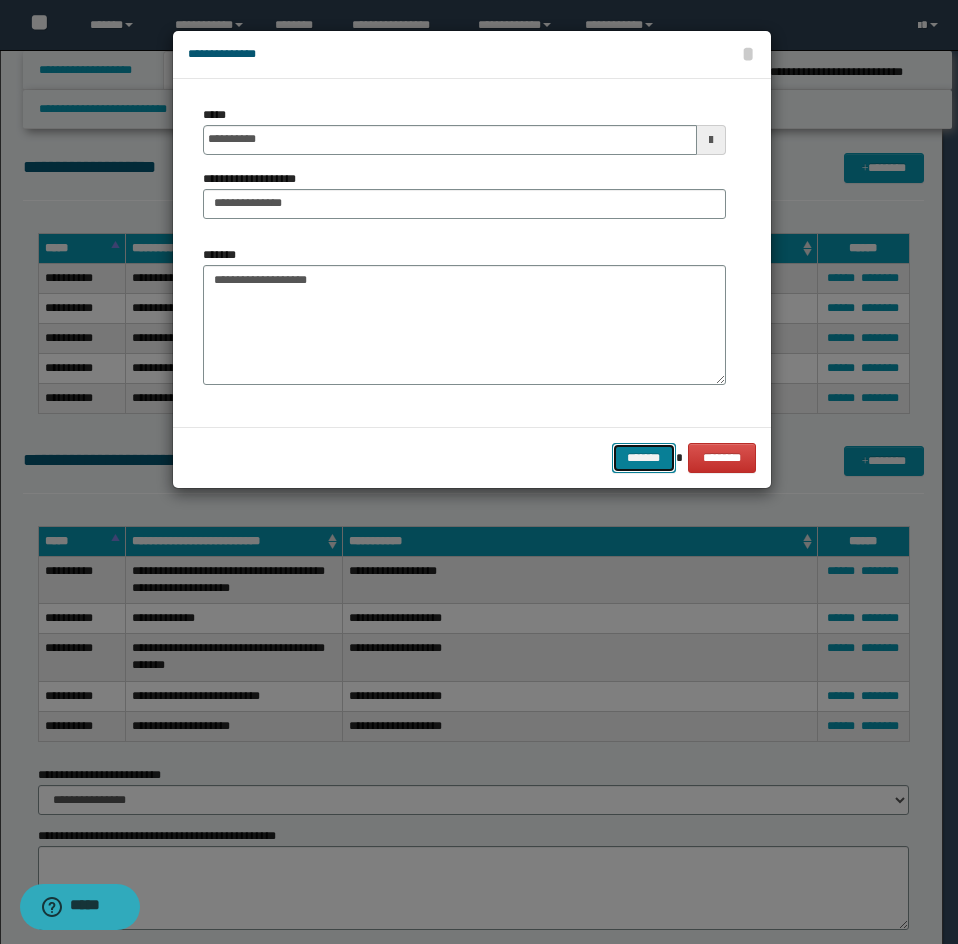 click on "*******" at bounding box center (644, 458) 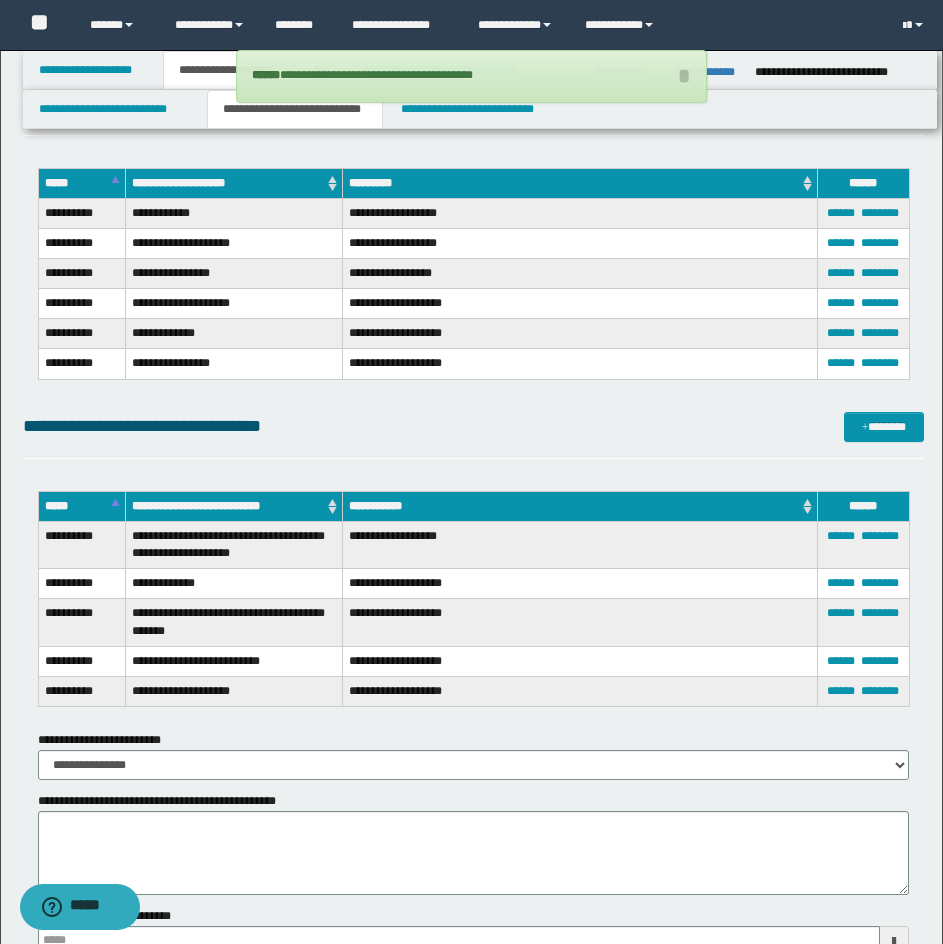 scroll, scrollTop: 5032, scrollLeft: 0, axis: vertical 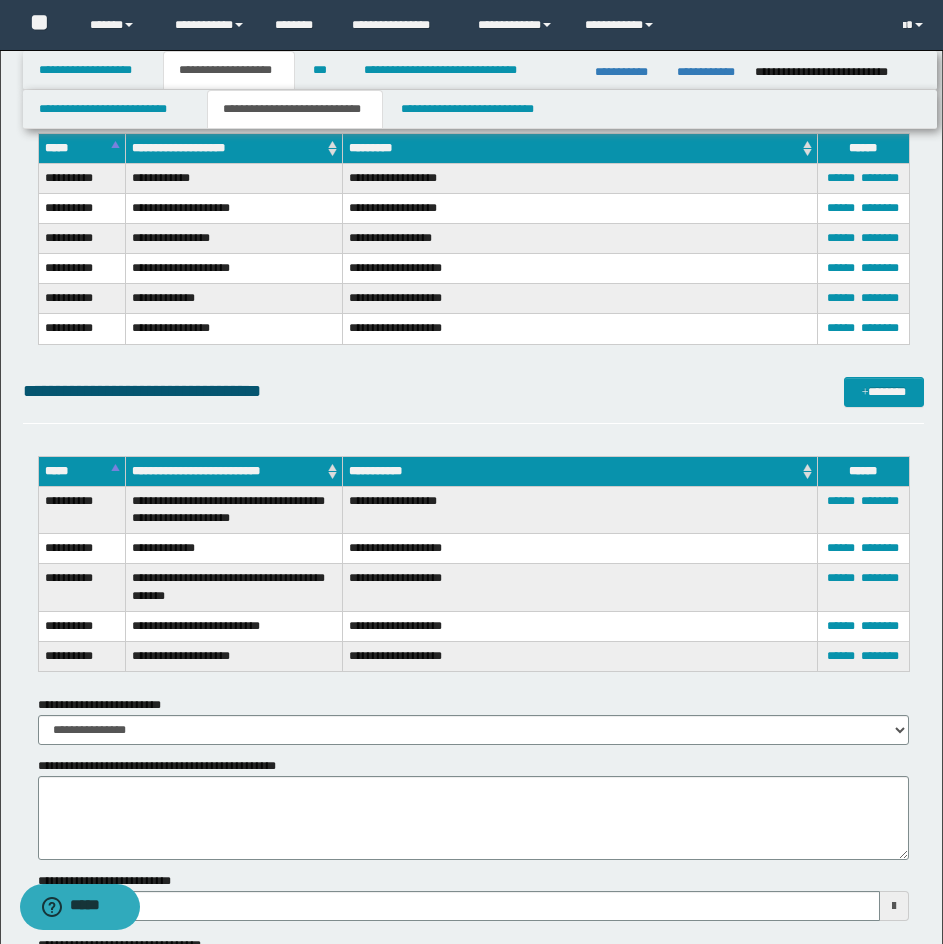 click on "******    ********" at bounding box center [863, 549] 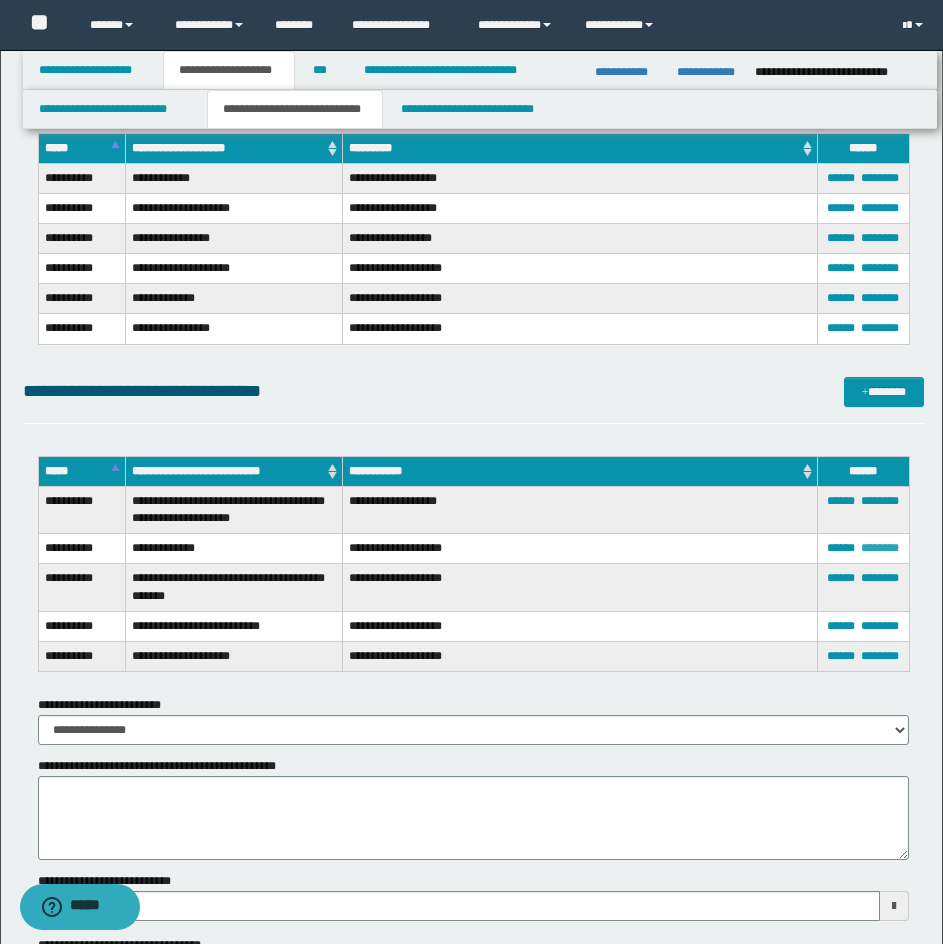 click on "********" at bounding box center (880, 548) 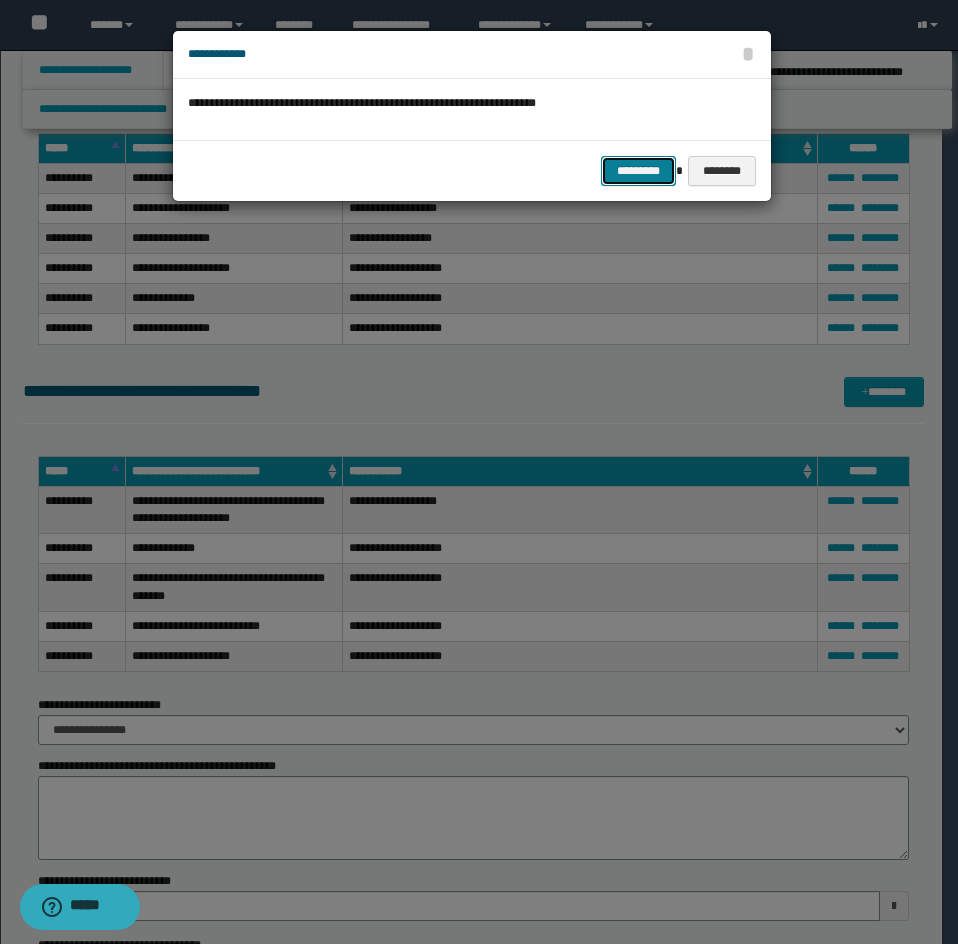 click on "*********" at bounding box center [638, 171] 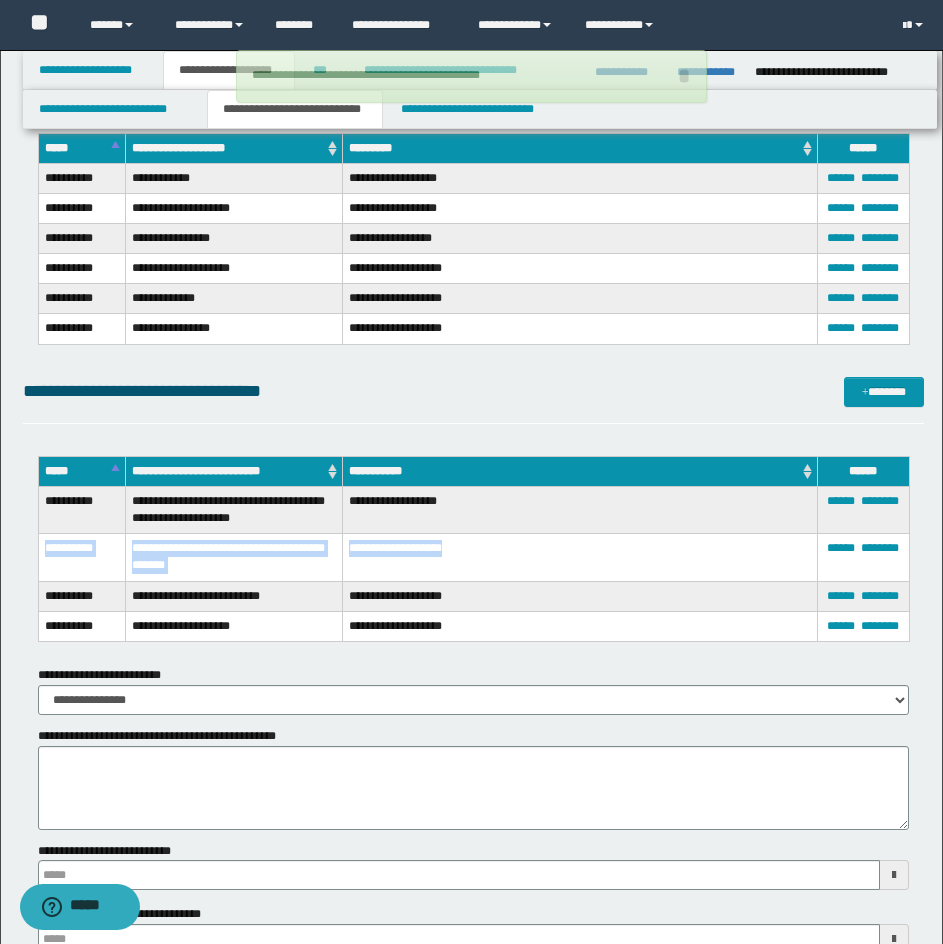 drag, startPoint x: 39, startPoint y: 549, endPoint x: 442, endPoint y: 548, distance: 403.00125 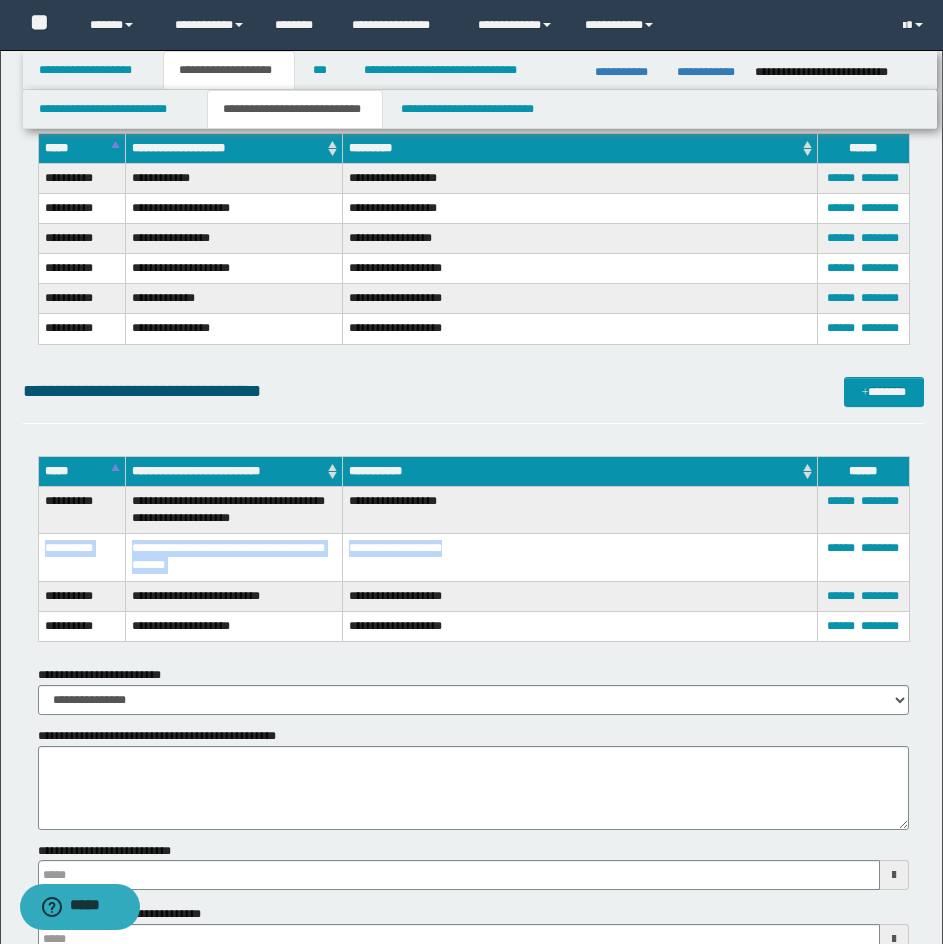 copy on "**********" 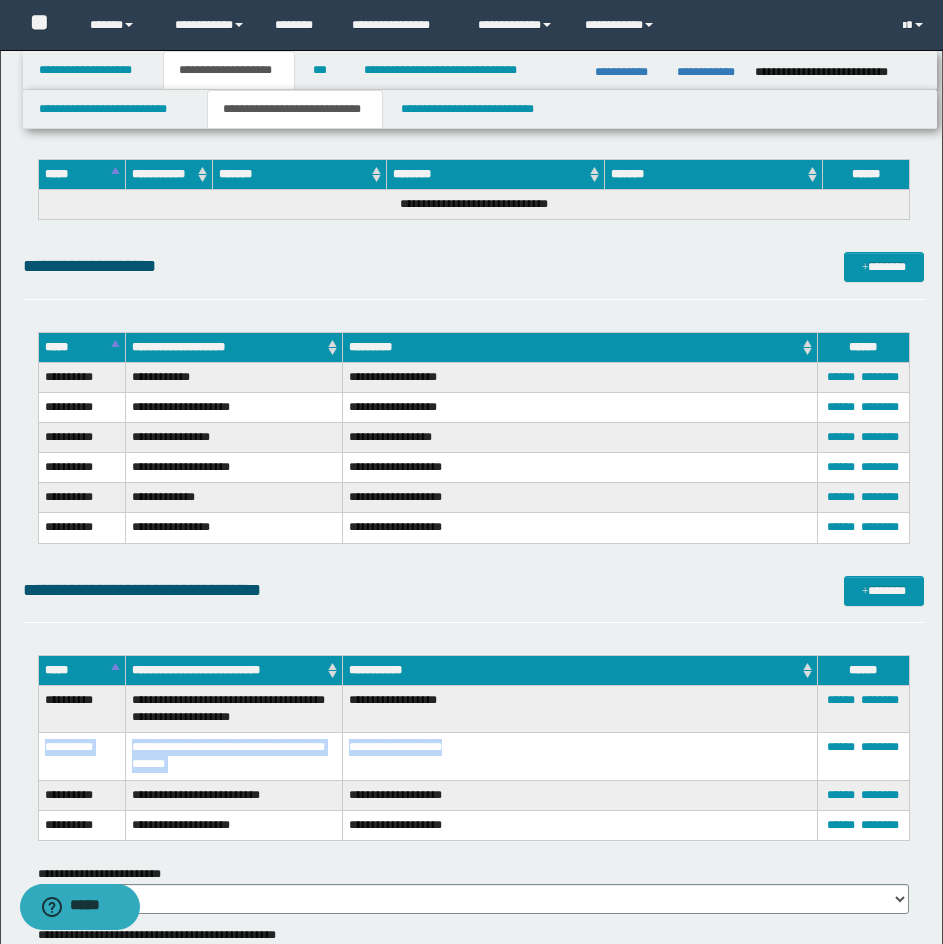 scroll, scrollTop: 4832, scrollLeft: 0, axis: vertical 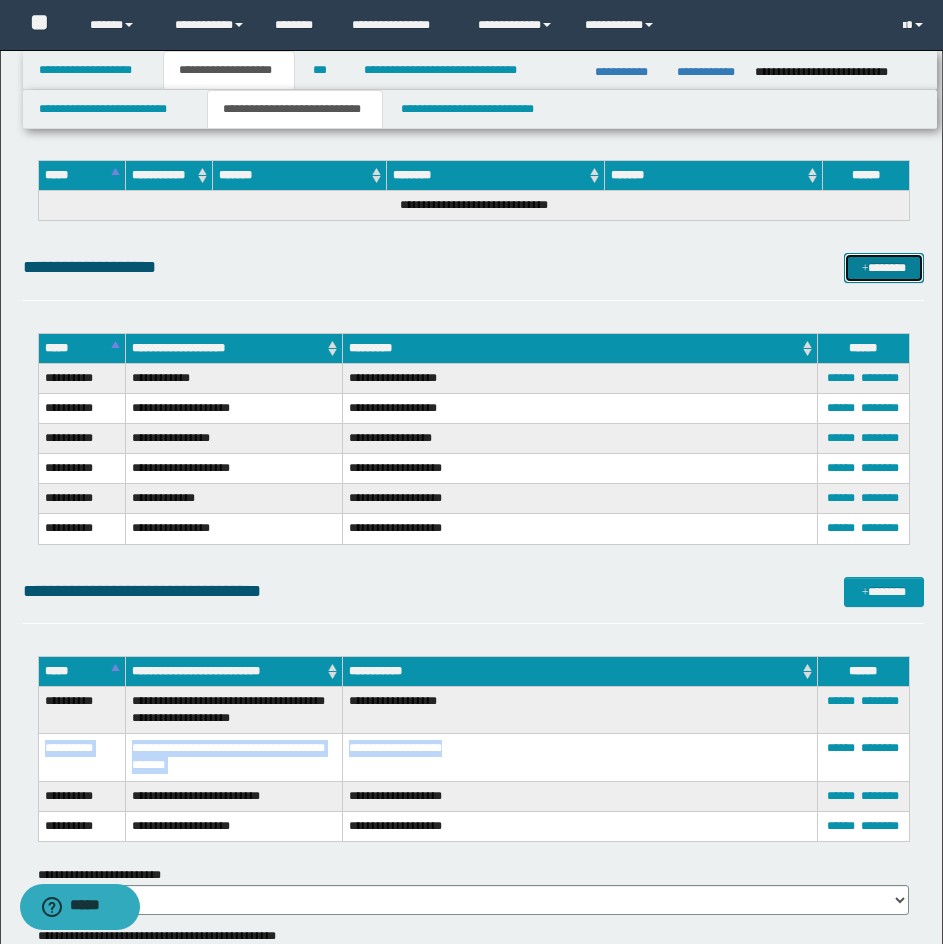 click at bounding box center (865, 269) 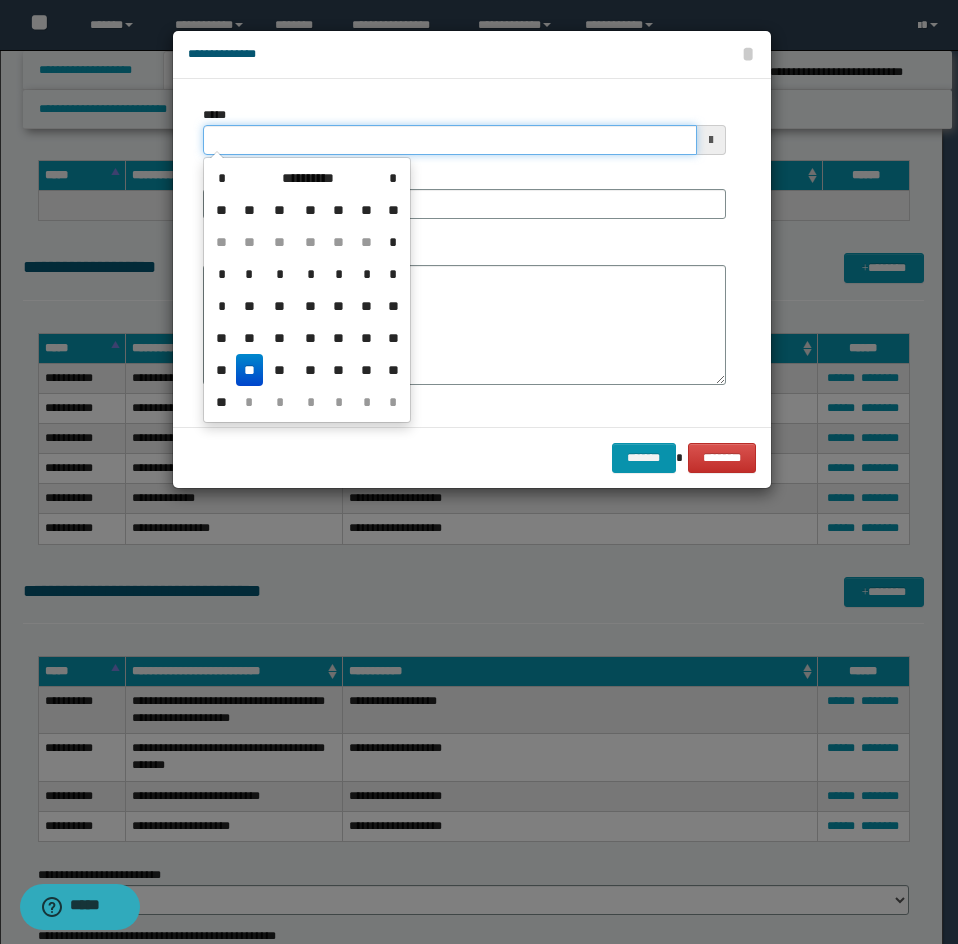 click on "*****" at bounding box center (450, 140) 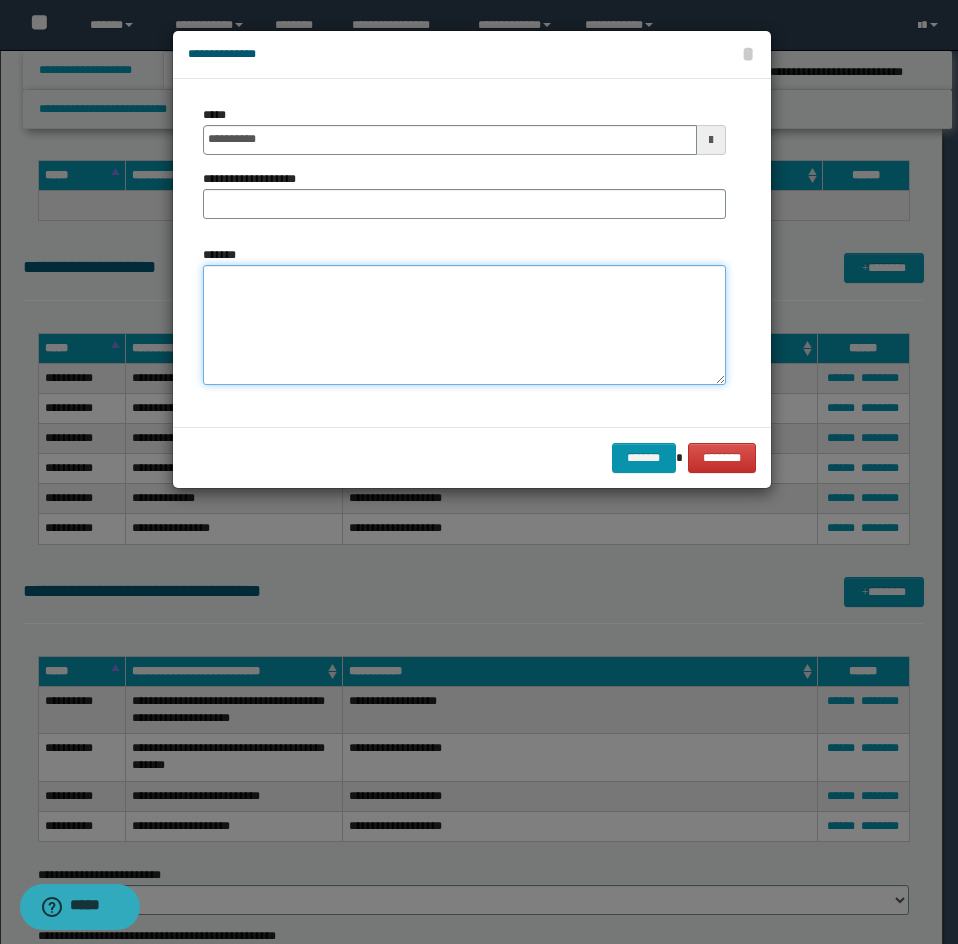 click on "*******" at bounding box center [464, 325] 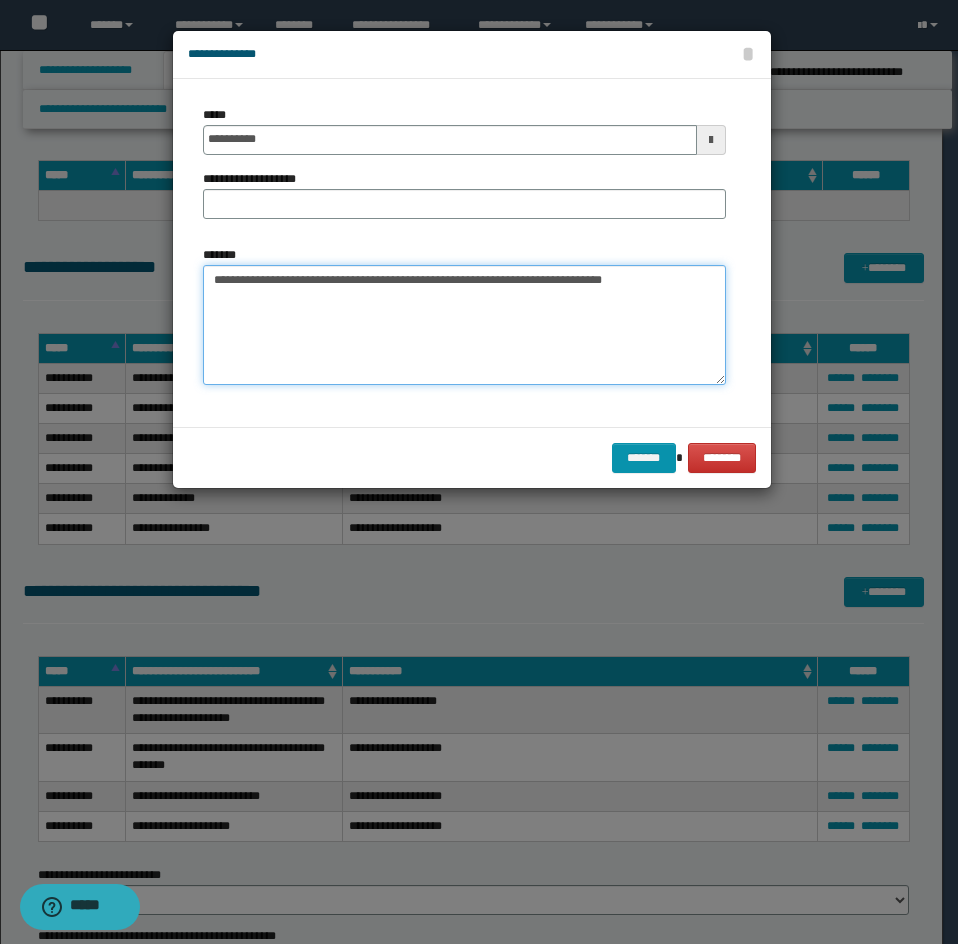 drag, startPoint x: 293, startPoint y: 277, endPoint x: 159, endPoint y: 271, distance: 134.13426 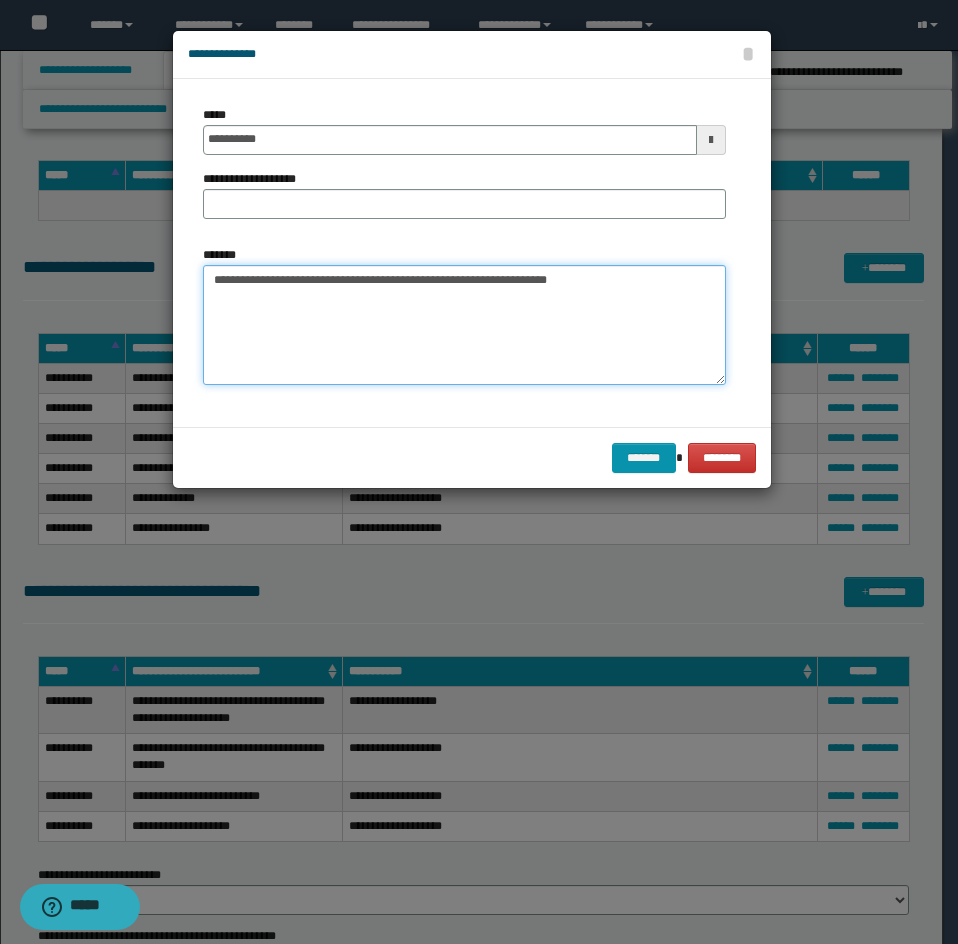 drag, startPoint x: 476, startPoint y: 279, endPoint x: 193, endPoint y: 282, distance: 283.0159 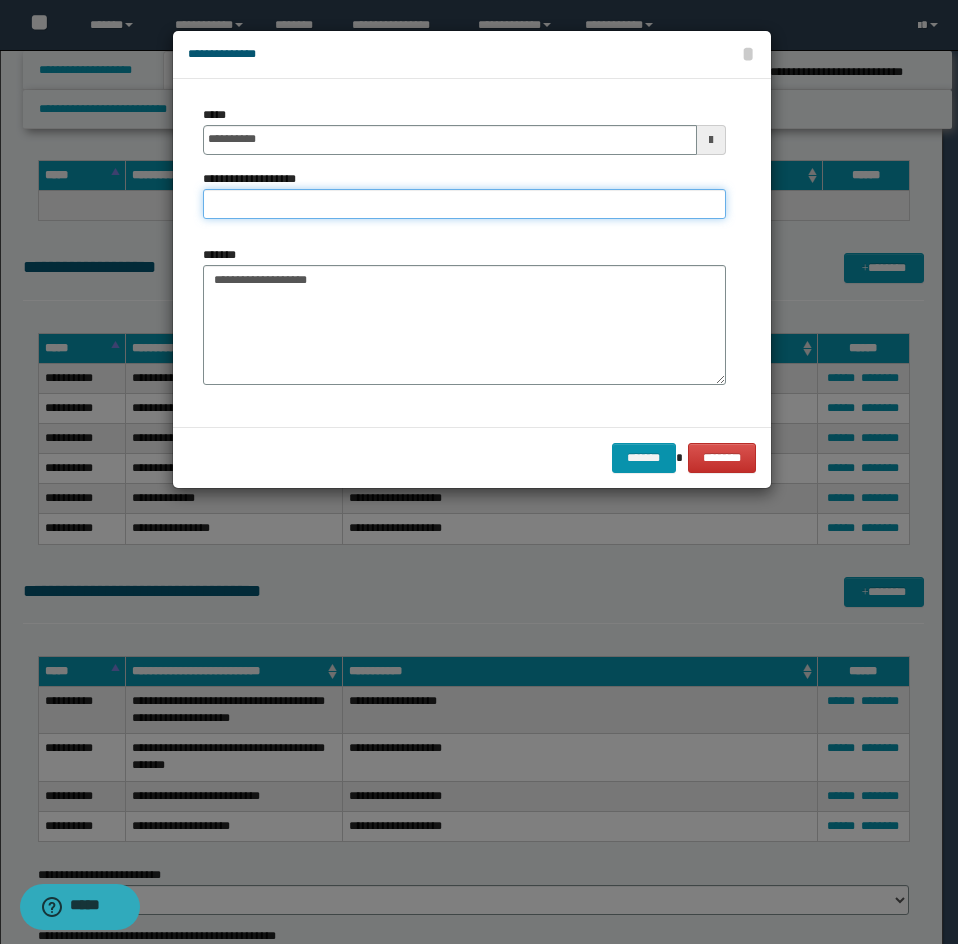 click on "**********" at bounding box center [464, 204] 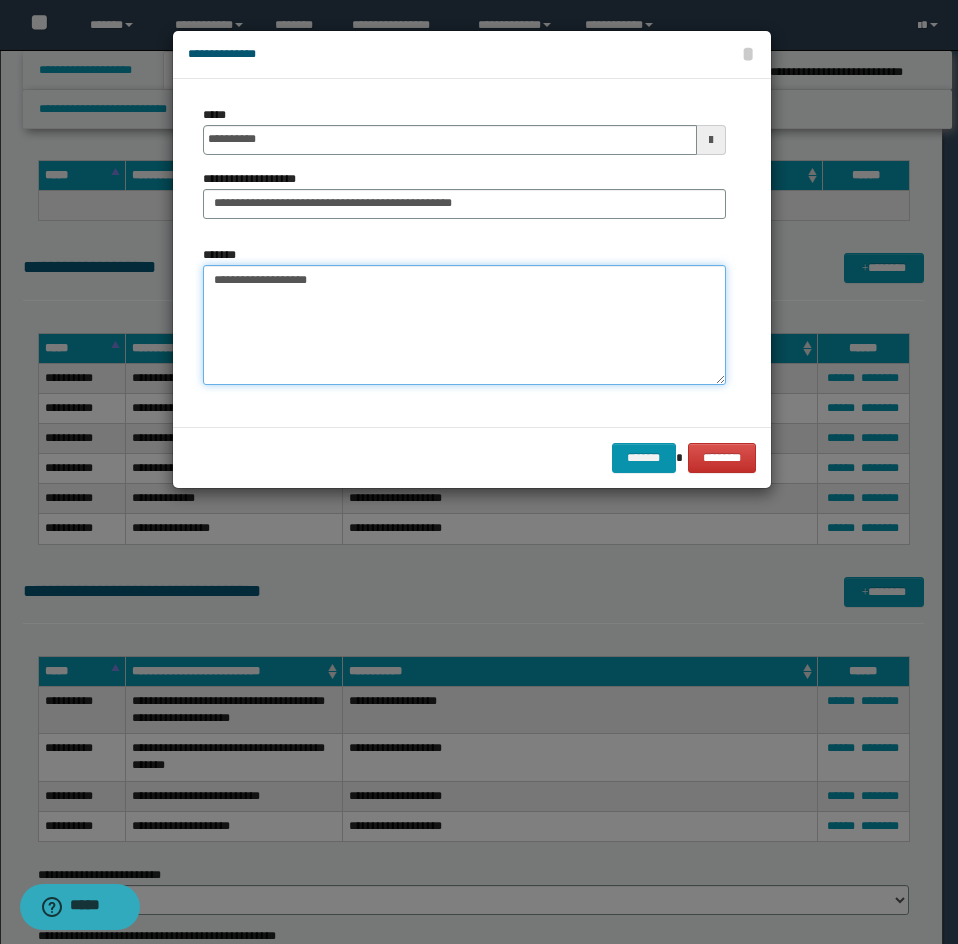 click on "**********" at bounding box center [464, 325] 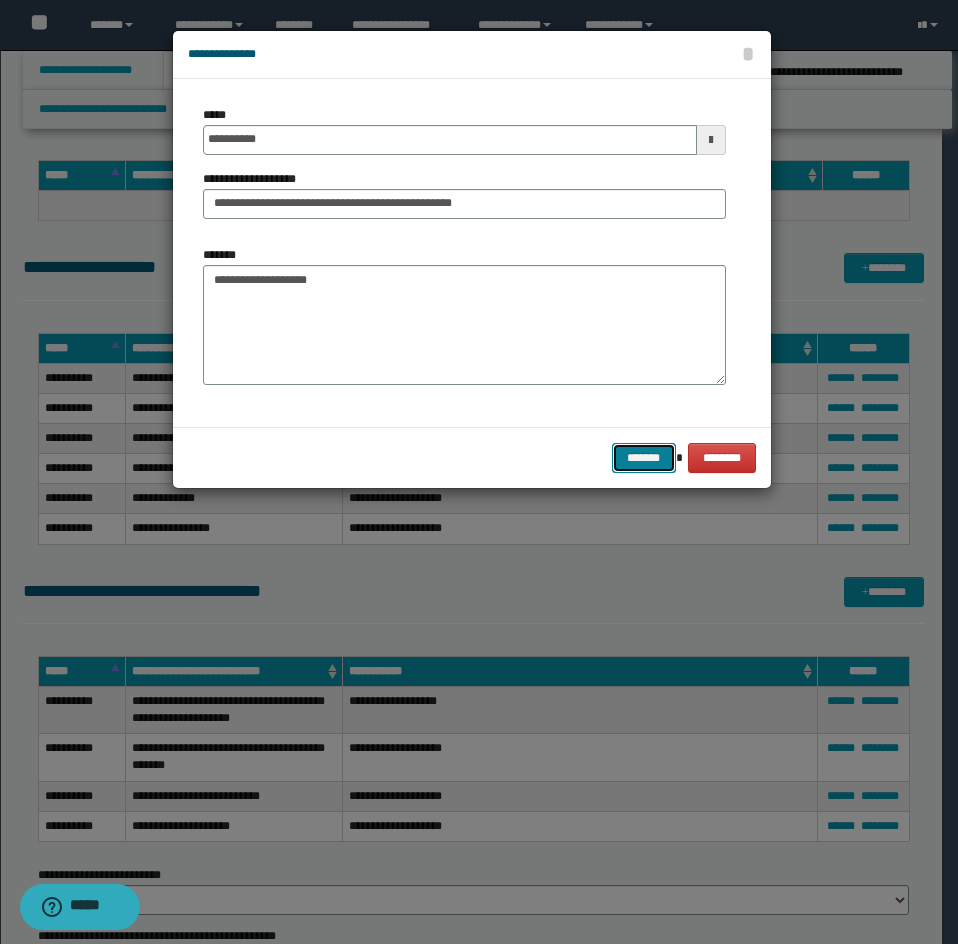click on "*******" at bounding box center [644, 458] 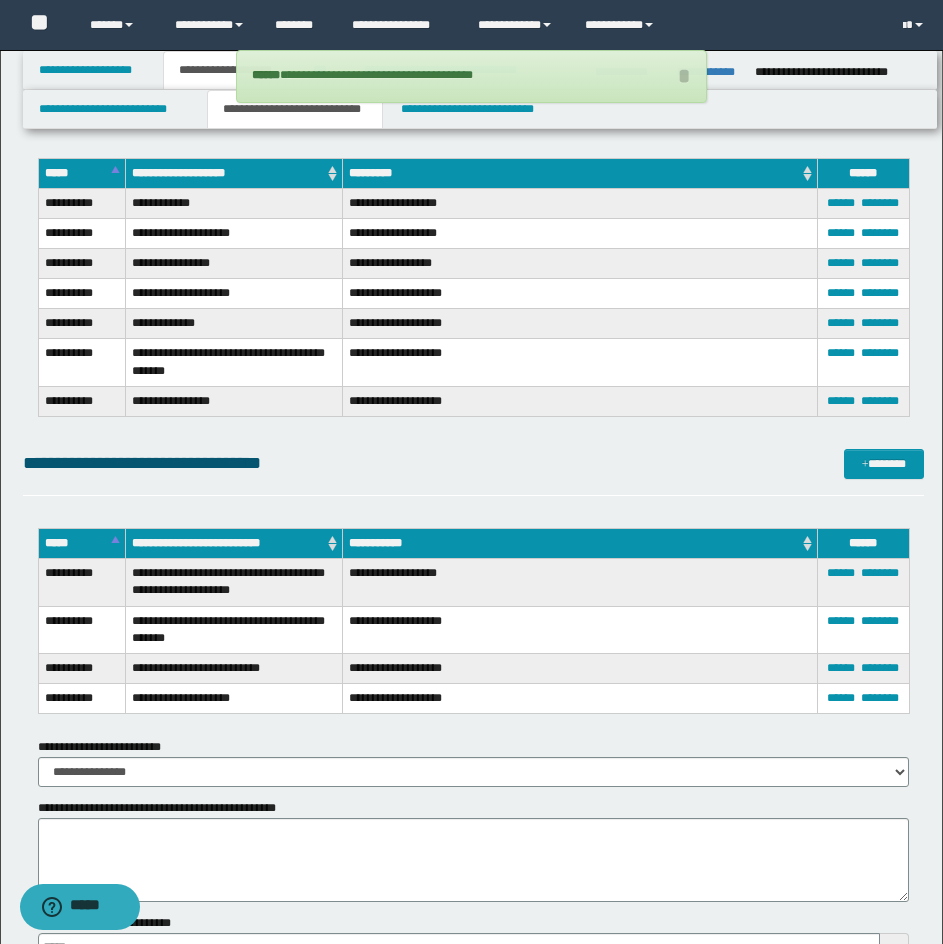 scroll, scrollTop: 5032, scrollLeft: 0, axis: vertical 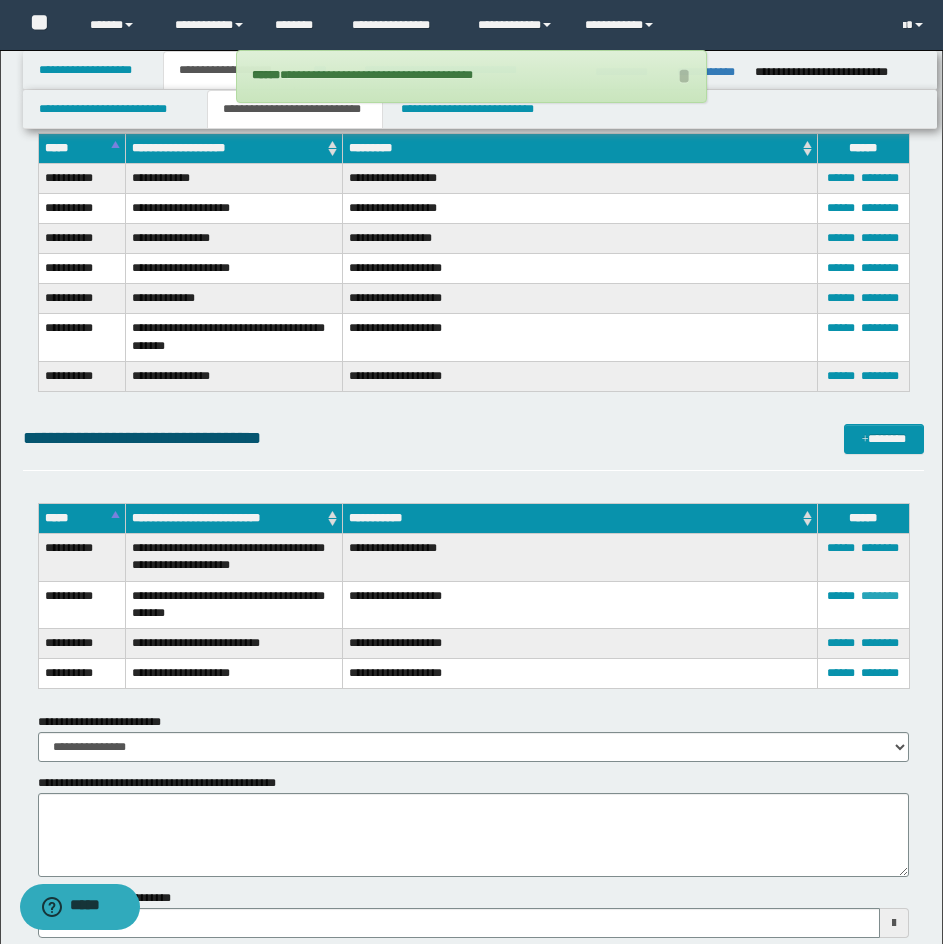 click on "********" at bounding box center [880, 596] 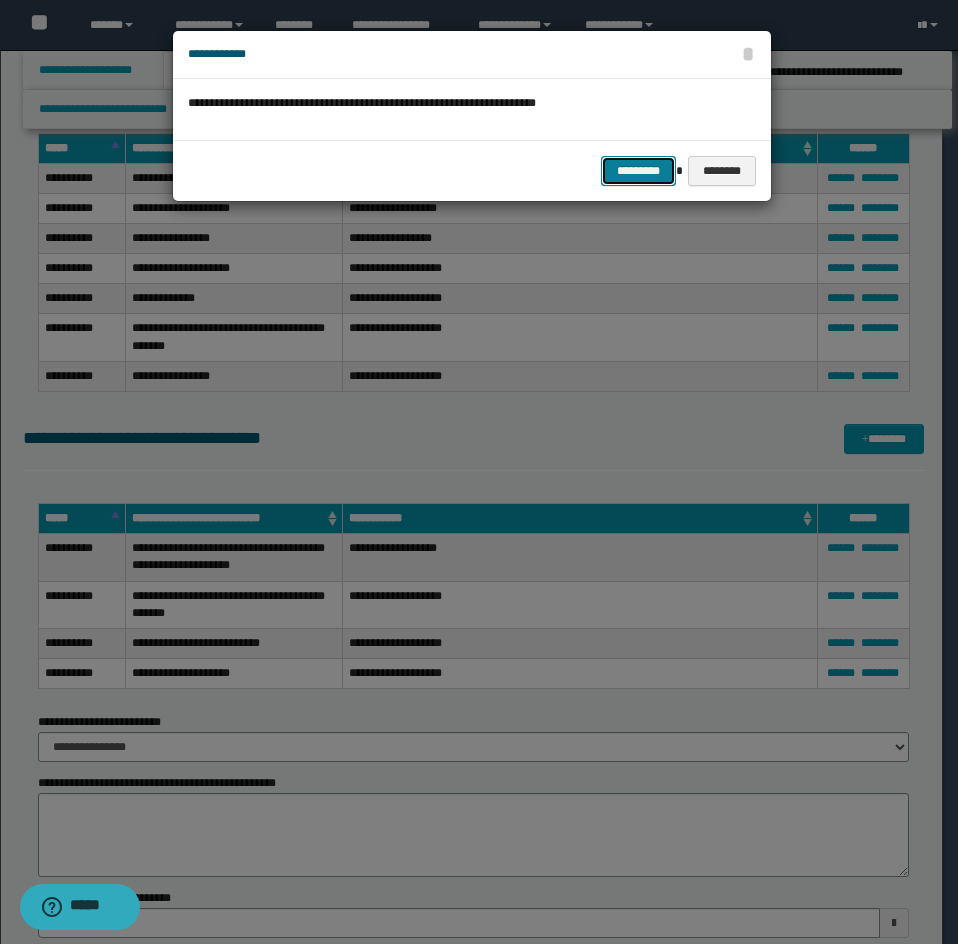 click on "*********" at bounding box center [638, 171] 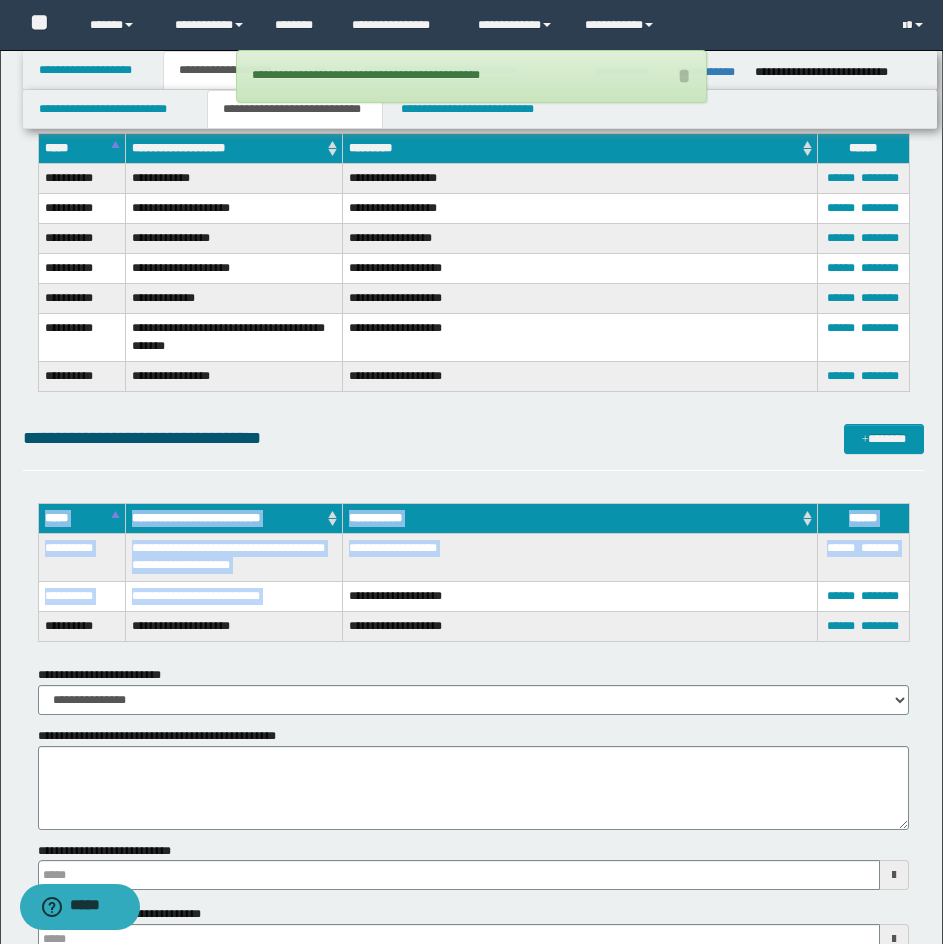 drag, startPoint x: 30, startPoint y: 588, endPoint x: 336, endPoint y: 591, distance: 306.0147 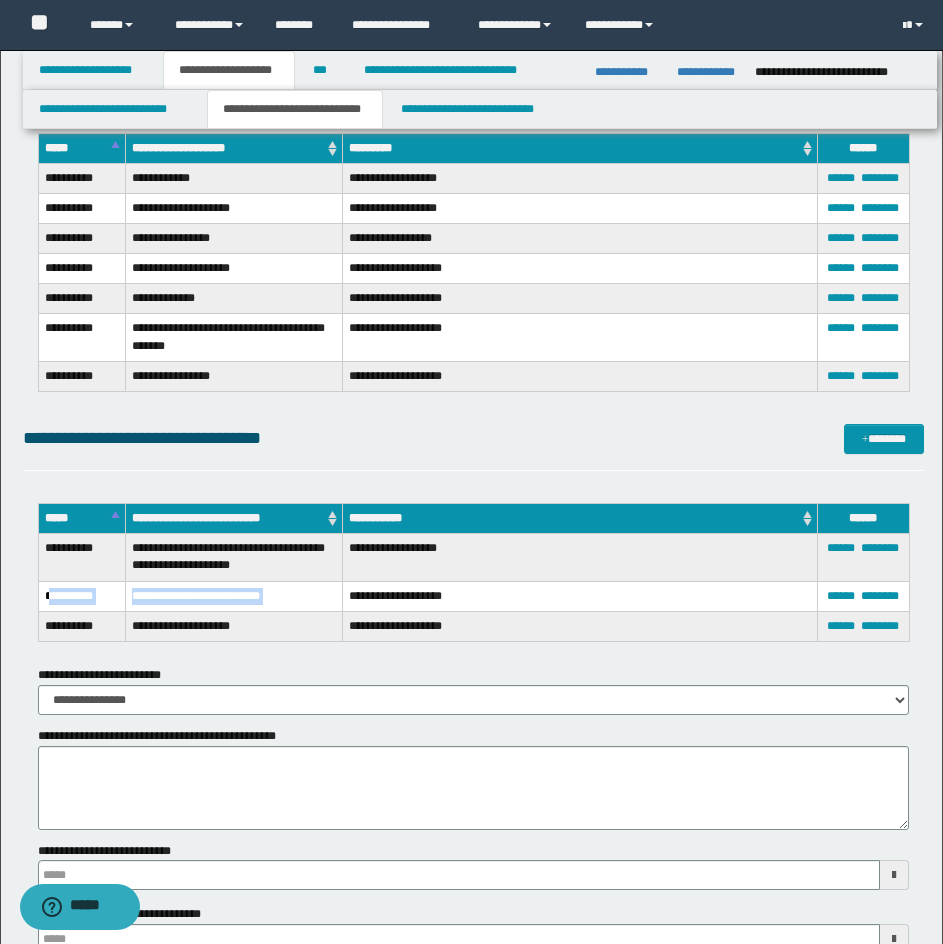 drag, startPoint x: 48, startPoint y: 593, endPoint x: 331, endPoint y: 594, distance: 283.00177 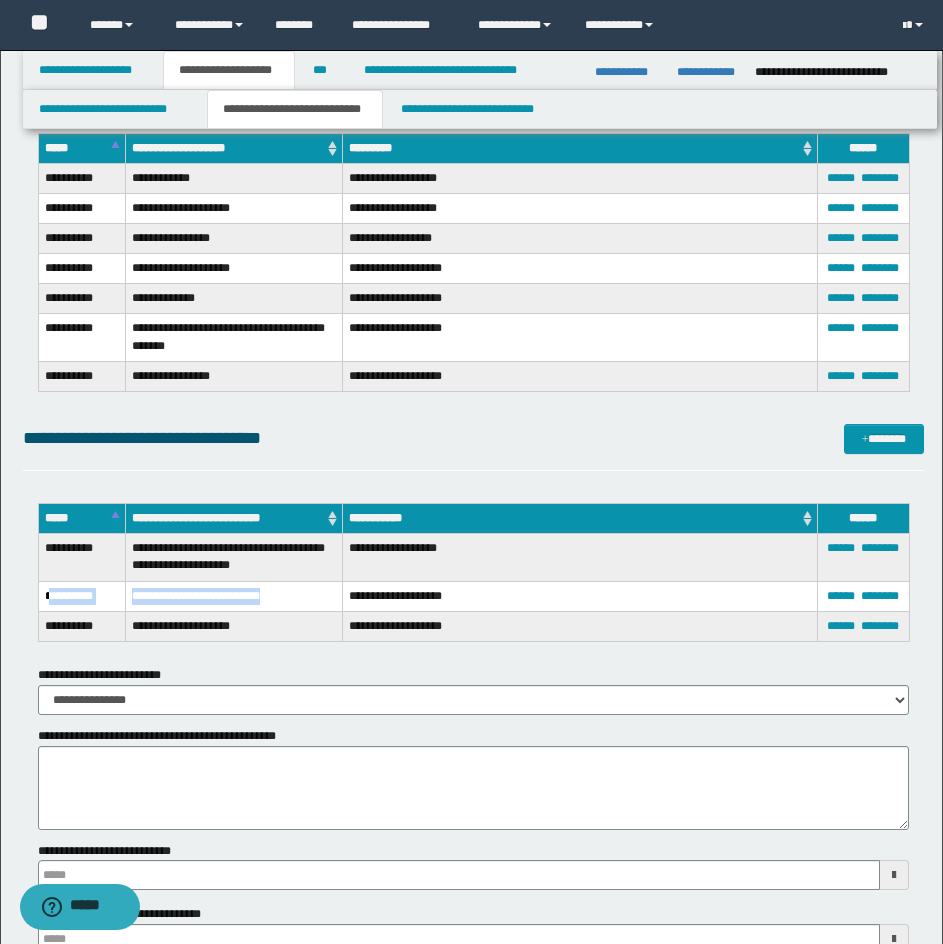 click on "**********" at bounding box center [82, 596] 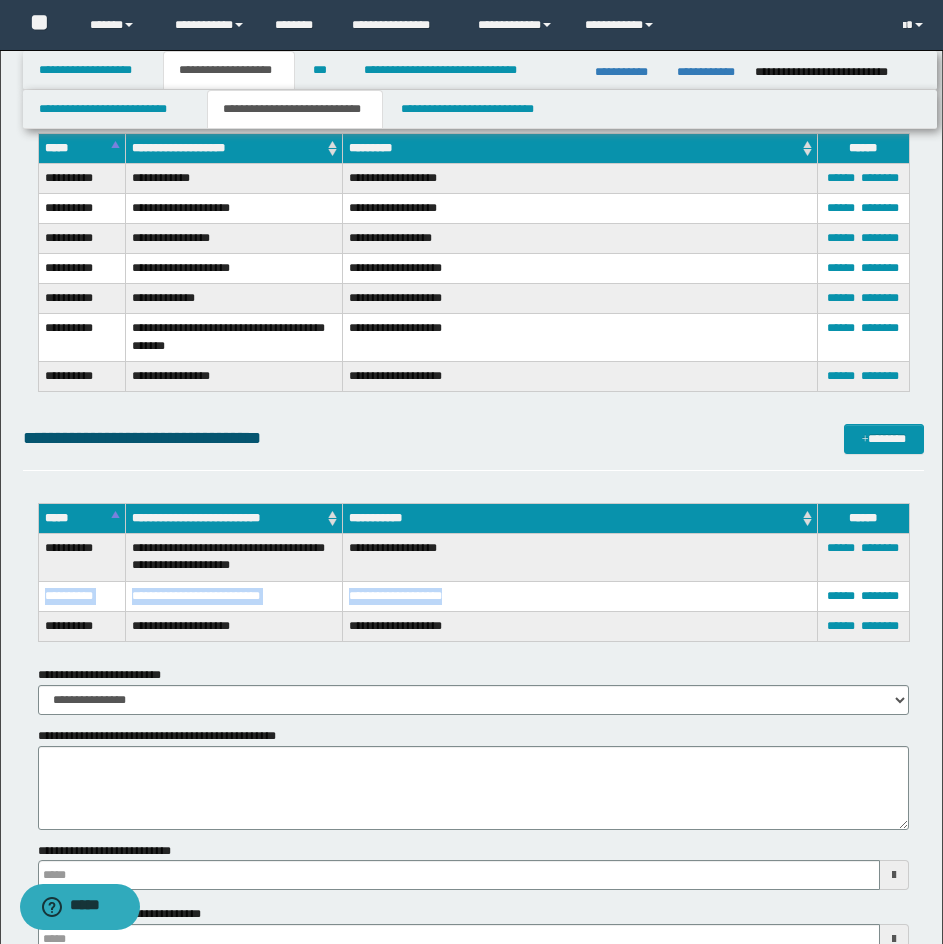 drag, startPoint x: 42, startPoint y: 593, endPoint x: 451, endPoint y: 595, distance: 409.00488 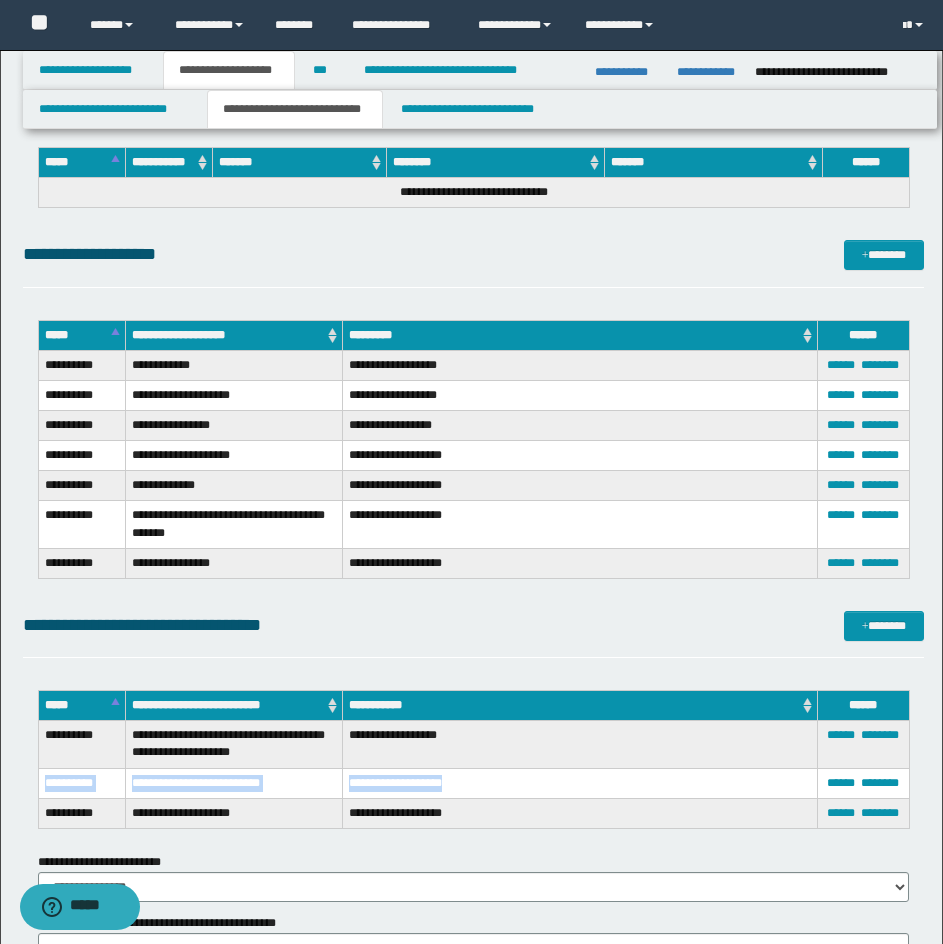scroll, scrollTop: 4832, scrollLeft: 0, axis: vertical 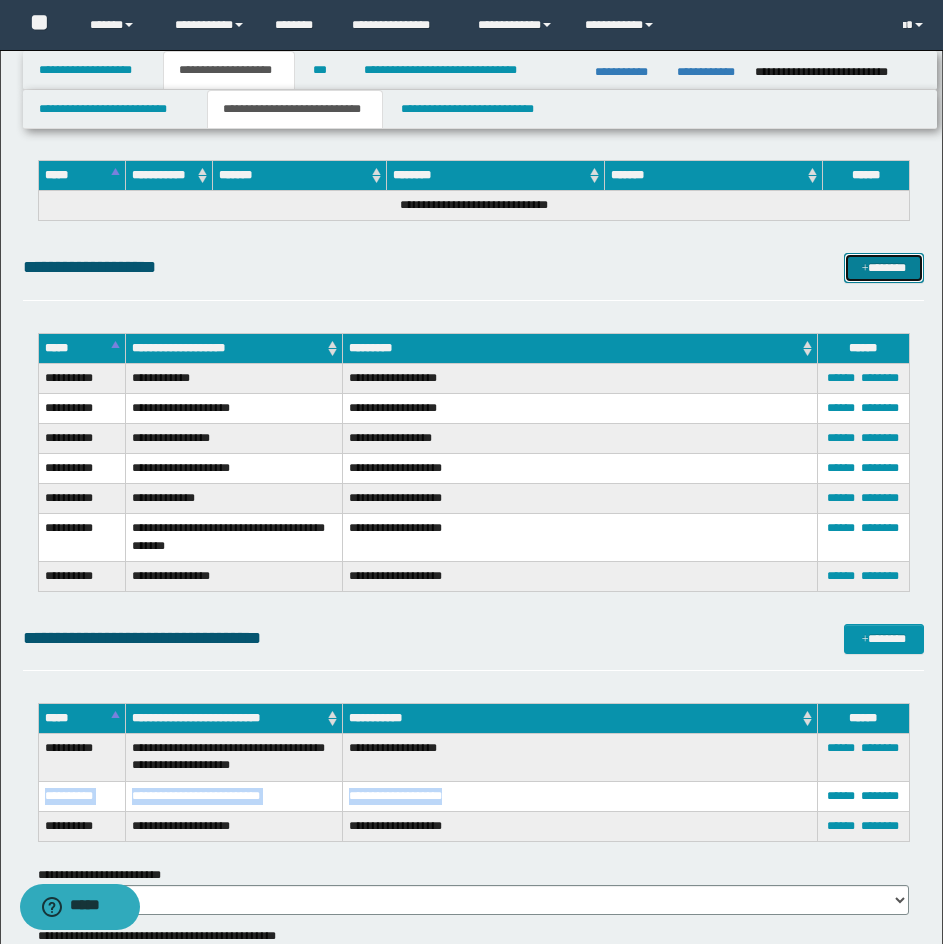 click on "*******" at bounding box center [884, 268] 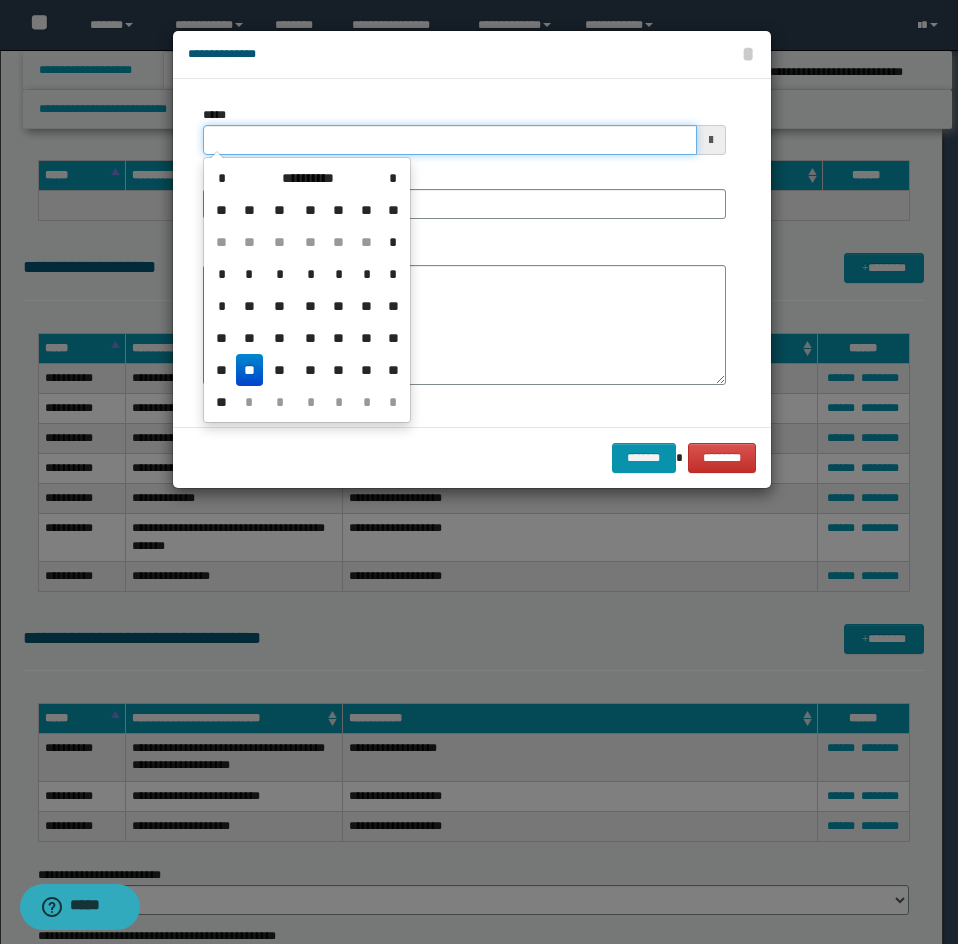 click on "*****" at bounding box center (450, 140) 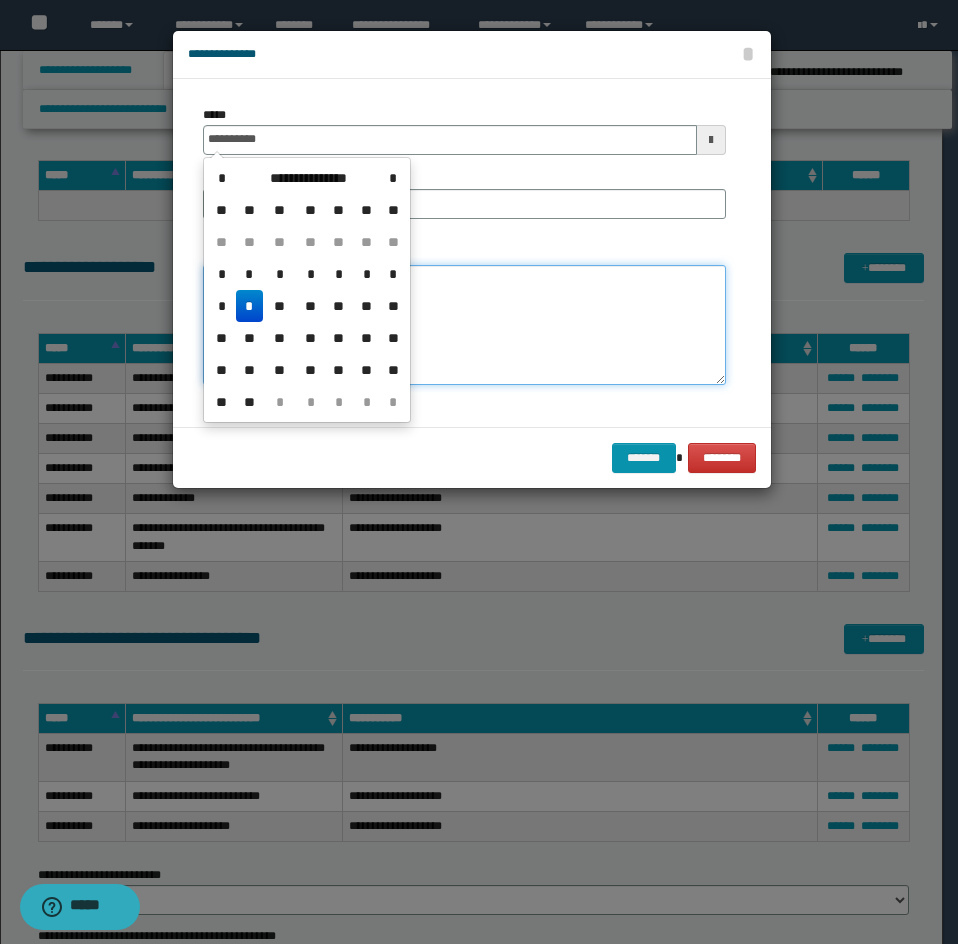 click on "*******" at bounding box center (464, 325) 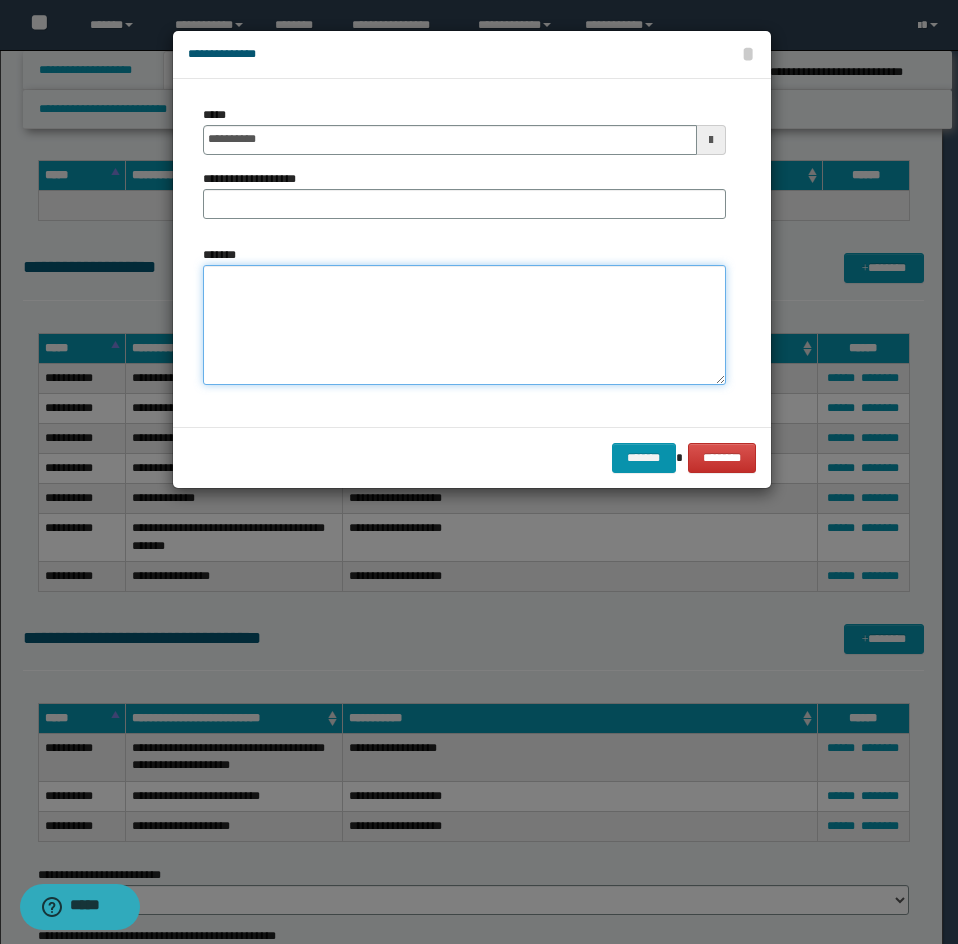 paste on "**********" 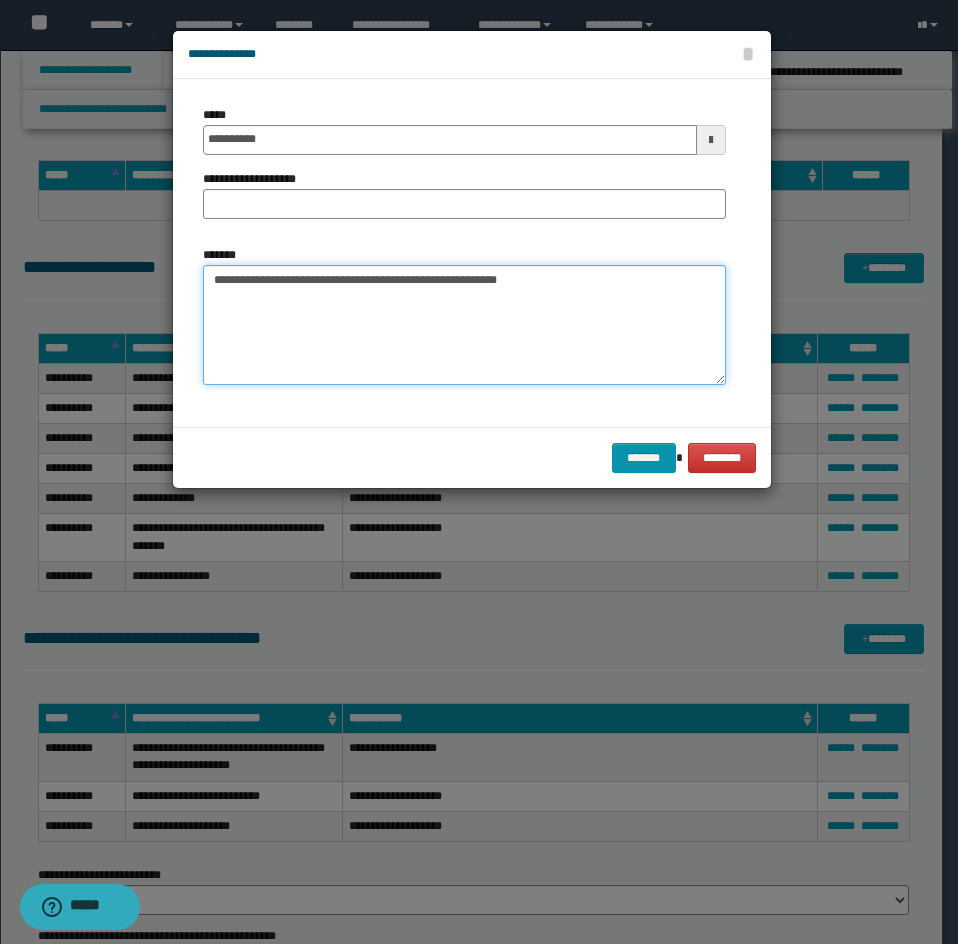drag, startPoint x: 295, startPoint y: 280, endPoint x: 149, endPoint y: 274, distance: 146.12323 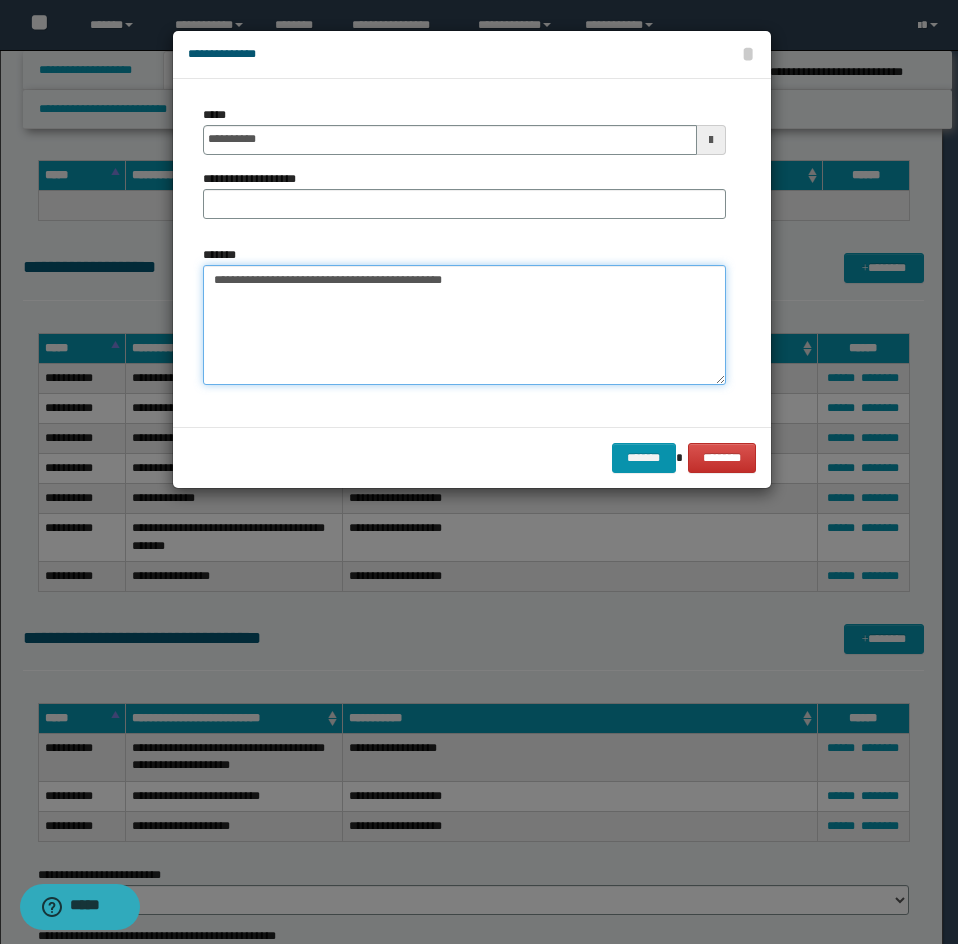 drag, startPoint x: 371, startPoint y: 274, endPoint x: 186, endPoint y: 275, distance: 185.0027 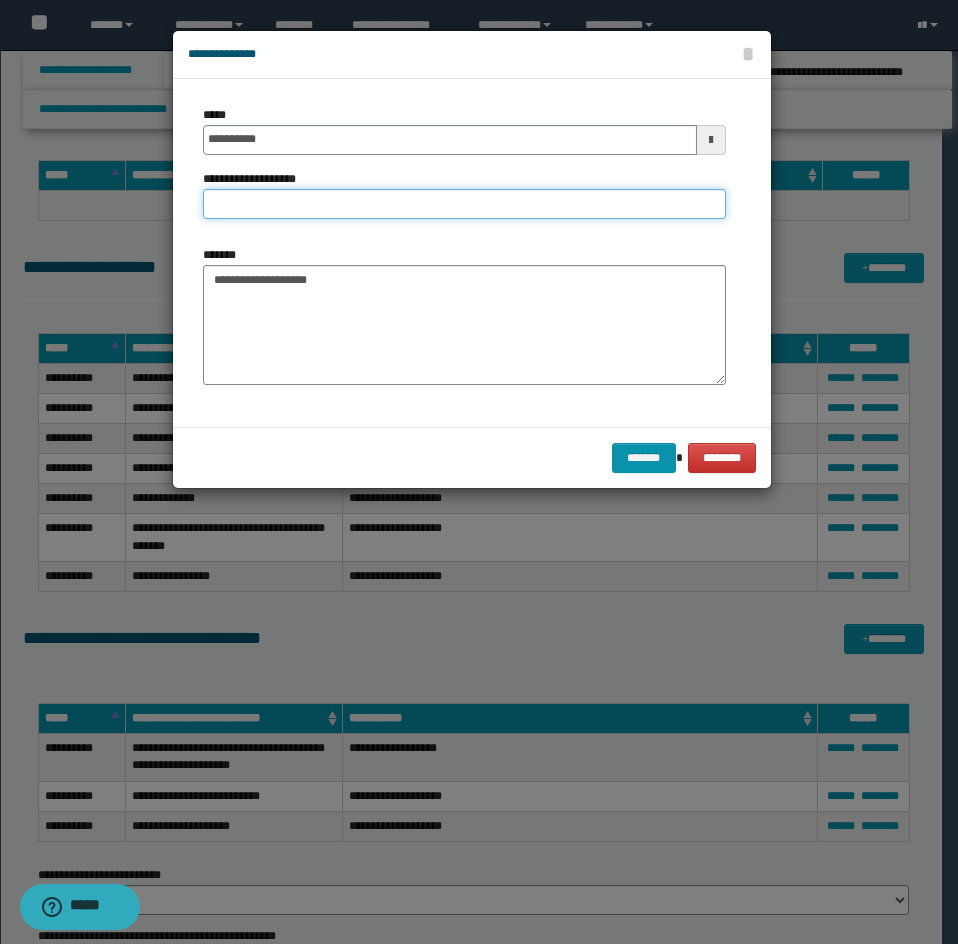 click on "**********" at bounding box center (464, 204) 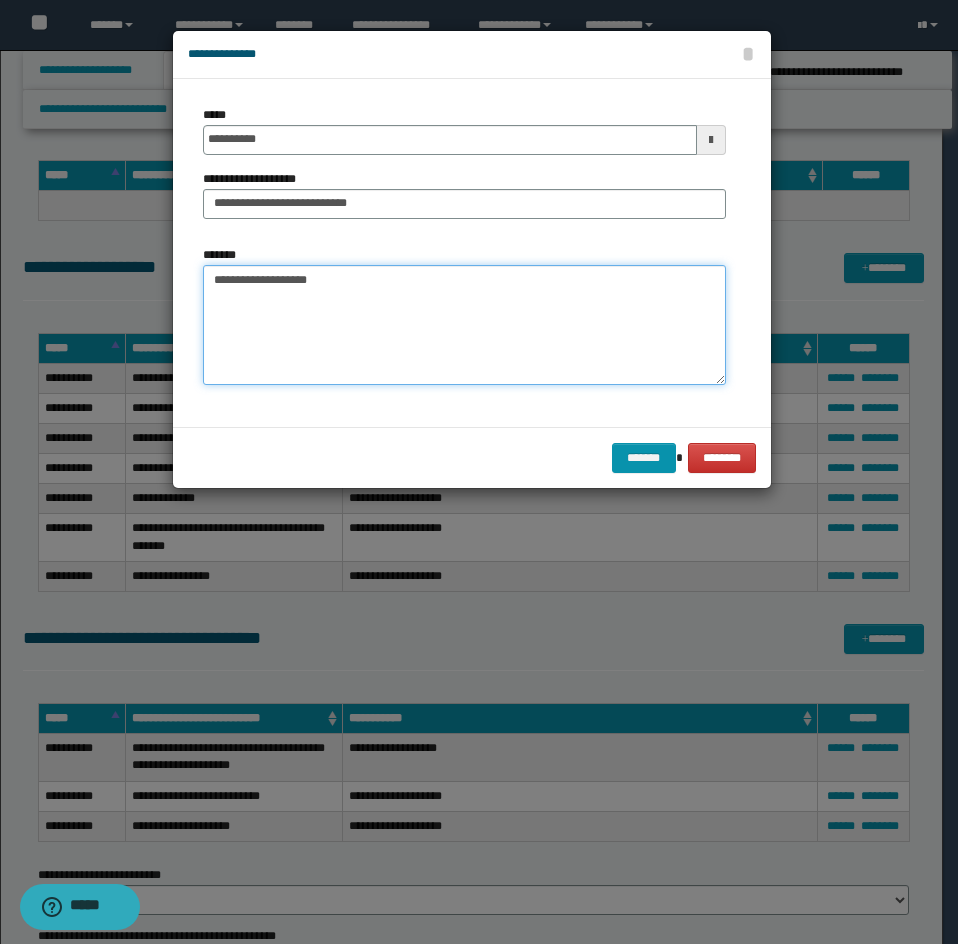 click on "**********" at bounding box center [464, 325] 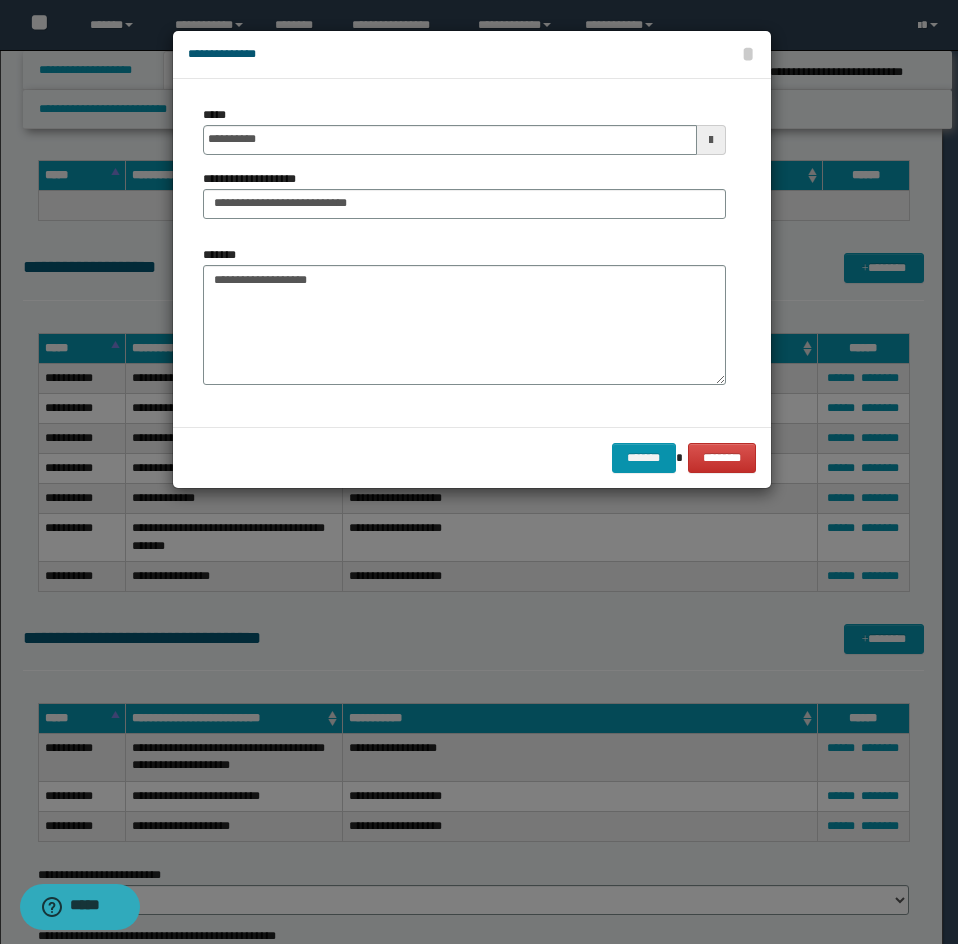 click on "*******
********" at bounding box center (472, 457) 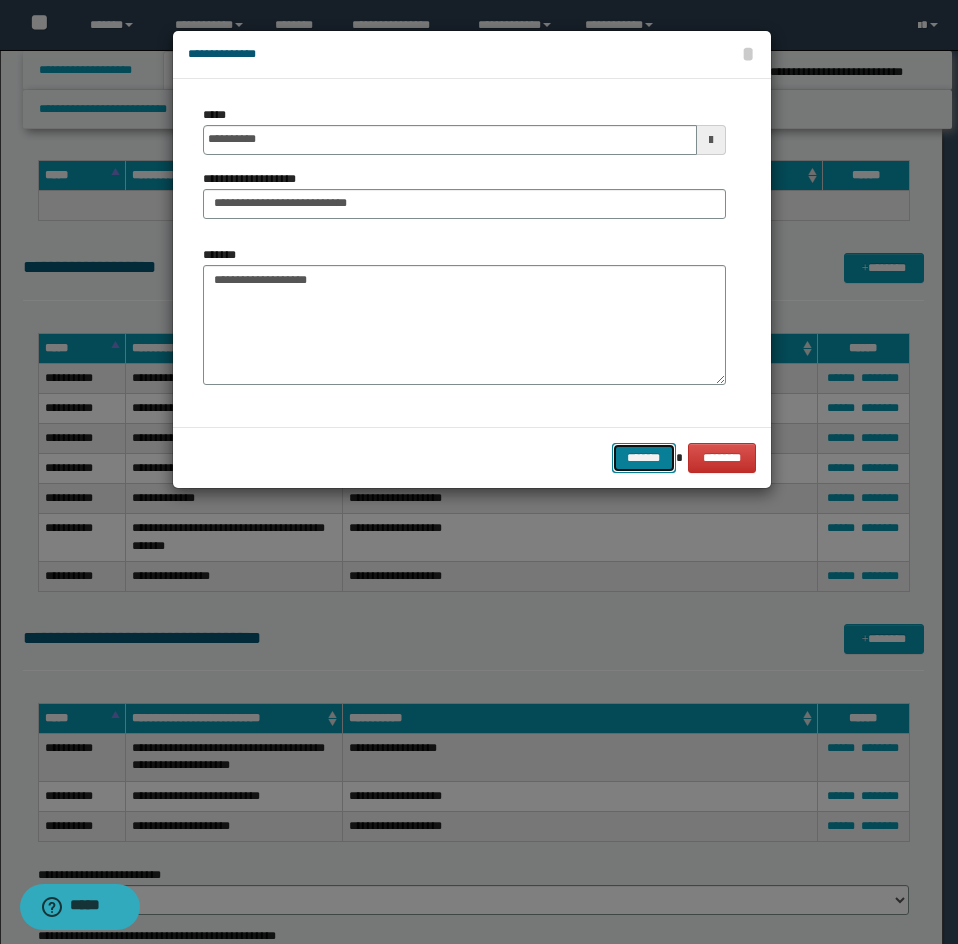 click on "*******" at bounding box center (644, 458) 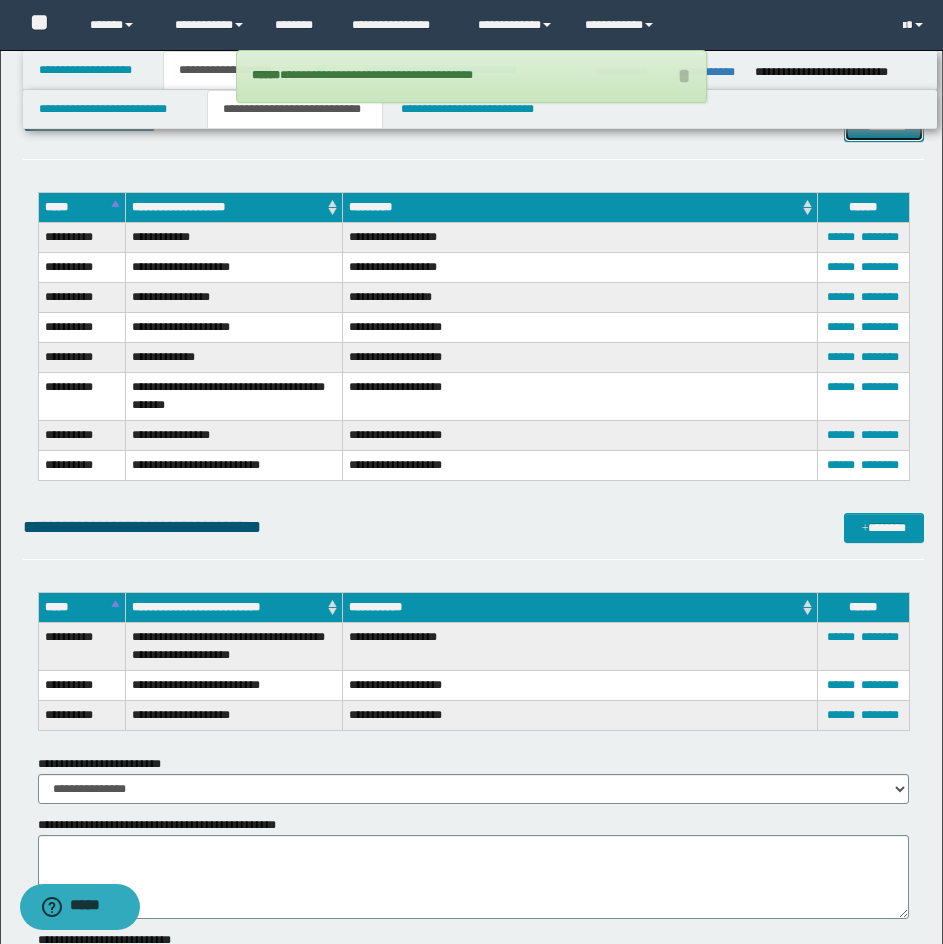scroll, scrollTop: 5032, scrollLeft: 0, axis: vertical 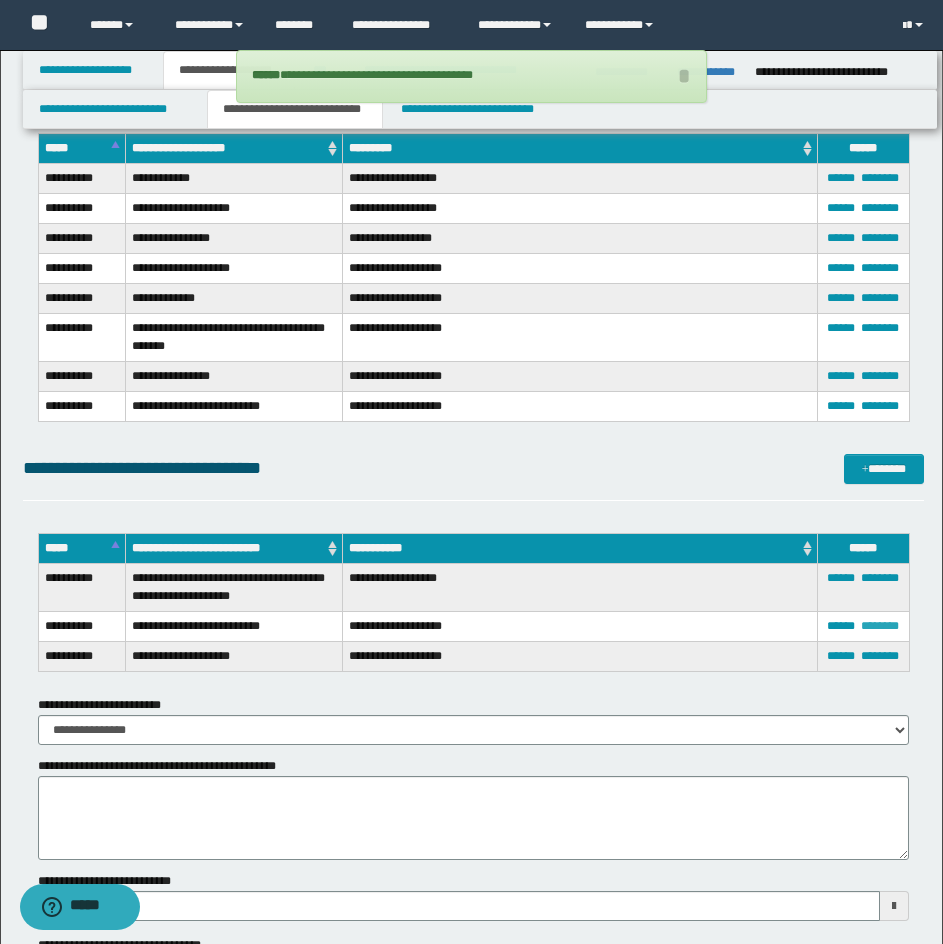 click on "********" at bounding box center (880, 626) 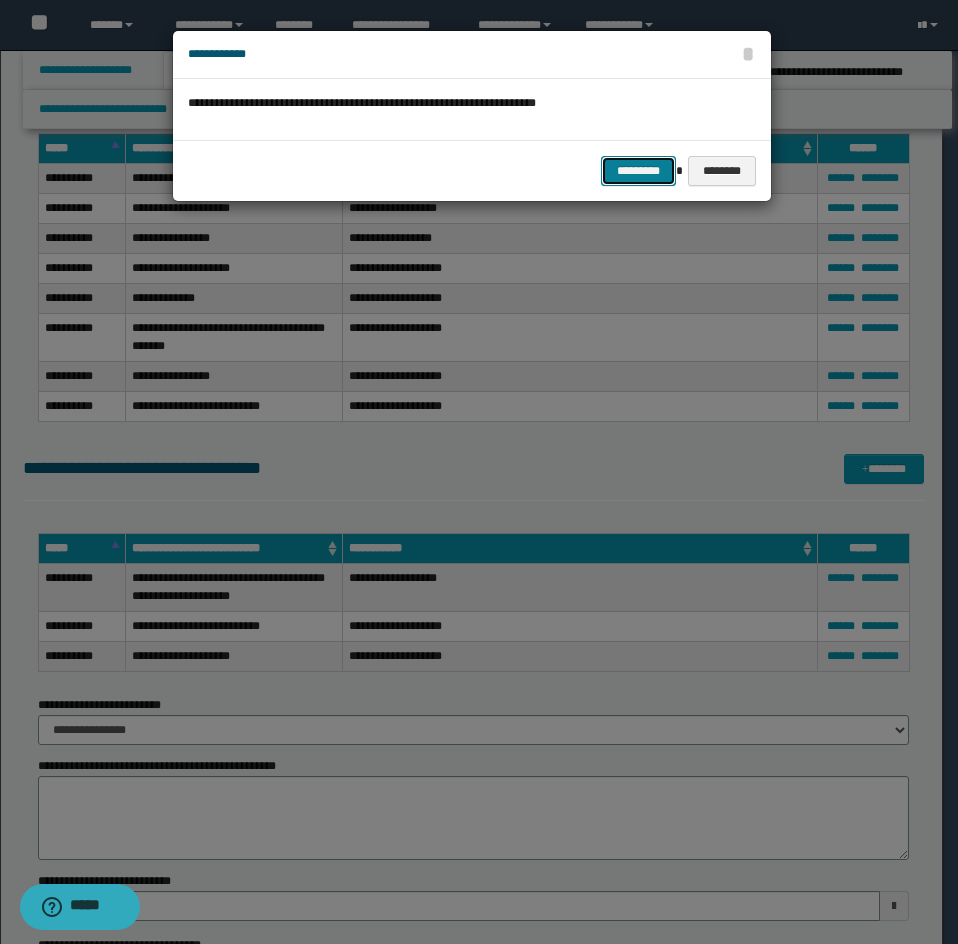 click on "*********" at bounding box center [638, 171] 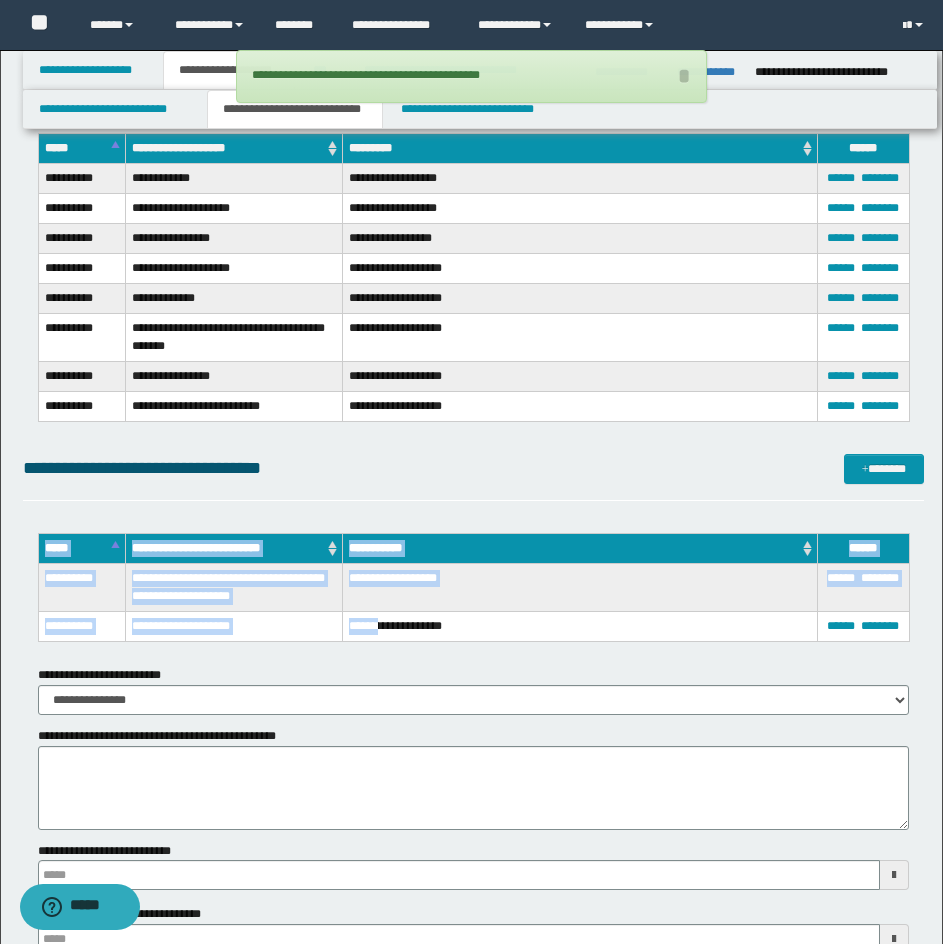 drag, startPoint x: 37, startPoint y: 626, endPoint x: 368, endPoint y: 616, distance: 331.15103 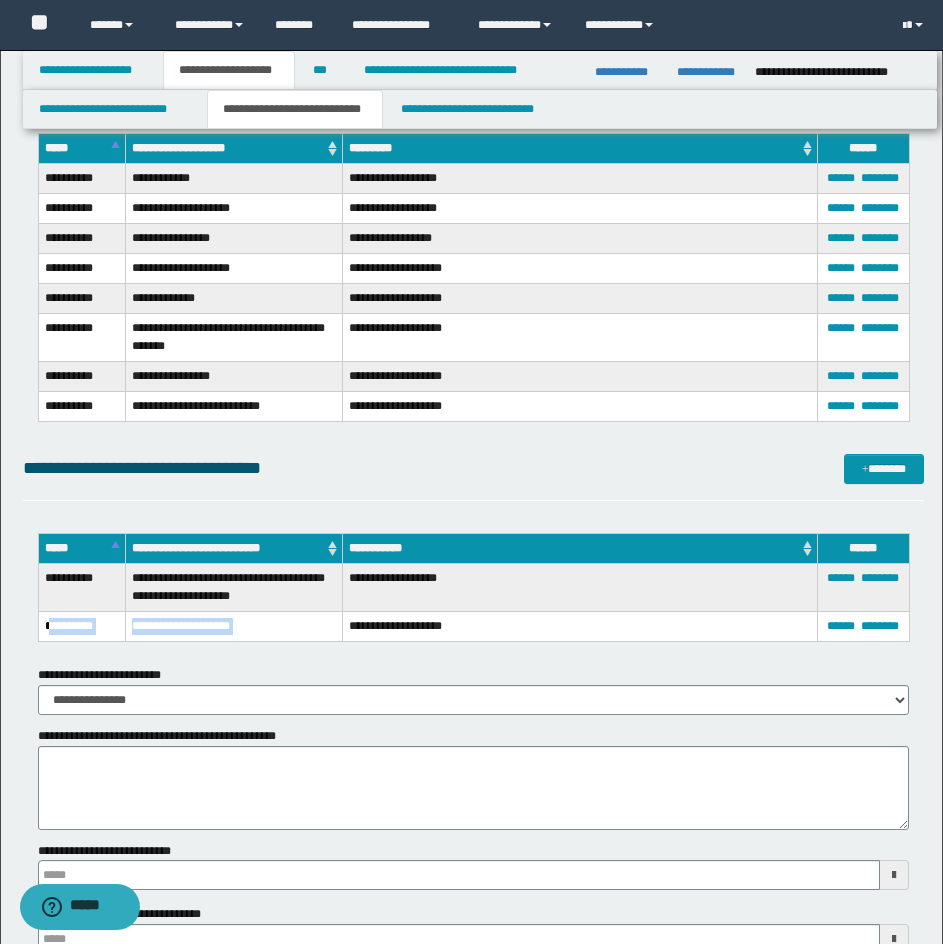 drag, startPoint x: 48, startPoint y: 621, endPoint x: 265, endPoint y: 627, distance: 217.08293 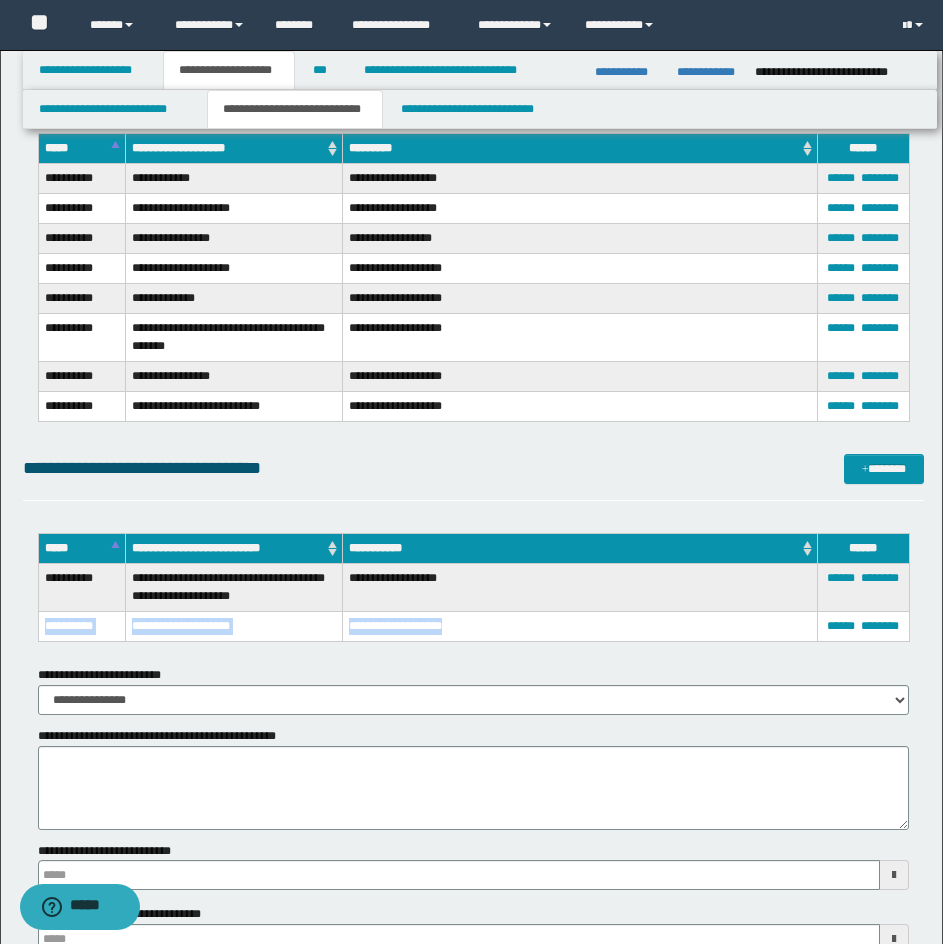 drag, startPoint x: 44, startPoint y: 626, endPoint x: 440, endPoint y: 627, distance: 396.00125 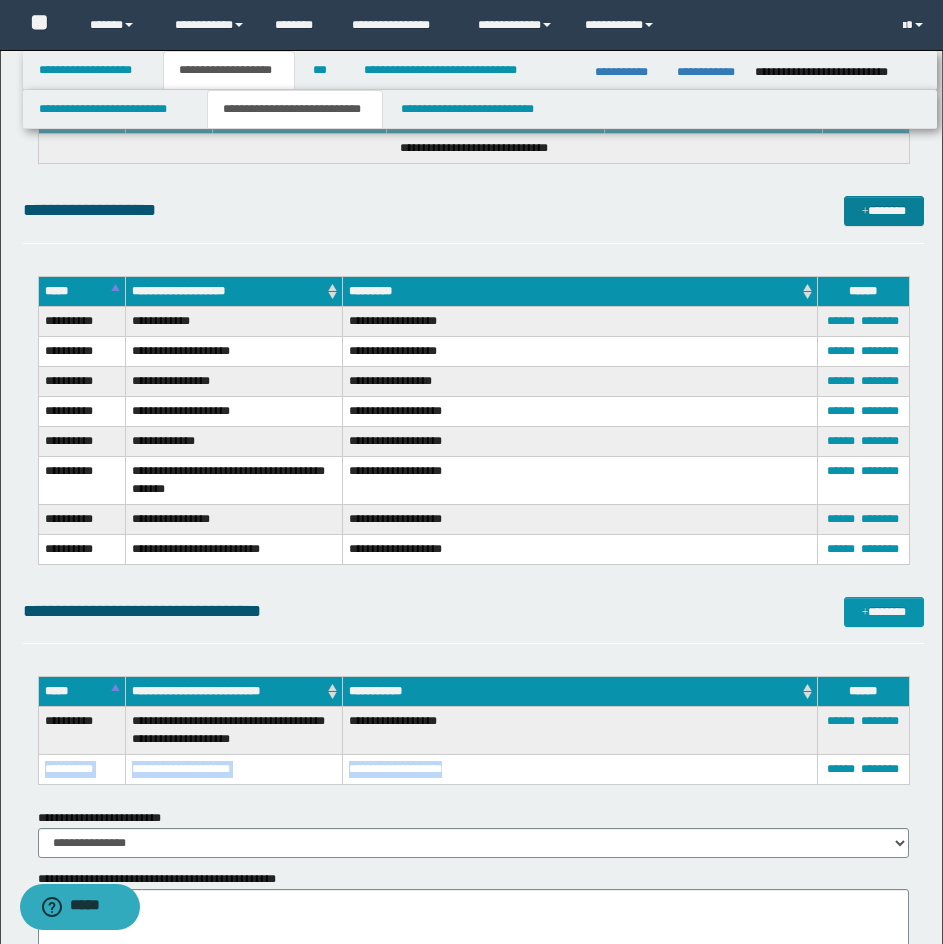 scroll, scrollTop: 4832, scrollLeft: 0, axis: vertical 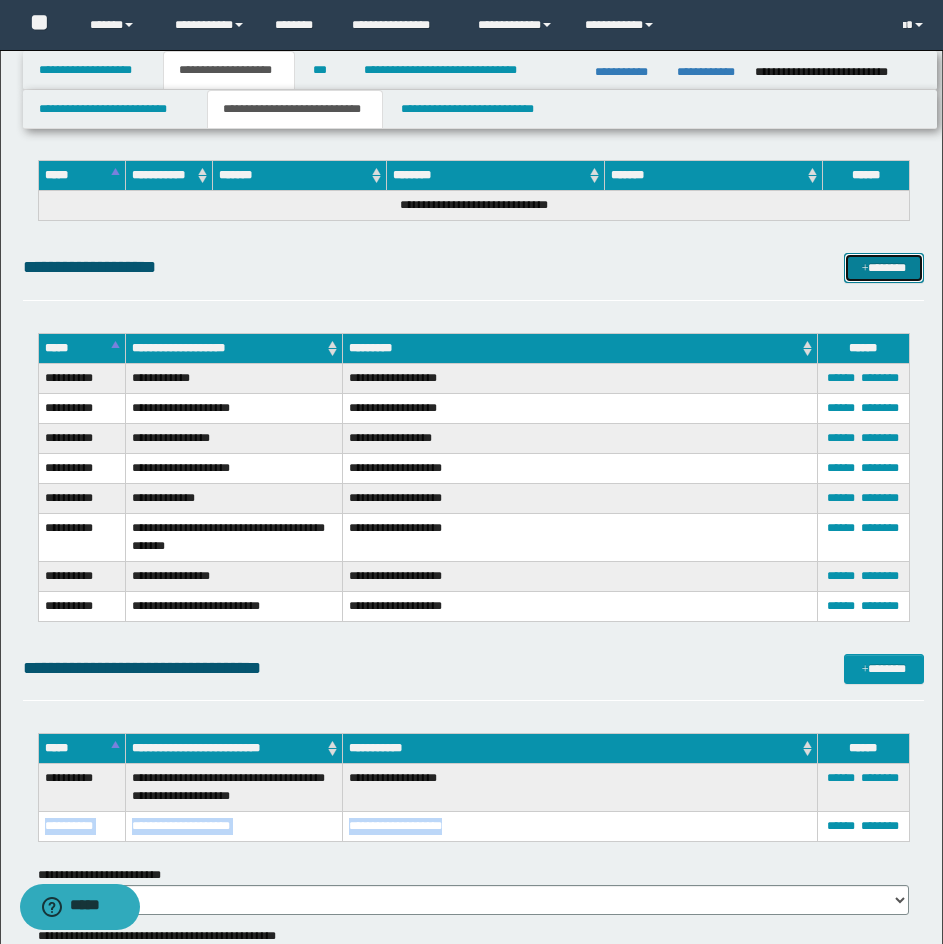 click at bounding box center [865, 269] 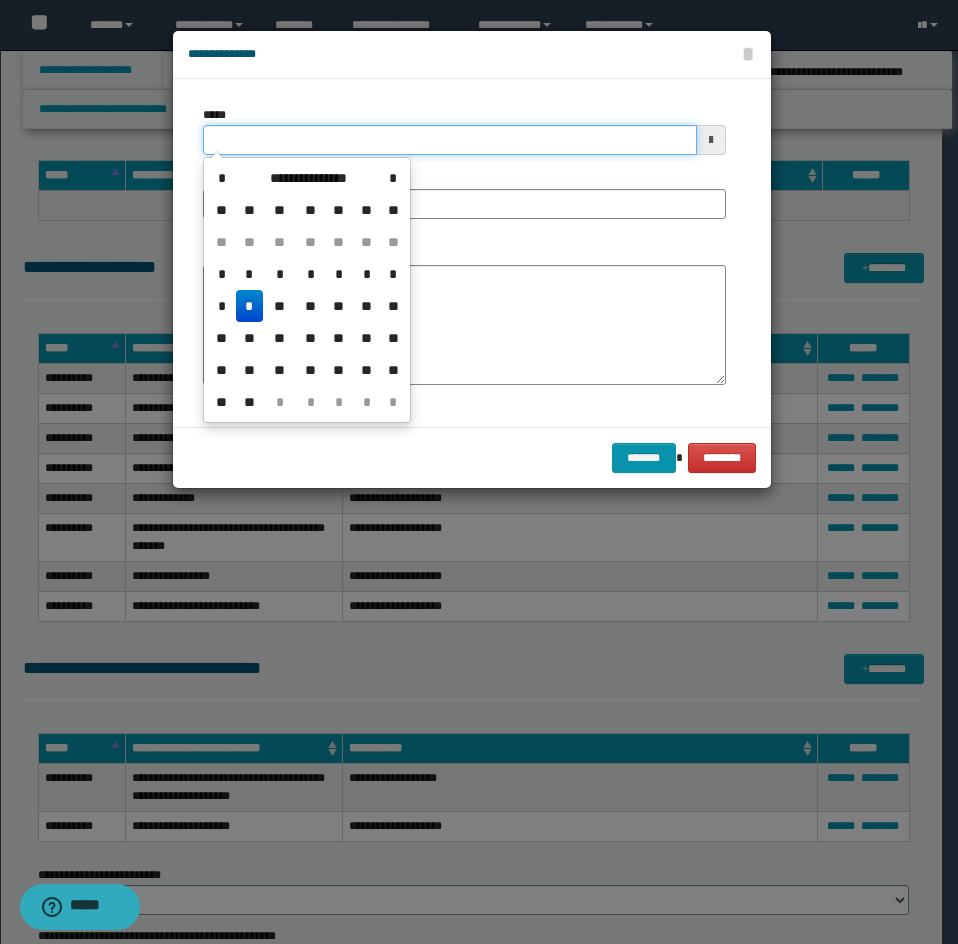 click on "*****" at bounding box center (450, 140) 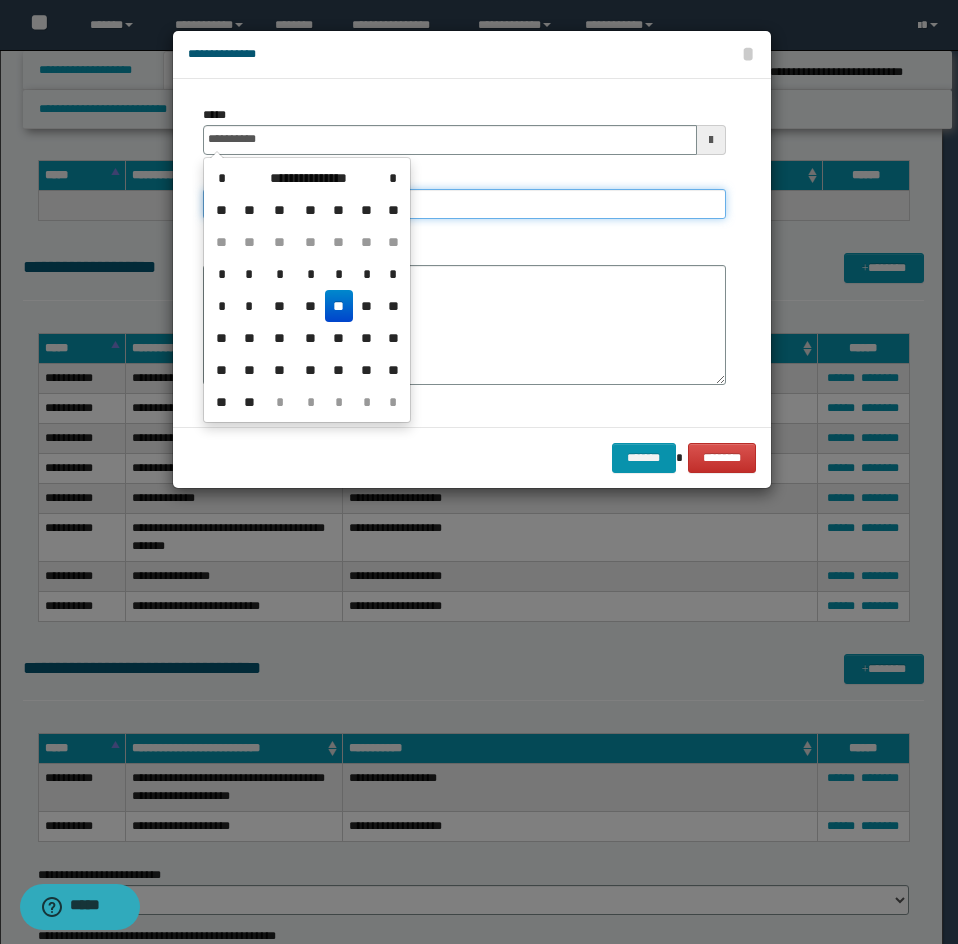 click on "**********" at bounding box center (464, 204) 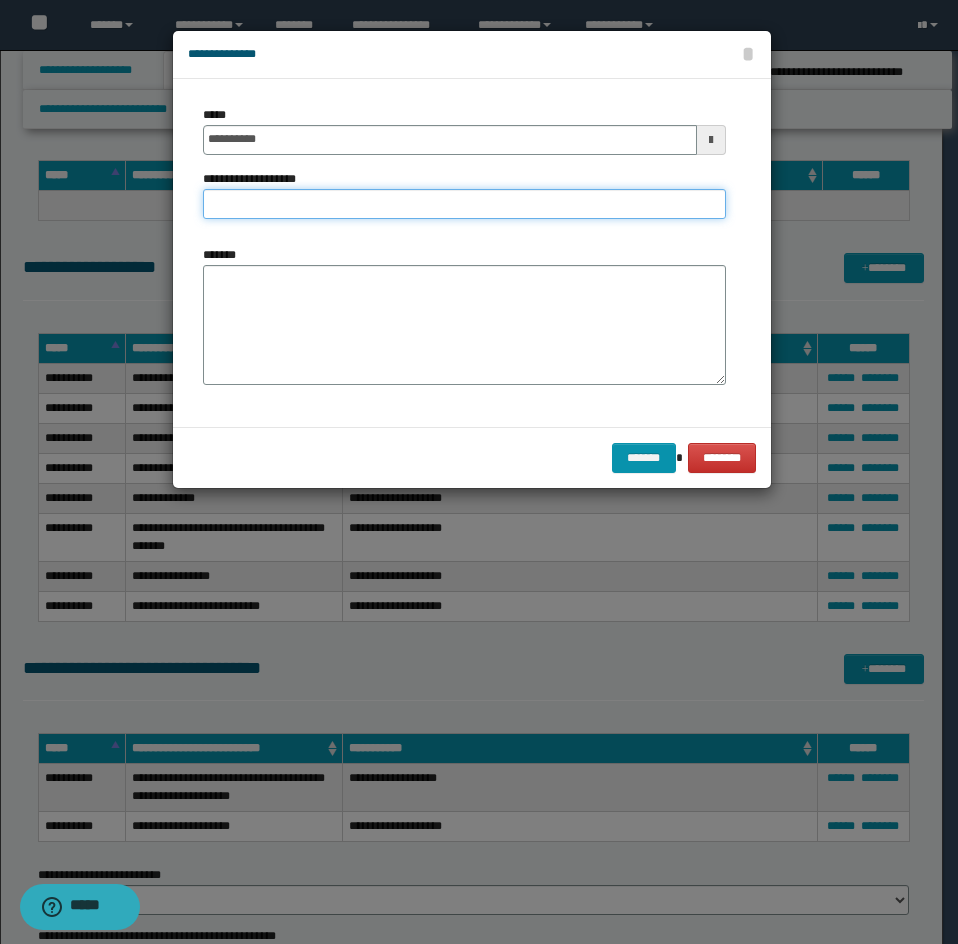 paste on "**********" 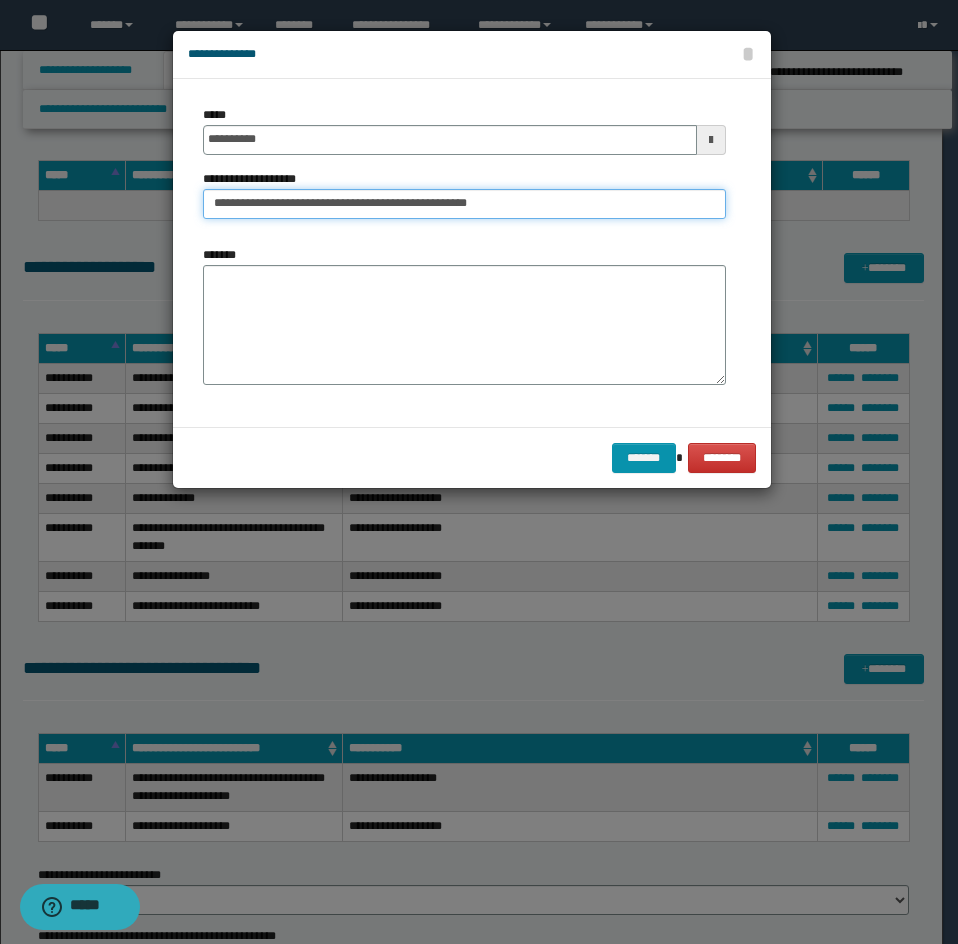 drag, startPoint x: 293, startPoint y: 203, endPoint x: 17, endPoint y: 200, distance: 276.0163 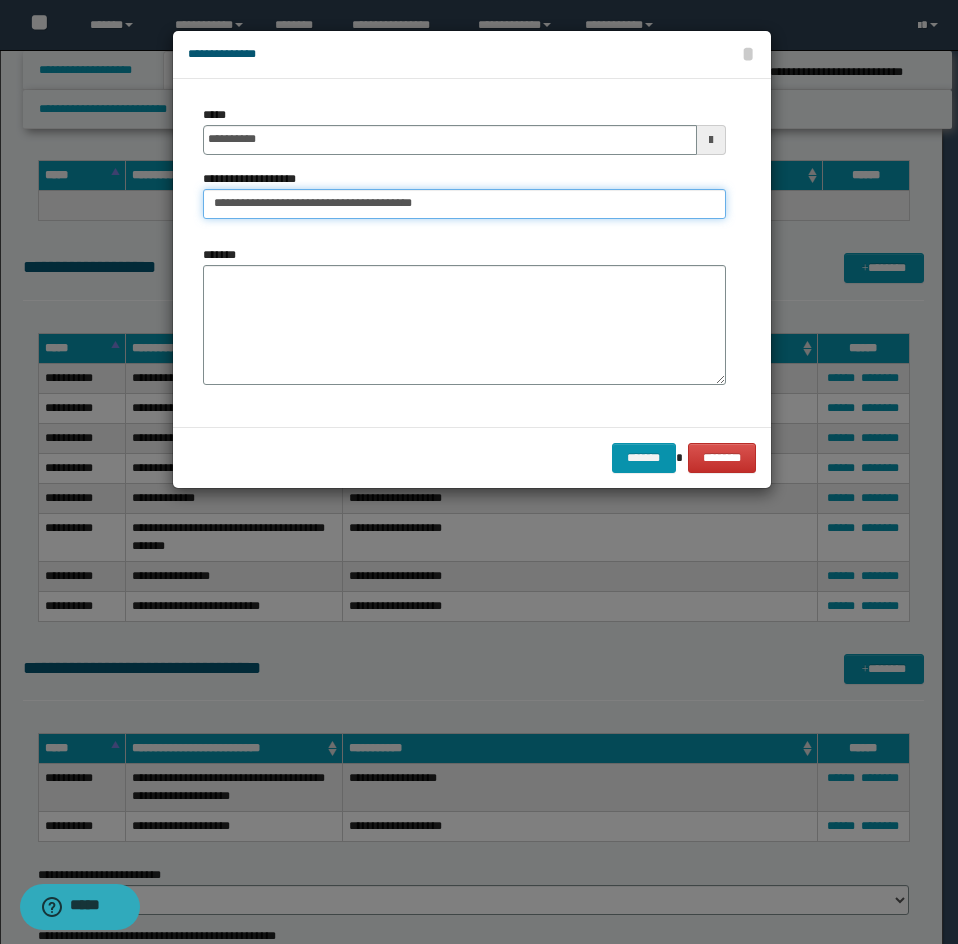 drag, startPoint x: 431, startPoint y: 204, endPoint x: 344, endPoint y: 202, distance: 87.02299 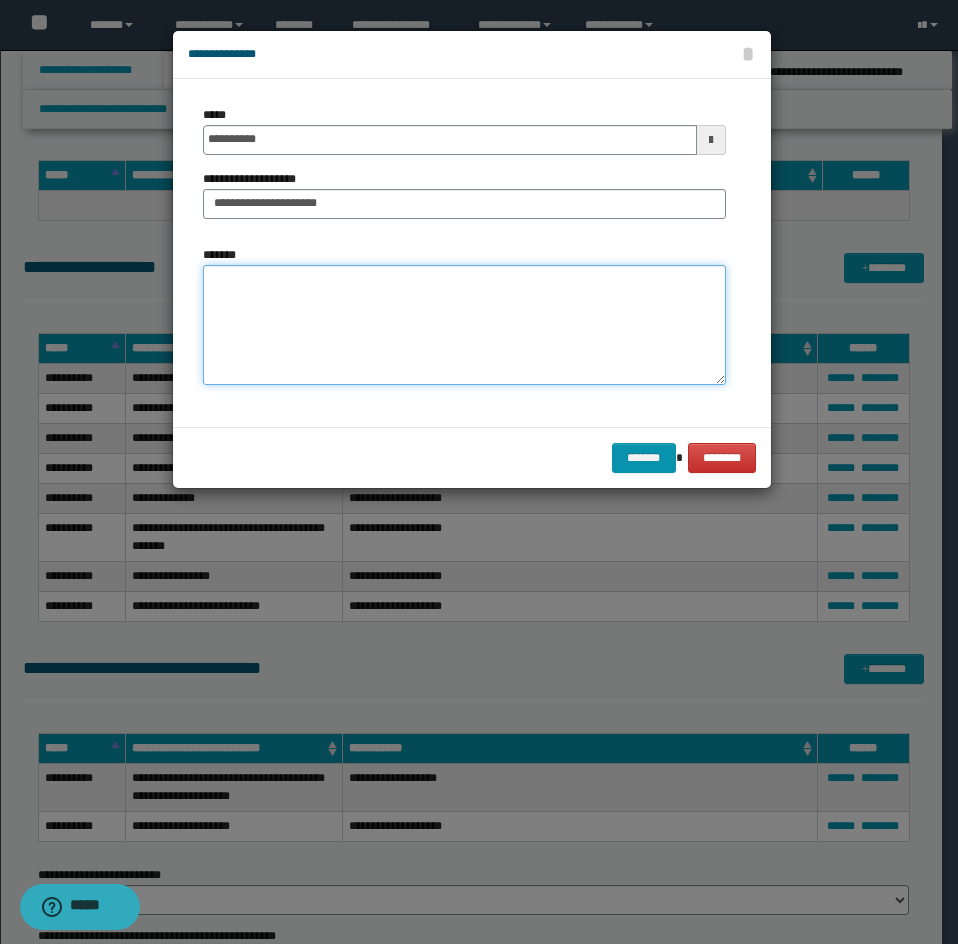 click on "*******" at bounding box center [464, 325] 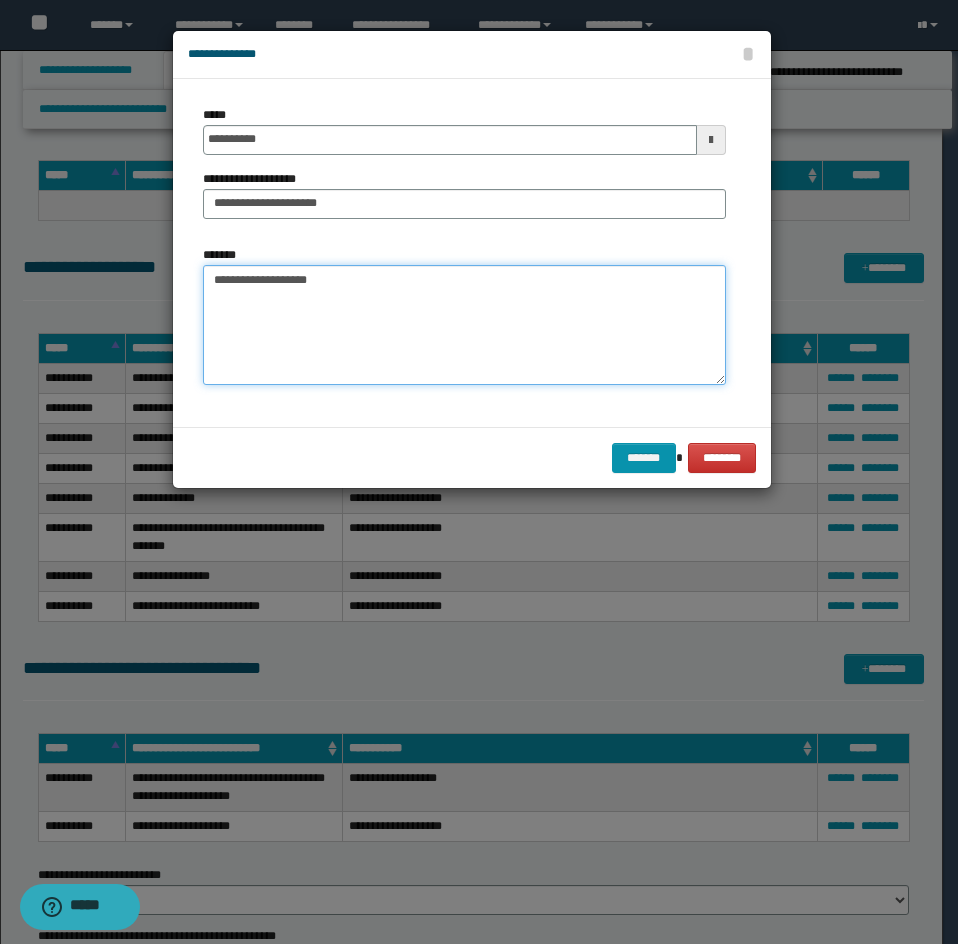 click on "**********" at bounding box center (464, 325) 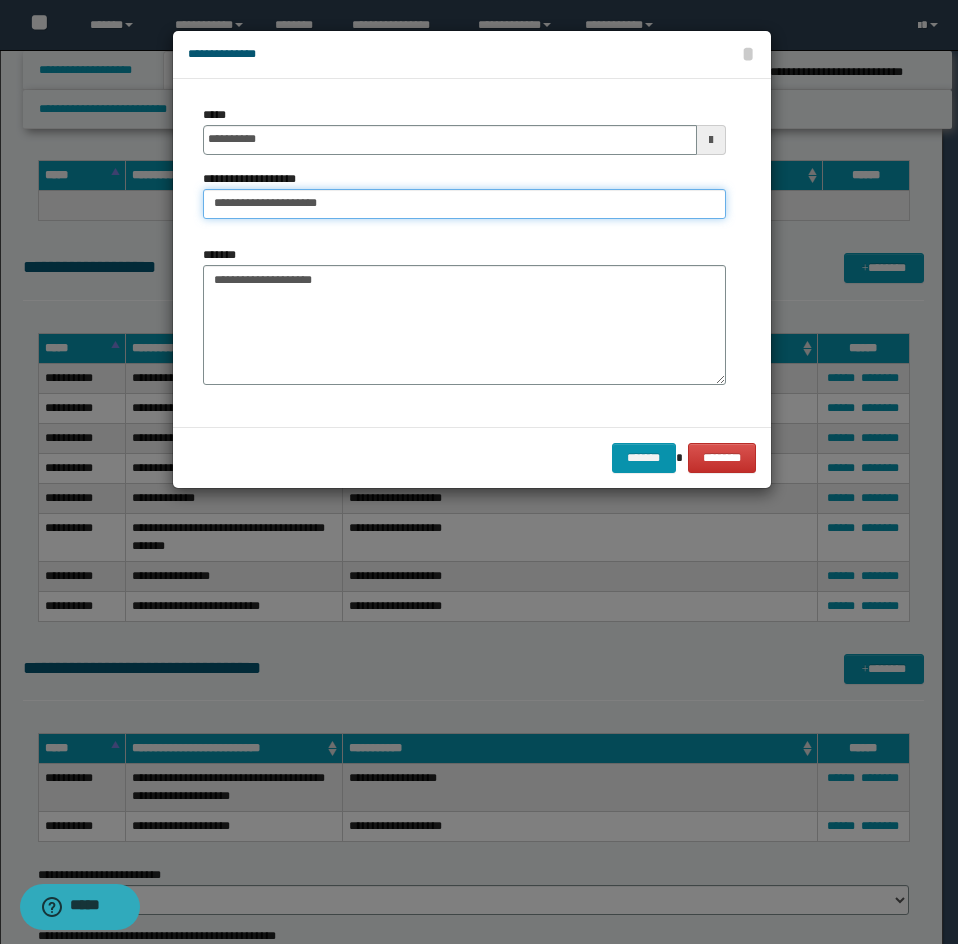 click on "**********" at bounding box center [464, 204] 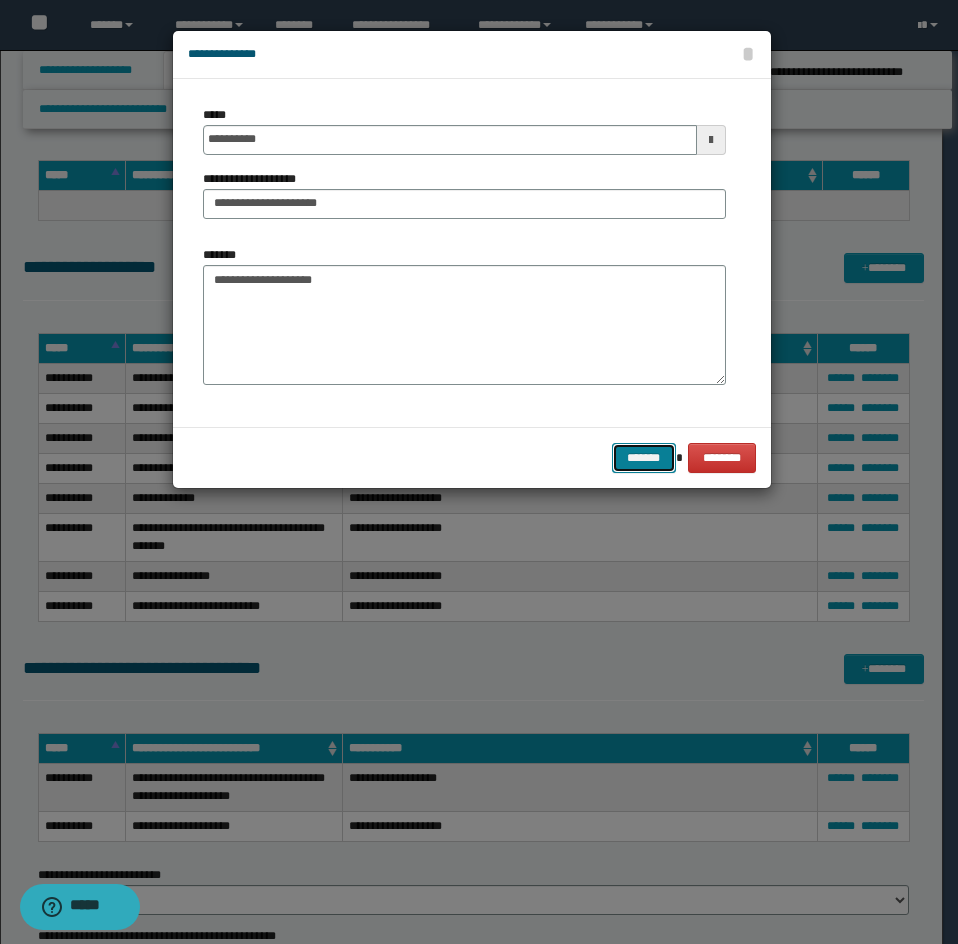 click on "*******" at bounding box center [644, 458] 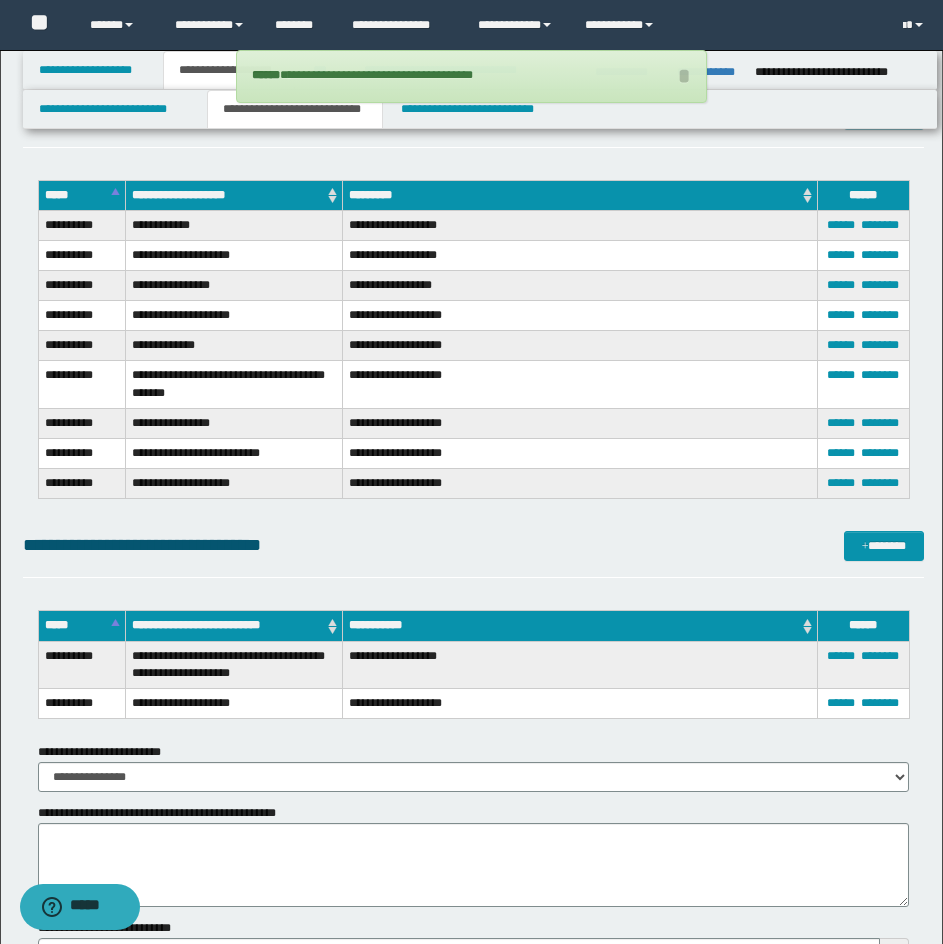 scroll, scrollTop: 5032, scrollLeft: 0, axis: vertical 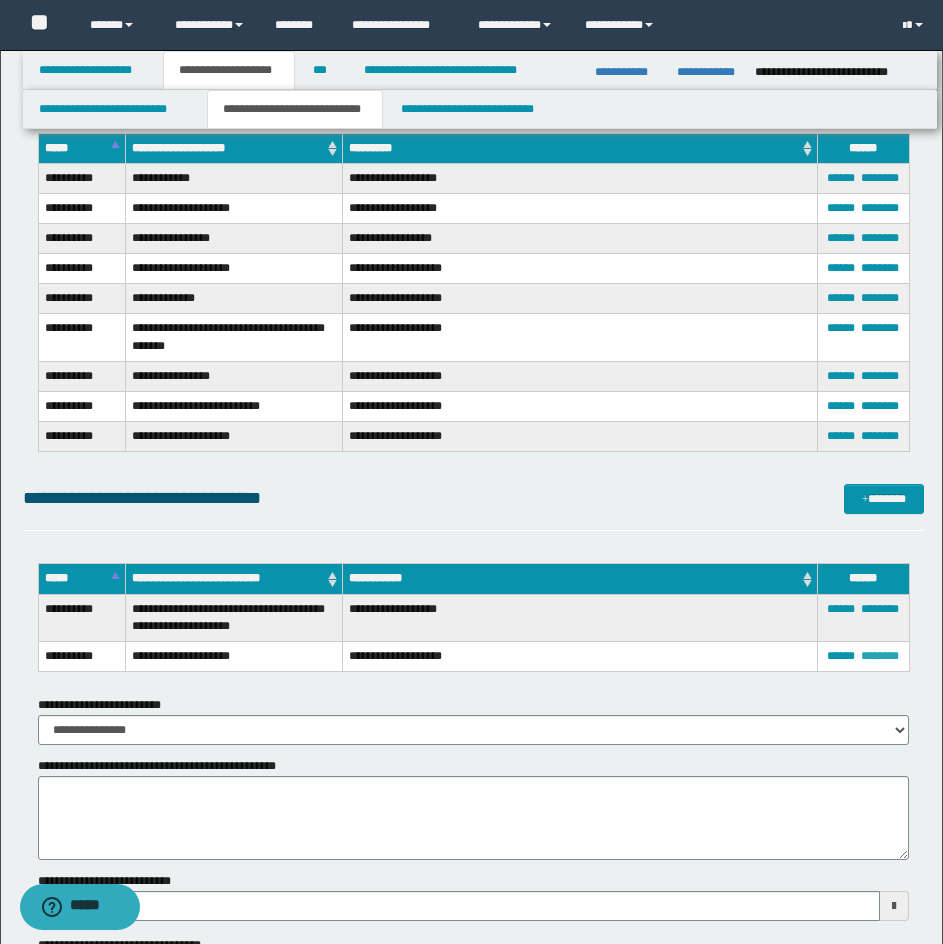 click on "********" at bounding box center [880, 656] 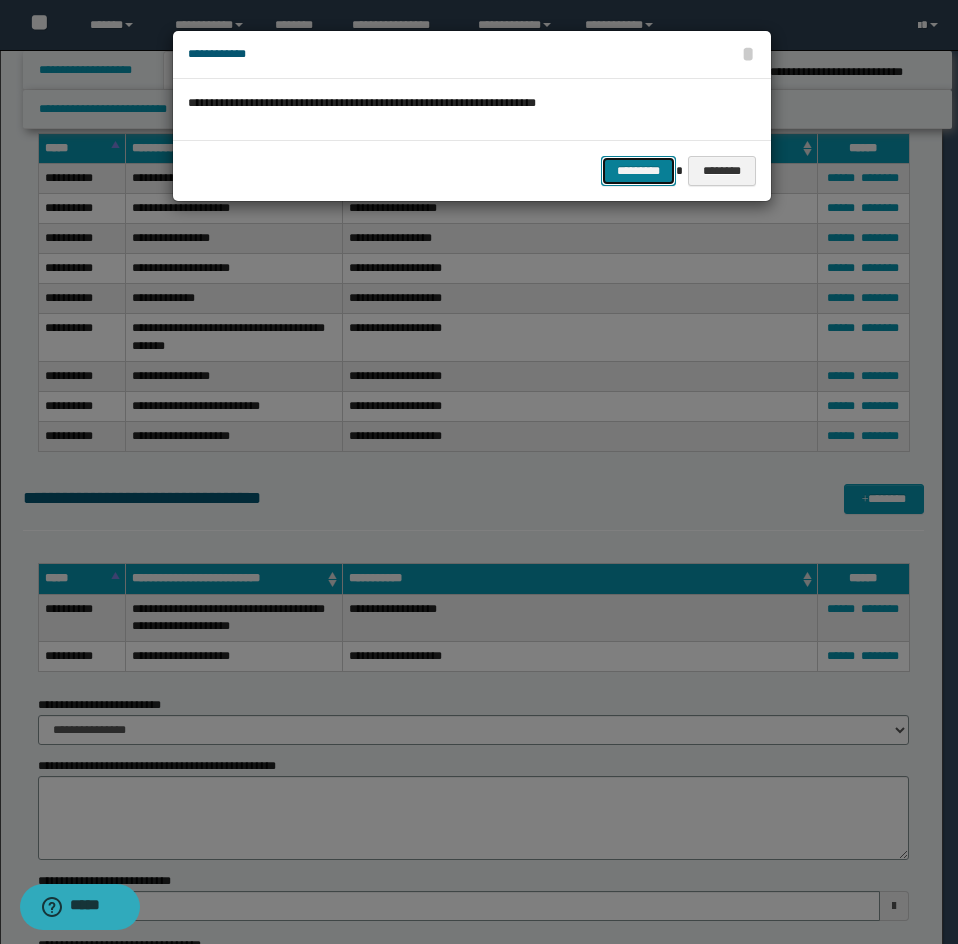 click on "*********" at bounding box center (638, 171) 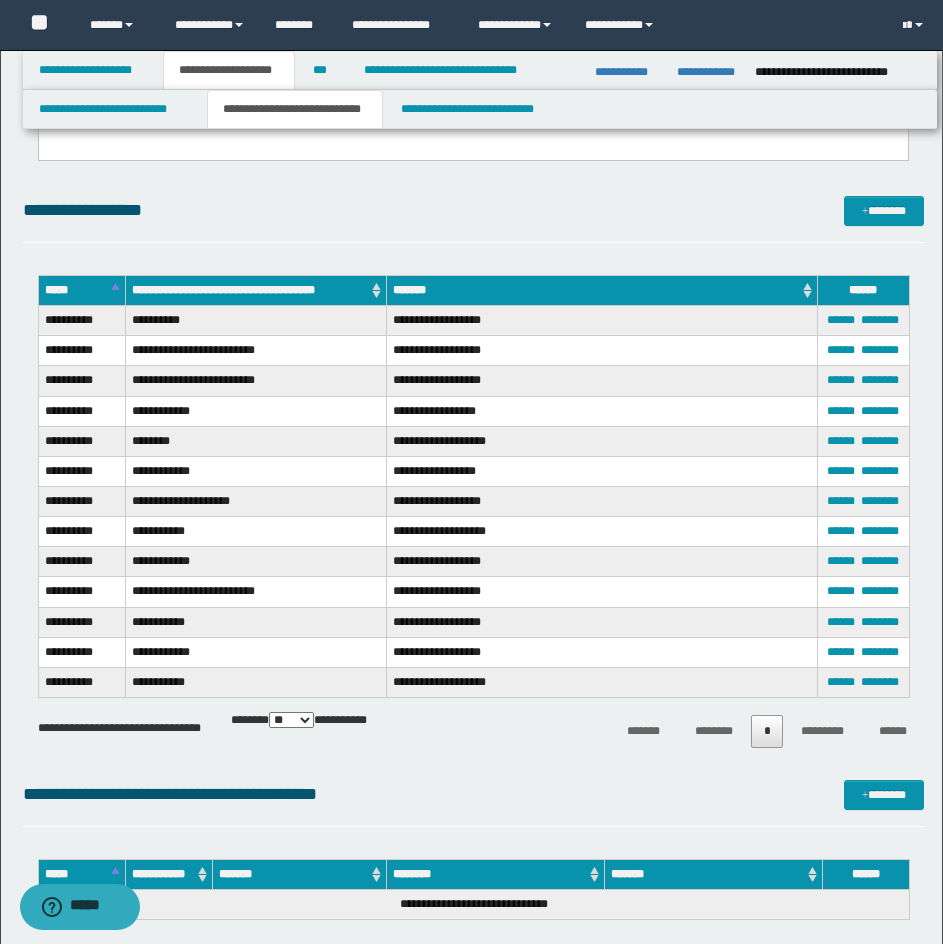 scroll, scrollTop: 4132, scrollLeft: 0, axis: vertical 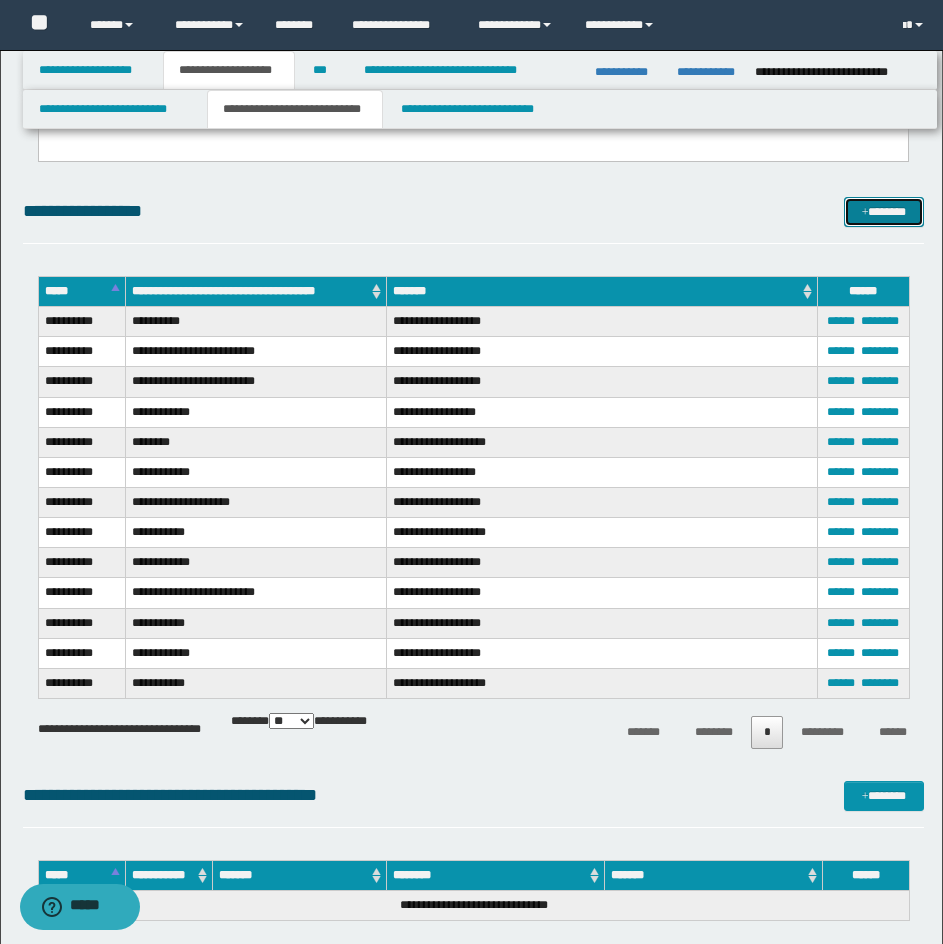 click on "*******" at bounding box center (884, 212) 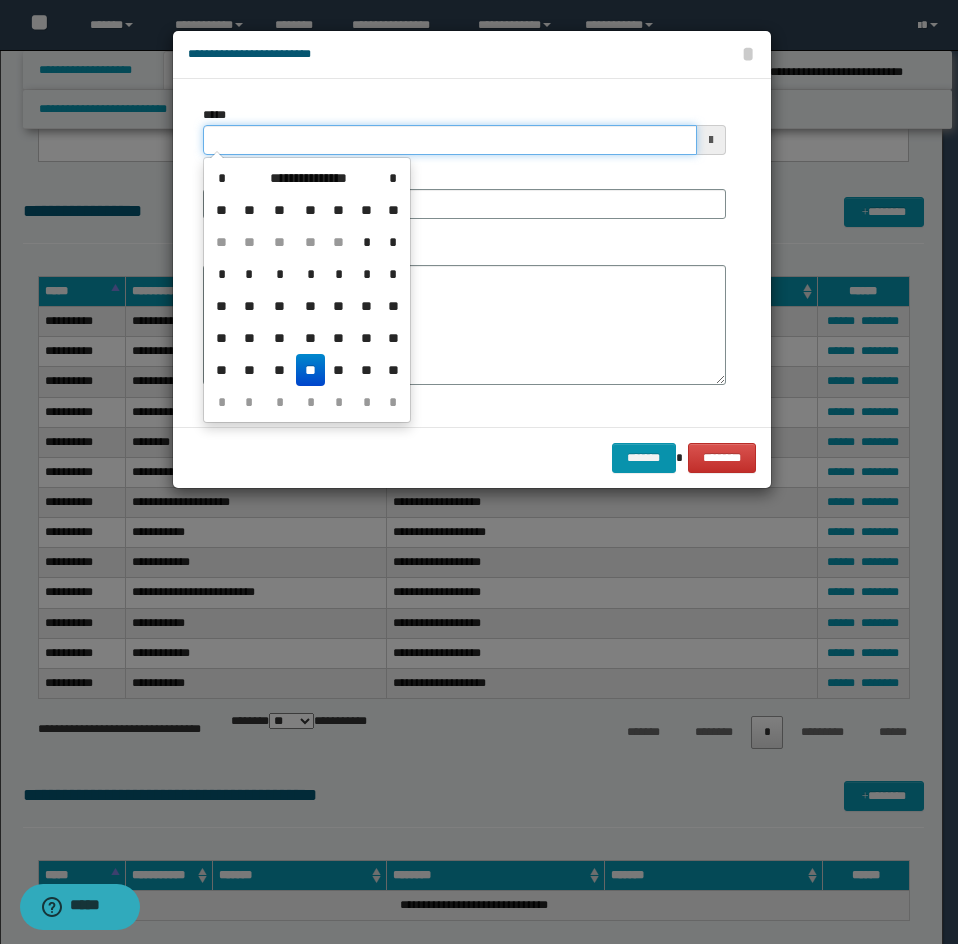 click on "*****" at bounding box center (450, 140) 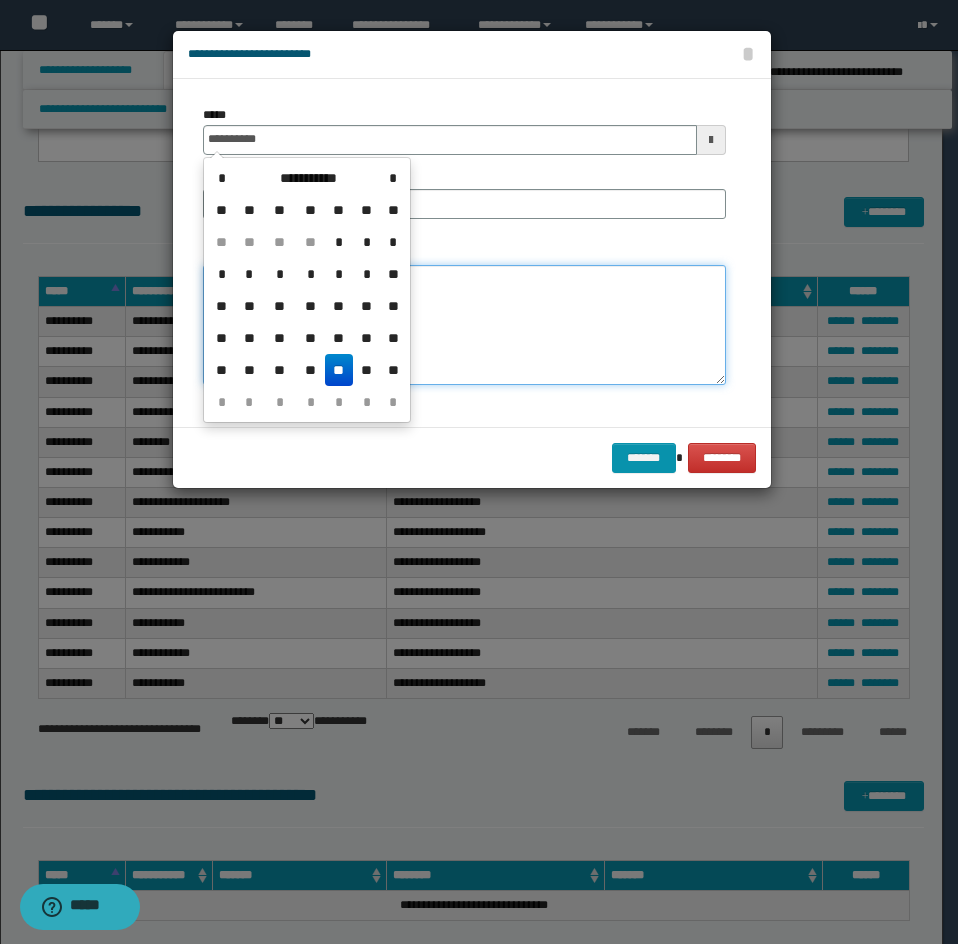 click on "*******" at bounding box center [464, 325] 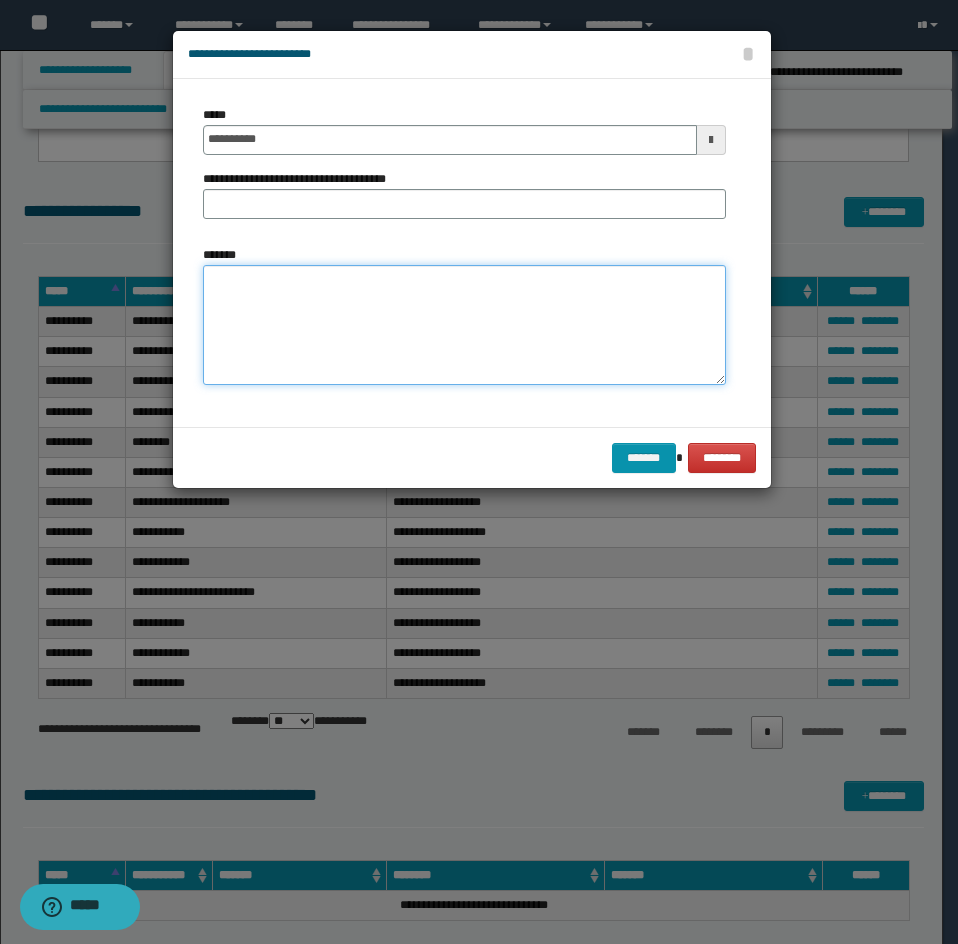 paste on "**********" 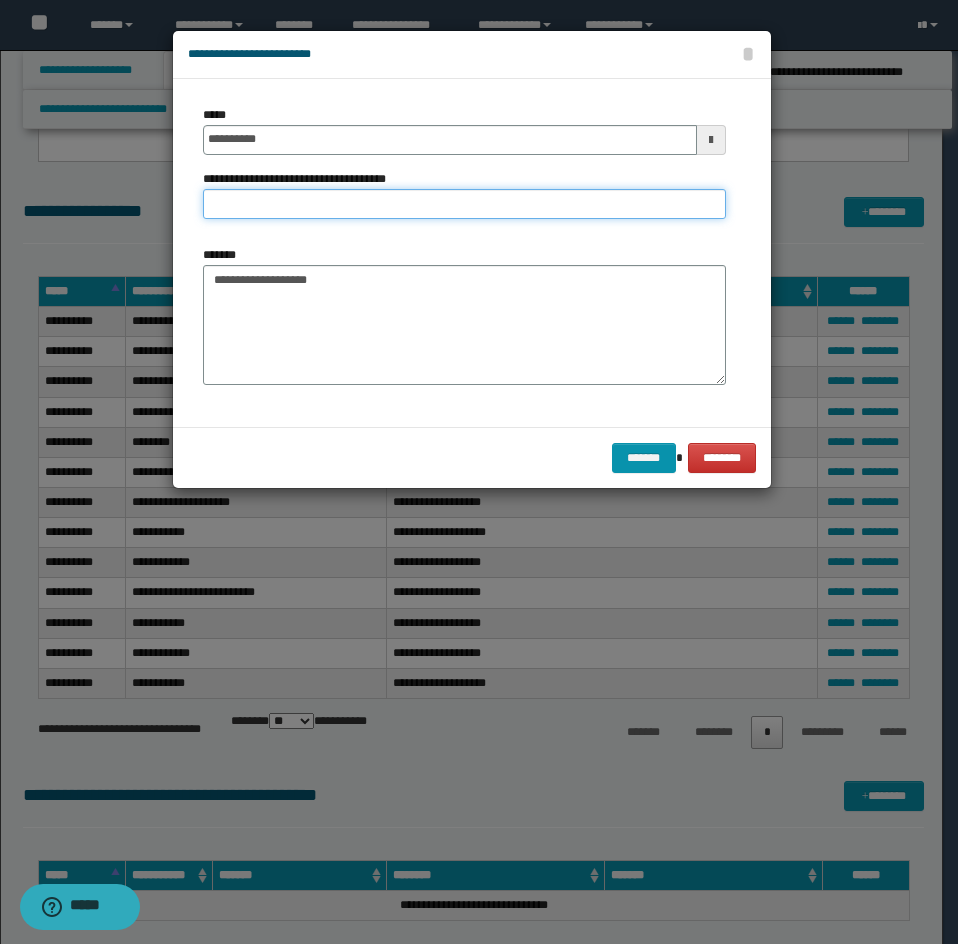 click on "**********" at bounding box center (464, 204) 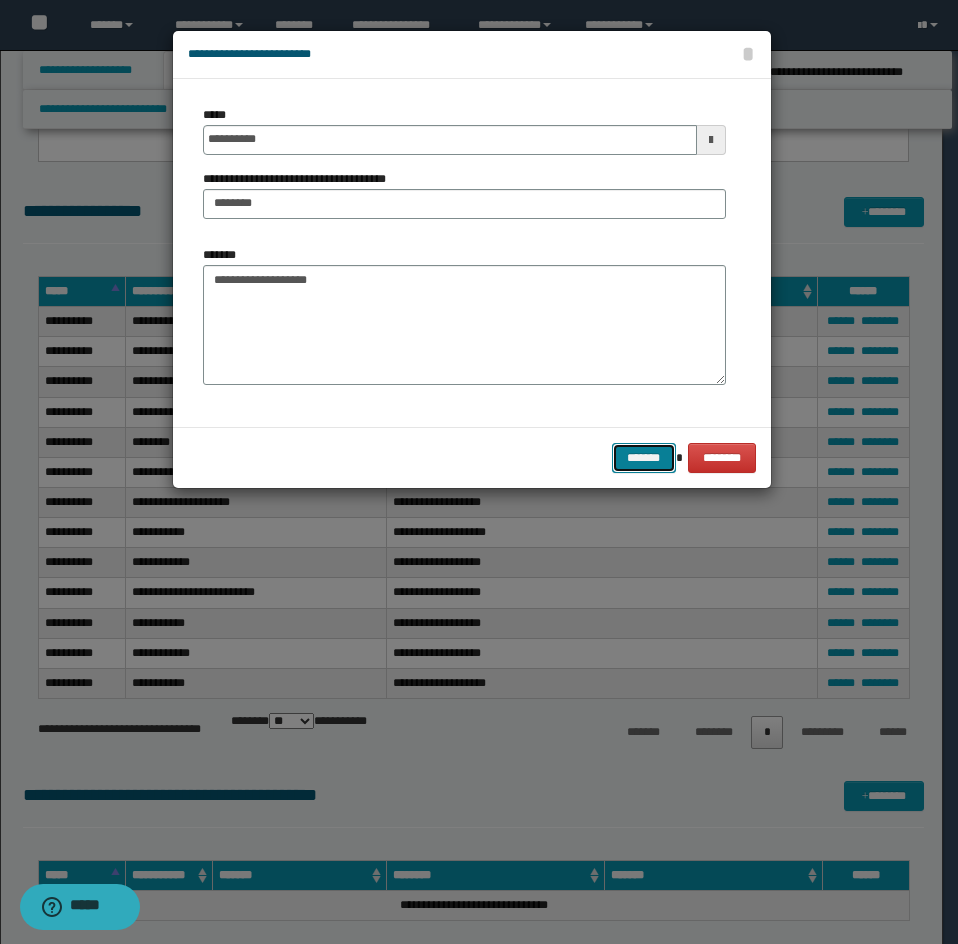 click on "*******" at bounding box center [644, 458] 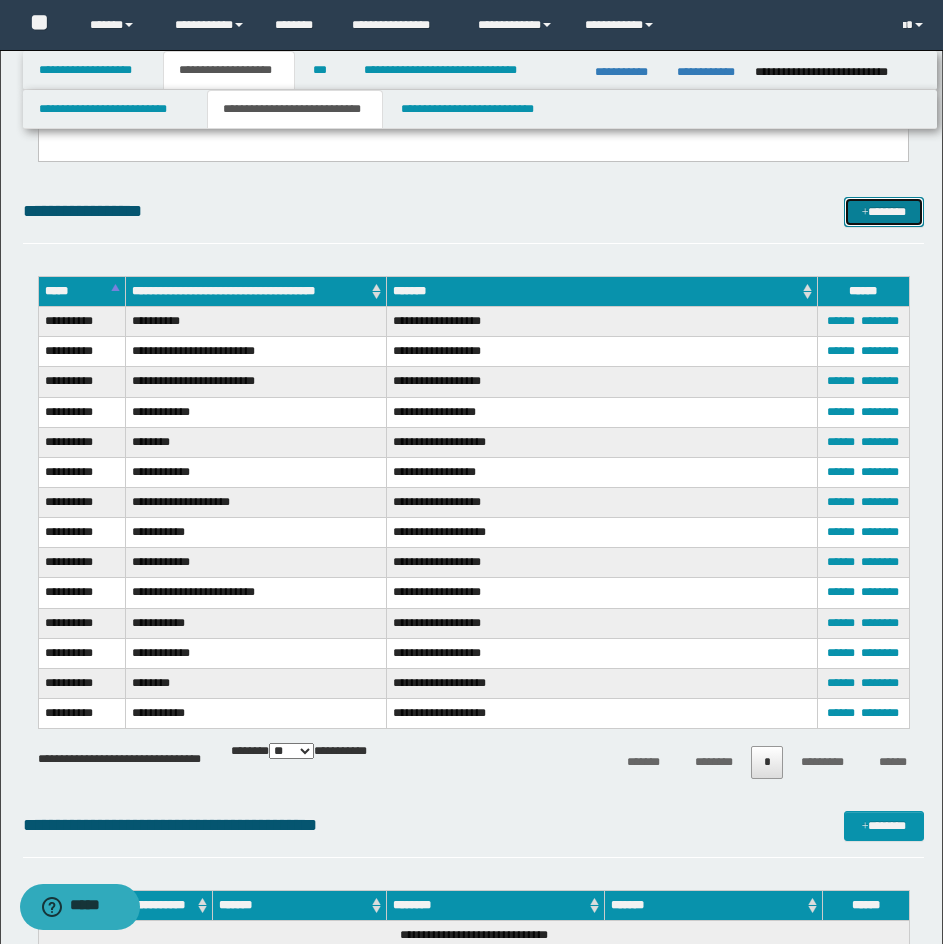 click on "*******" at bounding box center [884, 212] 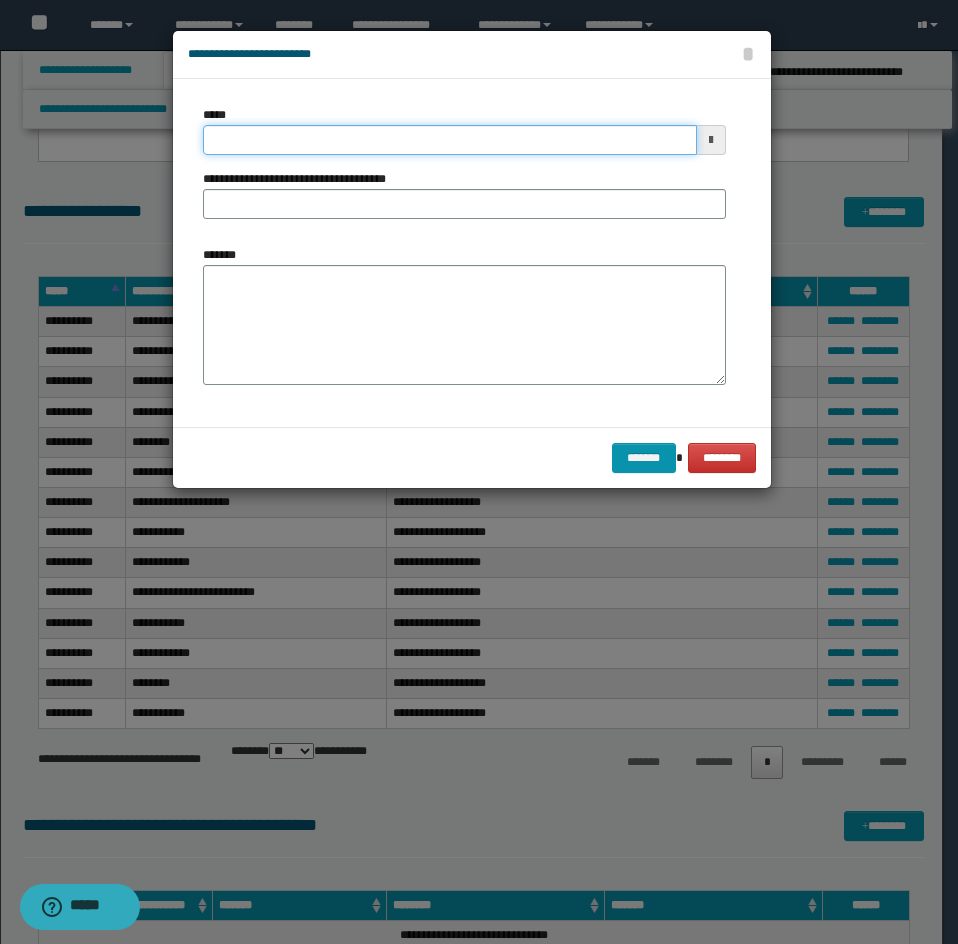 click on "*****" at bounding box center (450, 140) 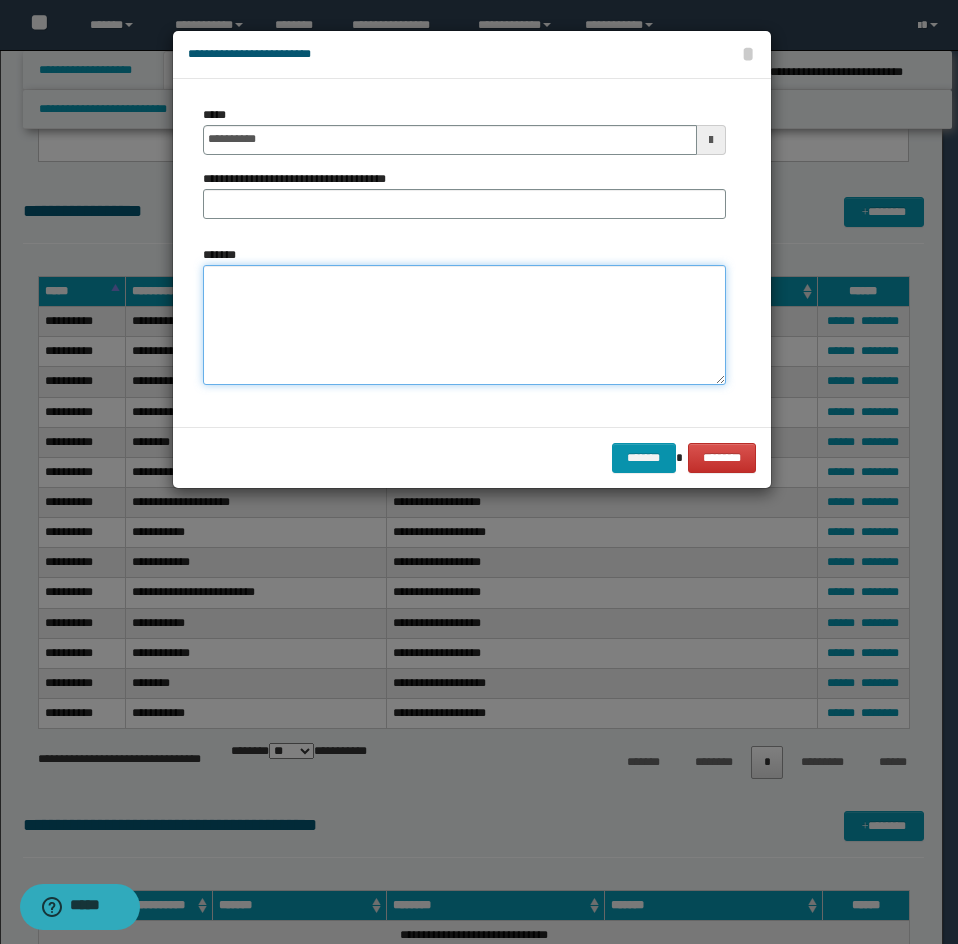 click on "*******" at bounding box center [464, 325] 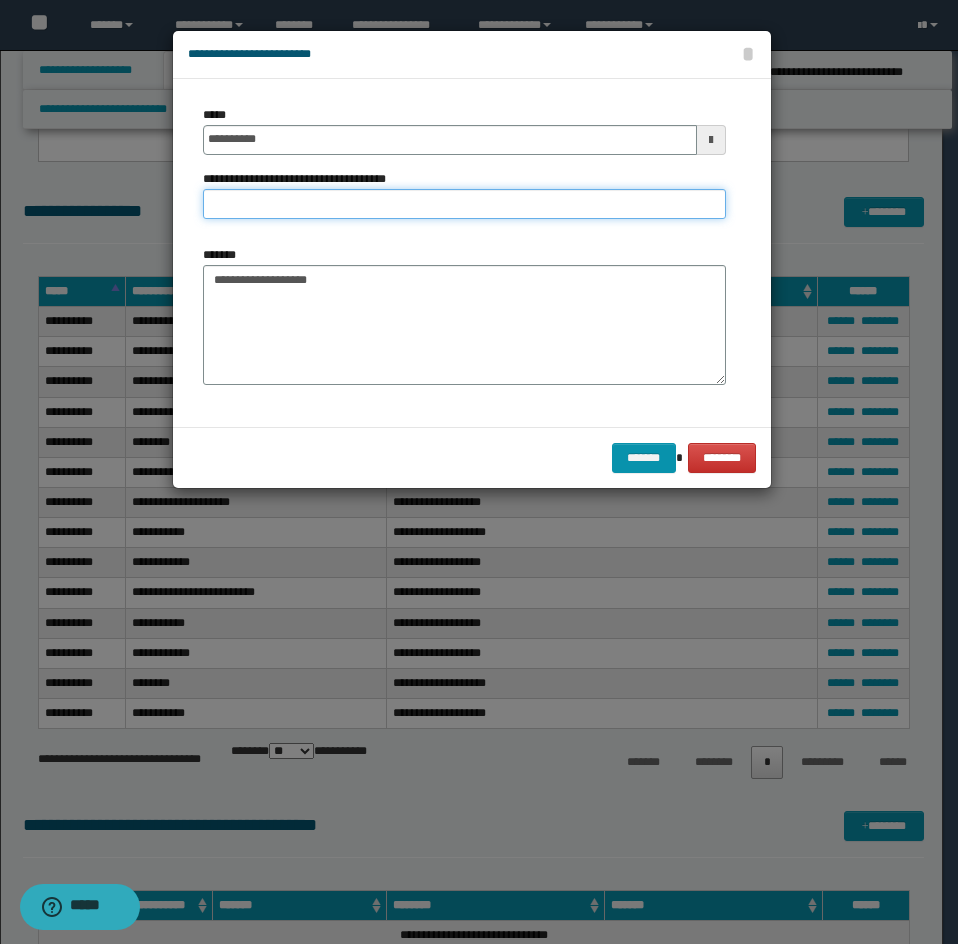 click on "**********" at bounding box center (464, 204) 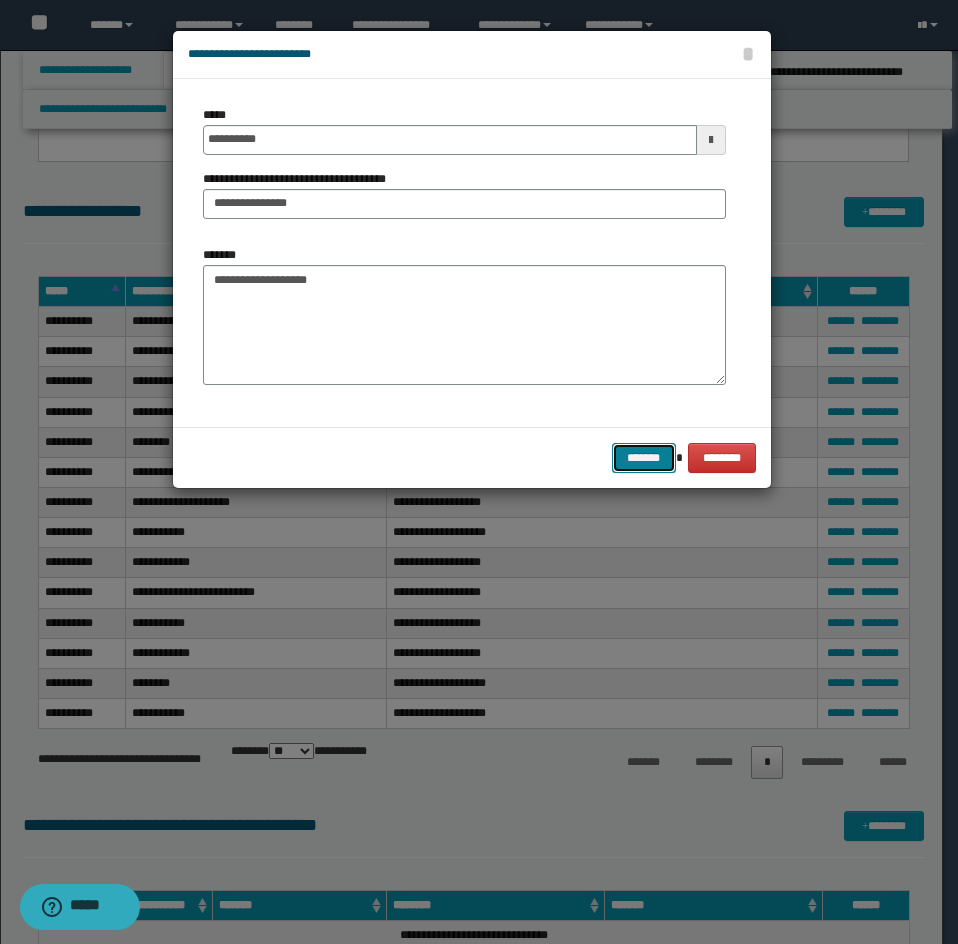 click on "*******" at bounding box center (644, 458) 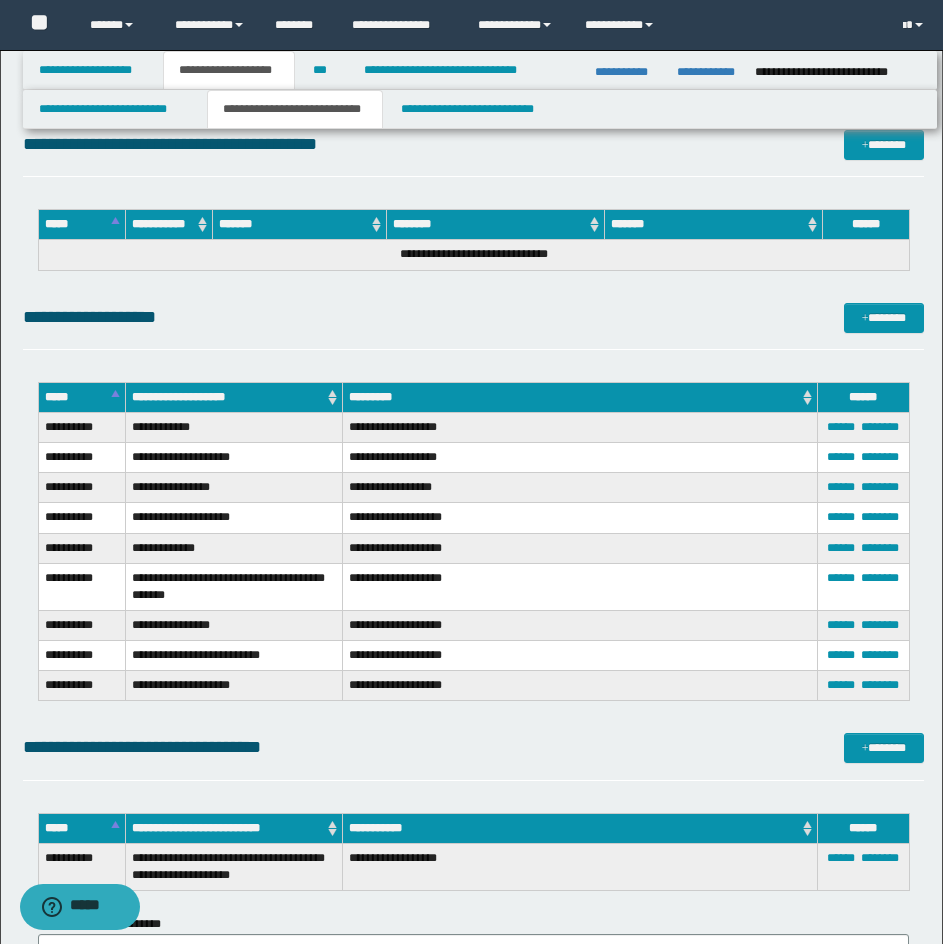 scroll, scrollTop: 4790, scrollLeft: 0, axis: vertical 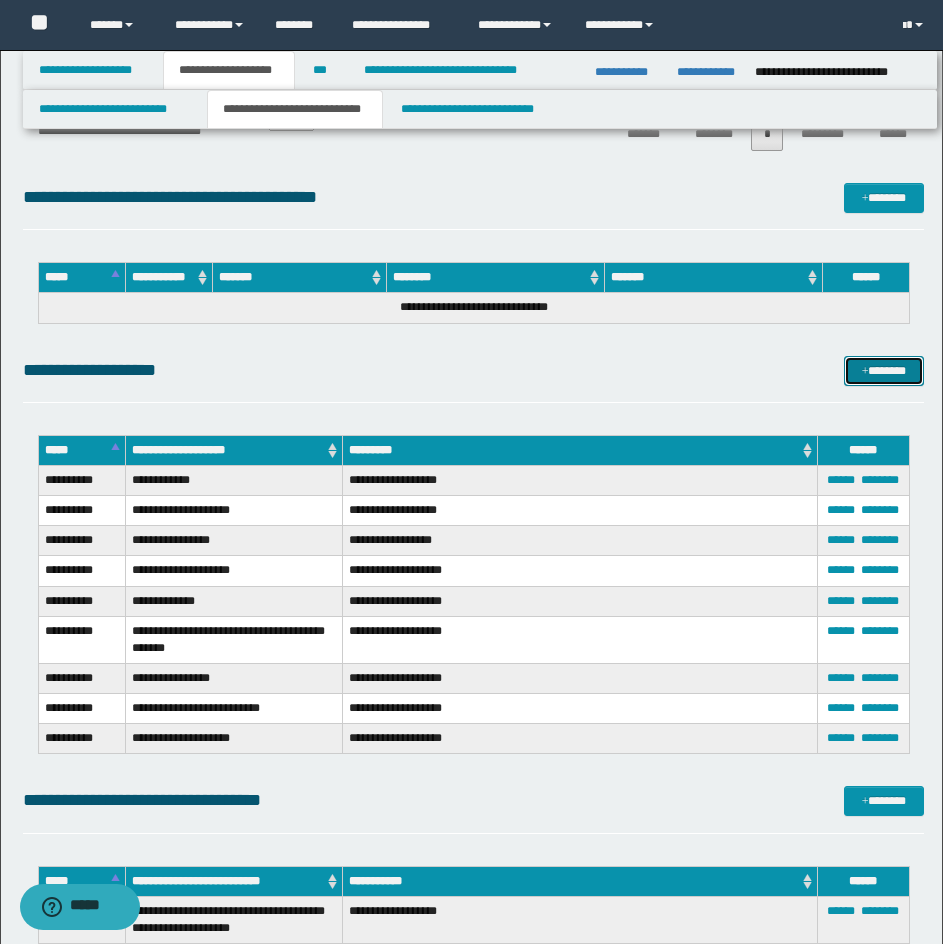 click on "*******" at bounding box center (884, 371) 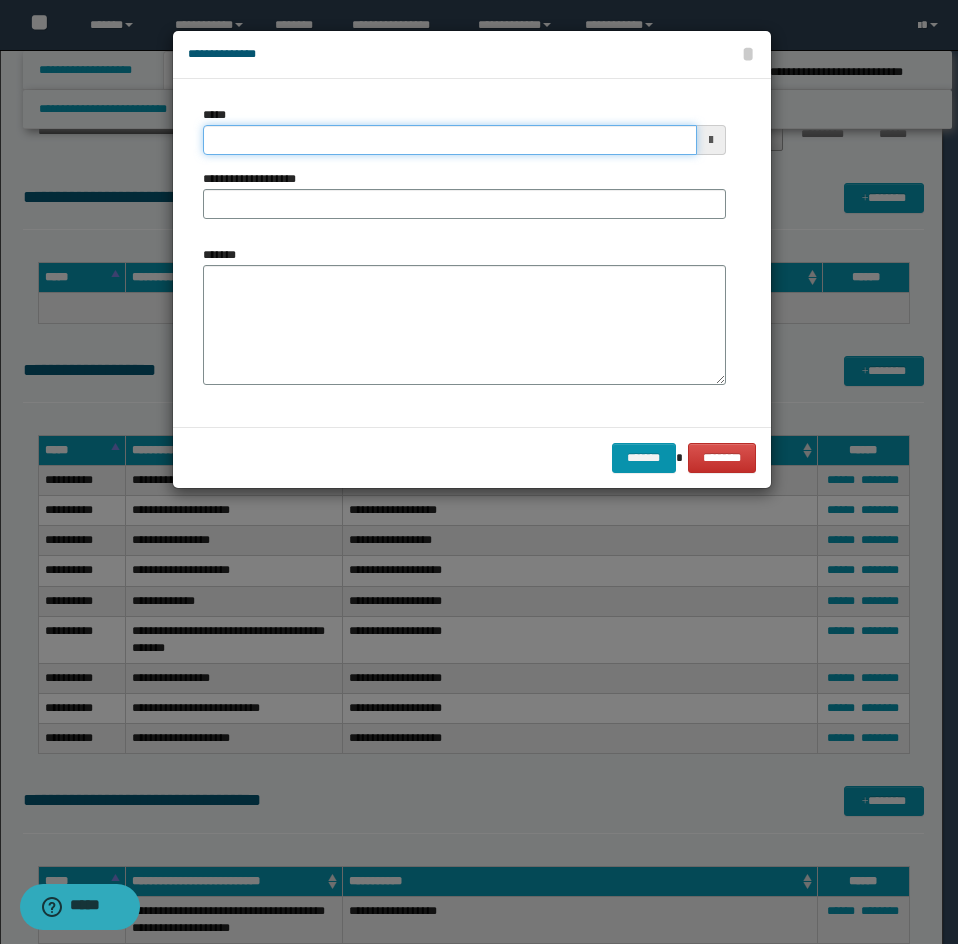 click on "*****" at bounding box center [450, 140] 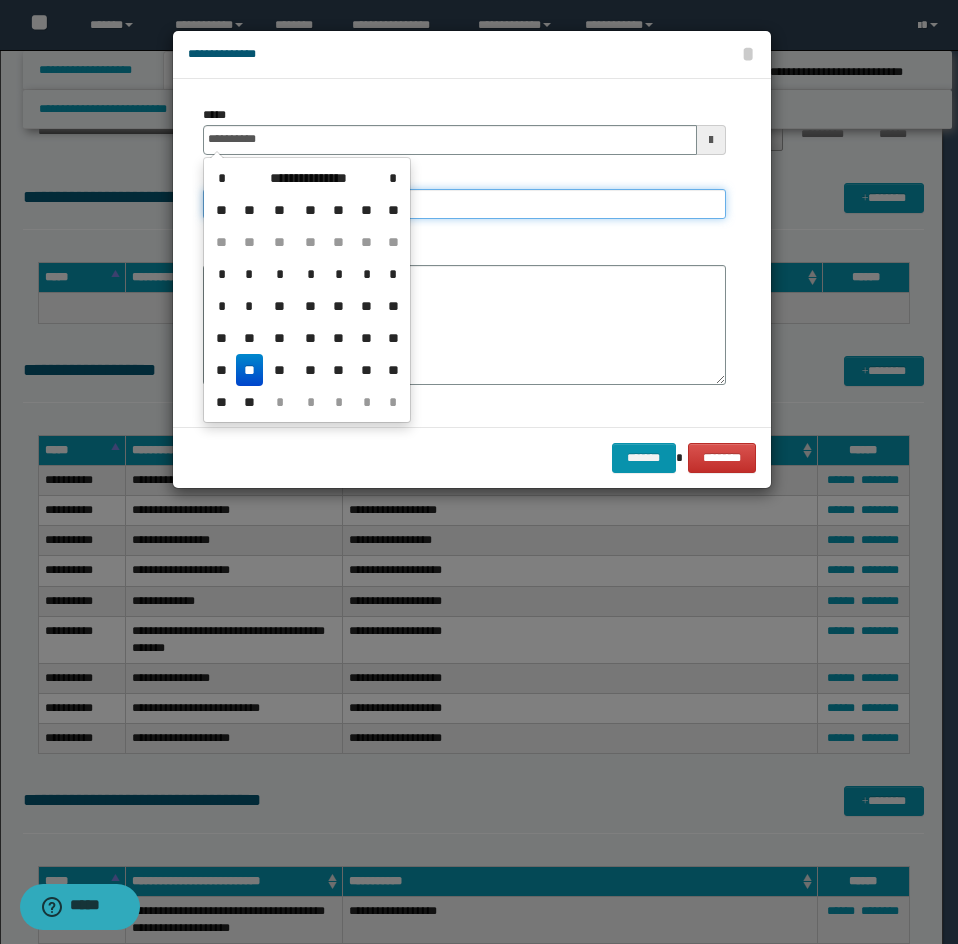 click on "**********" at bounding box center [464, 204] 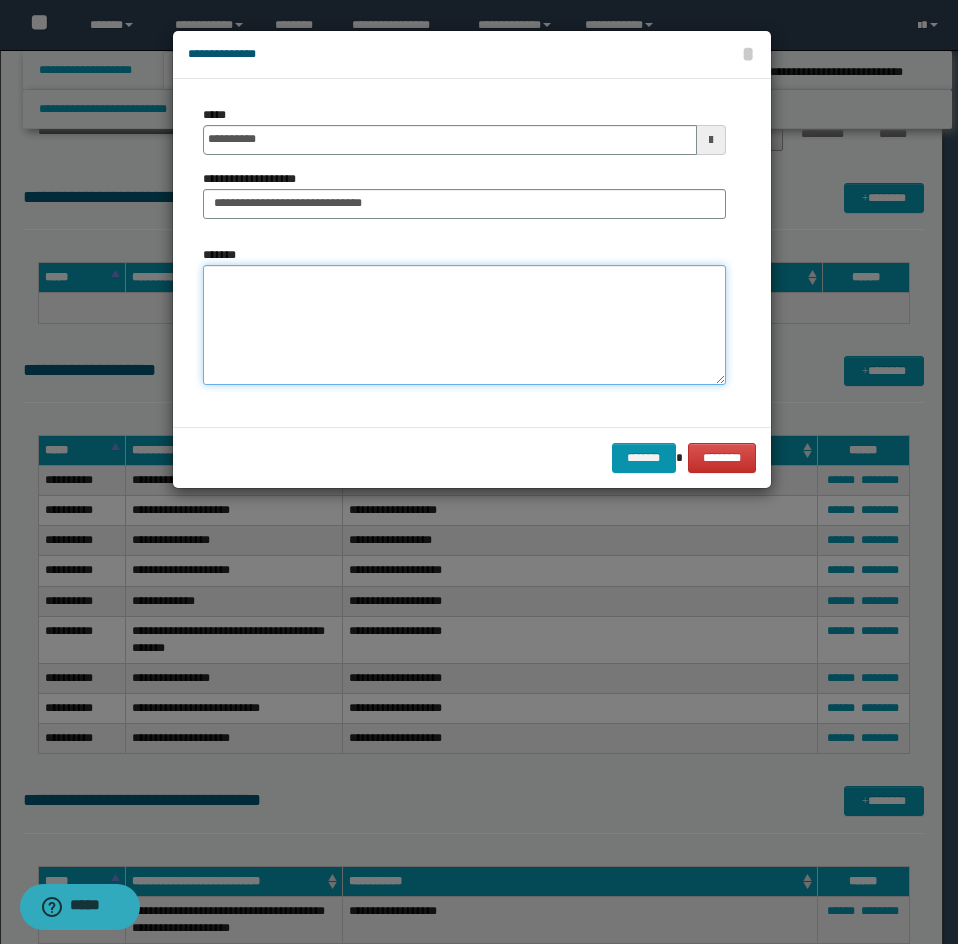 click on "*******" at bounding box center (464, 325) 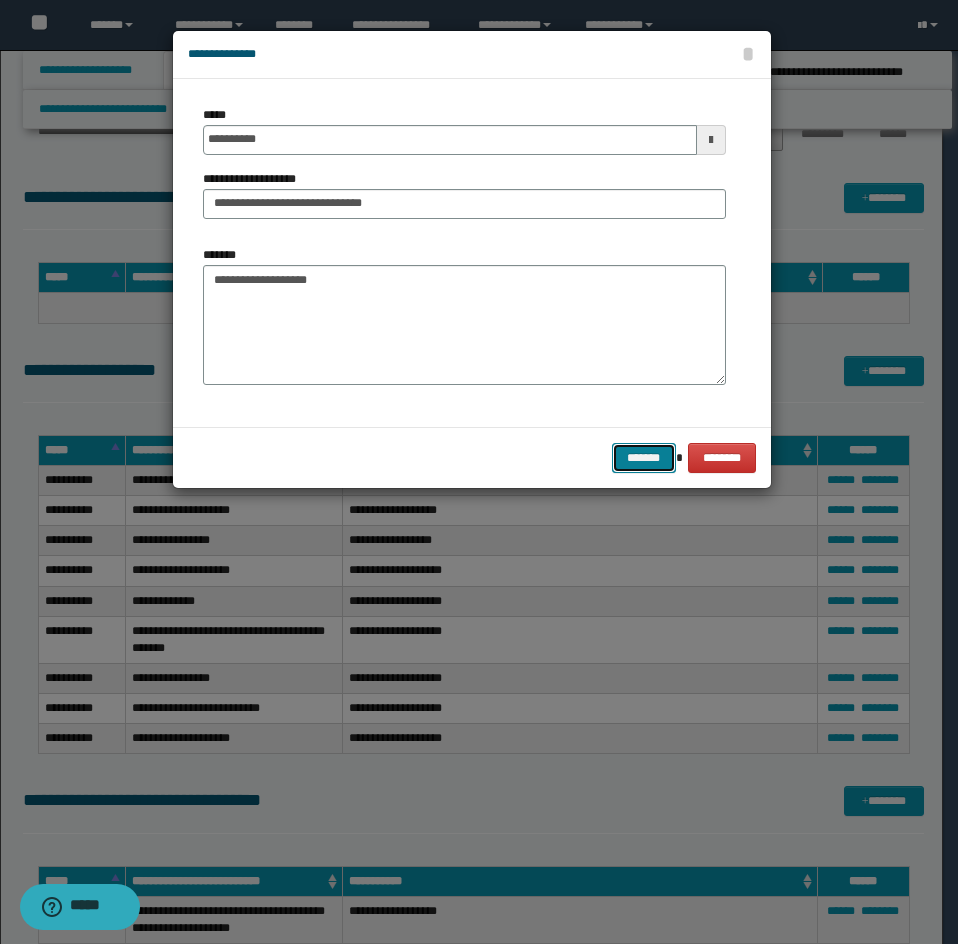 click on "*******" at bounding box center [644, 458] 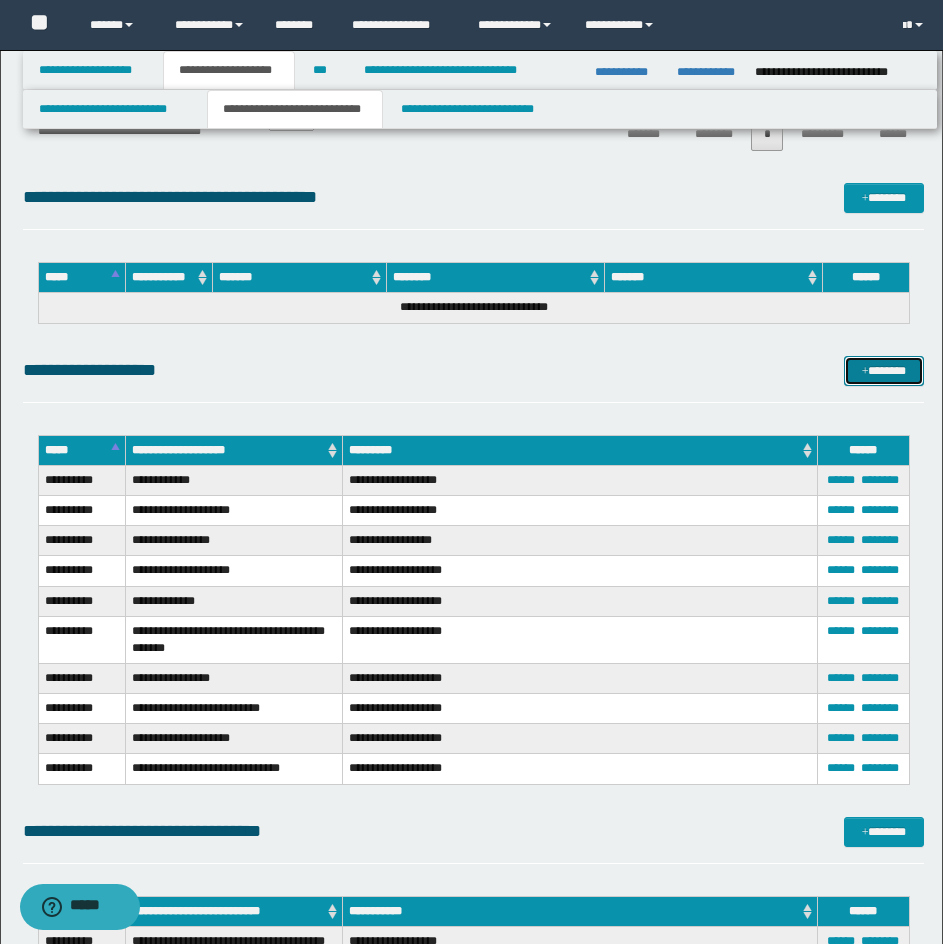 click on "*******" at bounding box center (884, 371) 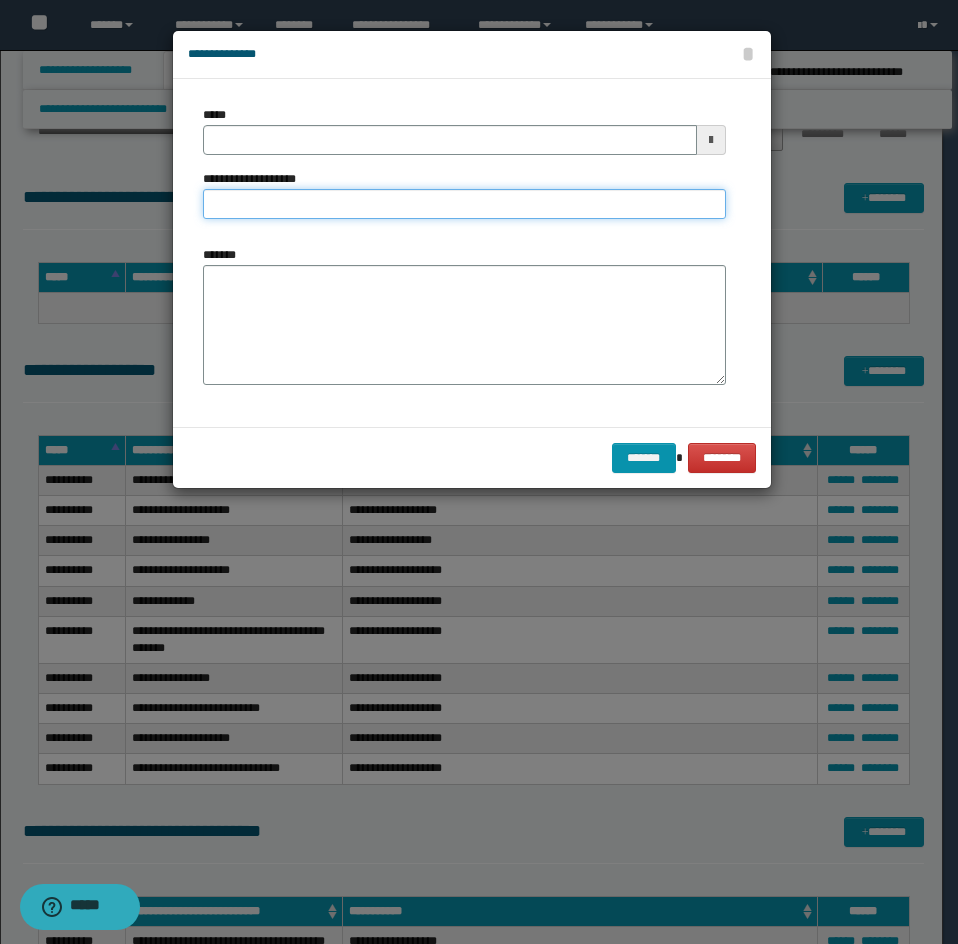 click on "**********" at bounding box center [464, 204] 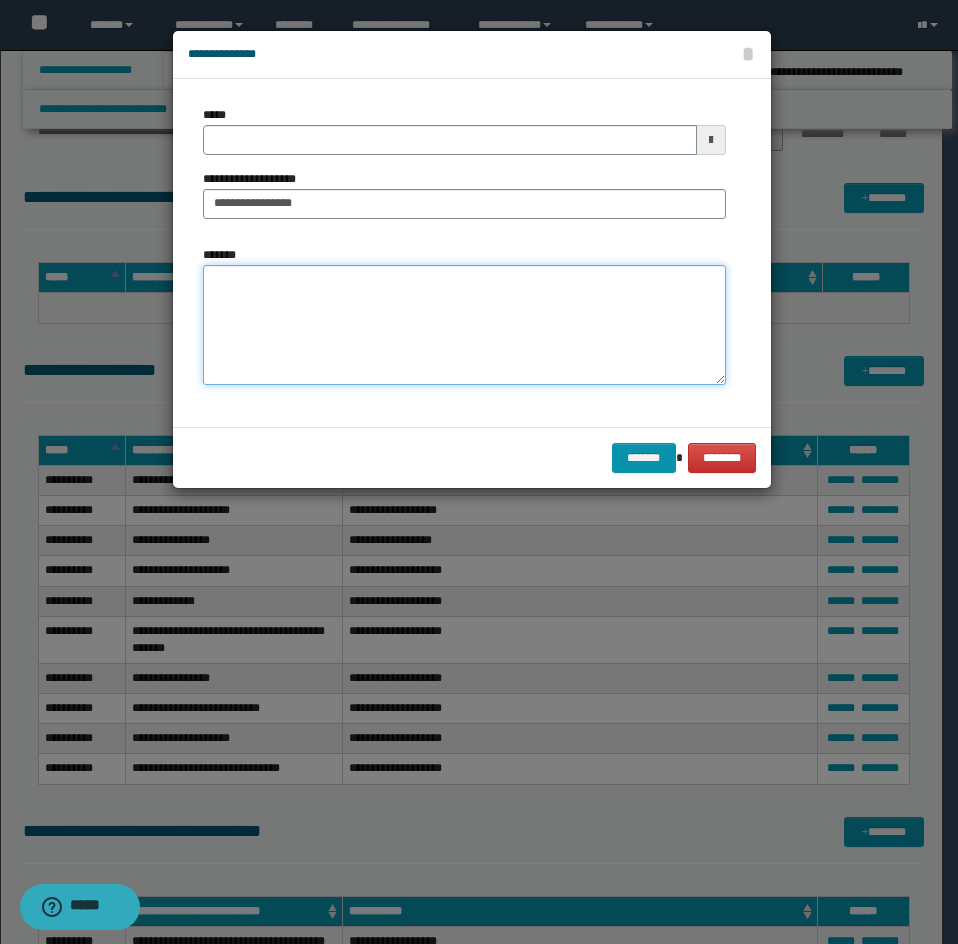 click on "*******" at bounding box center [464, 325] 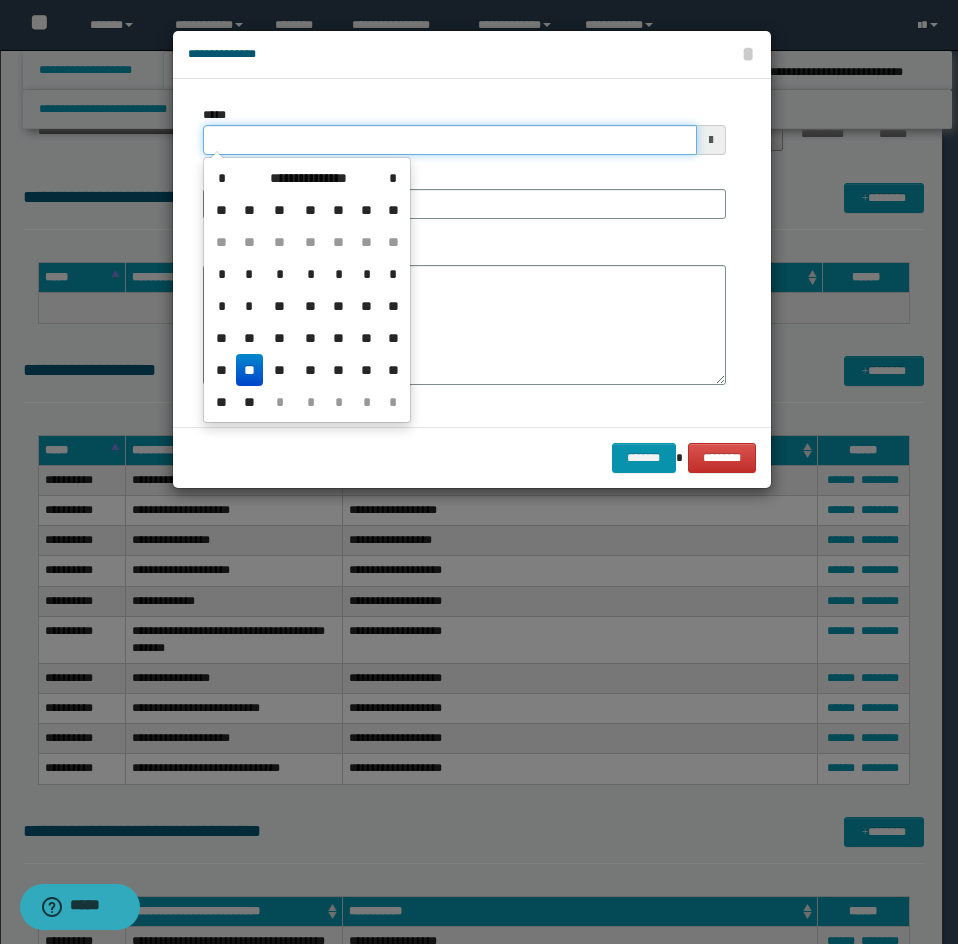 click on "*****" at bounding box center [450, 140] 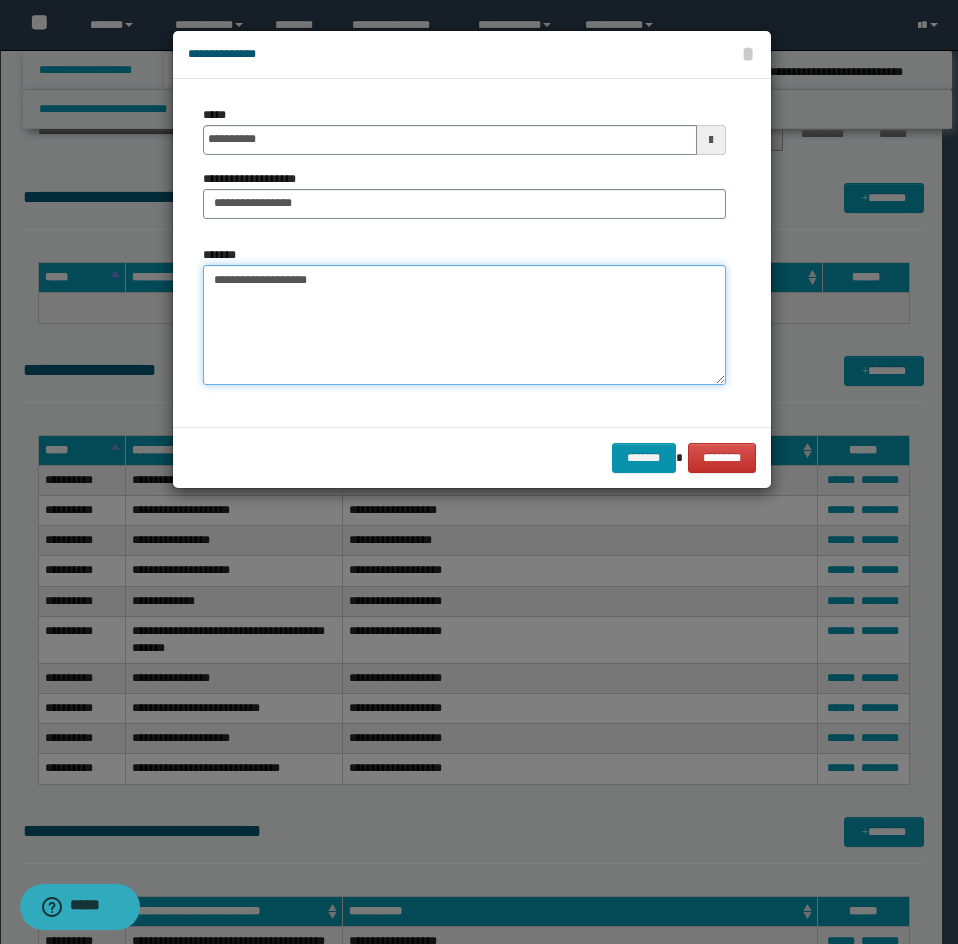 drag, startPoint x: 597, startPoint y: 282, endPoint x: 599, endPoint y: 314, distance: 32.06244 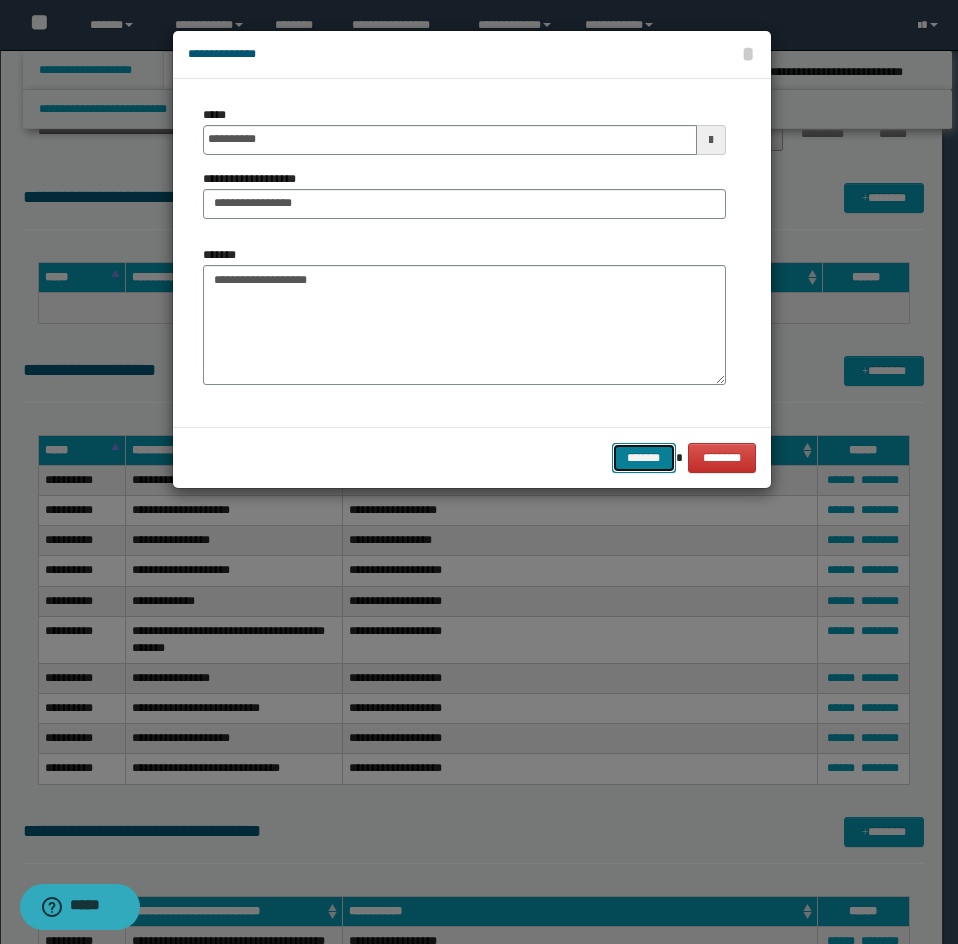 click on "*******" at bounding box center (644, 458) 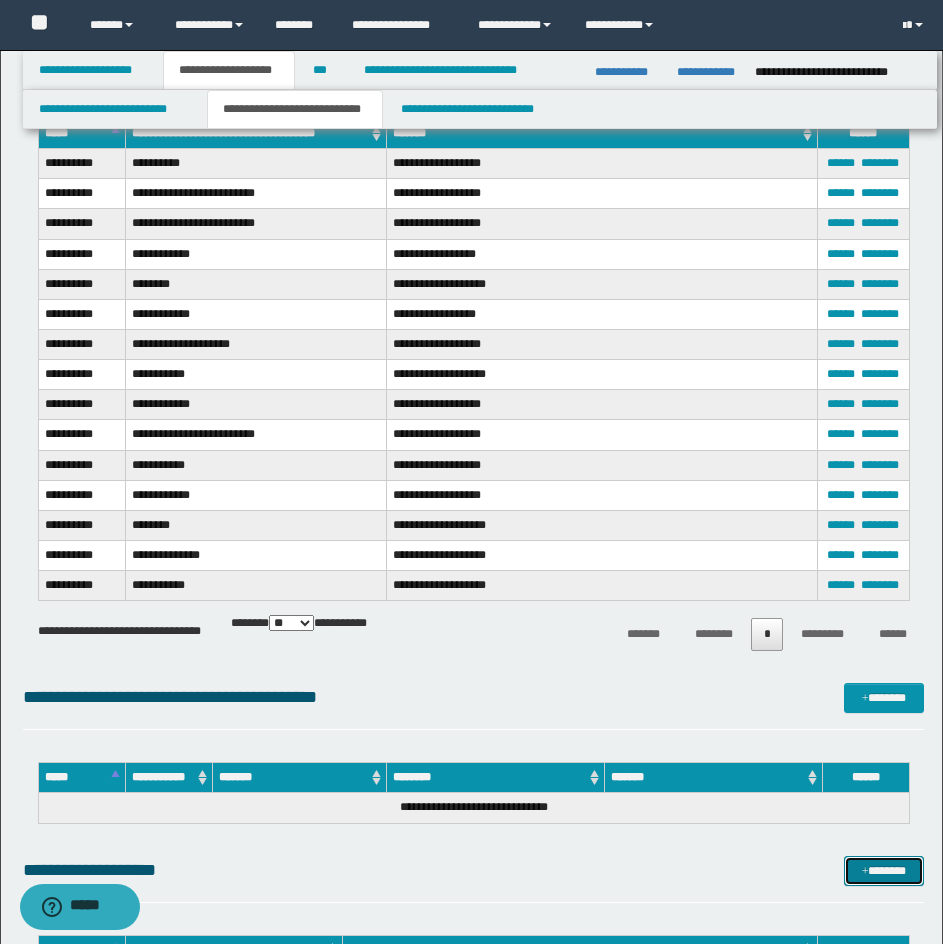 scroll, scrollTop: 4190, scrollLeft: 0, axis: vertical 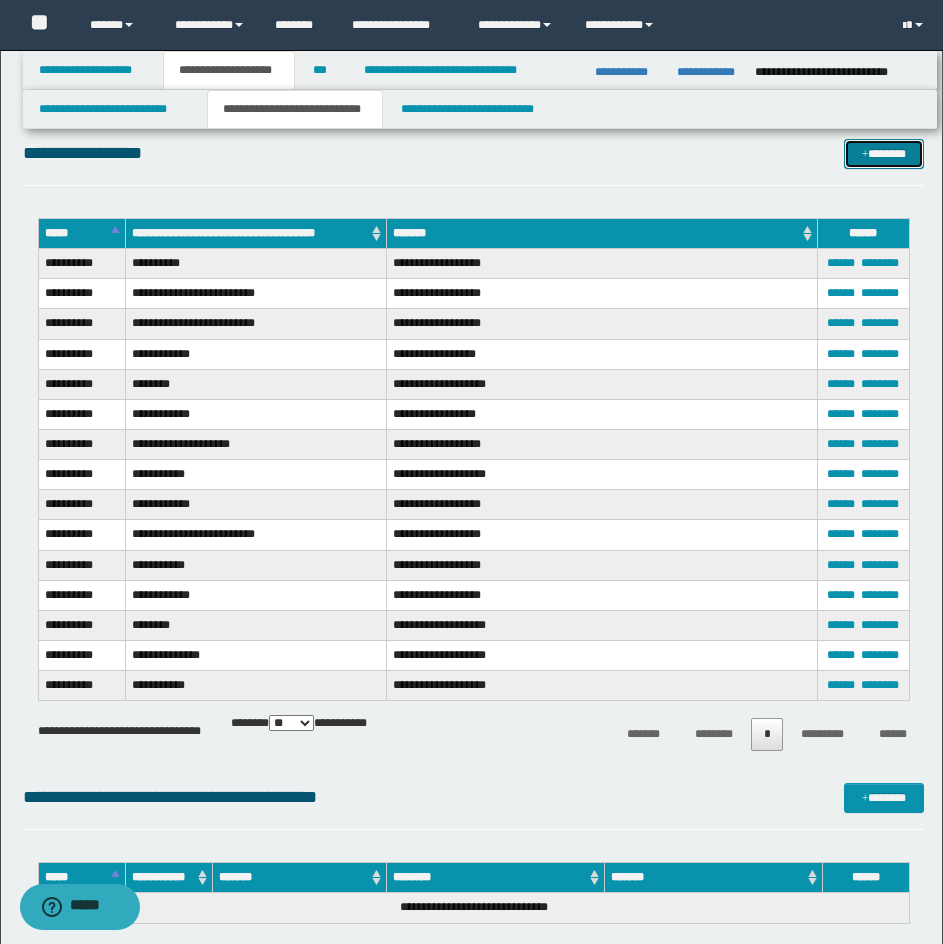 click on "*******" at bounding box center [884, 154] 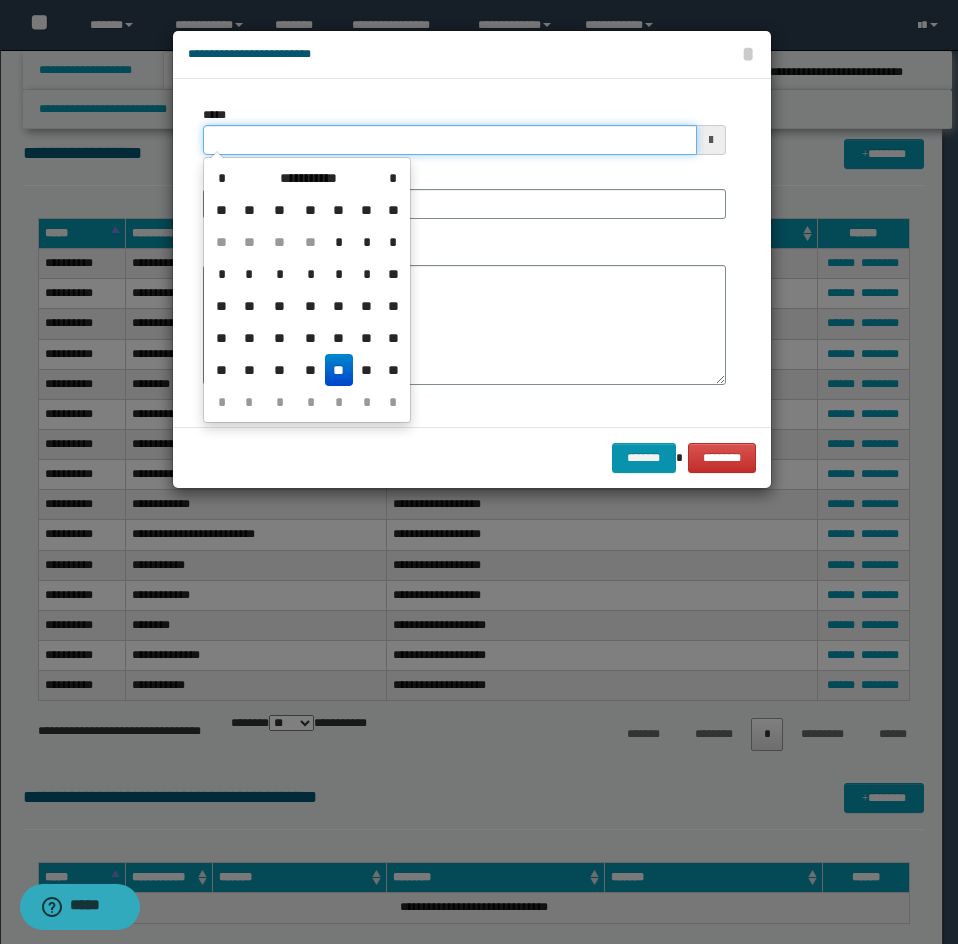 click on "*****" at bounding box center [450, 140] 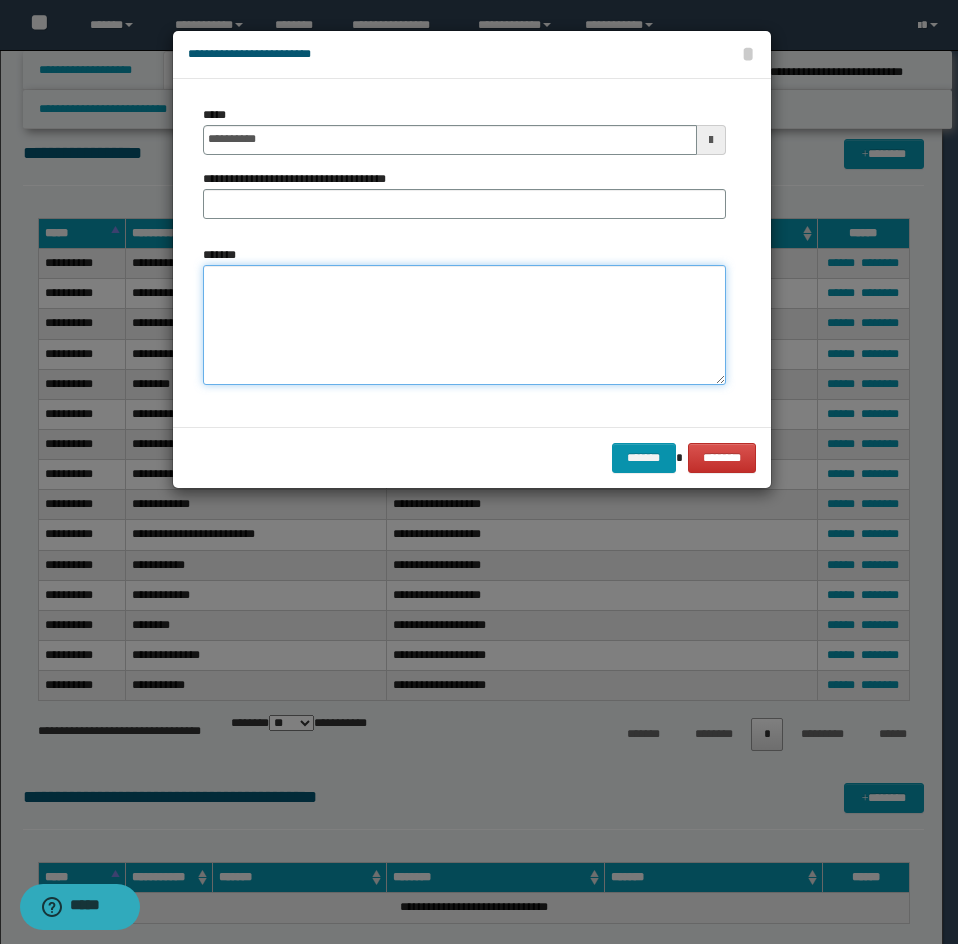 click on "*******" at bounding box center [464, 325] 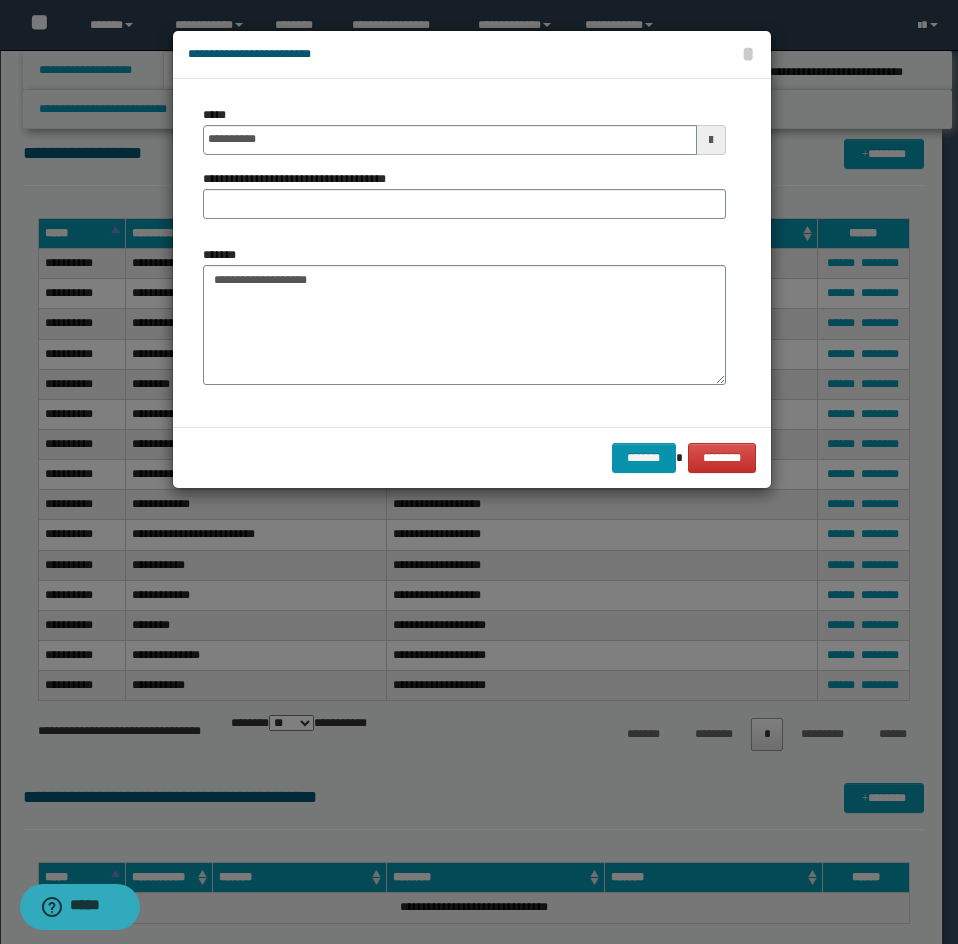 click on "**********" at bounding box center (464, 194) 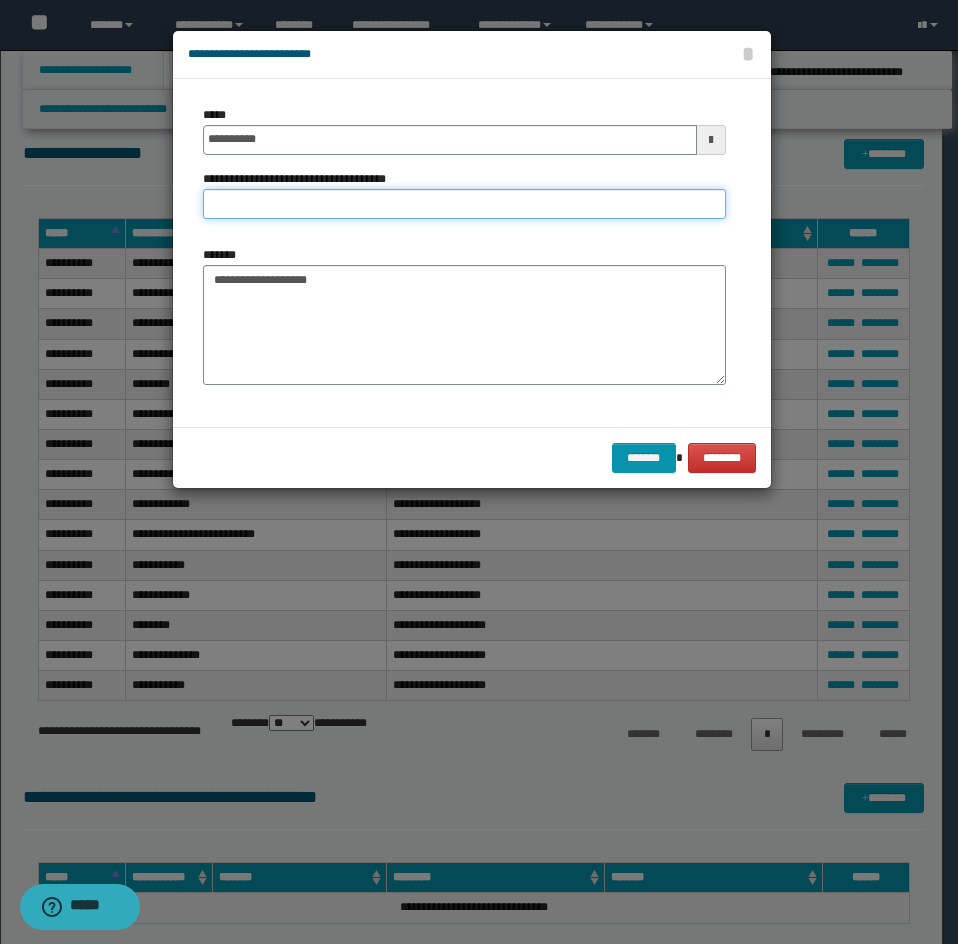 click on "**********" at bounding box center [464, 204] 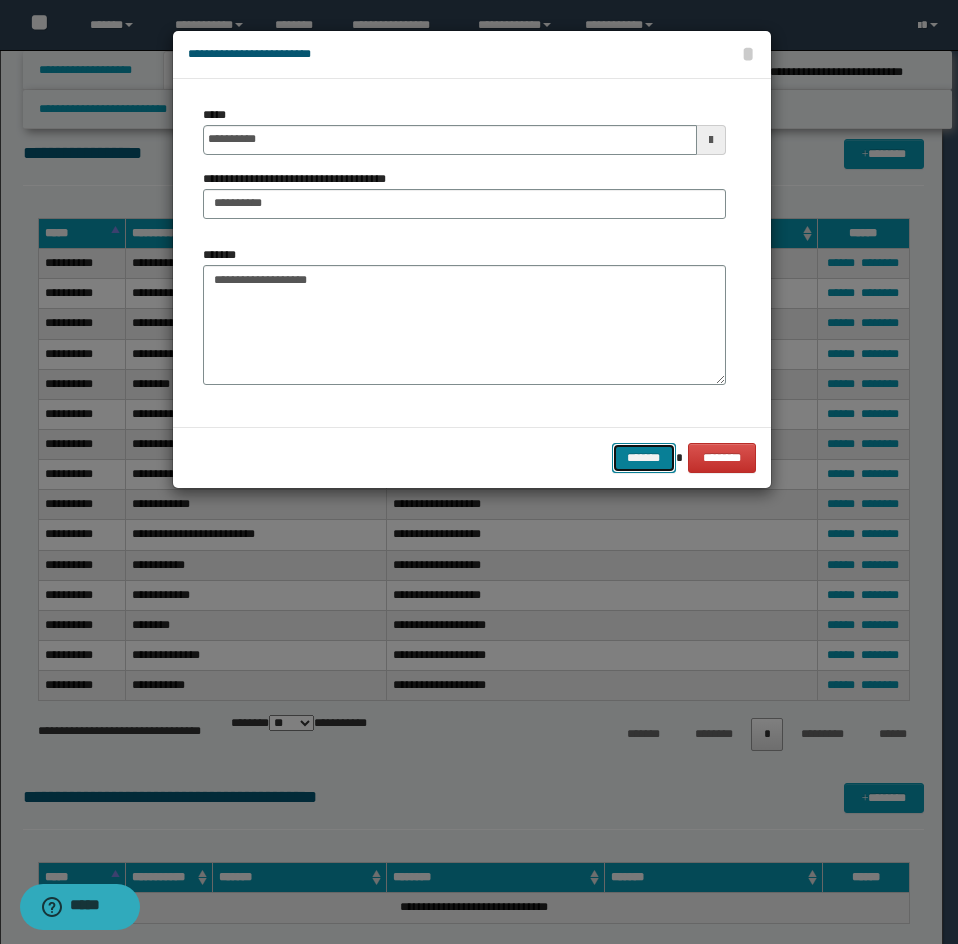 click on "*******" at bounding box center (644, 458) 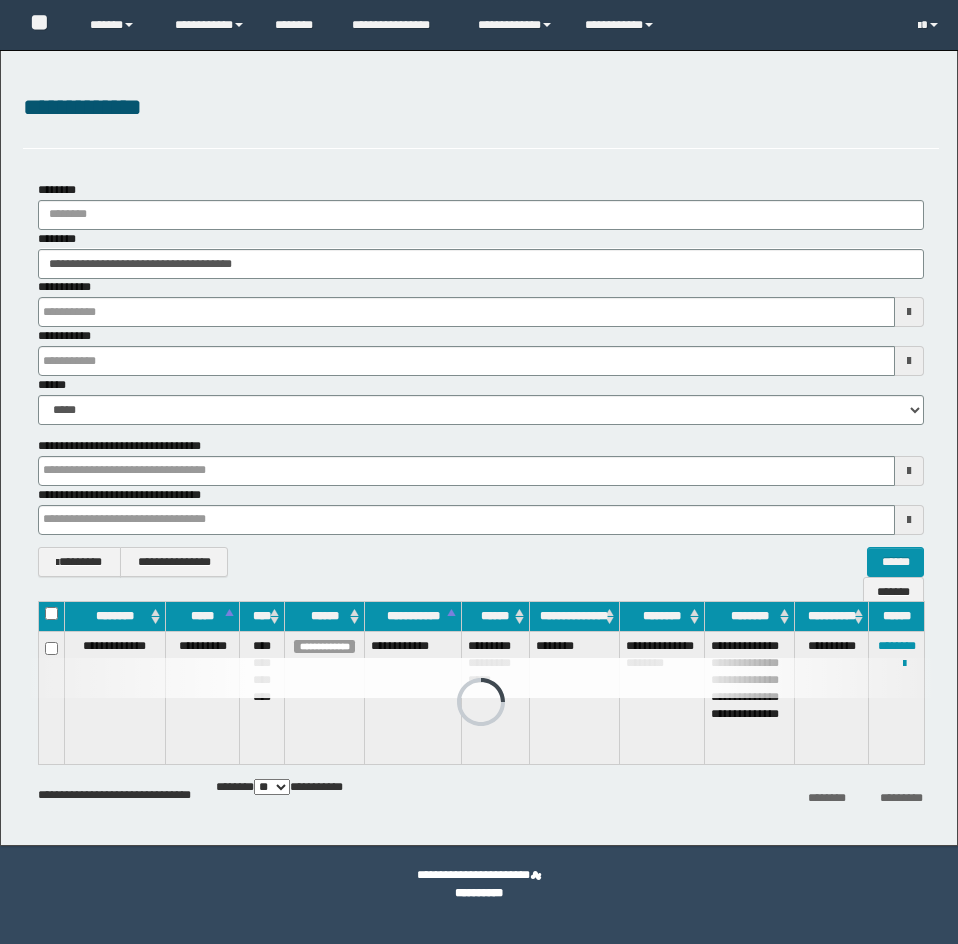 scroll, scrollTop: 0, scrollLeft: 0, axis: both 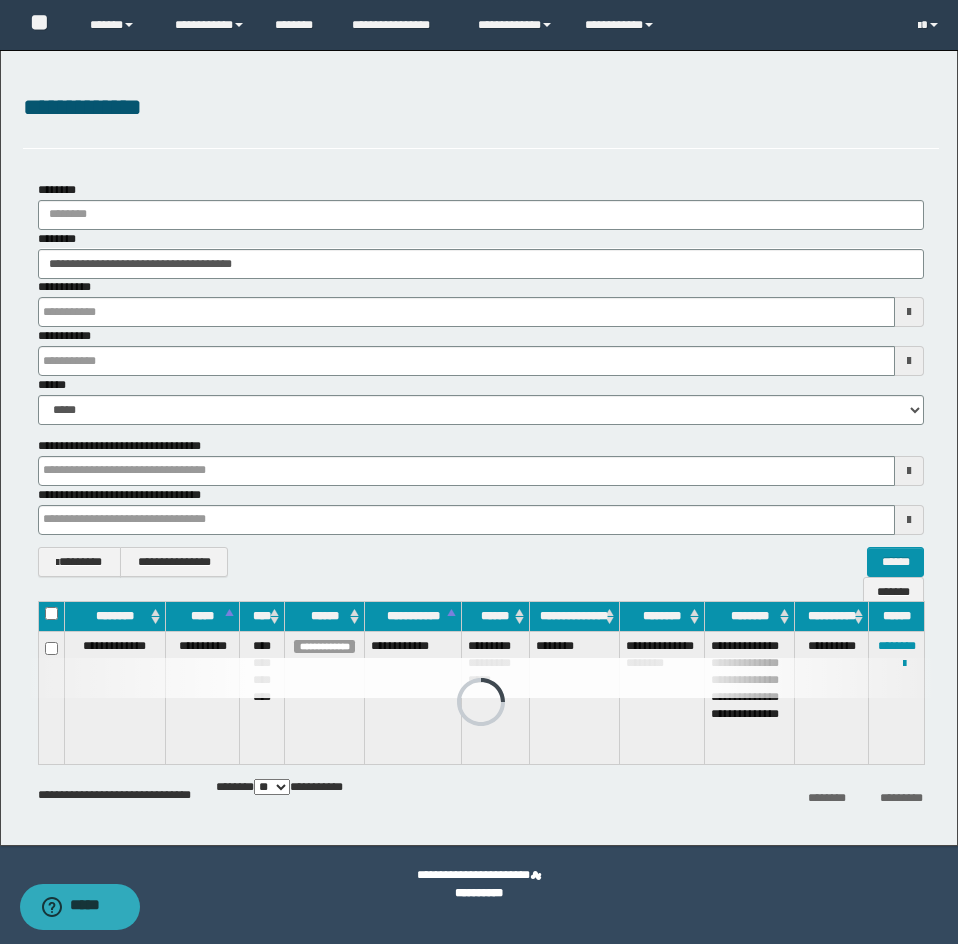click on "**********" at bounding box center (481, 254) 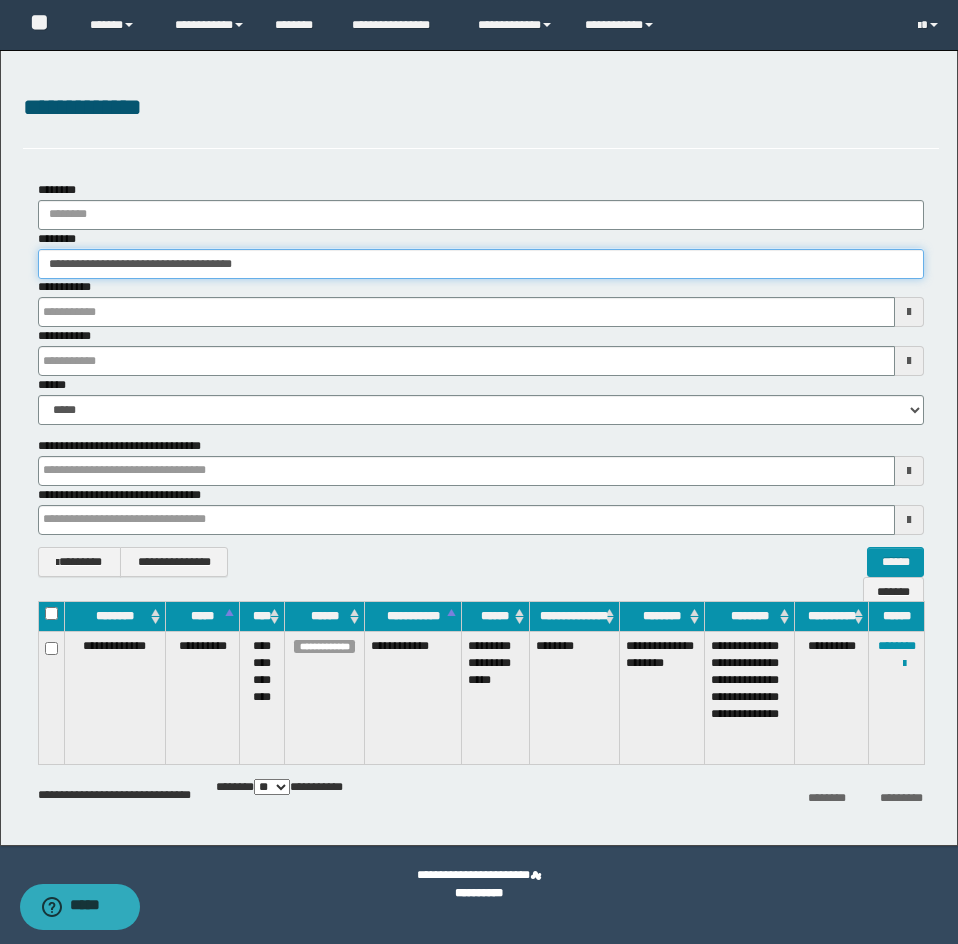 click on "**********" at bounding box center (481, 264) 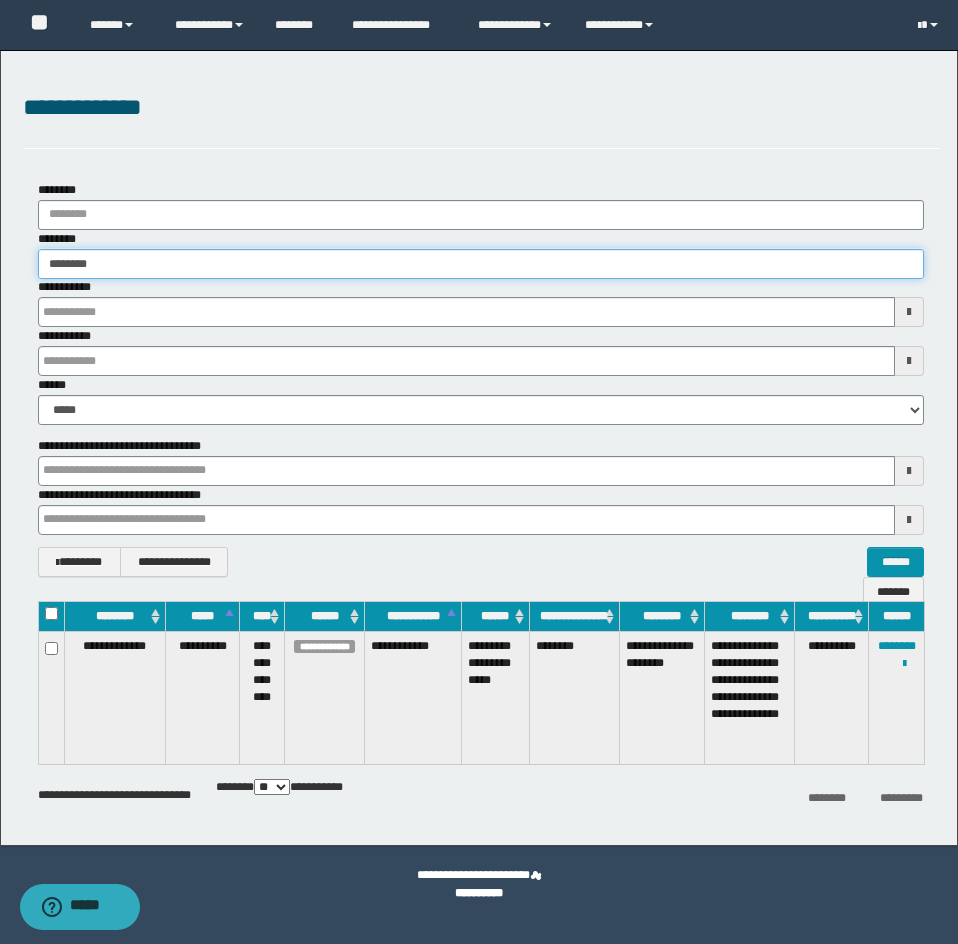 type on "********" 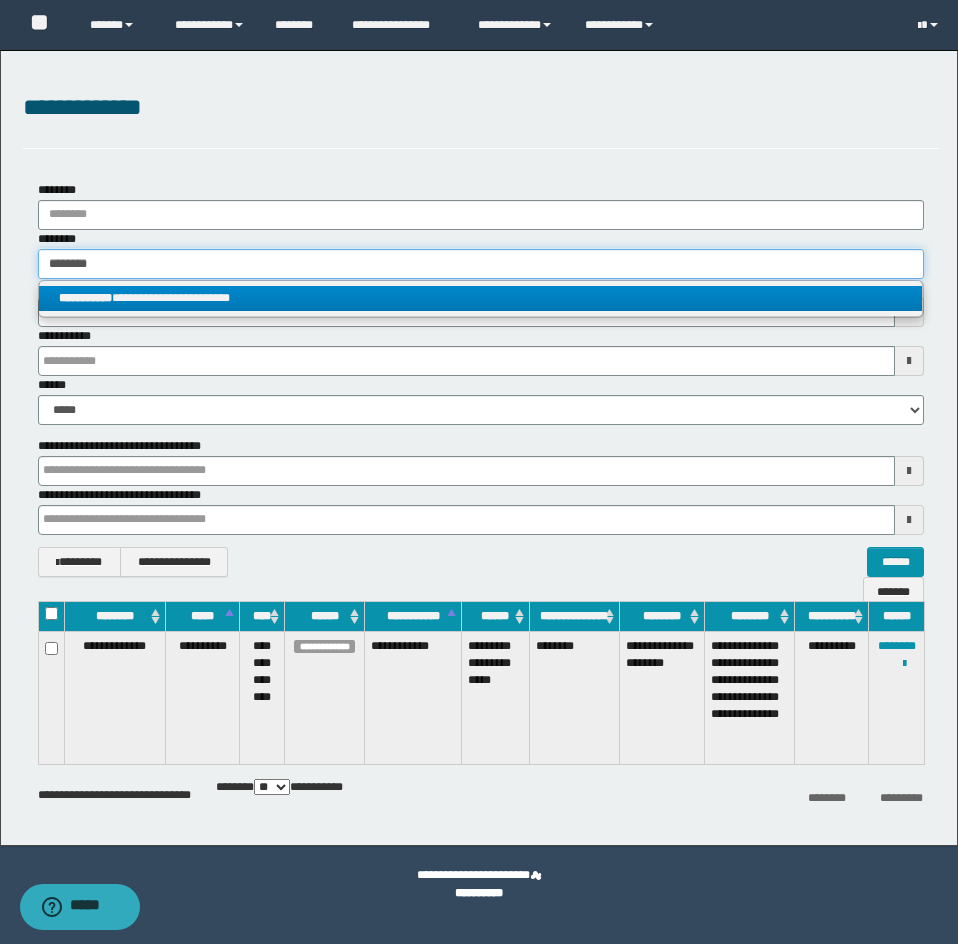 type on "********" 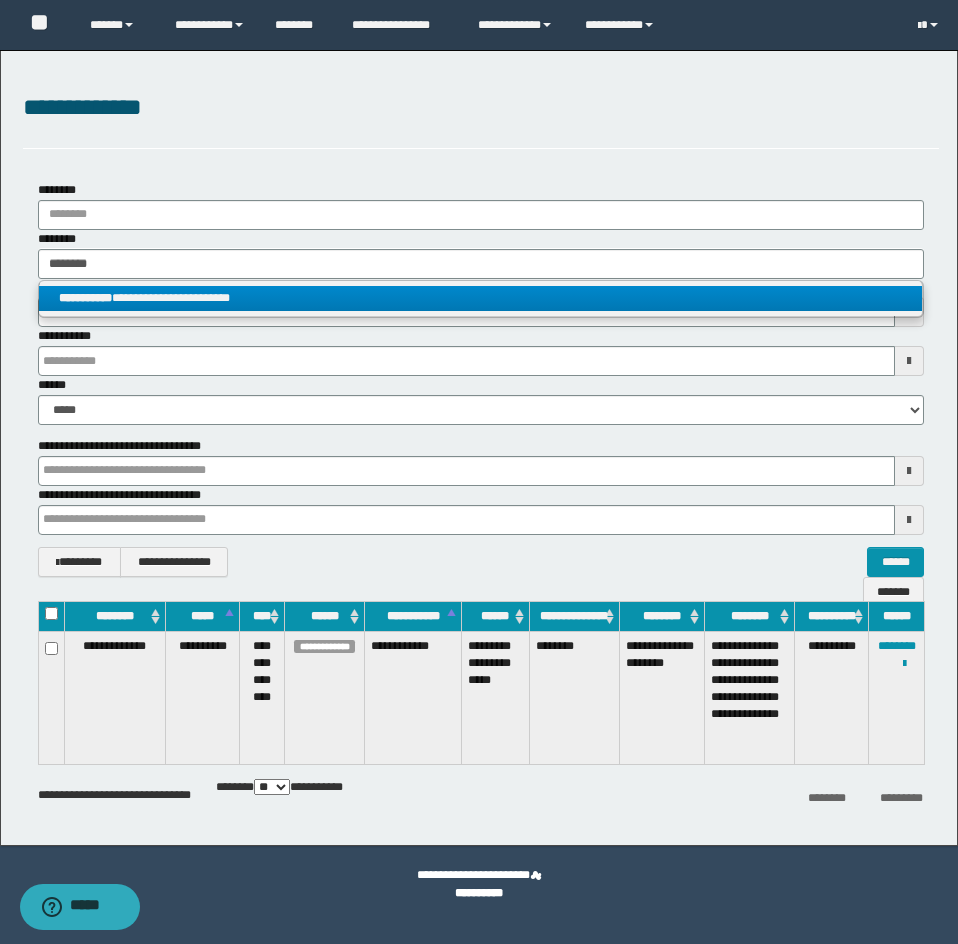 click on "**********" at bounding box center (480, 298) 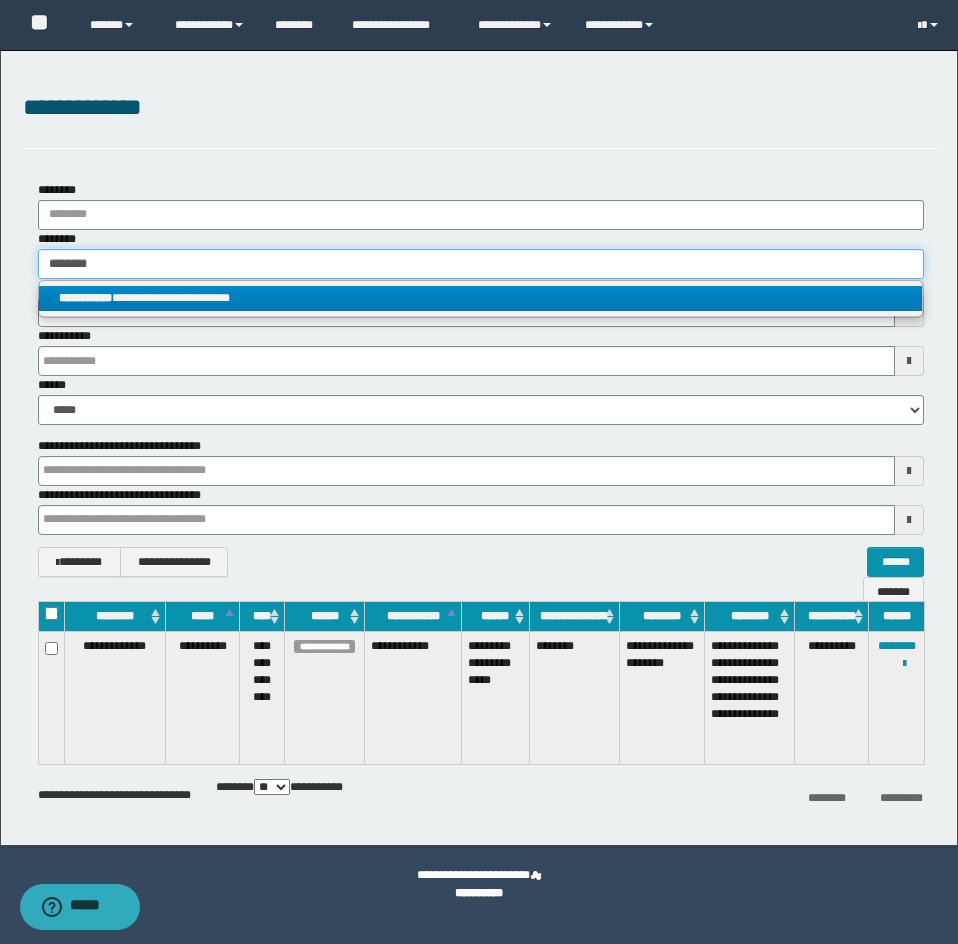 type 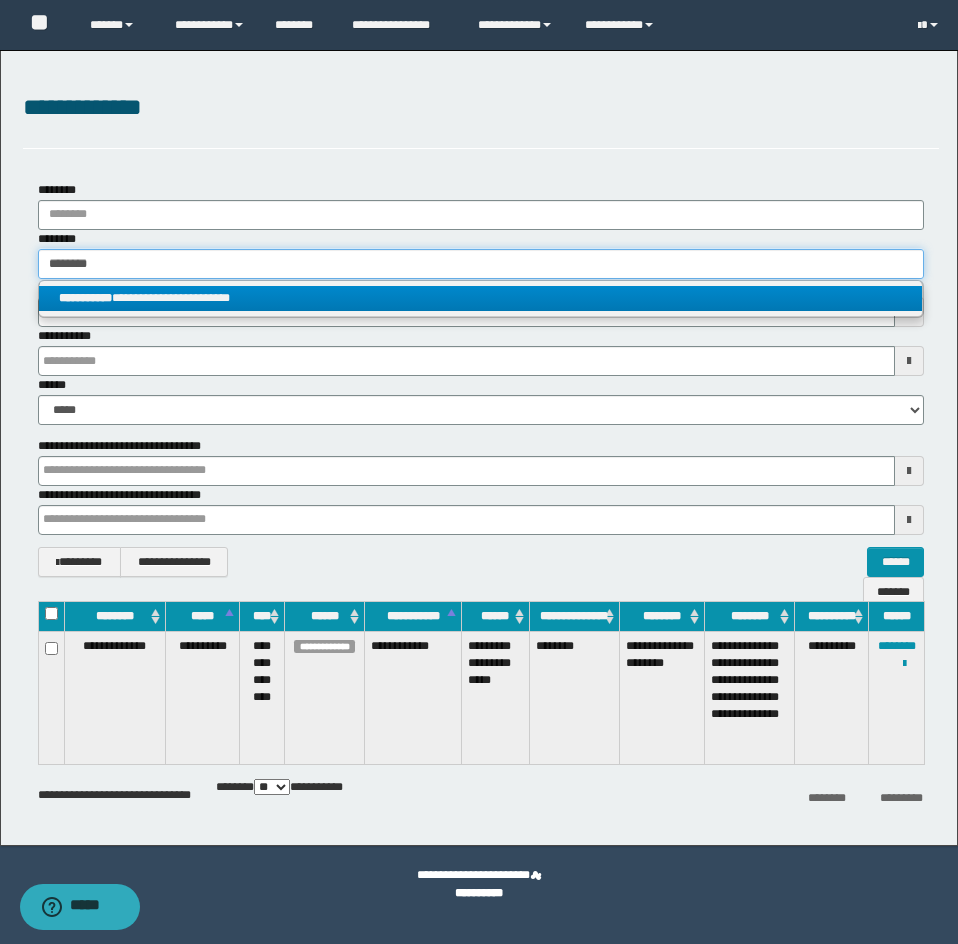 type on "**********" 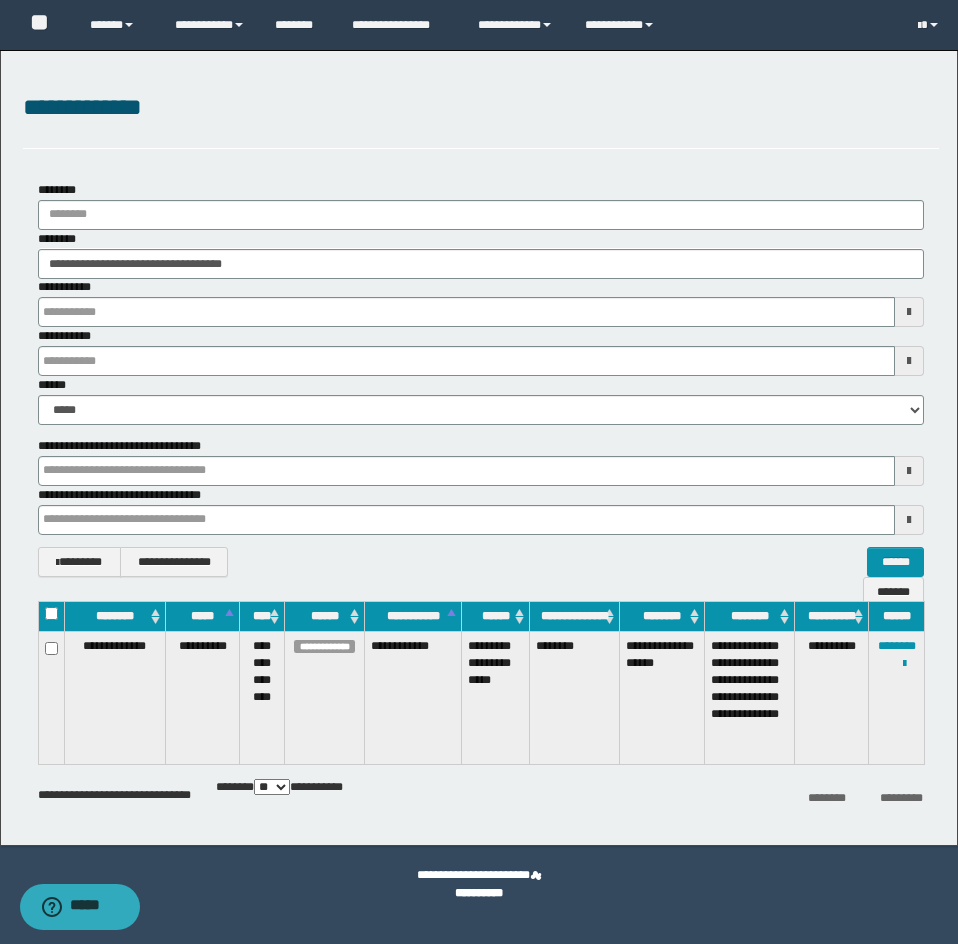 click on "**********" at bounding box center (897, 697) 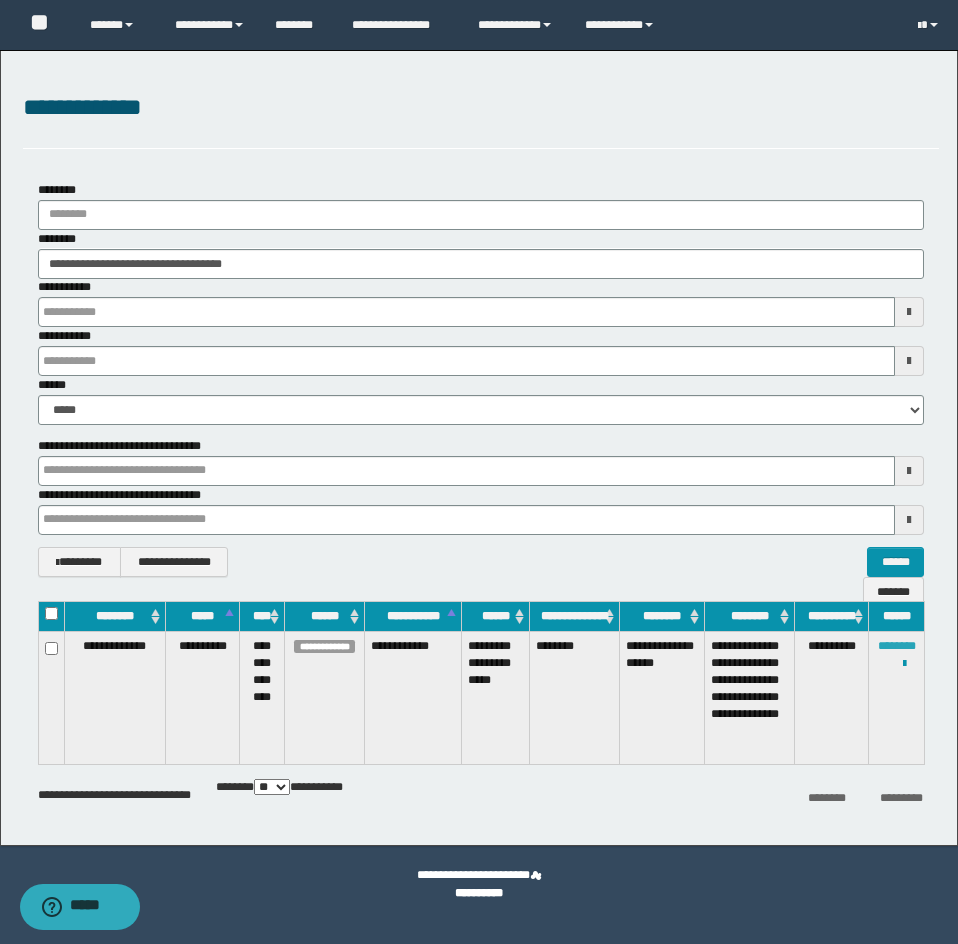 click on "********" at bounding box center (897, 646) 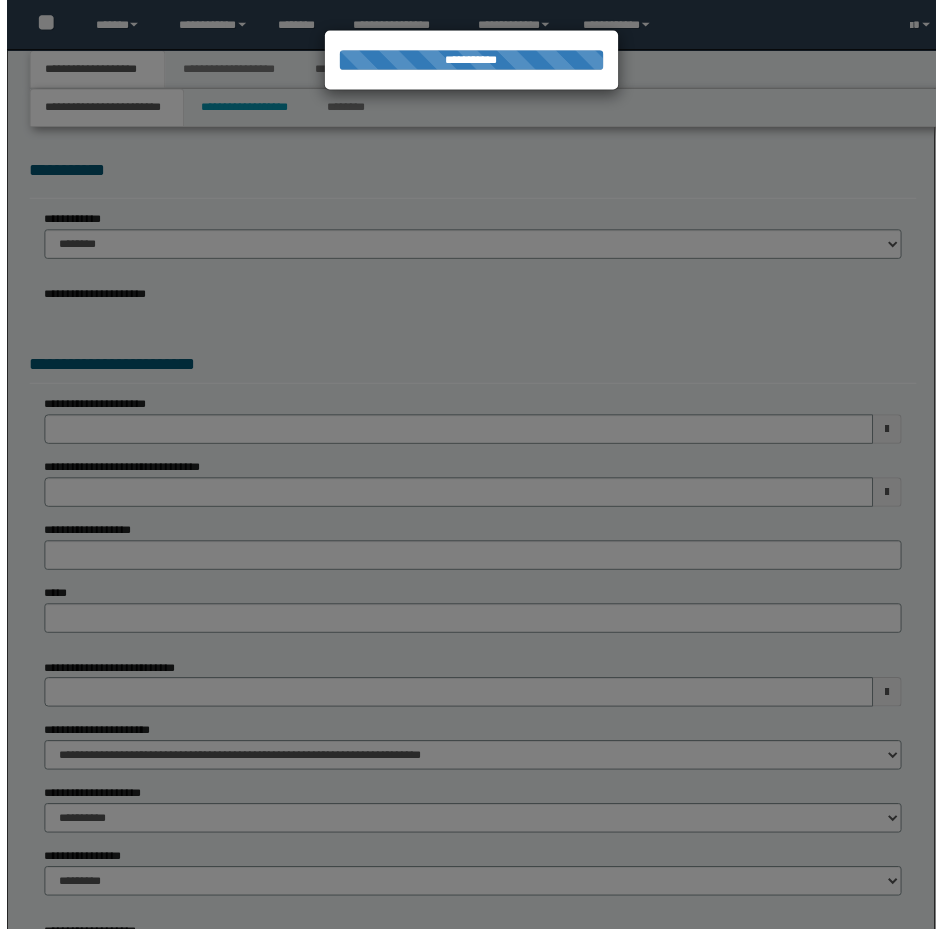 scroll, scrollTop: 0, scrollLeft: 0, axis: both 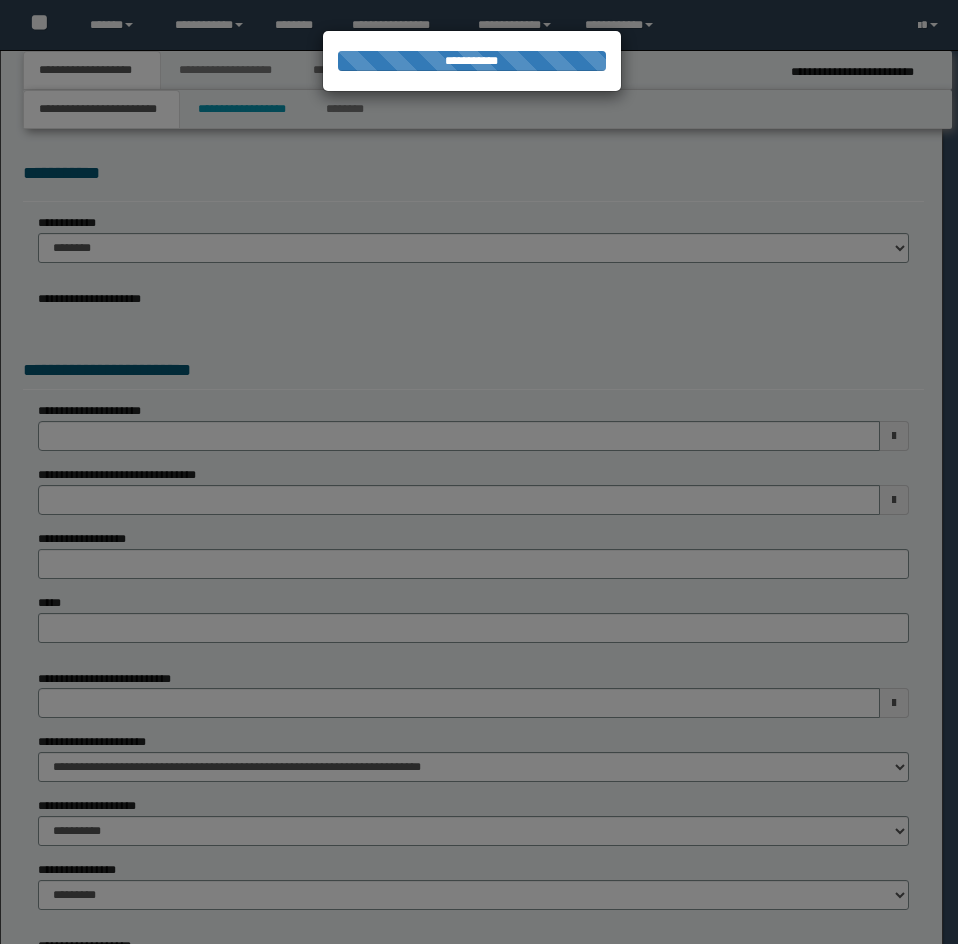 select on "*" 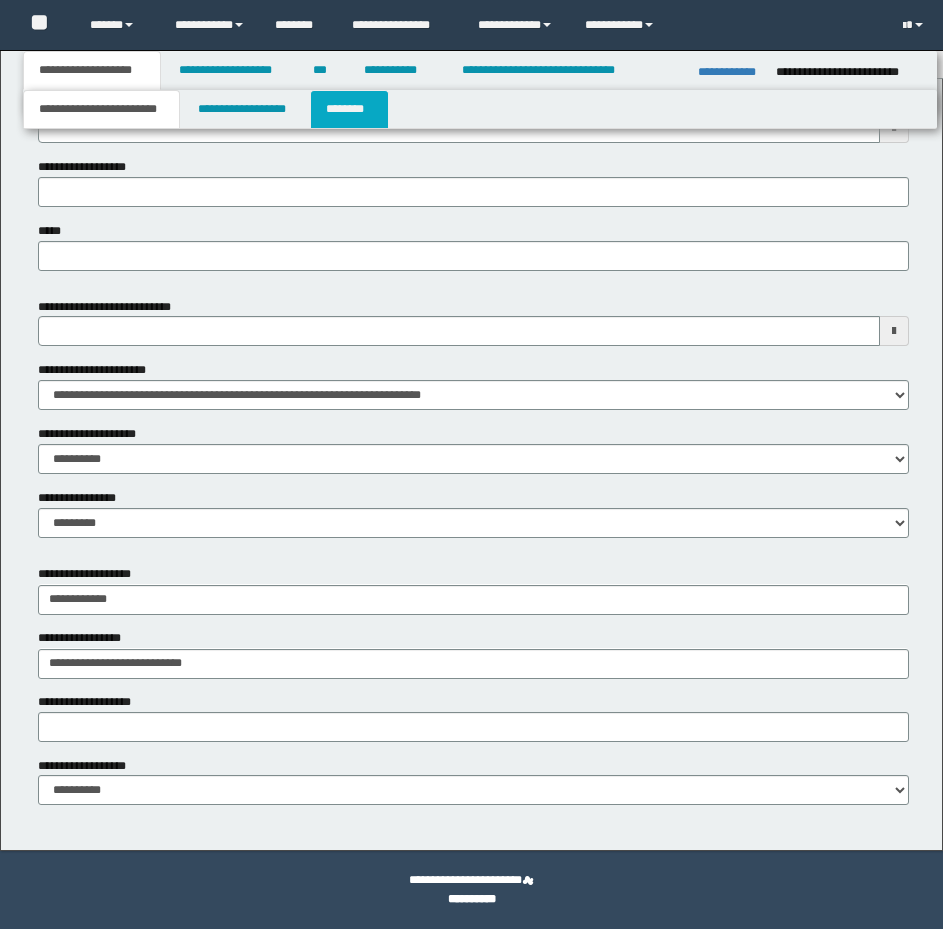 scroll, scrollTop: 863, scrollLeft: 0, axis: vertical 